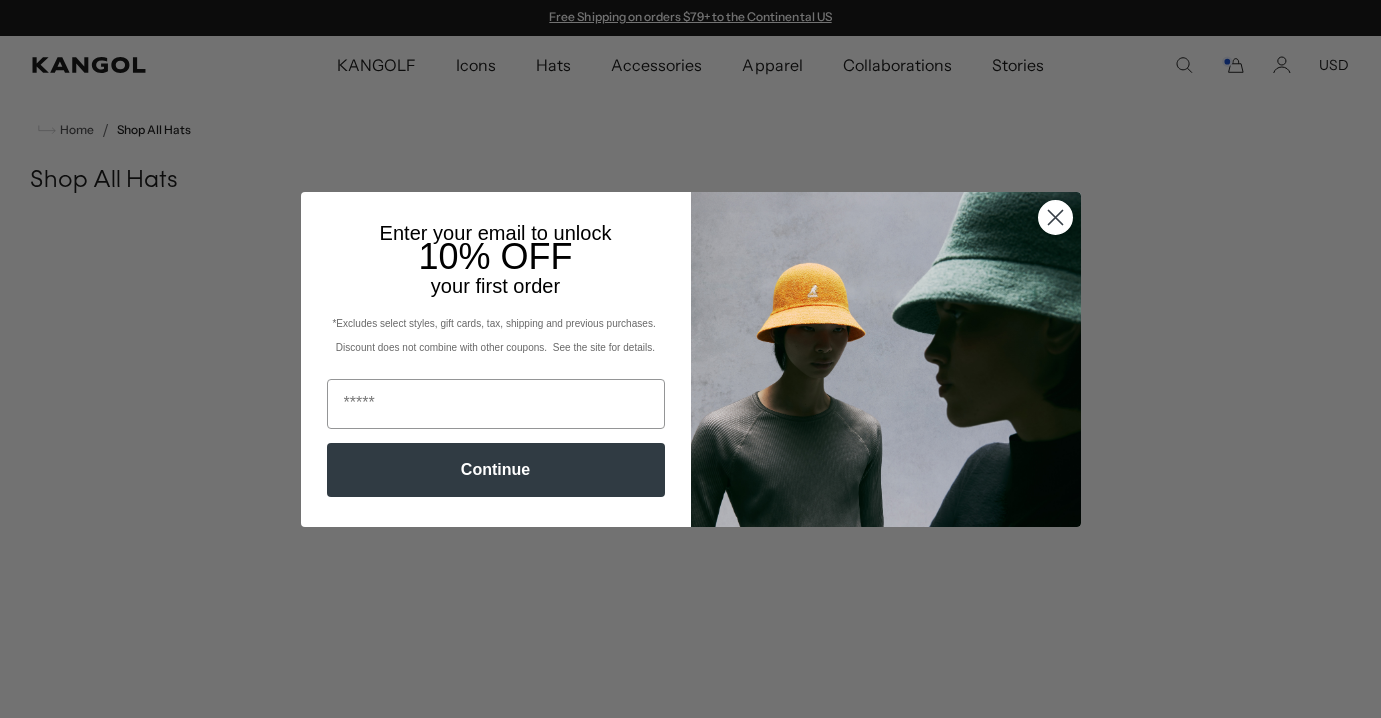 scroll, scrollTop: 0, scrollLeft: 0, axis: both 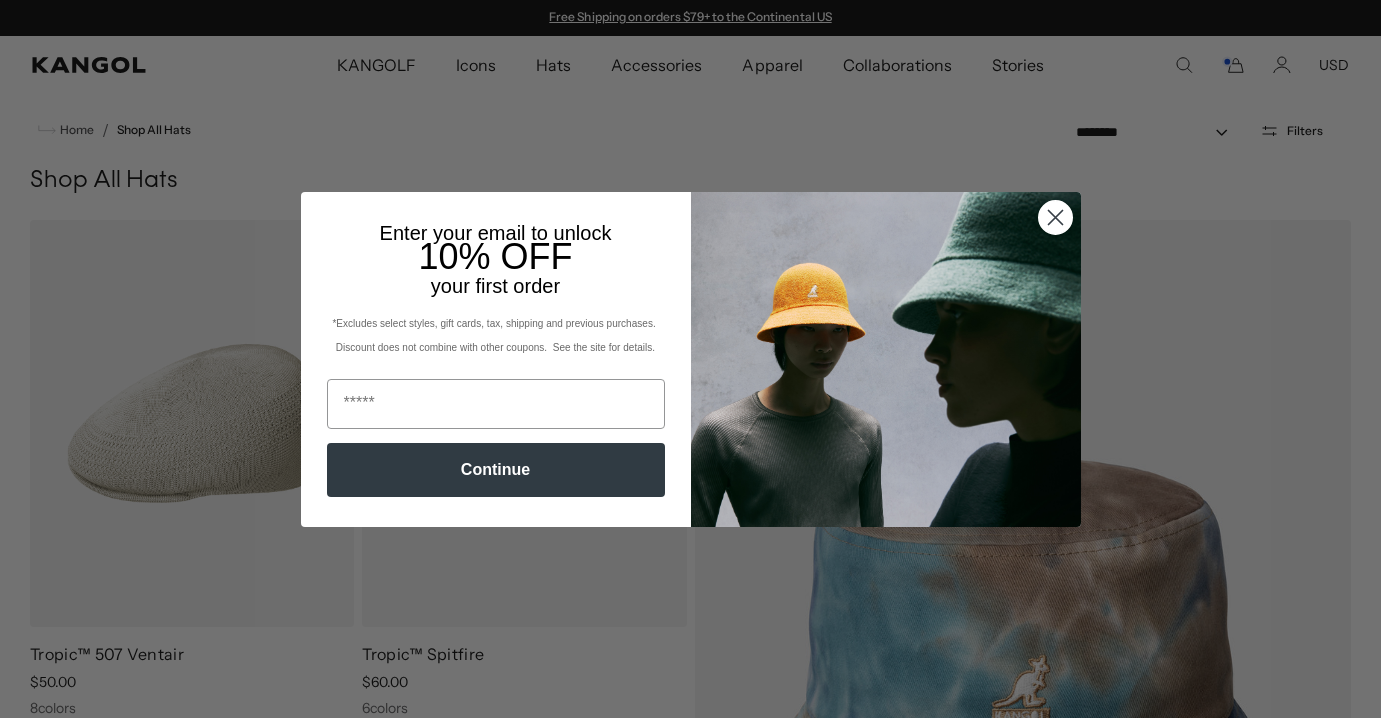 click 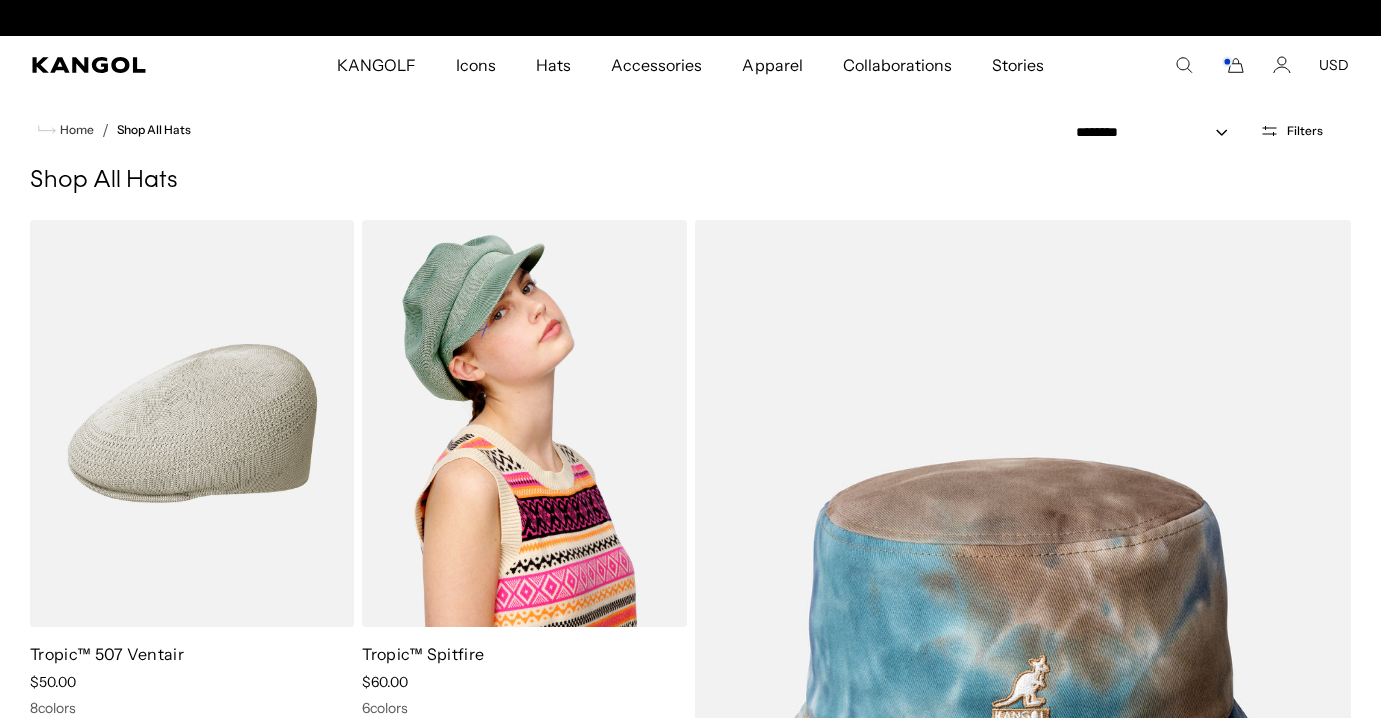 scroll, scrollTop: 0, scrollLeft: 412, axis: horizontal 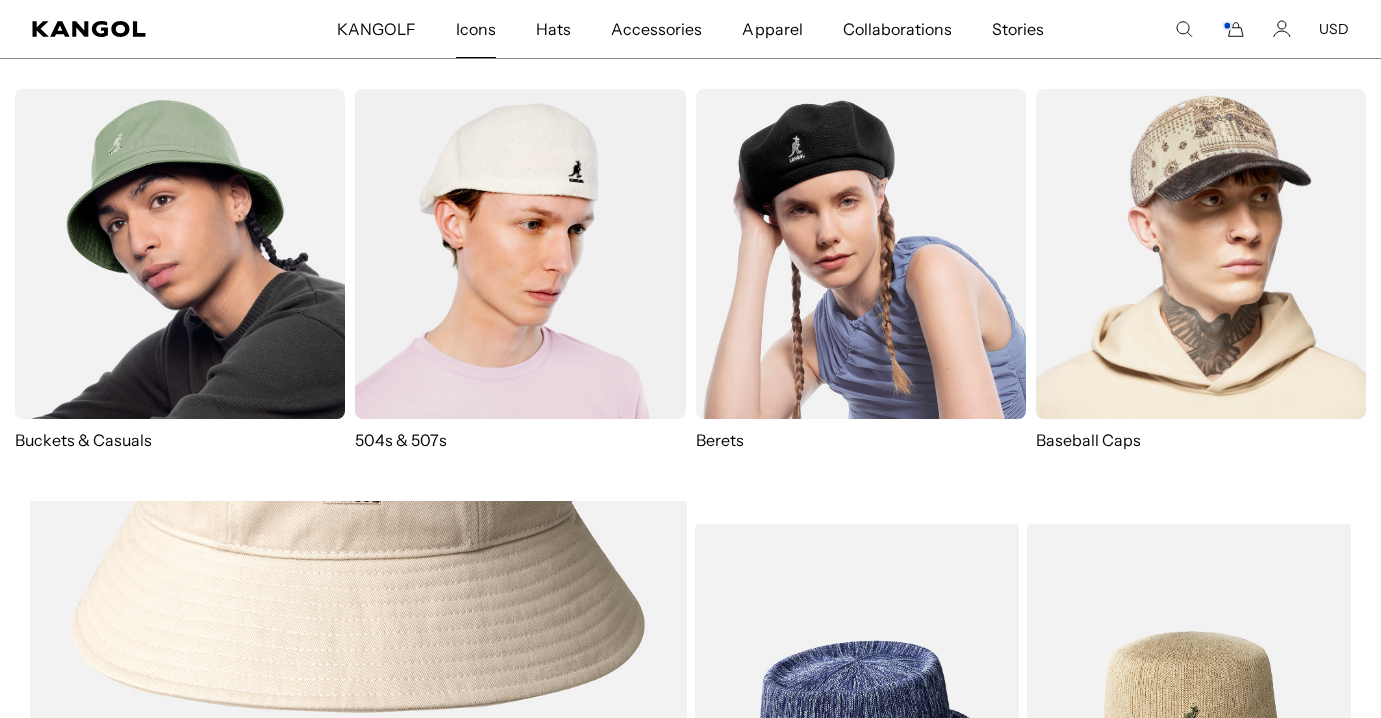 click at bounding box center [520, 254] 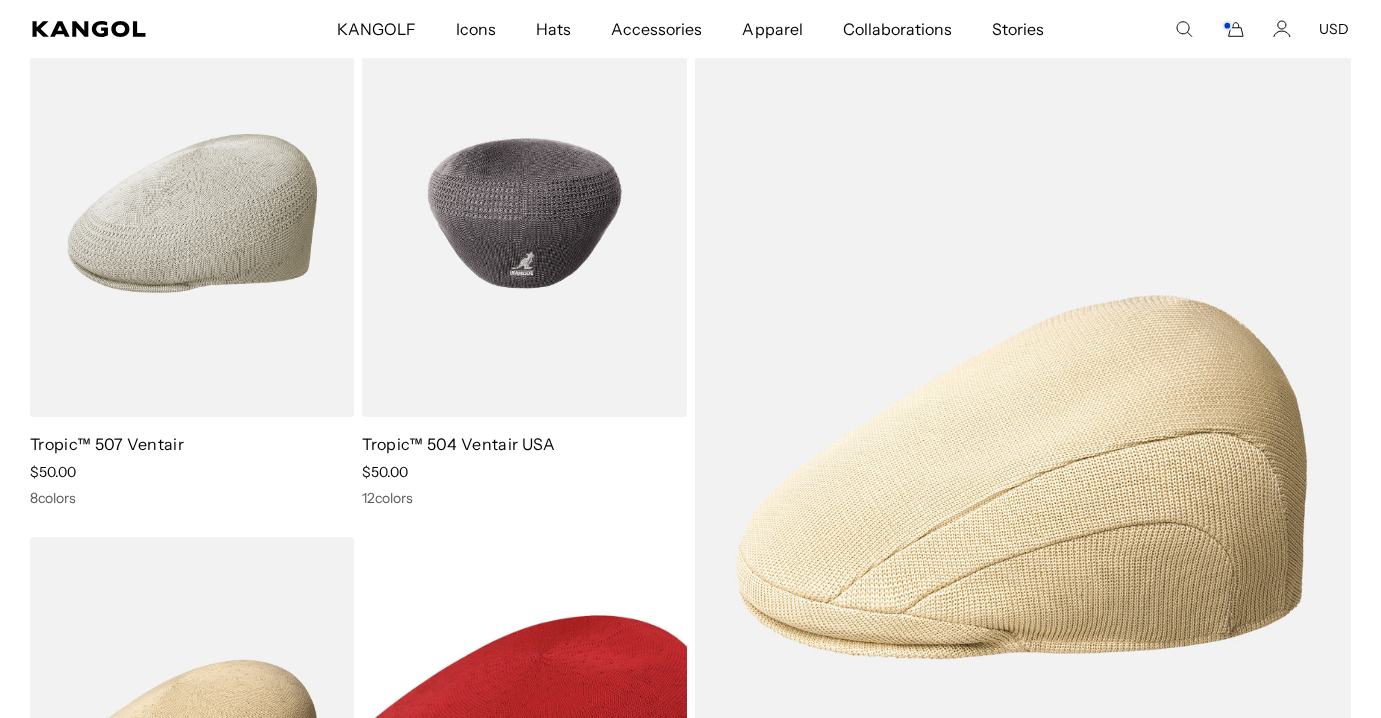 scroll, scrollTop: 260, scrollLeft: 0, axis: vertical 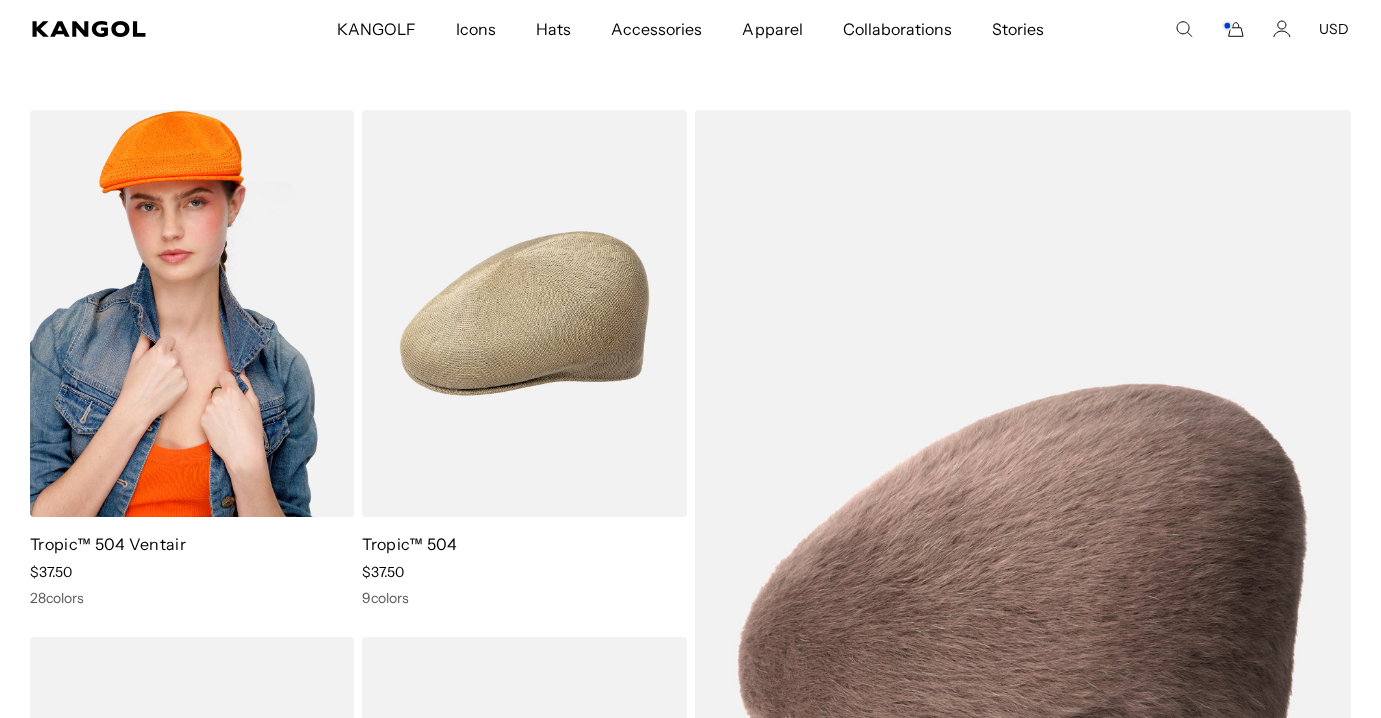 click at bounding box center (192, 313) 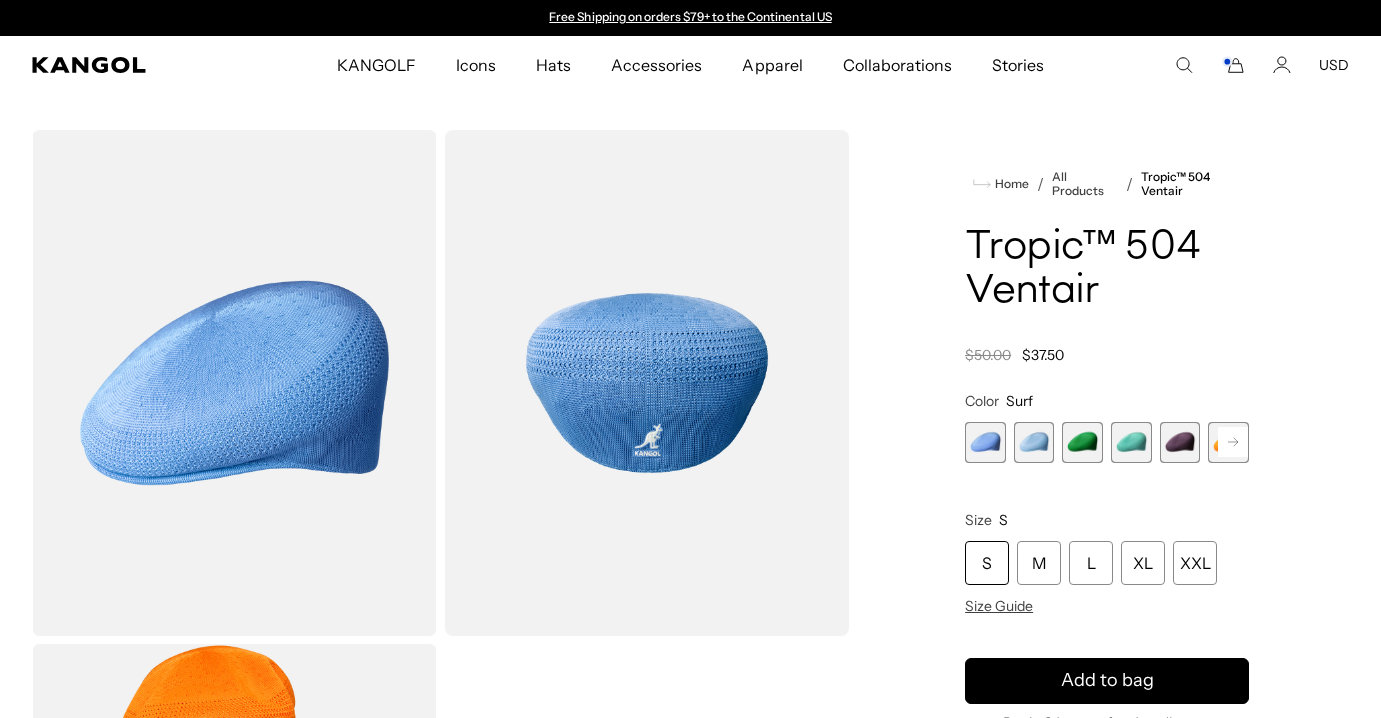 scroll, scrollTop: 0, scrollLeft: 0, axis: both 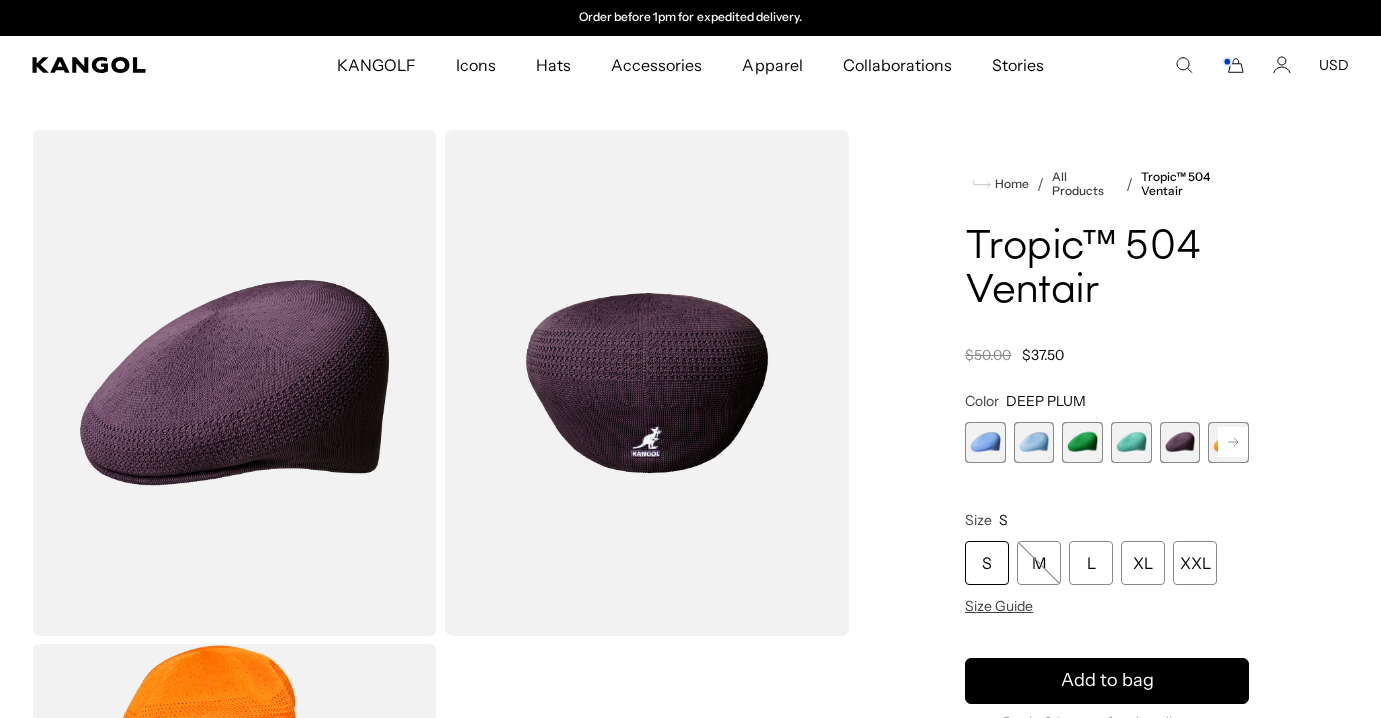 click on "S" at bounding box center [987, 563] 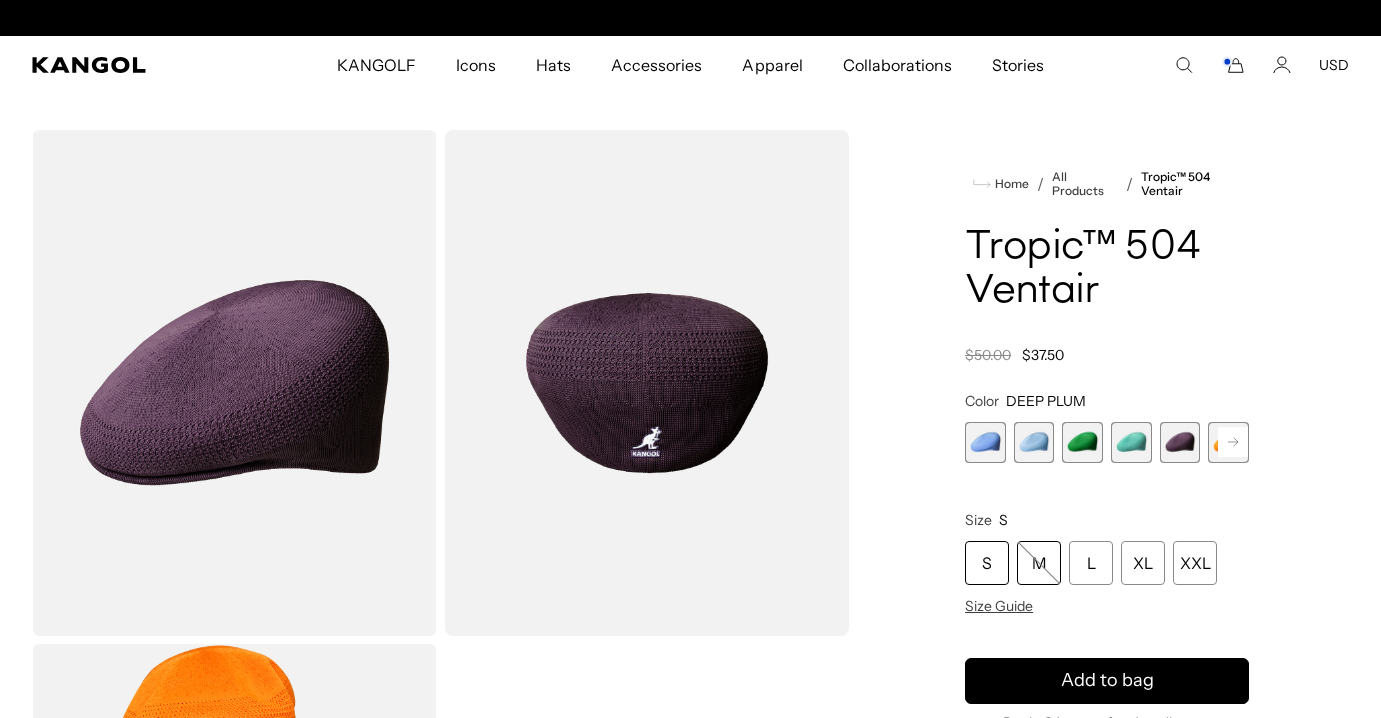scroll, scrollTop: 0, scrollLeft: 0, axis: both 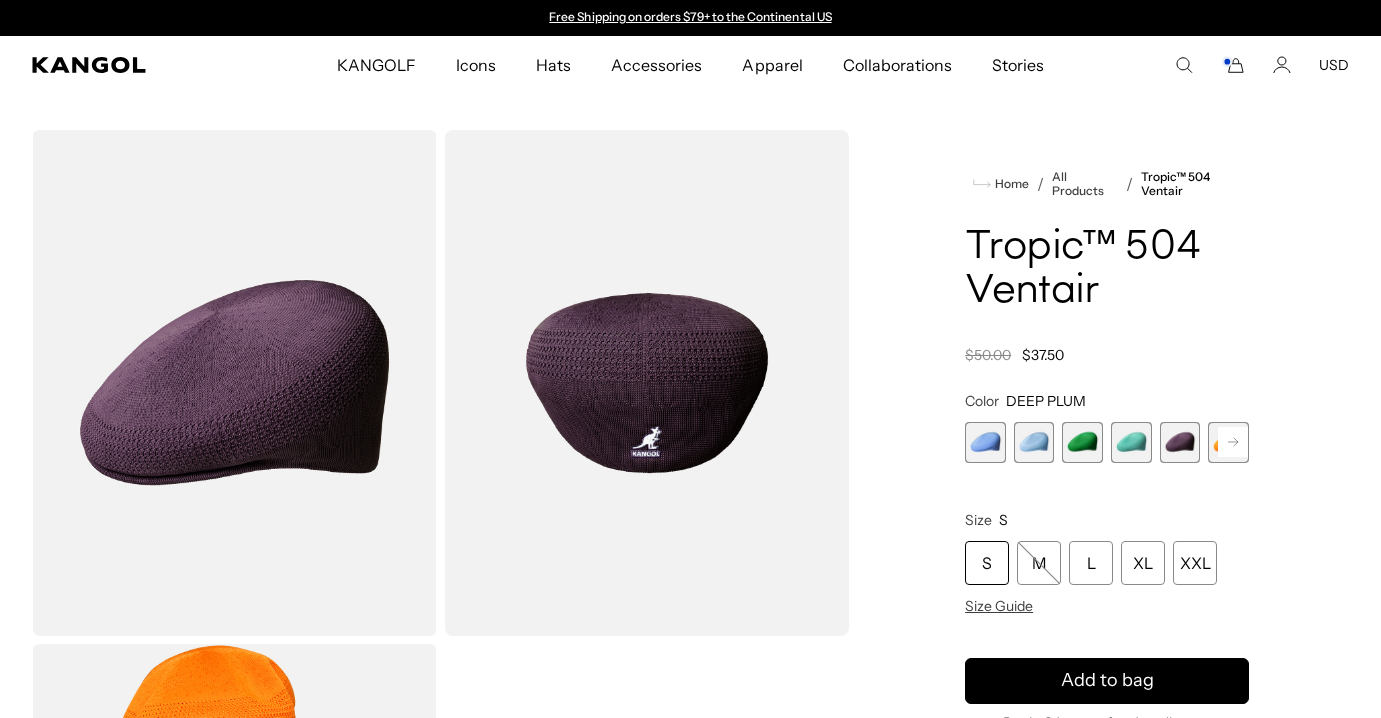 click 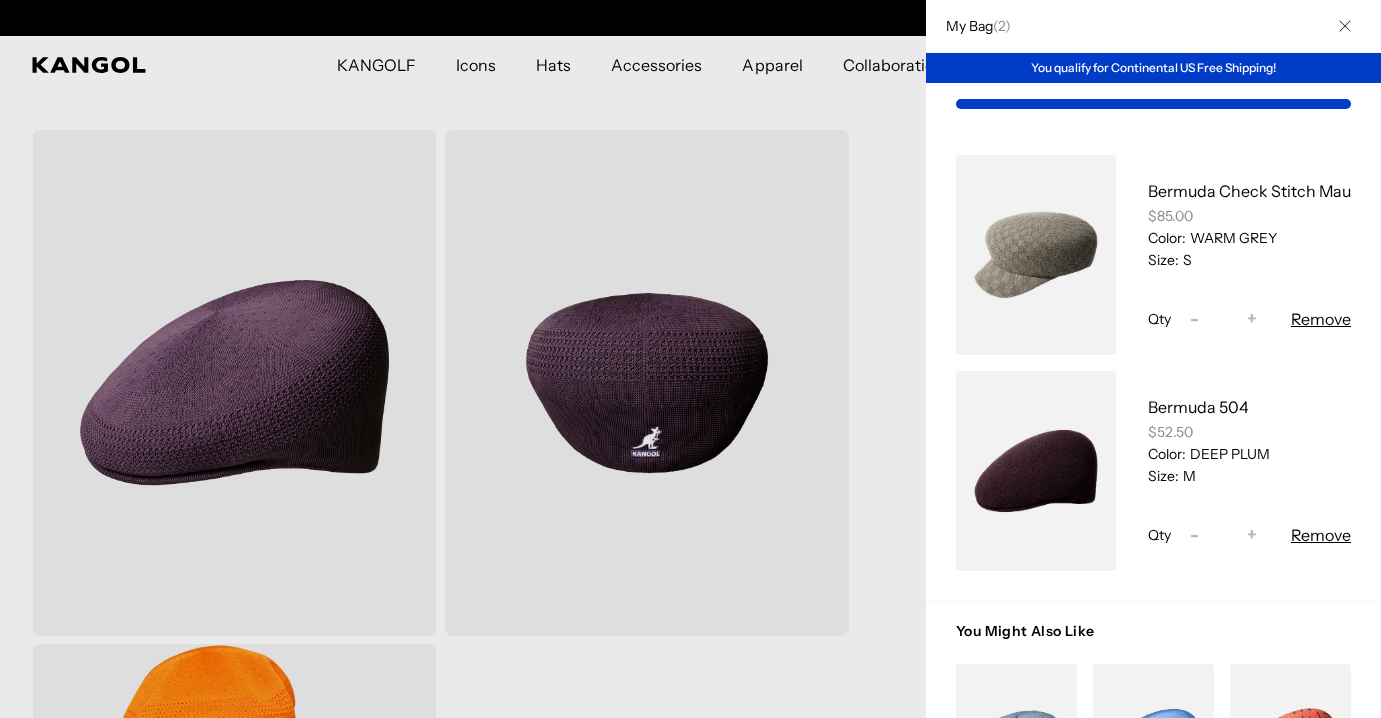 scroll, scrollTop: 0, scrollLeft: 412, axis: horizontal 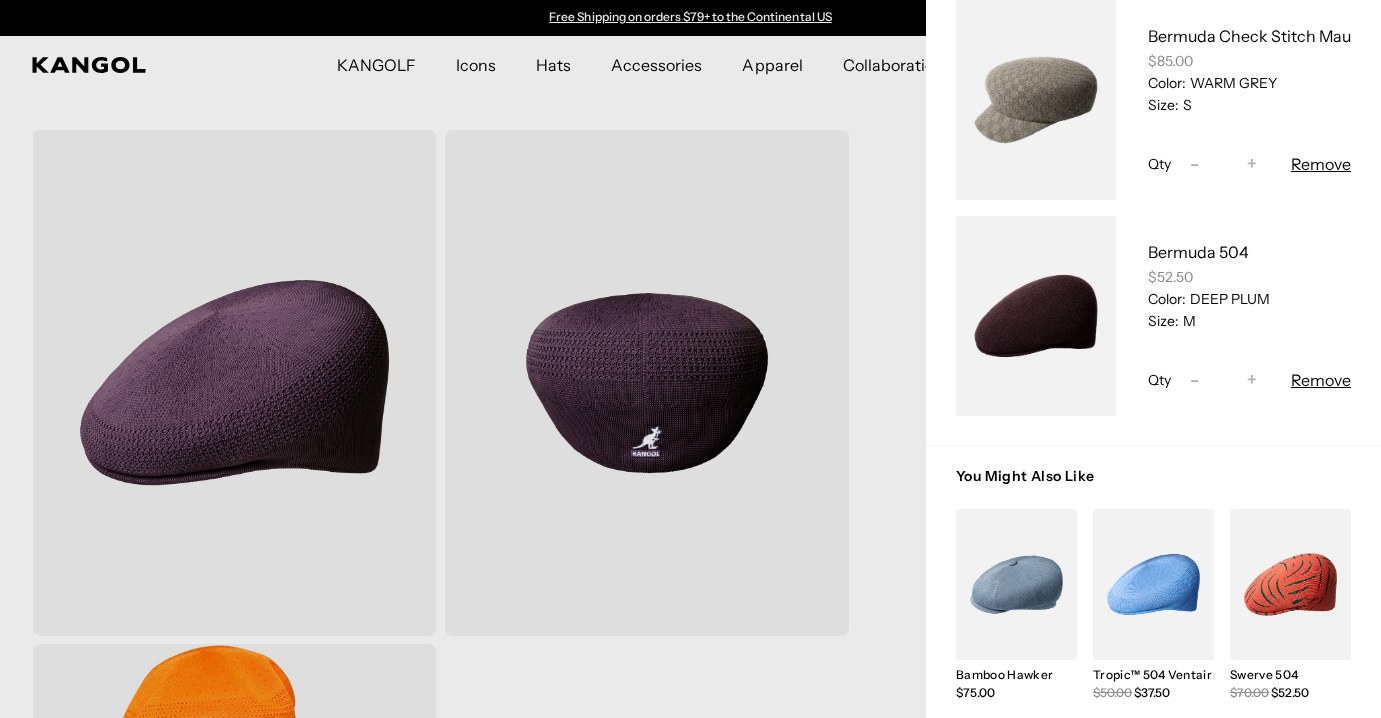 click at bounding box center (690, 359) 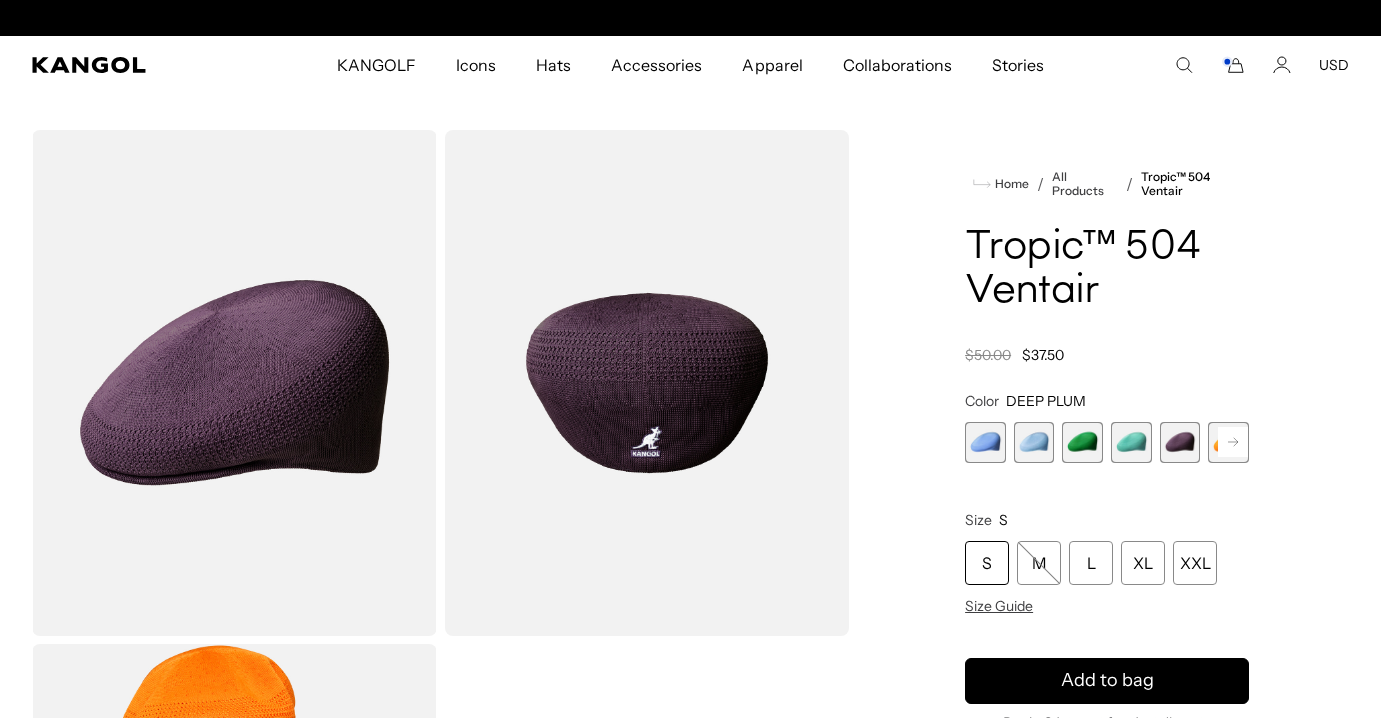 scroll, scrollTop: 0, scrollLeft: 412, axis: horizontal 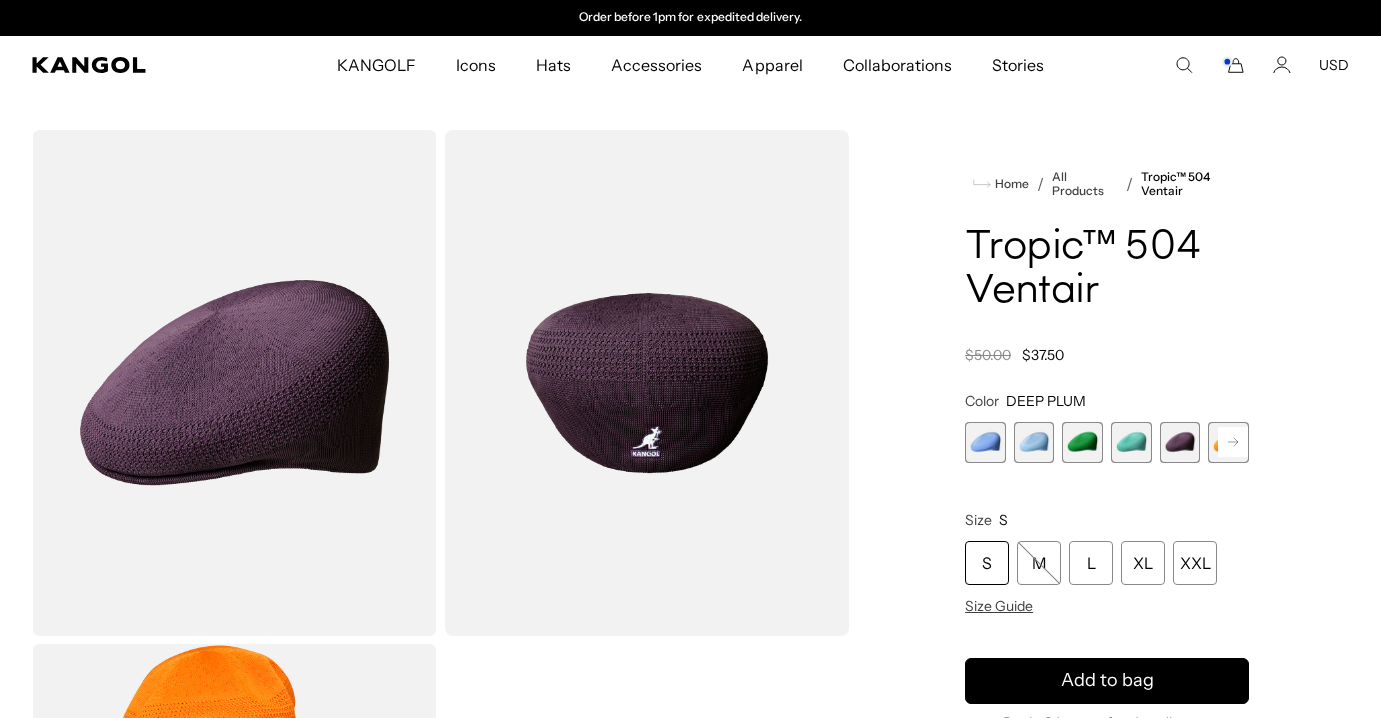 click on "S" at bounding box center [987, 563] 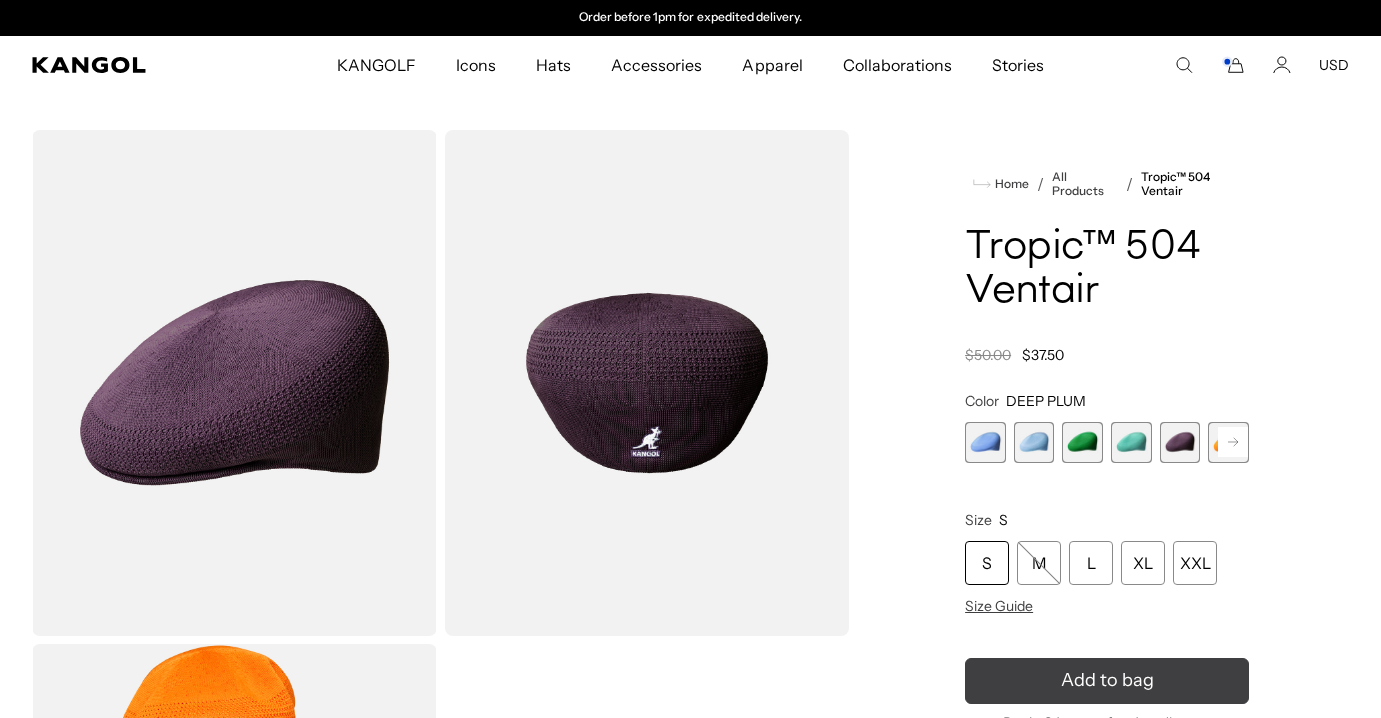 click on "Add to bag" at bounding box center [1107, 681] 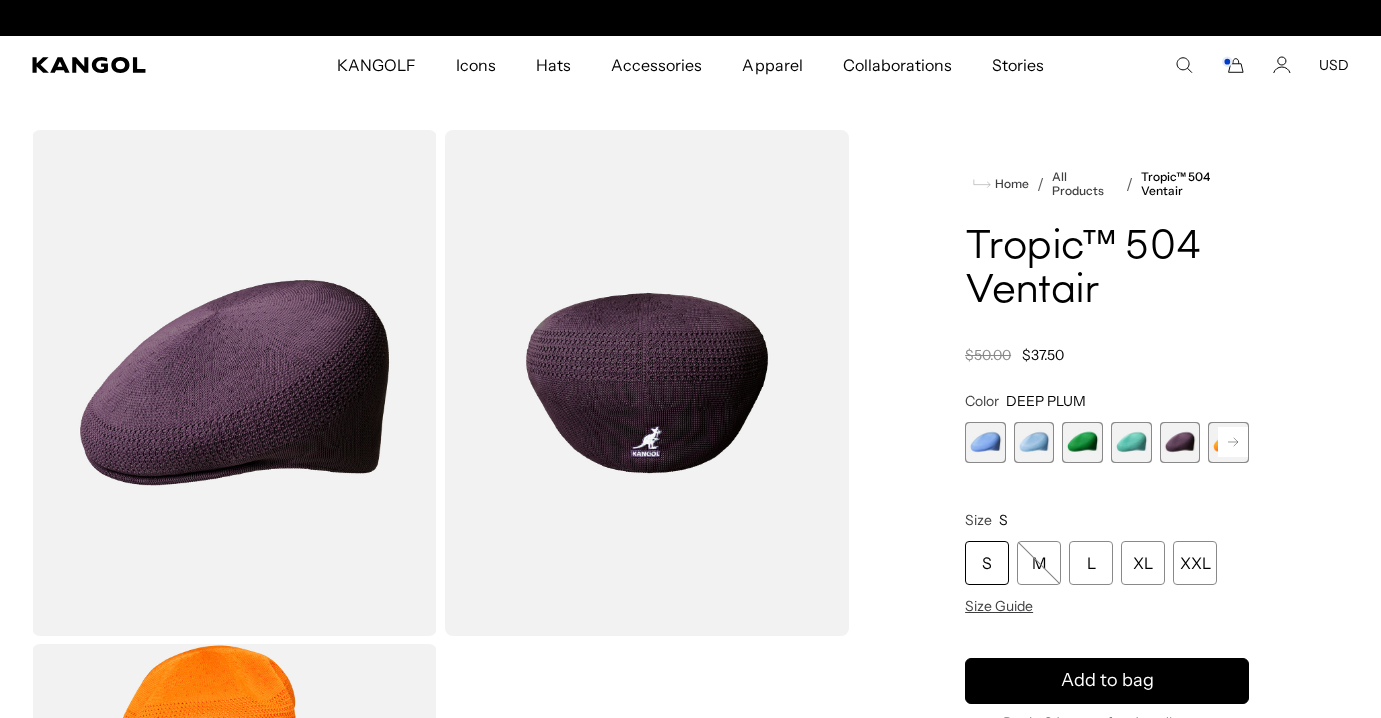 scroll, scrollTop: 0, scrollLeft: 0, axis: both 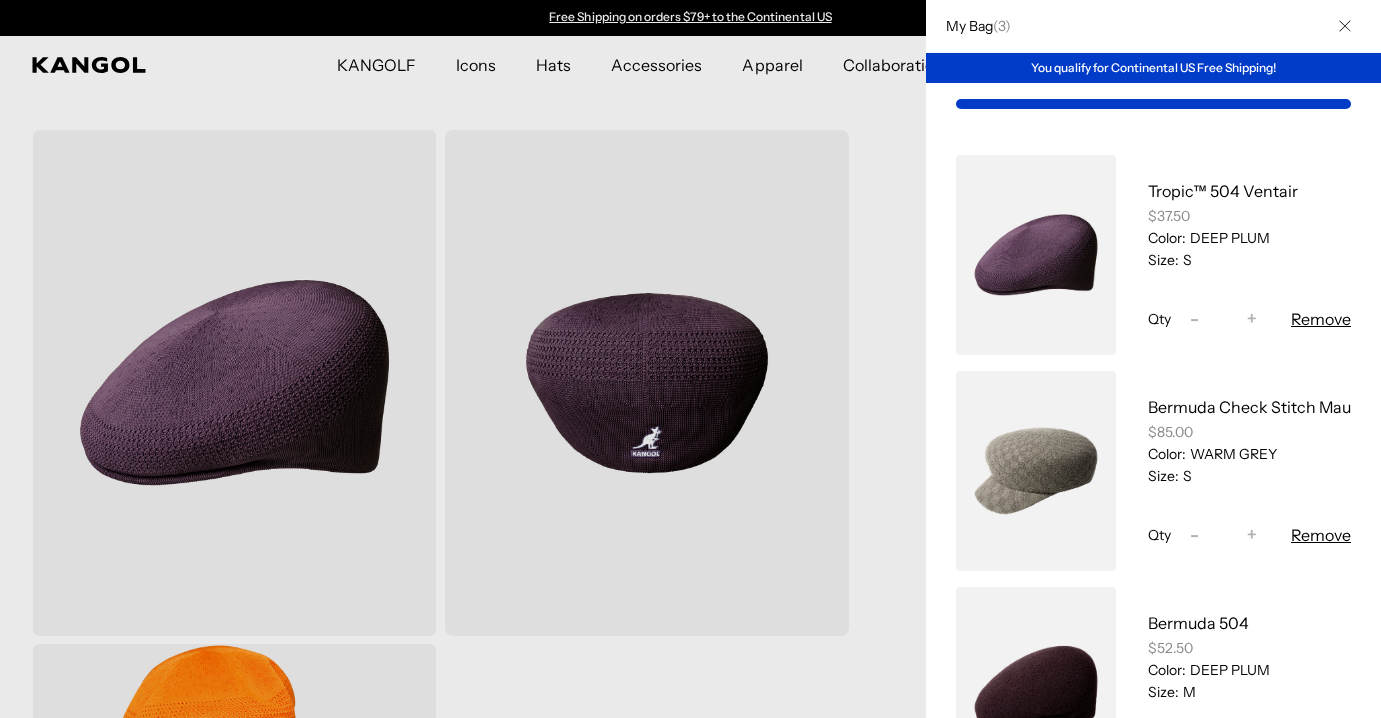 click at bounding box center [690, 359] 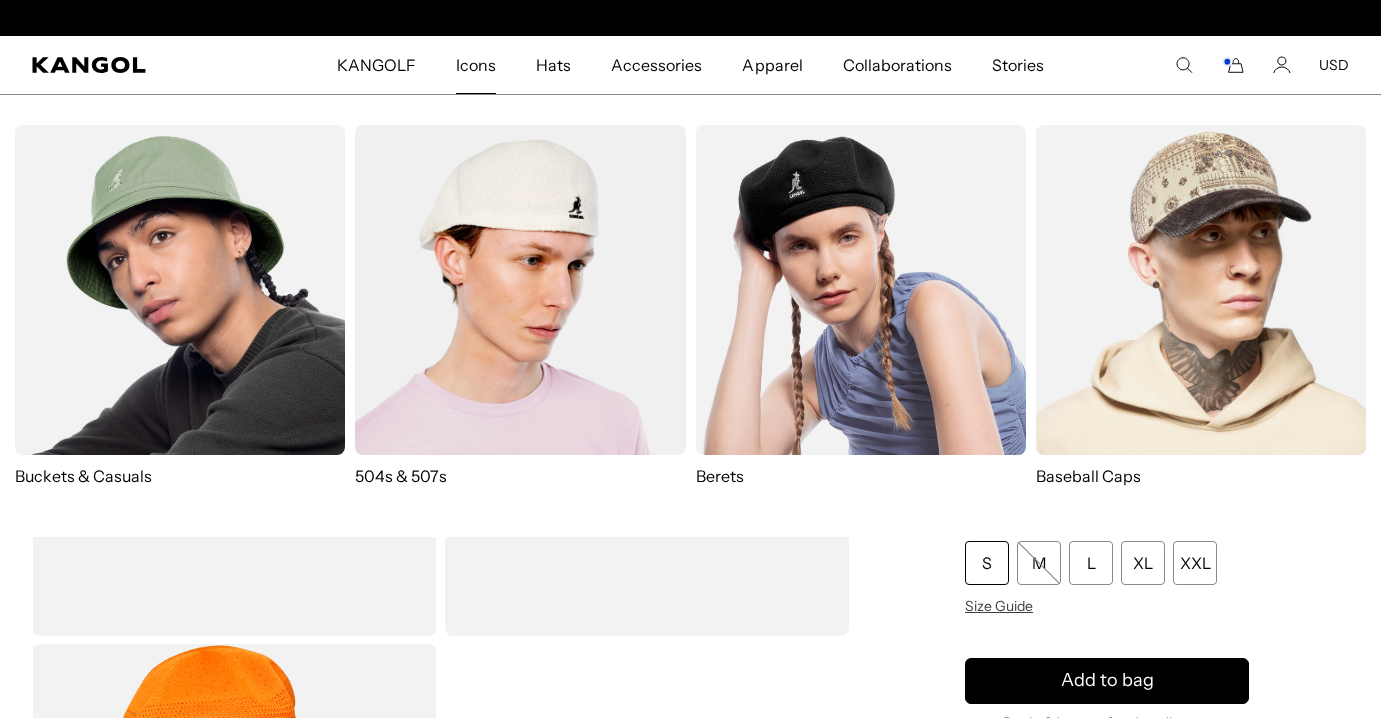 scroll, scrollTop: 0, scrollLeft: 412, axis: horizontal 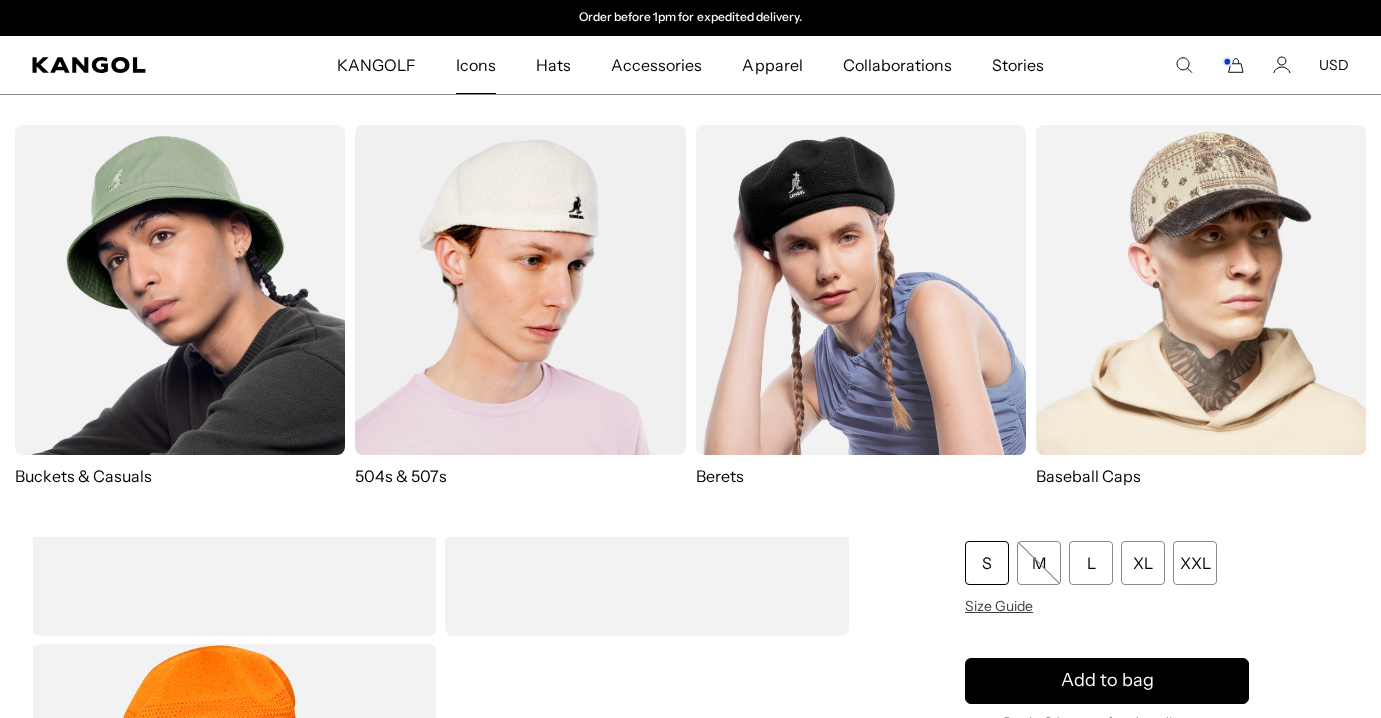 click at bounding box center (520, 290) 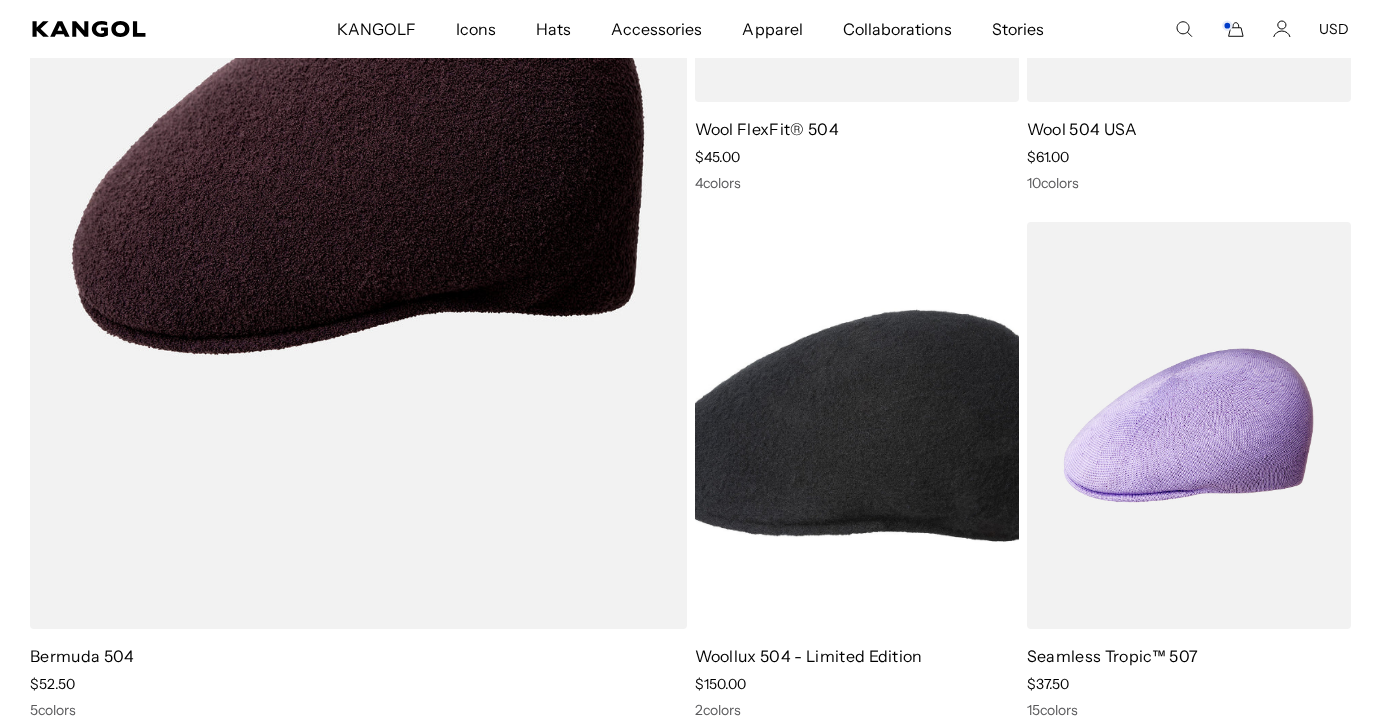 scroll, scrollTop: 1767, scrollLeft: 0, axis: vertical 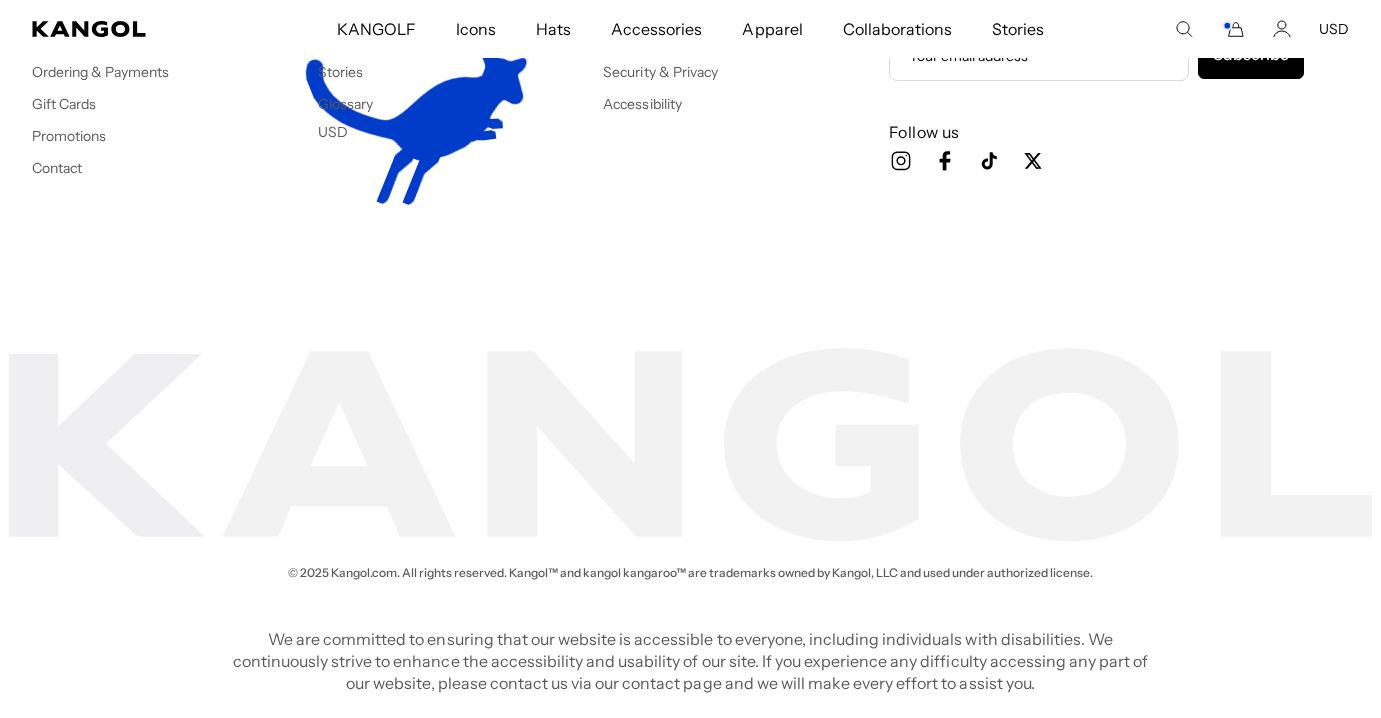 click 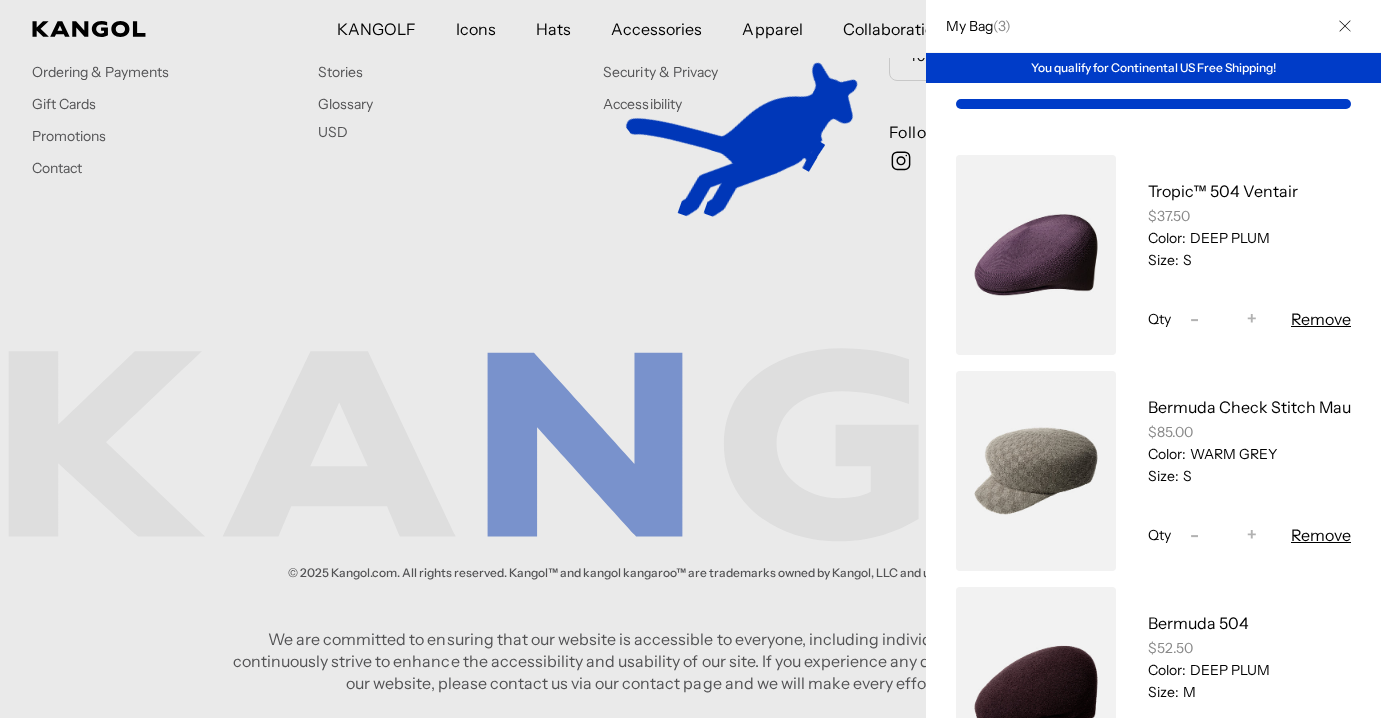 scroll, scrollTop: 0, scrollLeft: 412, axis: horizontal 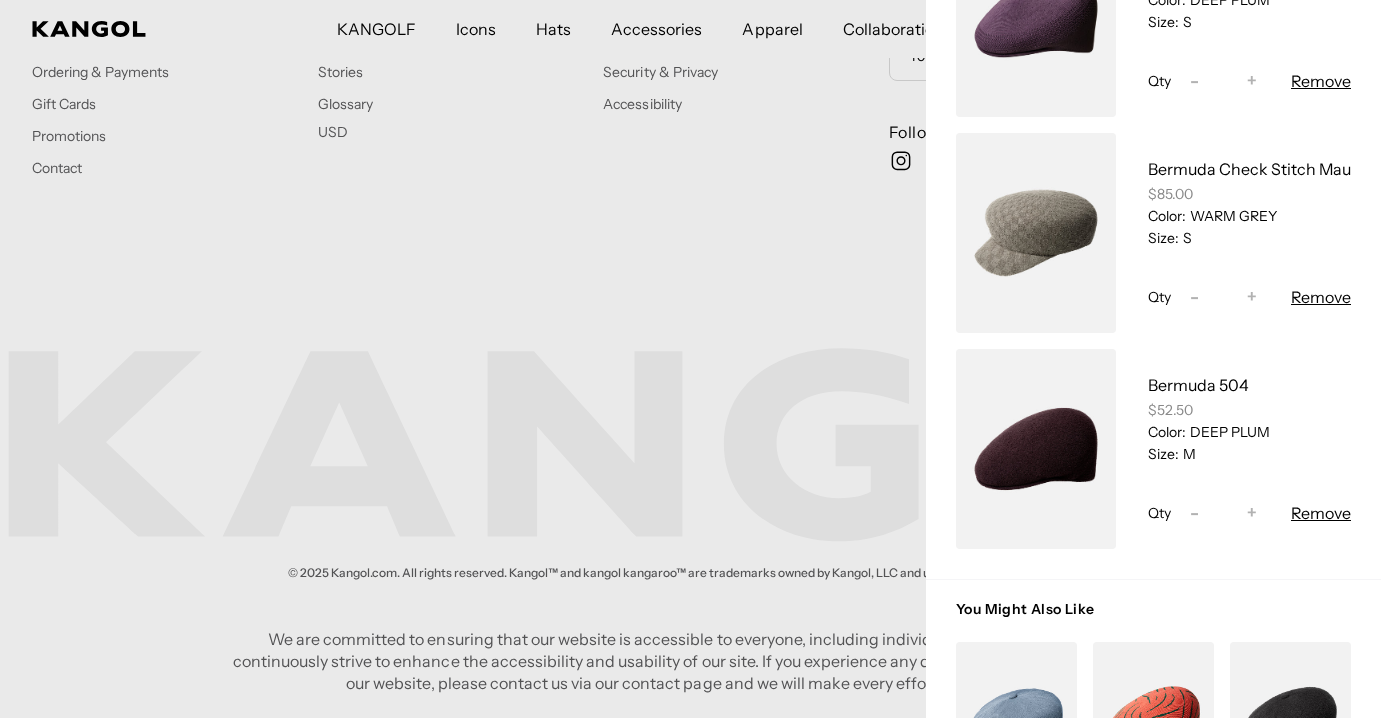 click at bounding box center (1036, 449) 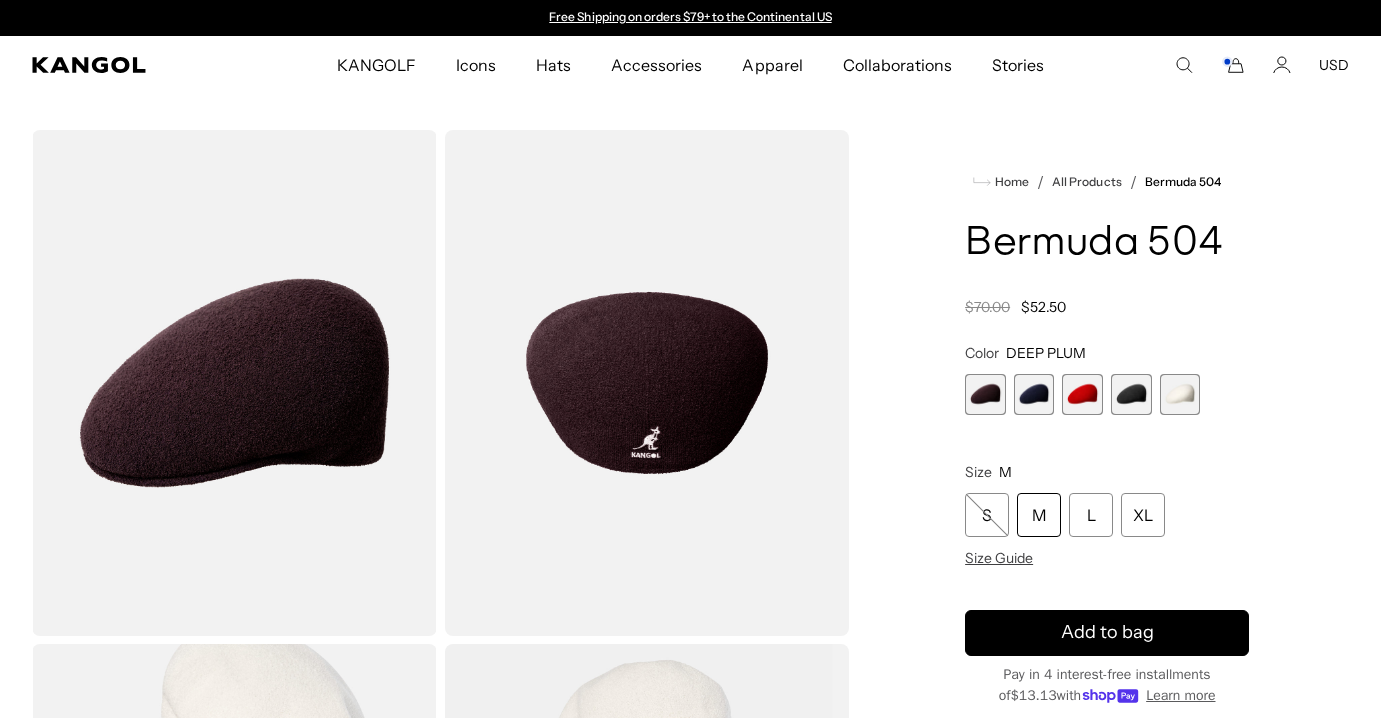 scroll, scrollTop: 0, scrollLeft: 0, axis: both 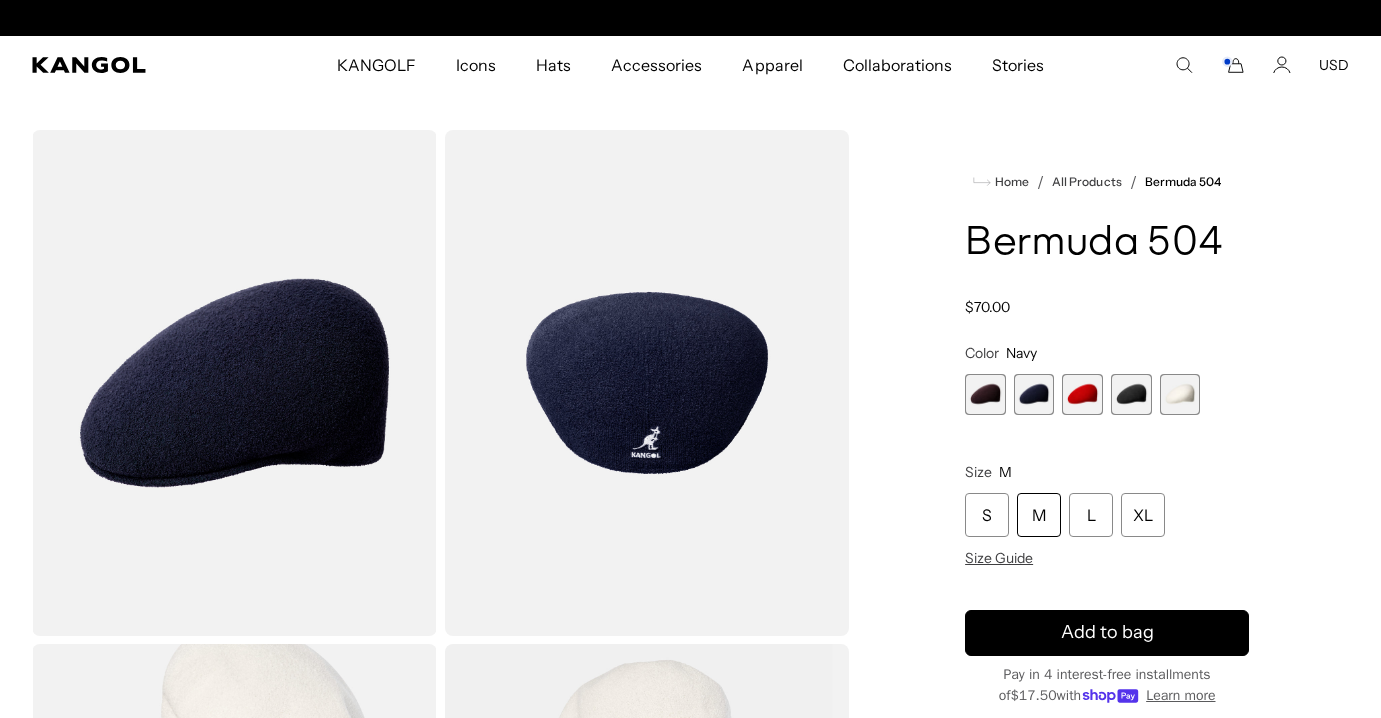 click at bounding box center [1082, 394] 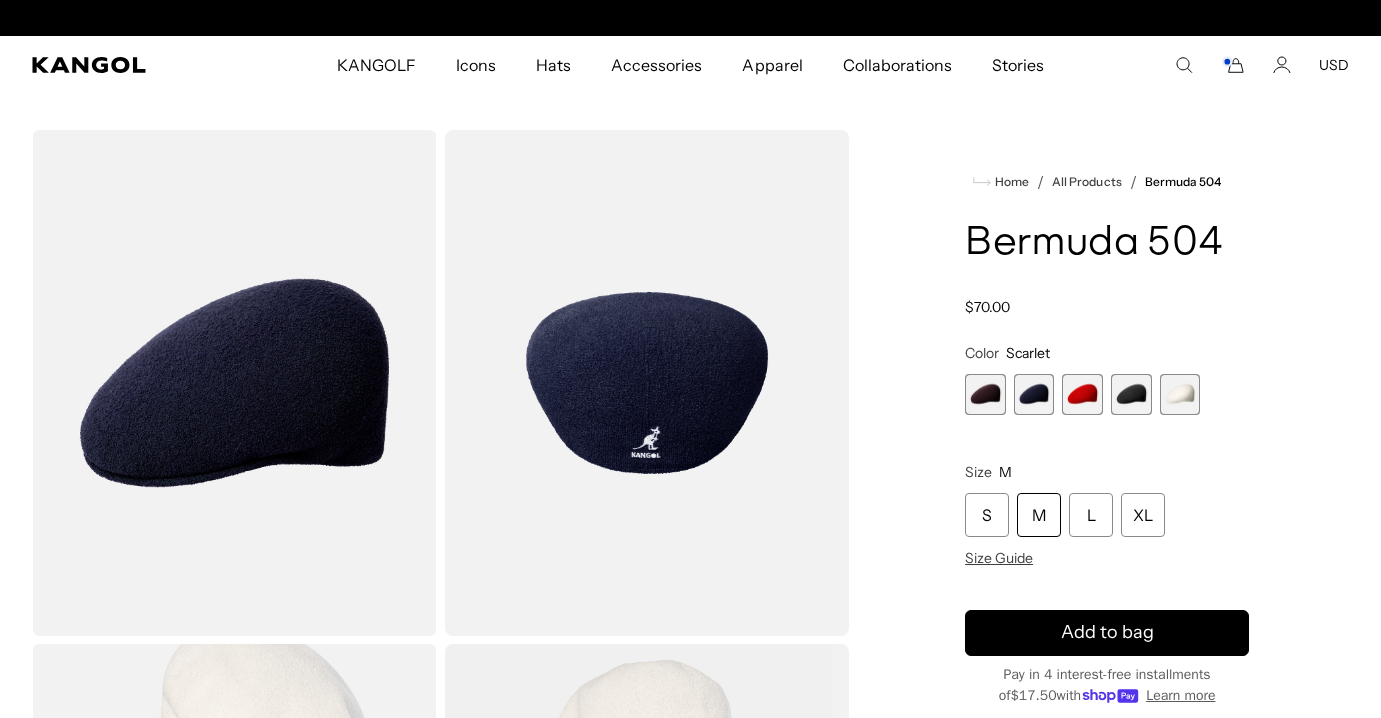 scroll, scrollTop: 0, scrollLeft: 412, axis: horizontal 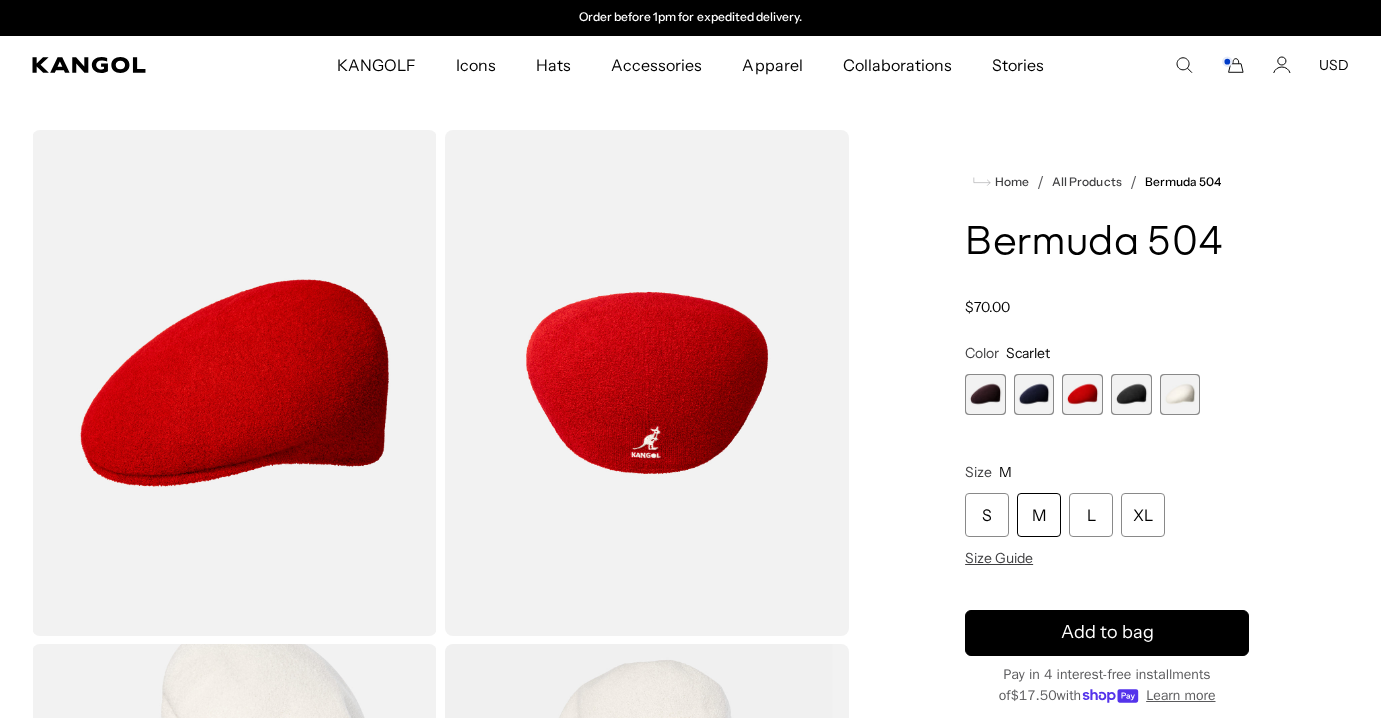 click at bounding box center [1131, 394] 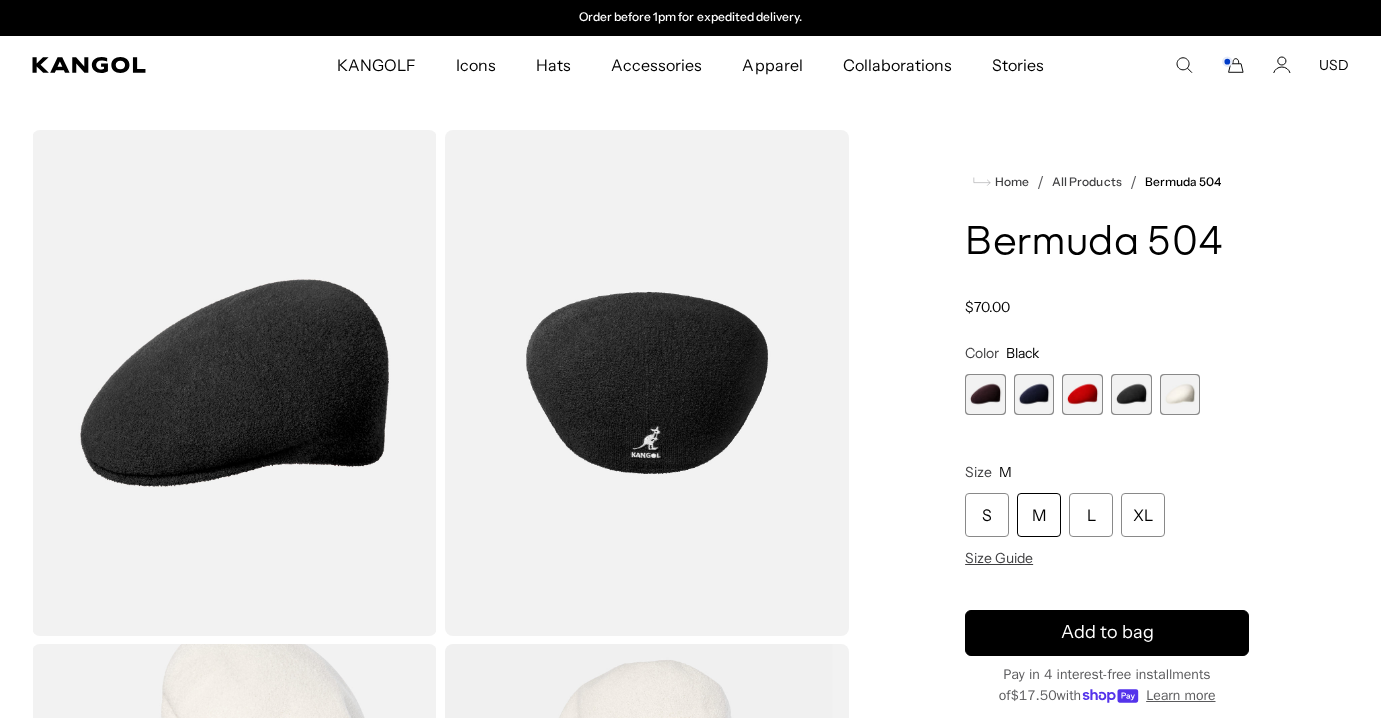 click at bounding box center (1180, 394) 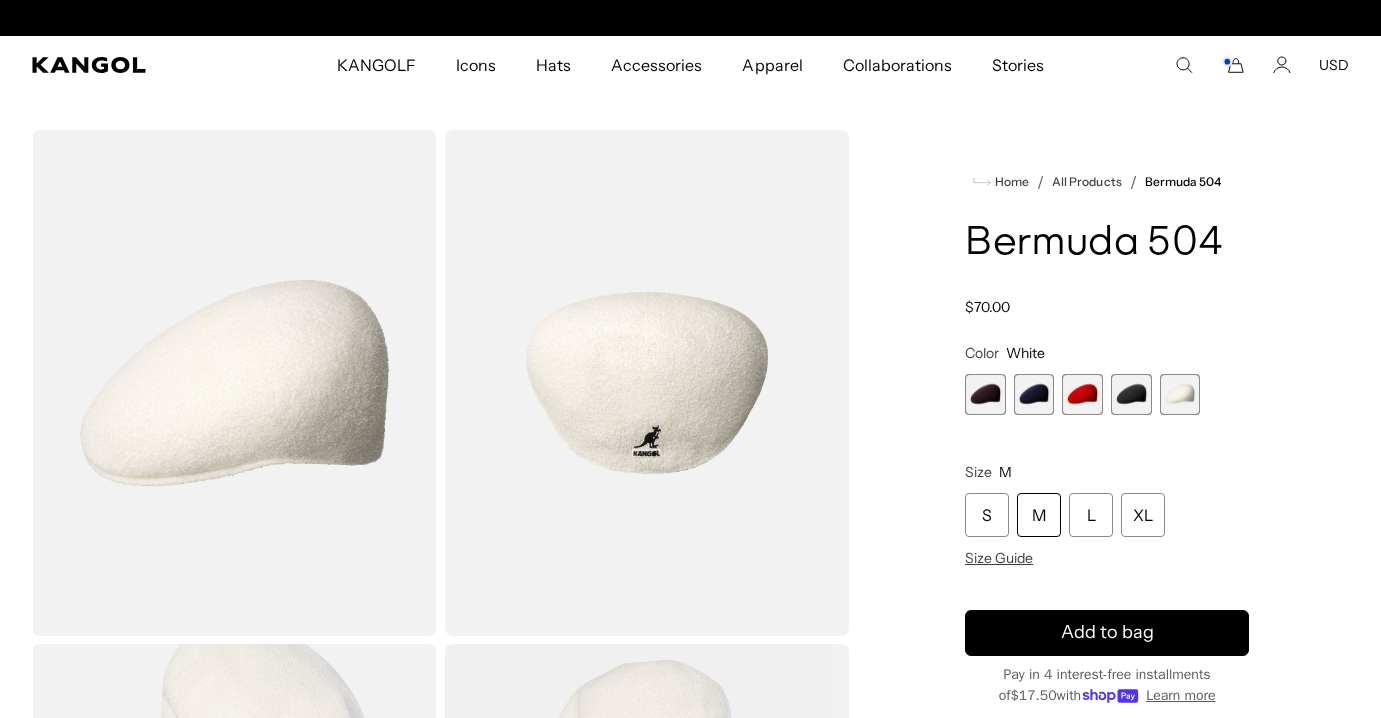 scroll, scrollTop: 0, scrollLeft: 0, axis: both 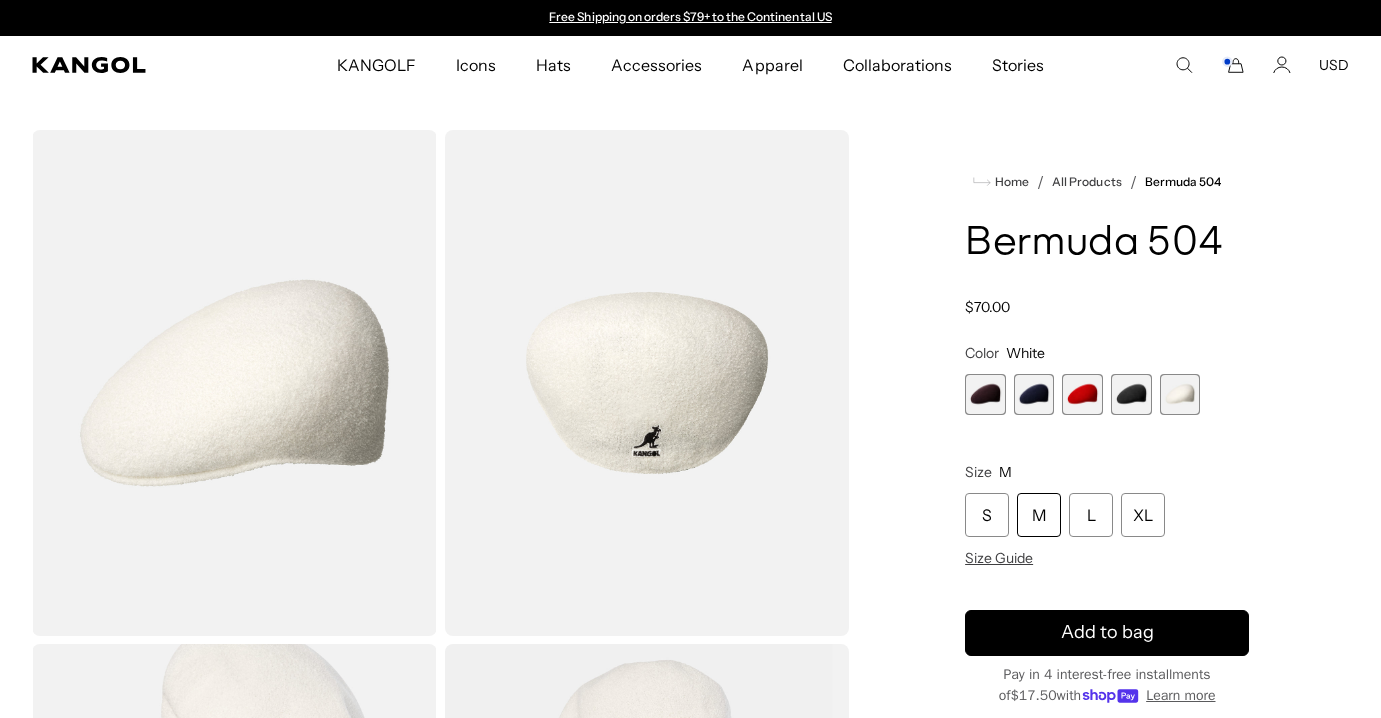 click at bounding box center (985, 394) 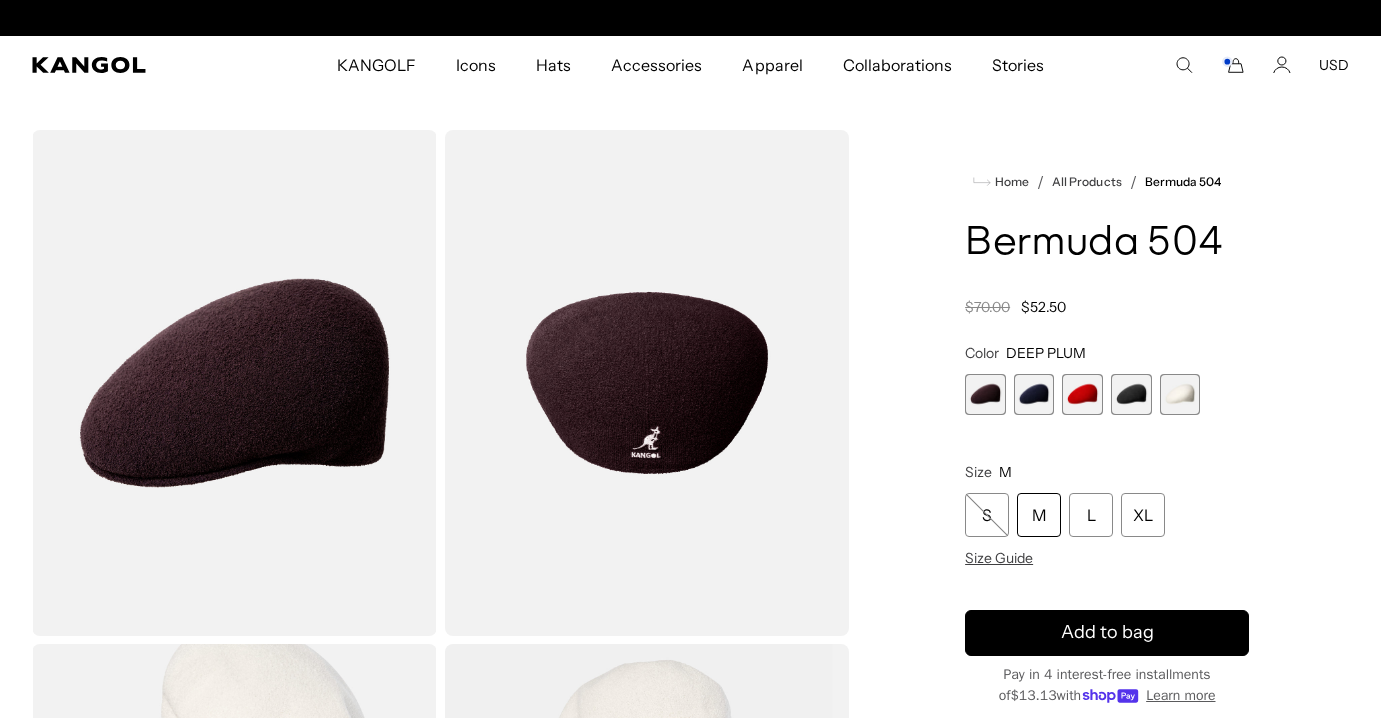 scroll, scrollTop: 0, scrollLeft: 0, axis: both 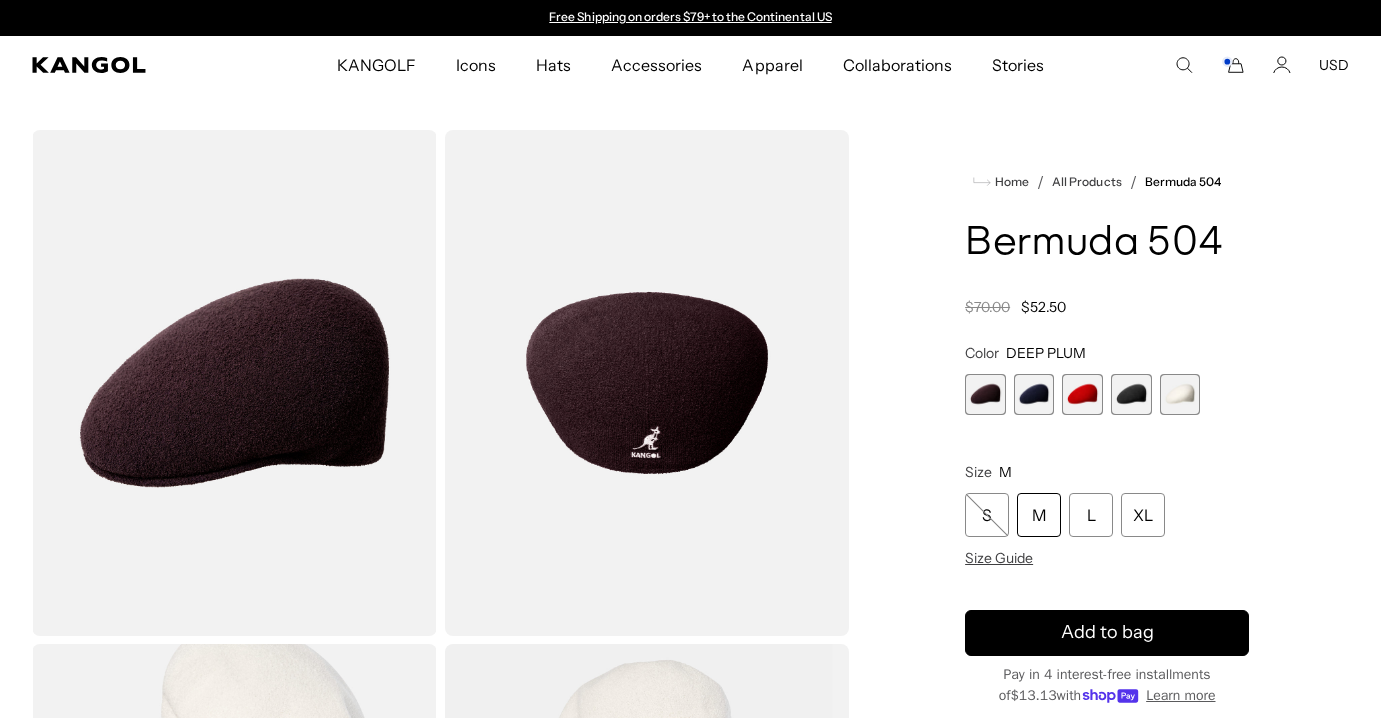 click 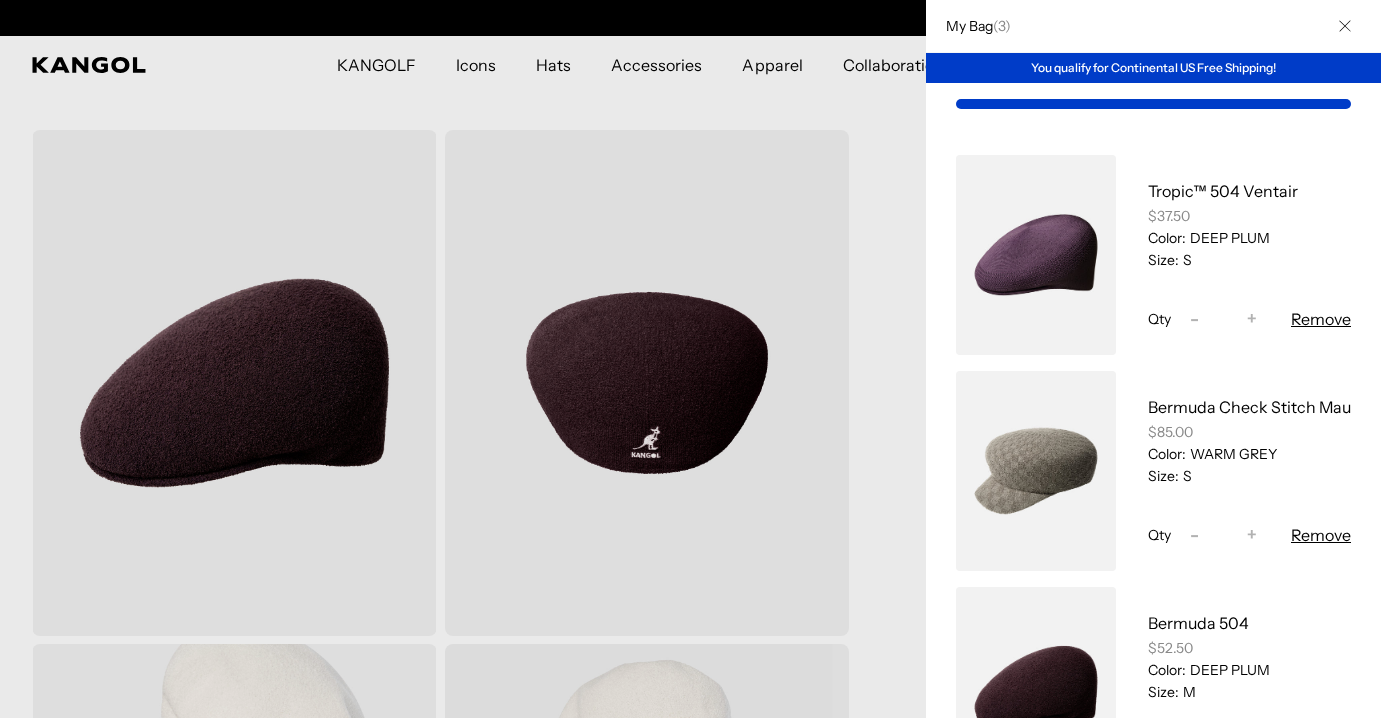 scroll, scrollTop: 0, scrollLeft: 412, axis: horizontal 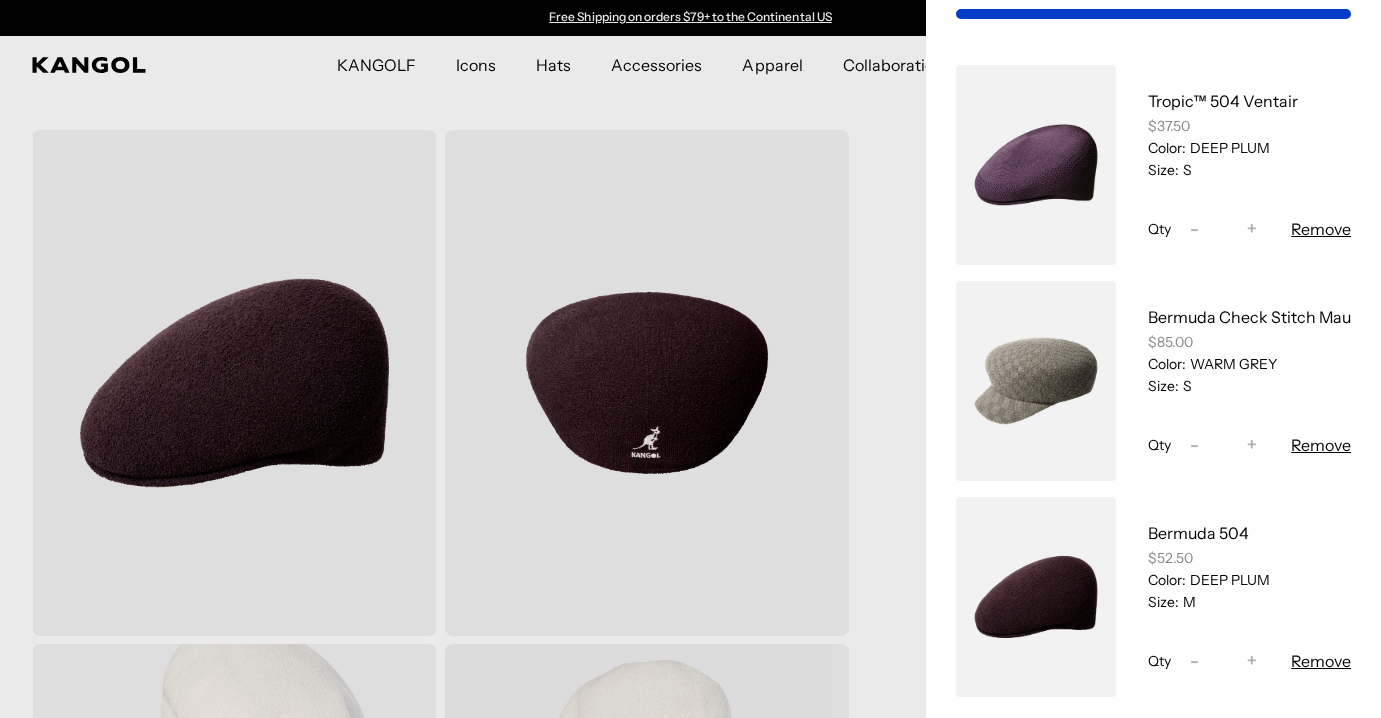 click at bounding box center [1036, 165] 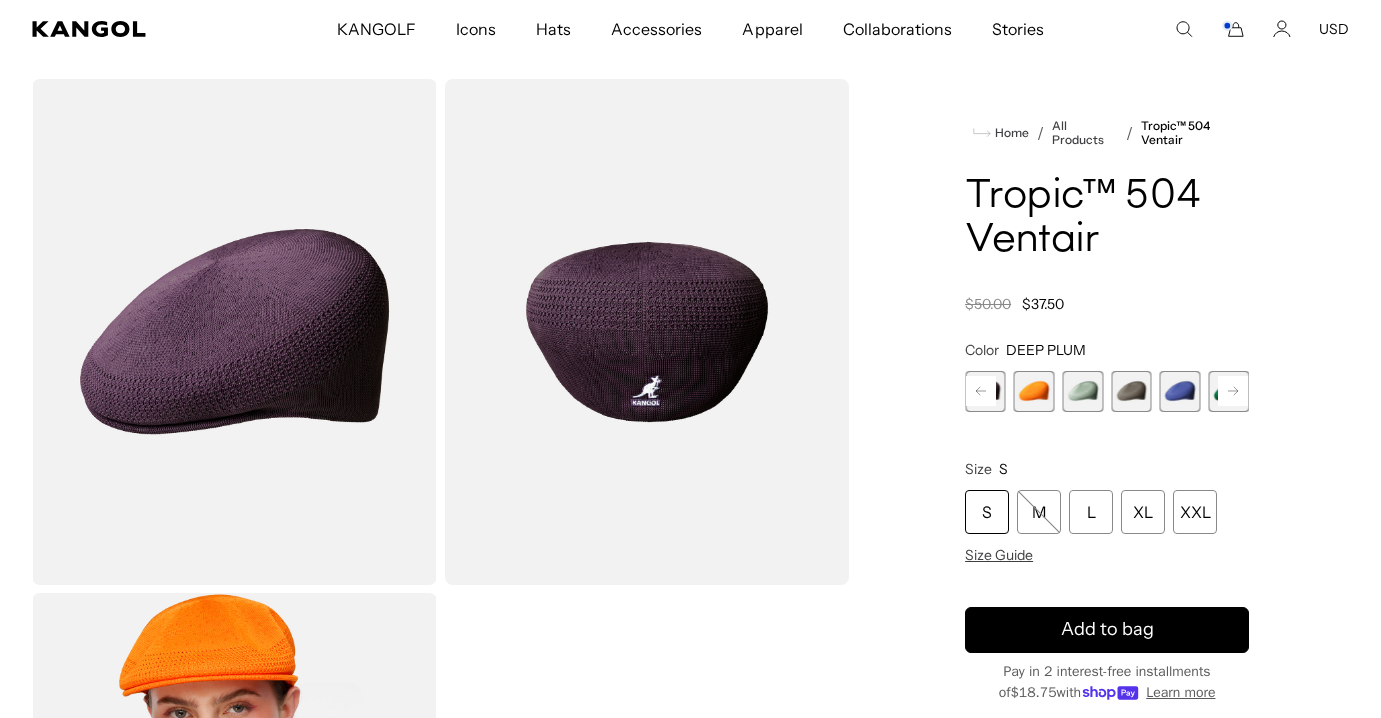 scroll, scrollTop: 0, scrollLeft: 0, axis: both 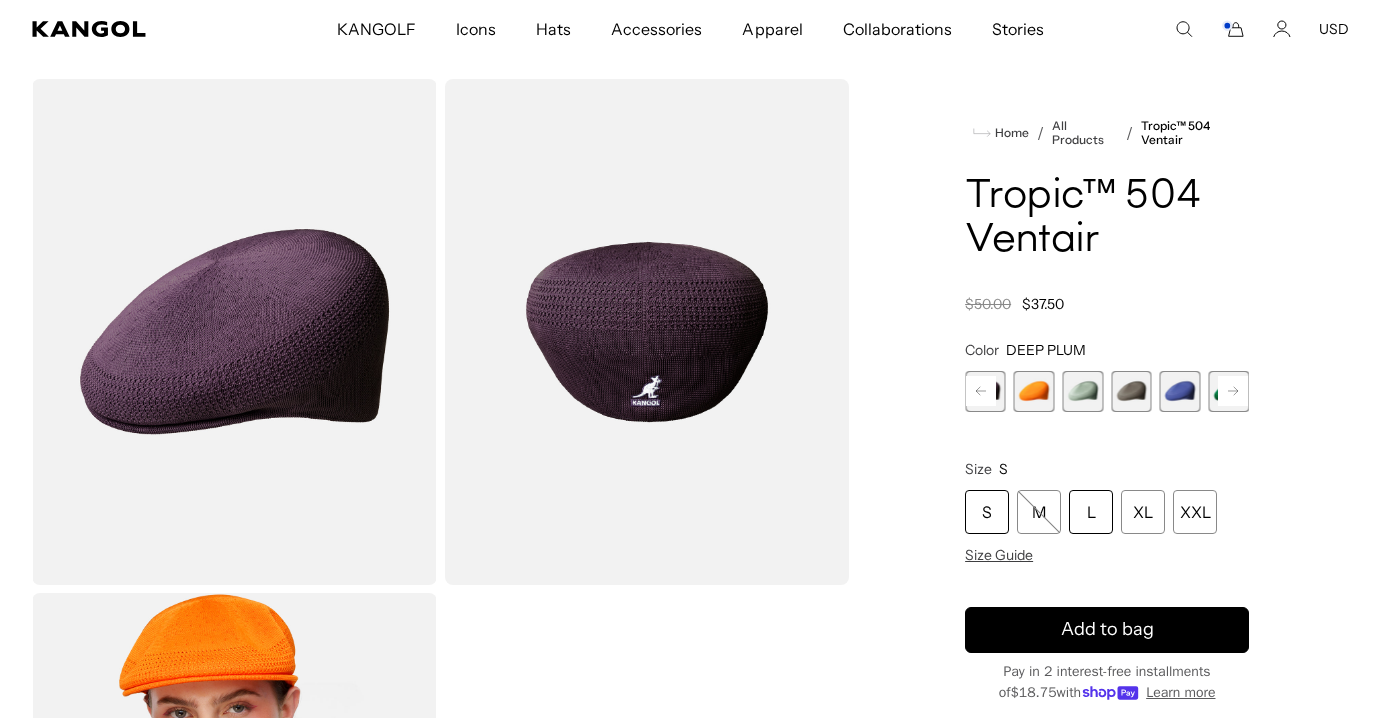 click on "L" at bounding box center [1091, 512] 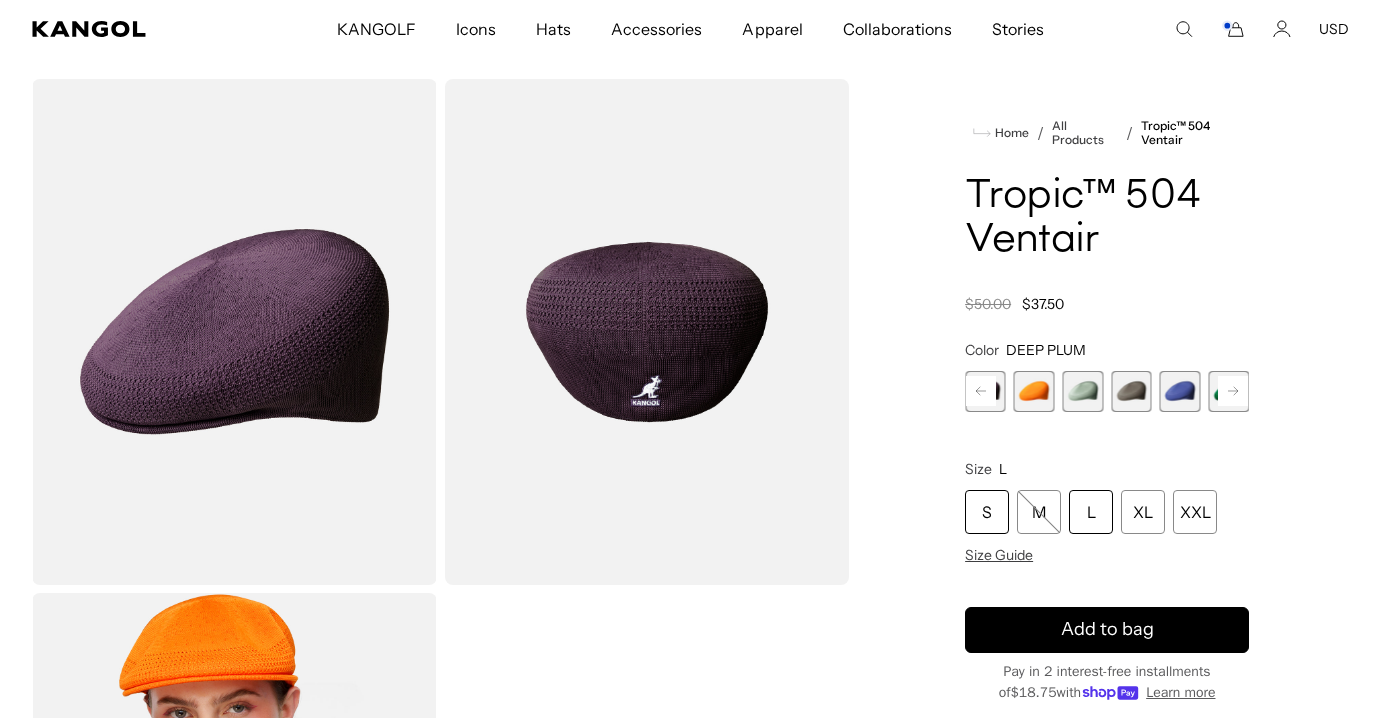 click on "S" at bounding box center [987, 512] 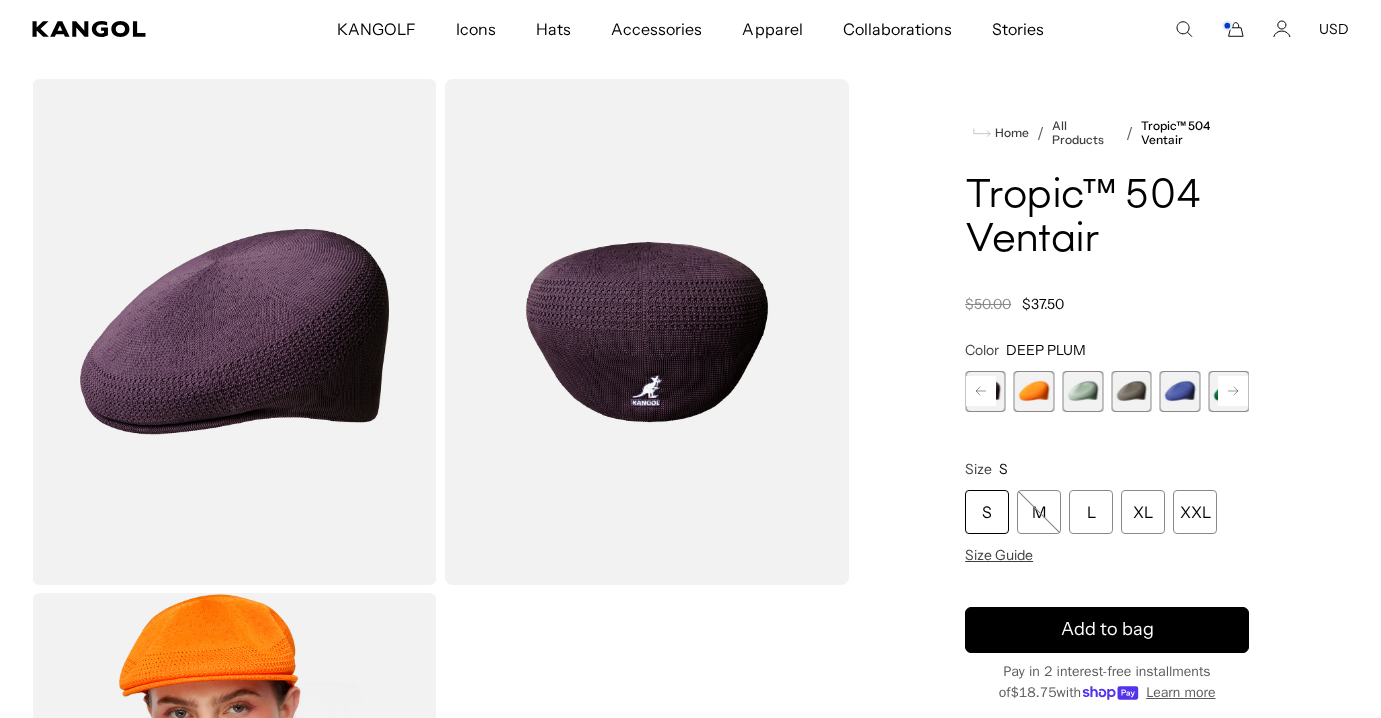 scroll, scrollTop: 0, scrollLeft: 0, axis: both 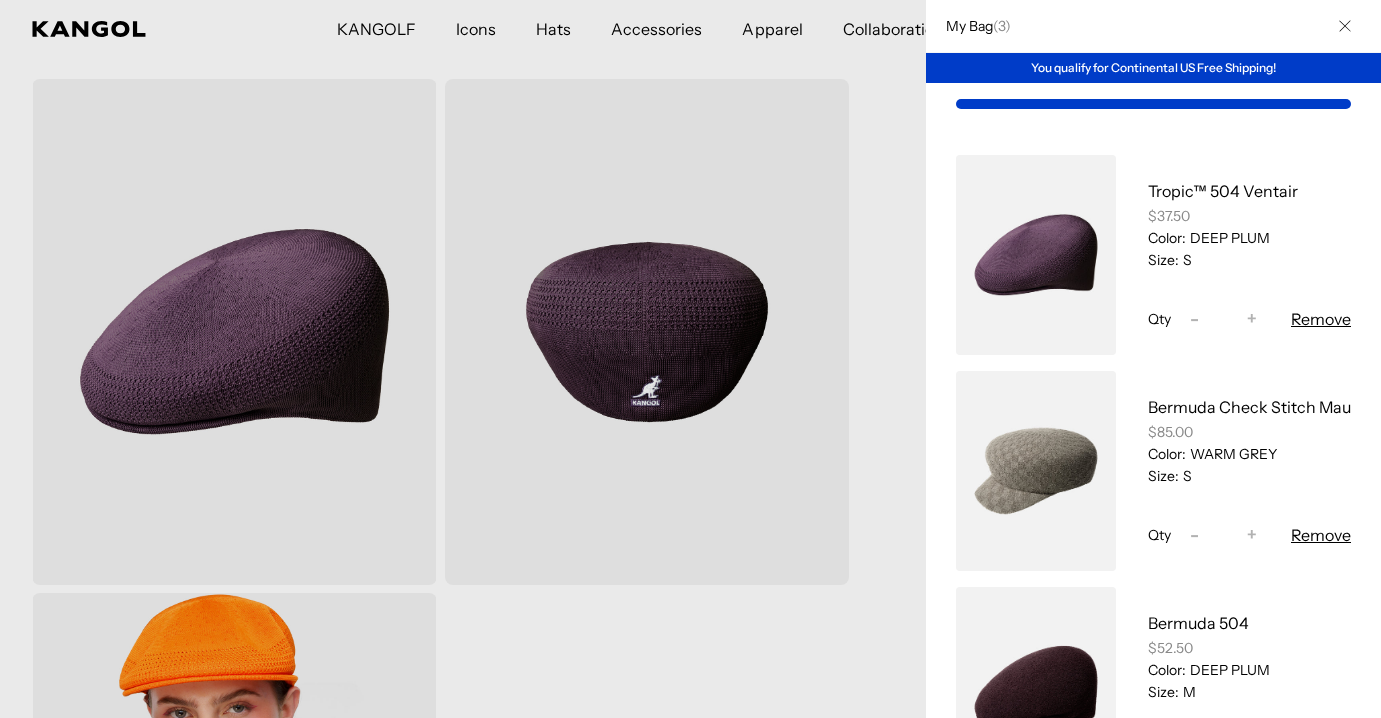 click at bounding box center [690, 359] 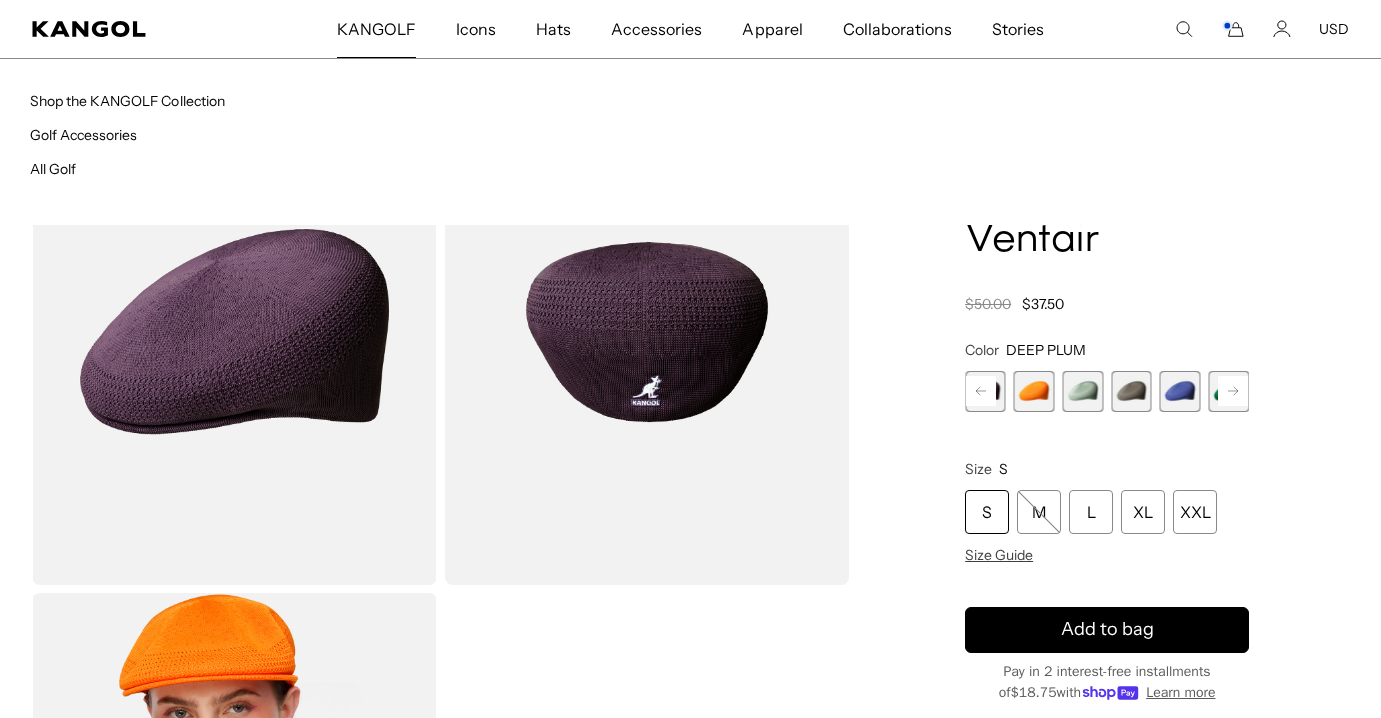 scroll, scrollTop: 0, scrollLeft: 0, axis: both 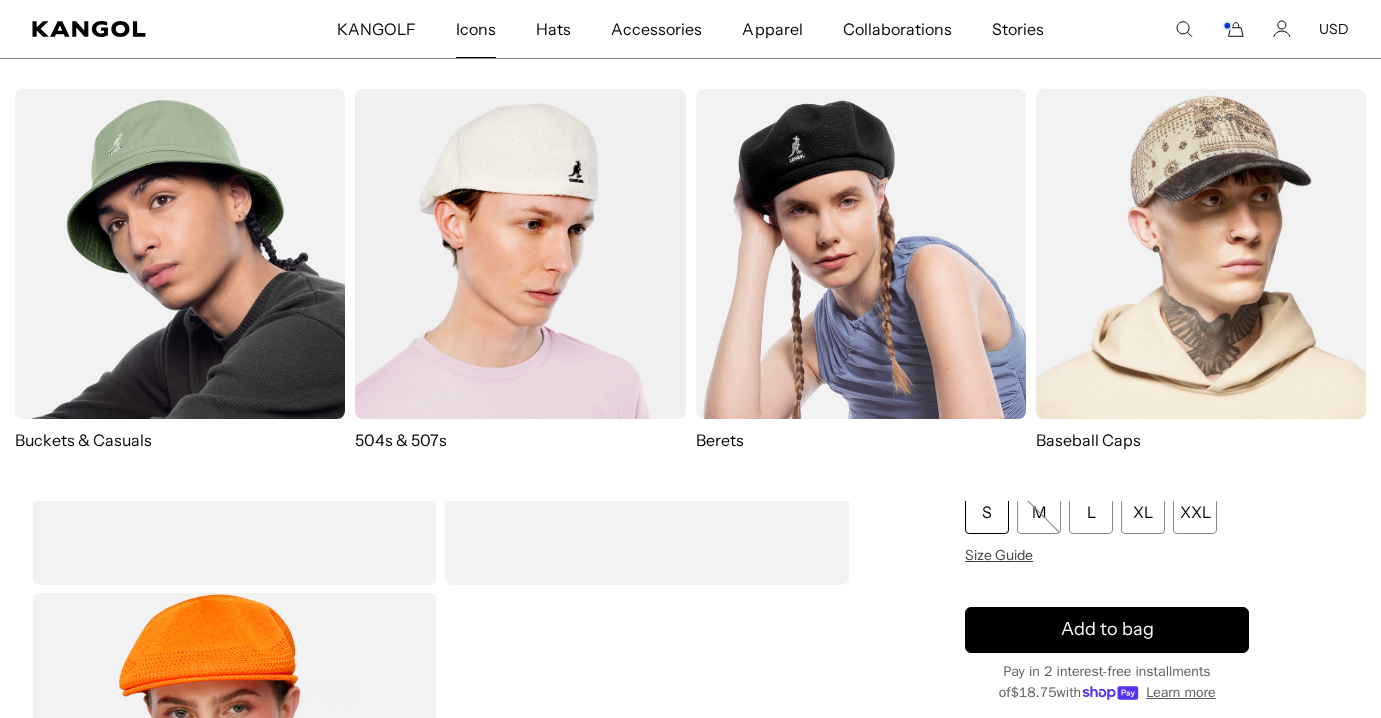 click at bounding box center [520, 254] 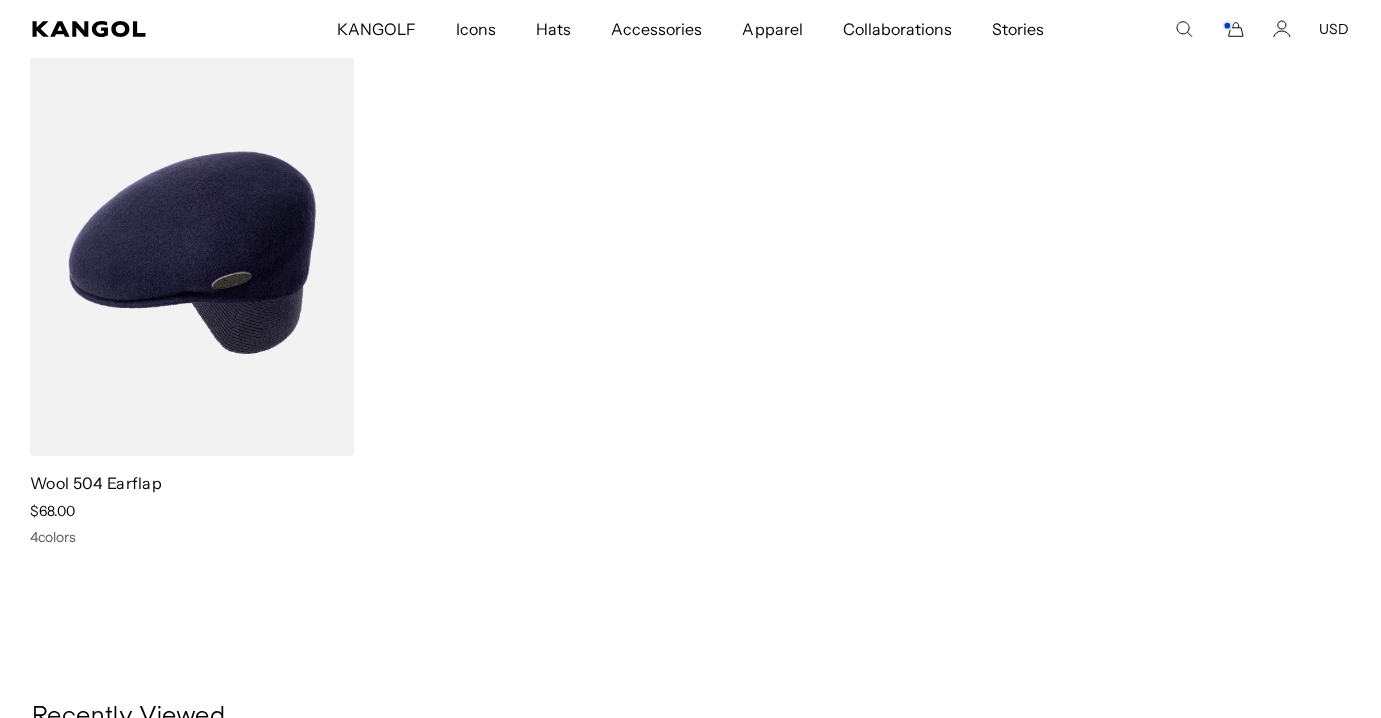 scroll, scrollTop: 4589, scrollLeft: 0, axis: vertical 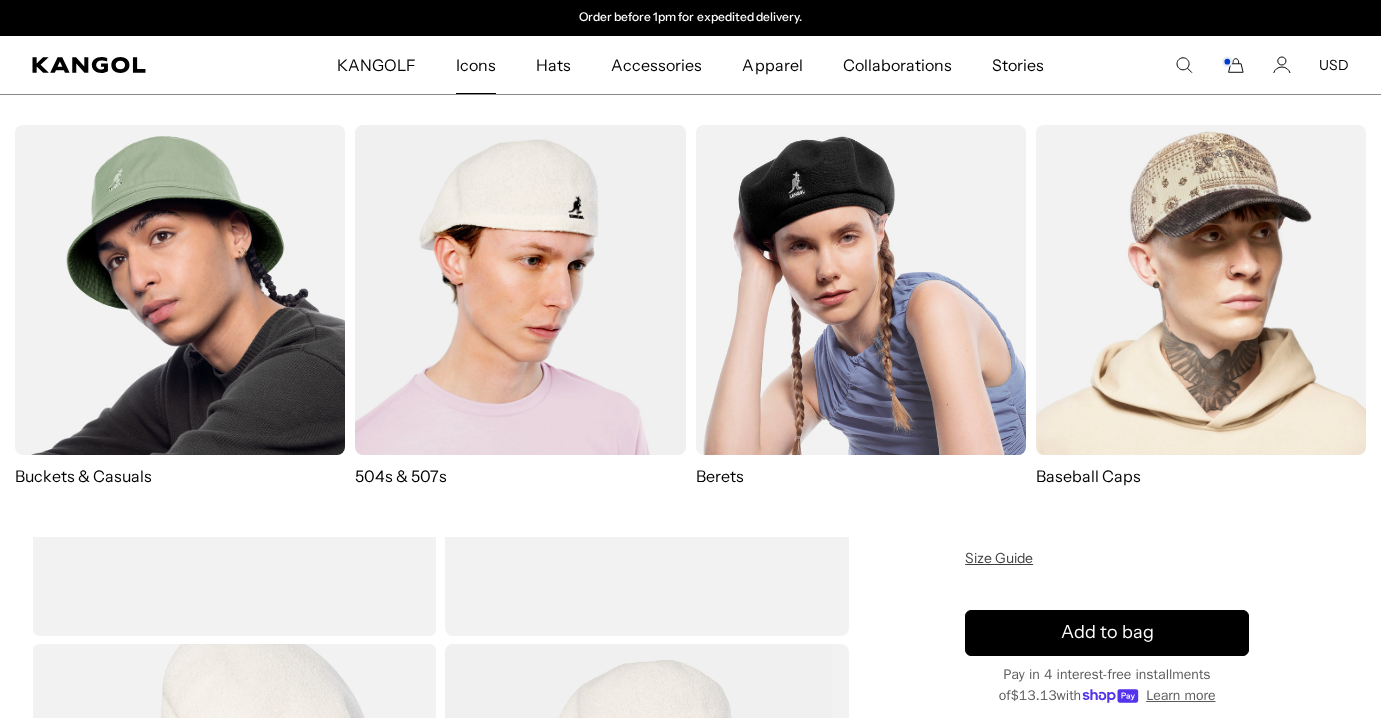 click at bounding box center [520, 290] 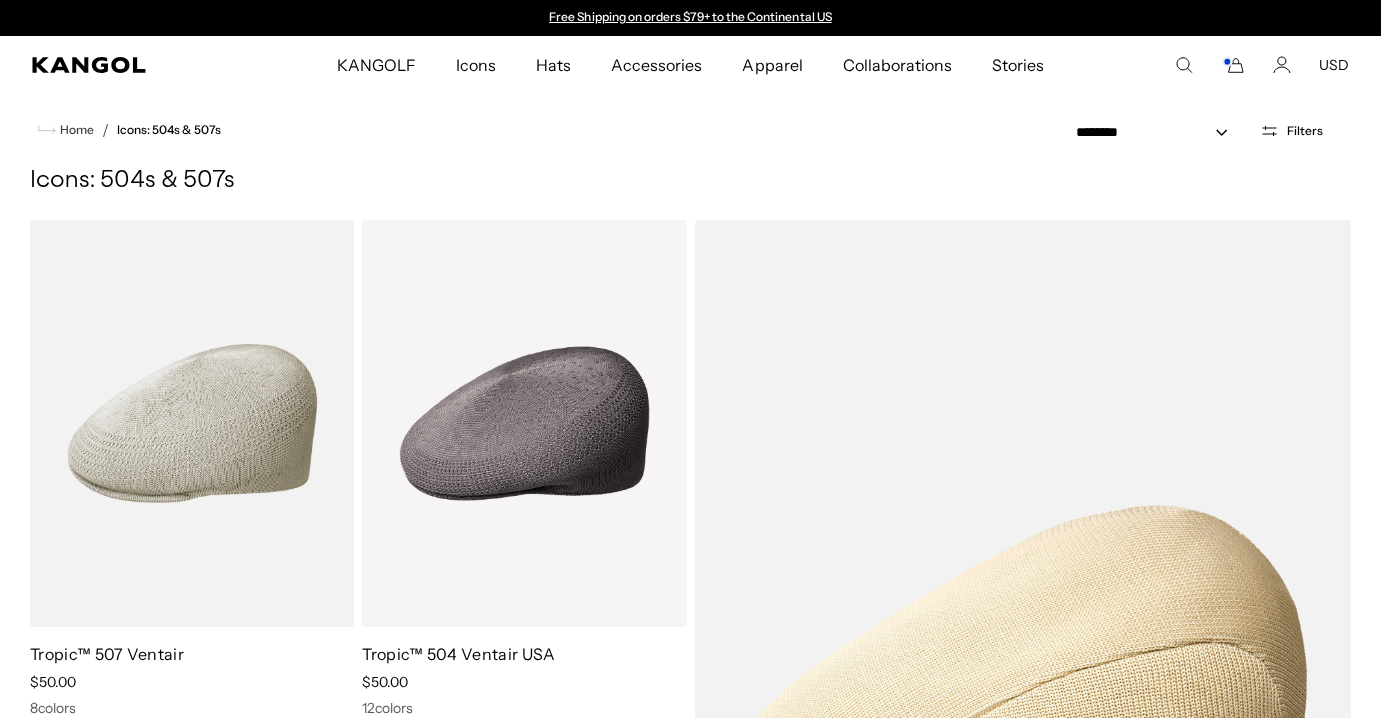 scroll, scrollTop: 0, scrollLeft: 0, axis: both 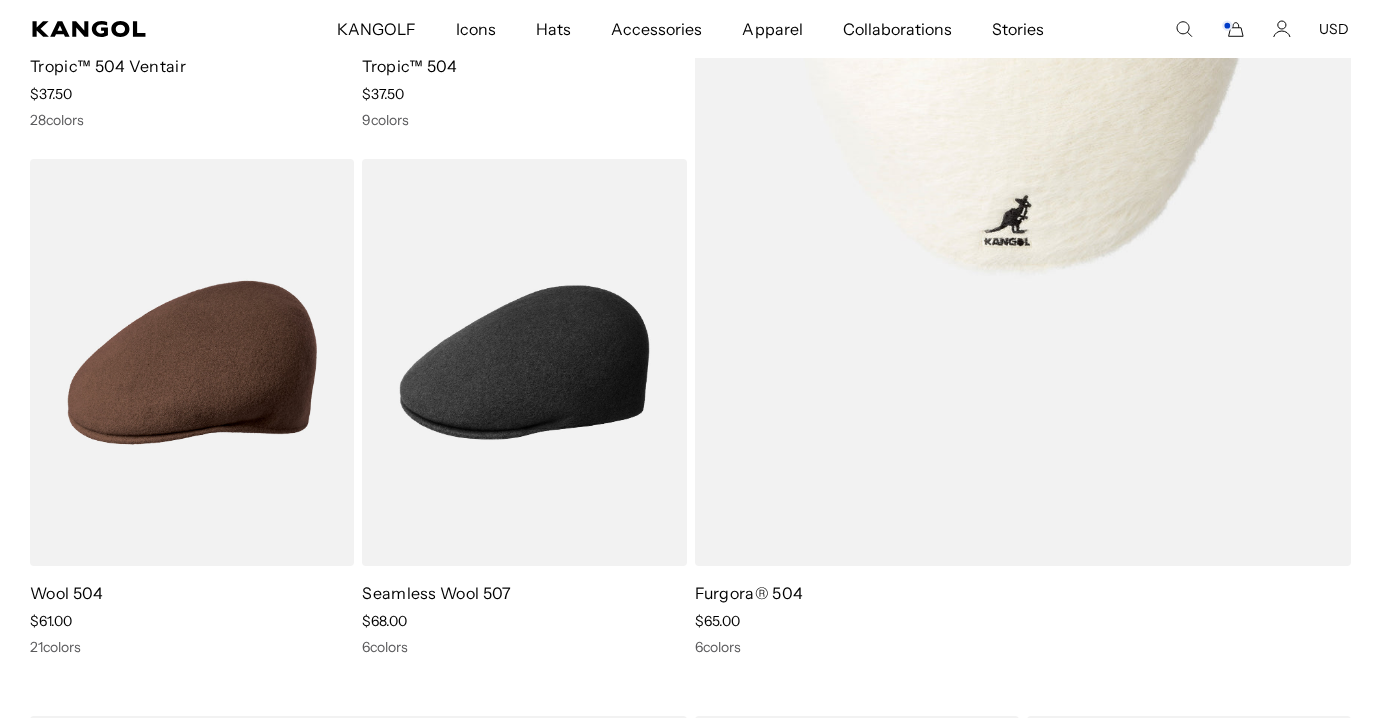 click at bounding box center (1023, 99) 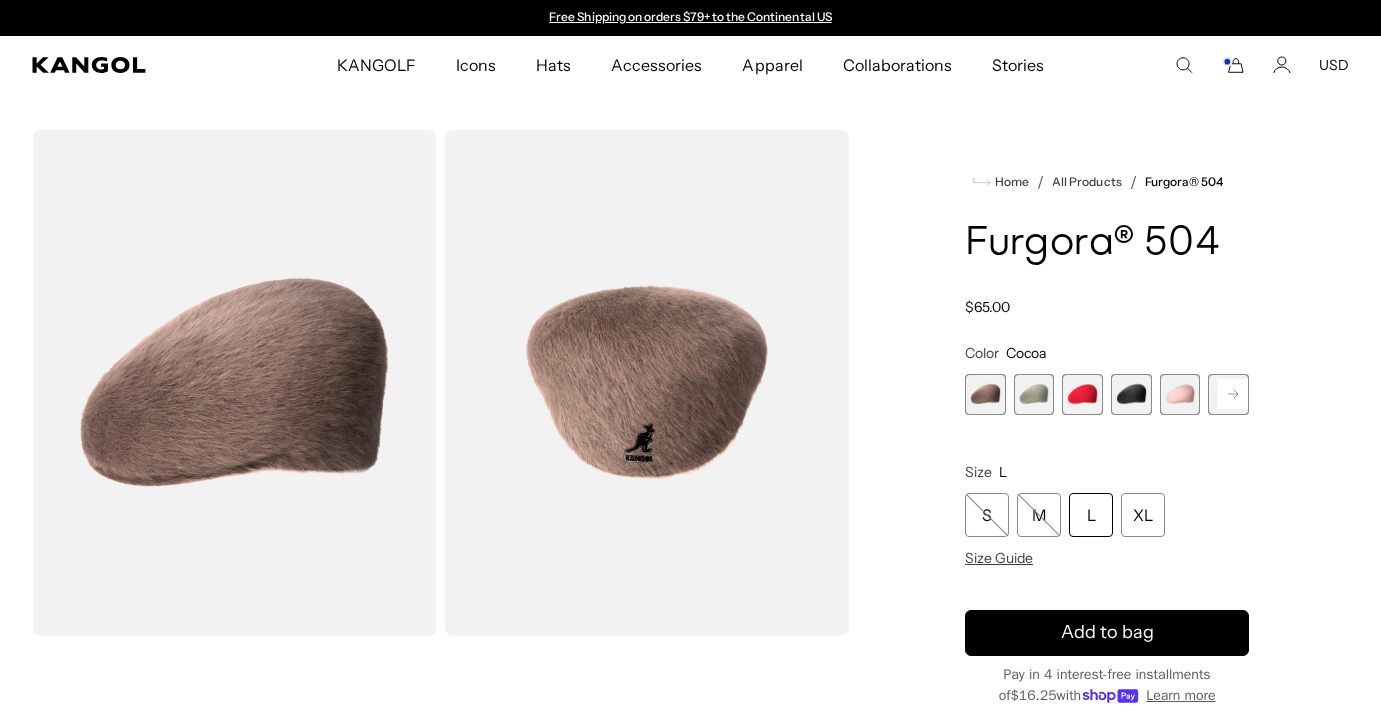 scroll, scrollTop: 0, scrollLeft: 0, axis: both 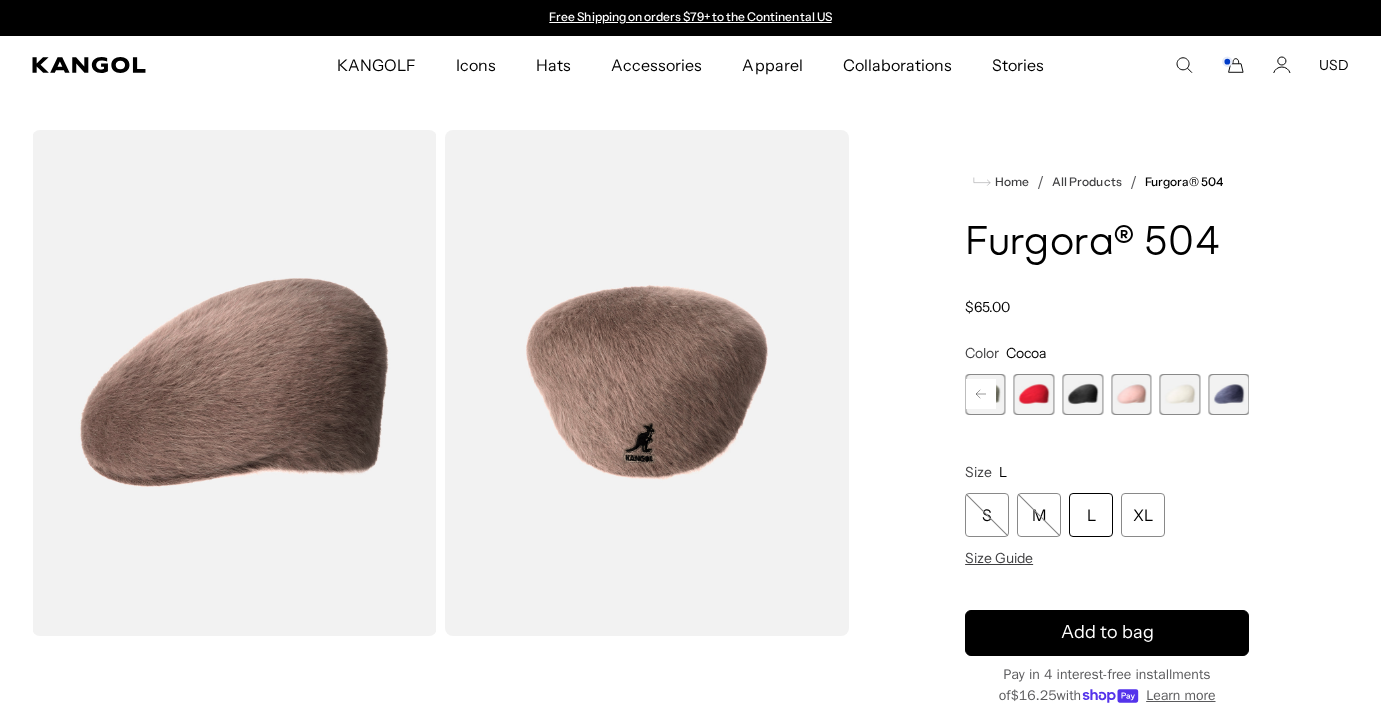 click at bounding box center (1228, 394) 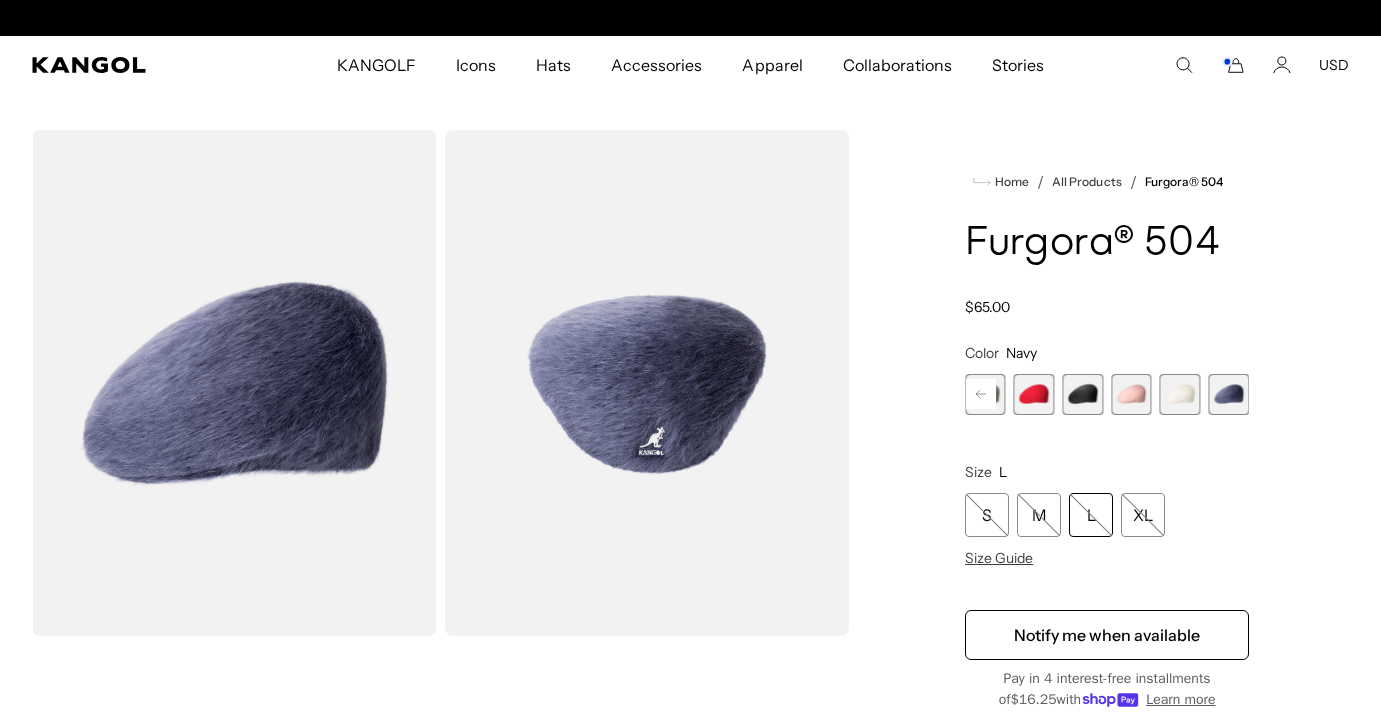 scroll, scrollTop: 0, scrollLeft: 412, axis: horizontal 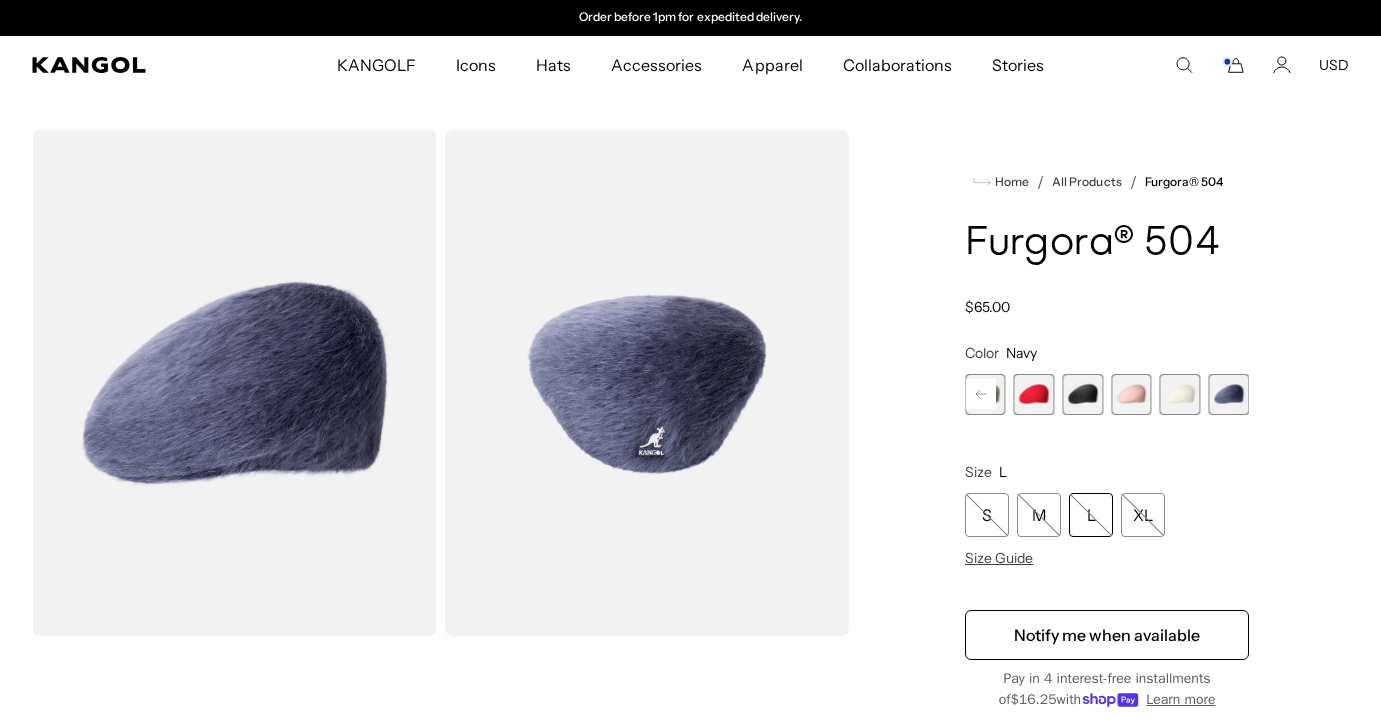 click at bounding box center (1180, 394) 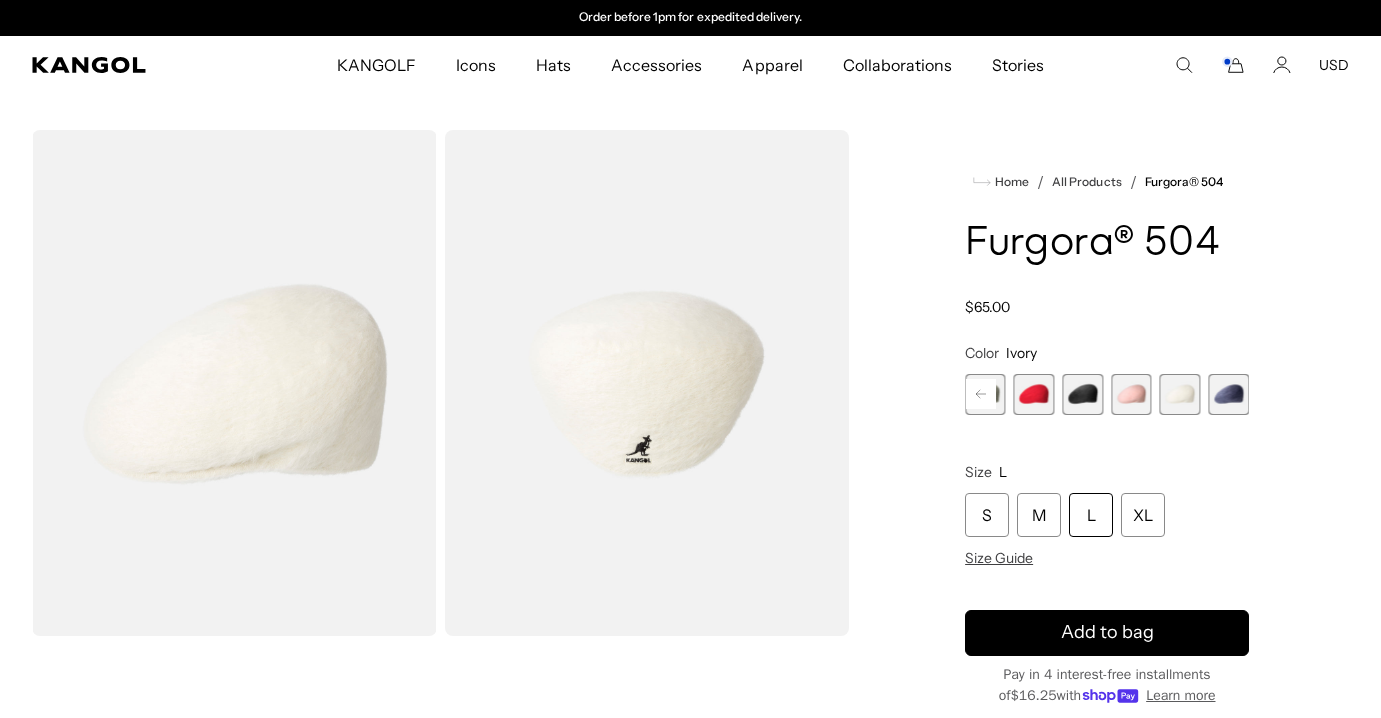 click at bounding box center [1131, 394] 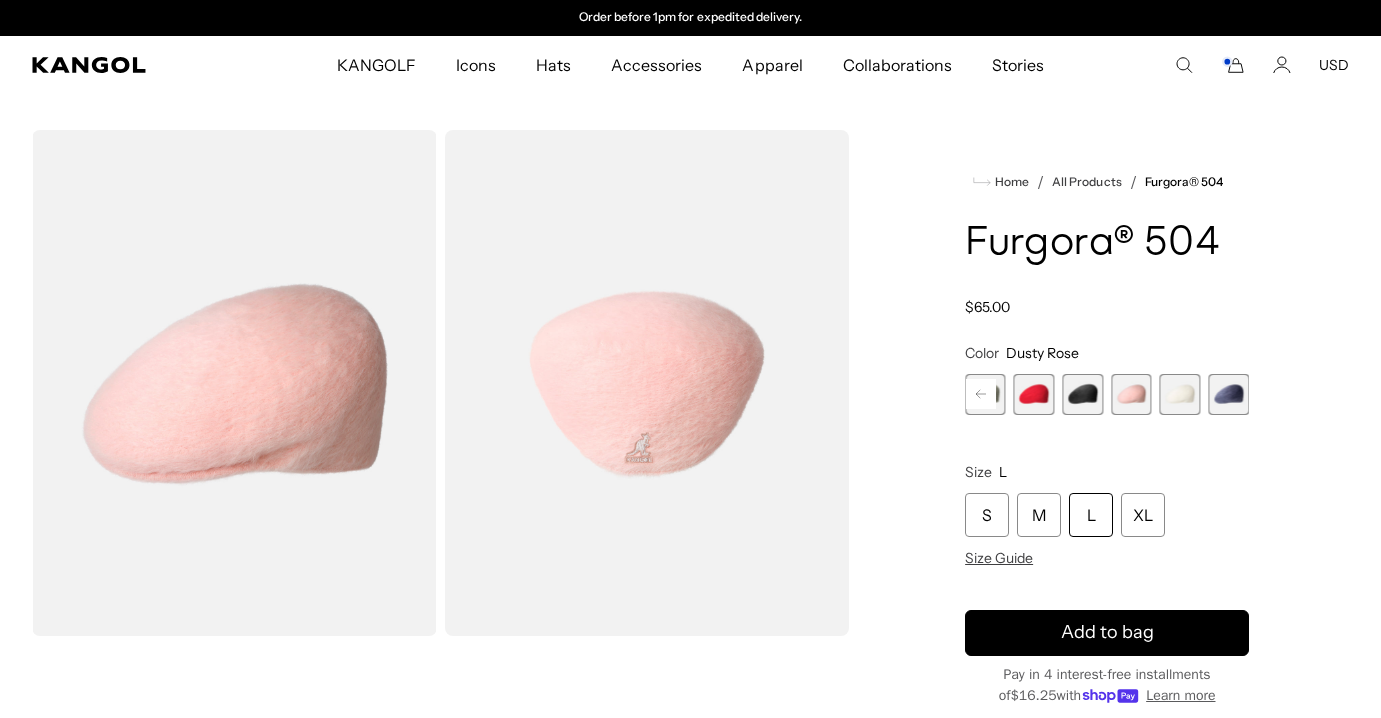 click at bounding box center [1082, 394] 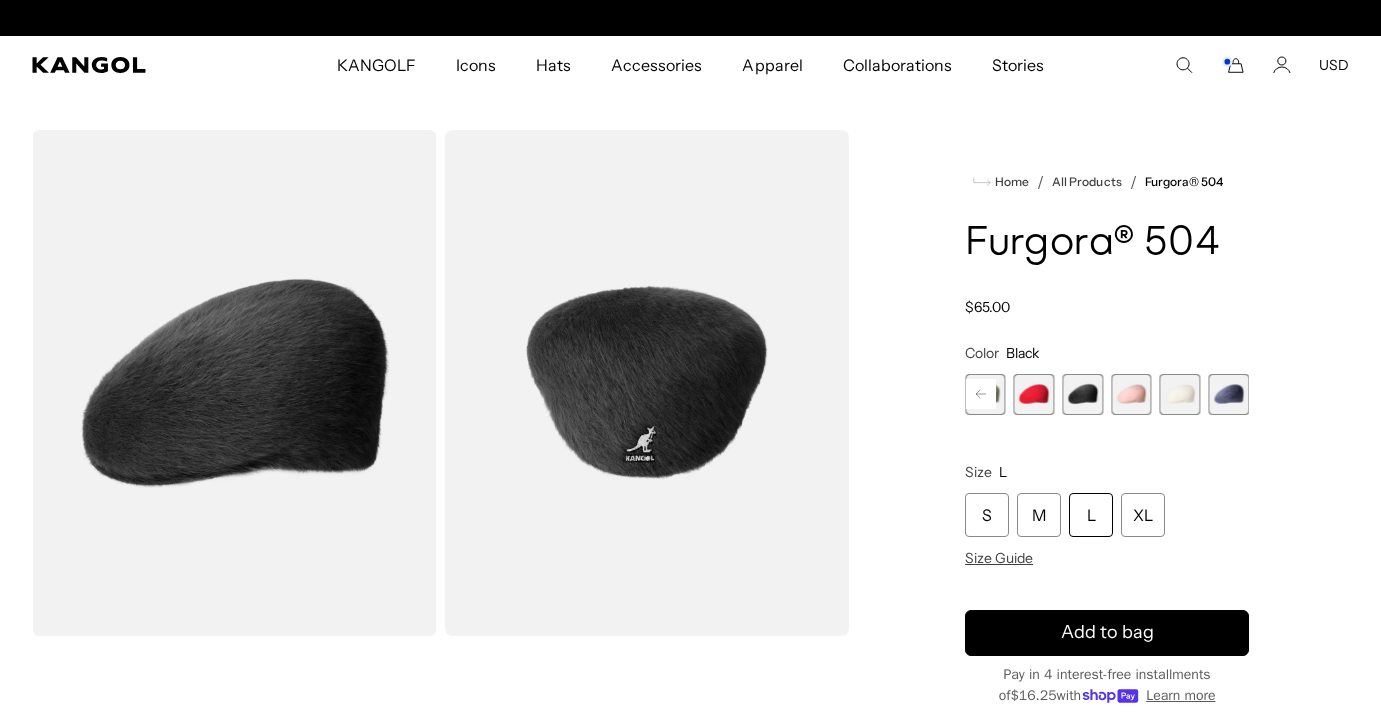 click at bounding box center [1034, 394] 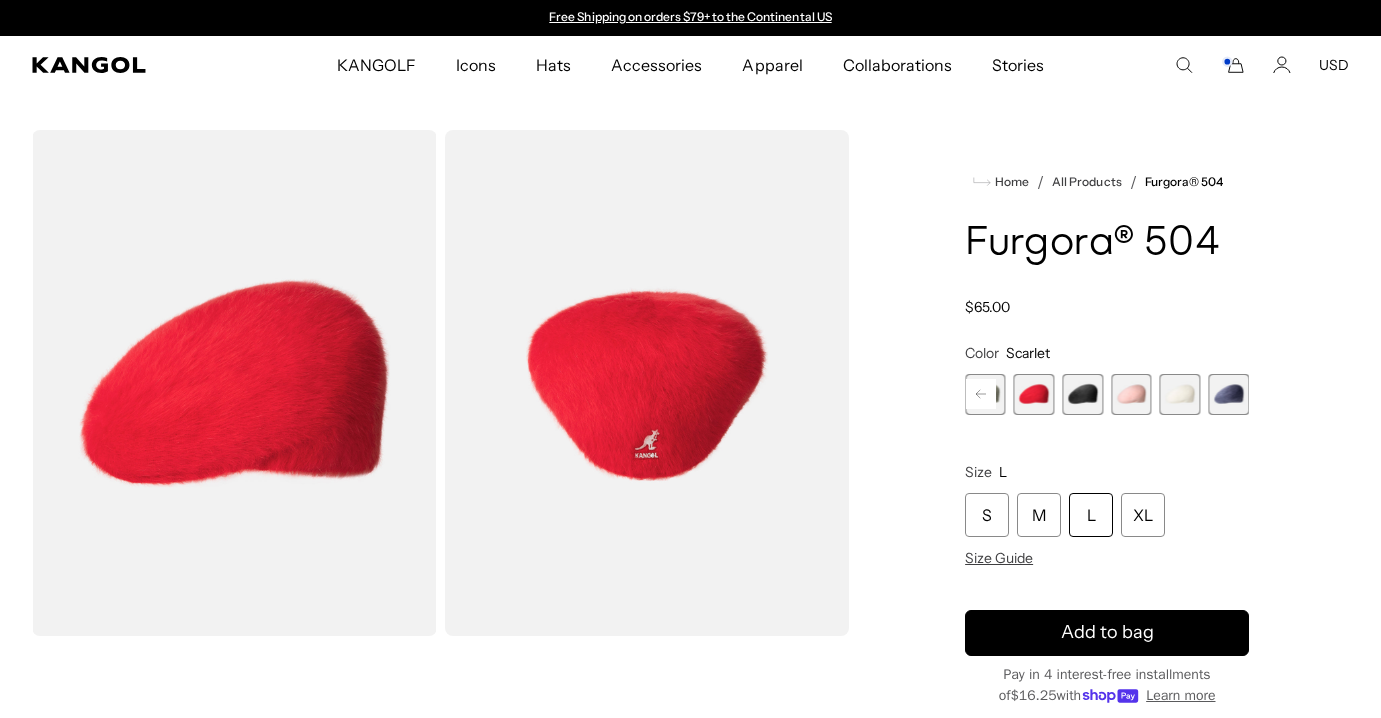 click 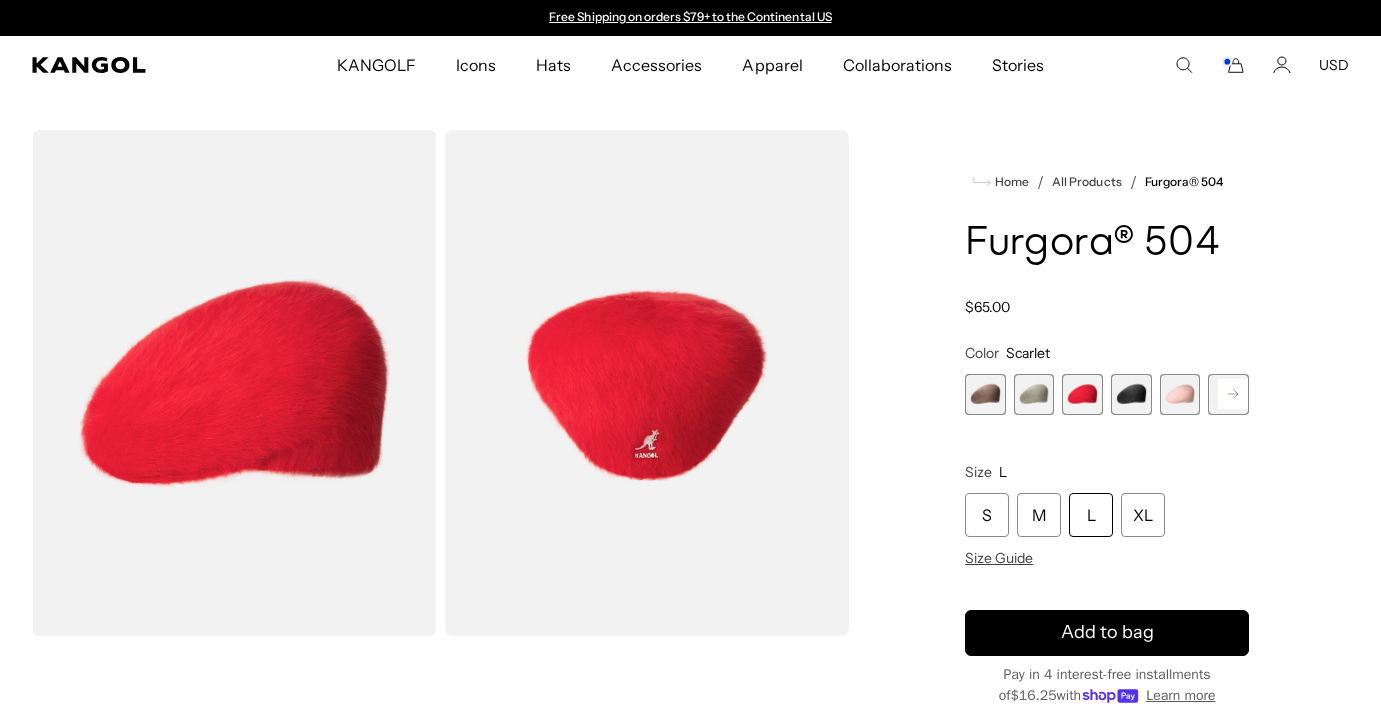 click at bounding box center [1034, 394] 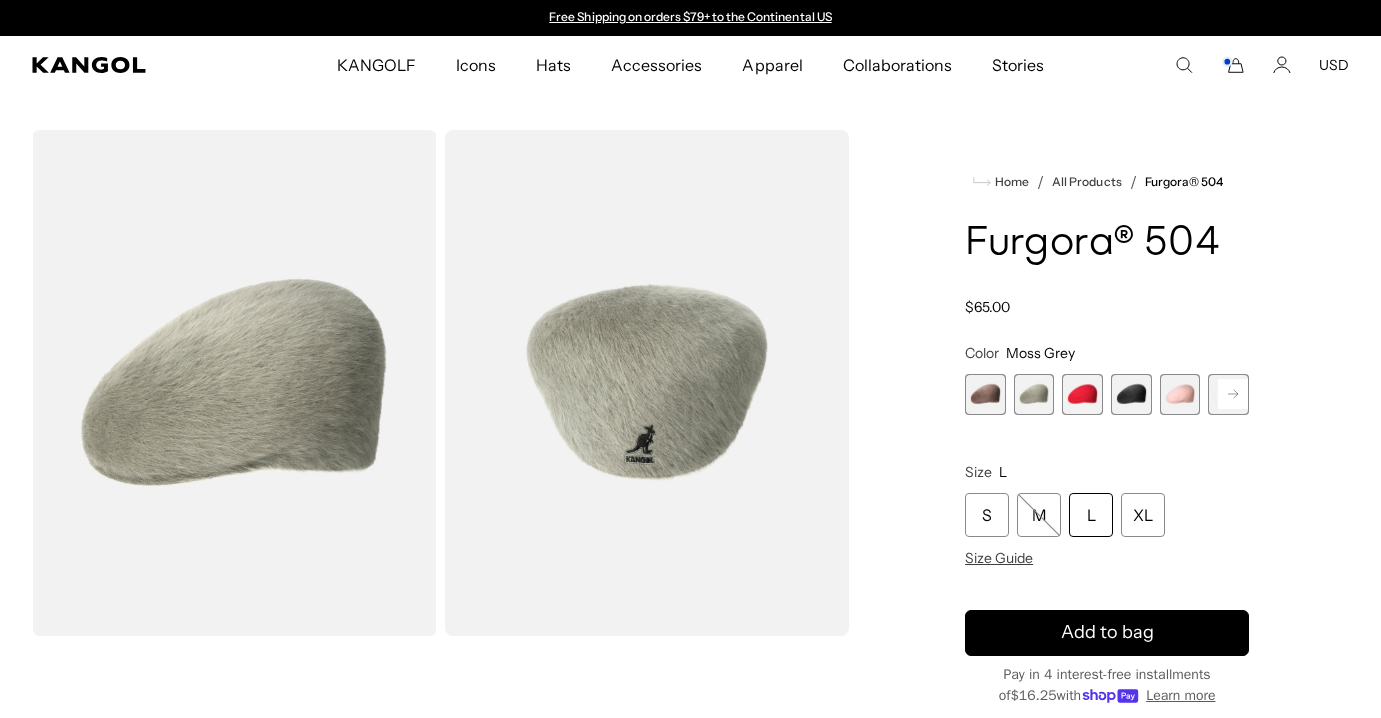 click at bounding box center (985, 394) 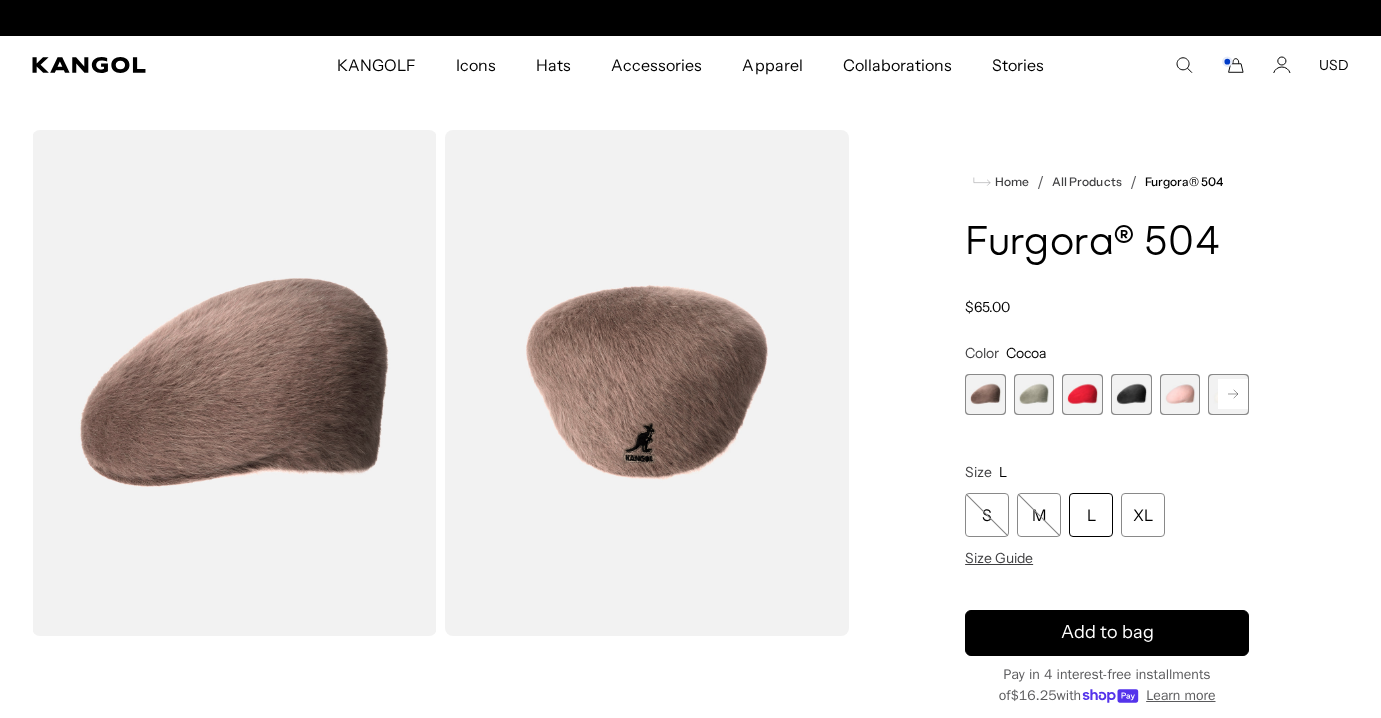 scroll, scrollTop: 0, scrollLeft: 412, axis: horizontal 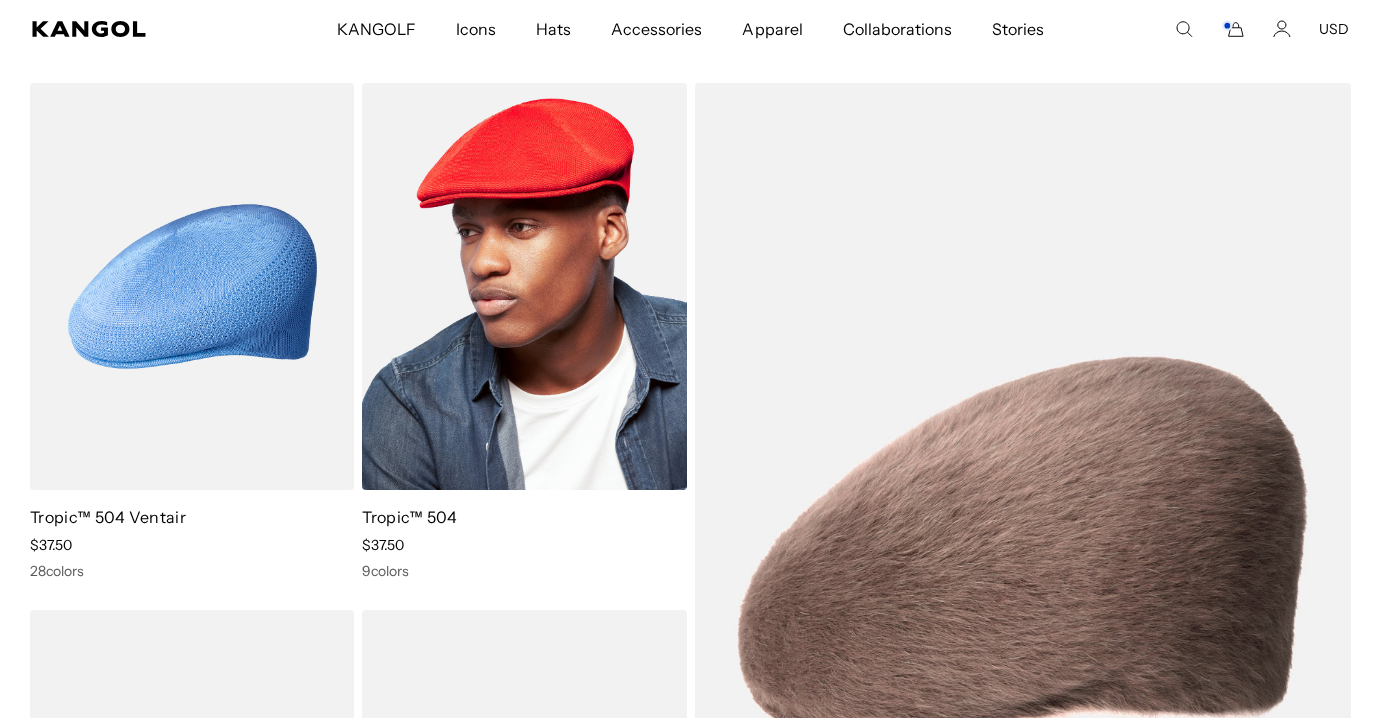 click at bounding box center [524, 286] 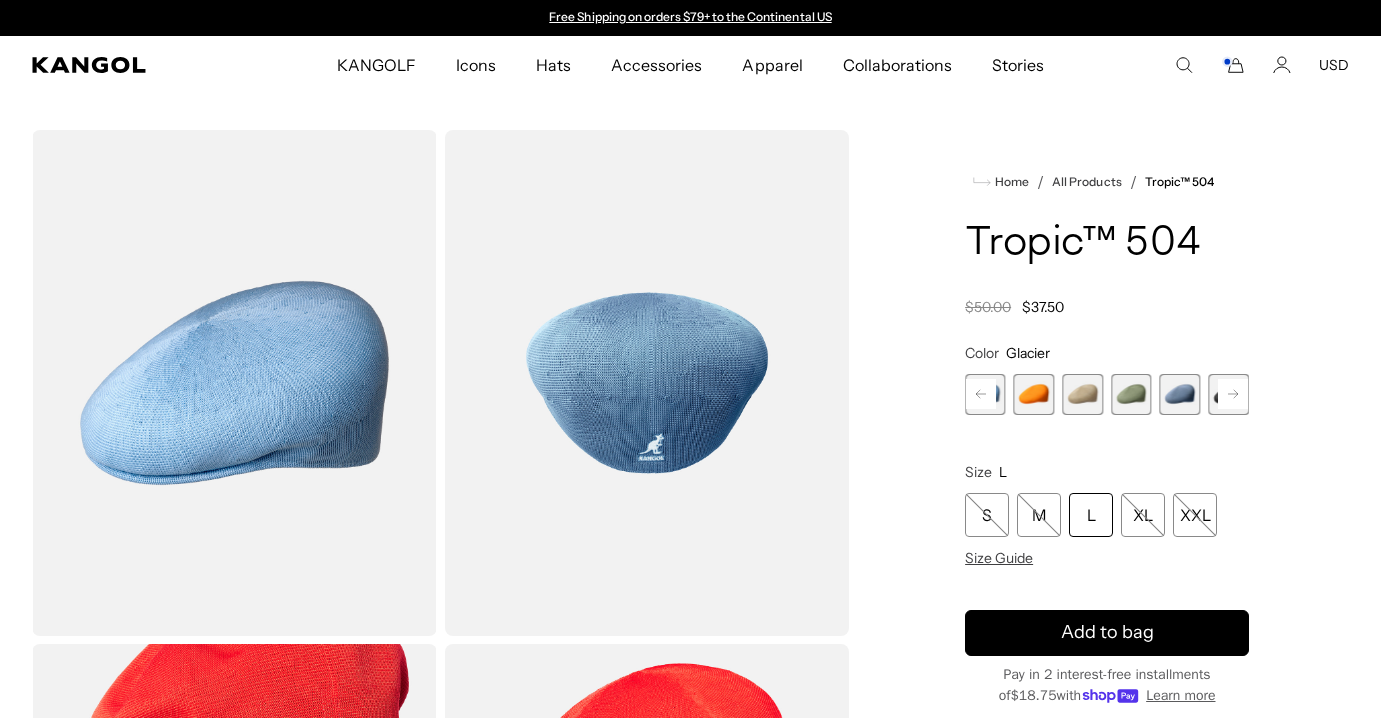 scroll, scrollTop: 0, scrollLeft: 0, axis: both 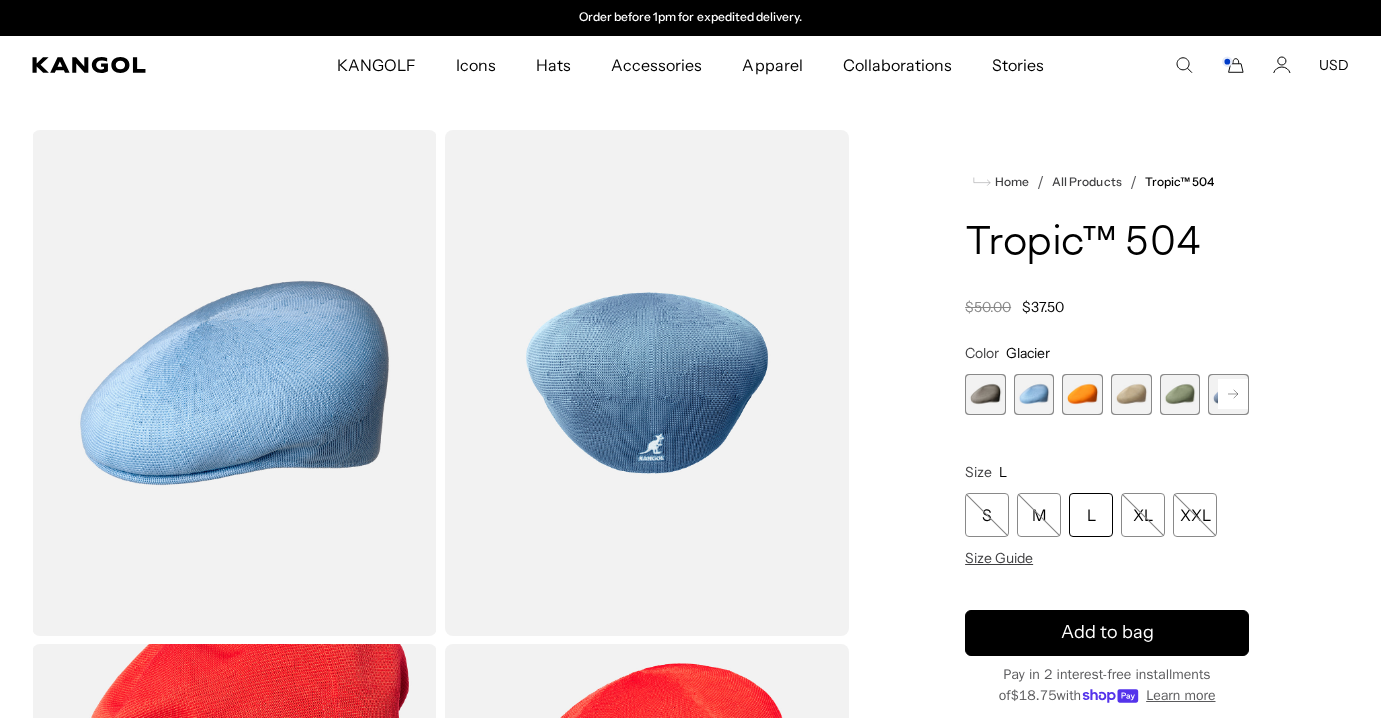 click at bounding box center [985, 394] 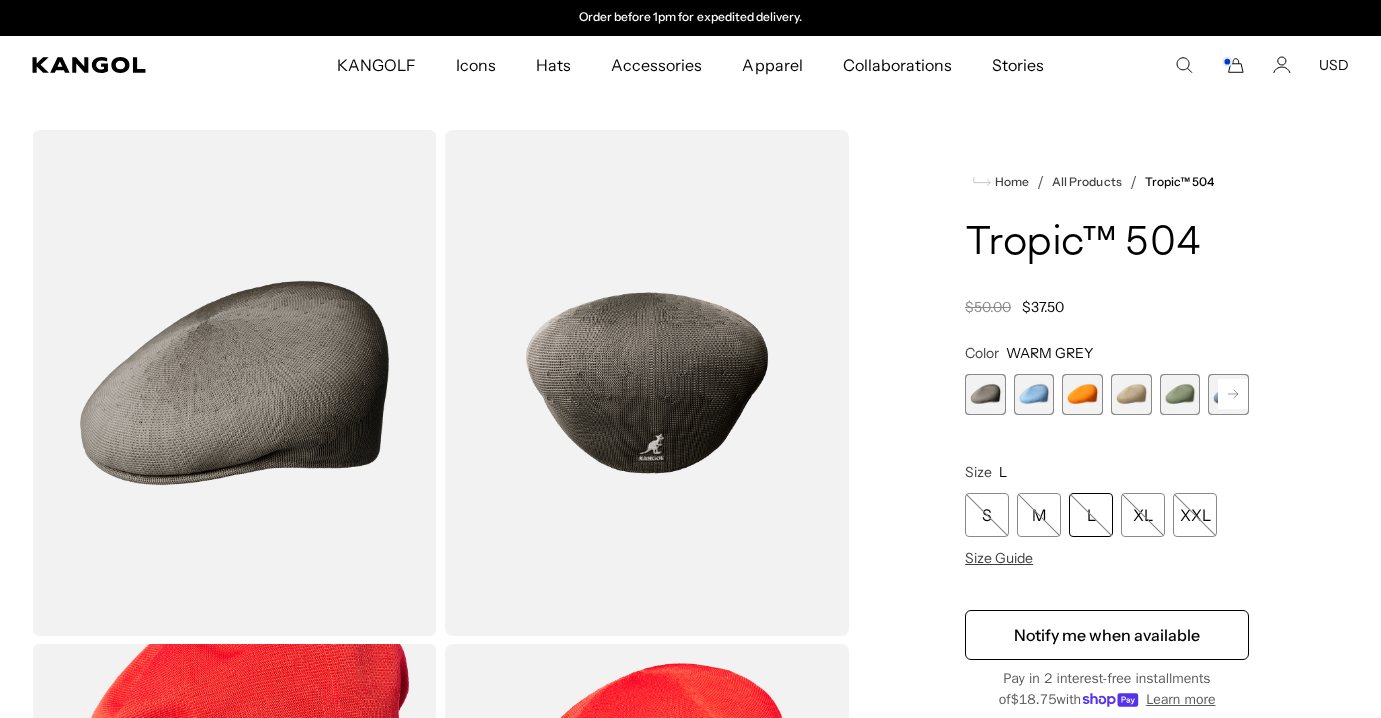 click at bounding box center (985, 394) 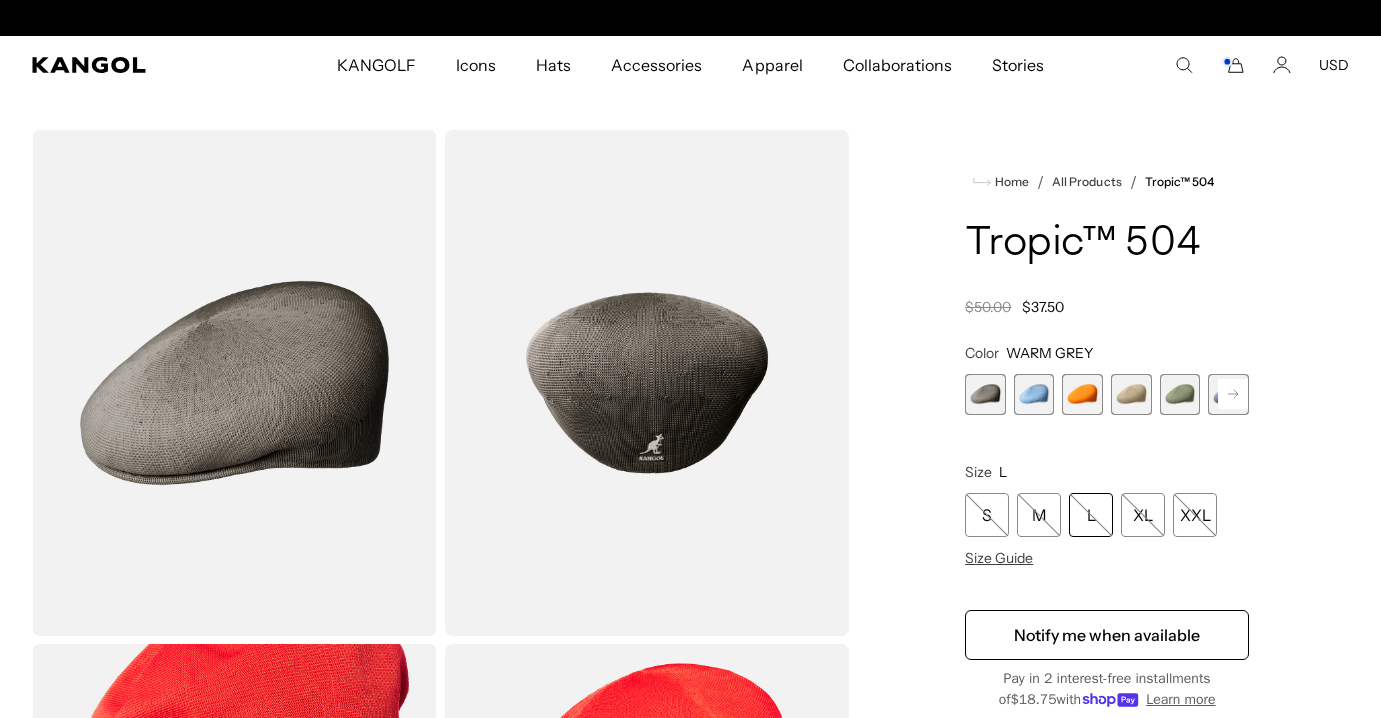 scroll, scrollTop: 0, scrollLeft: 412, axis: horizontal 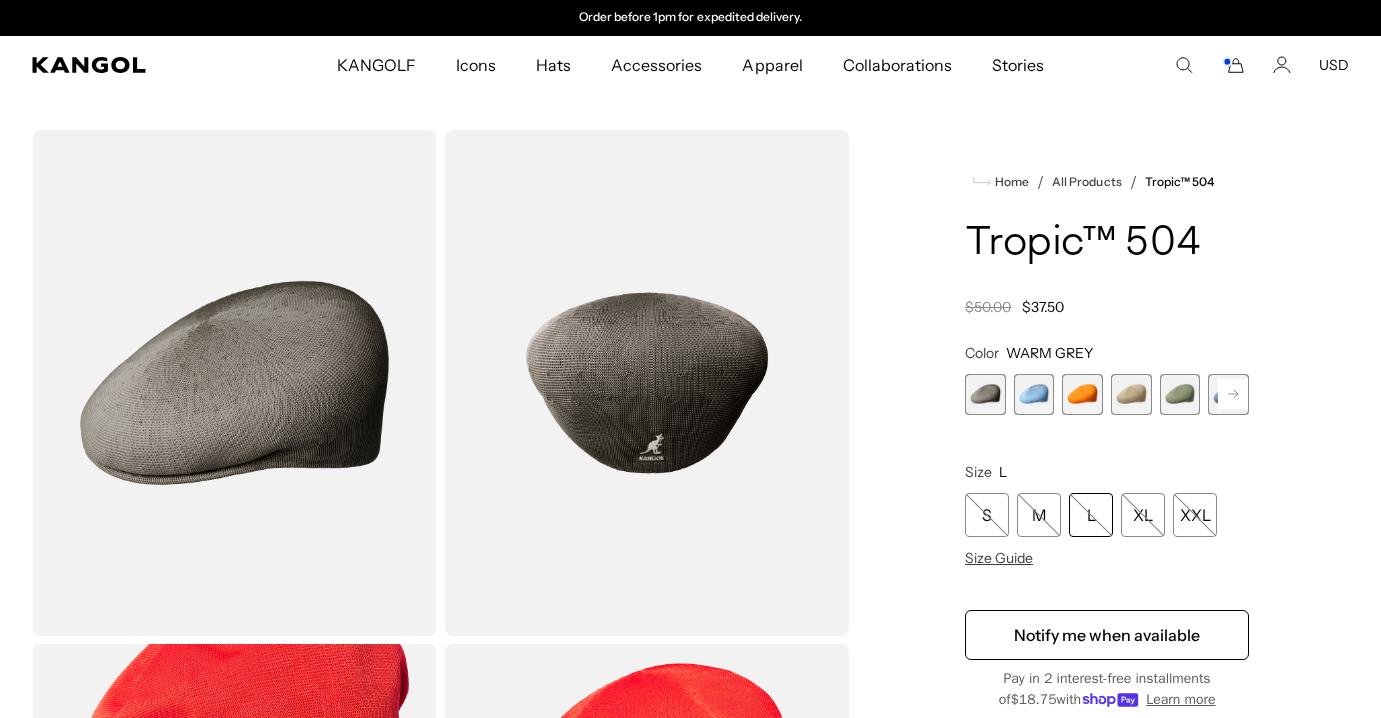 click at bounding box center [1034, 394] 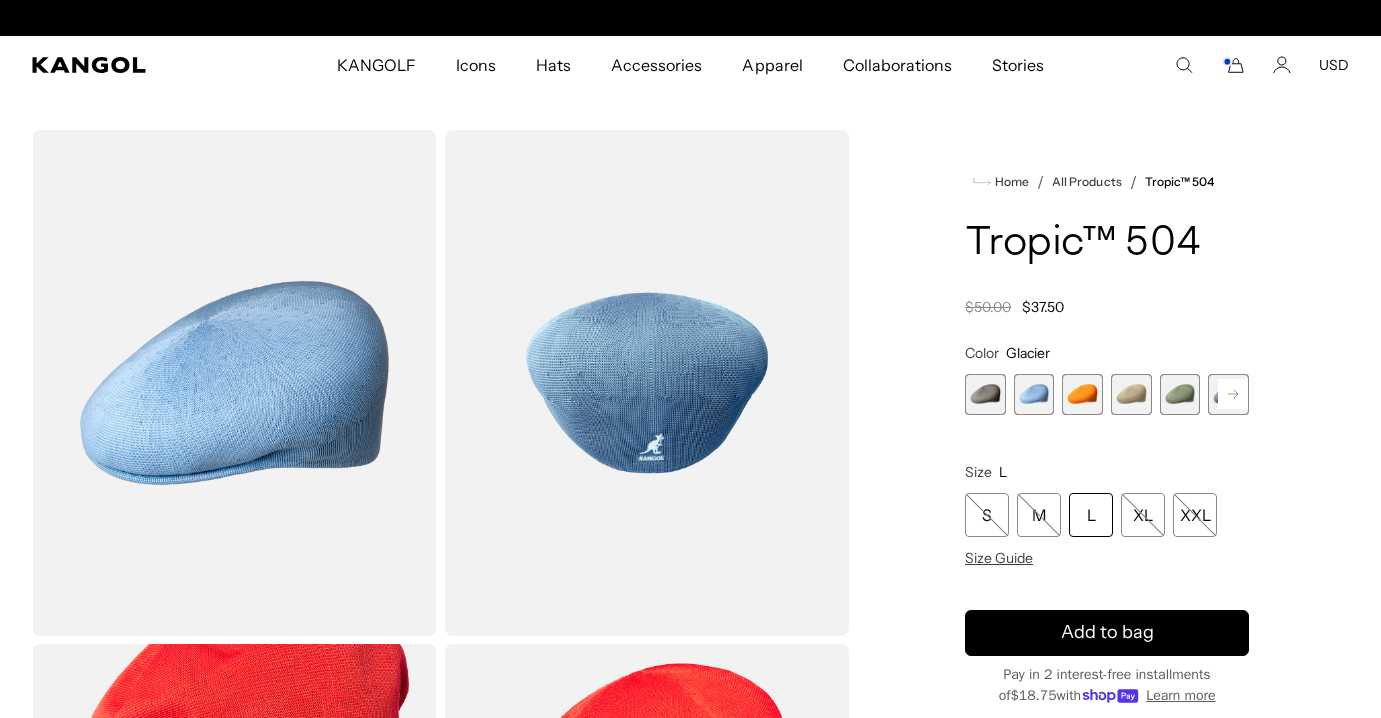 scroll, scrollTop: 0, scrollLeft: 0, axis: both 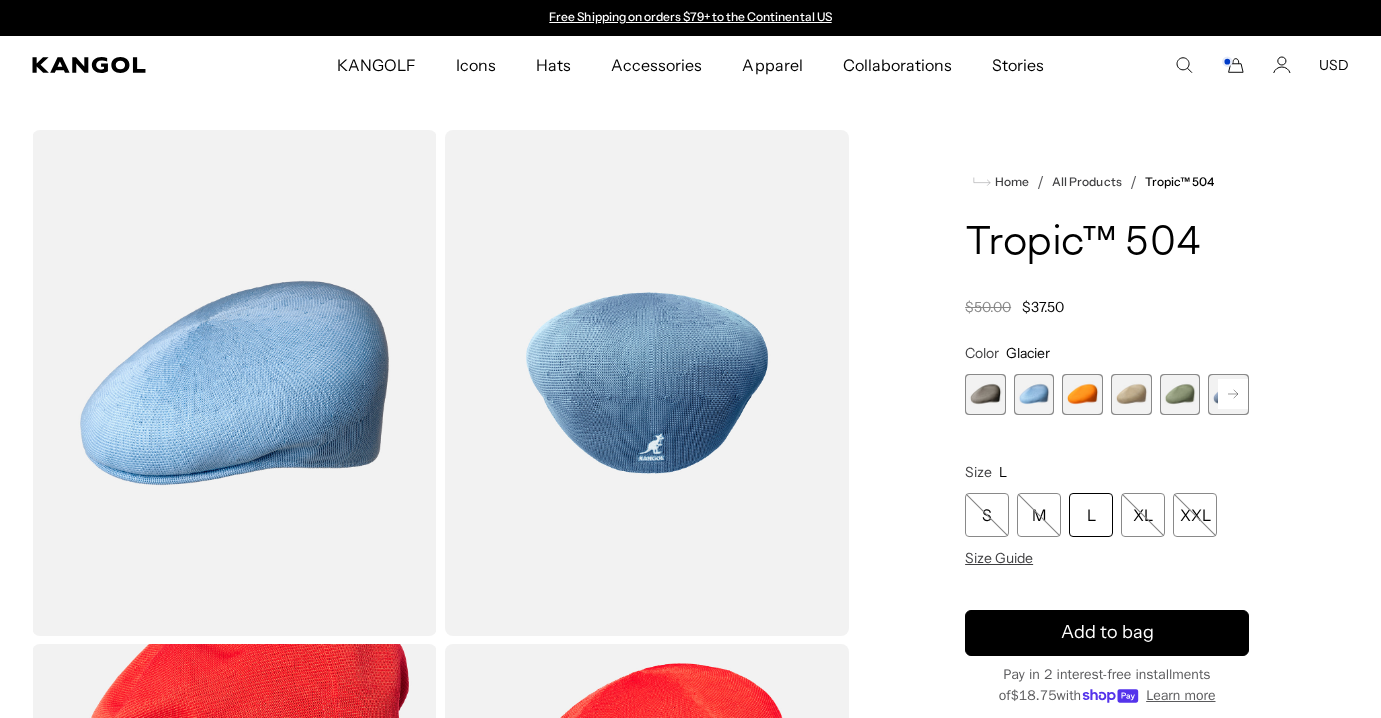 click at bounding box center (1082, 394) 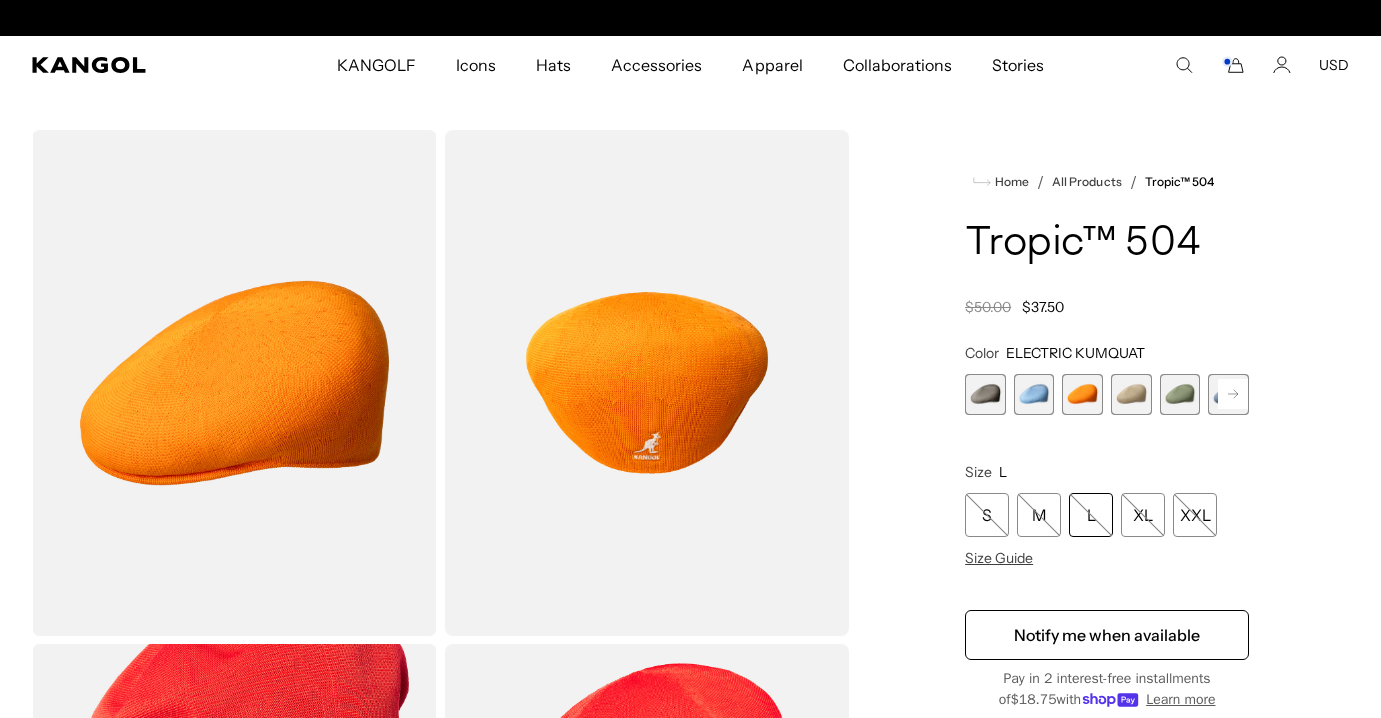 scroll, scrollTop: 0, scrollLeft: 412, axis: horizontal 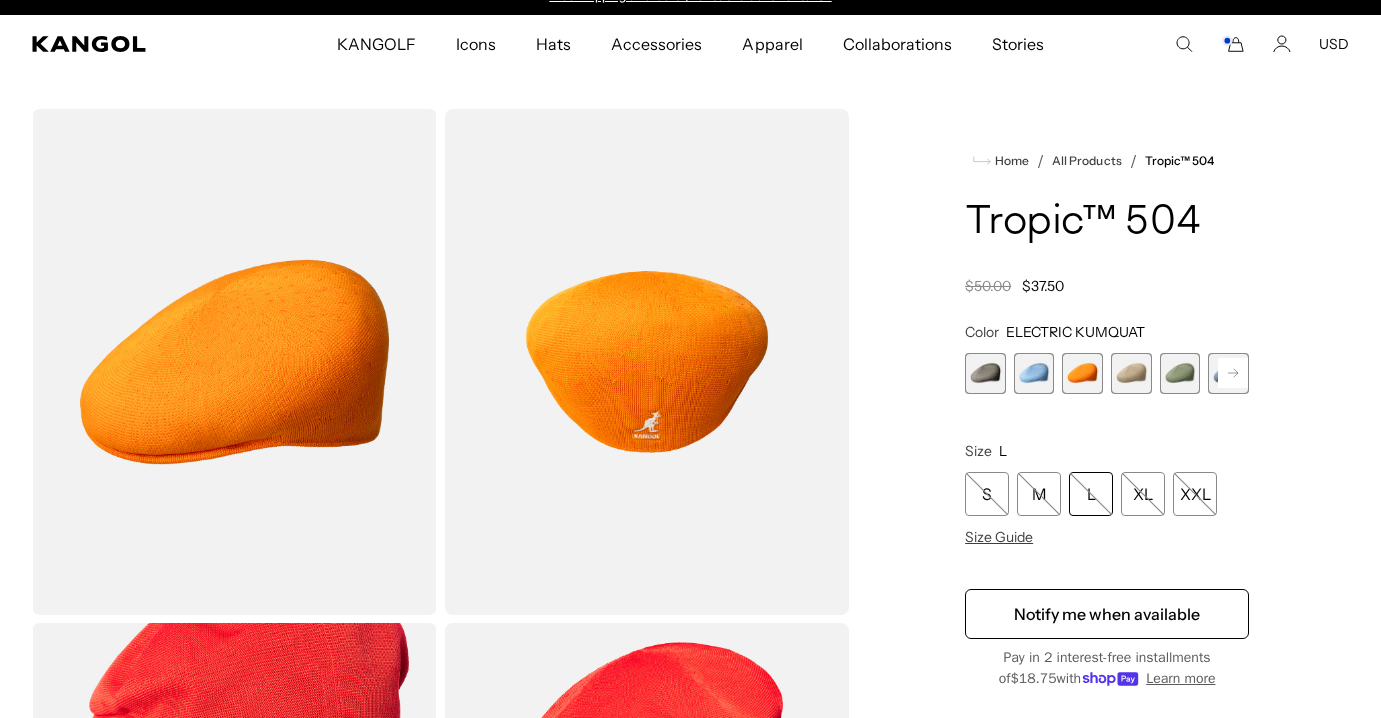 click at bounding box center (1131, 373) 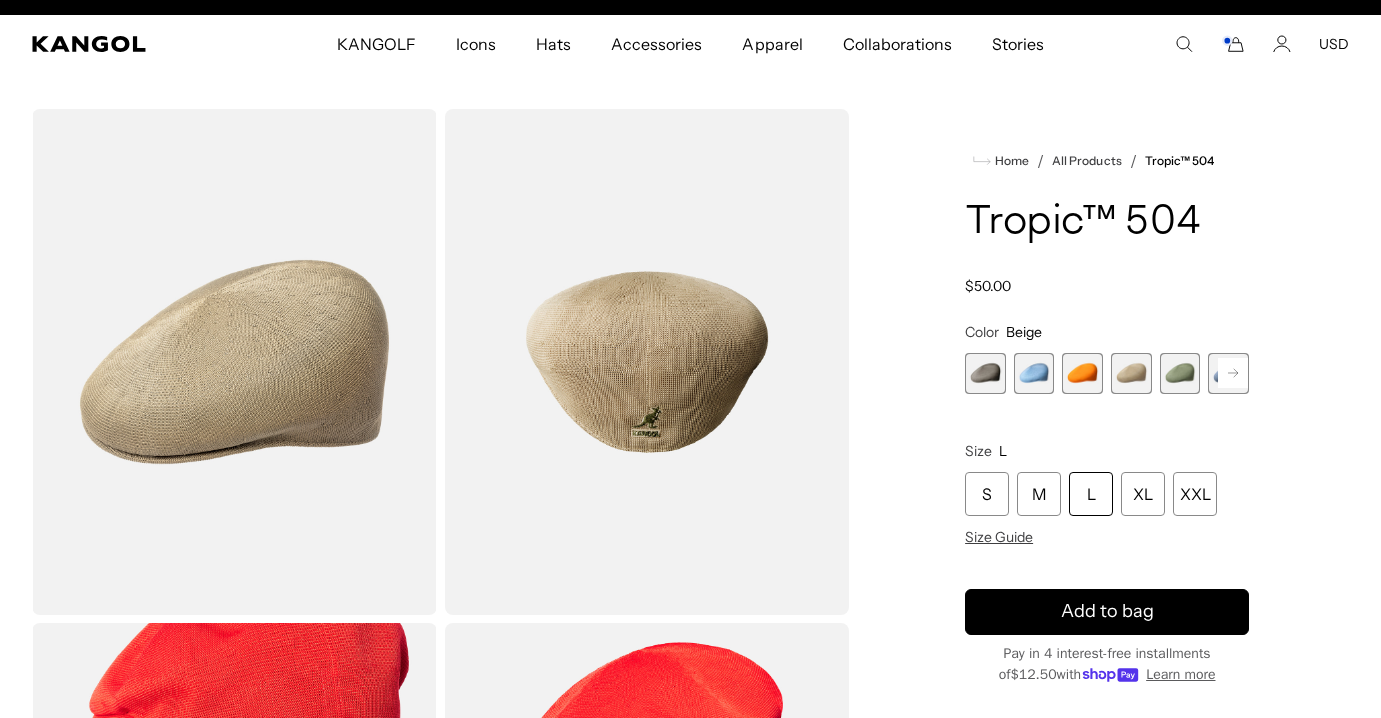 click at bounding box center (1180, 373) 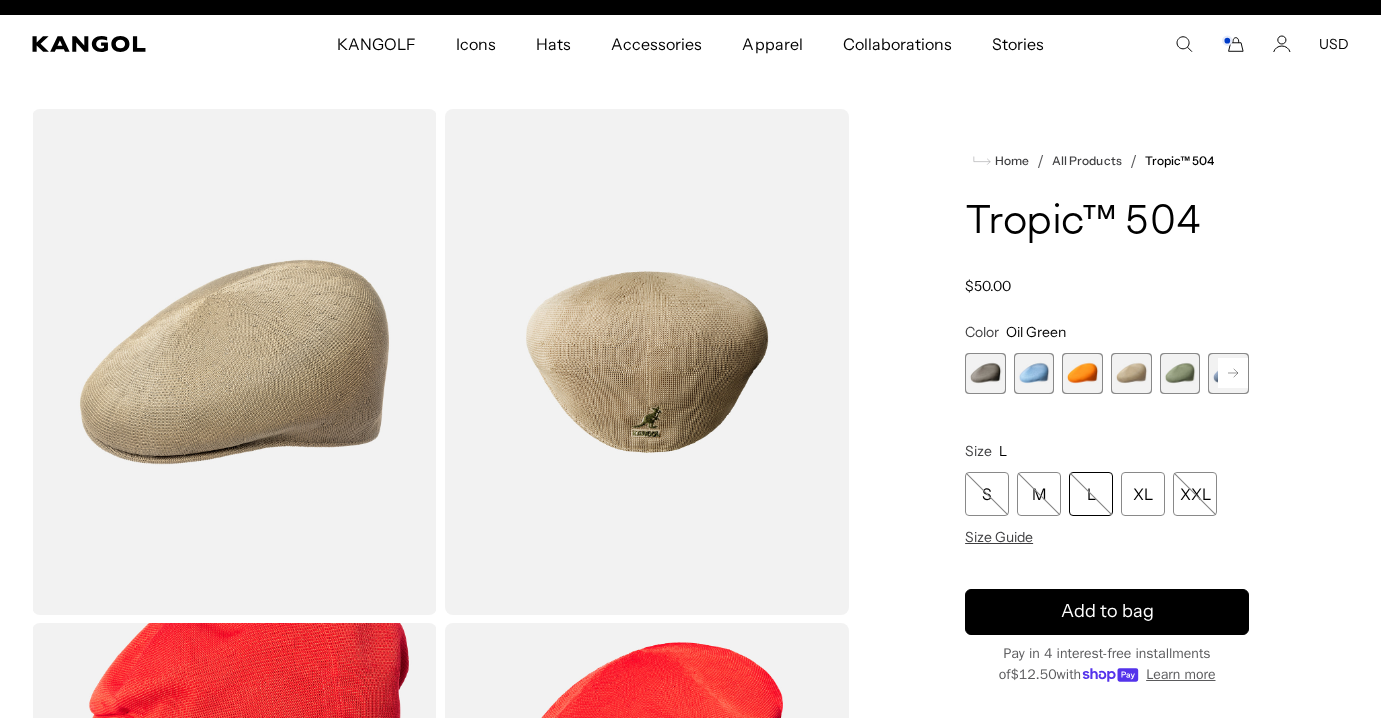 scroll, scrollTop: 0, scrollLeft: 412, axis: horizontal 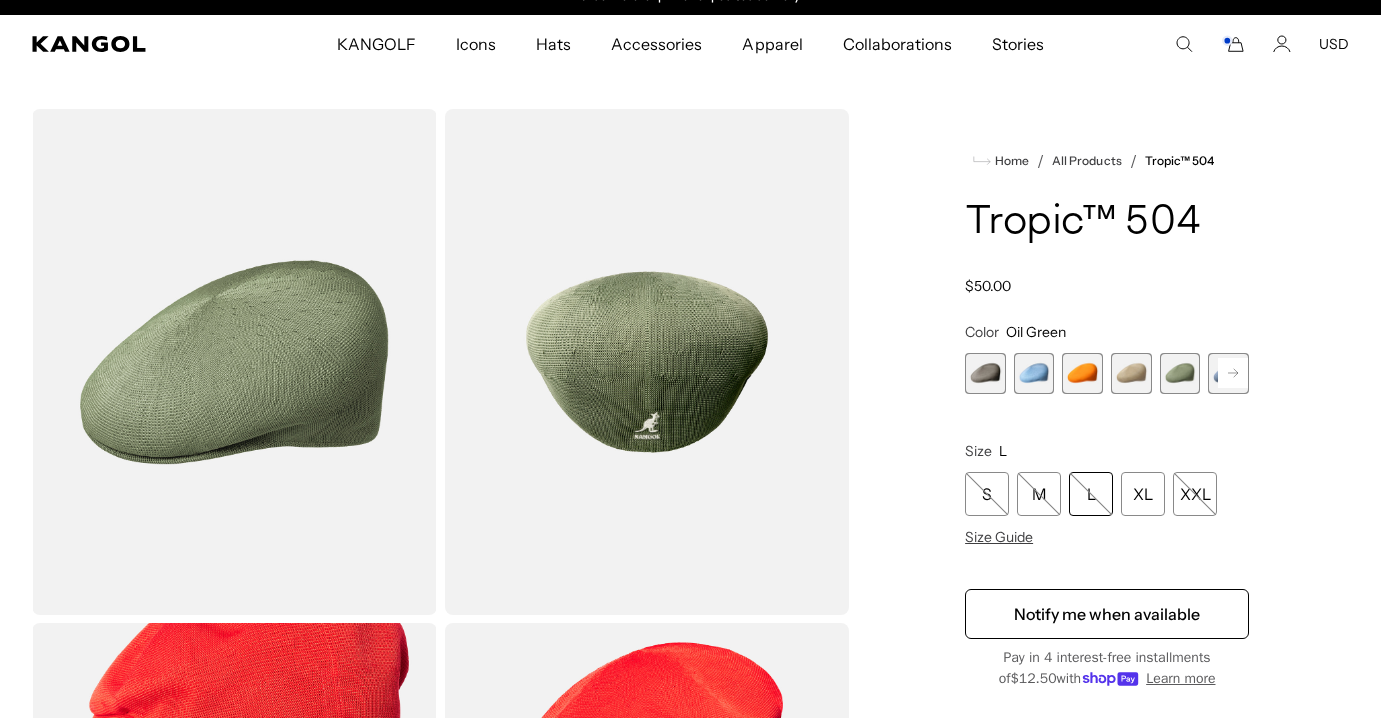 click 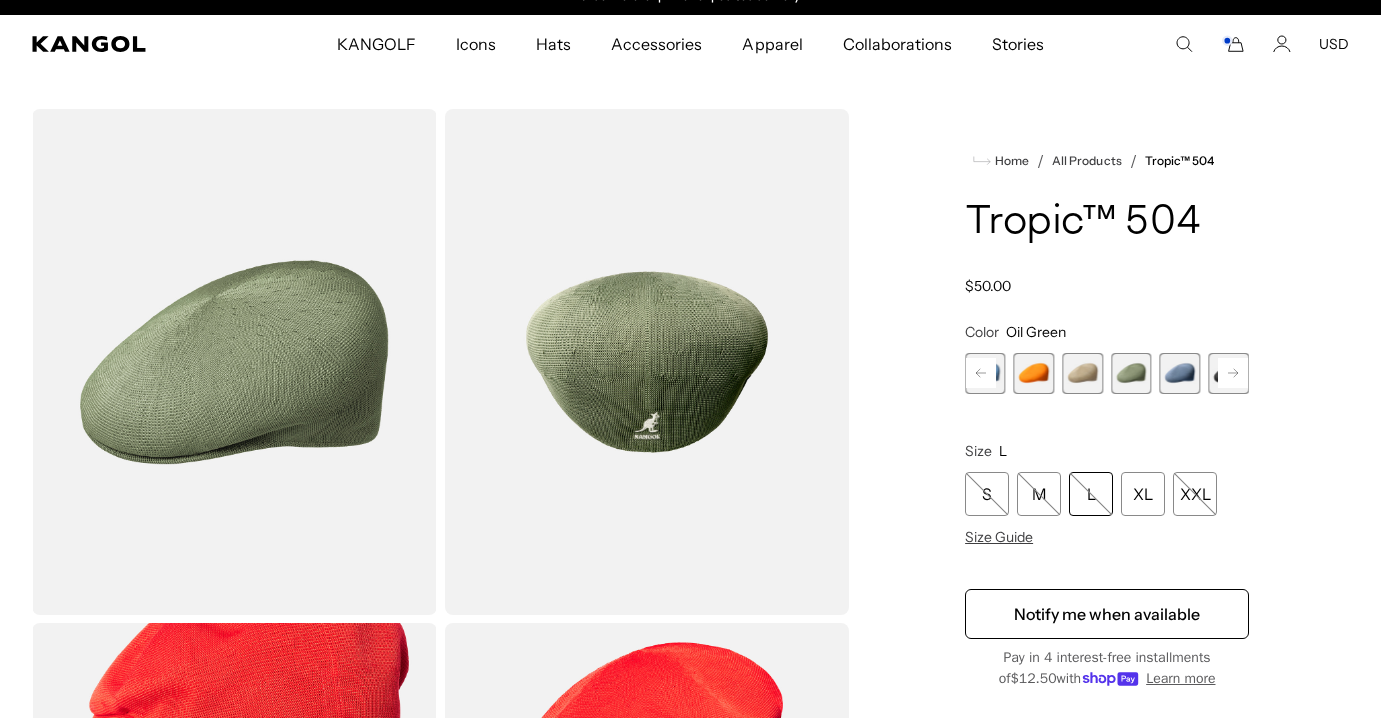 click at bounding box center (1180, 373) 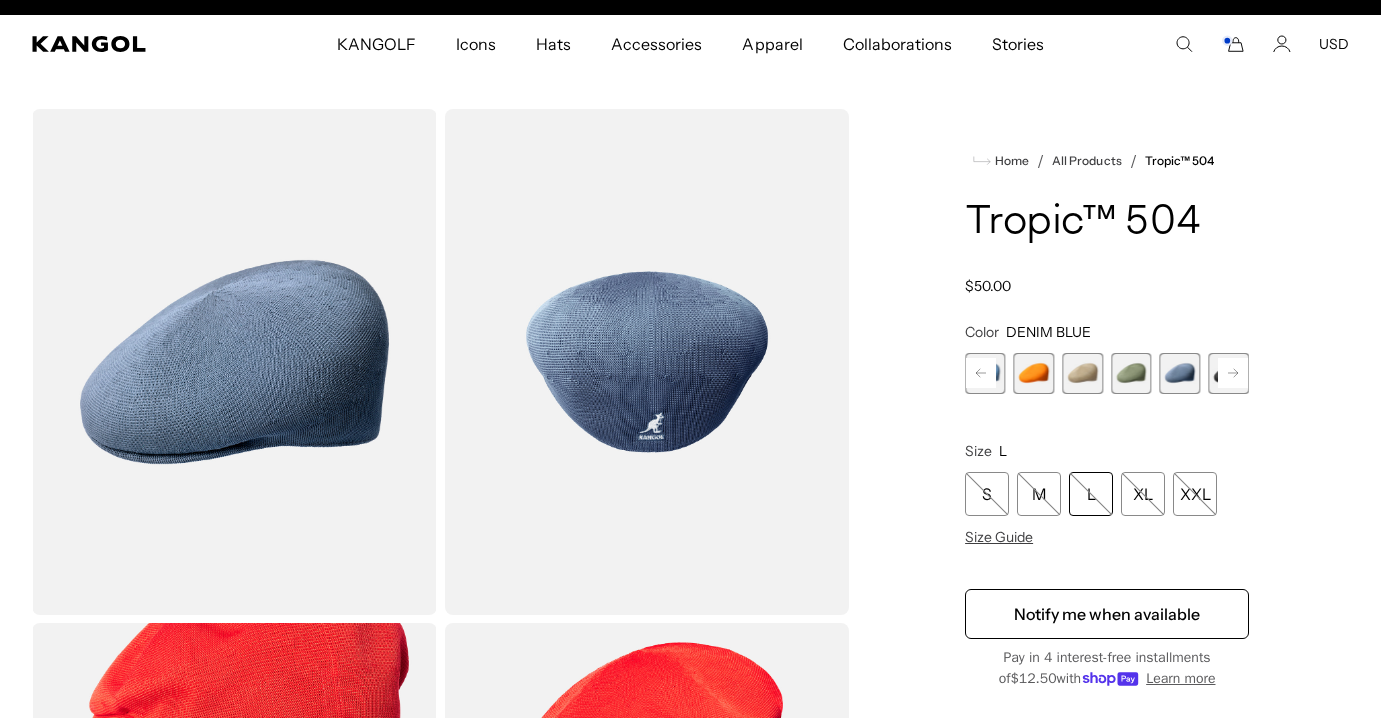 click 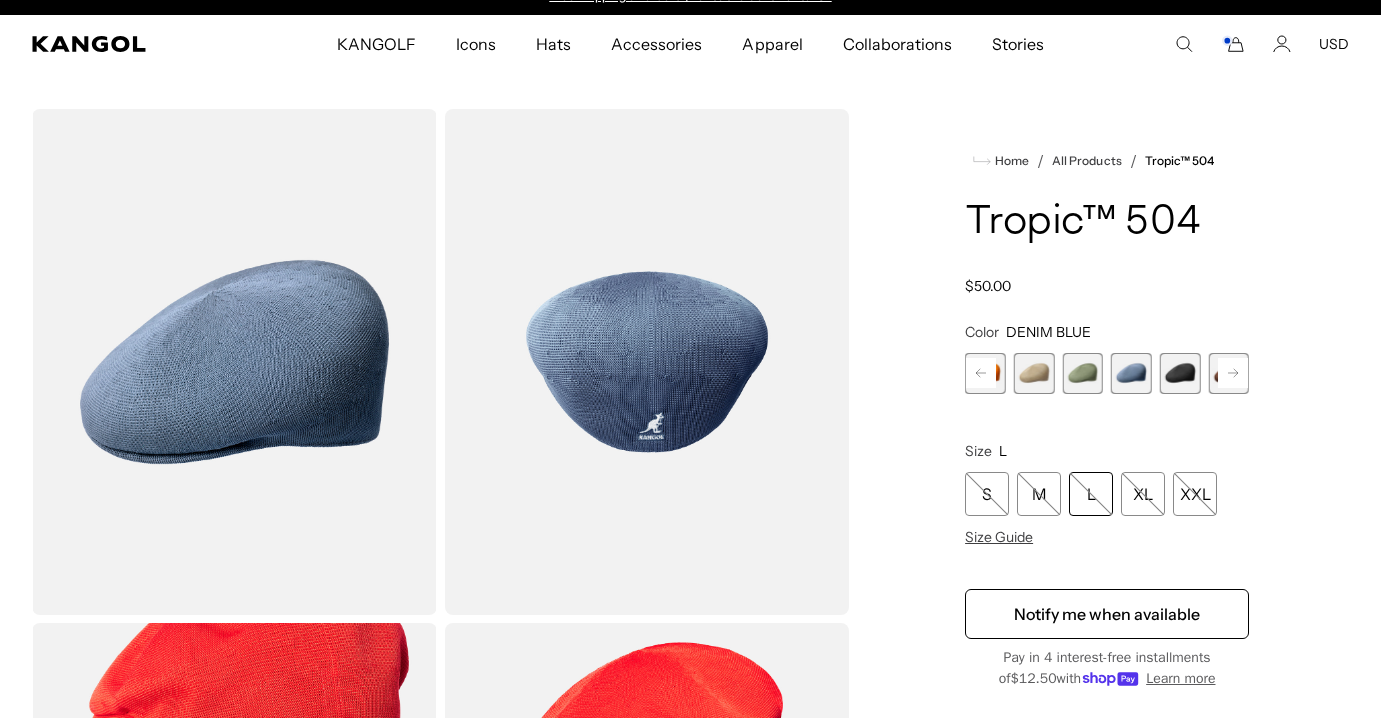 click at bounding box center [1180, 373] 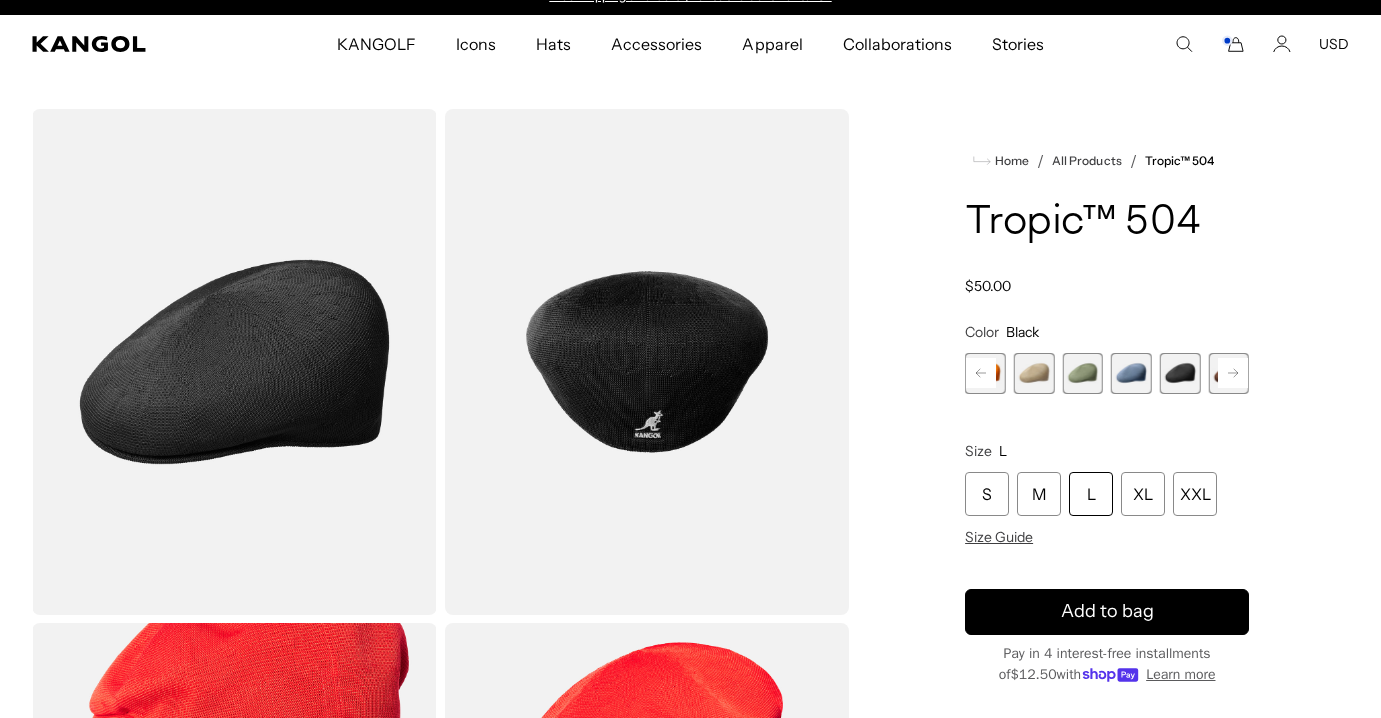 click 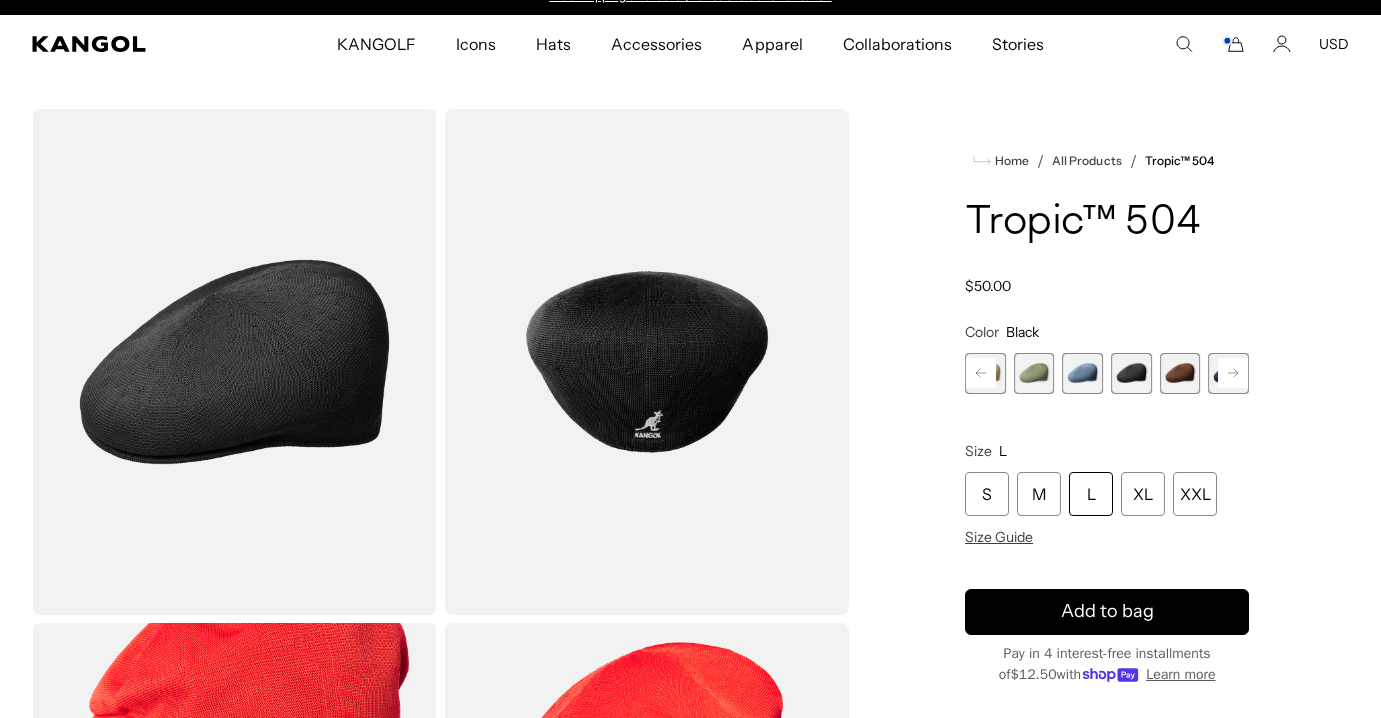 click at bounding box center [1180, 373] 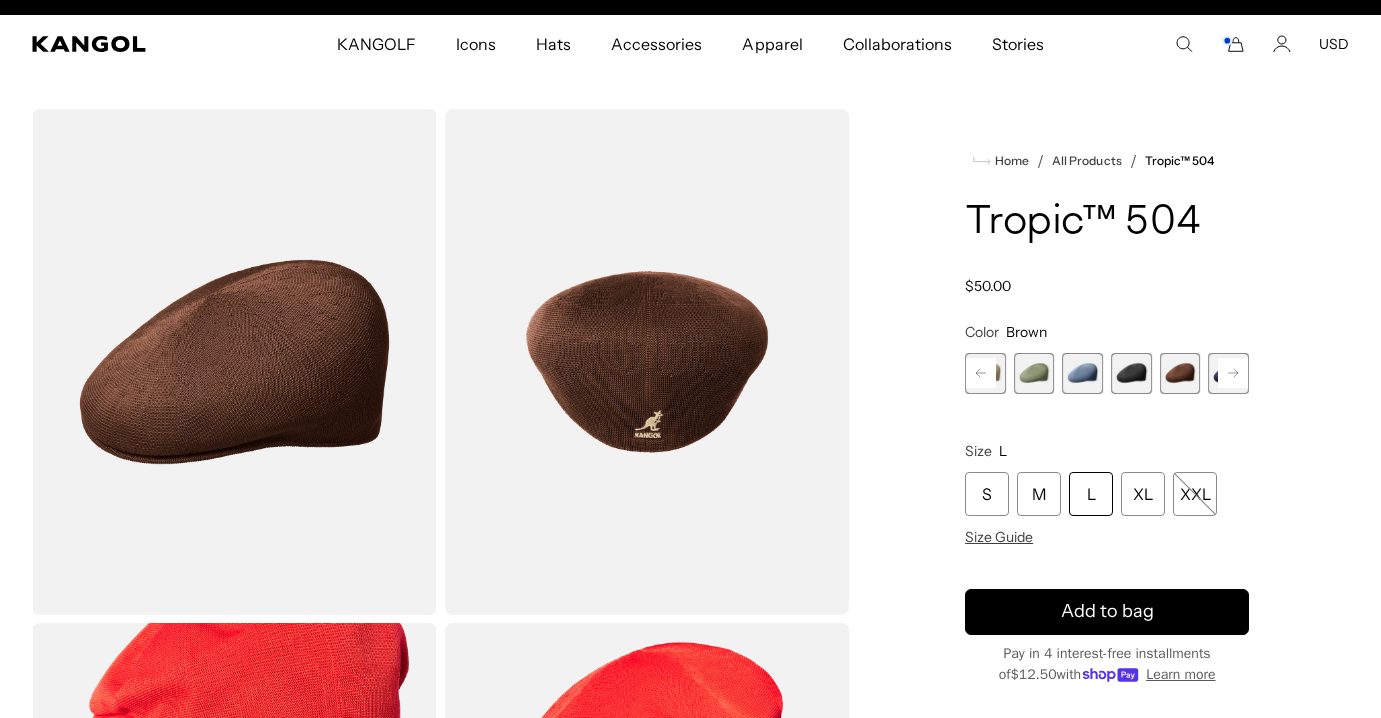 click 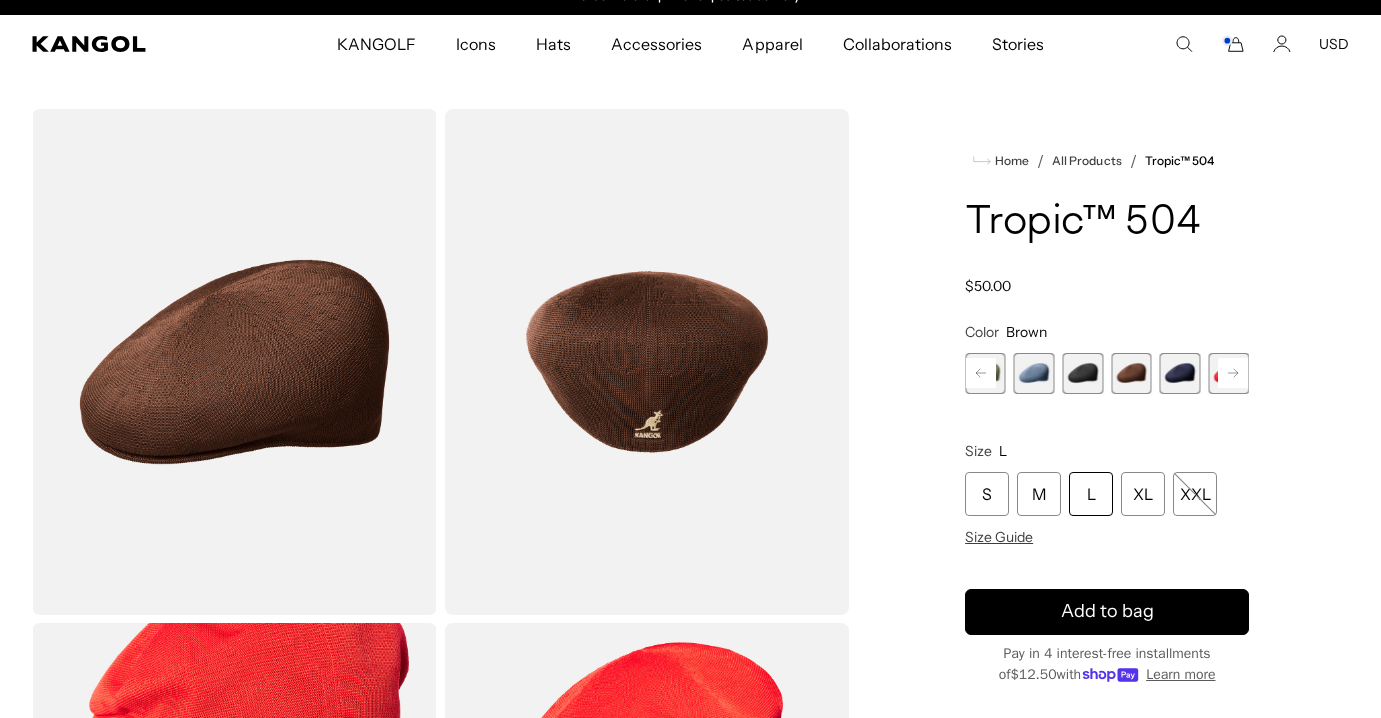 click at bounding box center (1180, 373) 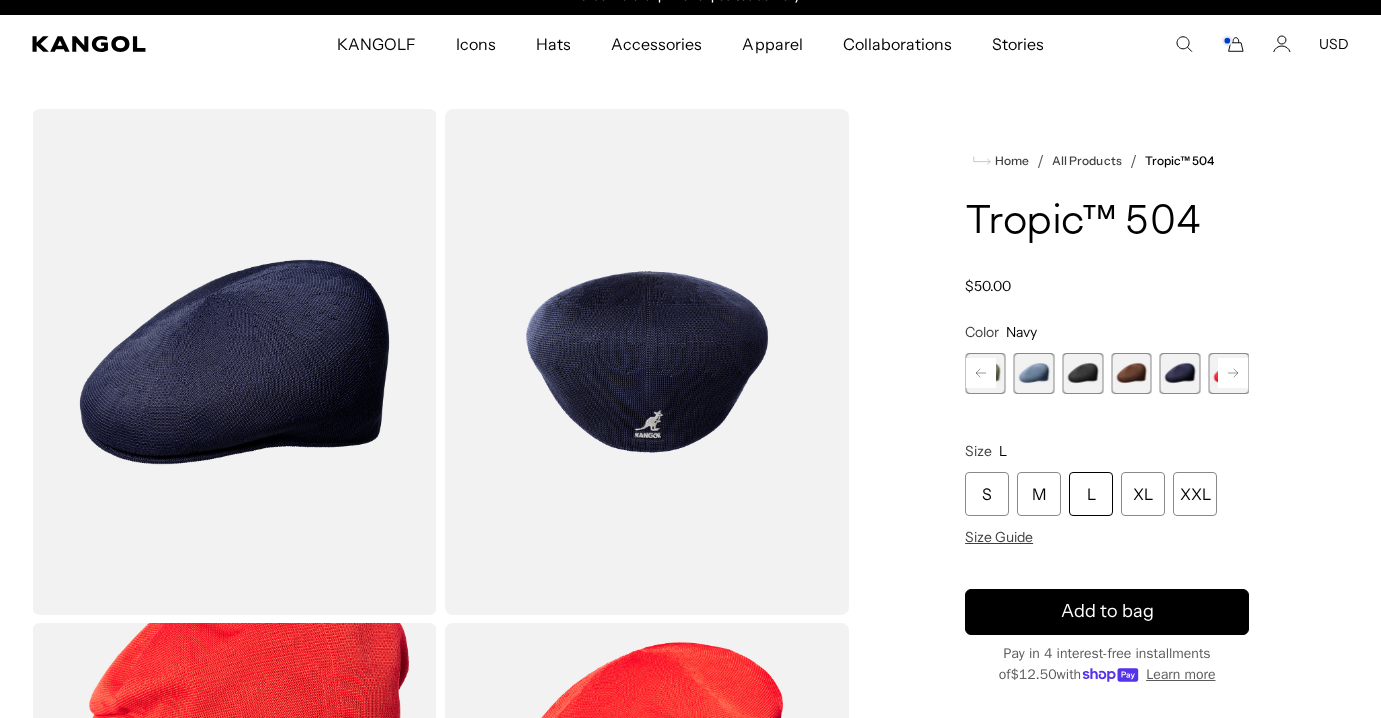 click 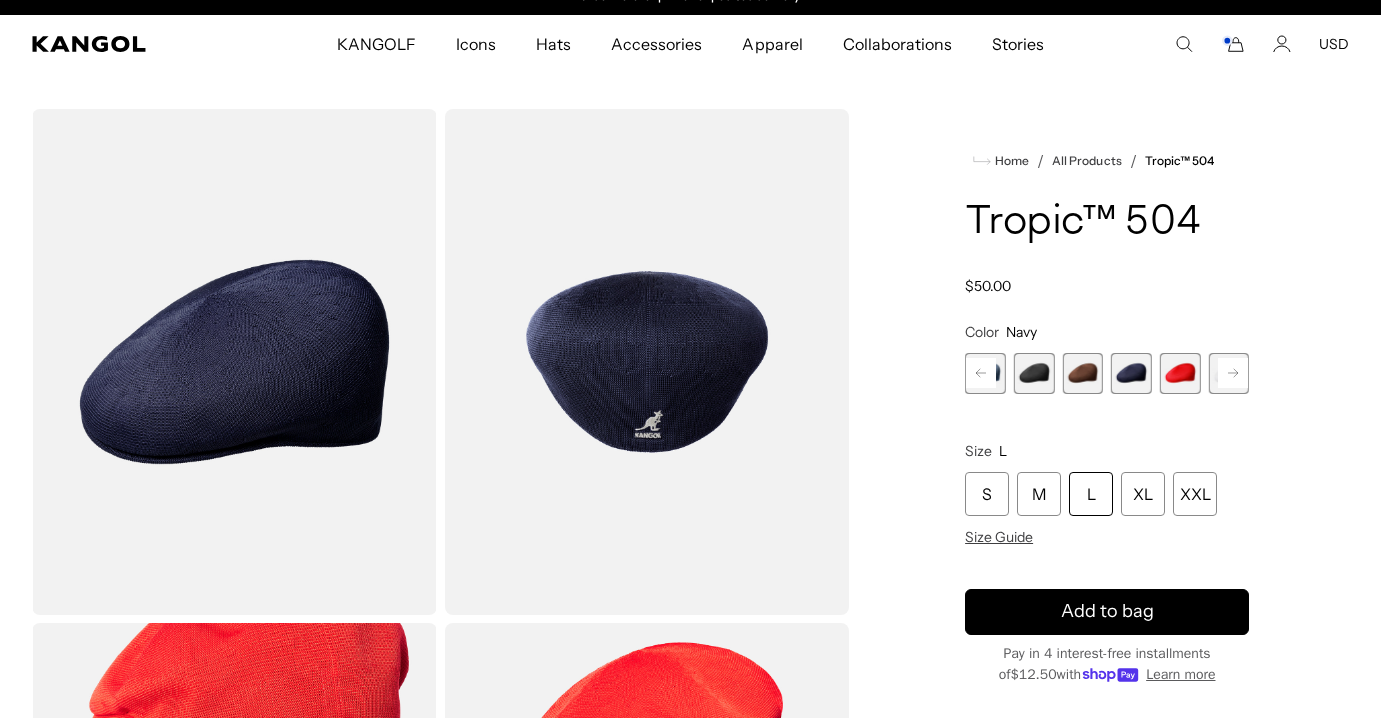 click at bounding box center (1180, 373) 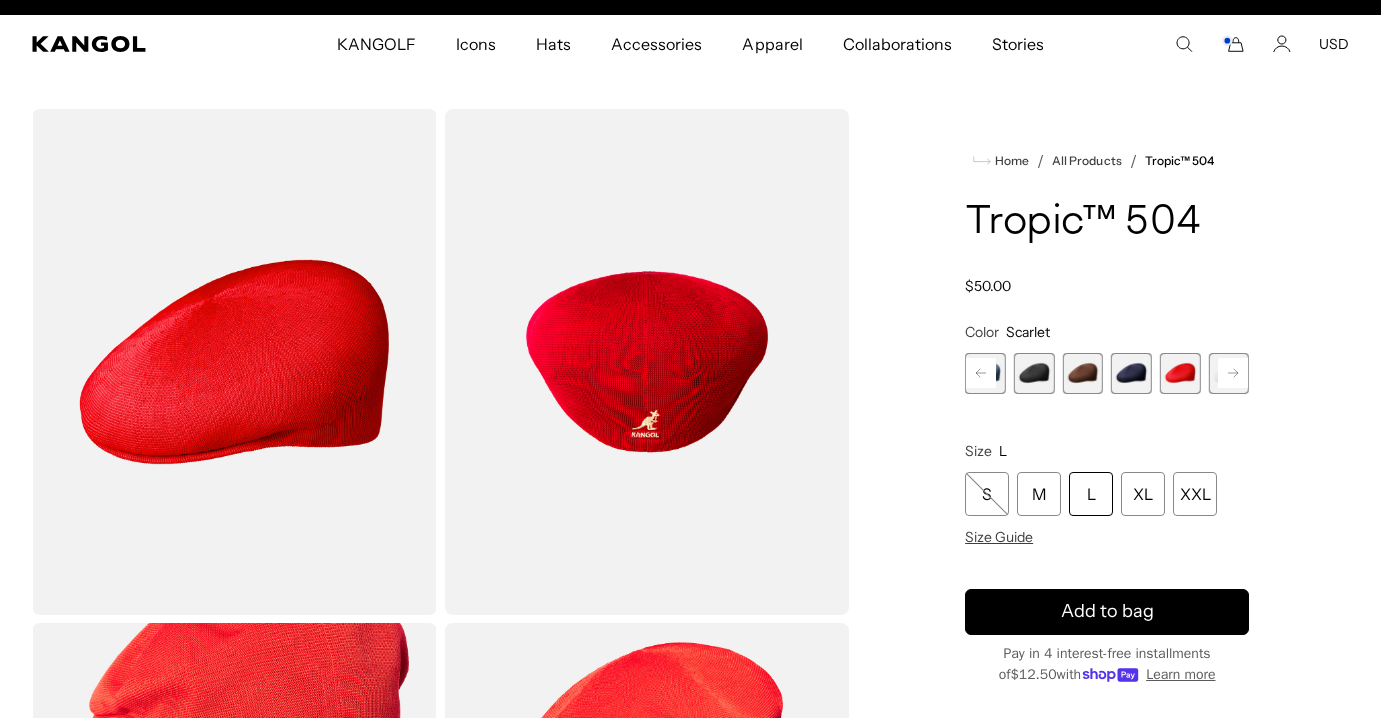 scroll, scrollTop: 0, scrollLeft: 0, axis: both 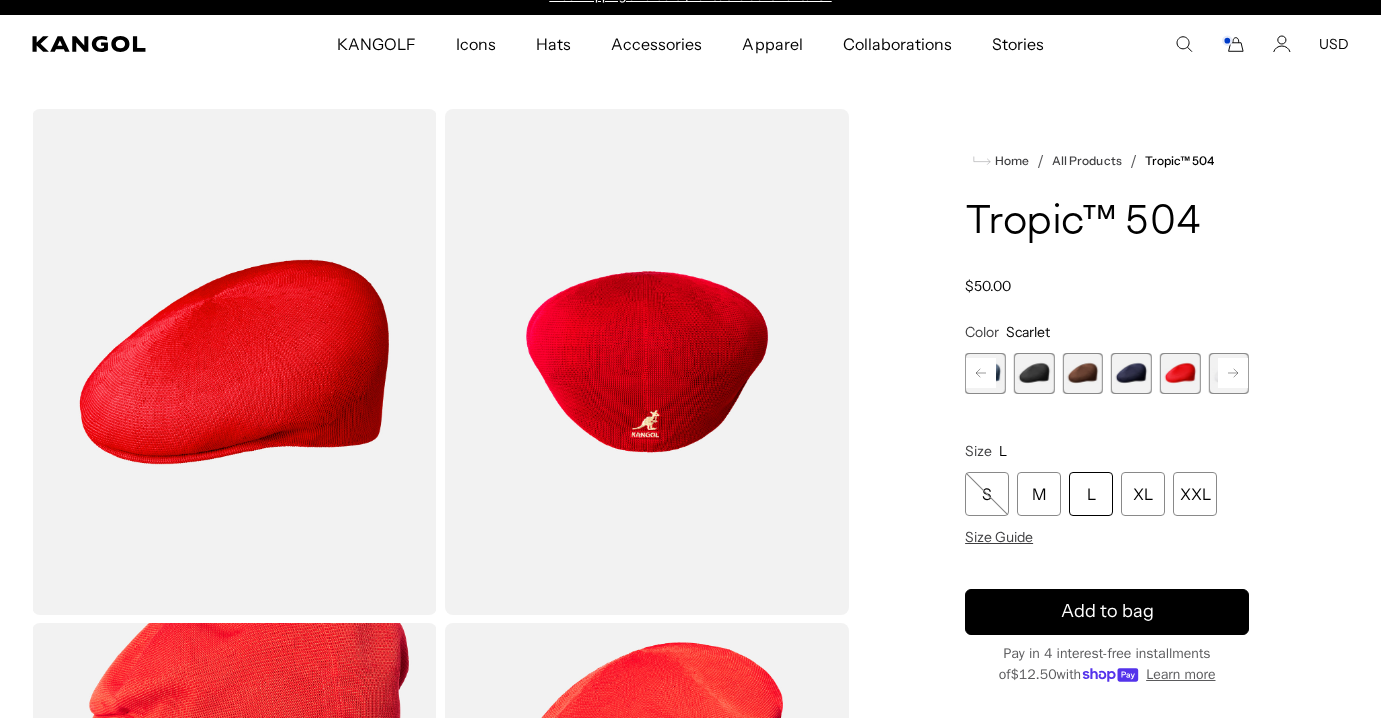 click 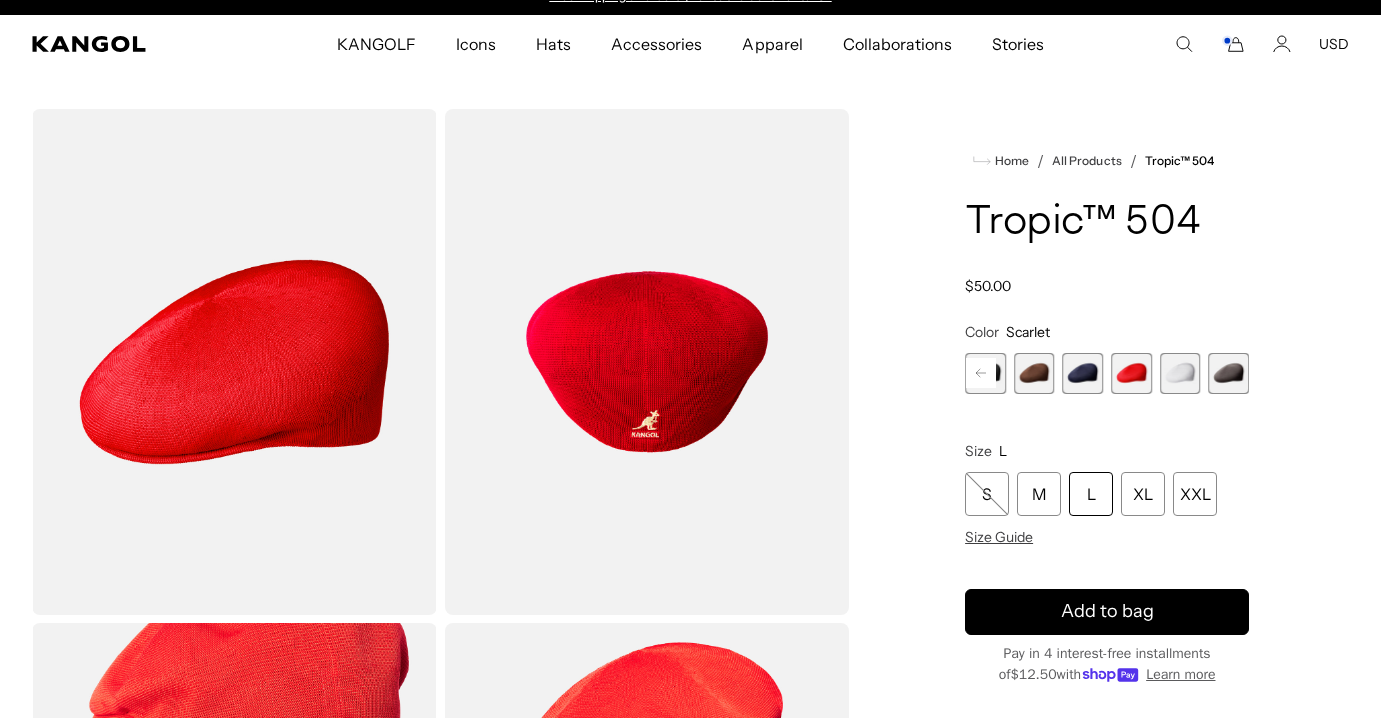 click at bounding box center [1180, 373] 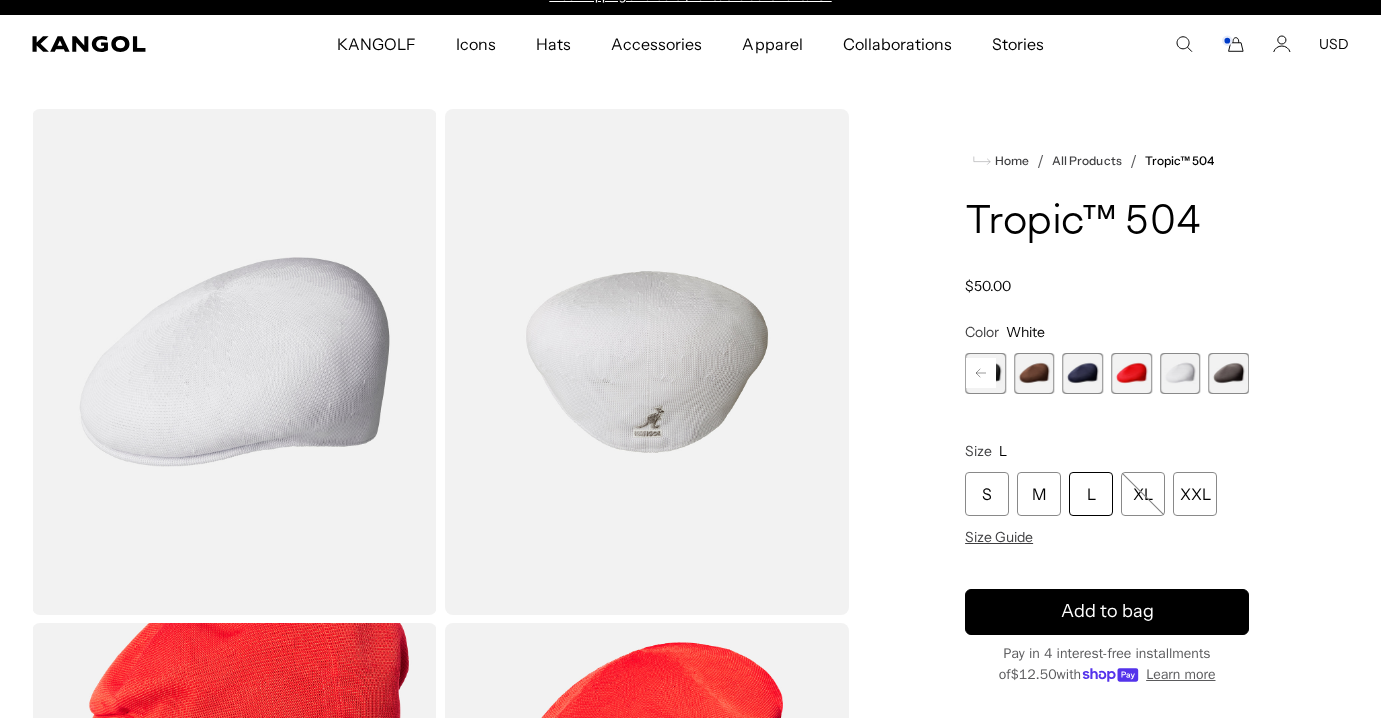 click at bounding box center (1228, 373) 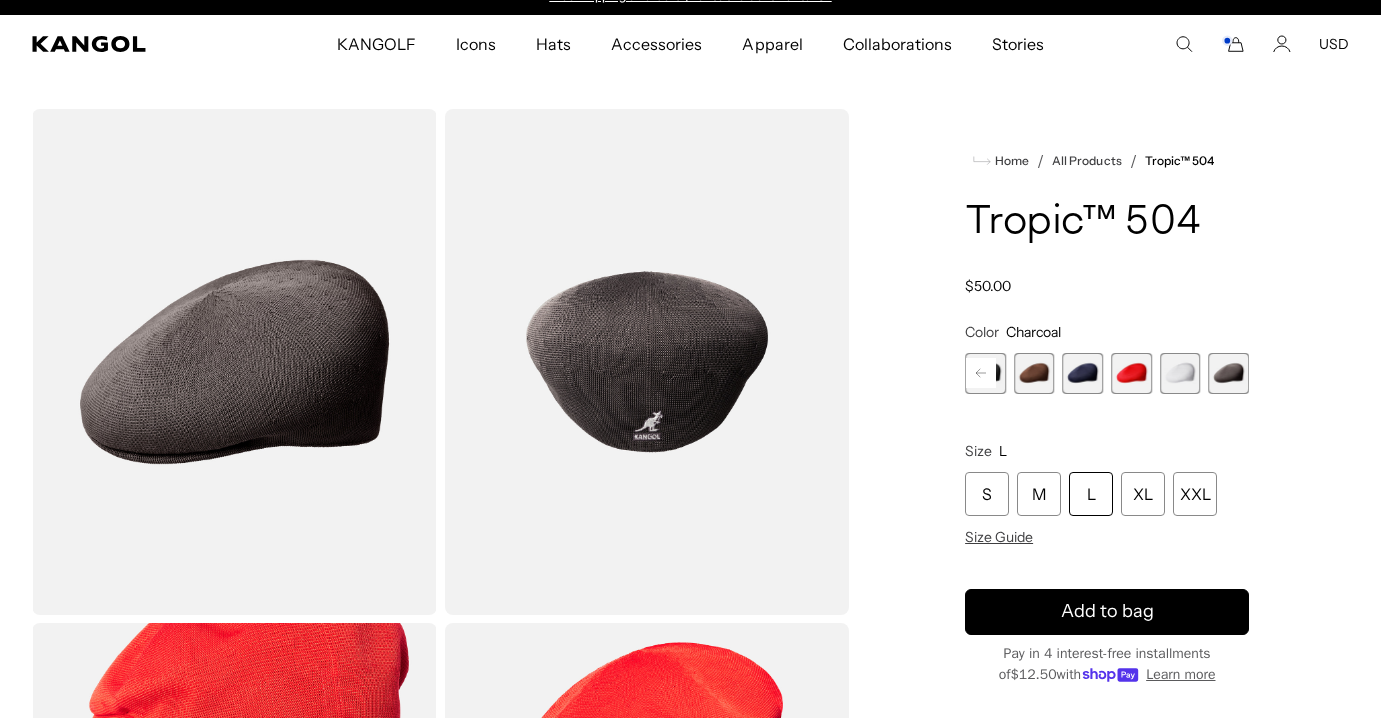 click at bounding box center (1228, 373) 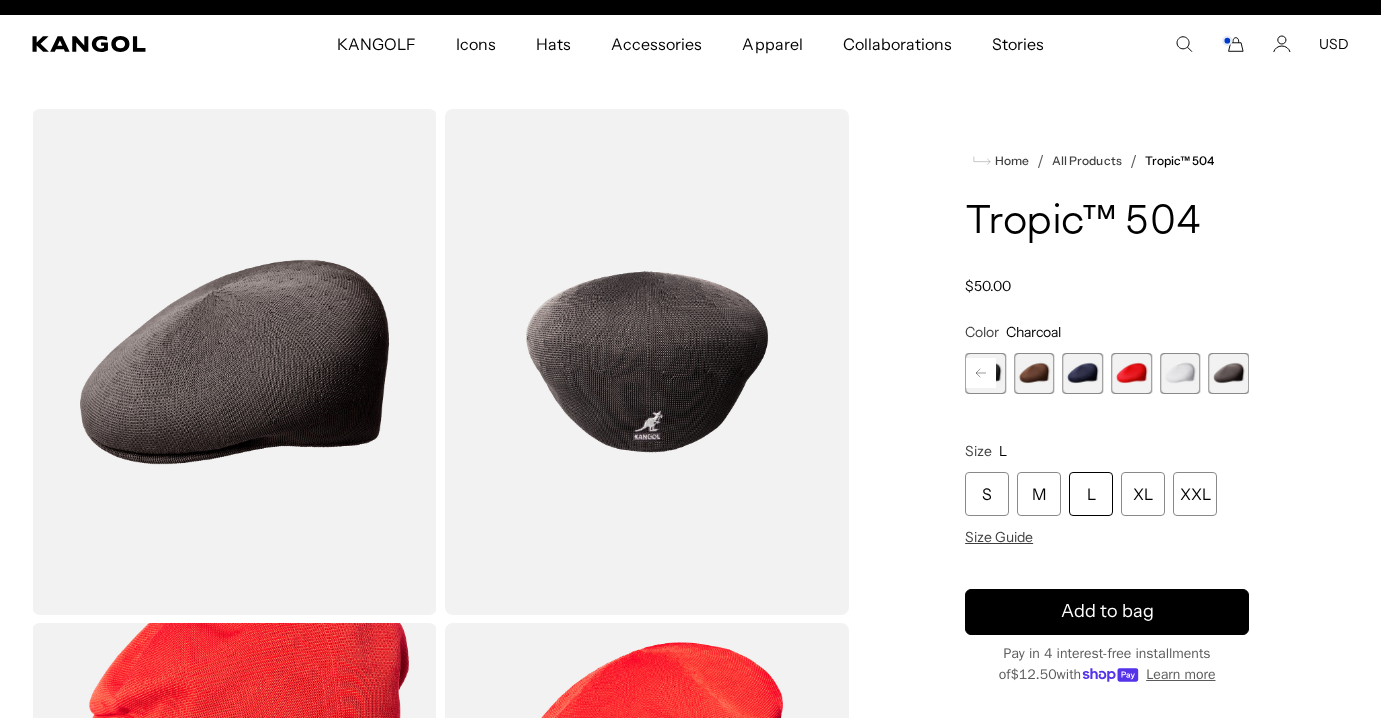 scroll, scrollTop: 0, scrollLeft: 412, axis: horizontal 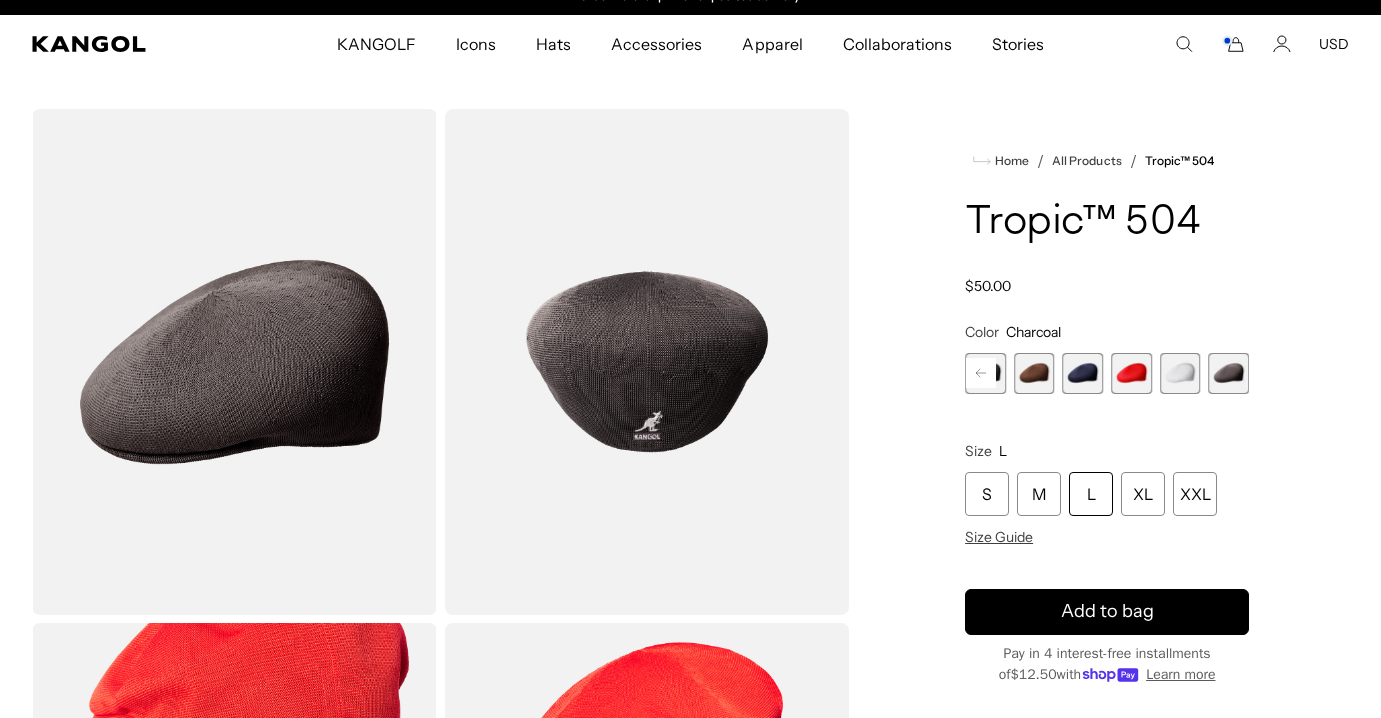 click at bounding box center [1180, 373] 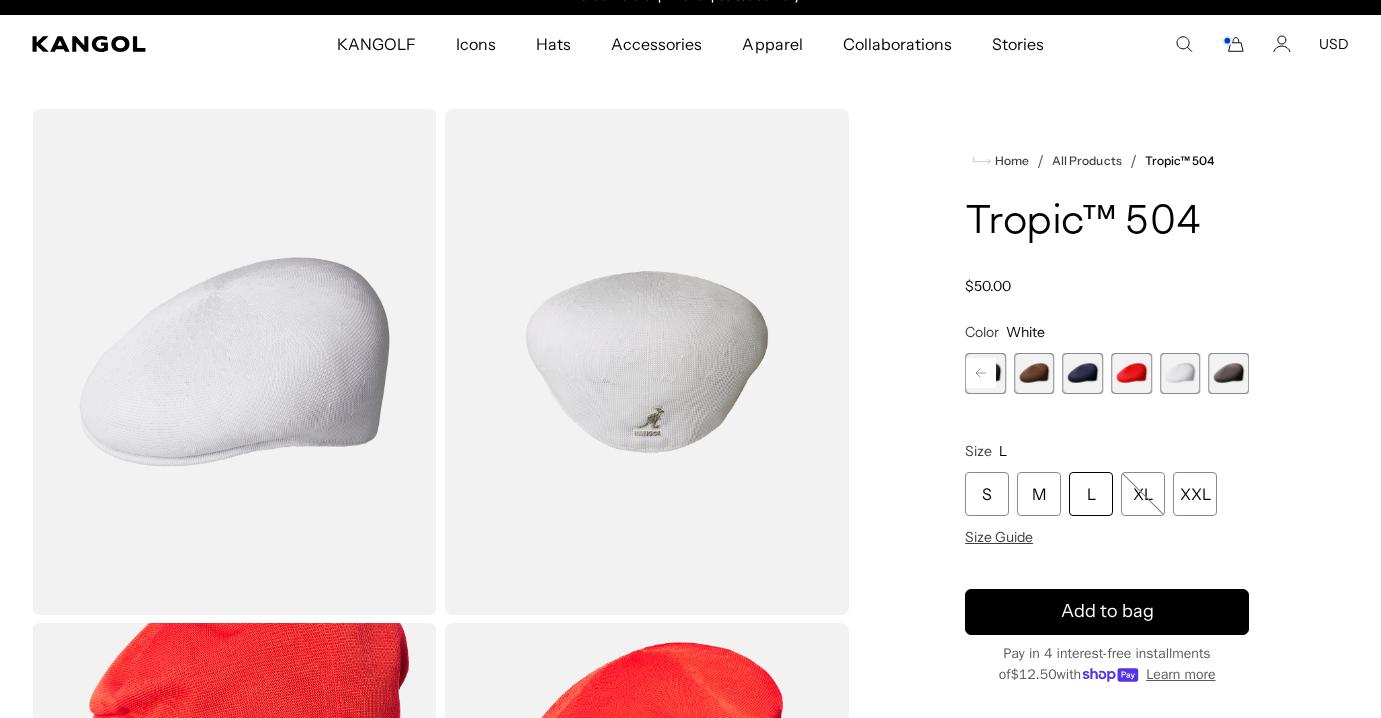 click at bounding box center [1131, 373] 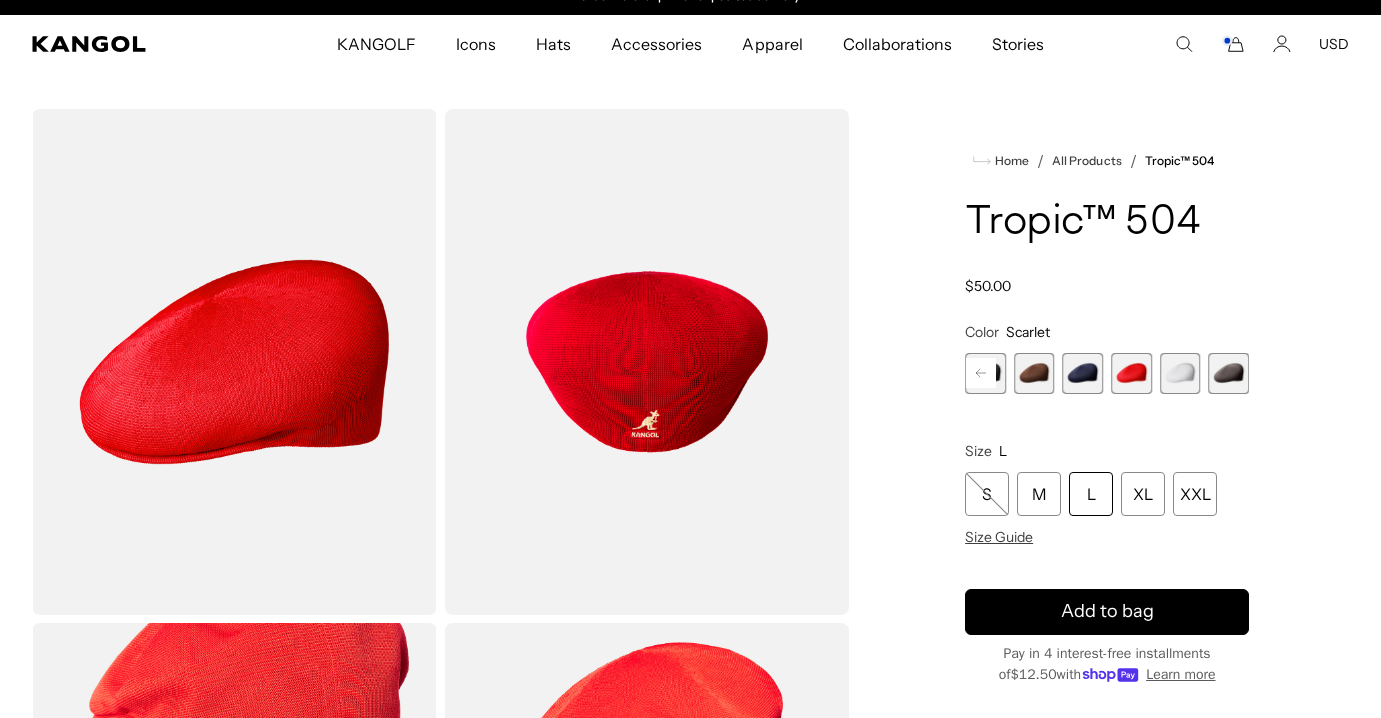 click at bounding box center [1082, 373] 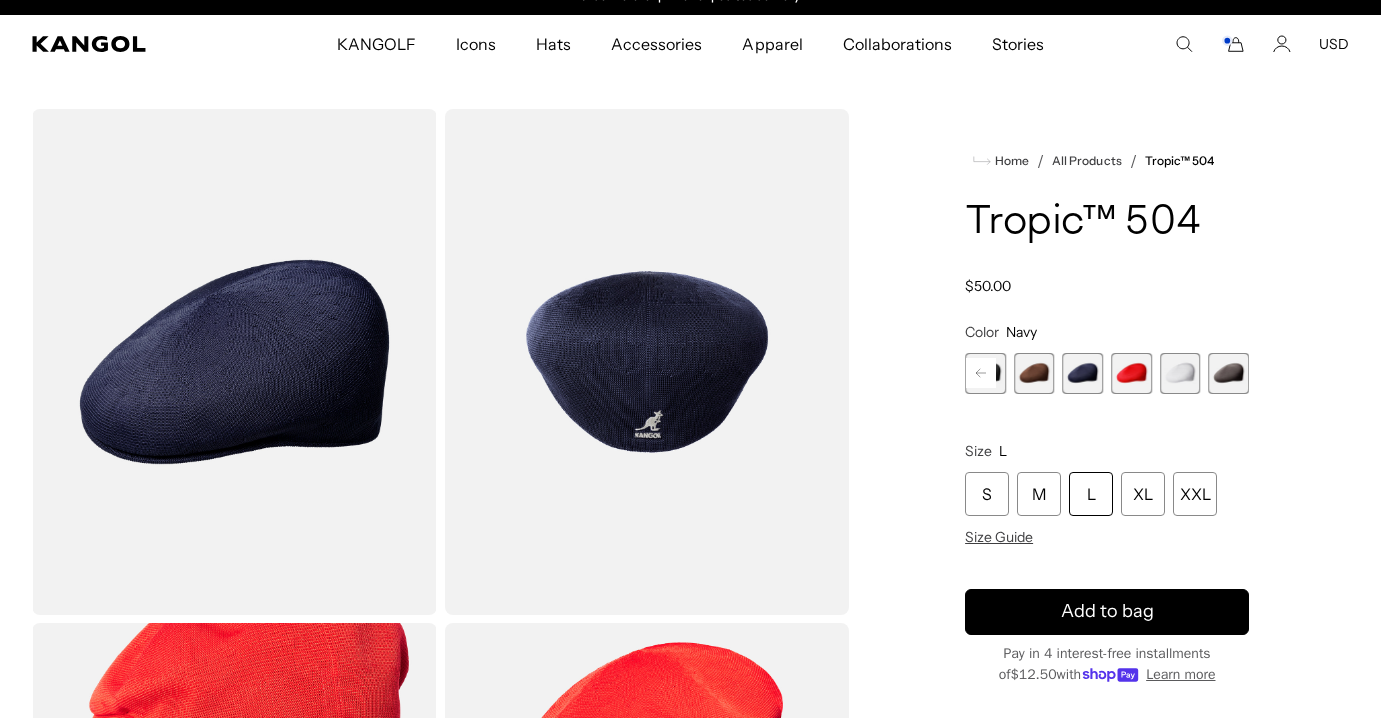 click at bounding box center (1034, 373) 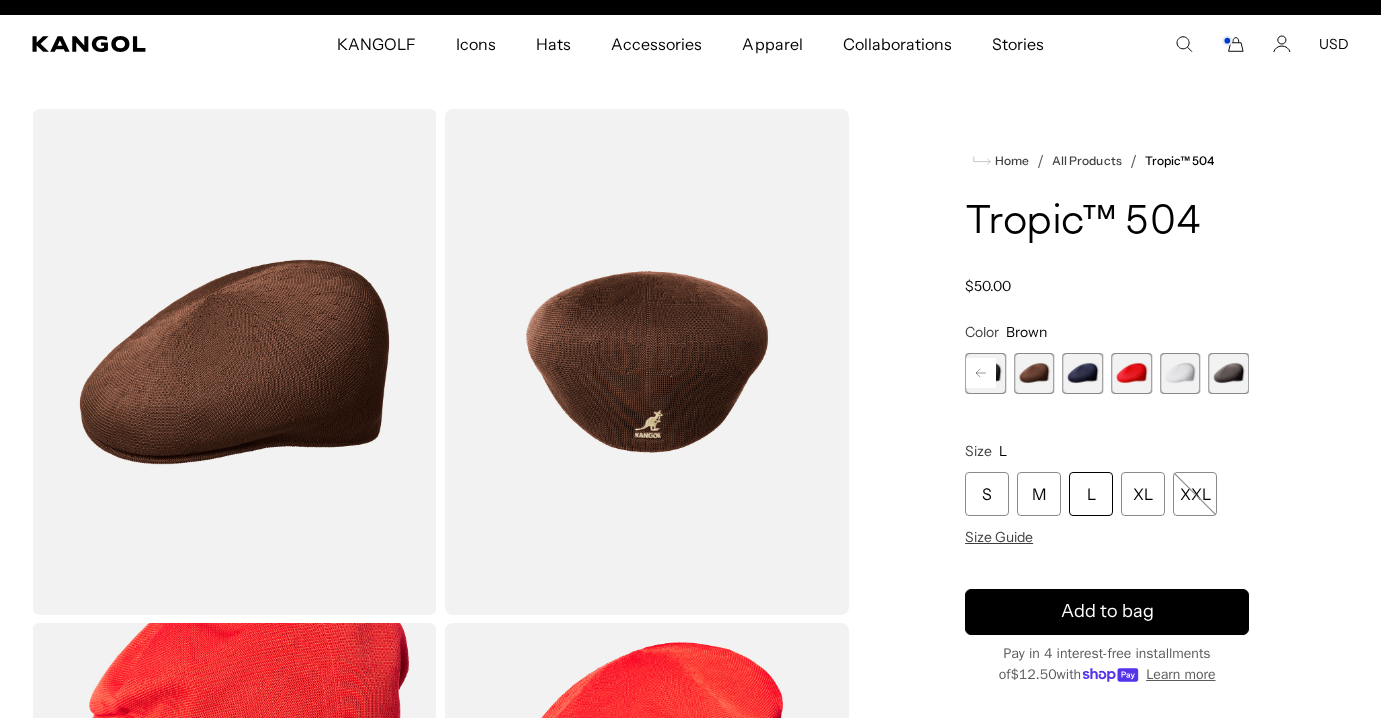 scroll, scrollTop: 0, scrollLeft: 0, axis: both 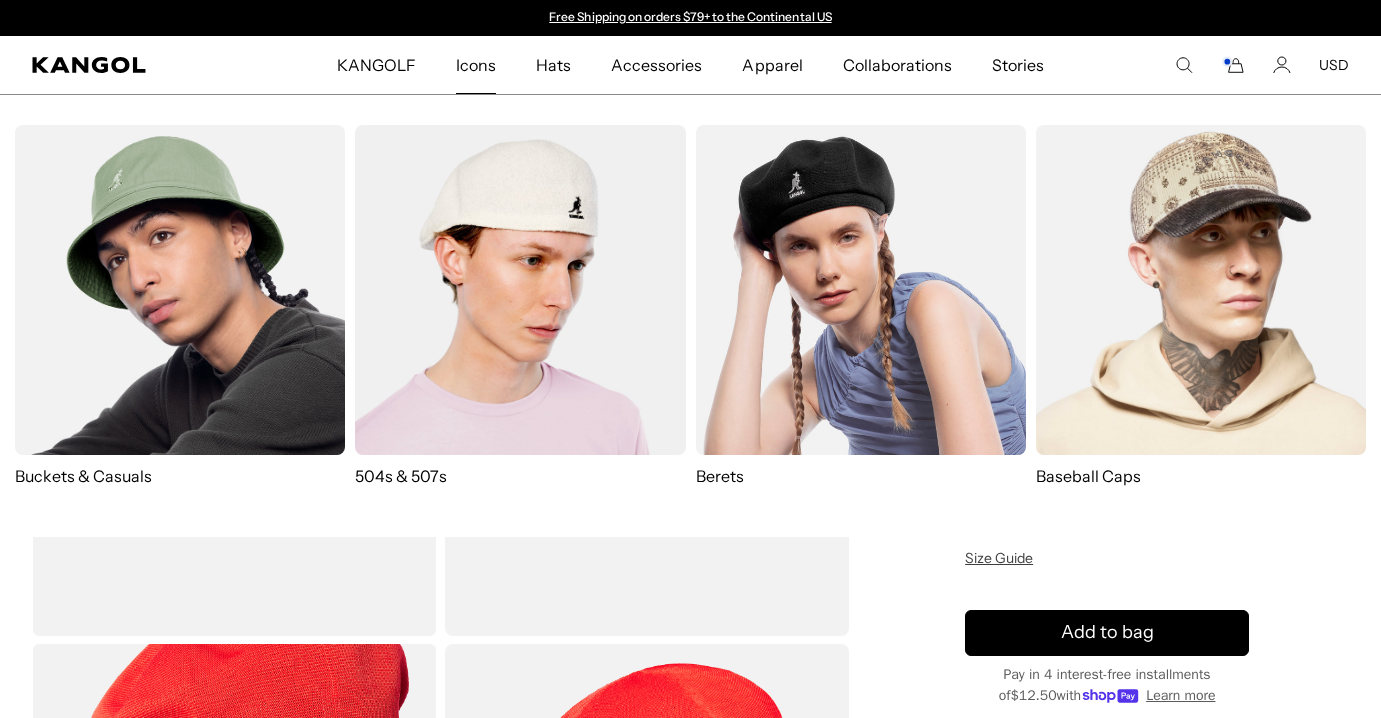 click at bounding box center [861, 290] 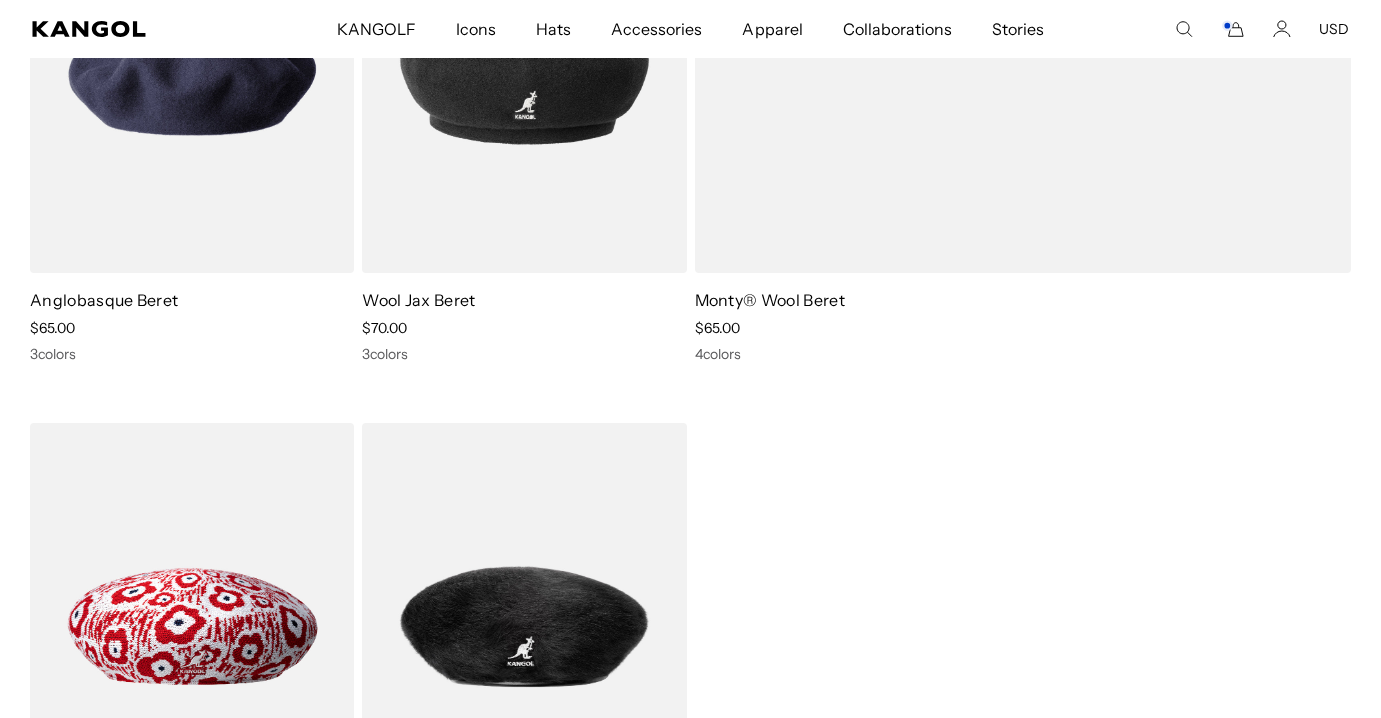 scroll, scrollTop: 904, scrollLeft: 0, axis: vertical 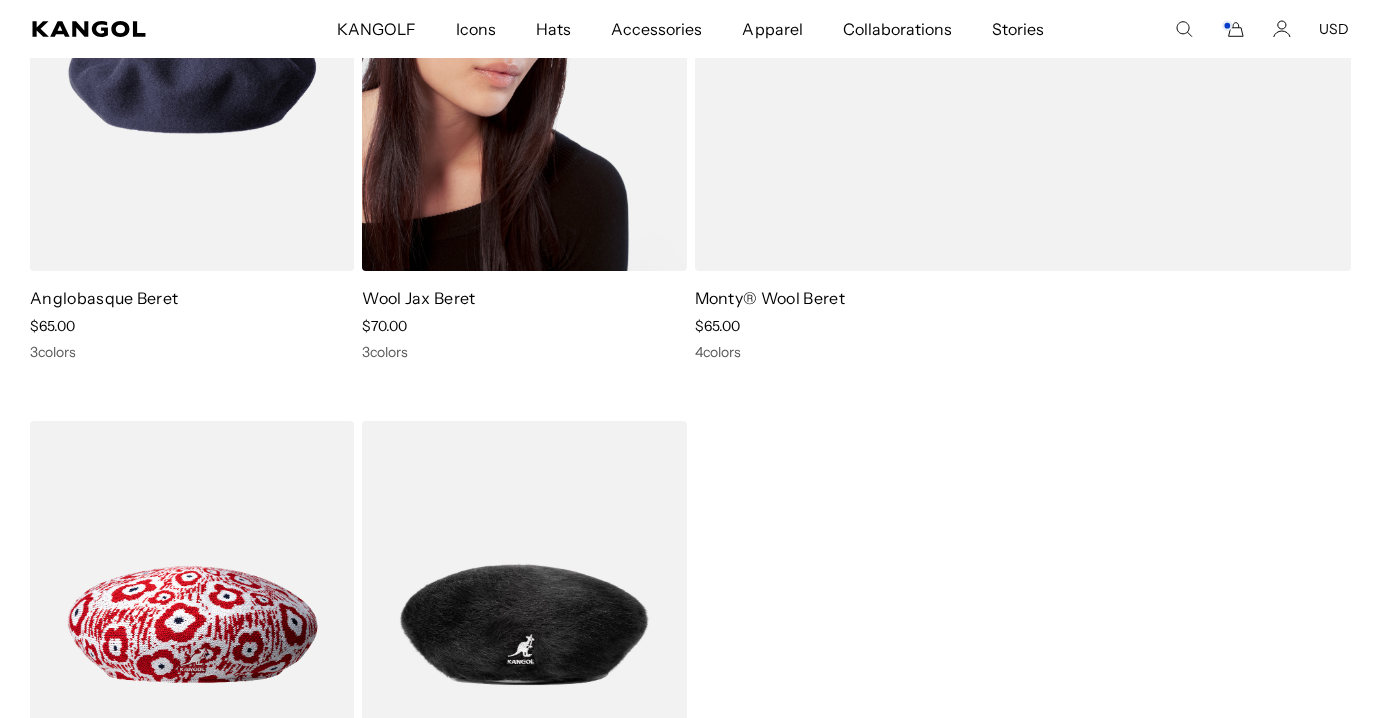 click at bounding box center (524, 67) 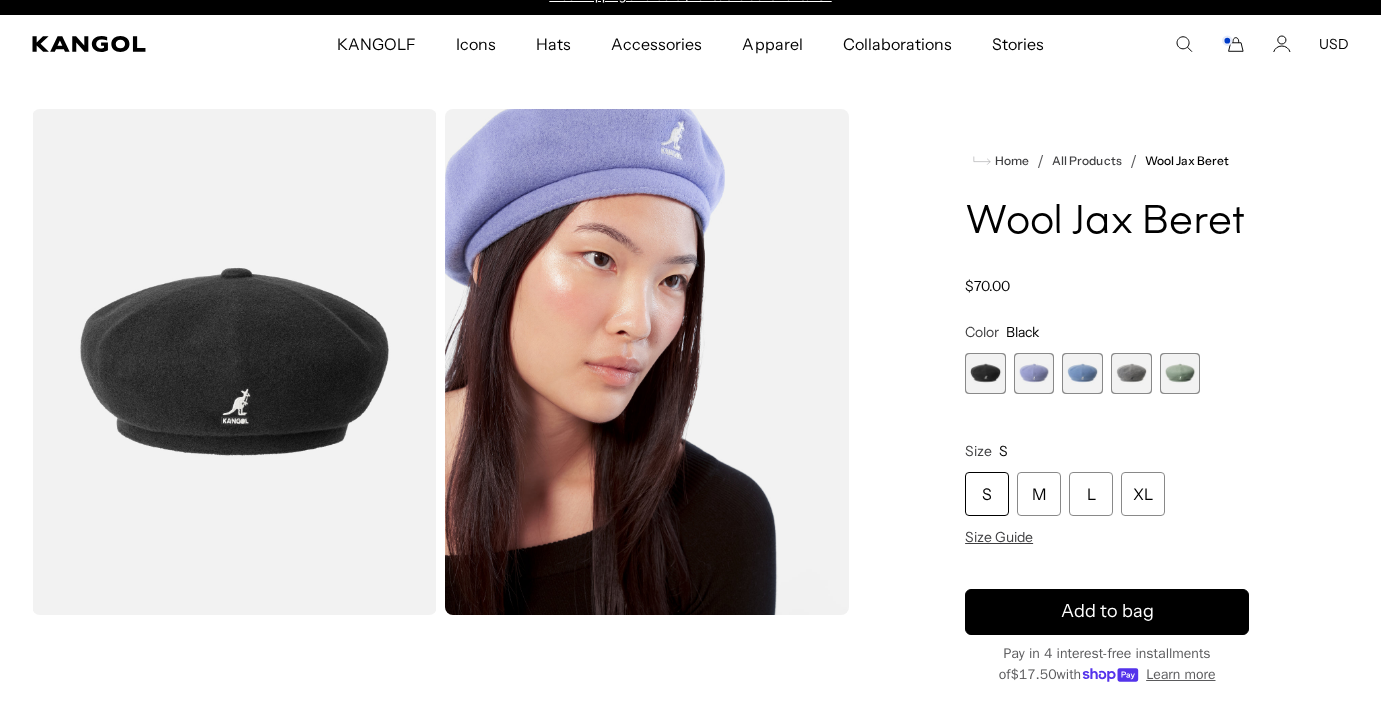 scroll, scrollTop: 0, scrollLeft: 0, axis: both 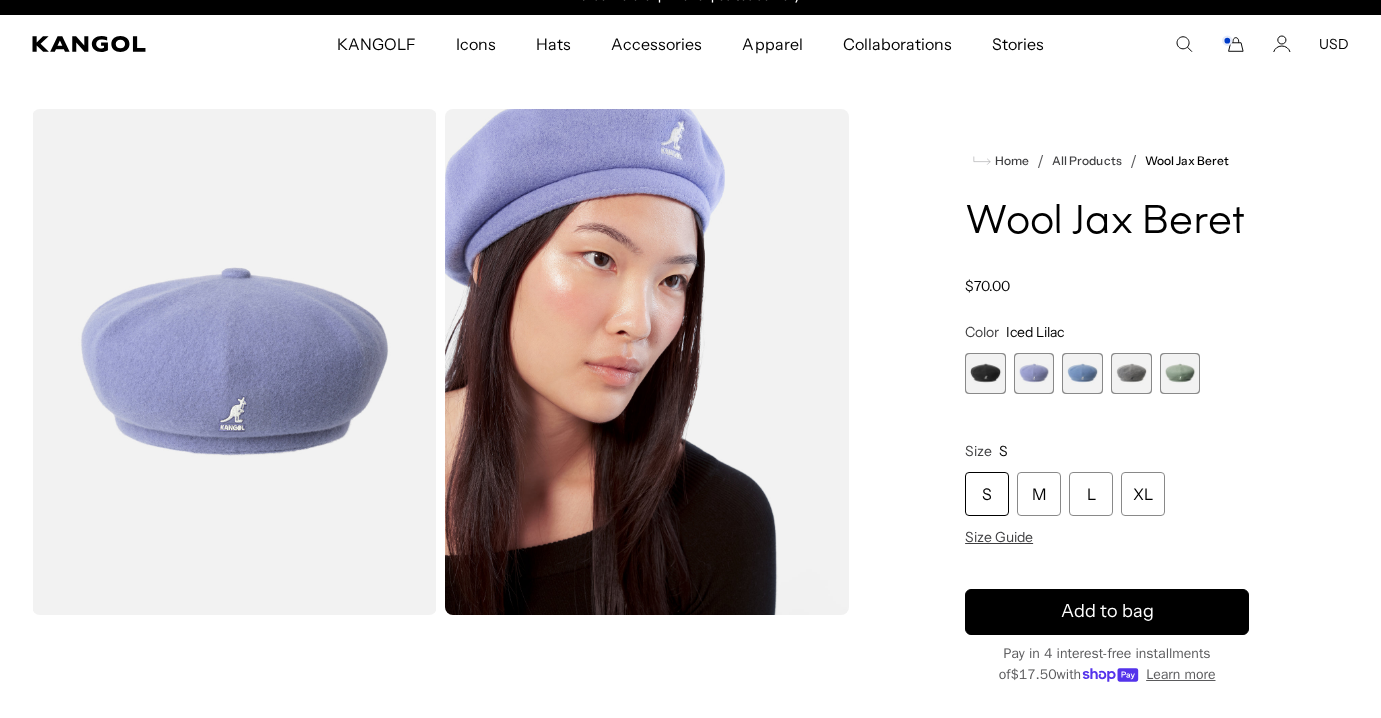 click at bounding box center (1082, 373) 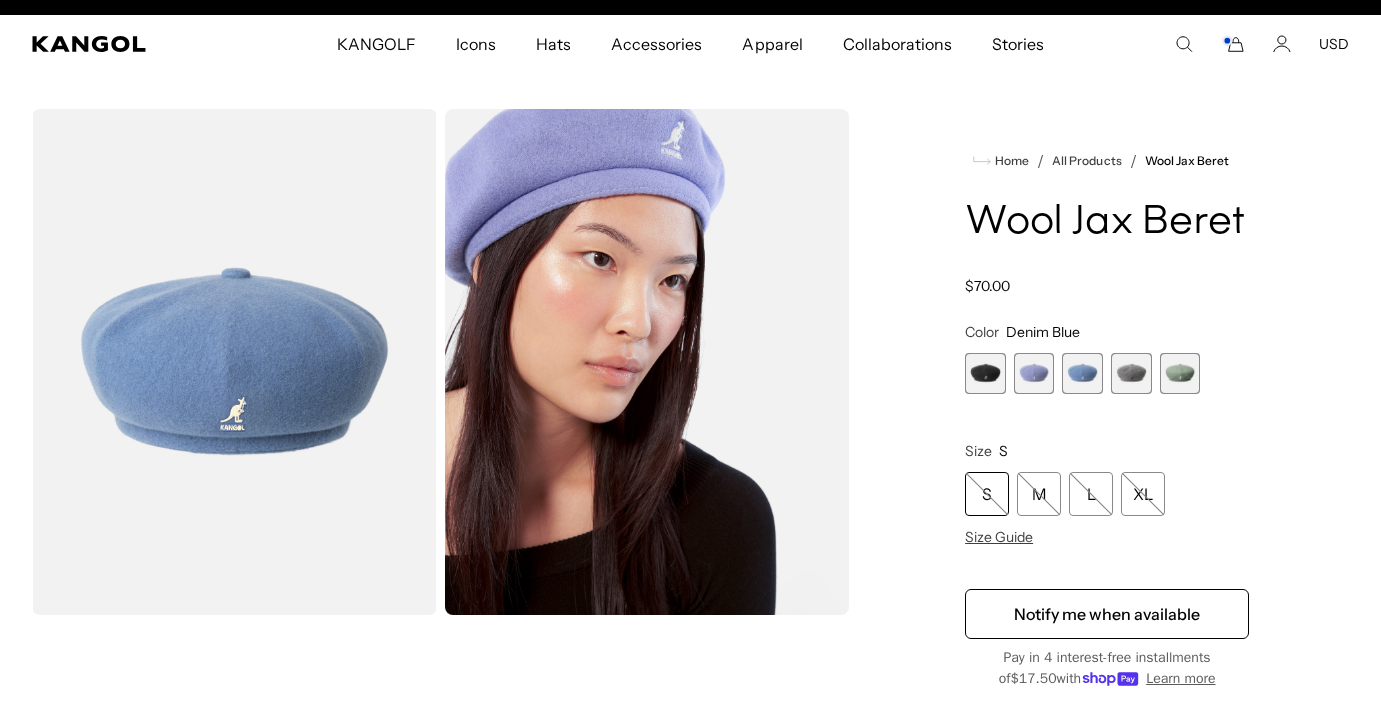 scroll, scrollTop: 0, scrollLeft: 0, axis: both 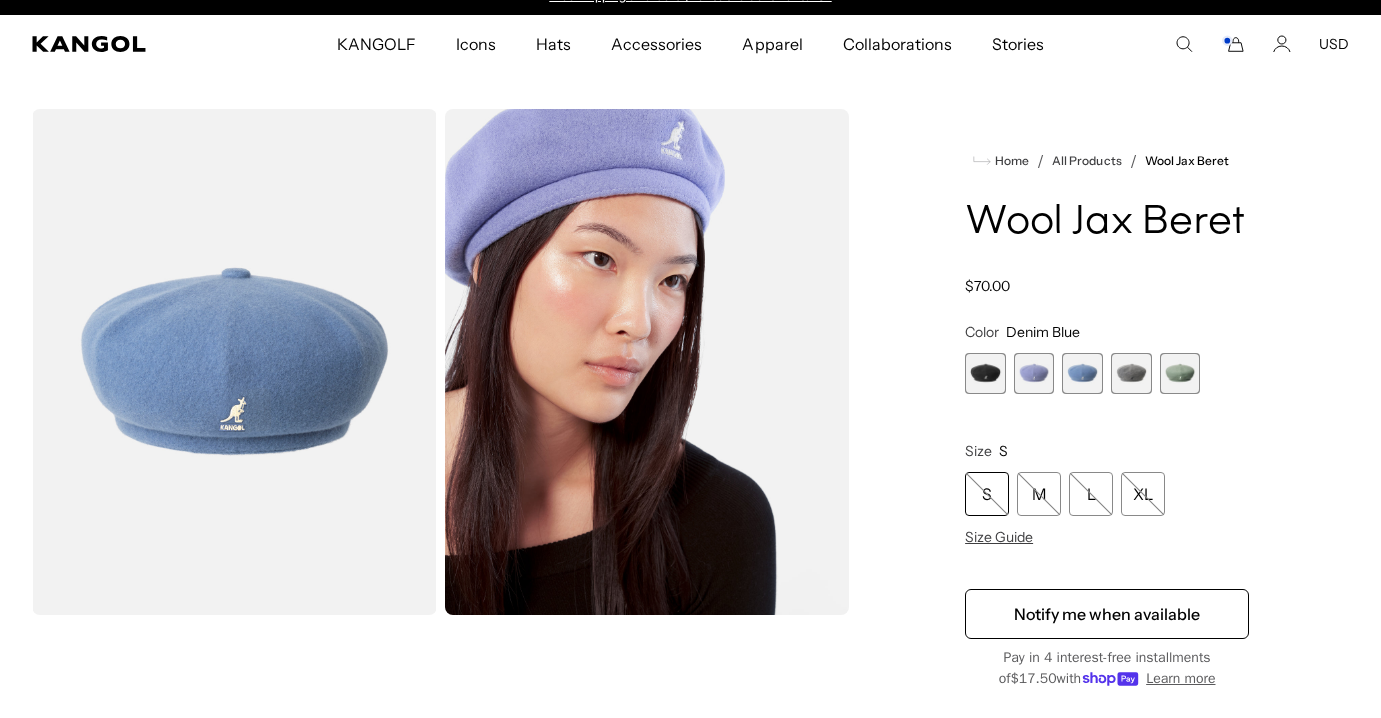 click at bounding box center [1131, 373] 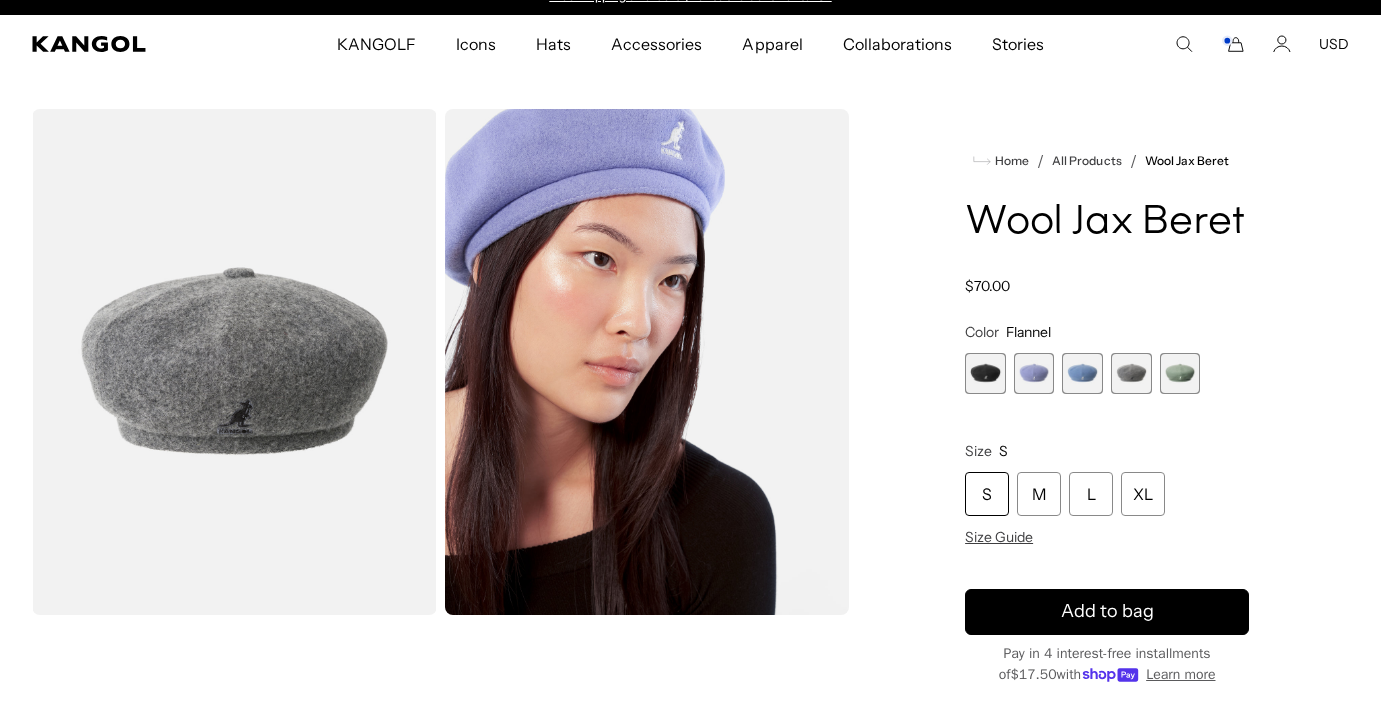 click at bounding box center (1180, 373) 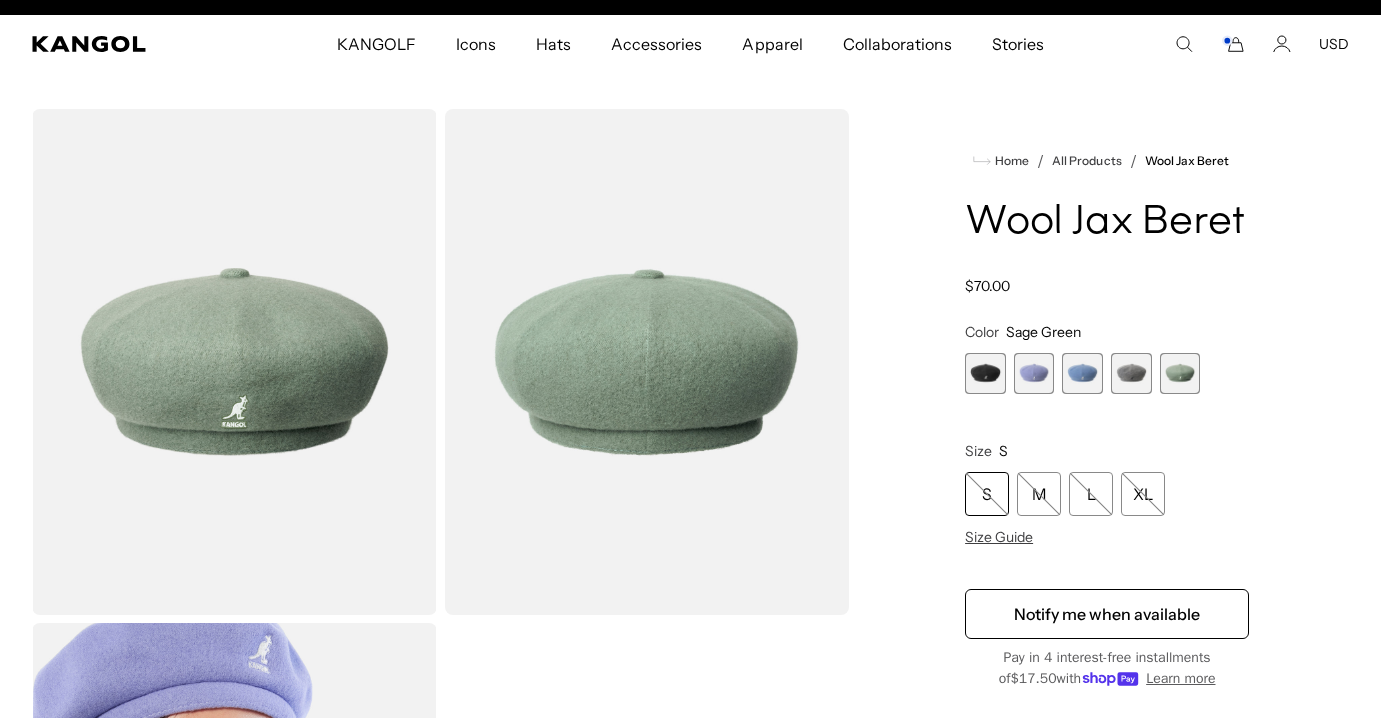 scroll, scrollTop: 0, scrollLeft: 0, axis: both 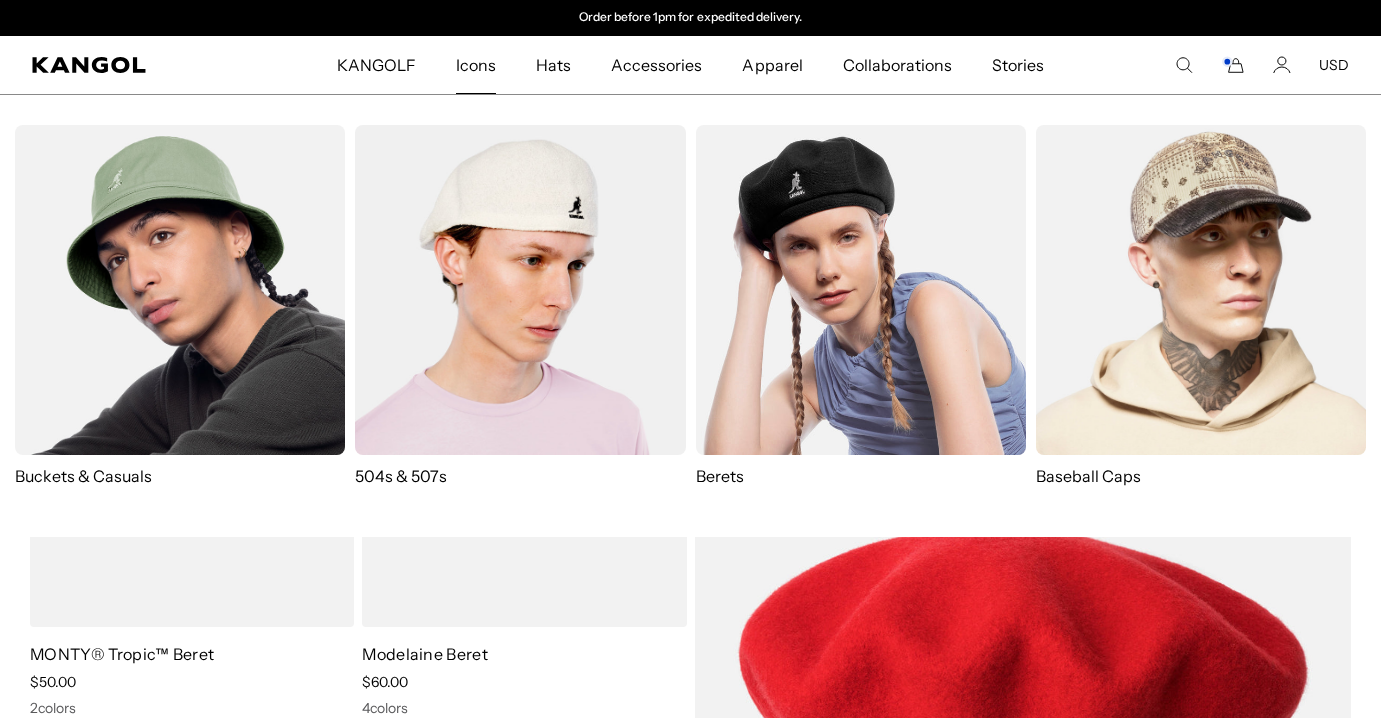 click at bounding box center (180, 290) 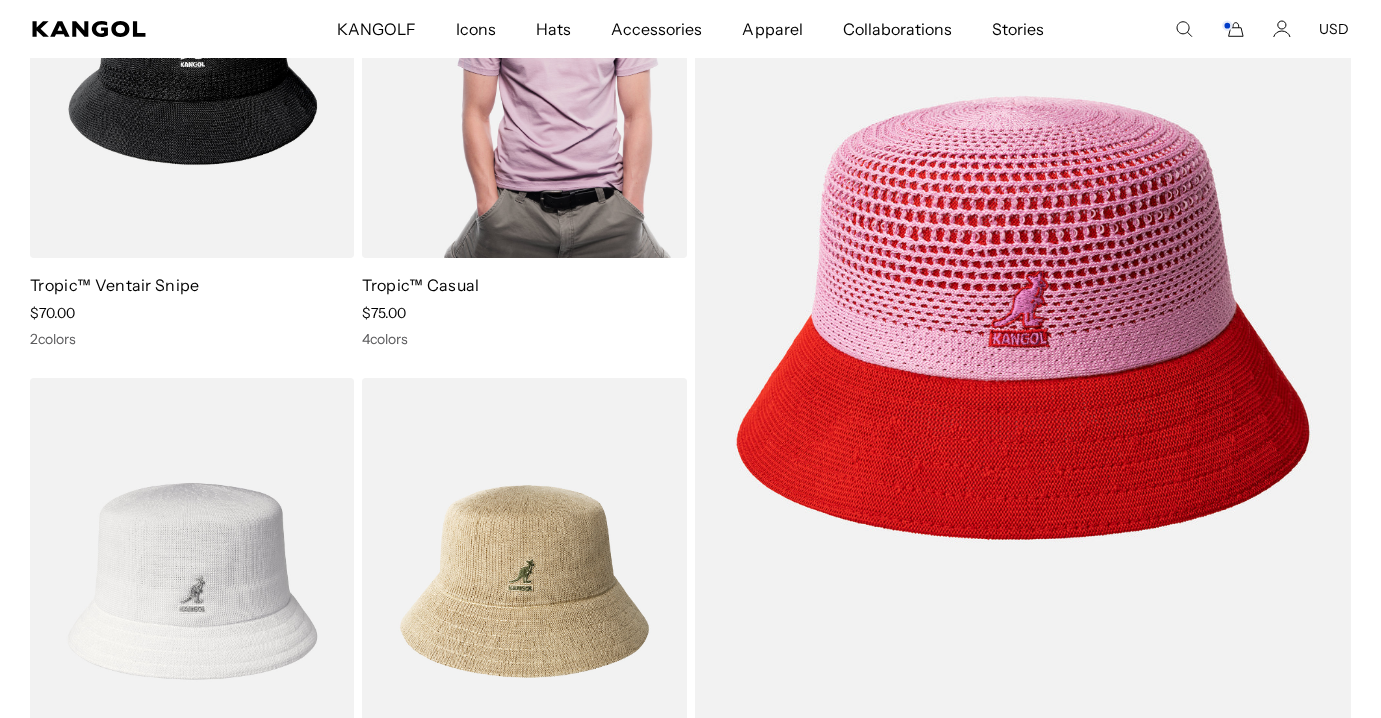 scroll, scrollTop: 378, scrollLeft: 0, axis: vertical 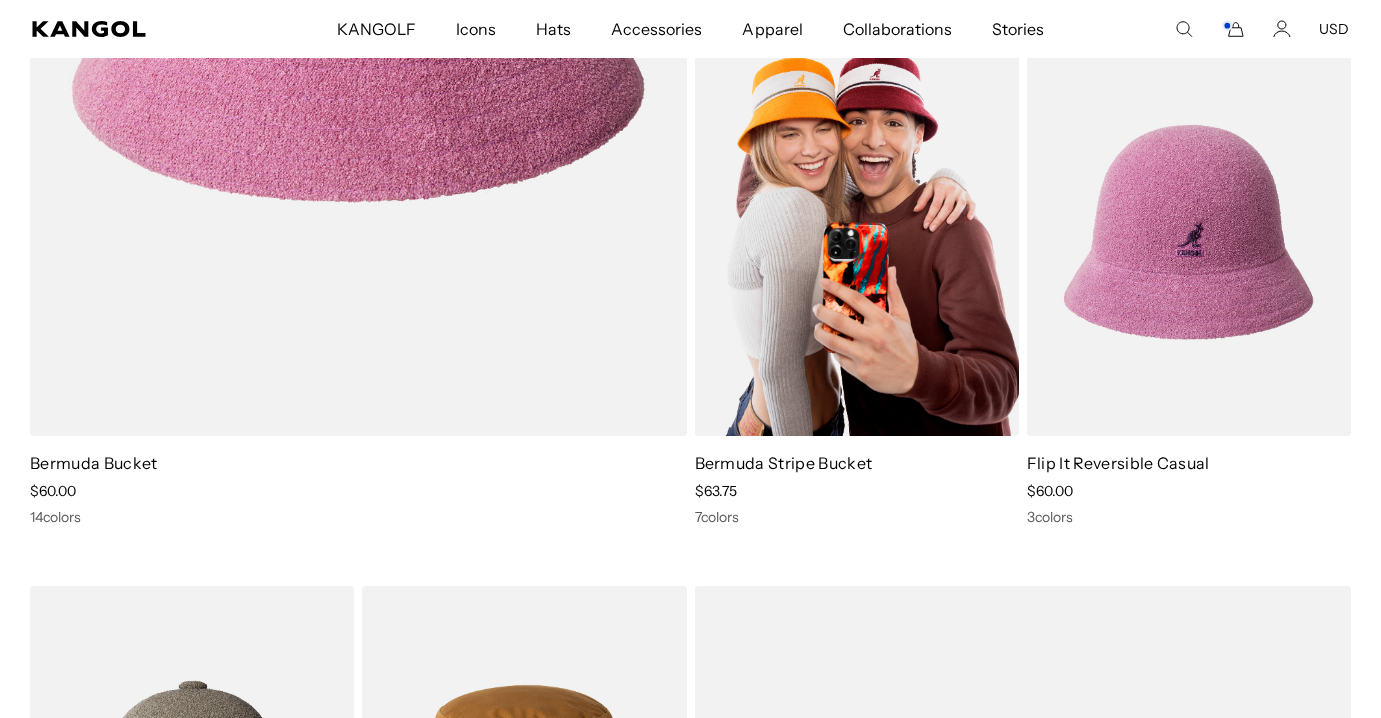 click at bounding box center (857, 232) 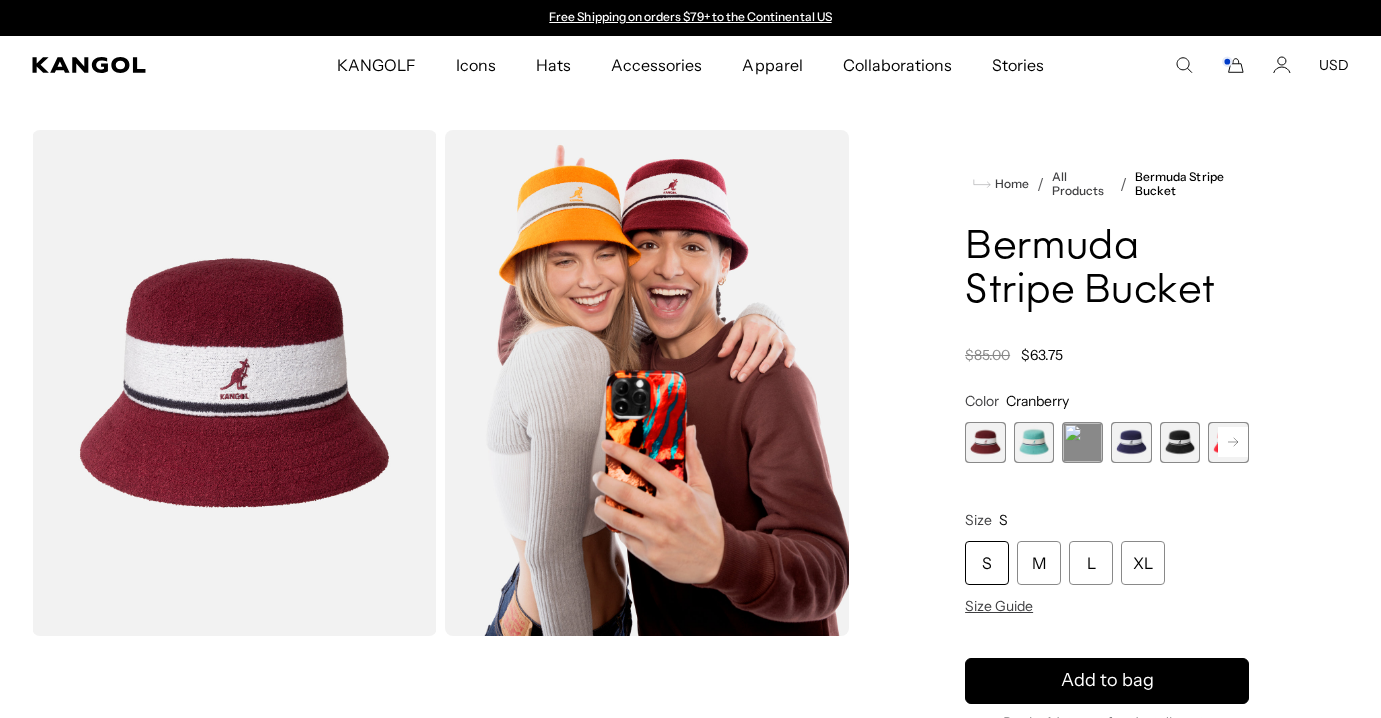 scroll, scrollTop: 0, scrollLeft: 0, axis: both 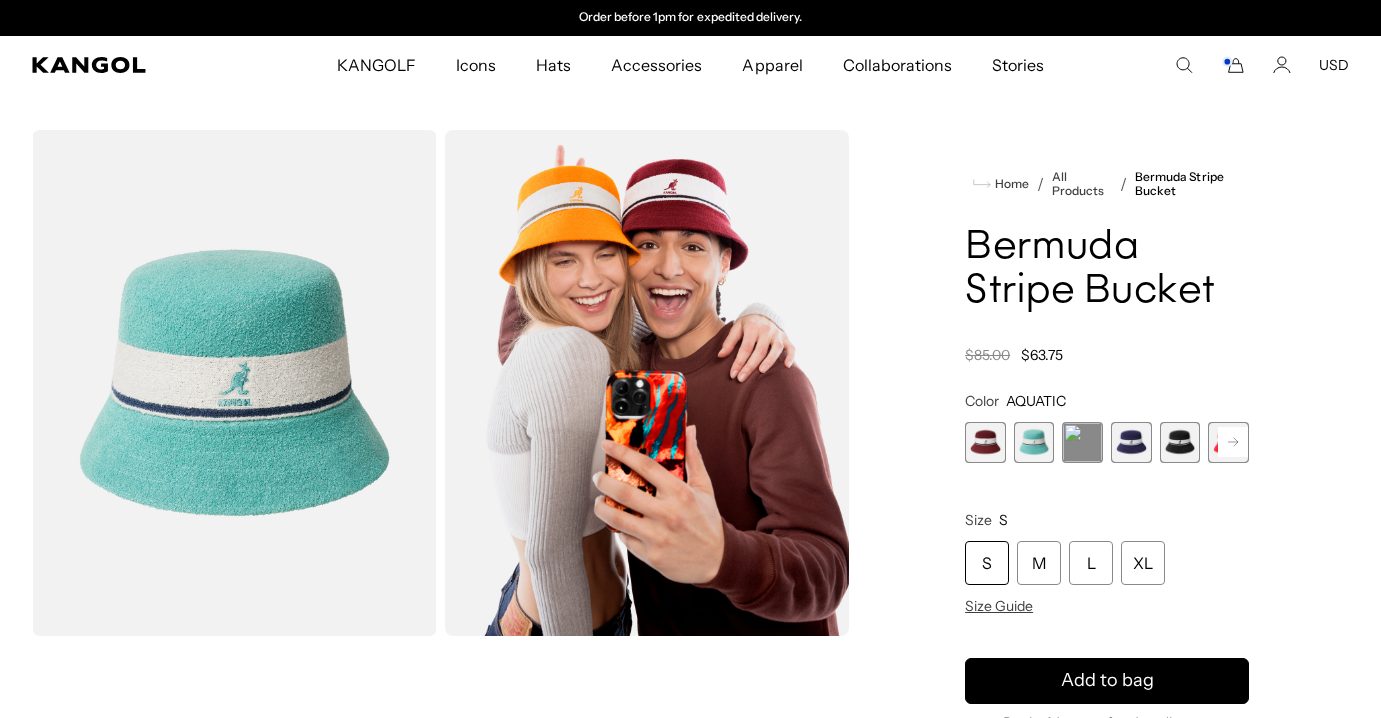 click at bounding box center (1082, 442) 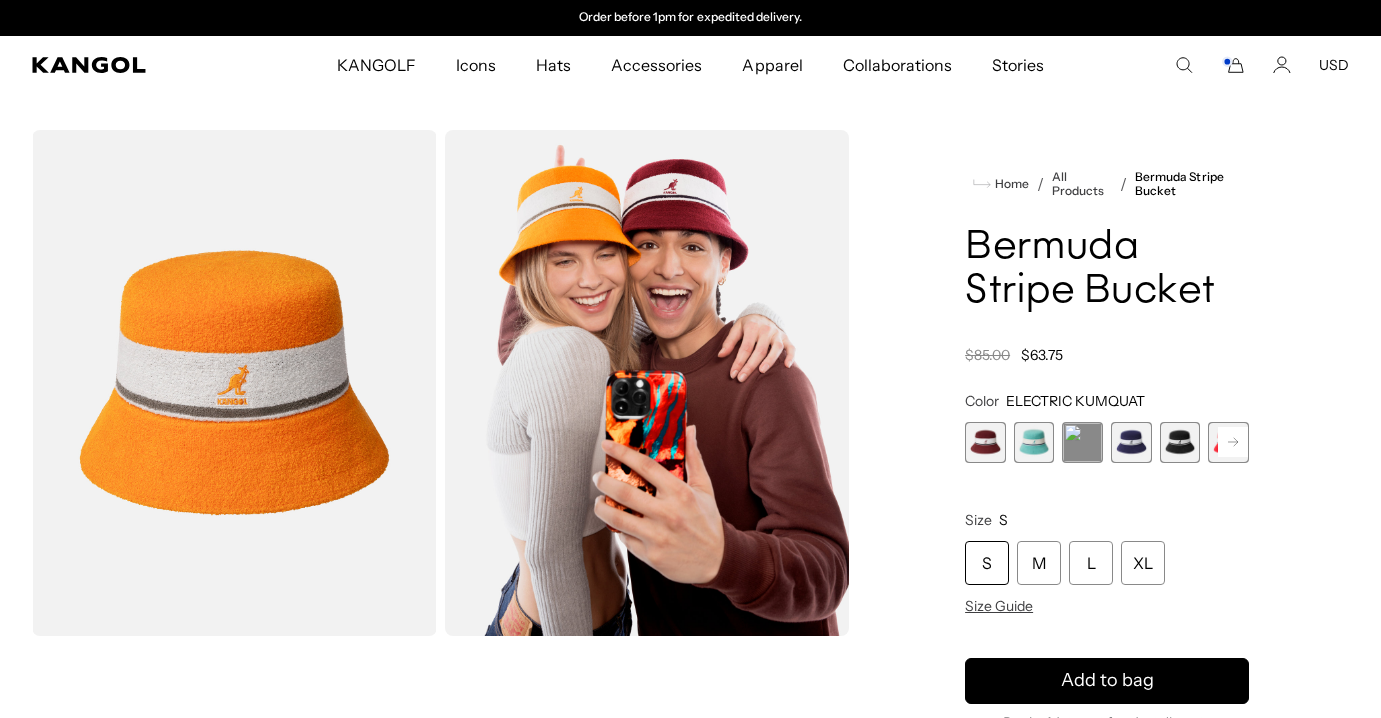 click at bounding box center [1131, 442] 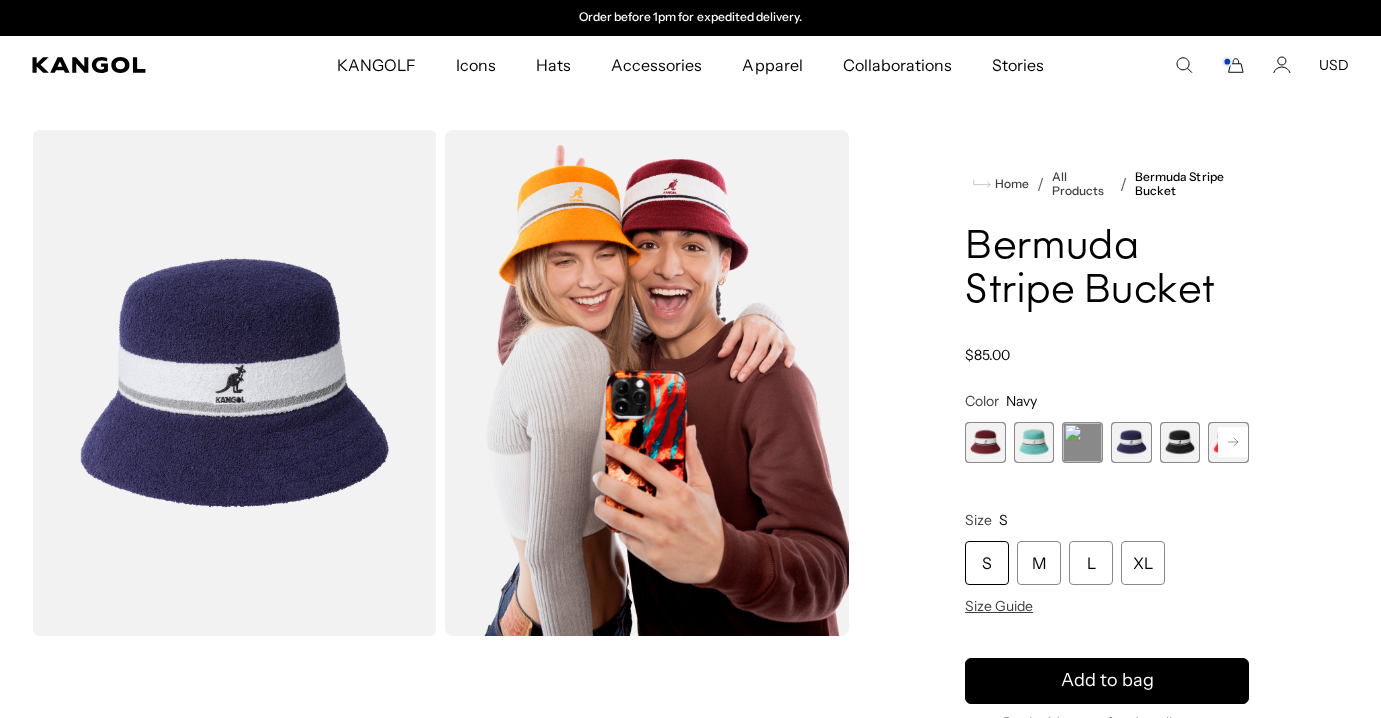 click at bounding box center [1180, 442] 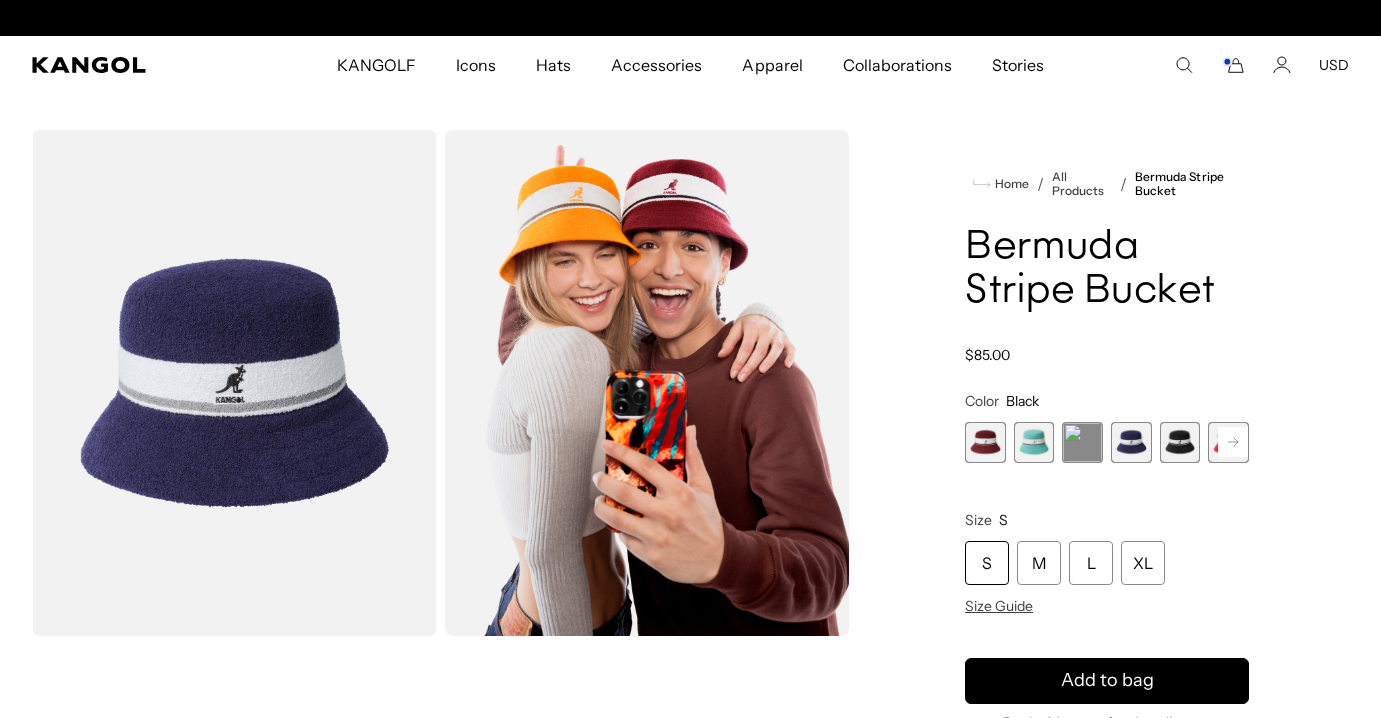 scroll, scrollTop: 0, scrollLeft: 0, axis: both 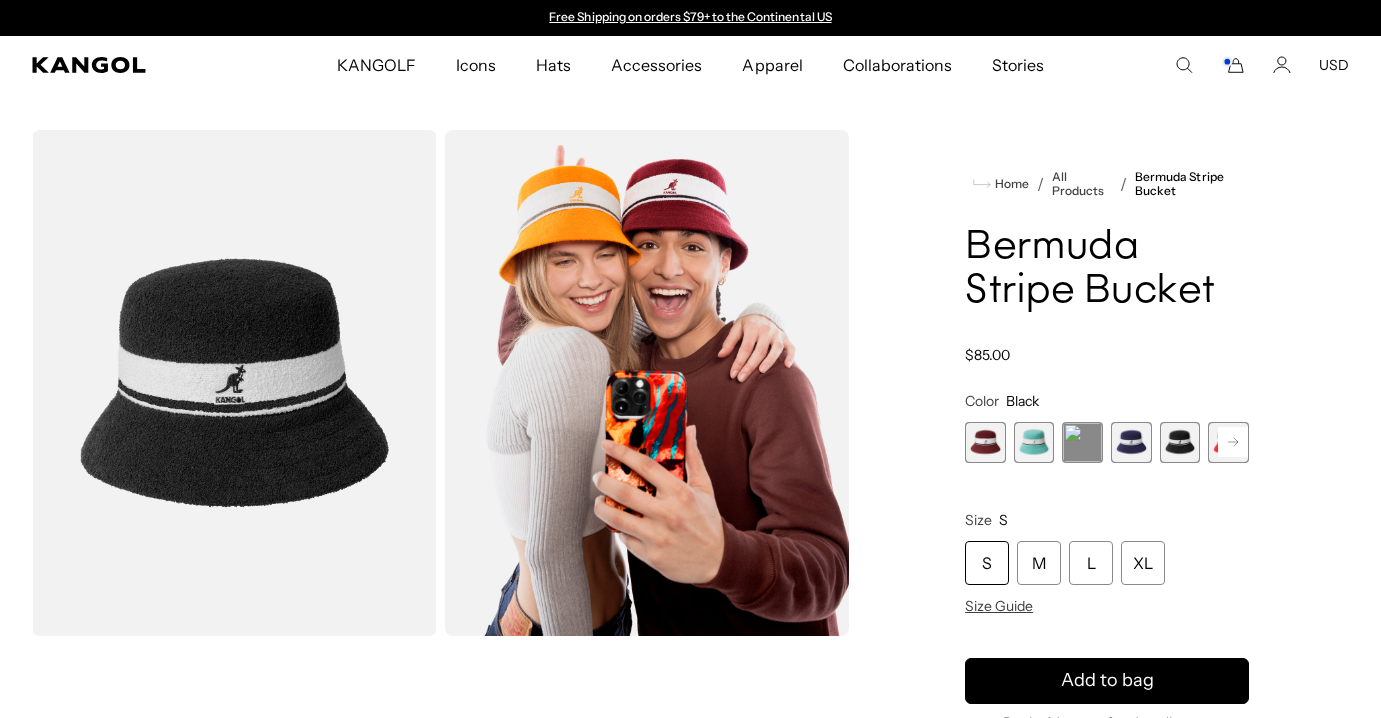 click 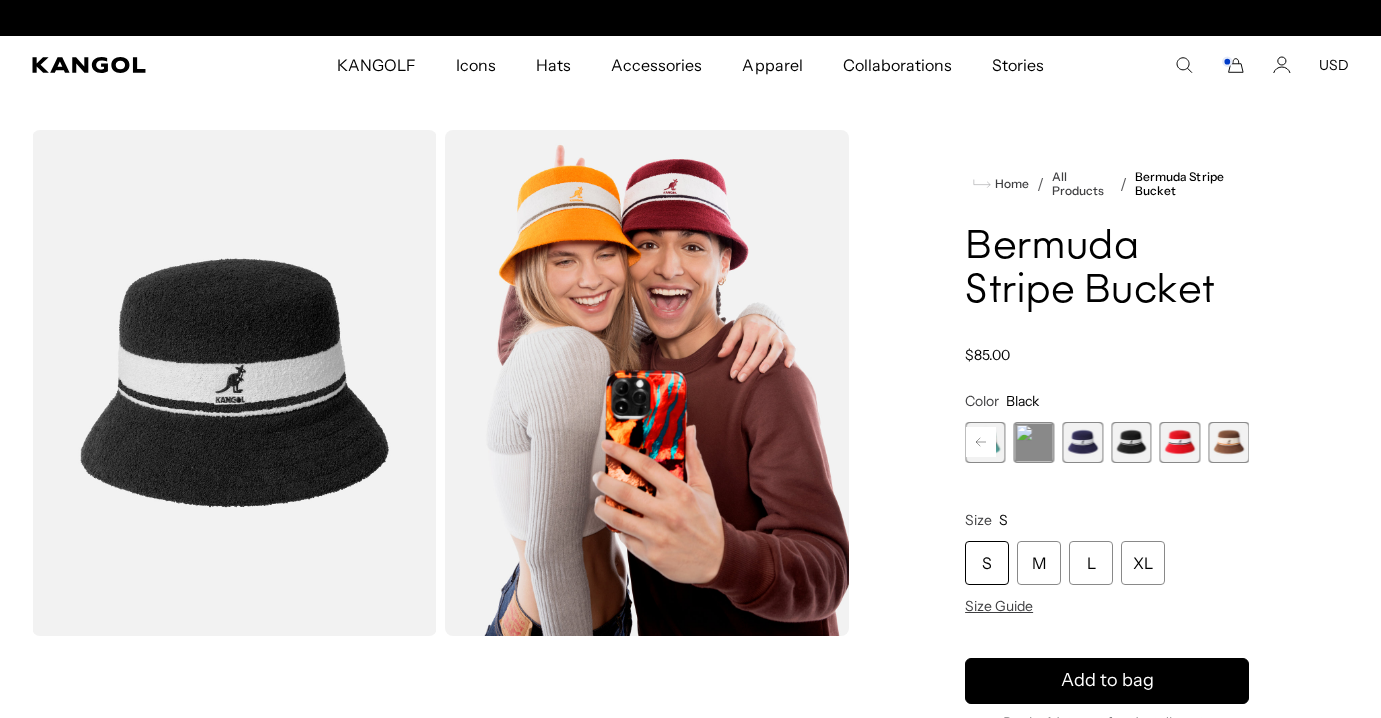 scroll, scrollTop: 0, scrollLeft: 412, axis: horizontal 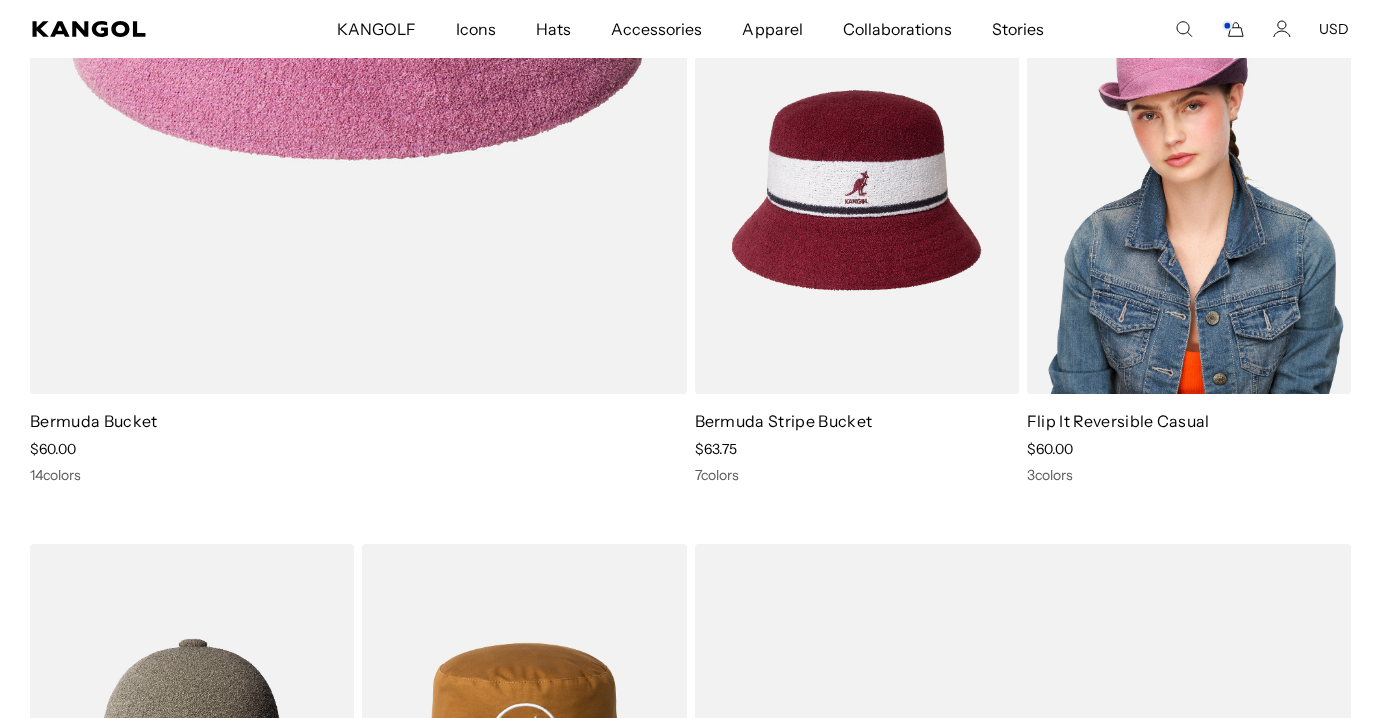 click at bounding box center [1189, 190] 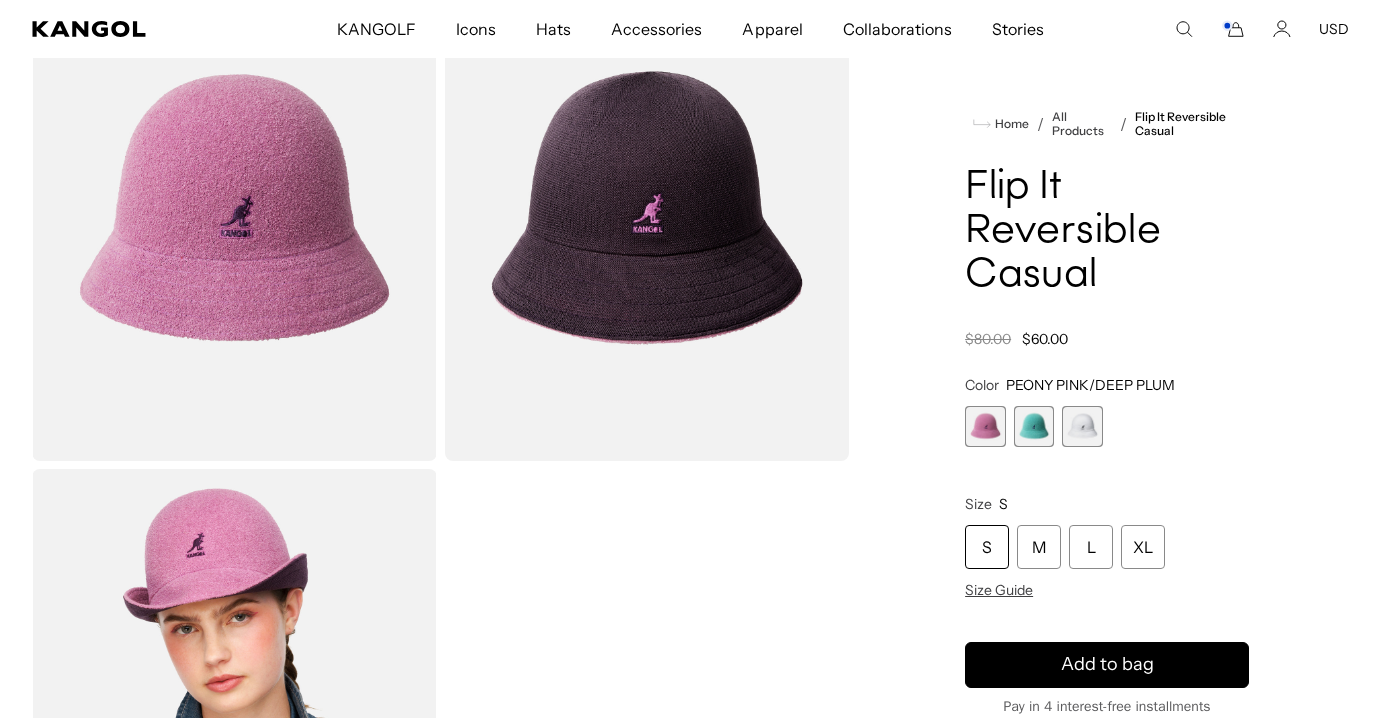 scroll, scrollTop: 226, scrollLeft: 0, axis: vertical 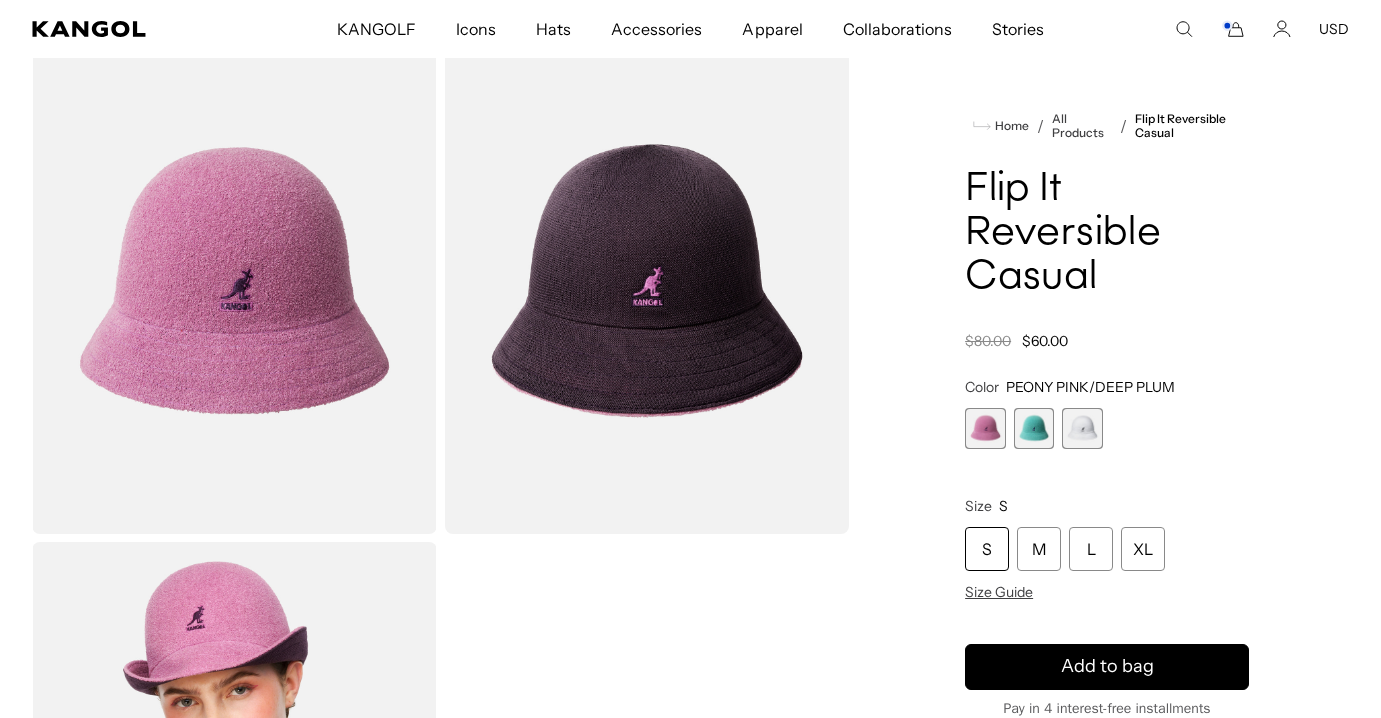 click at bounding box center (1034, 428) 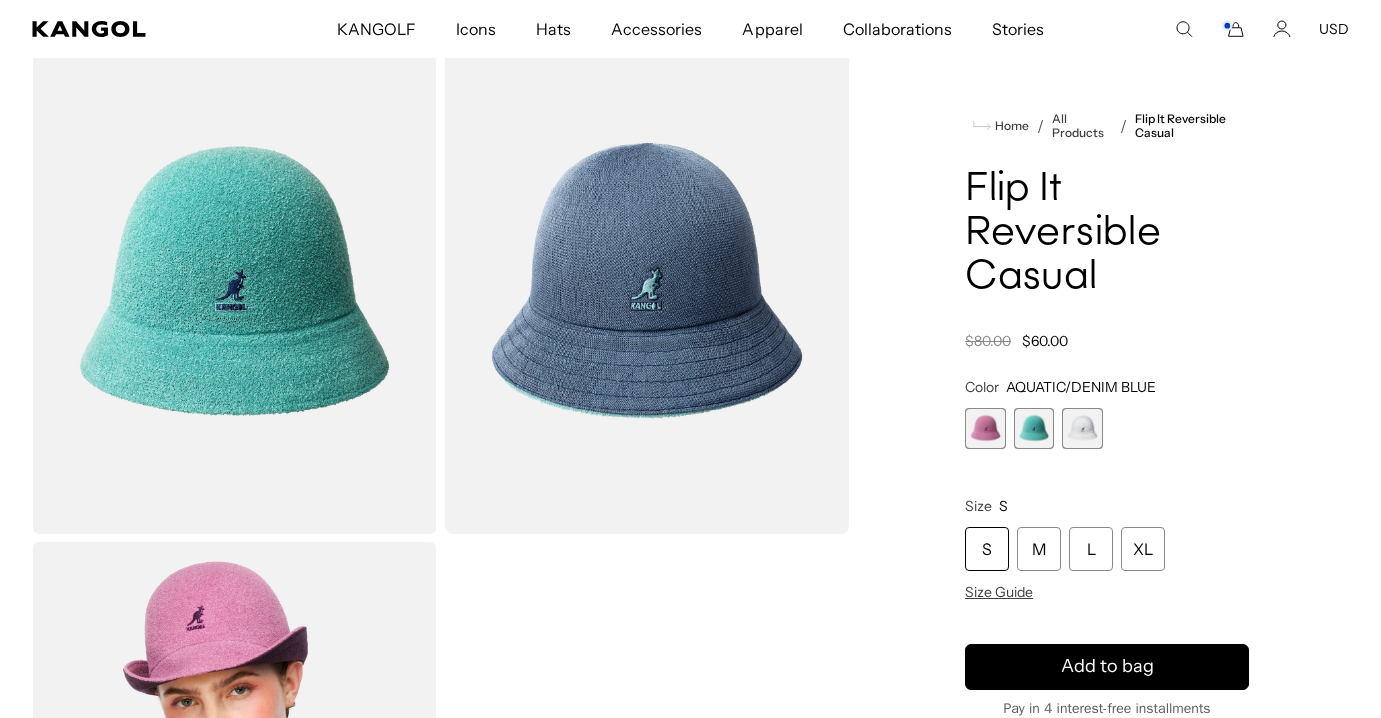 scroll, scrollTop: 0, scrollLeft: 0, axis: both 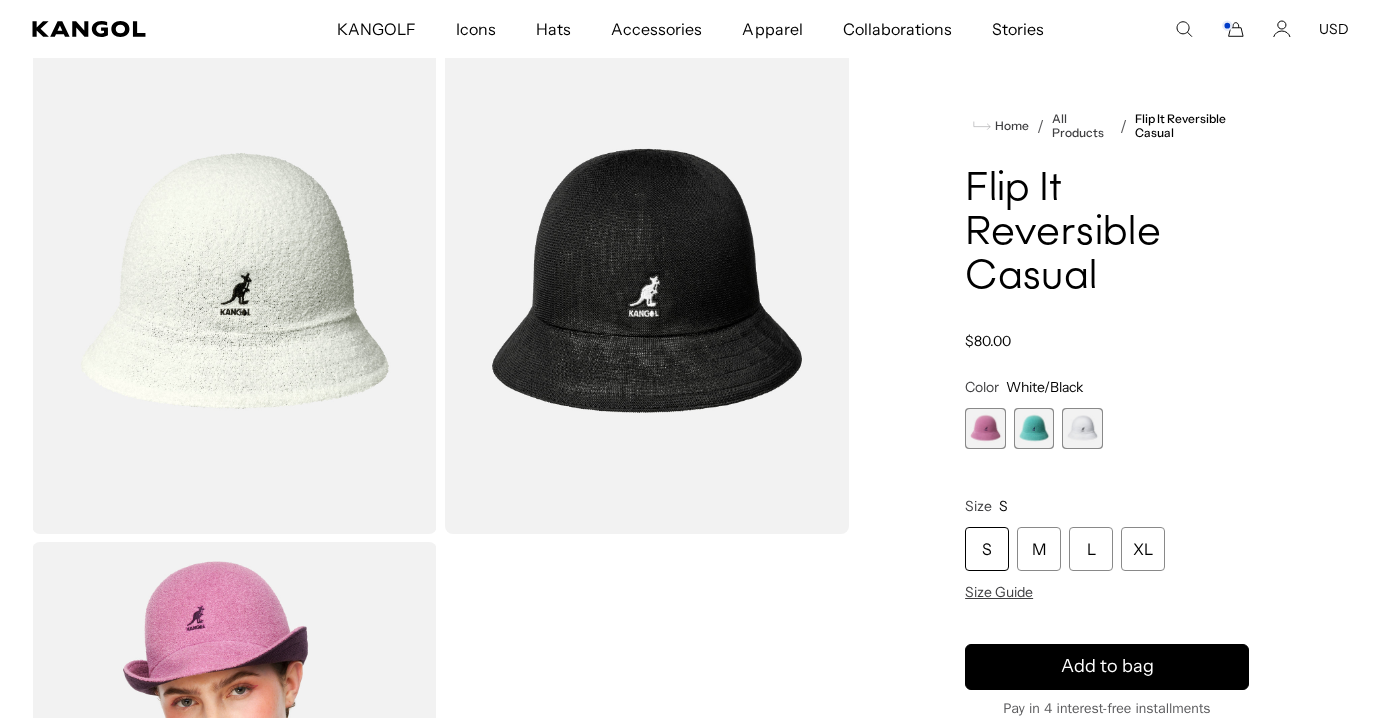 click at bounding box center (985, 428) 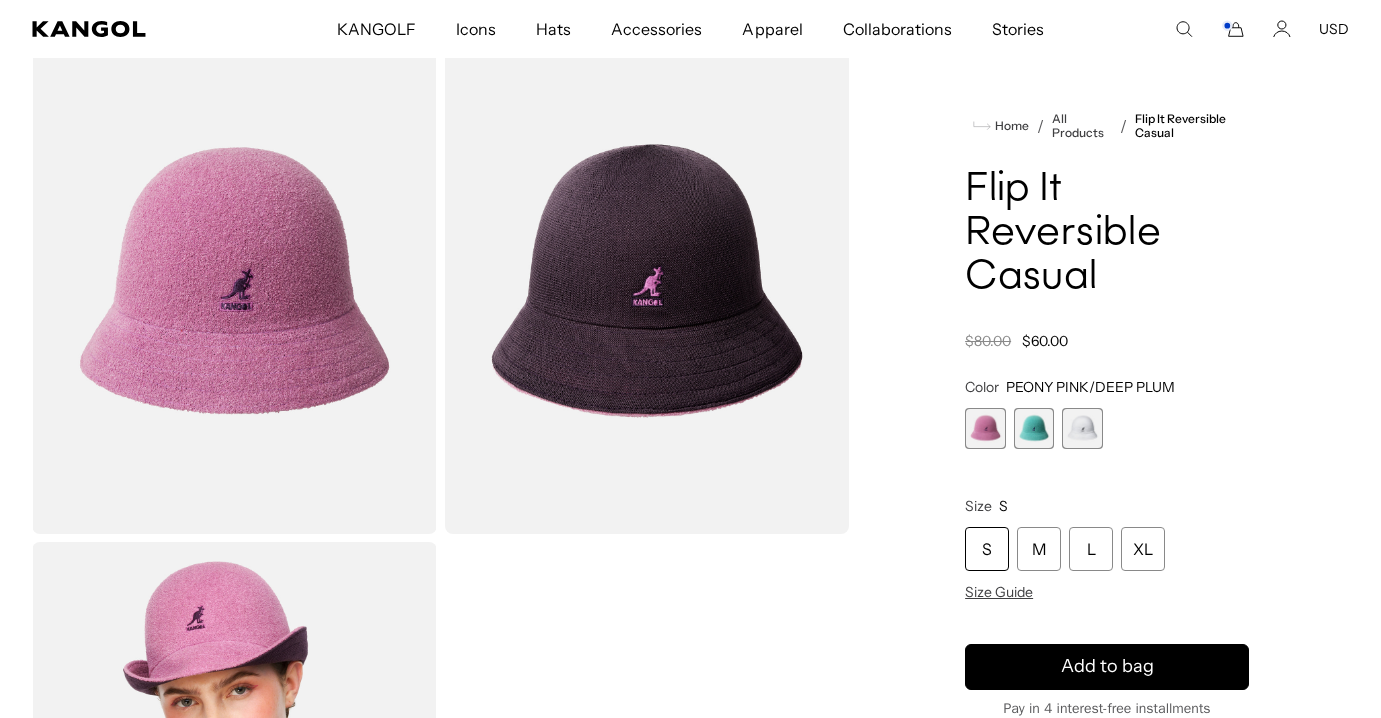 scroll, scrollTop: 0, scrollLeft: 0, axis: both 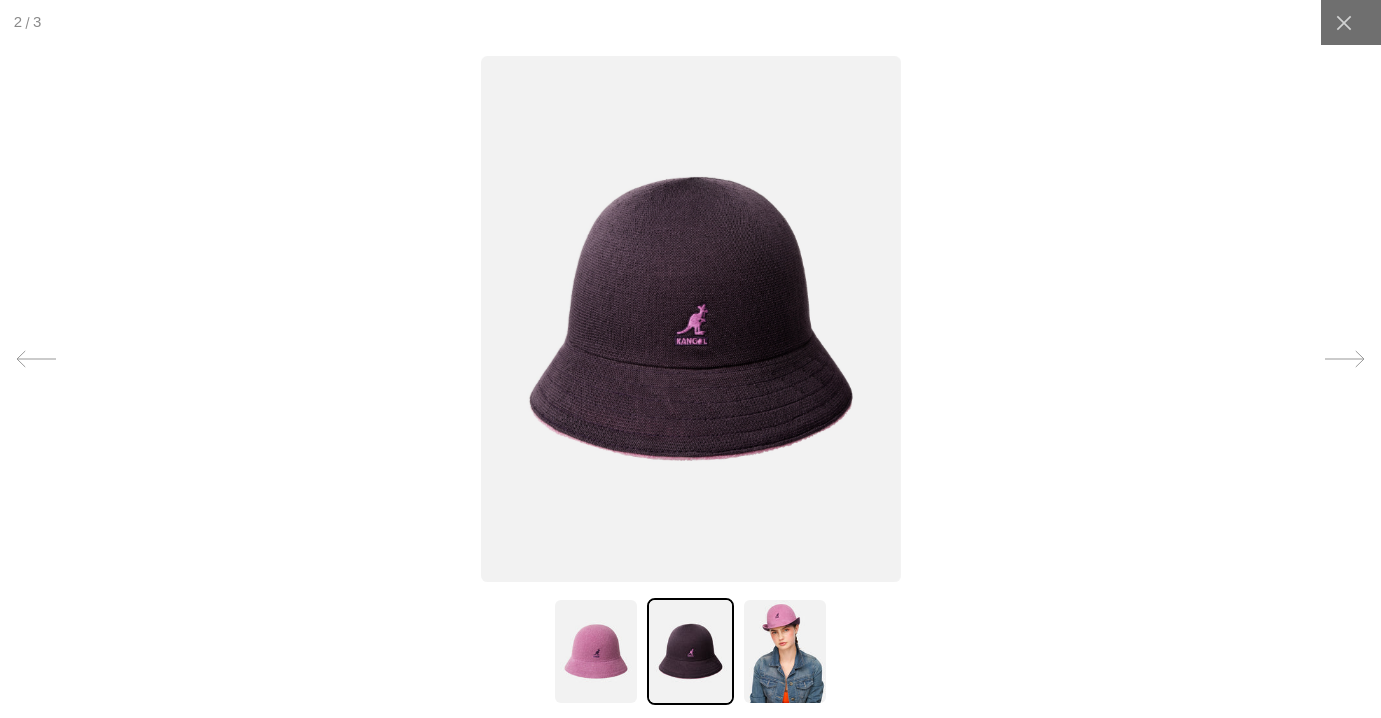 click at bounding box center (691, 319) 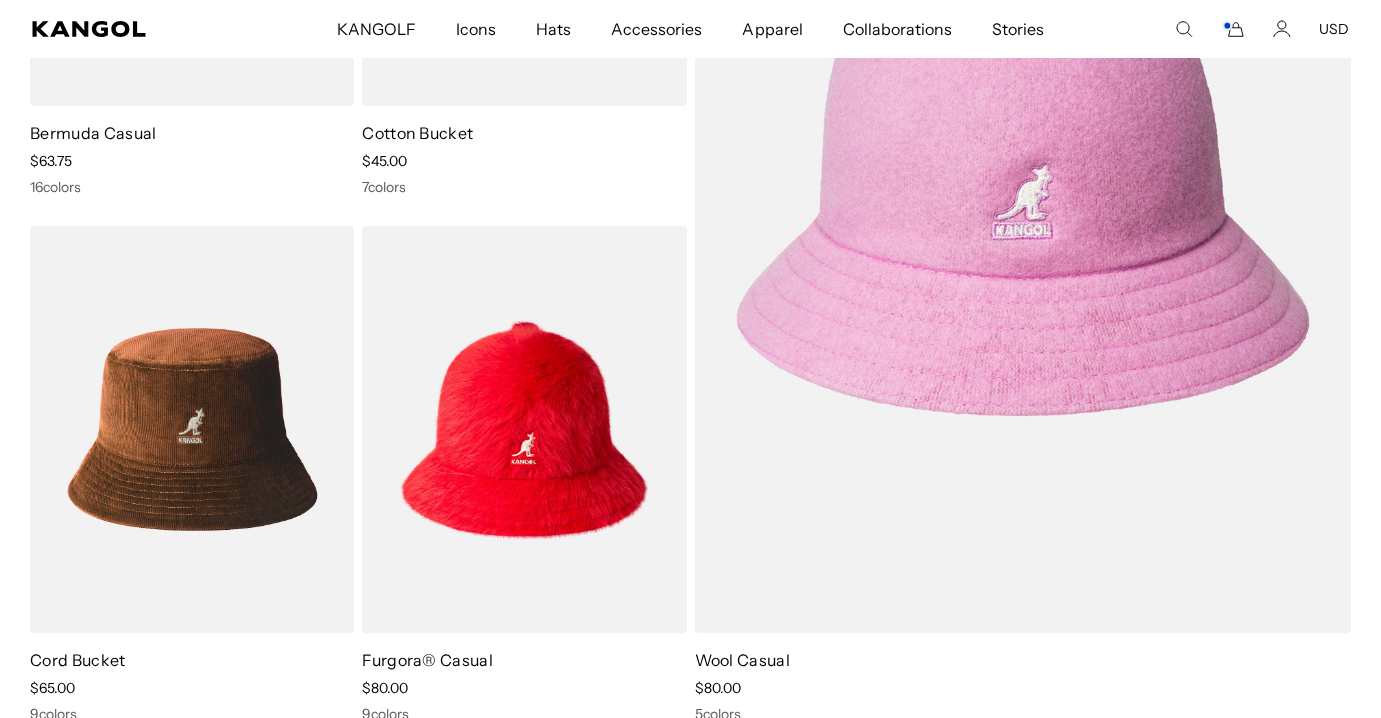 scroll, scrollTop: 2697, scrollLeft: 0, axis: vertical 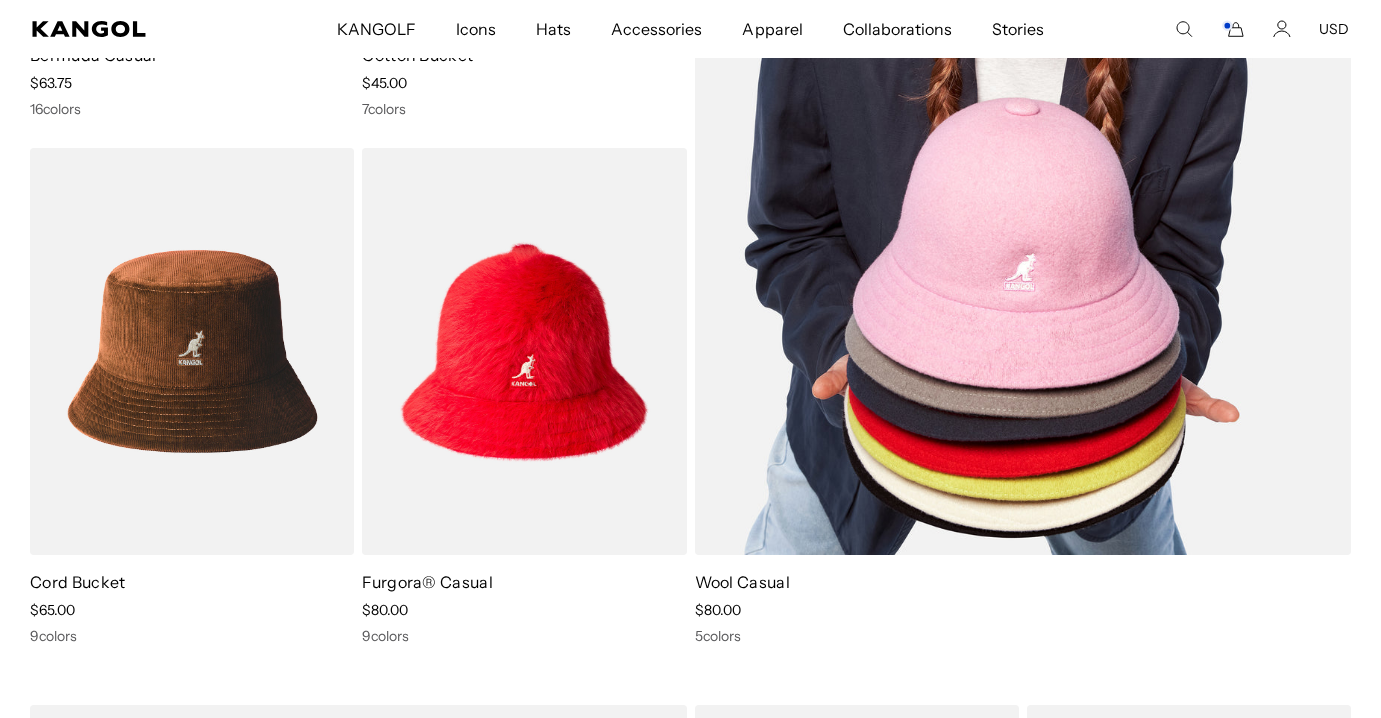 click at bounding box center (1023, 88) 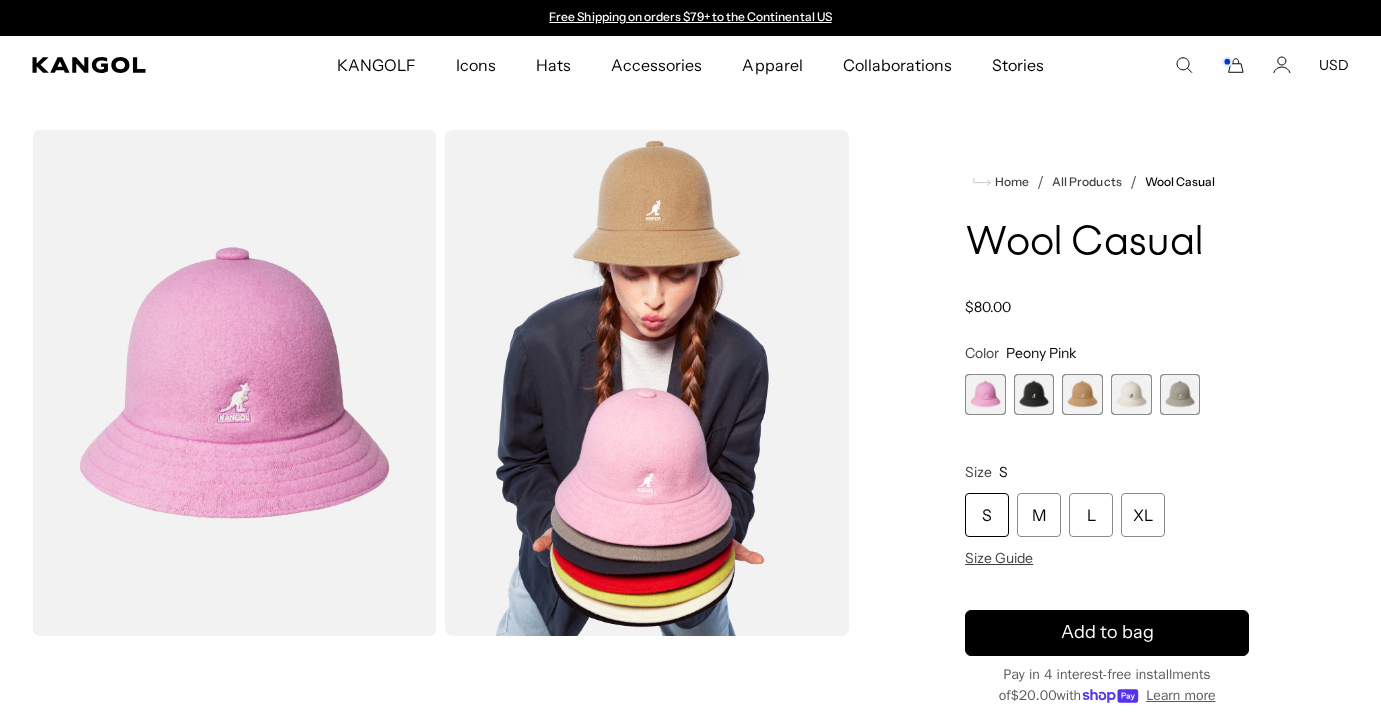 scroll, scrollTop: 0, scrollLeft: 0, axis: both 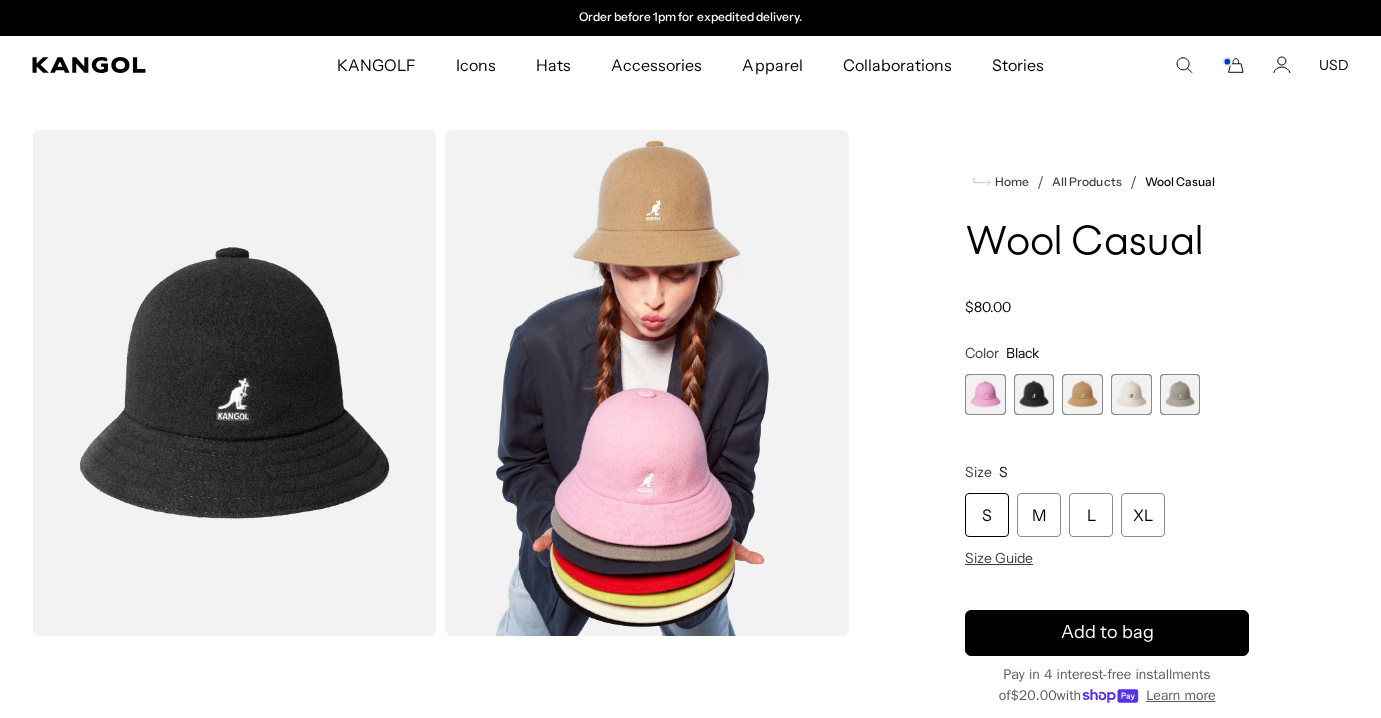 click at bounding box center (1082, 394) 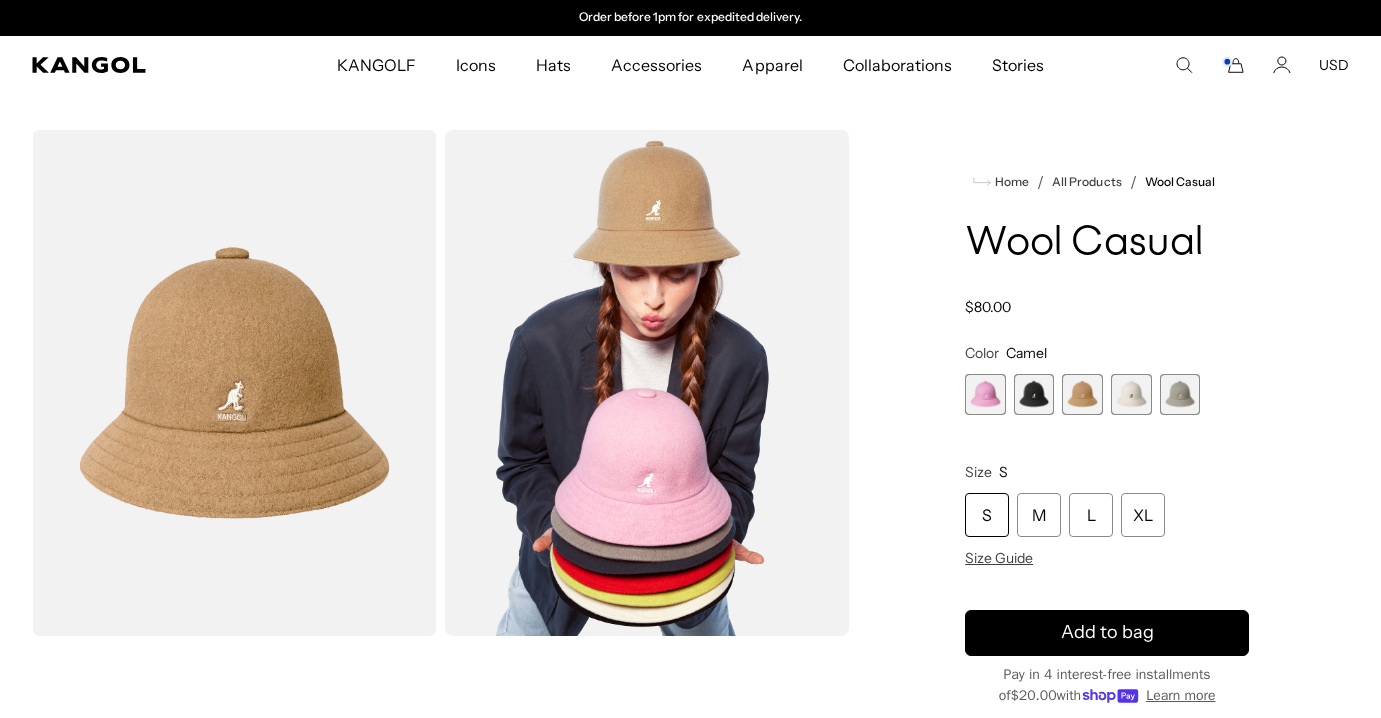 click at bounding box center [1131, 394] 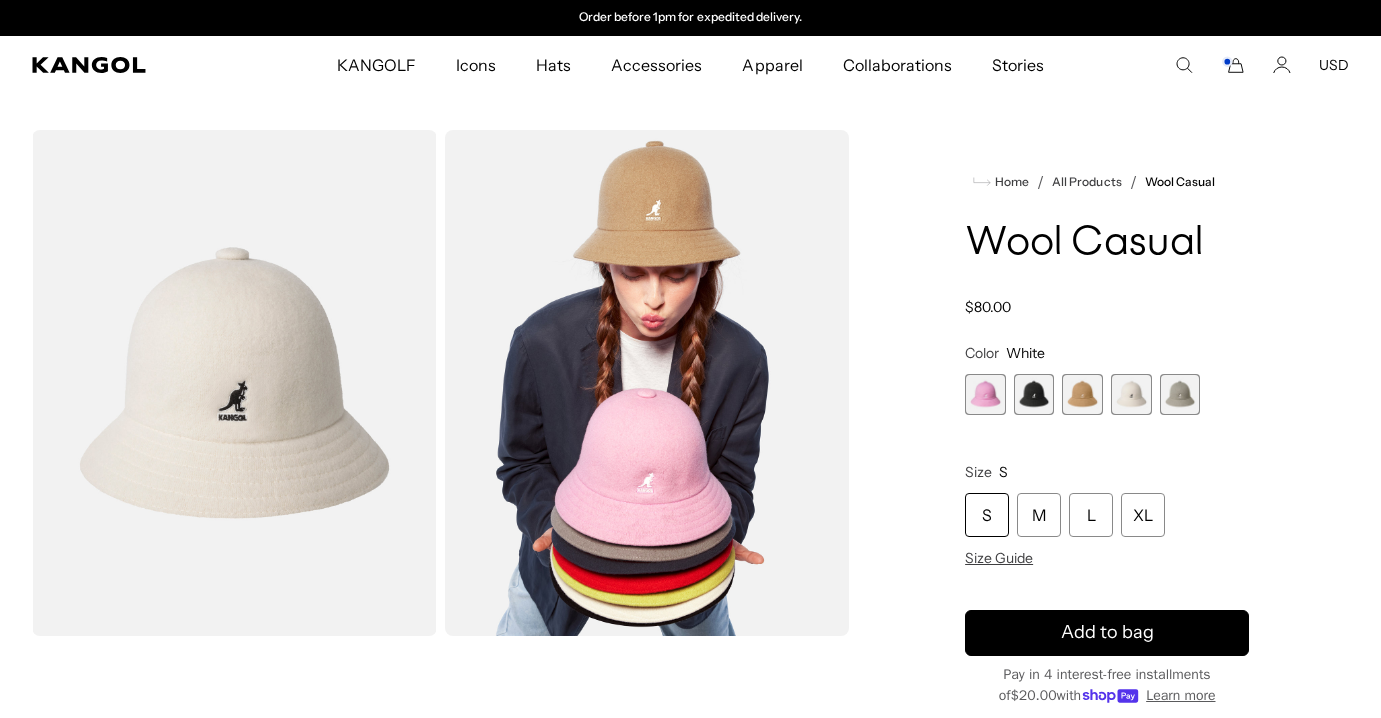 click at bounding box center [1180, 394] 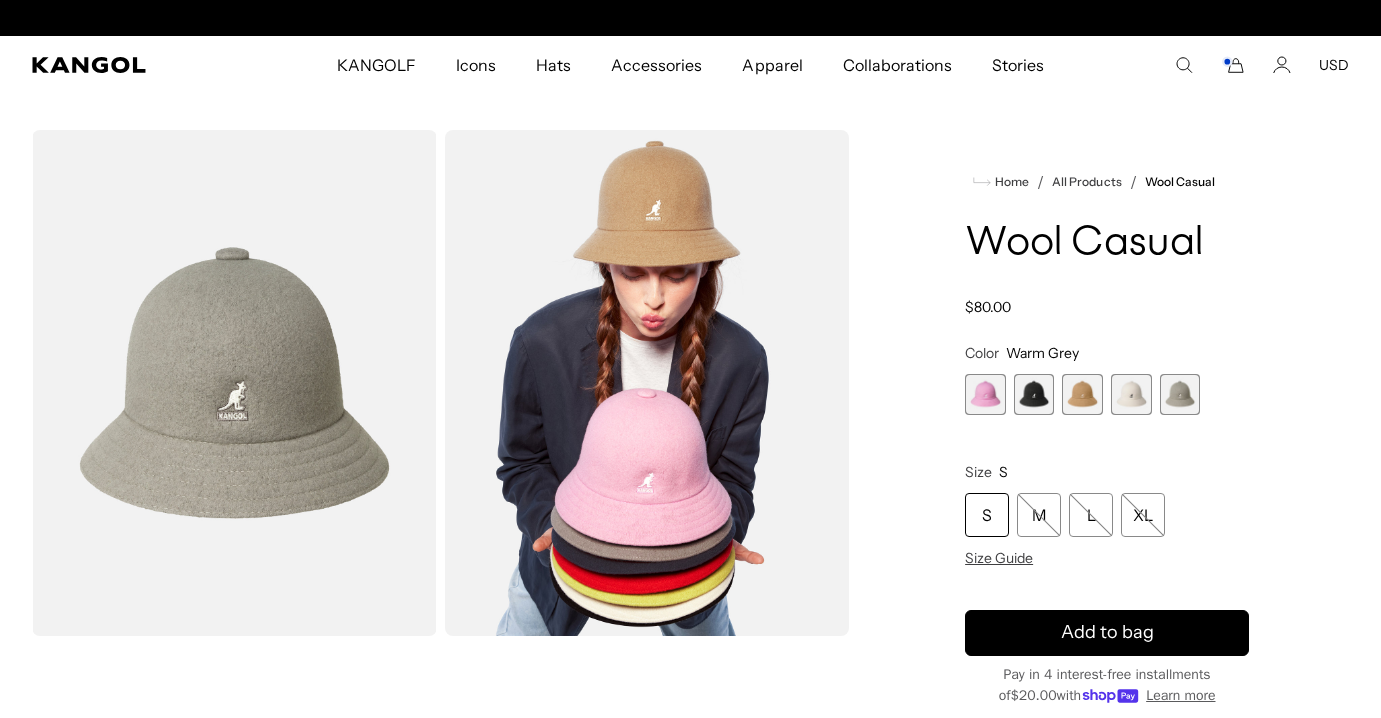scroll, scrollTop: 0, scrollLeft: 0, axis: both 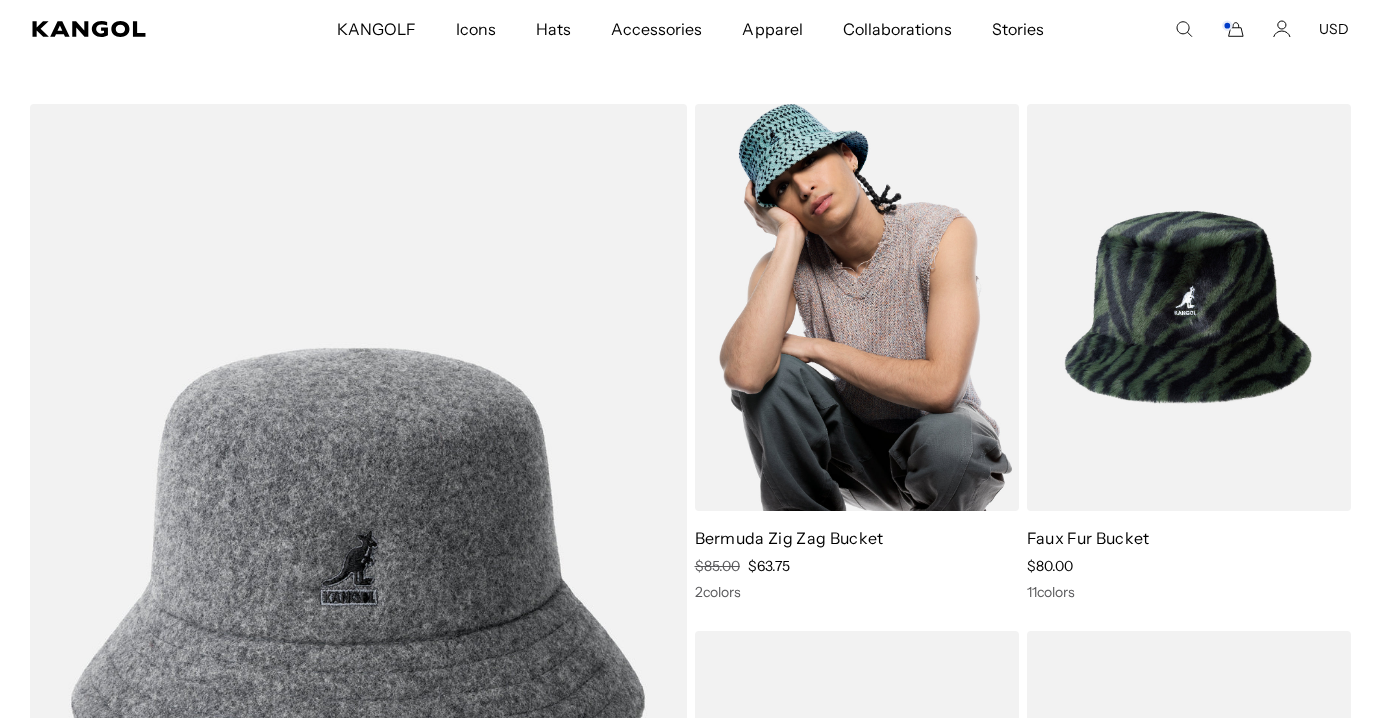 click at bounding box center (857, 307) 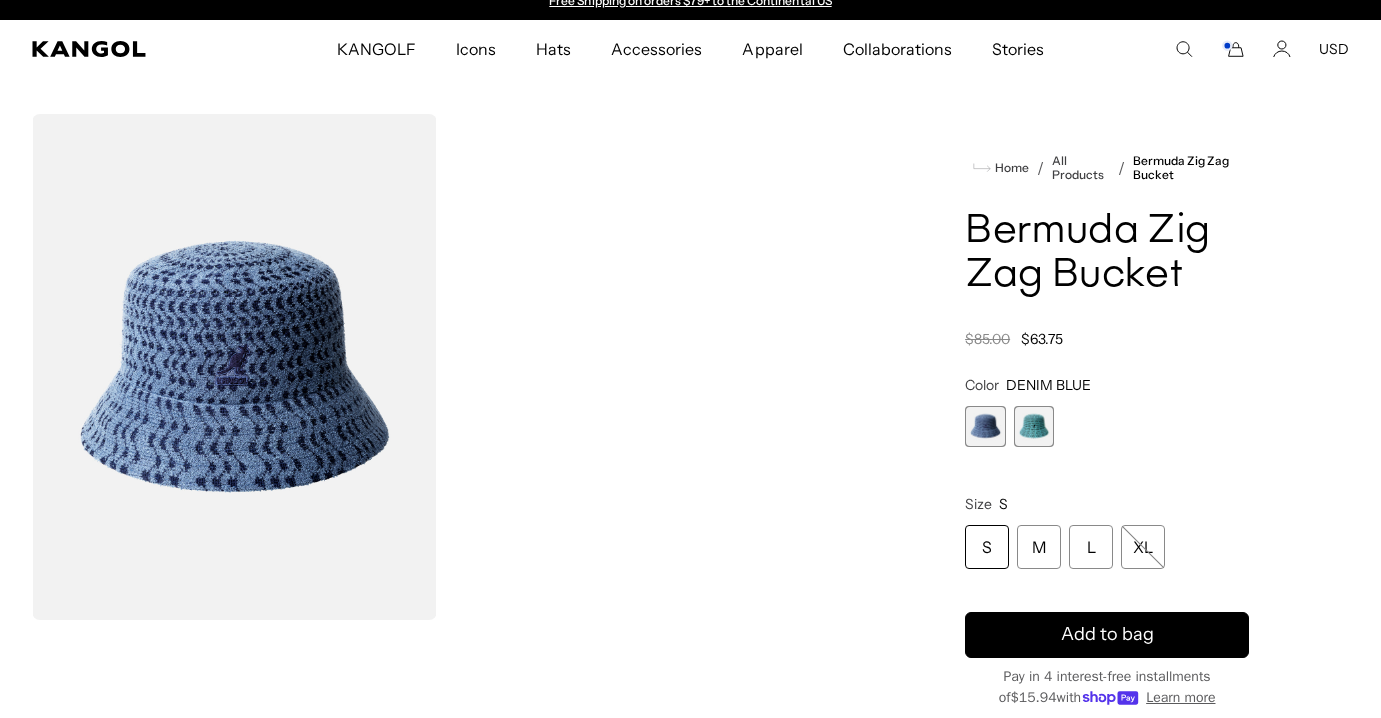 scroll, scrollTop: 0, scrollLeft: 0, axis: both 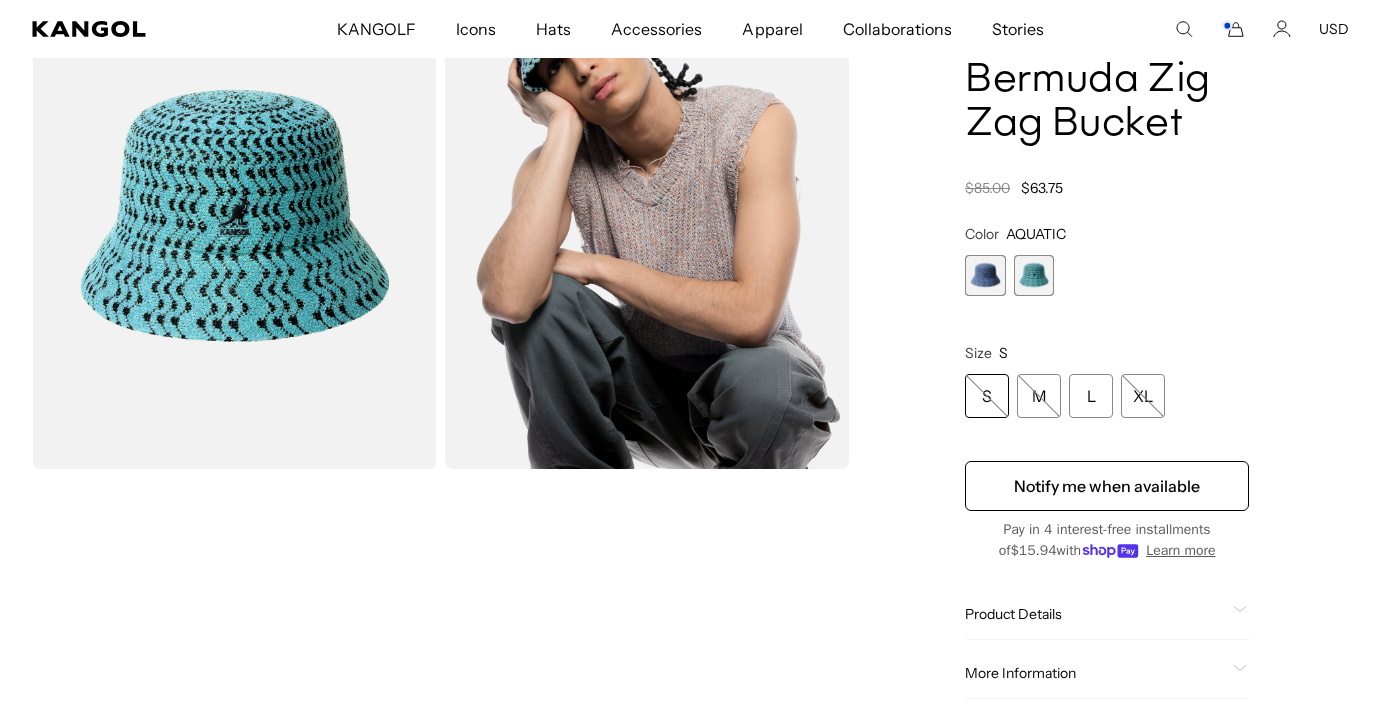 click at bounding box center [985, 275] 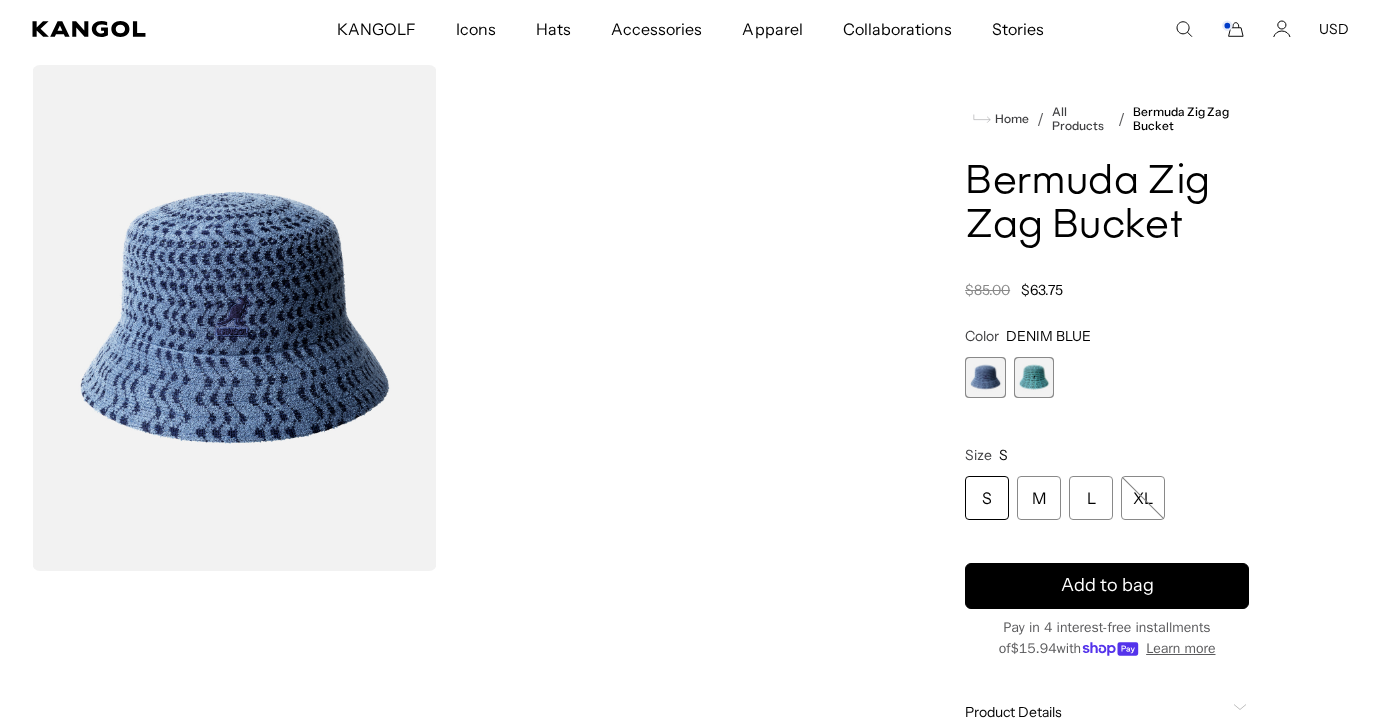 scroll, scrollTop: 63, scrollLeft: 0, axis: vertical 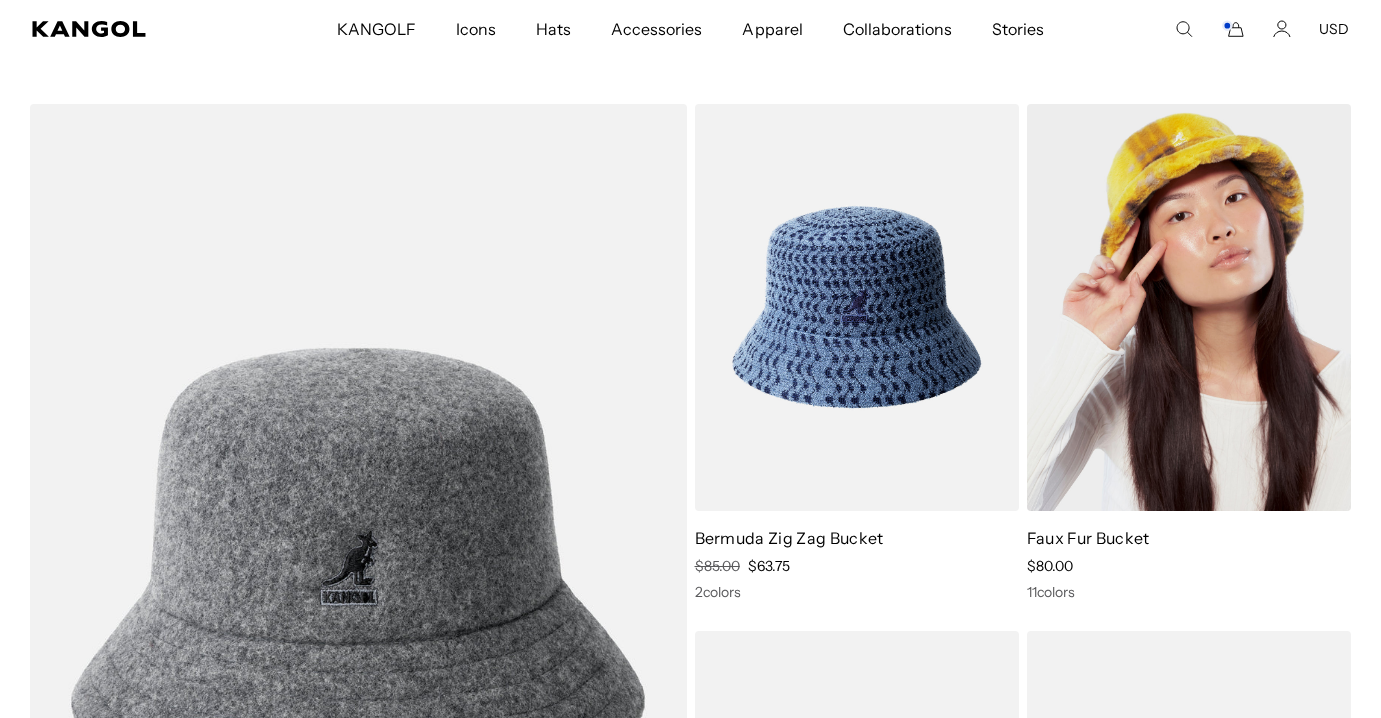 click at bounding box center (1189, 307) 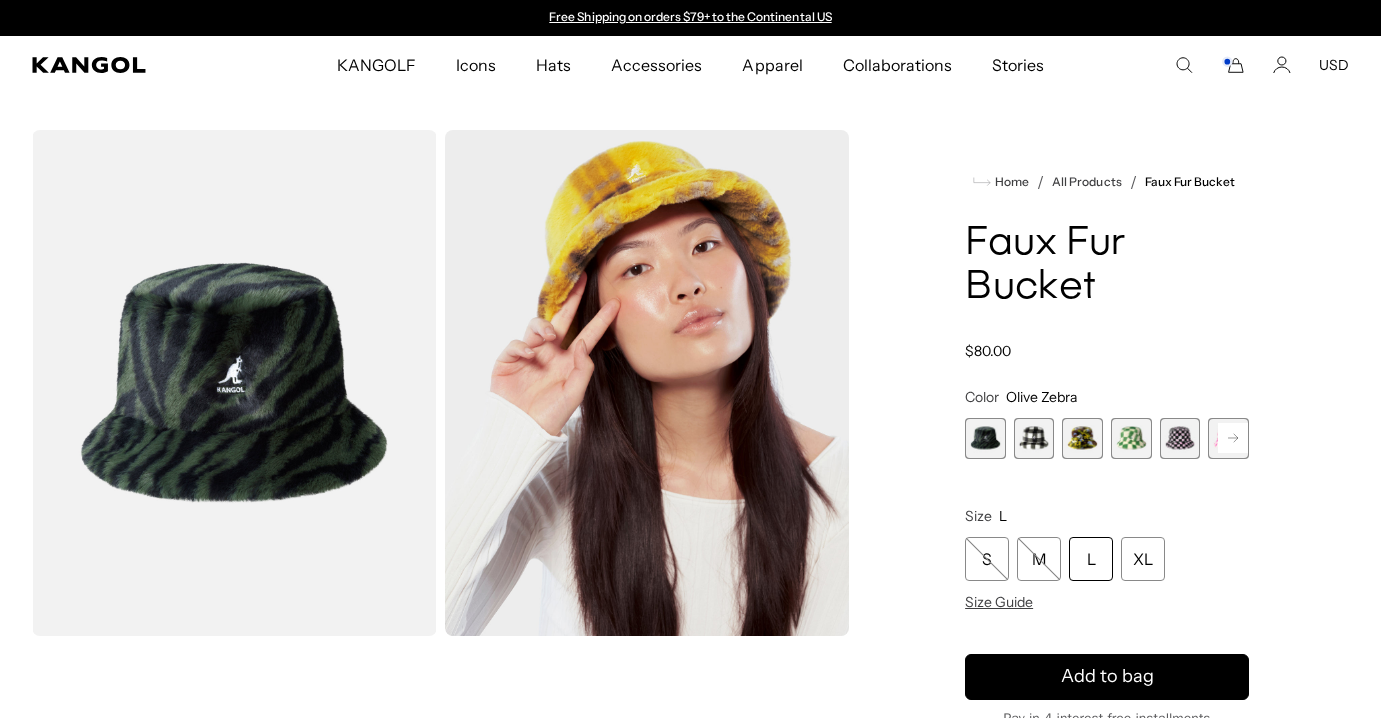 scroll, scrollTop: 0, scrollLeft: 0, axis: both 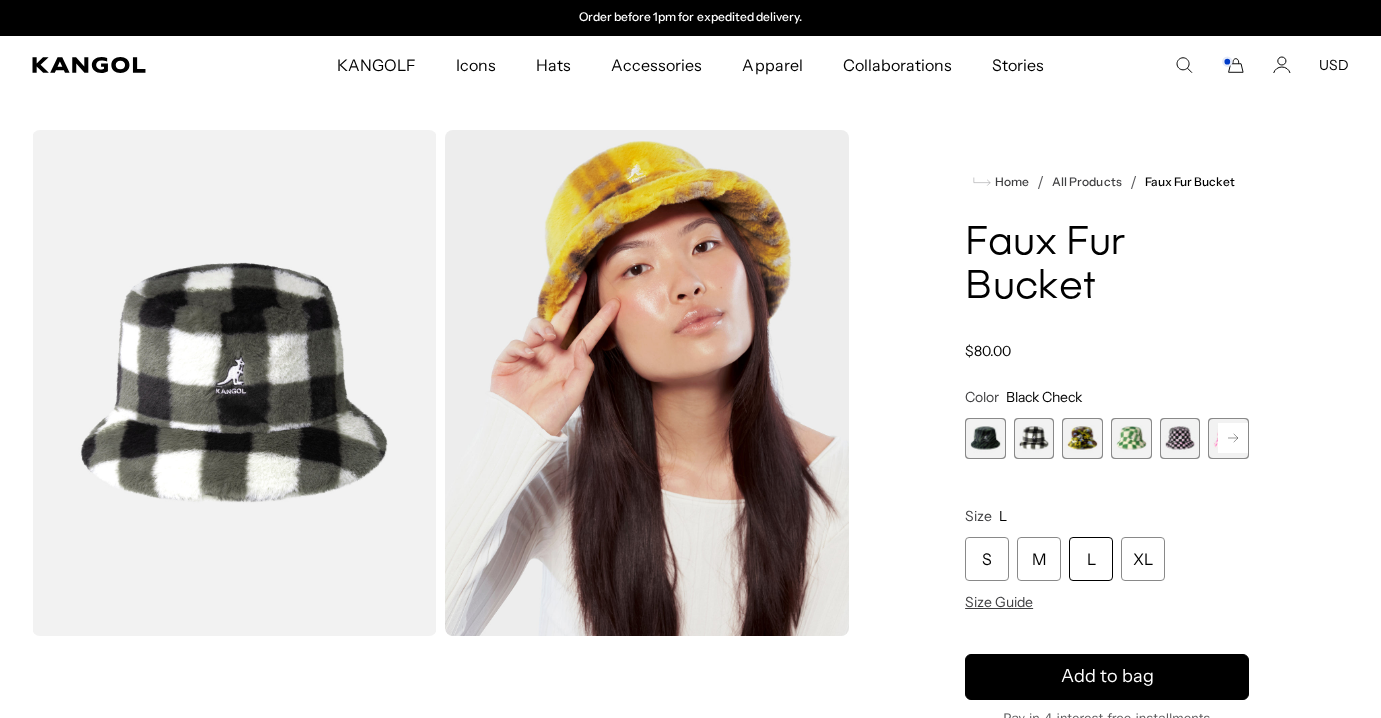 click at bounding box center (985, 438) 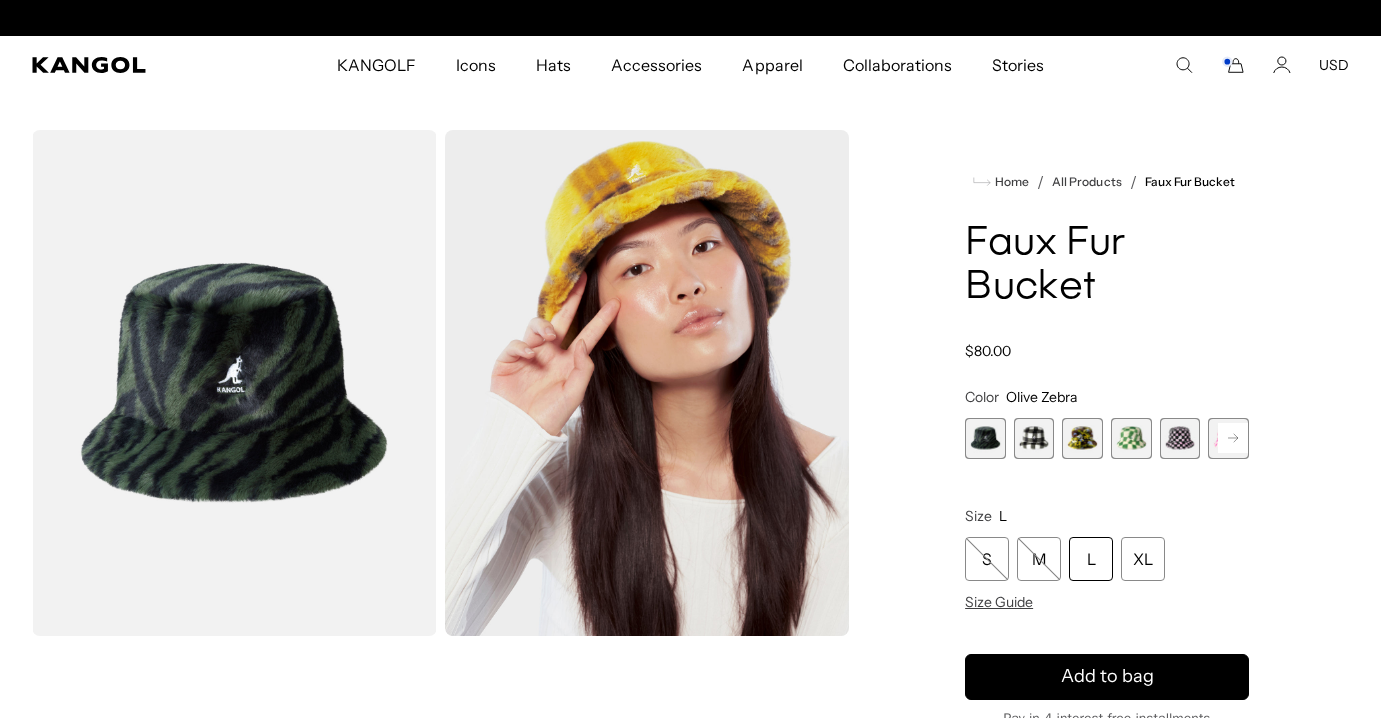 scroll, scrollTop: 0, scrollLeft: 0, axis: both 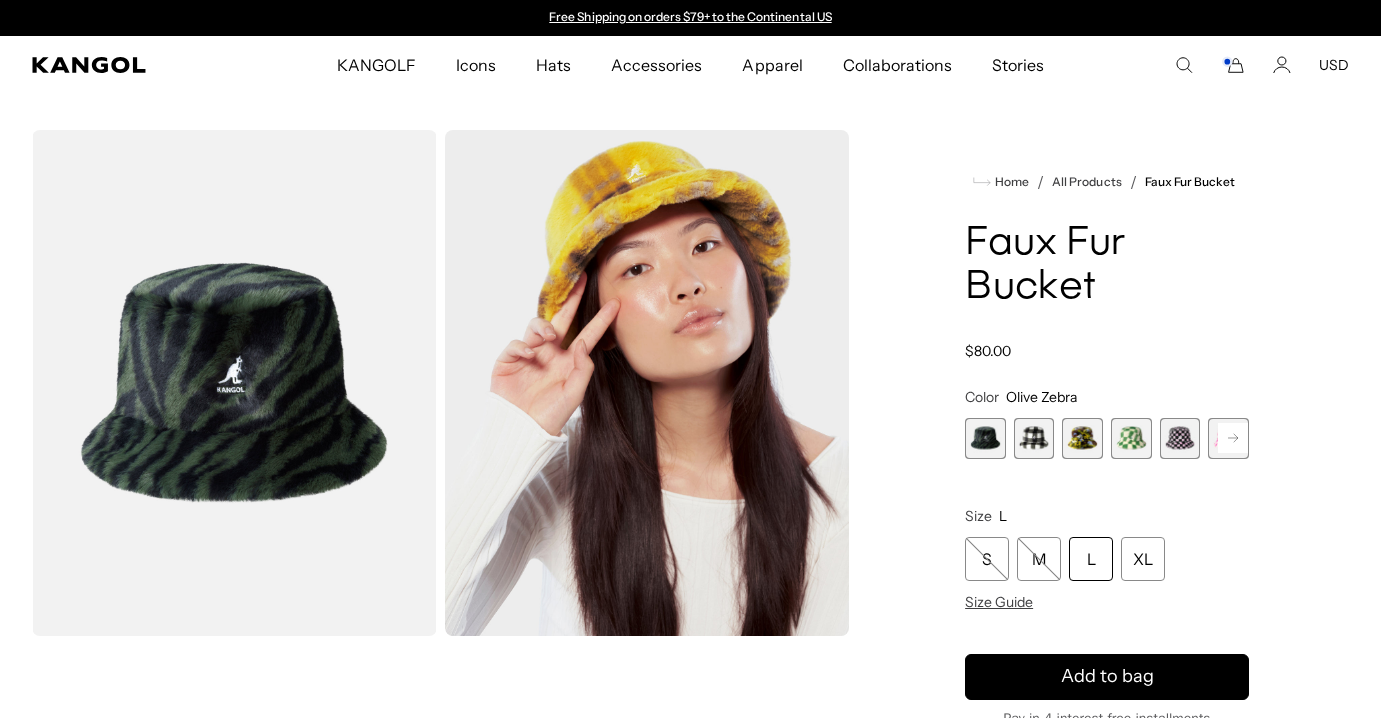 click at bounding box center (1034, 438) 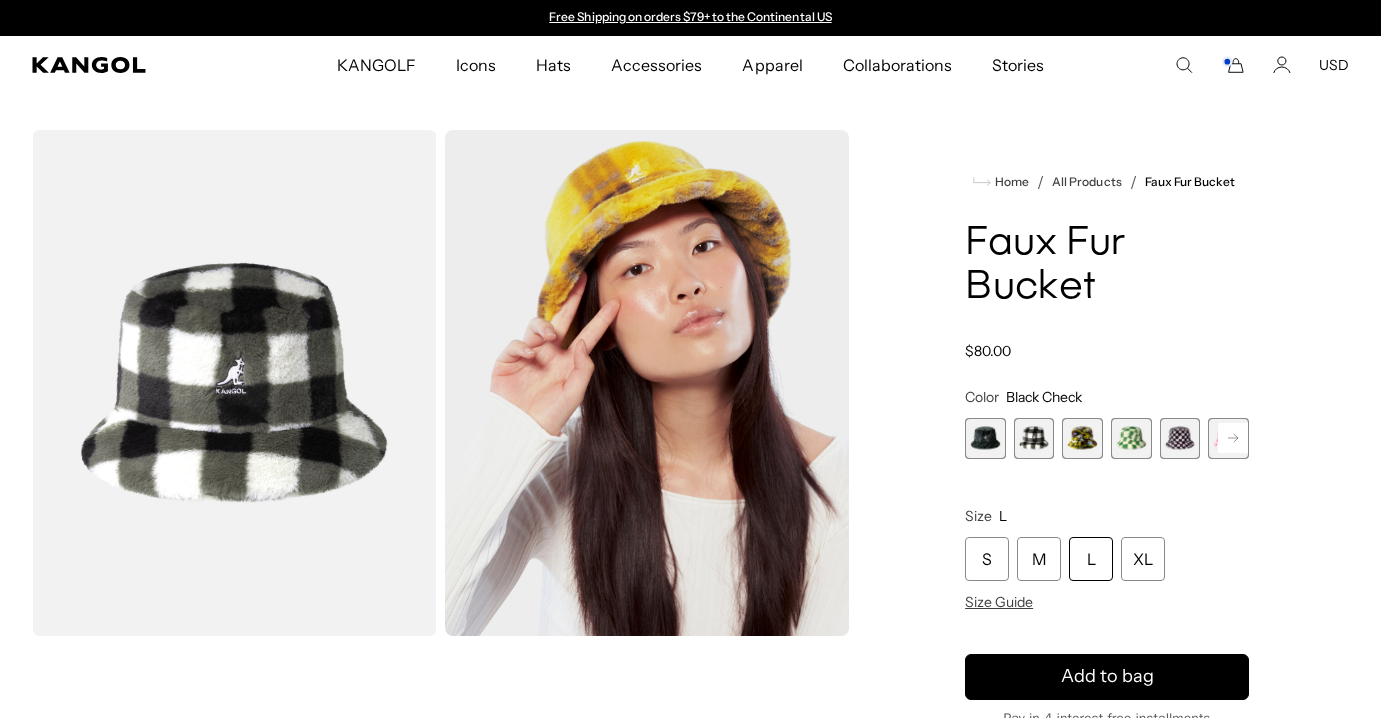 click at bounding box center [1082, 438] 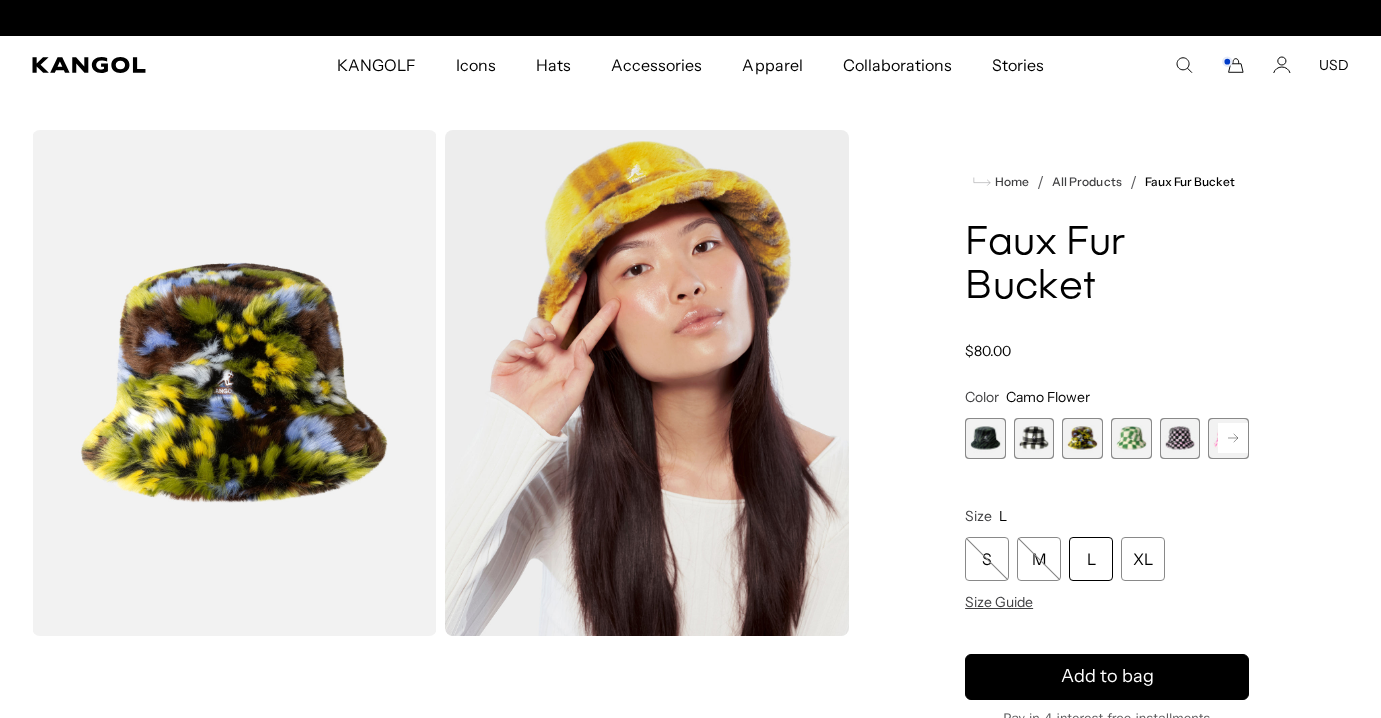 scroll, scrollTop: 0, scrollLeft: 412, axis: horizontal 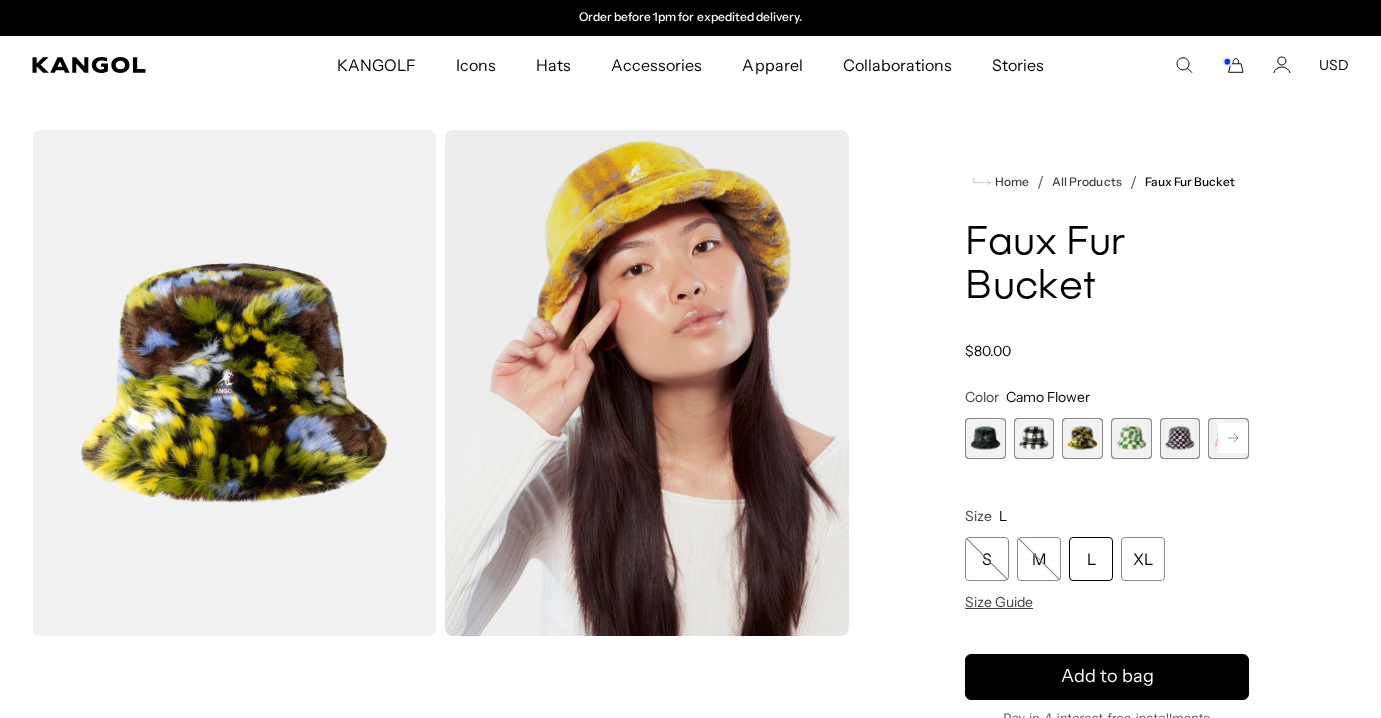 click at bounding box center (1131, 438) 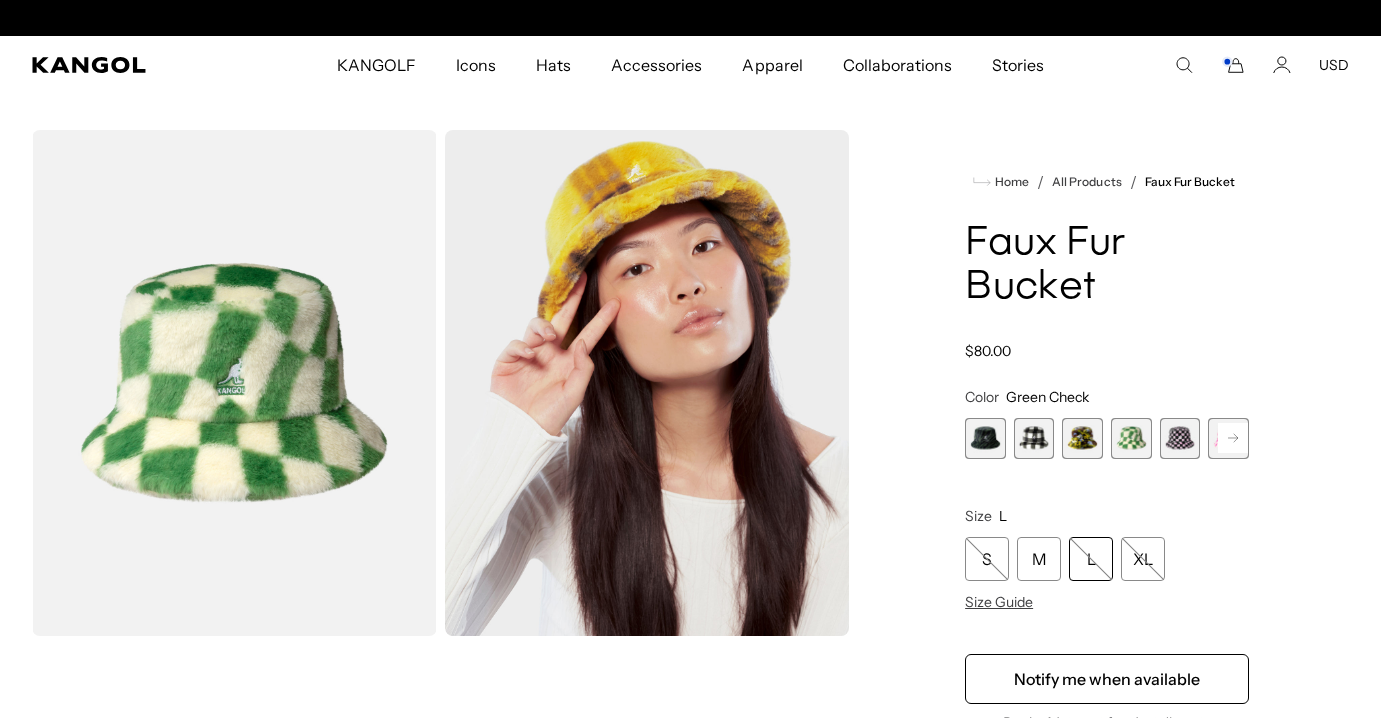 click at bounding box center (1180, 438) 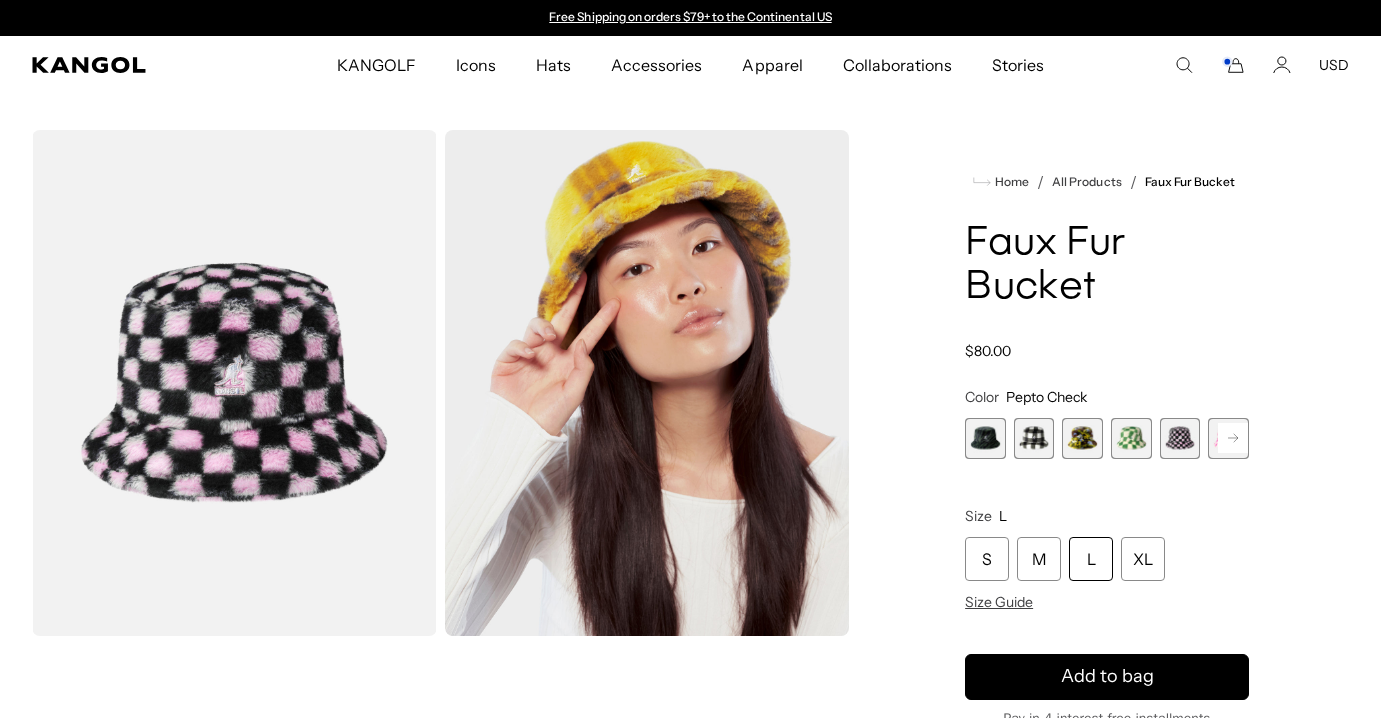 click 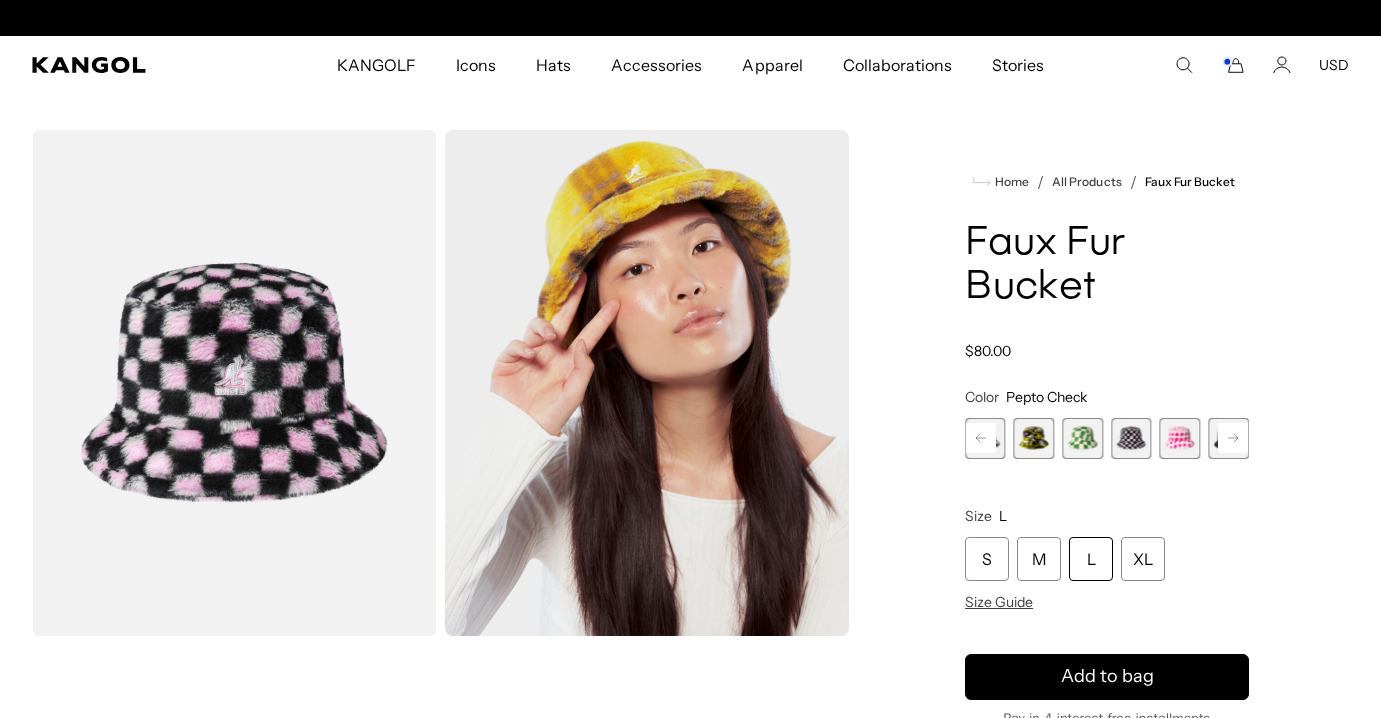 click at bounding box center [1180, 438] 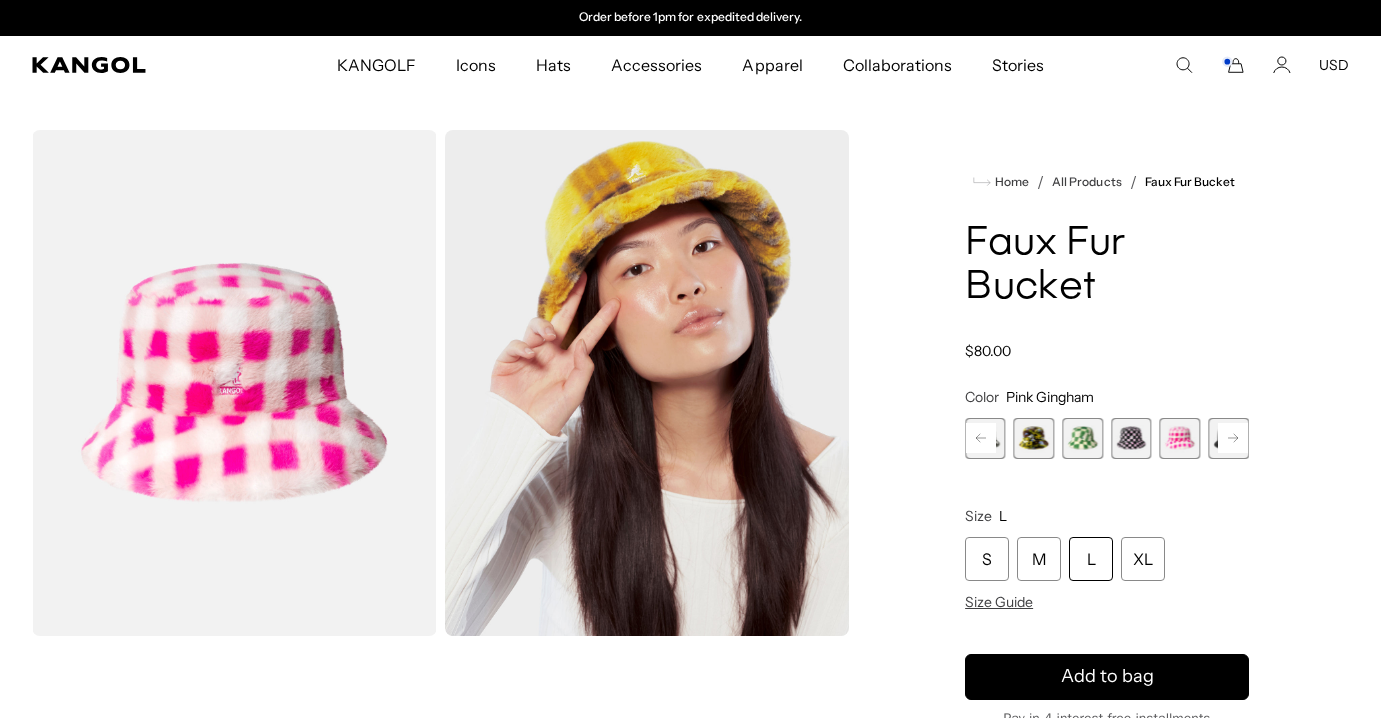 click 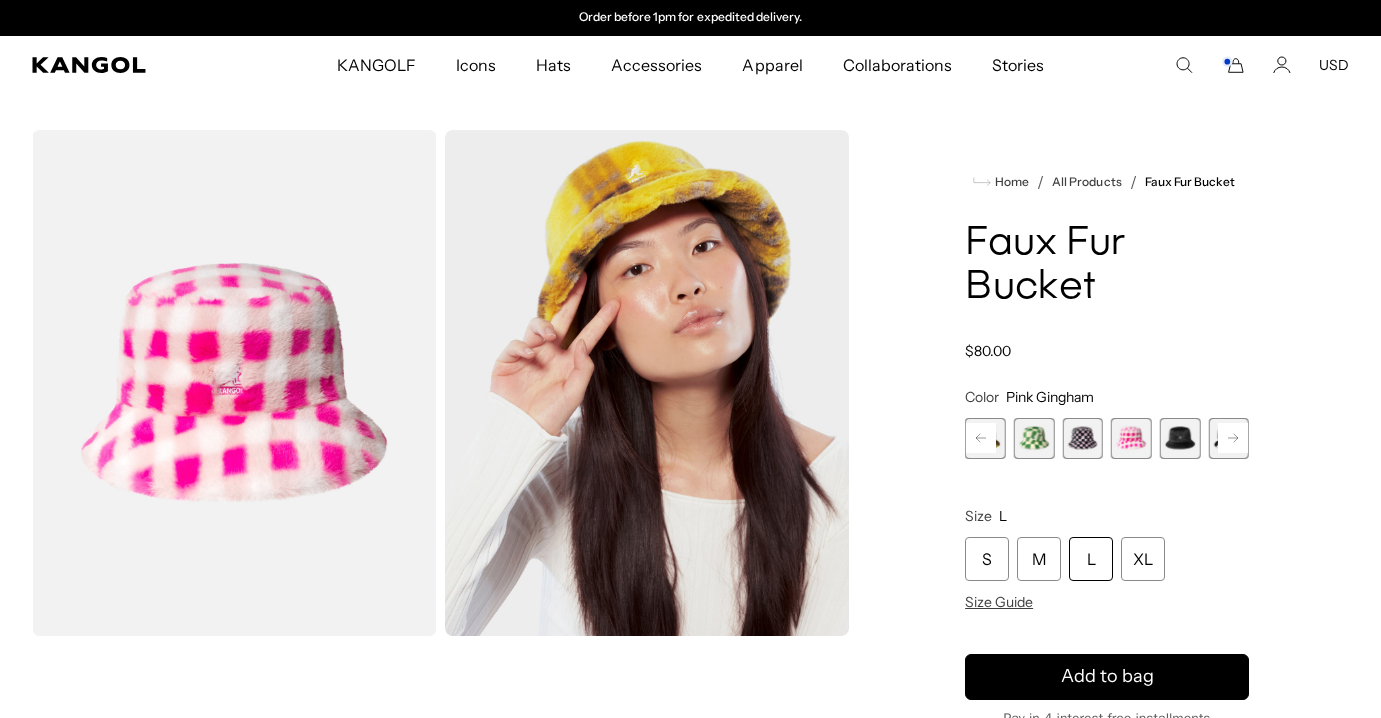 click at bounding box center [1180, 438] 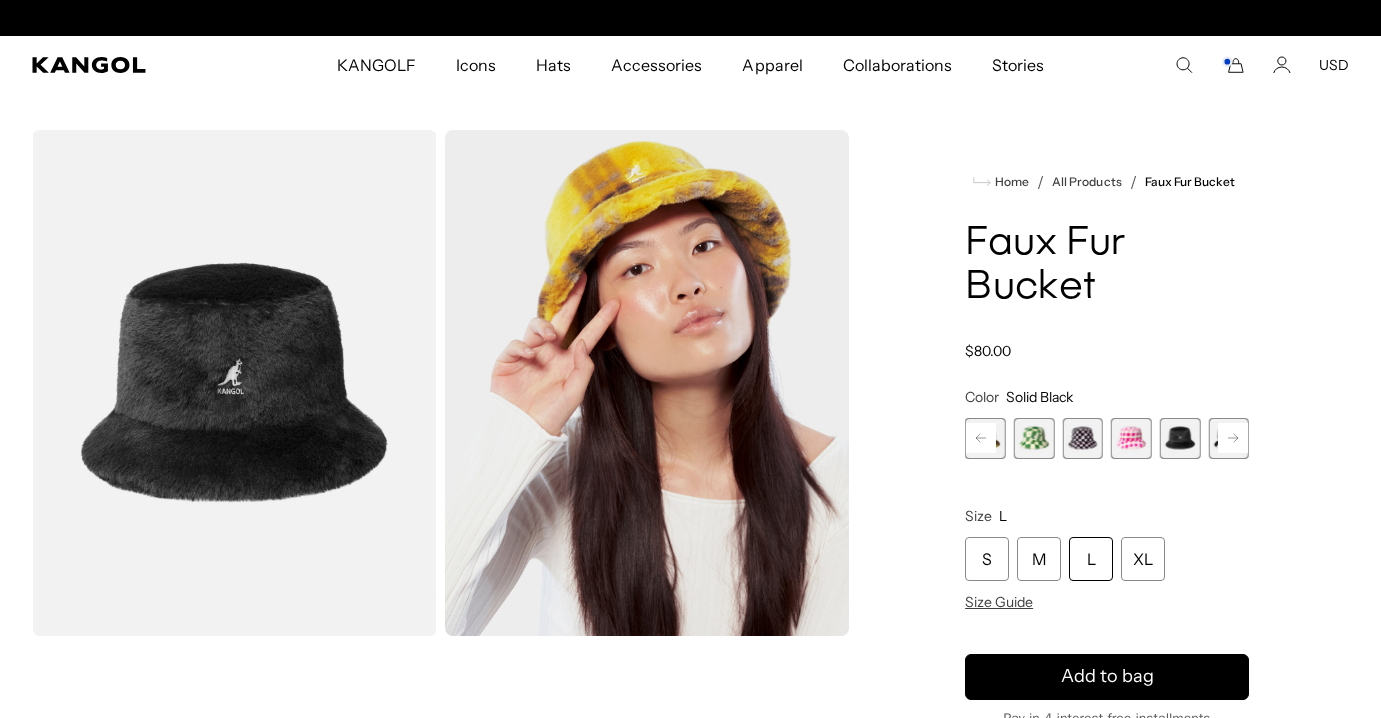scroll, scrollTop: 0, scrollLeft: 0, axis: both 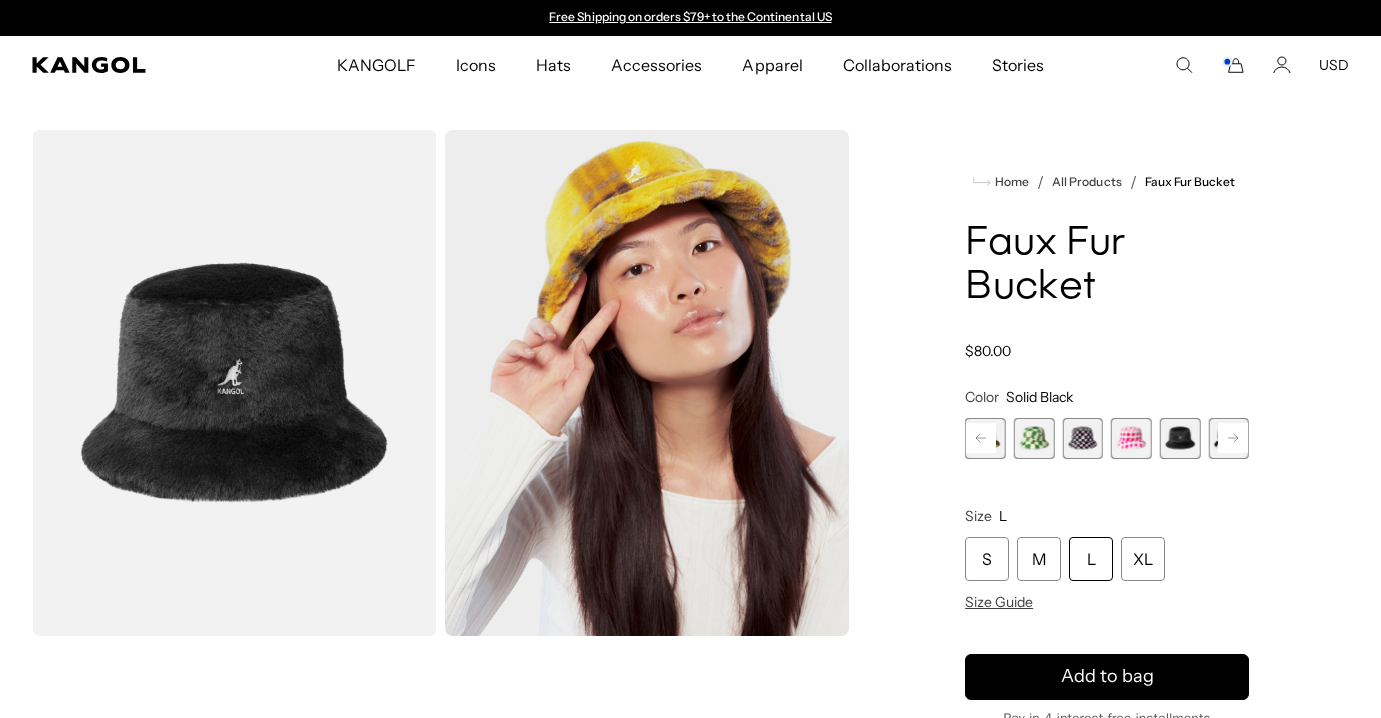 click 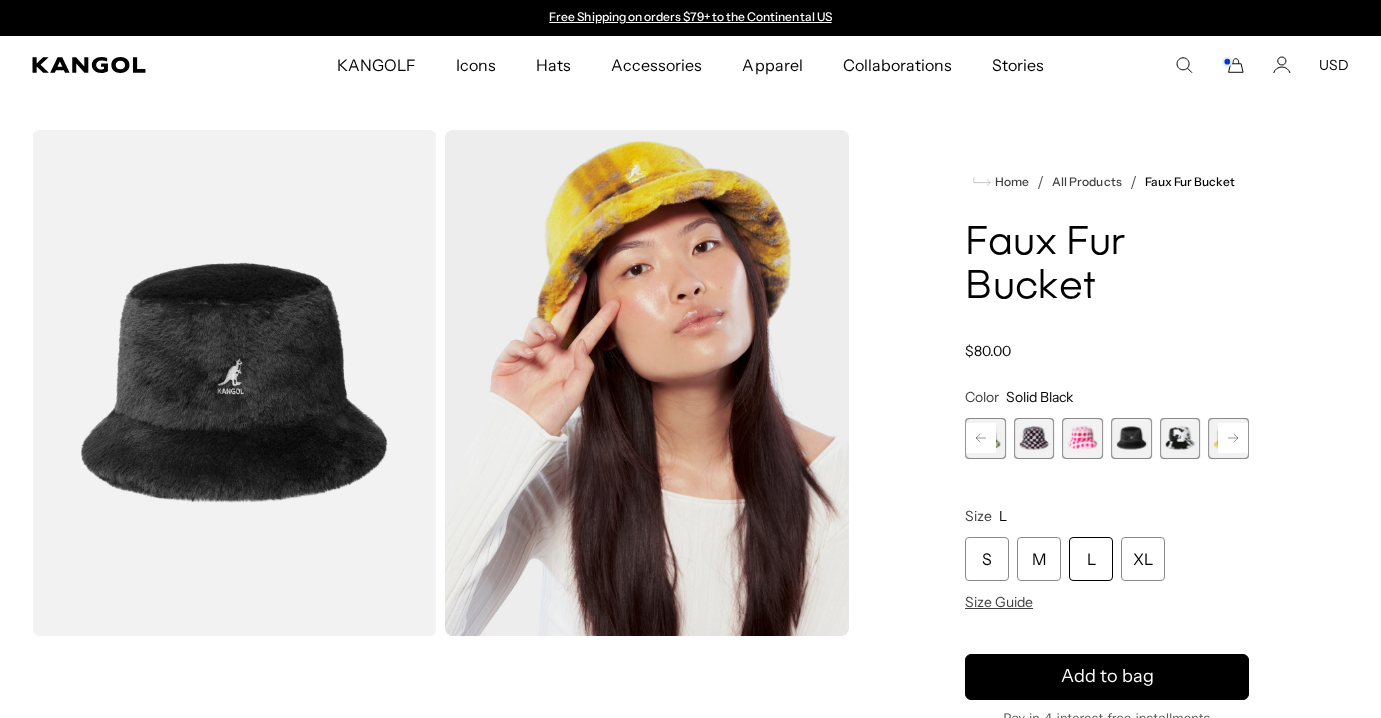 click at bounding box center [1180, 438] 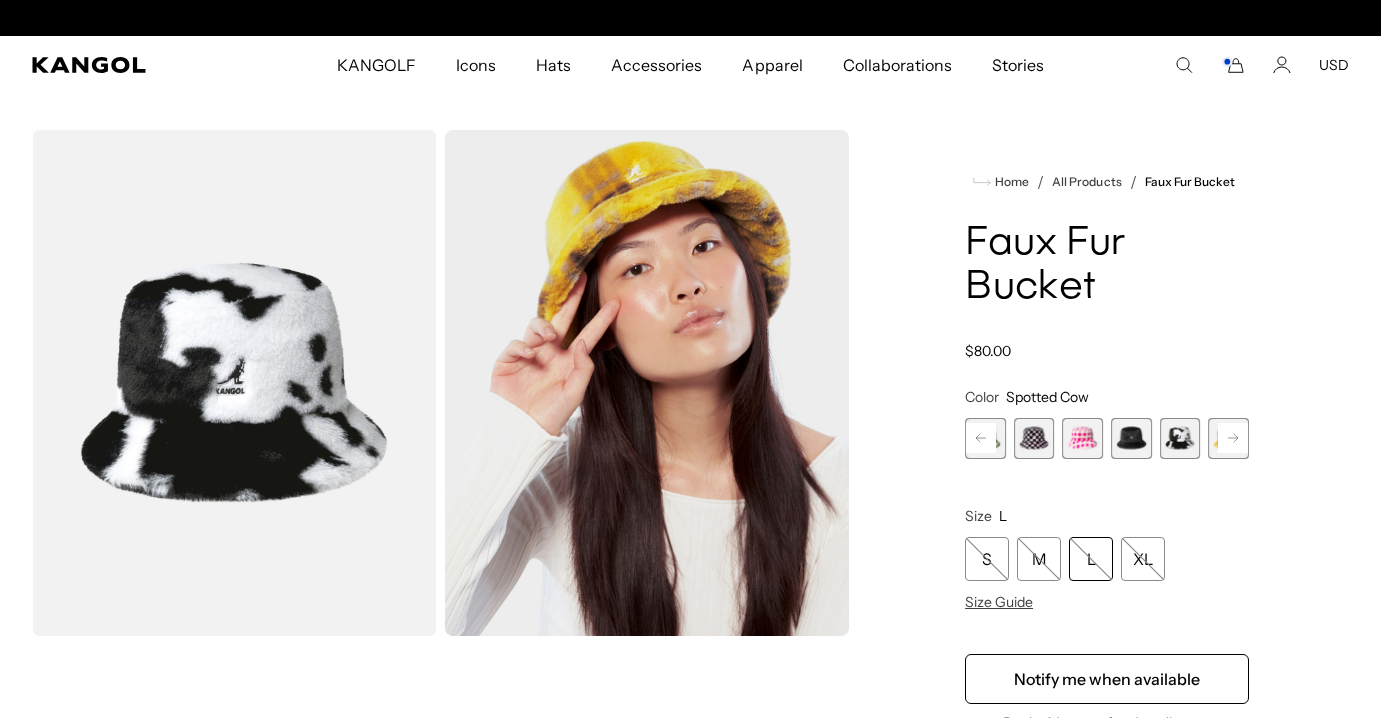 scroll, scrollTop: 0, scrollLeft: 412, axis: horizontal 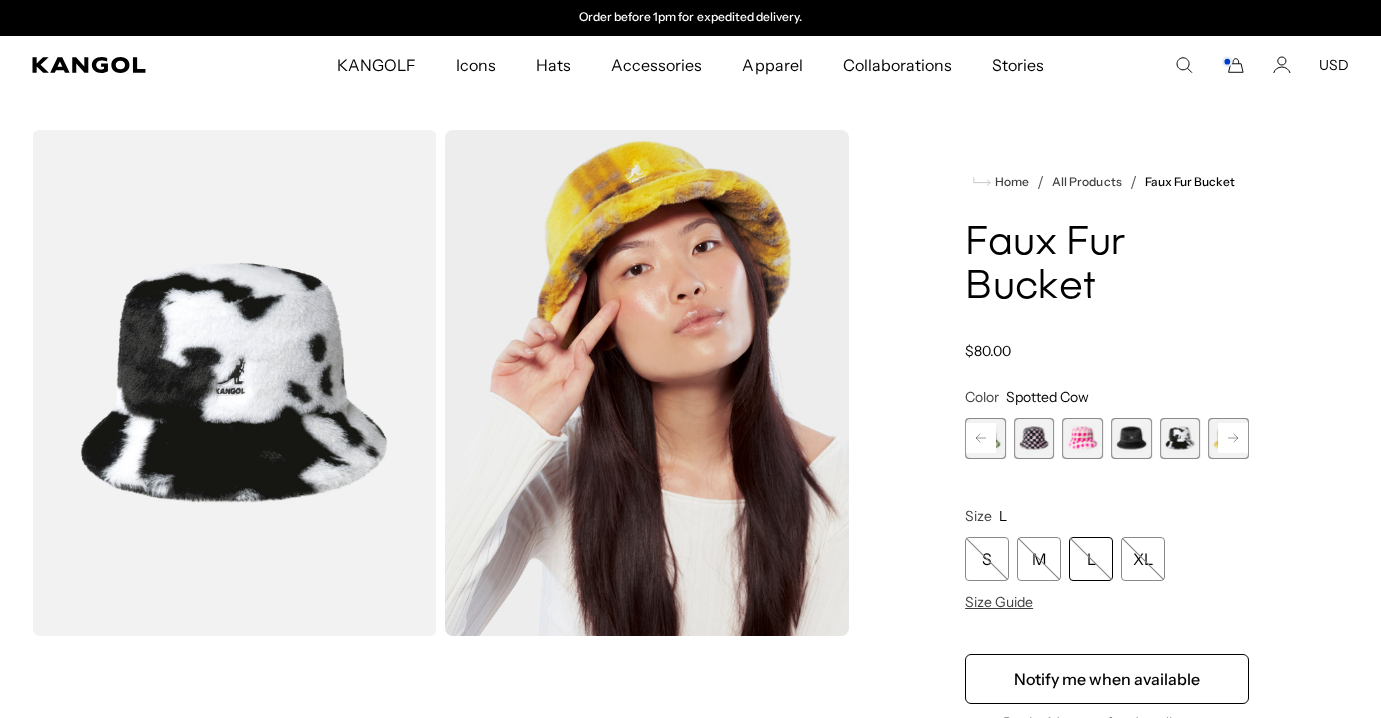 click 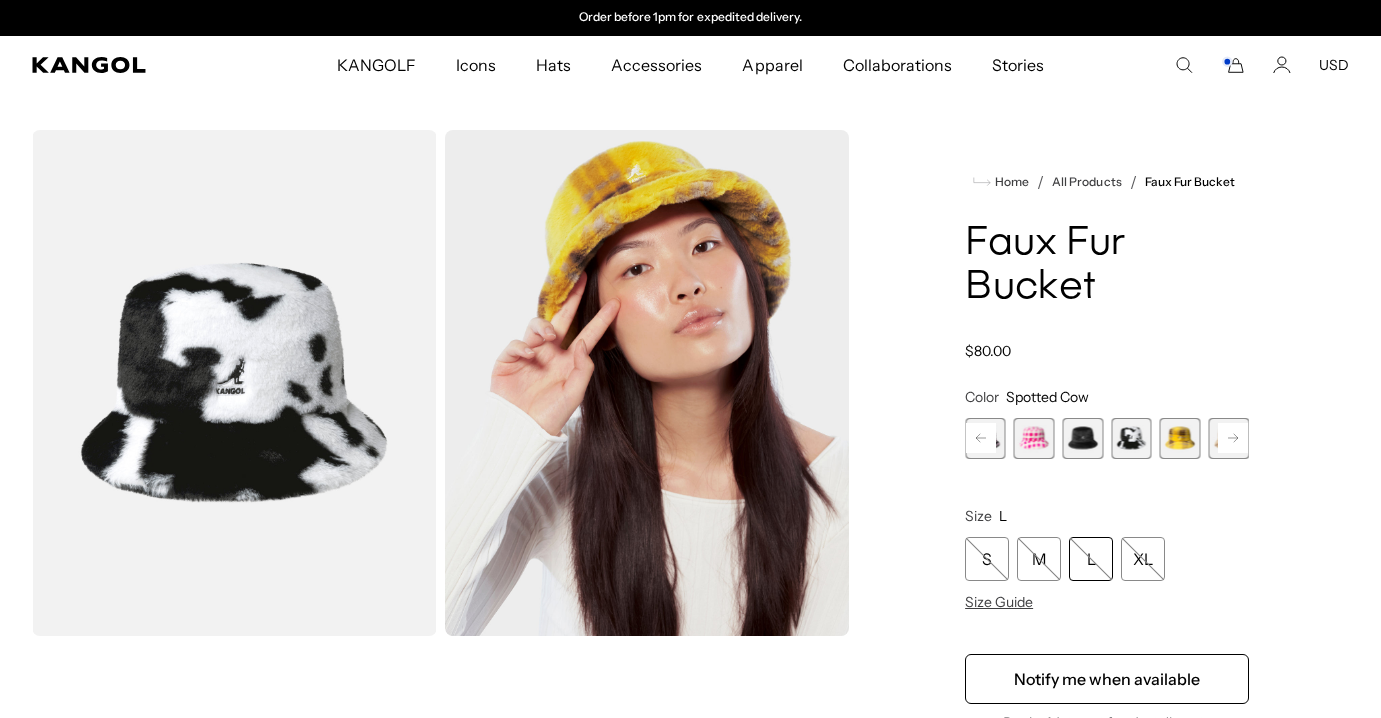 click at bounding box center (1180, 438) 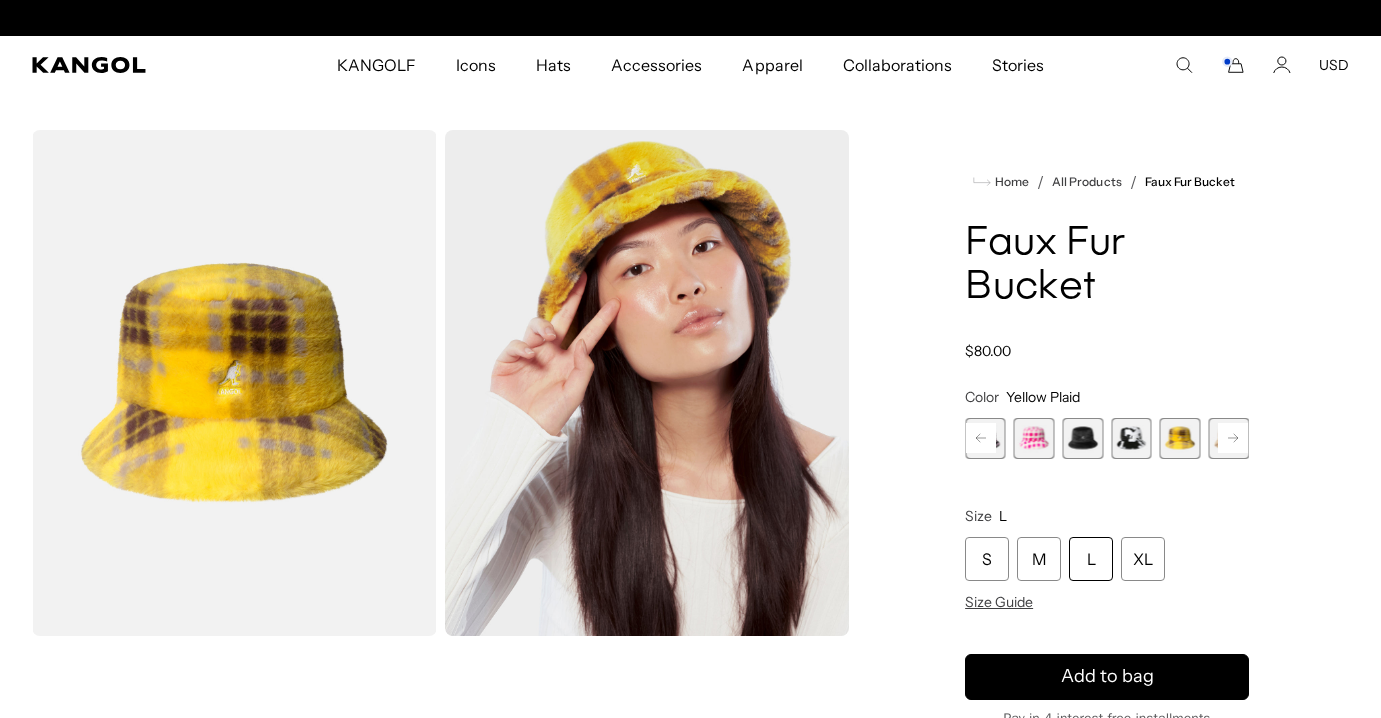 scroll, scrollTop: 0, scrollLeft: 412, axis: horizontal 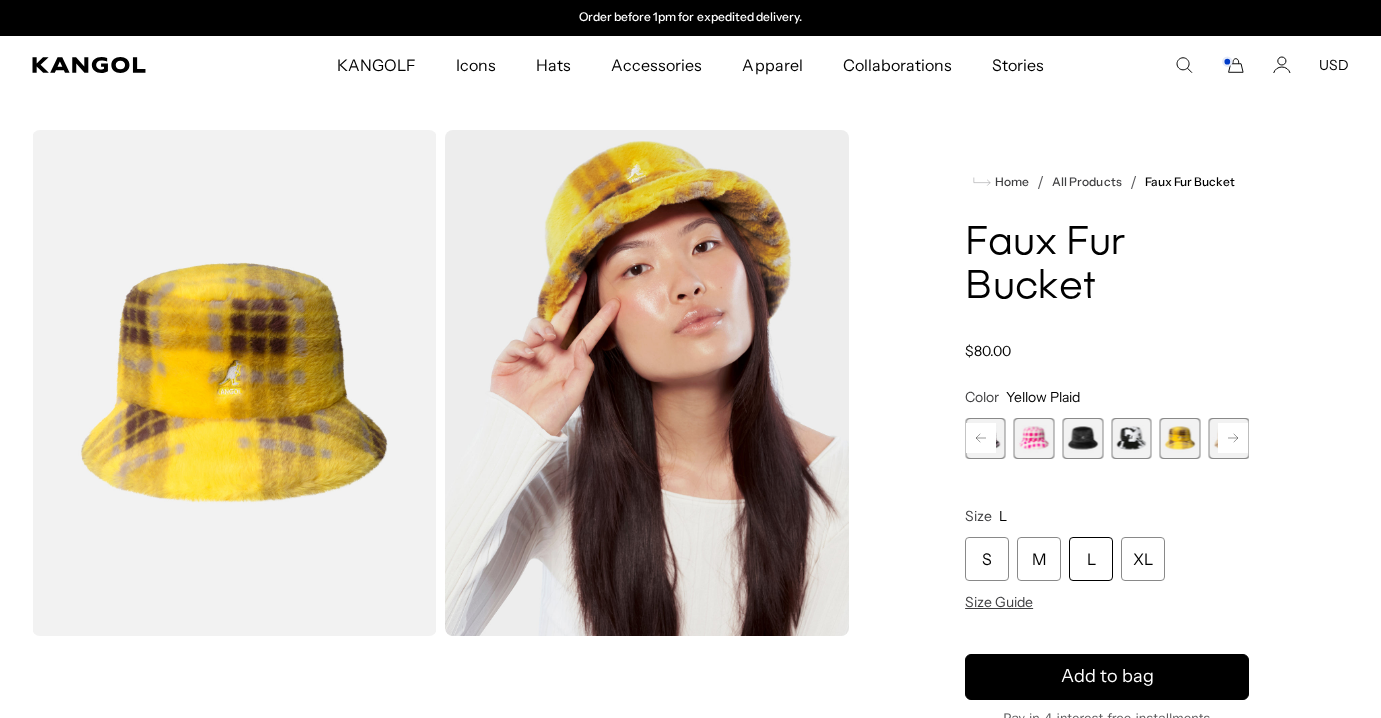 click 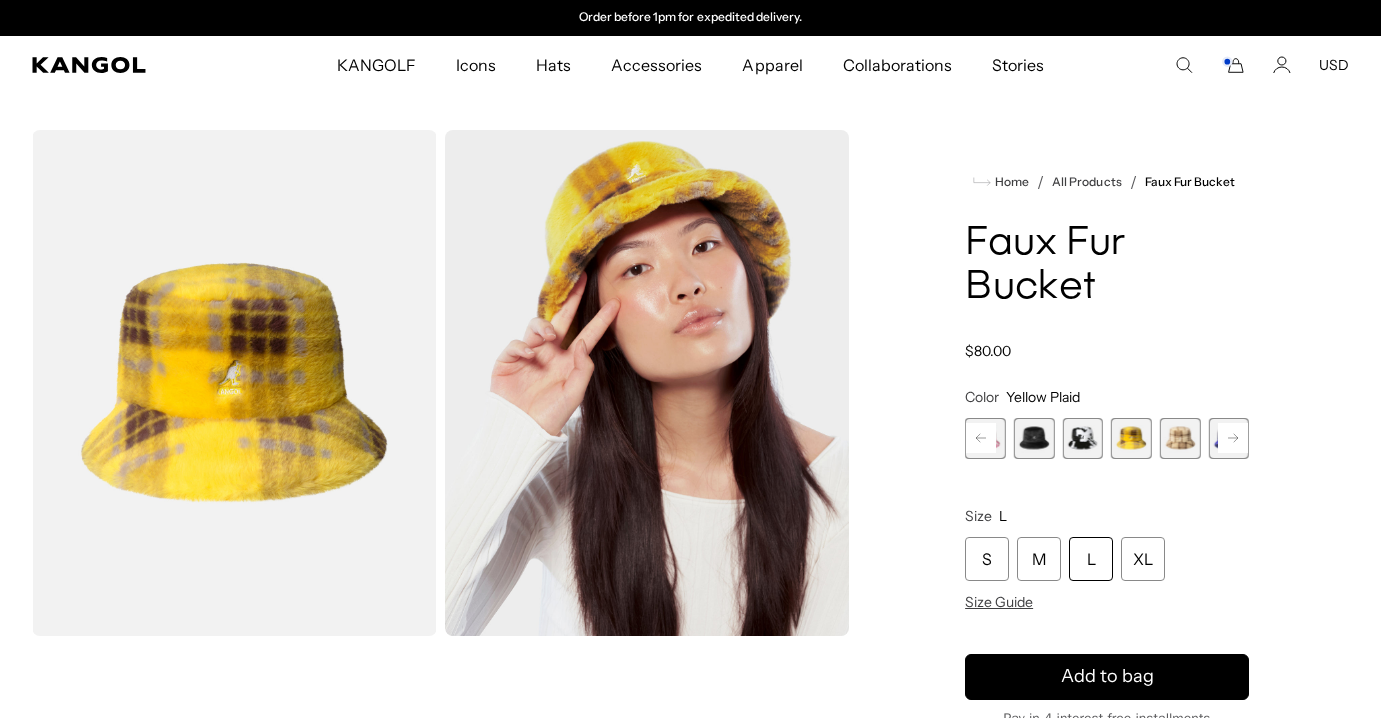 click at bounding box center [1180, 438] 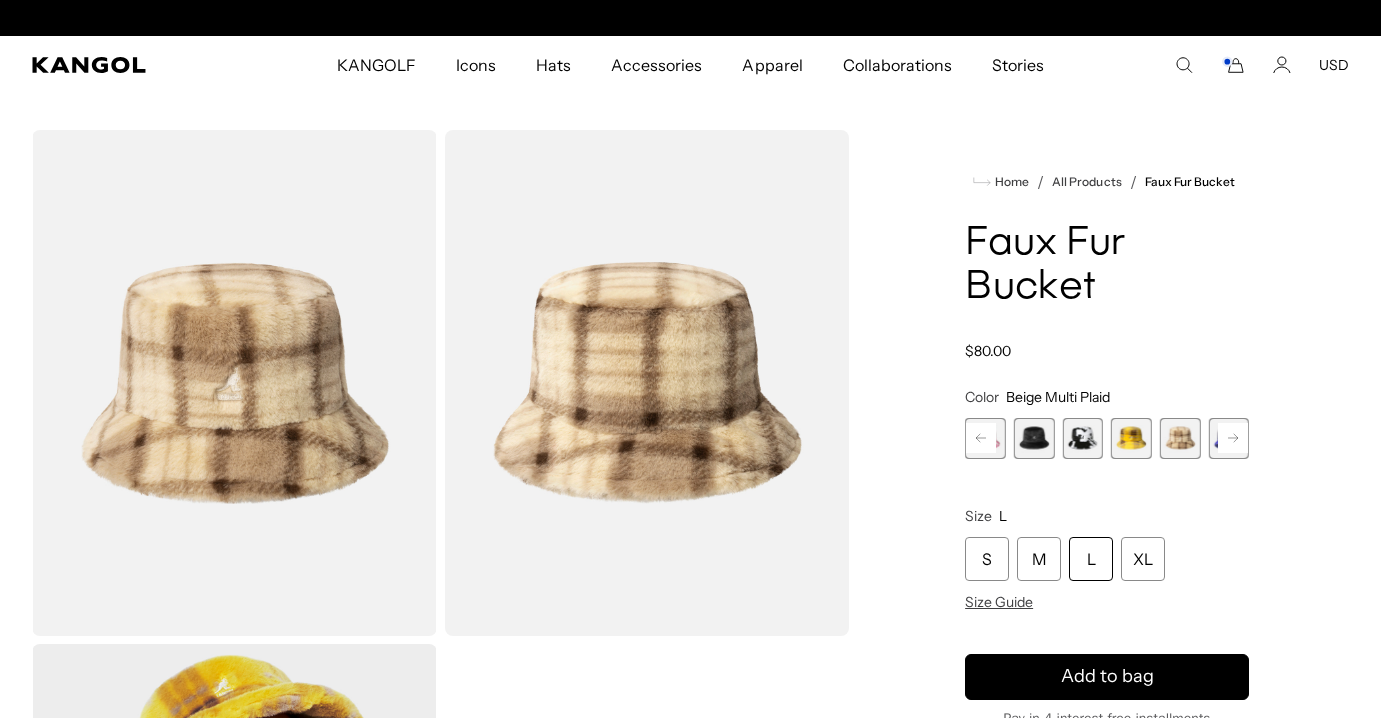 scroll, scrollTop: 0, scrollLeft: 0, axis: both 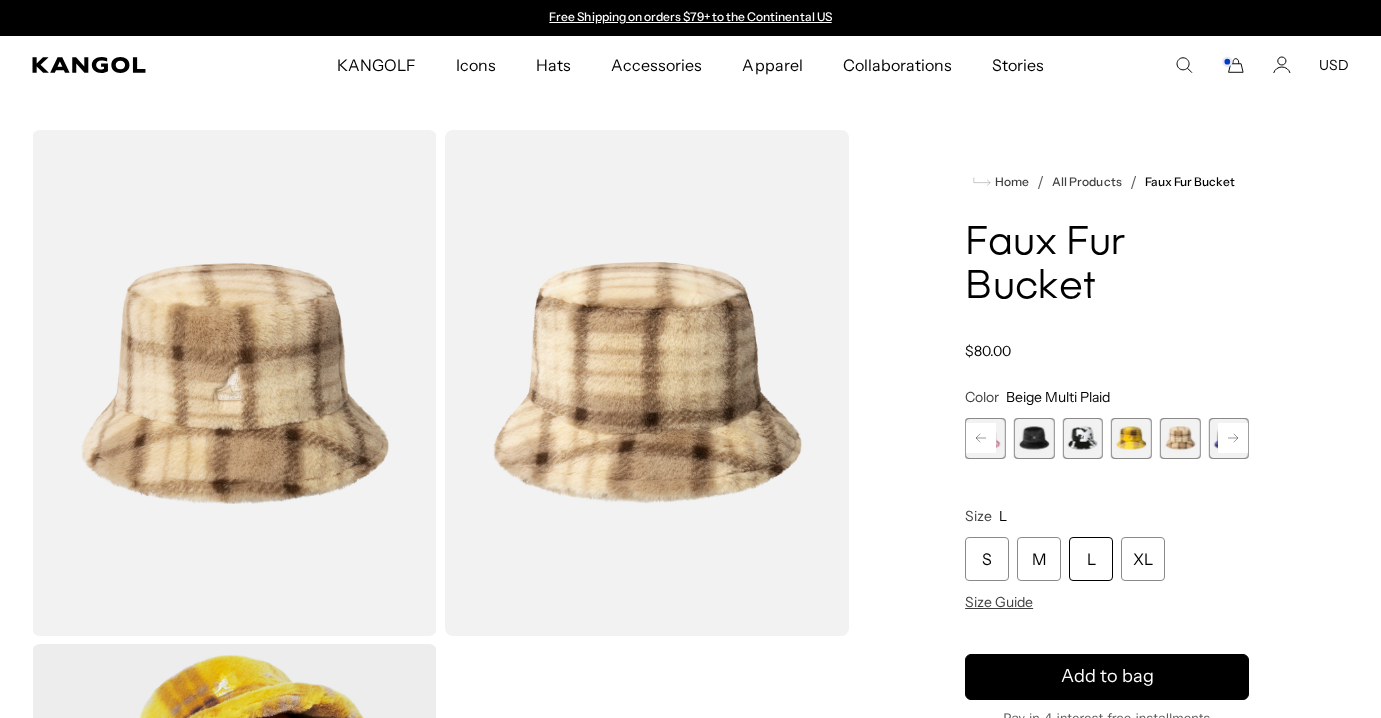 click 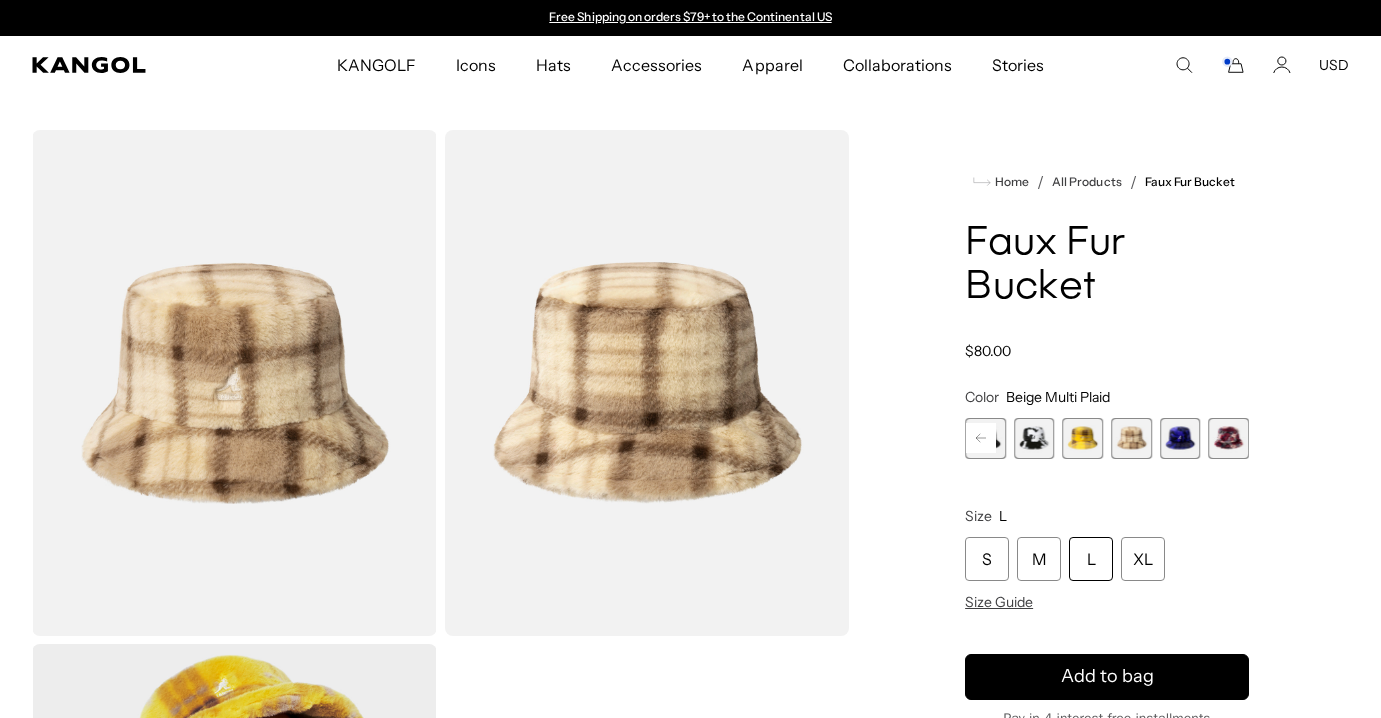 click at bounding box center (1180, 438) 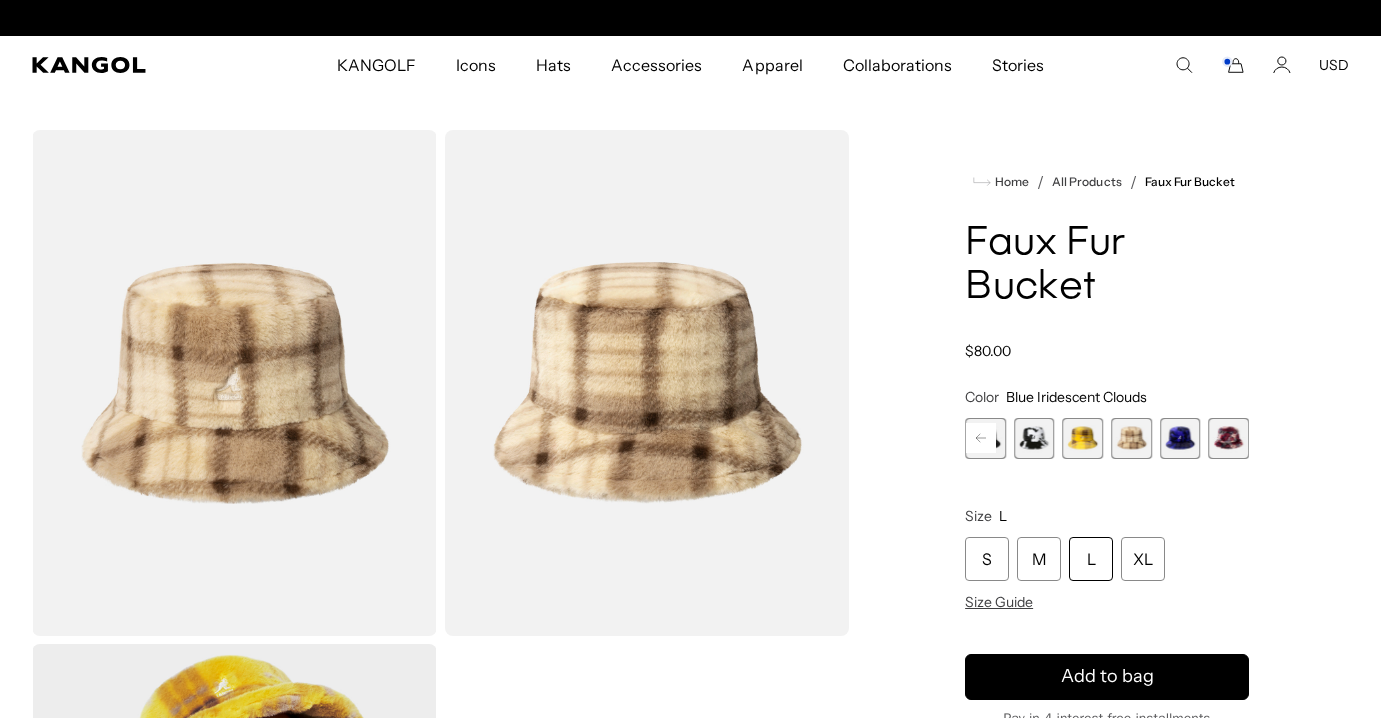 scroll, scrollTop: 0, scrollLeft: 412, axis: horizontal 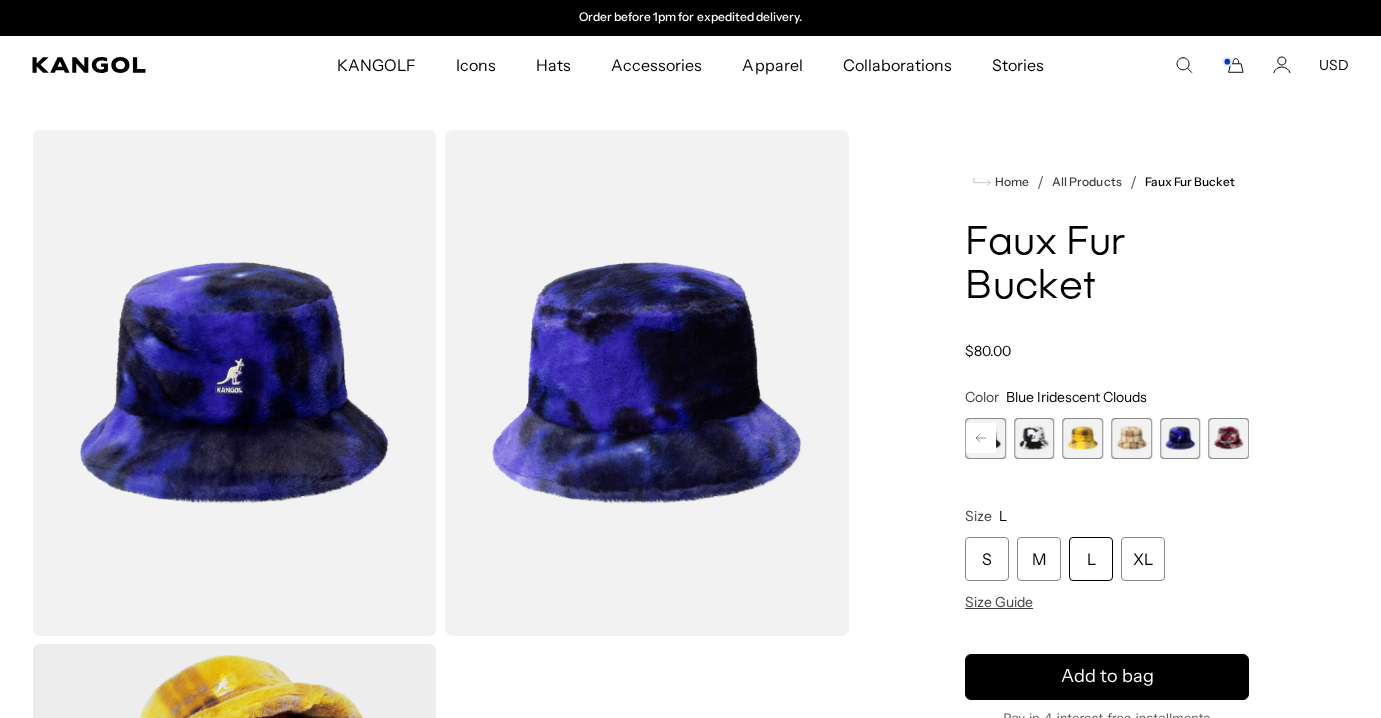 click at bounding box center (1228, 438) 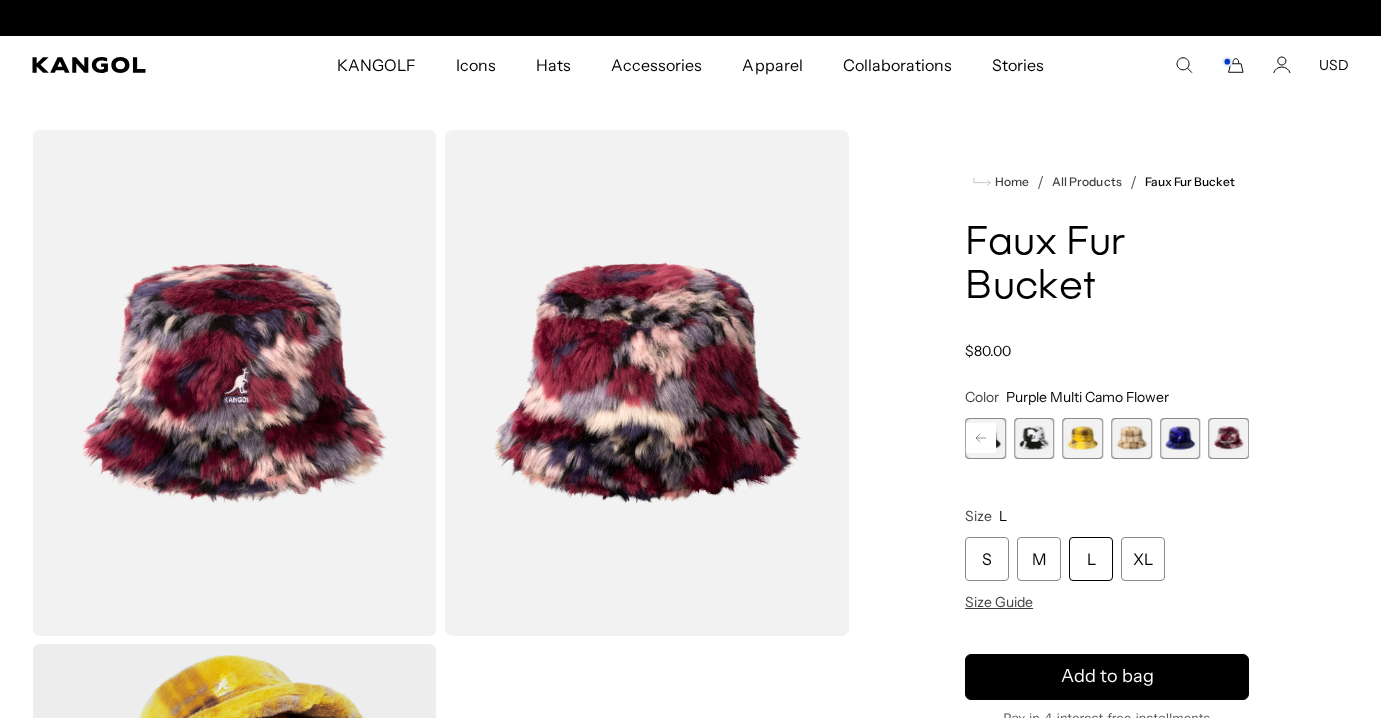 scroll, scrollTop: 0, scrollLeft: 0, axis: both 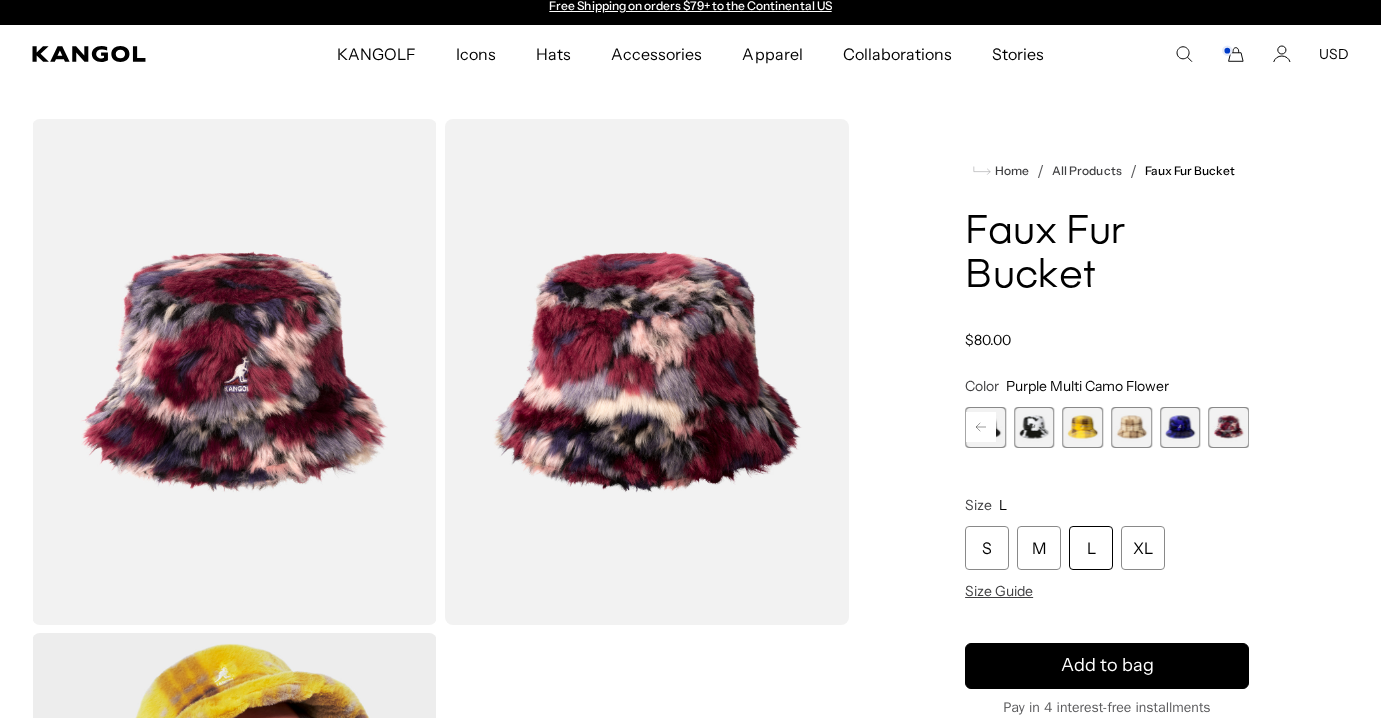 click at bounding box center (234, 372) 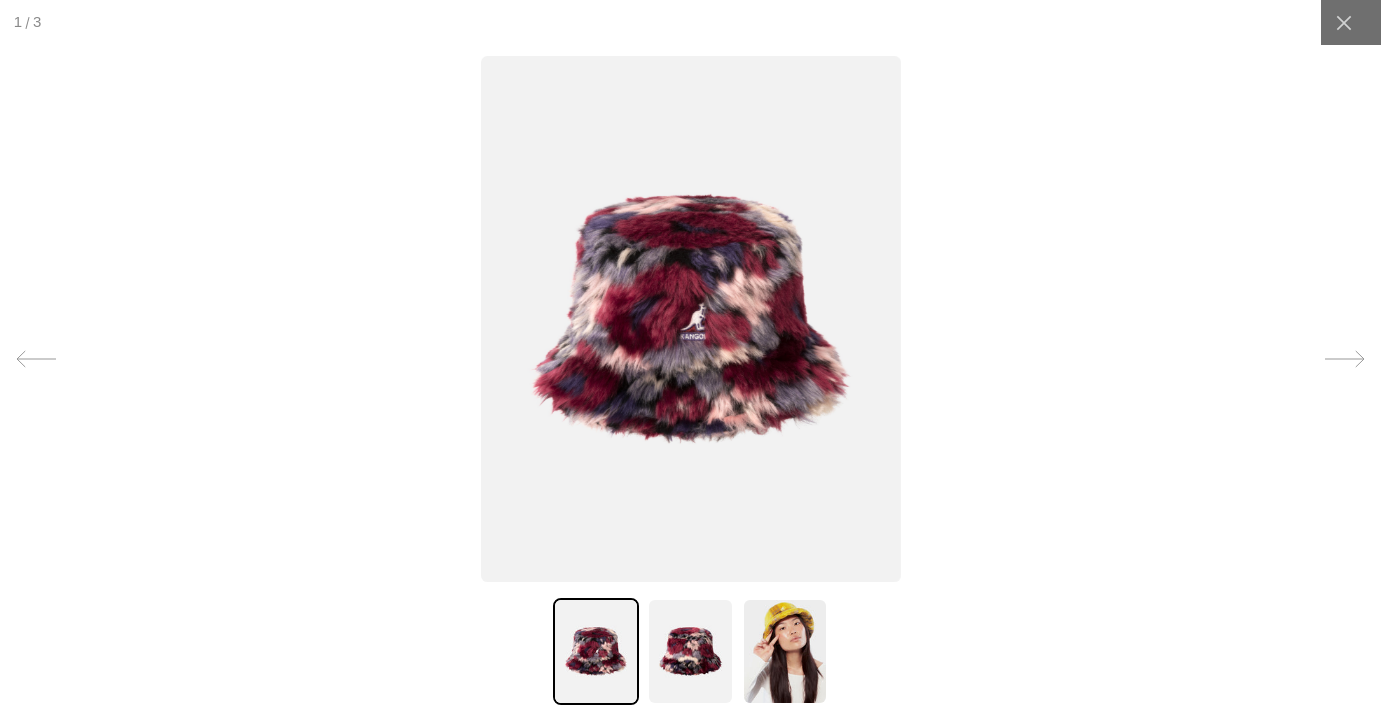 scroll, scrollTop: 0, scrollLeft: 412, axis: horizontal 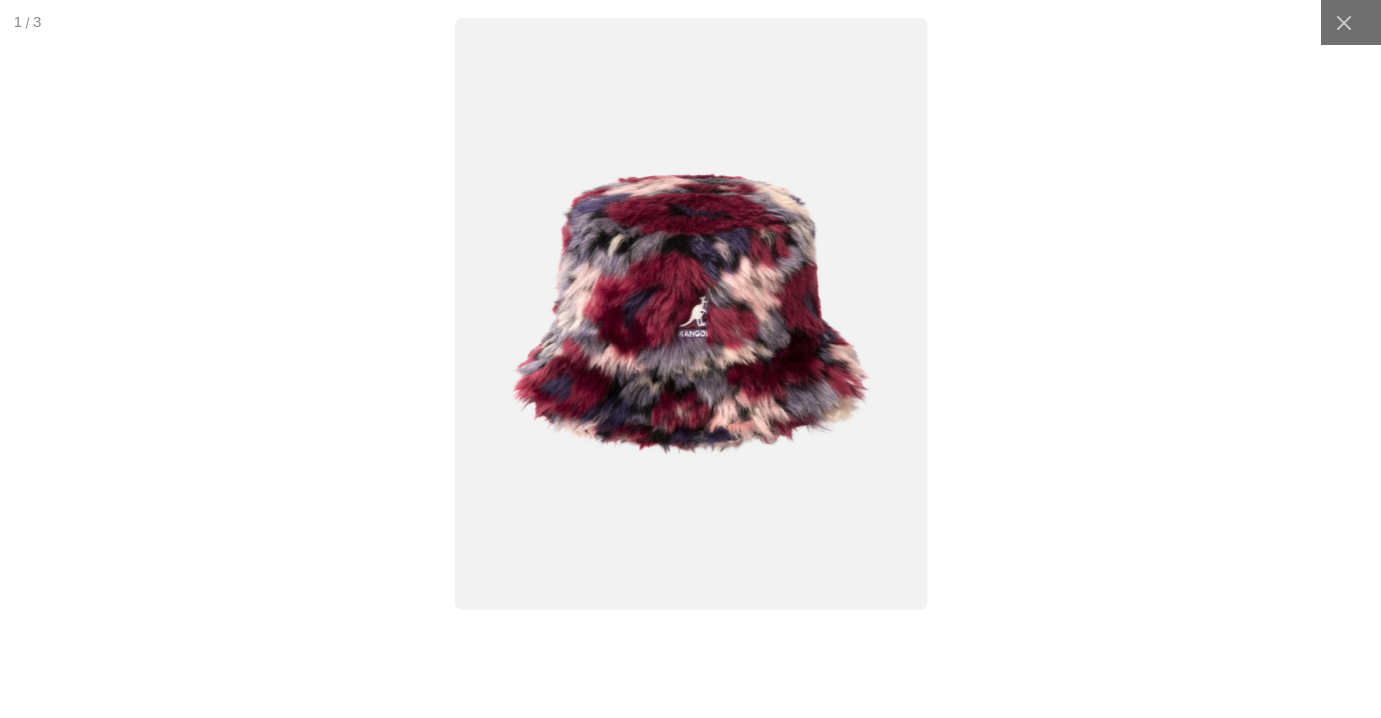 click at bounding box center (690, 314) 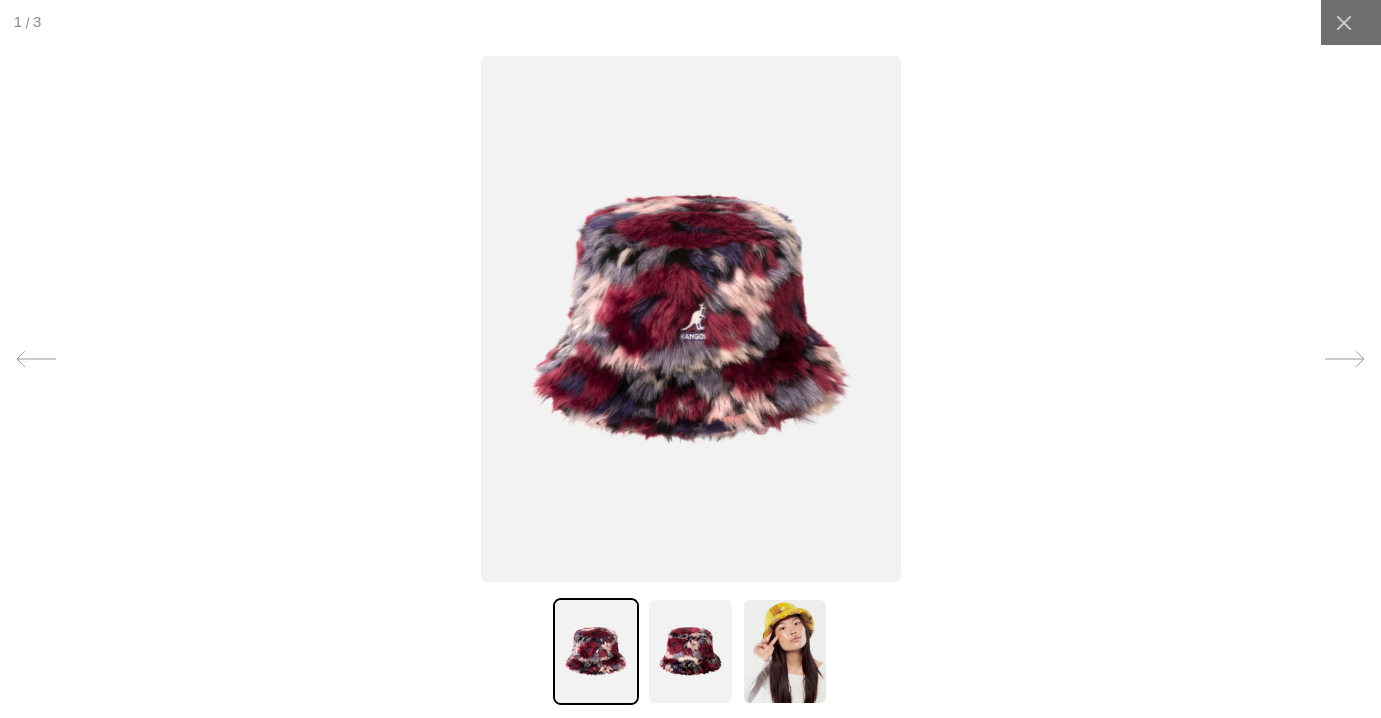 click at bounding box center [691, 319] 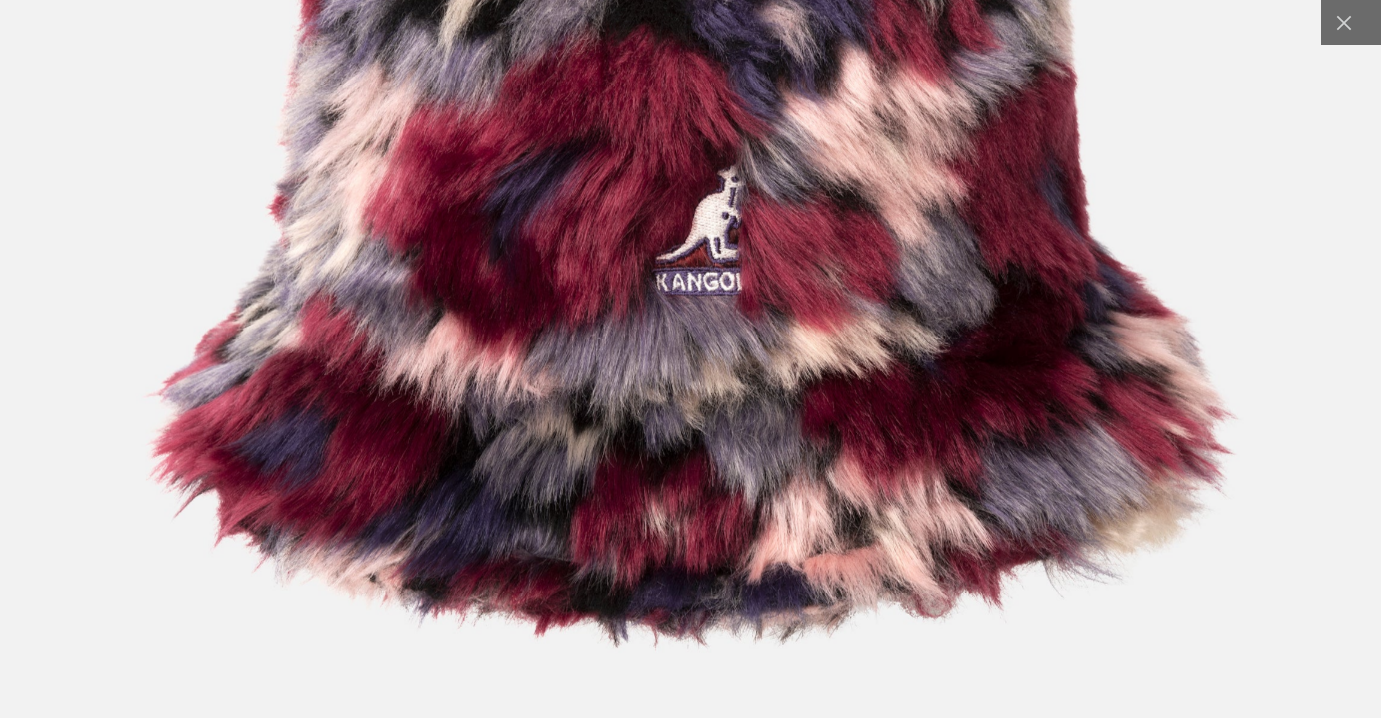 scroll, scrollTop: 0, scrollLeft: 412, axis: horizontal 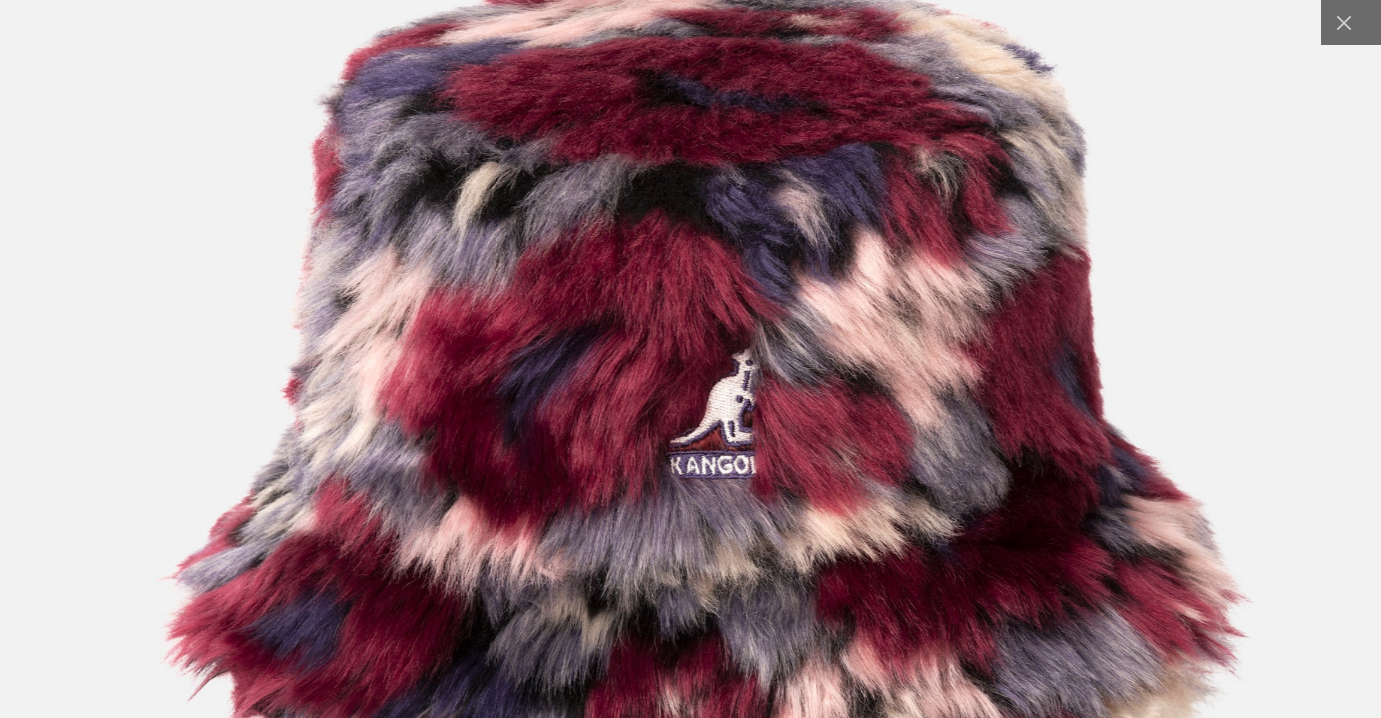 click at bounding box center (704, 405) 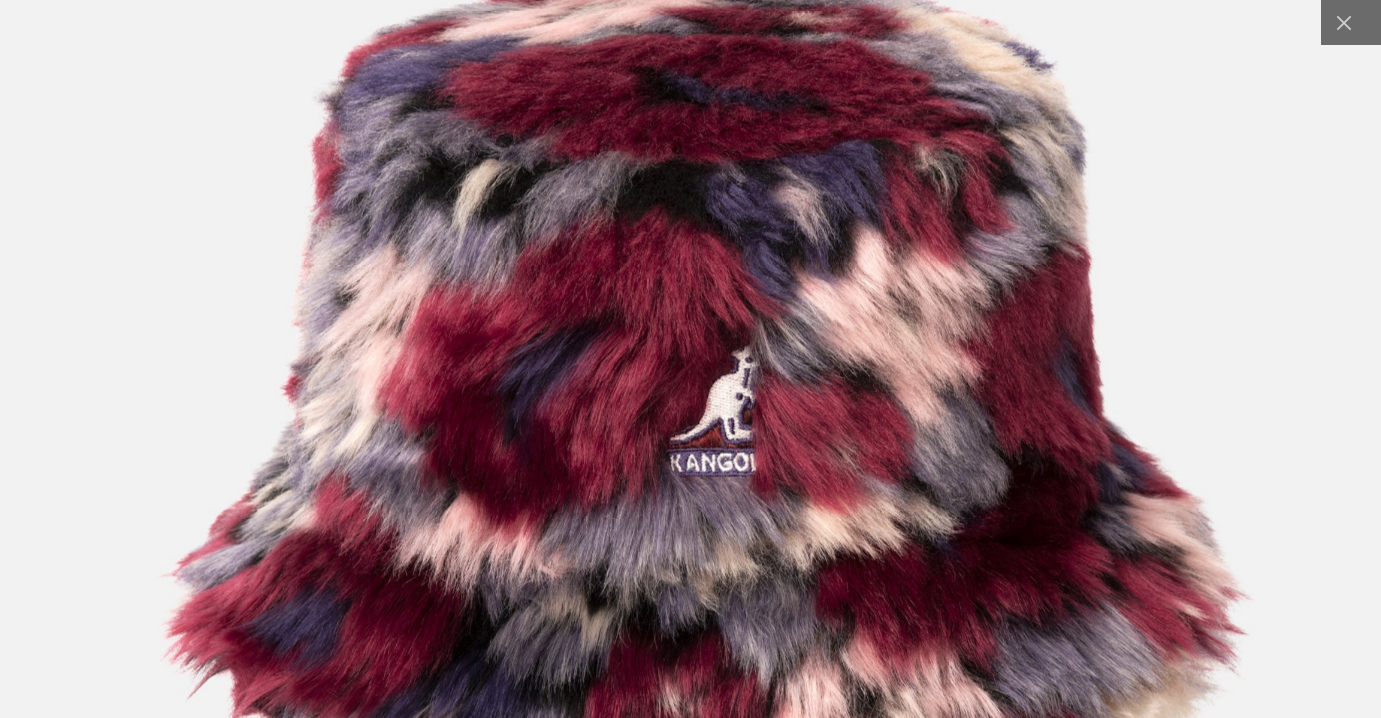 scroll, scrollTop: 0, scrollLeft: 0, axis: both 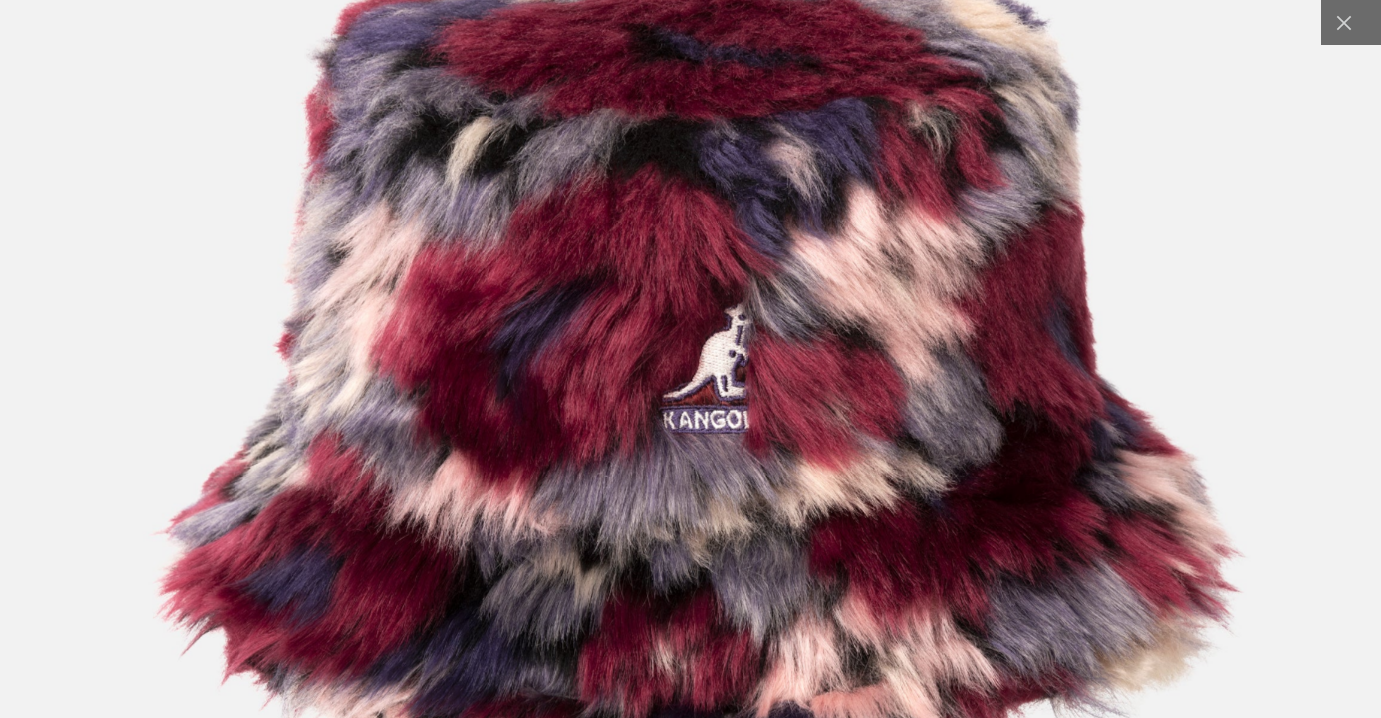 click at bounding box center [697, 359] 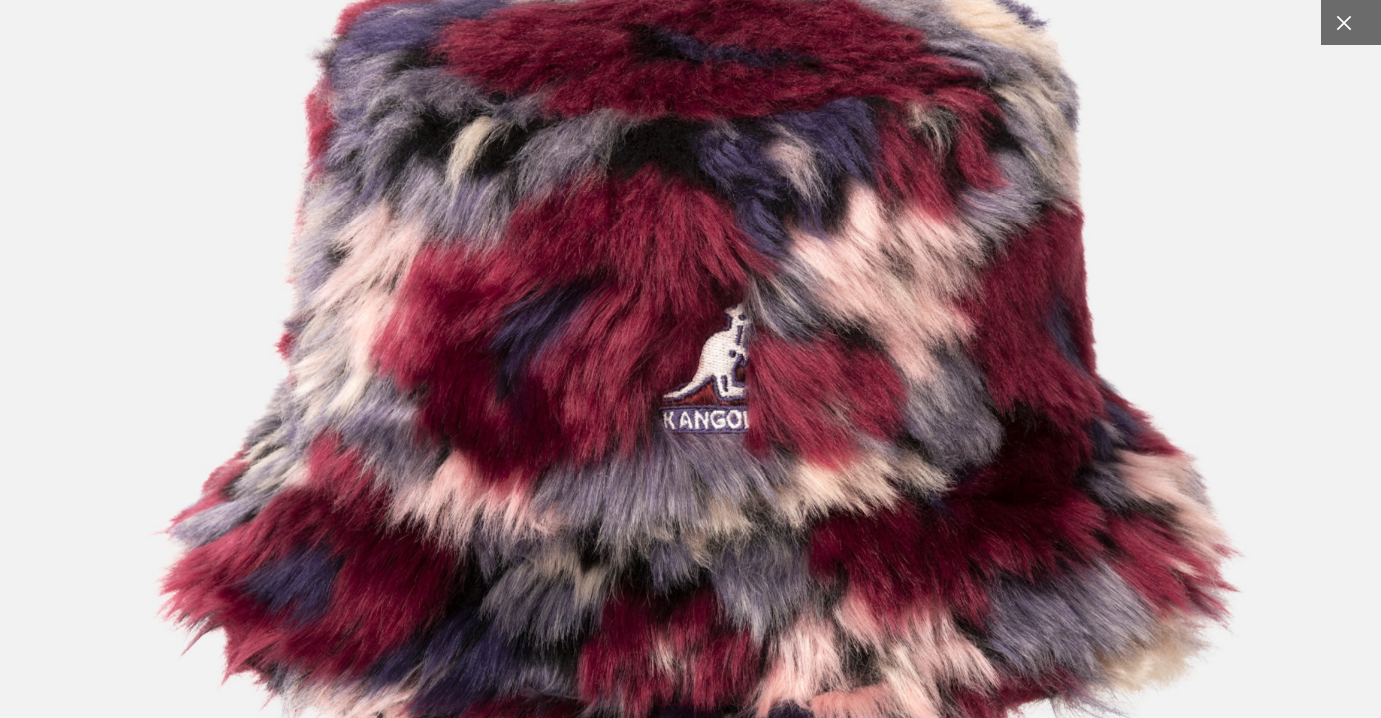 click 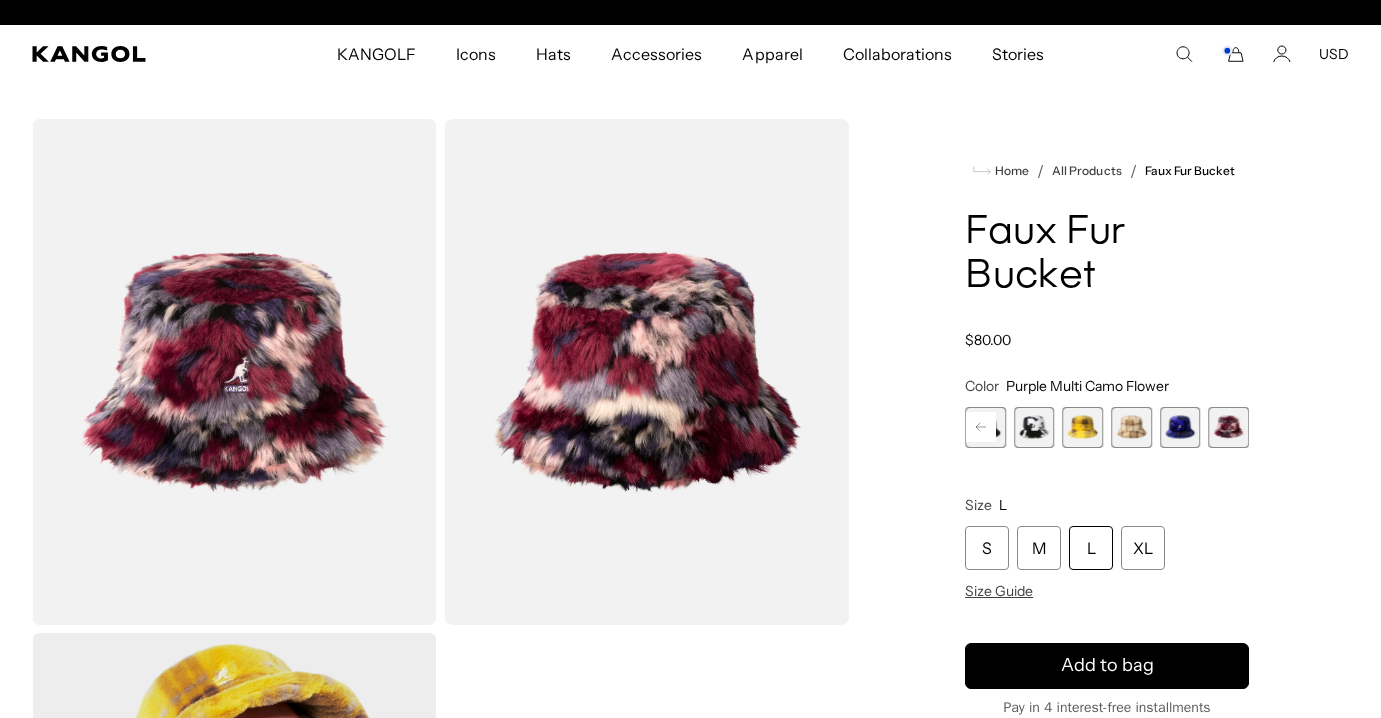 scroll, scrollTop: 0, scrollLeft: 0, axis: both 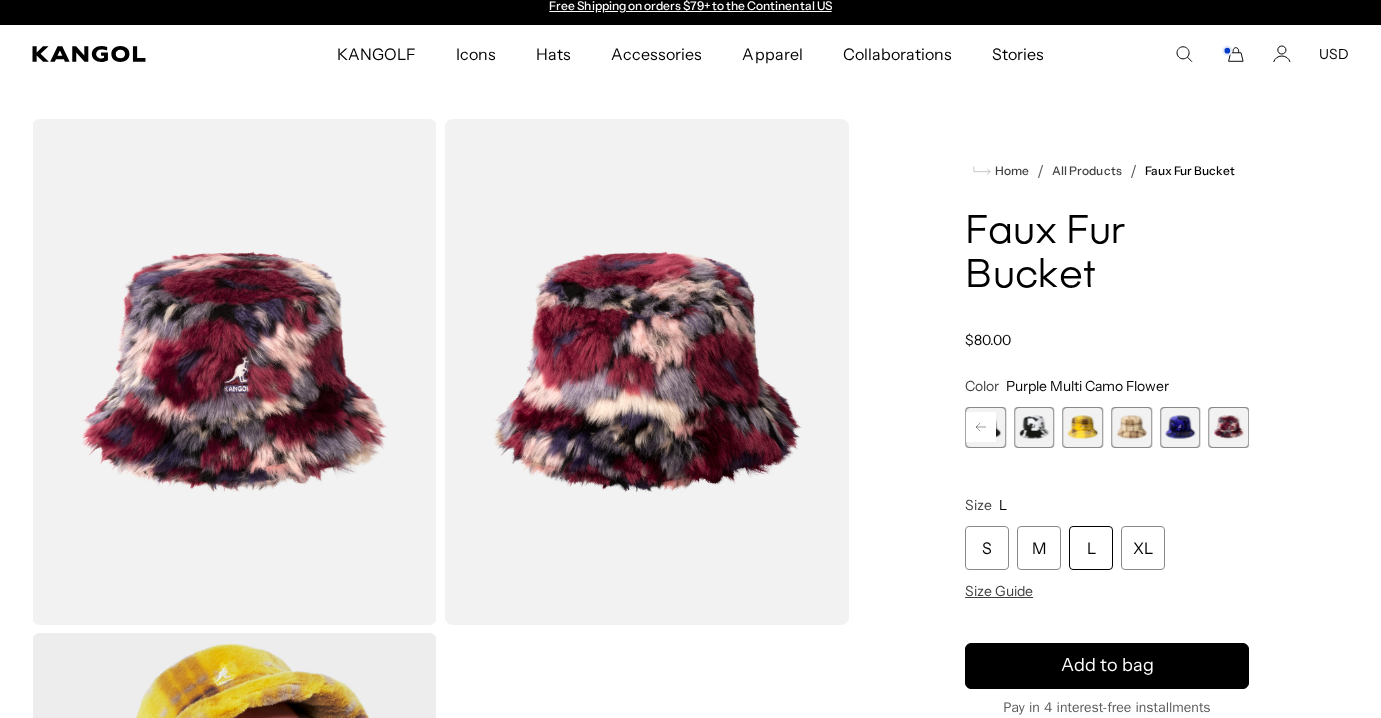 click at bounding box center [1034, 427] 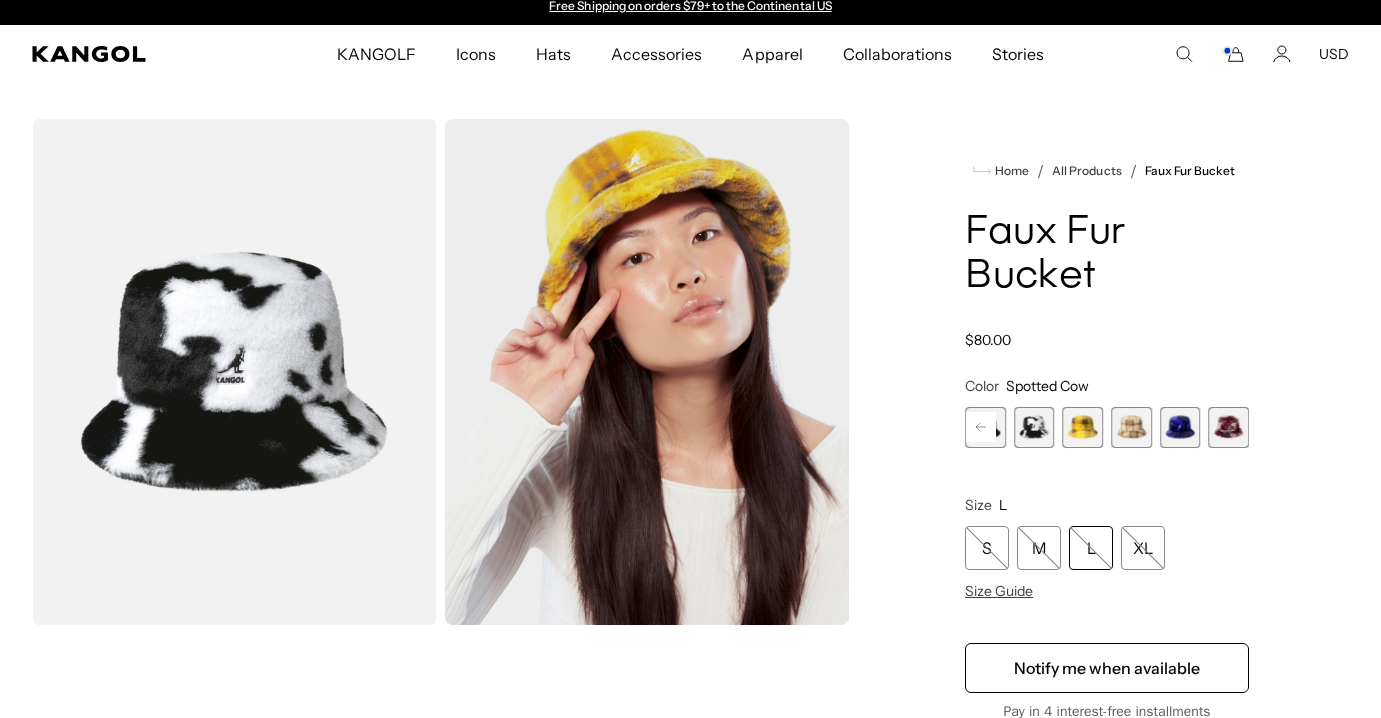 click 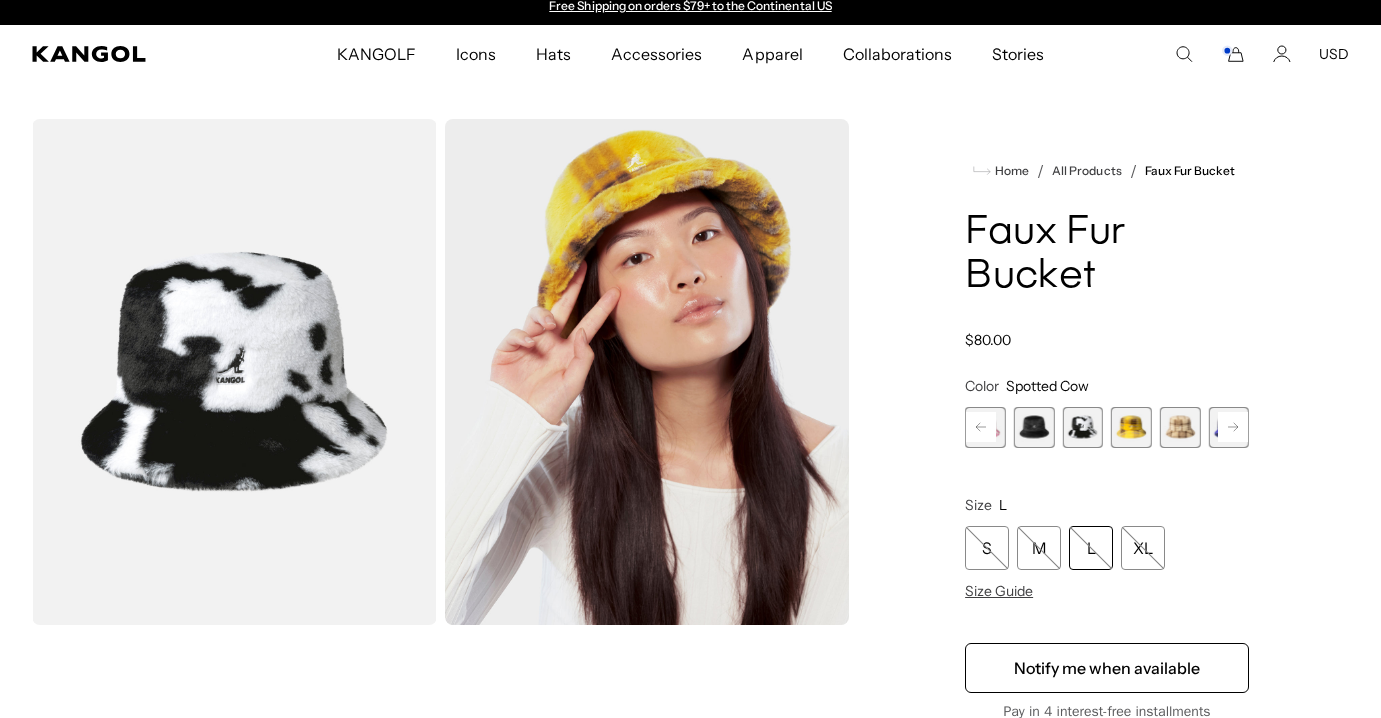 click 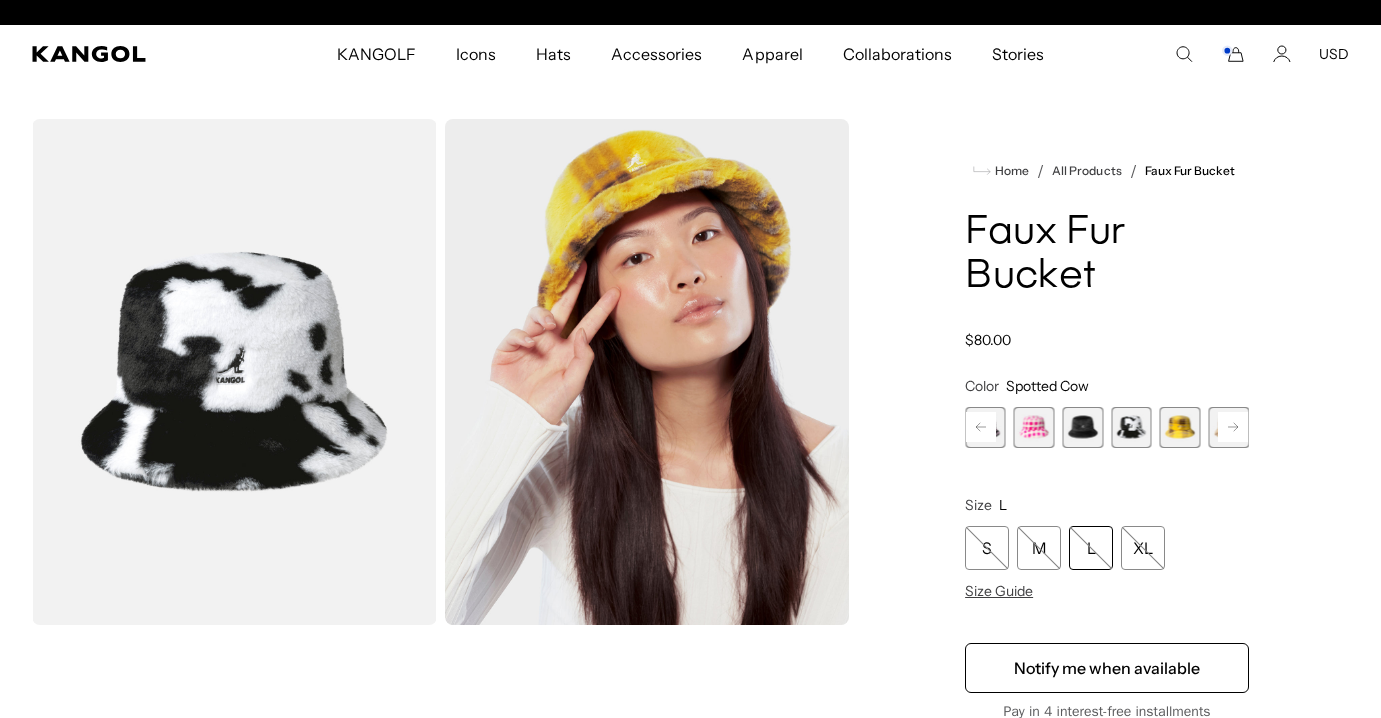 scroll, scrollTop: 0, scrollLeft: 412, axis: horizontal 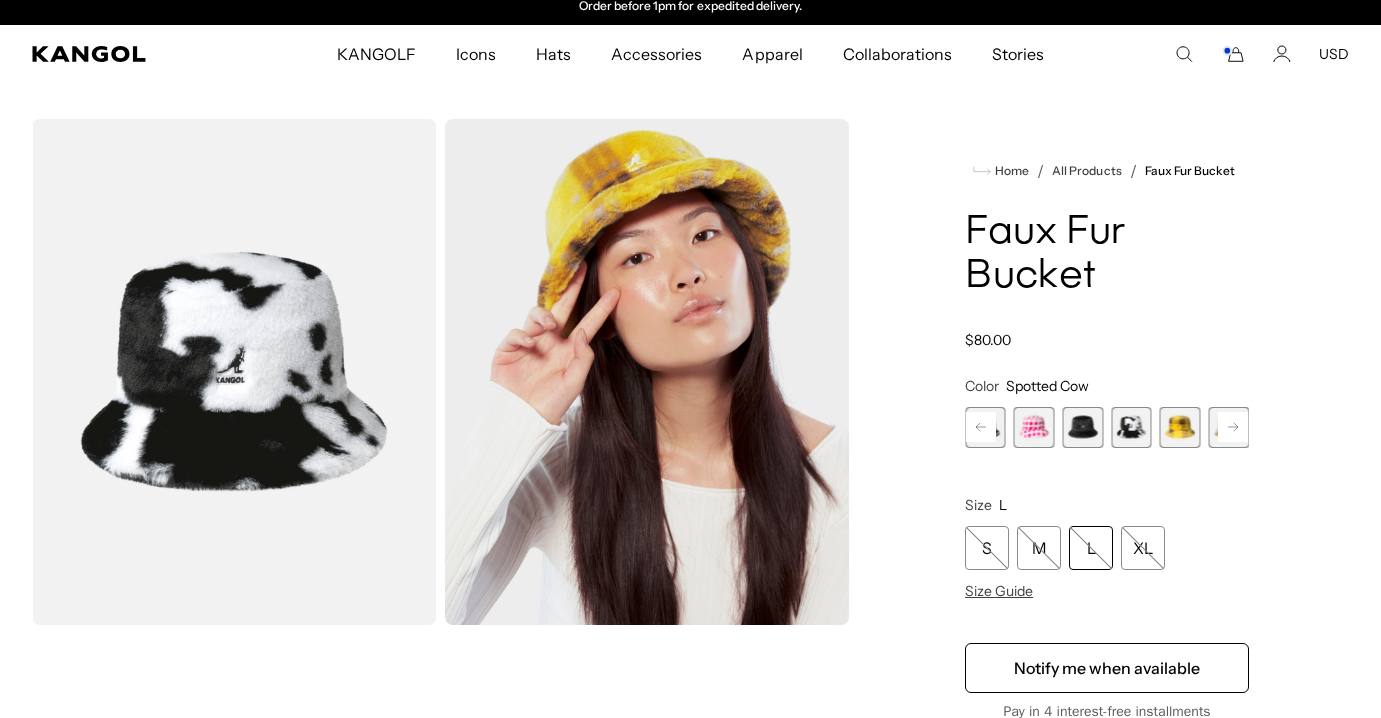 click on "Home
/
All Products
/
Faux Fur Bucket
Faux Fur Bucket
Regular price
$80.00
Regular price
Sale price
$80.00
Color
Spotted Cow
Previous
Next
Olive Zebra
Variant sold out or unavailable
Black Check
Variant sold out or unavailable" at bounding box center (1107, 549) 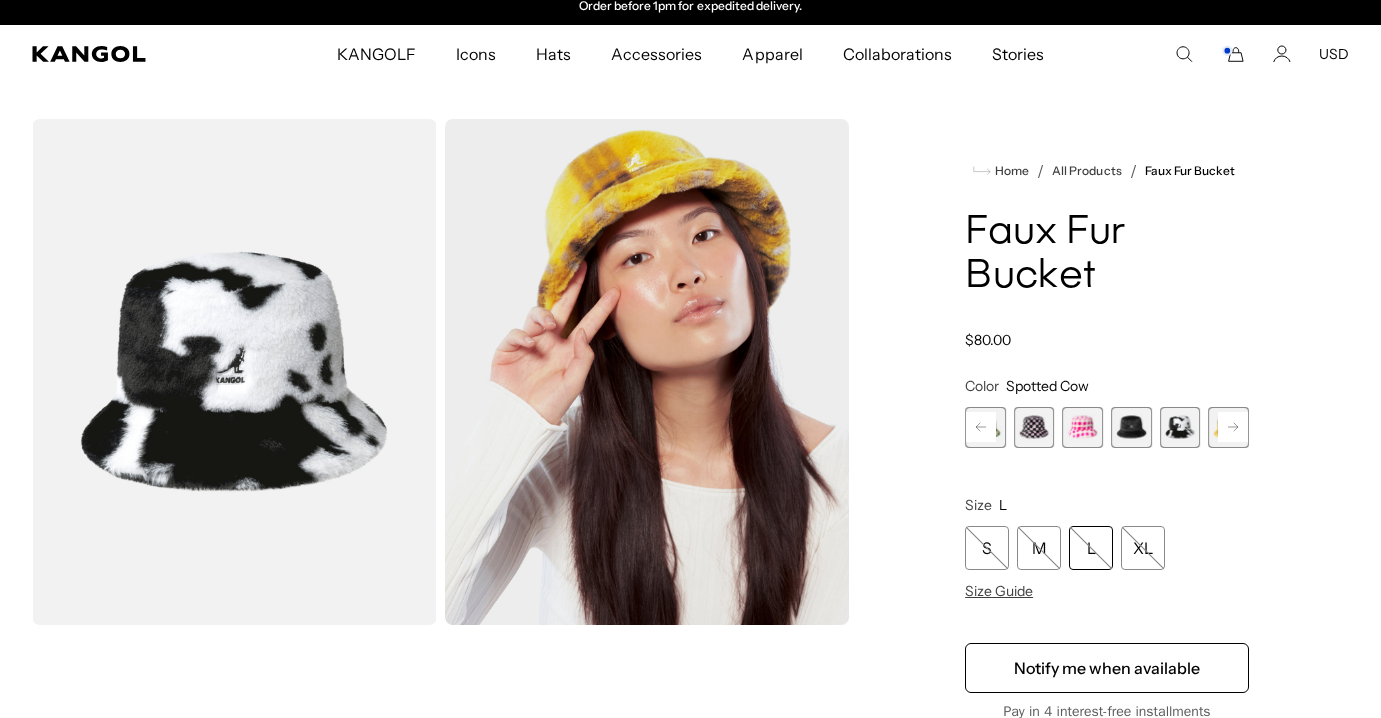 click 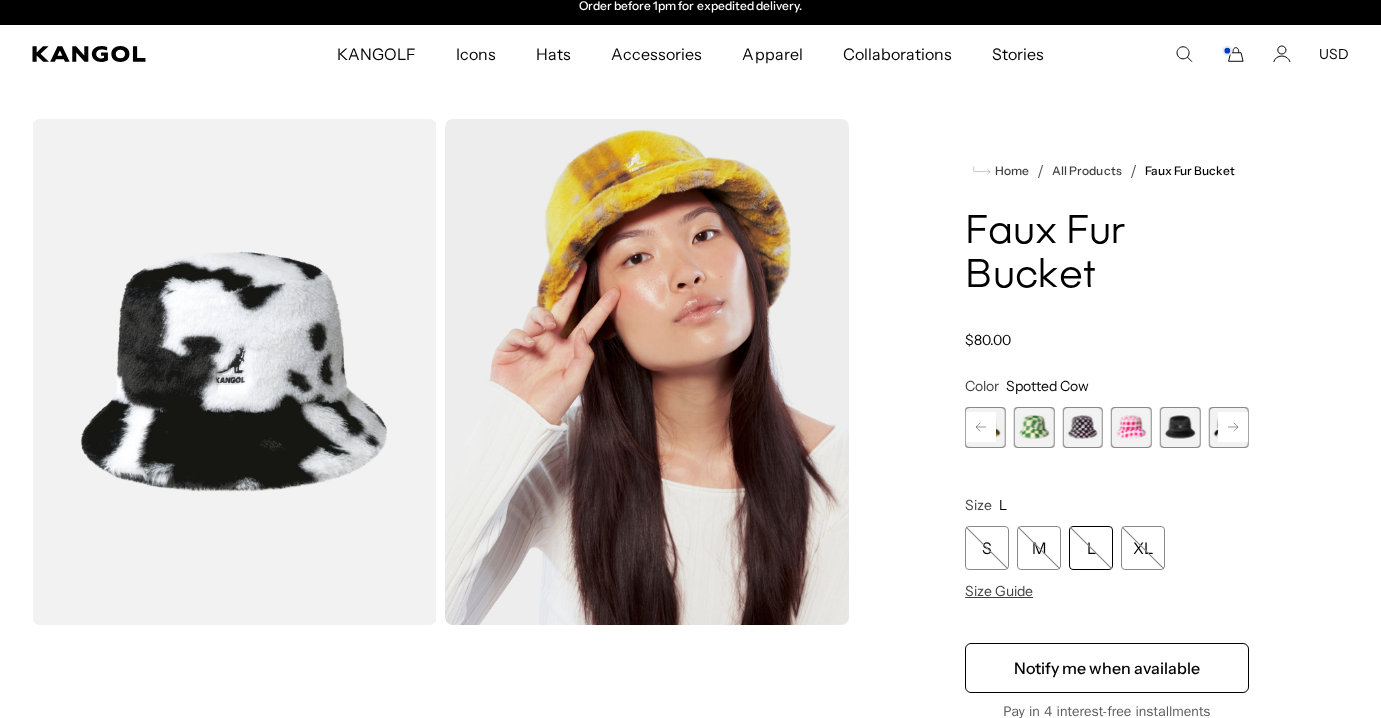click on "Previous" at bounding box center (981, 427) 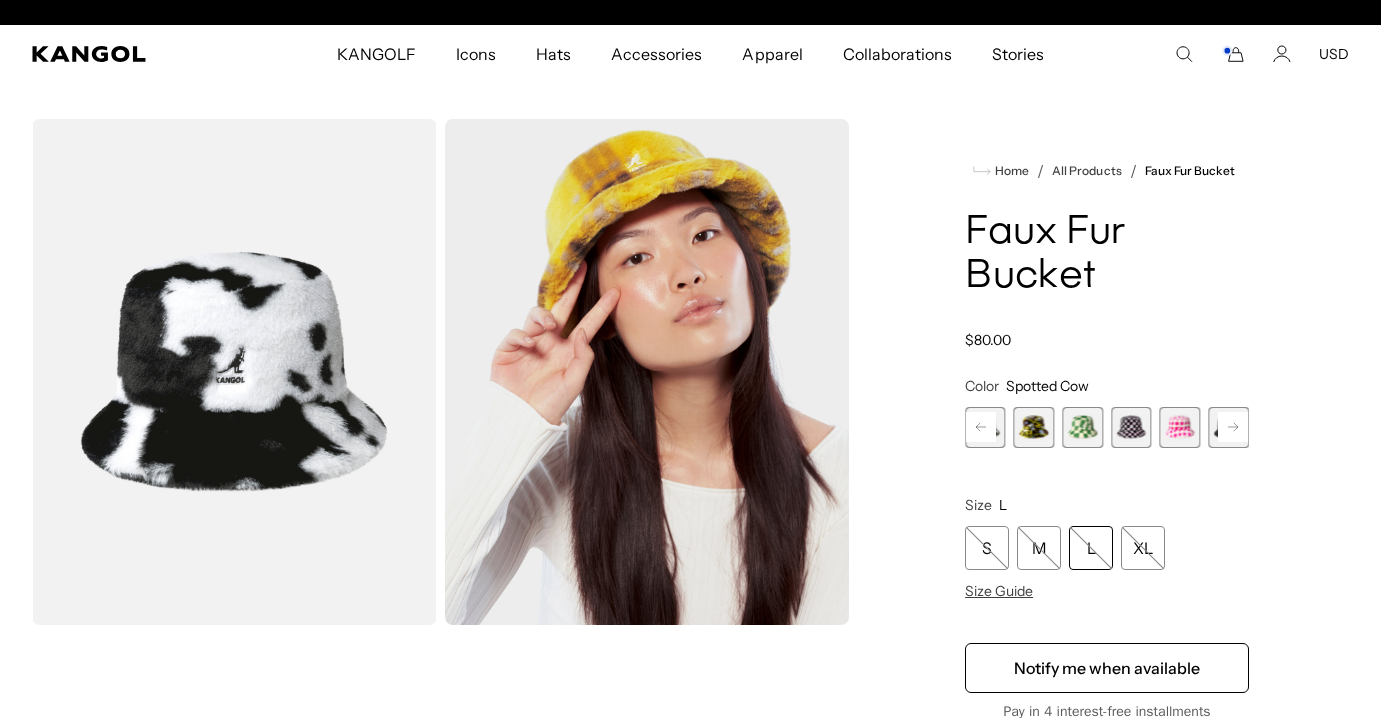 scroll, scrollTop: 0, scrollLeft: 0, axis: both 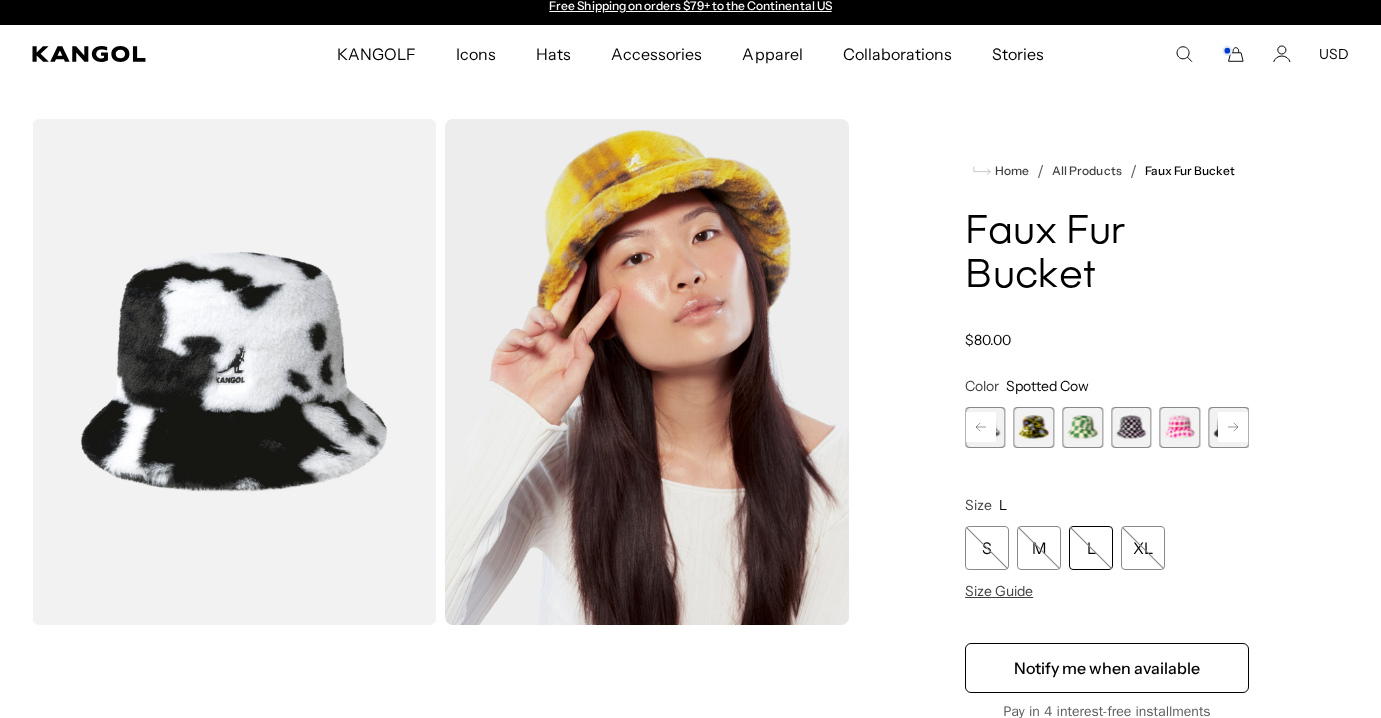 click at bounding box center (1034, 427) 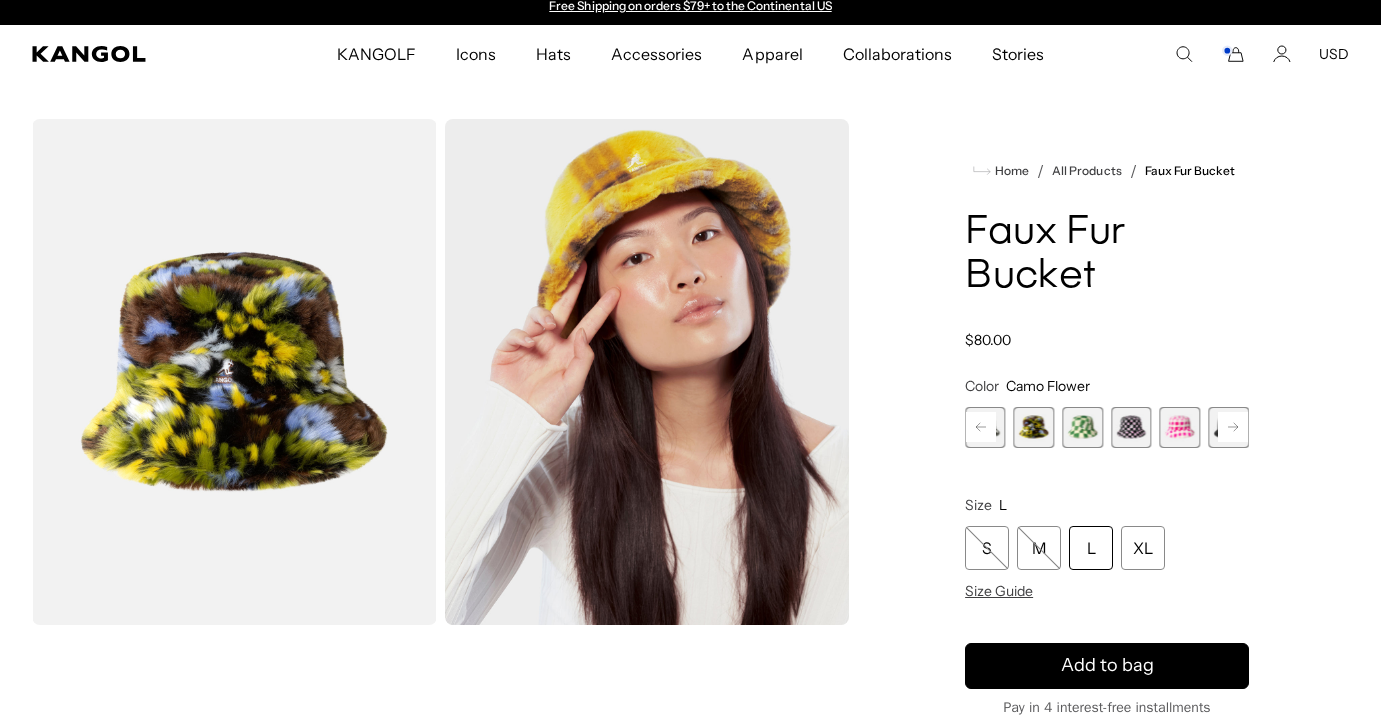 click at bounding box center (234, 372) 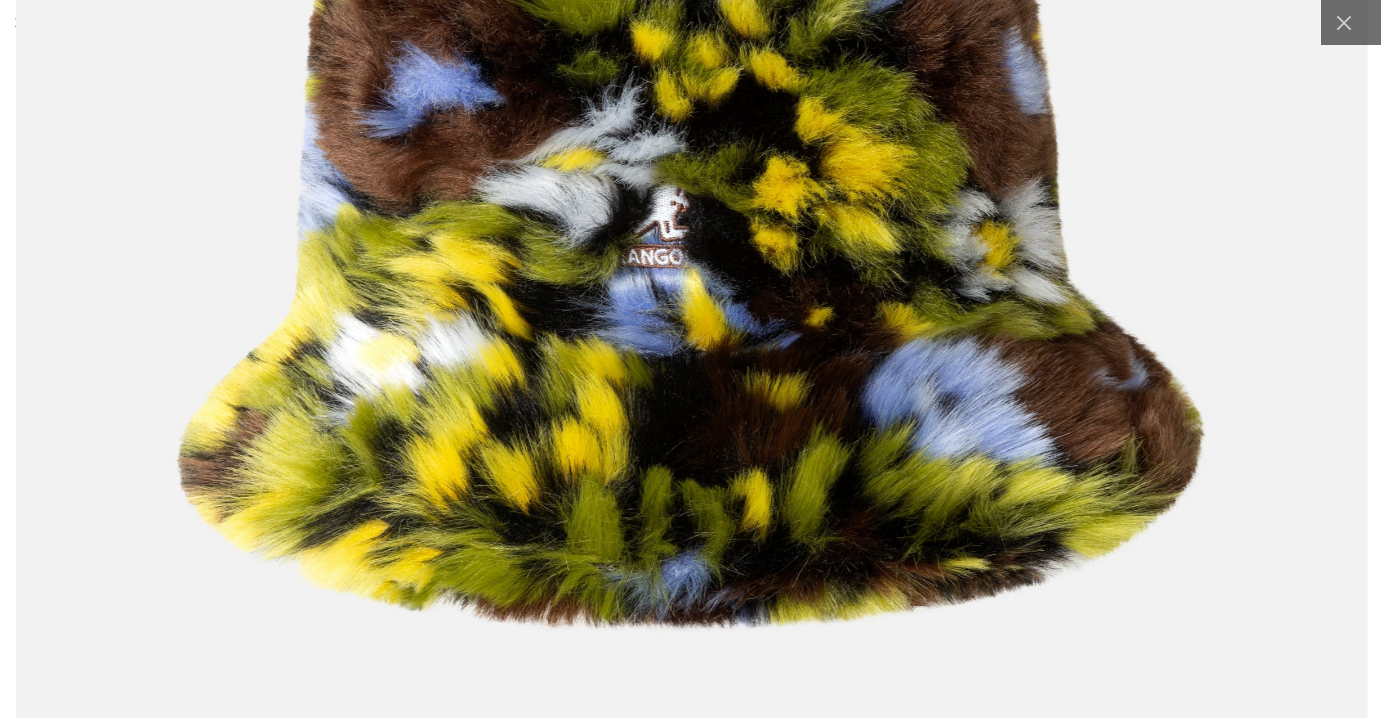 scroll, scrollTop: 0, scrollLeft: 0, axis: both 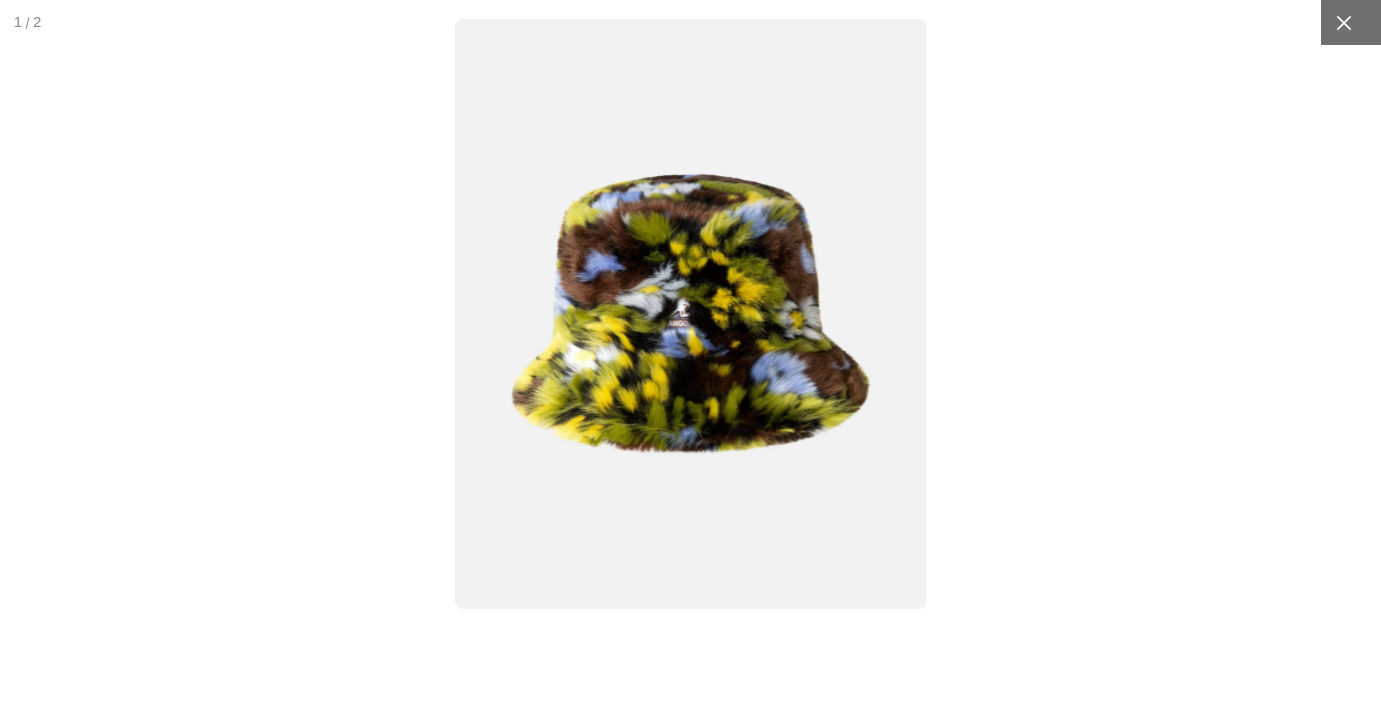 click 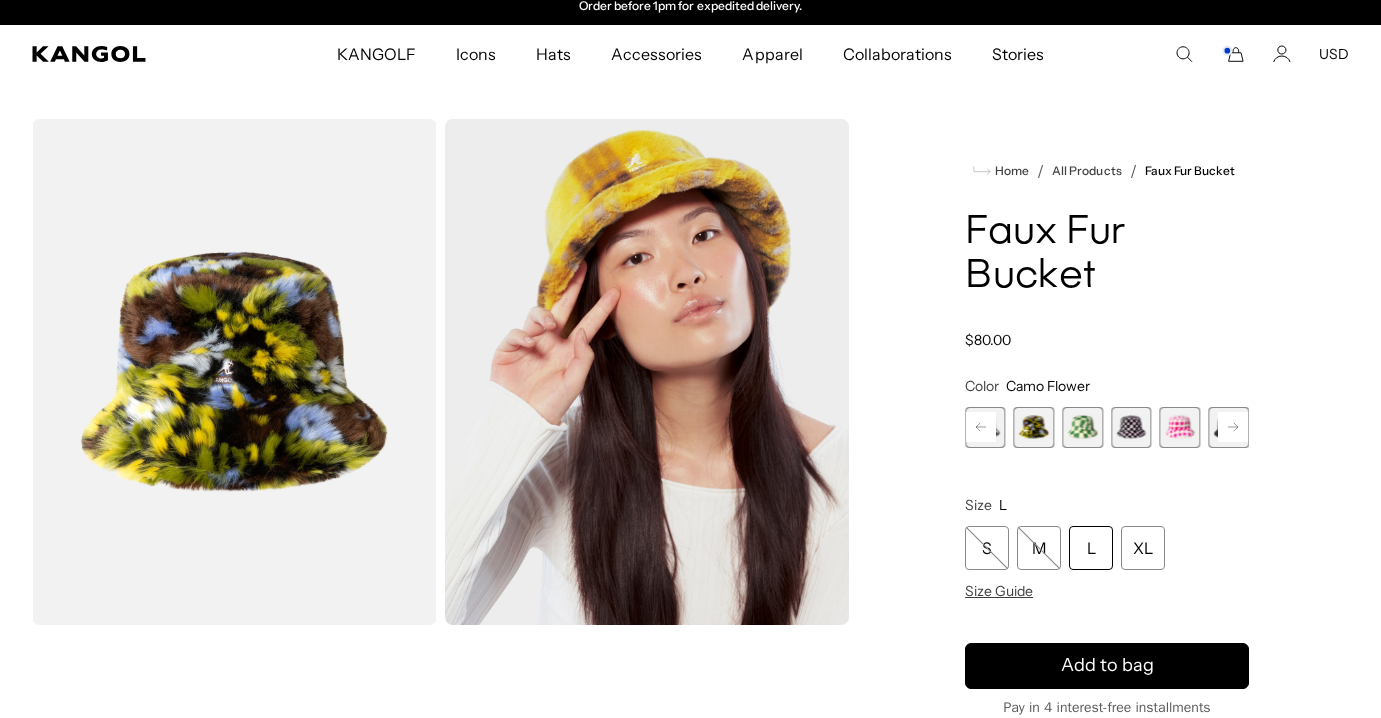 click at bounding box center (1180, 427) 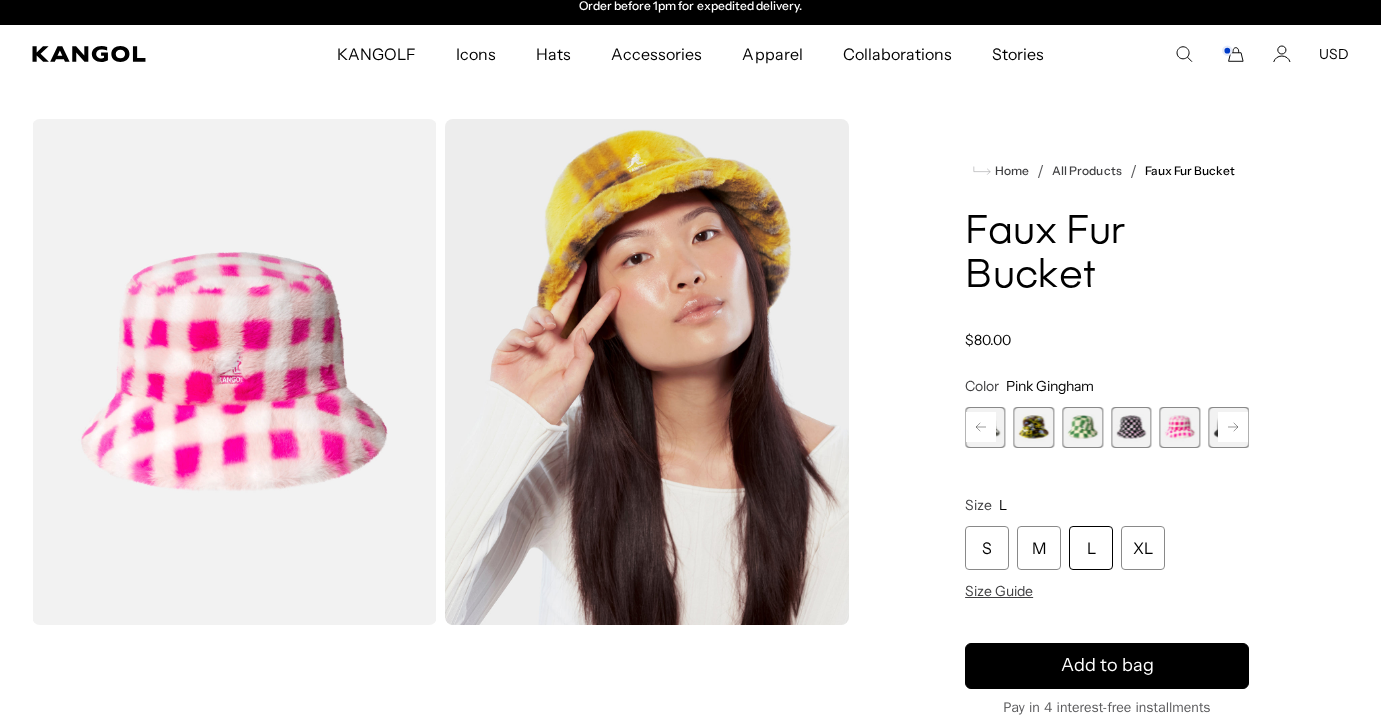 click at bounding box center [1228, 427] 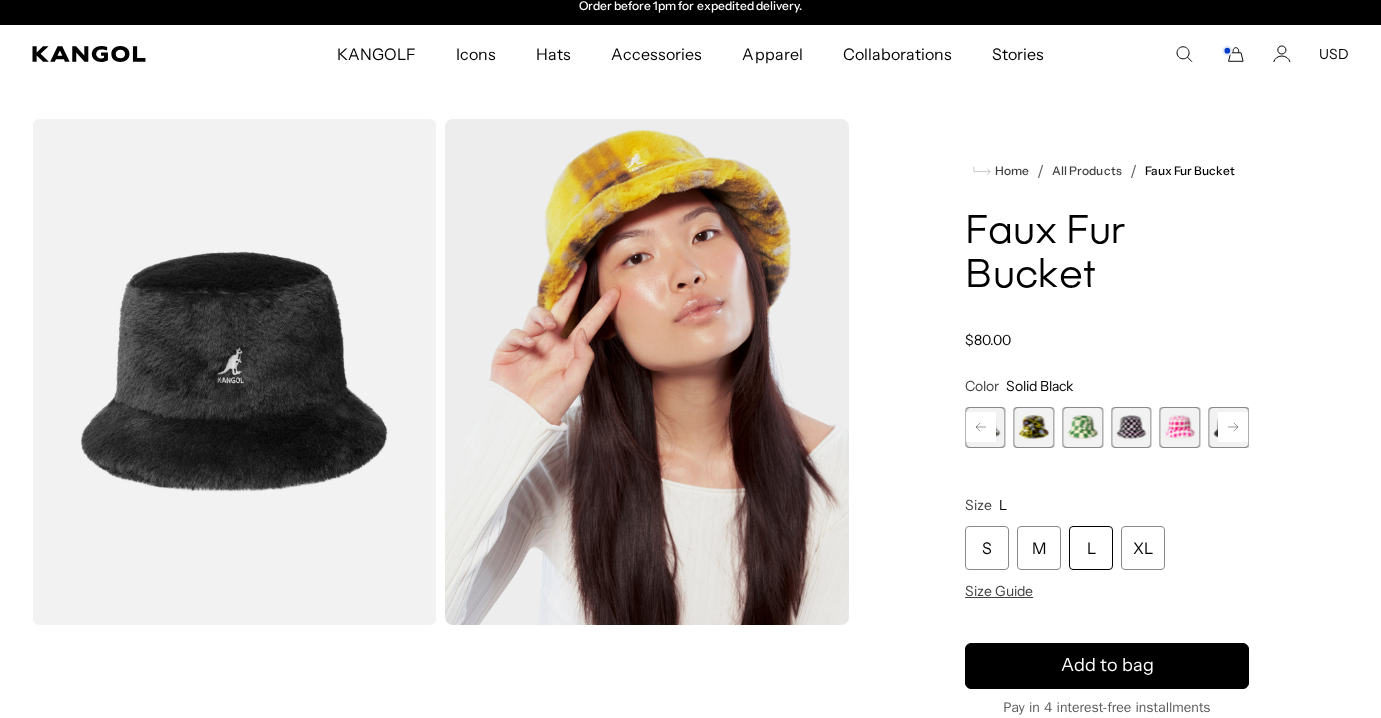 click 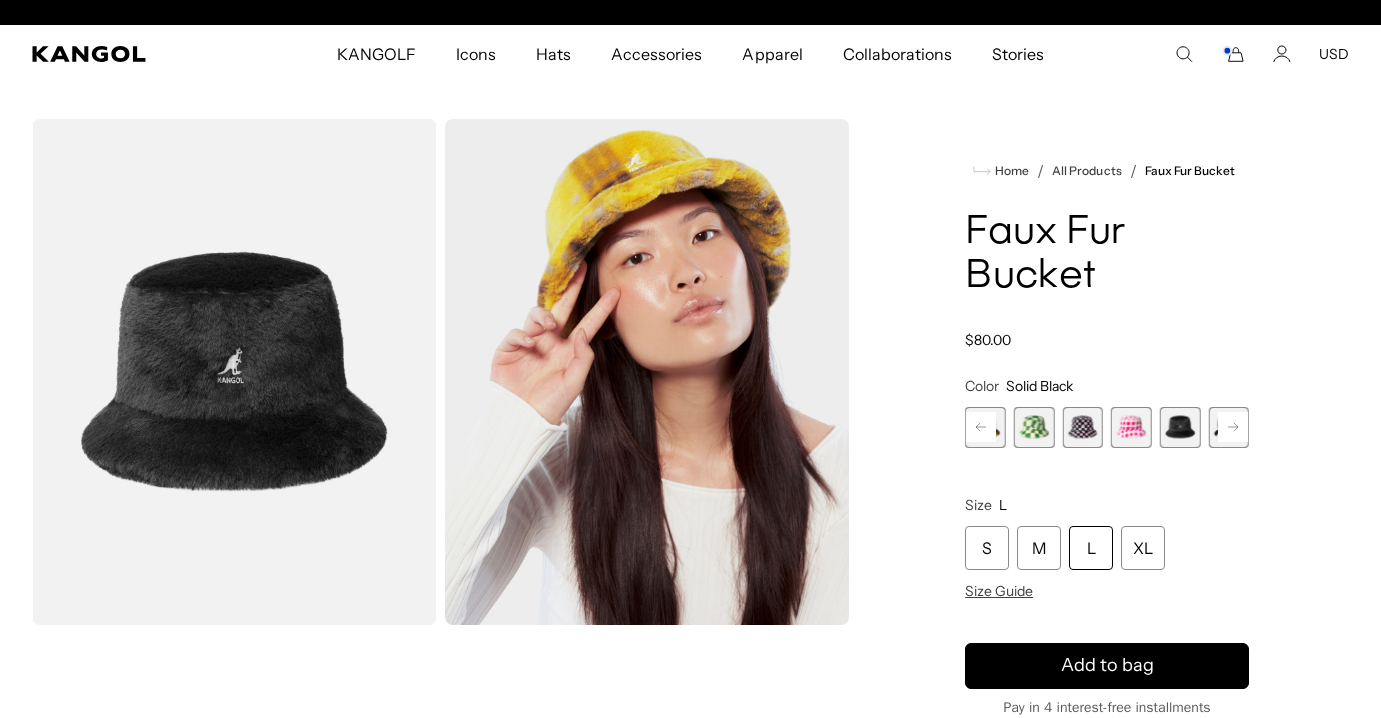 scroll, scrollTop: 0, scrollLeft: 0, axis: both 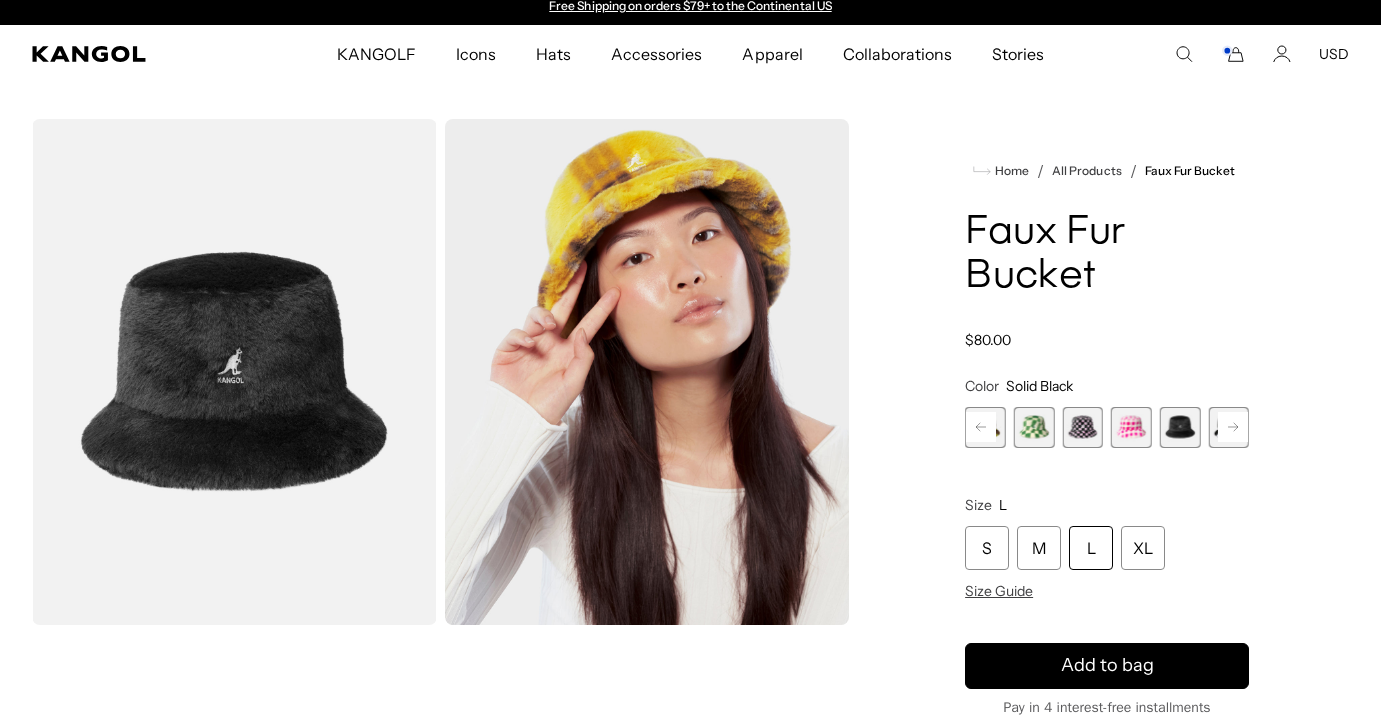 click 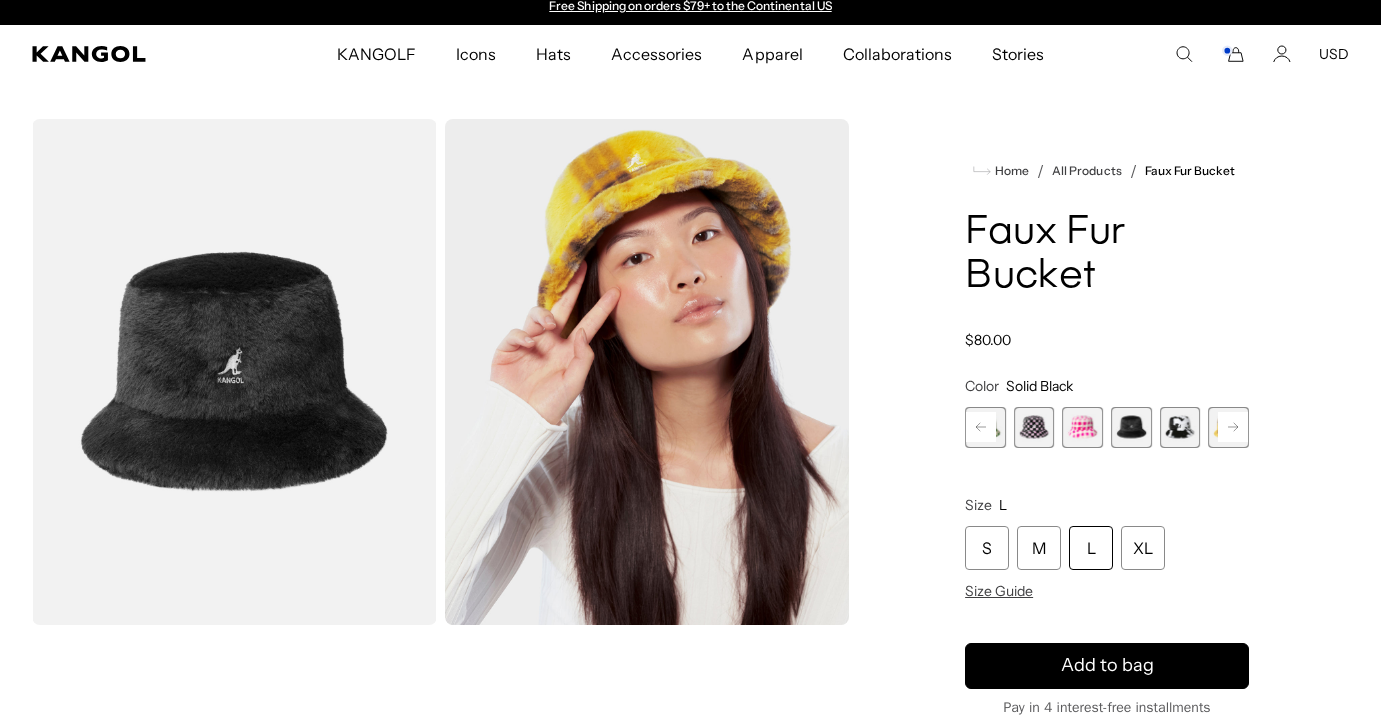 click 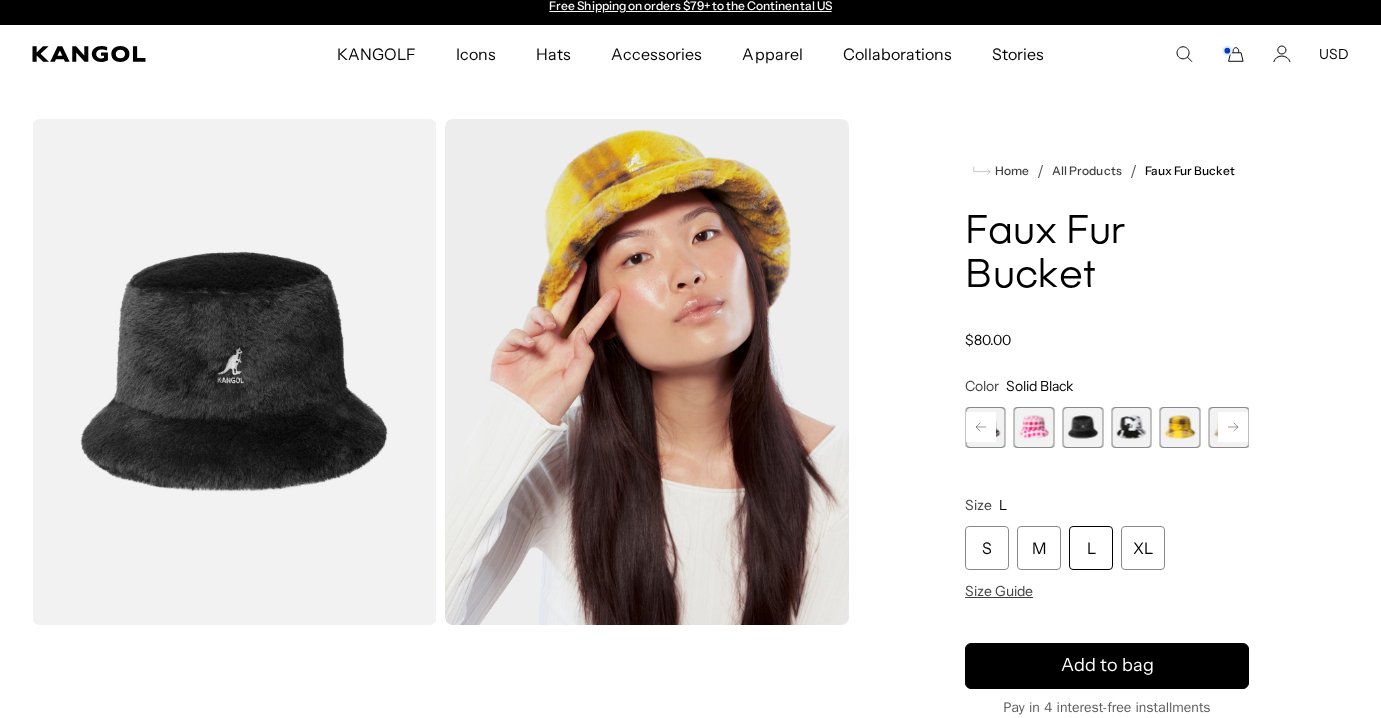 click 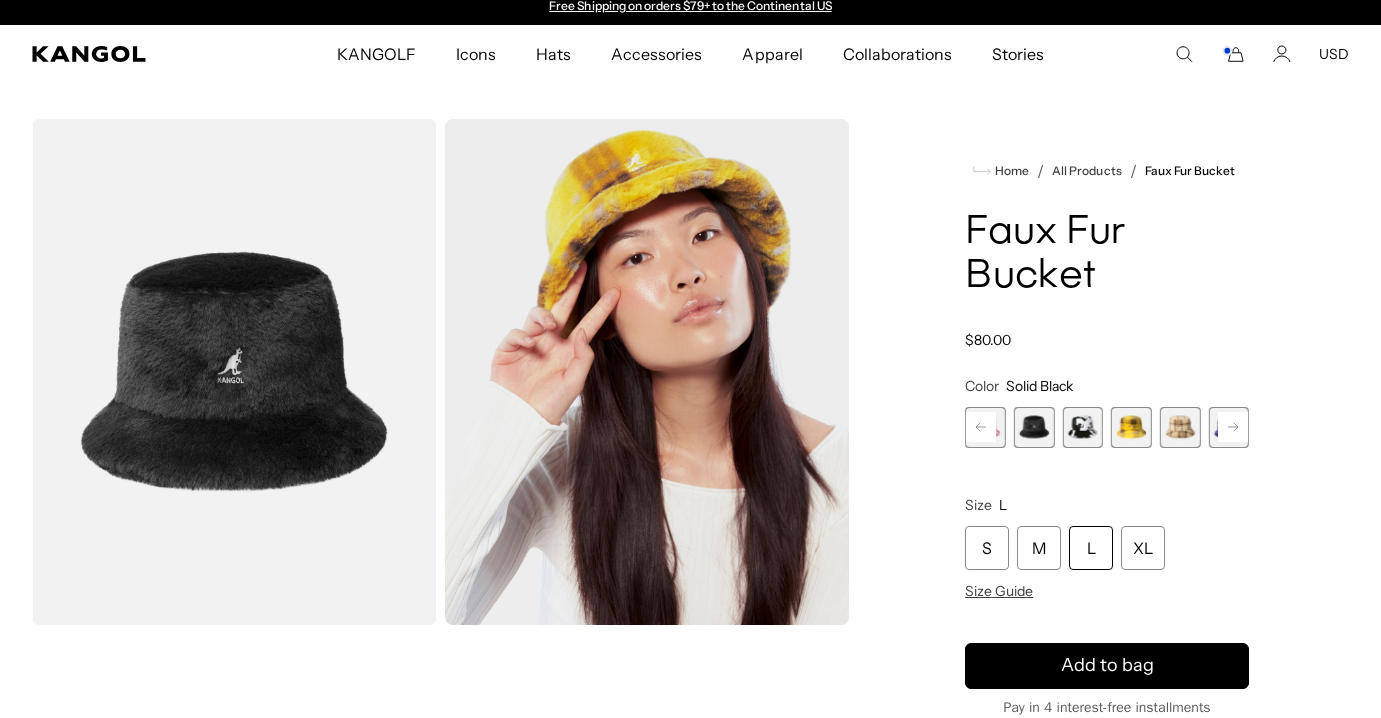 click 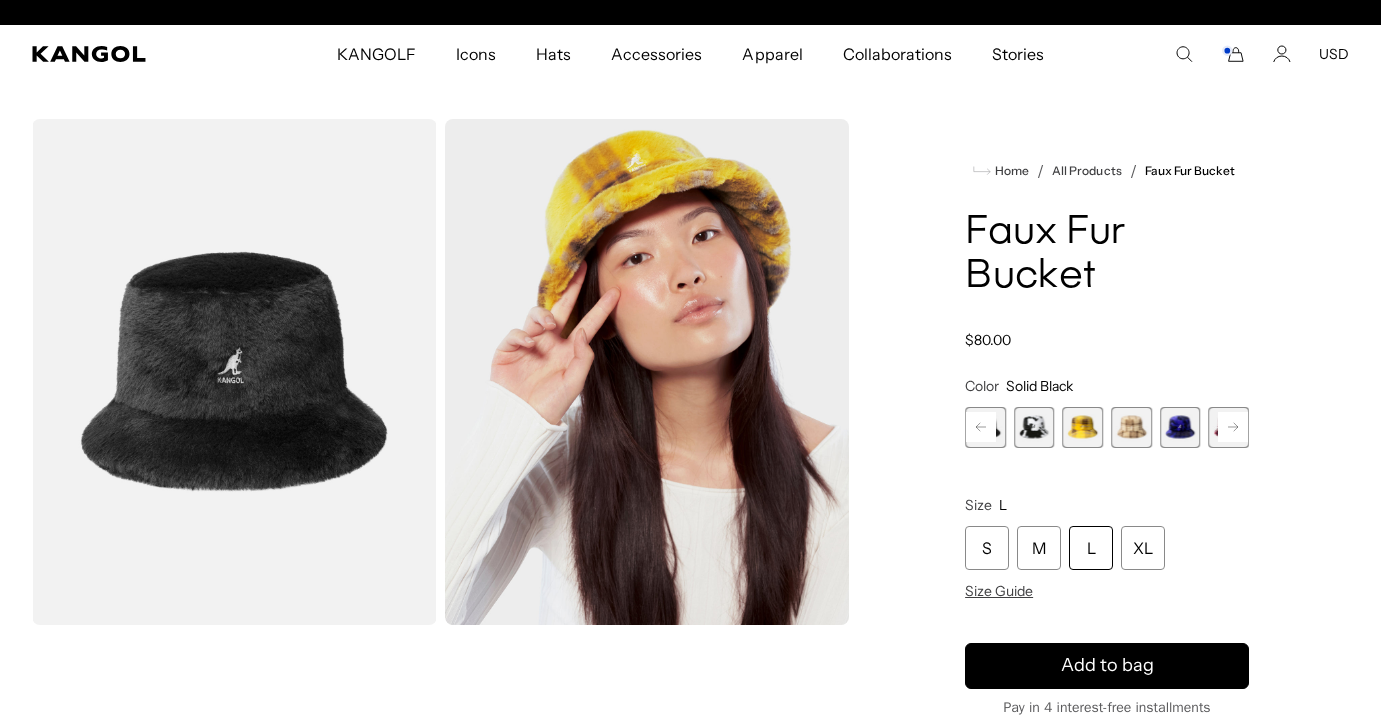 scroll, scrollTop: 0, scrollLeft: 412, axis: horizontal 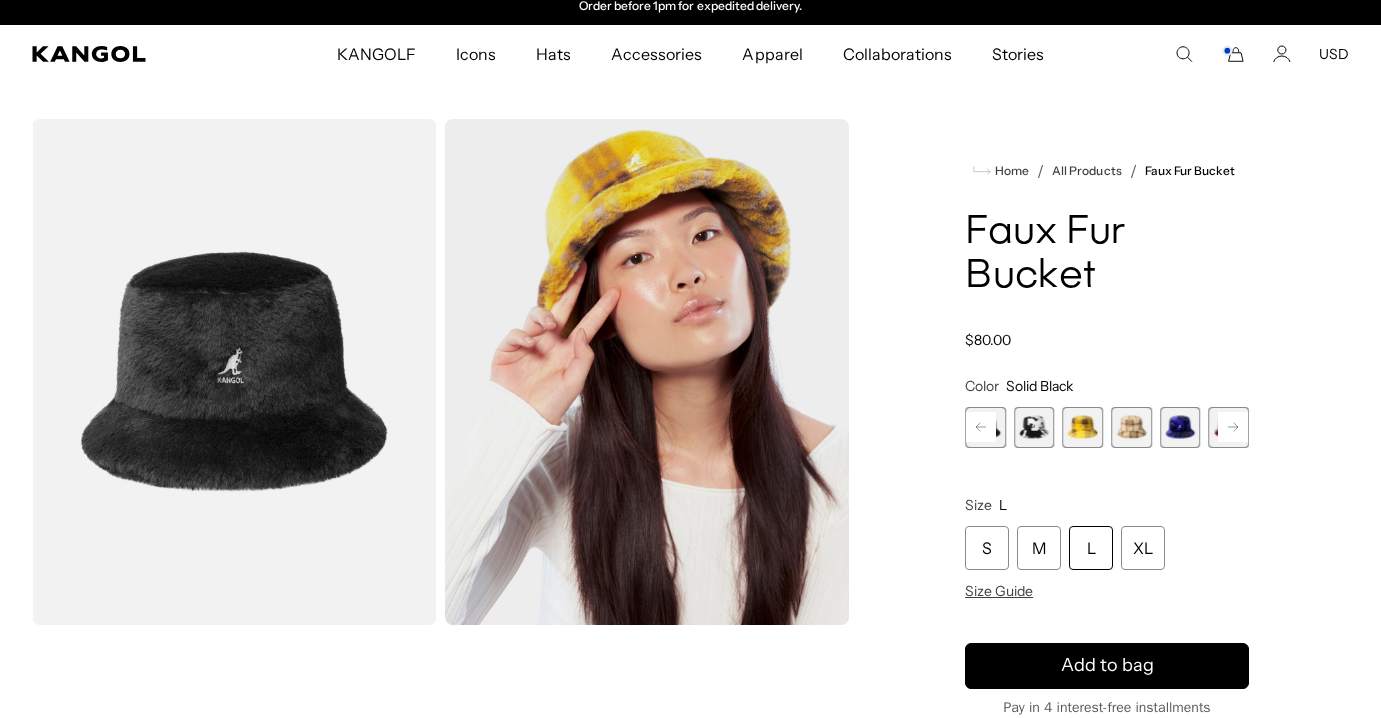 click on "Previous
Next
Olive Zebra
Variant sold out or unavailable
Black Check
Variant sold out or unavailable
Camo Flower
Variant sold out or unavailable
Green Check
Variant sold out or unavailable
Pepto Check
Variant sold out or unavailable
Pink Gingham
Variant sold out or unavailable" at bounding box center (1107, 427) 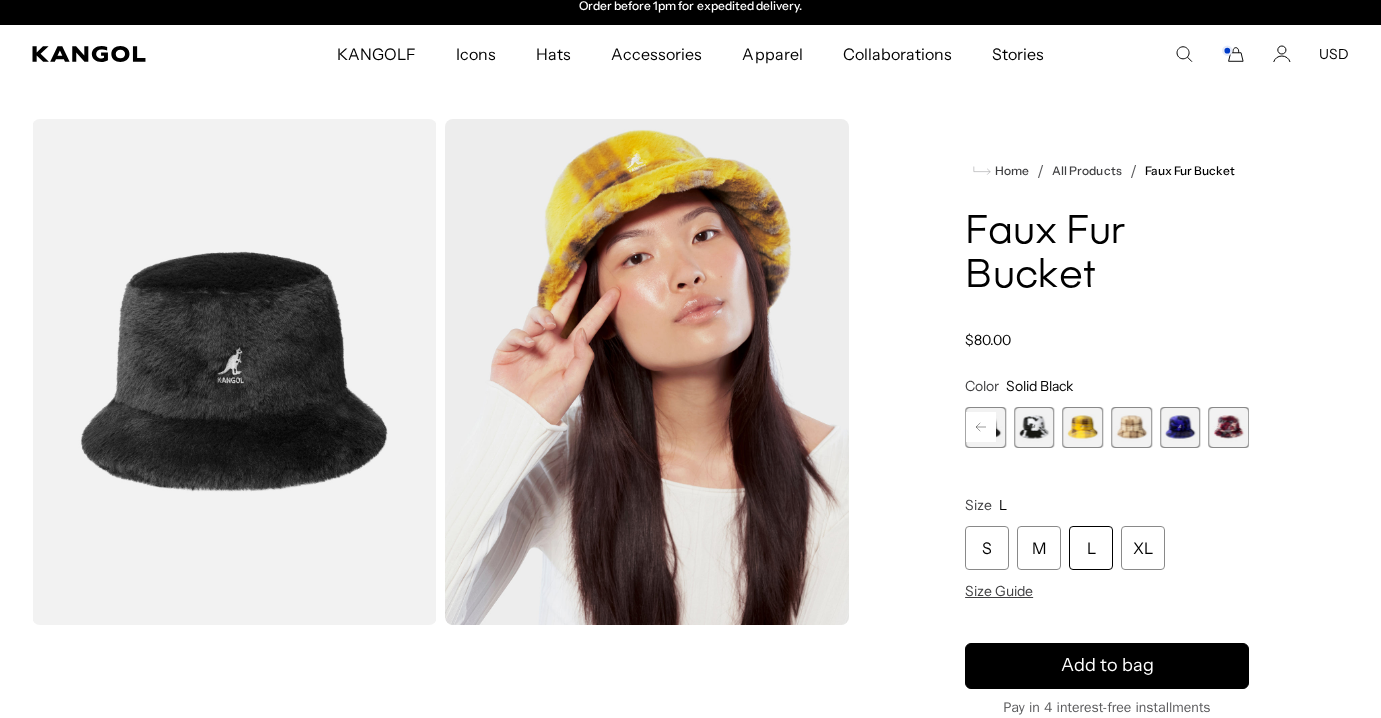 click at bounding box center (1228, 427) 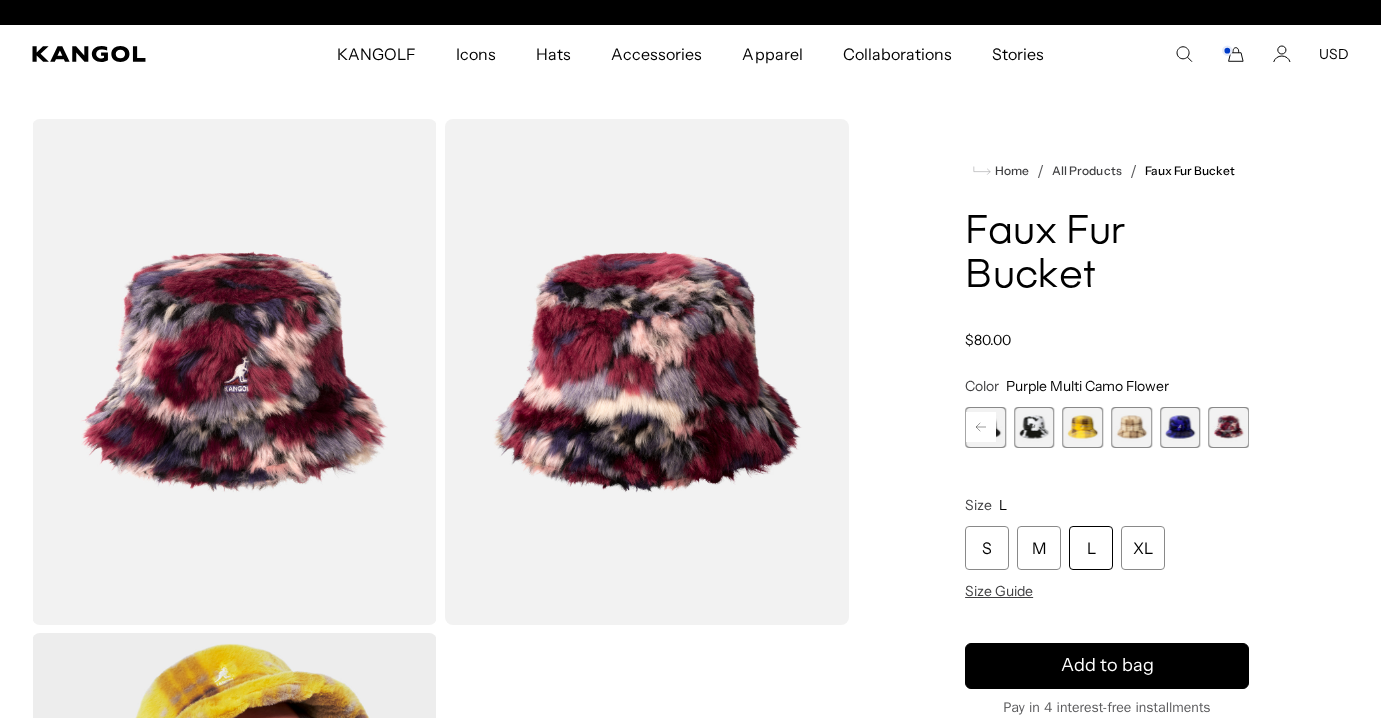 scroll, scrollTop: 0, scrollLeft: 0, axis: both 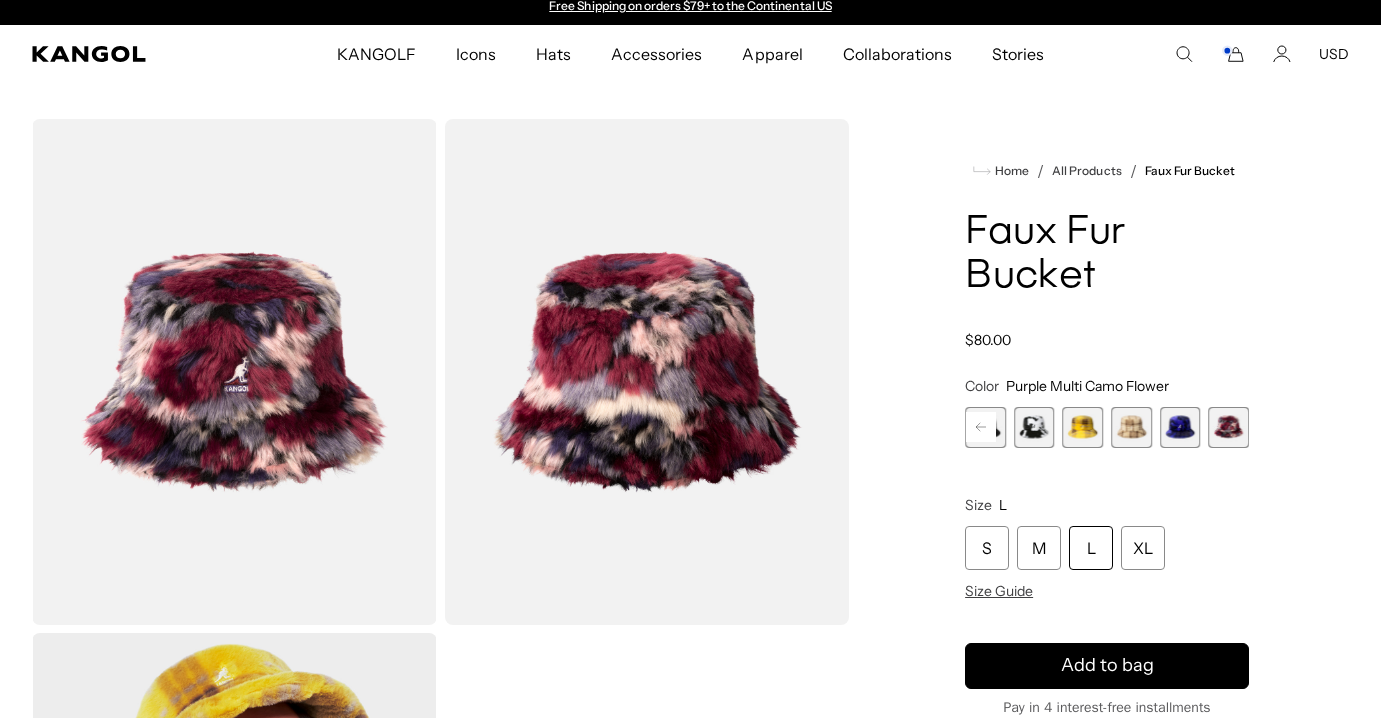 click 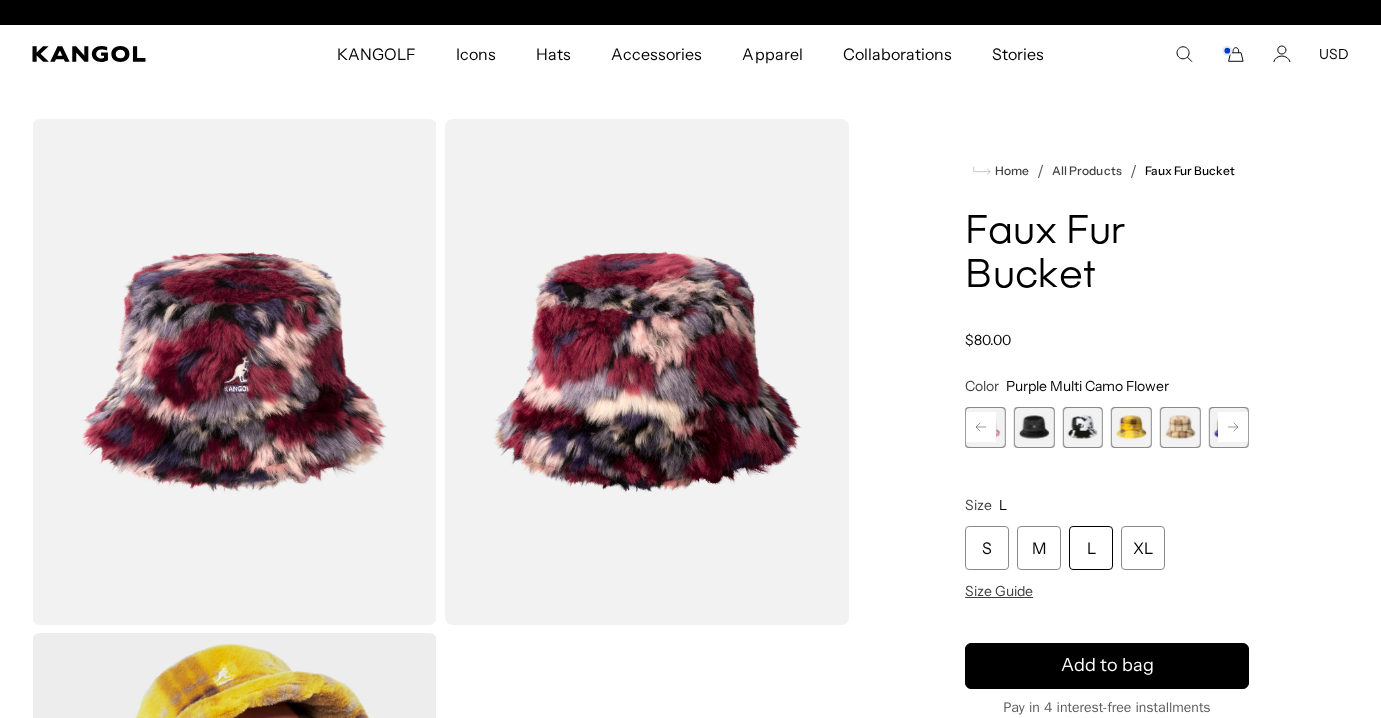 click 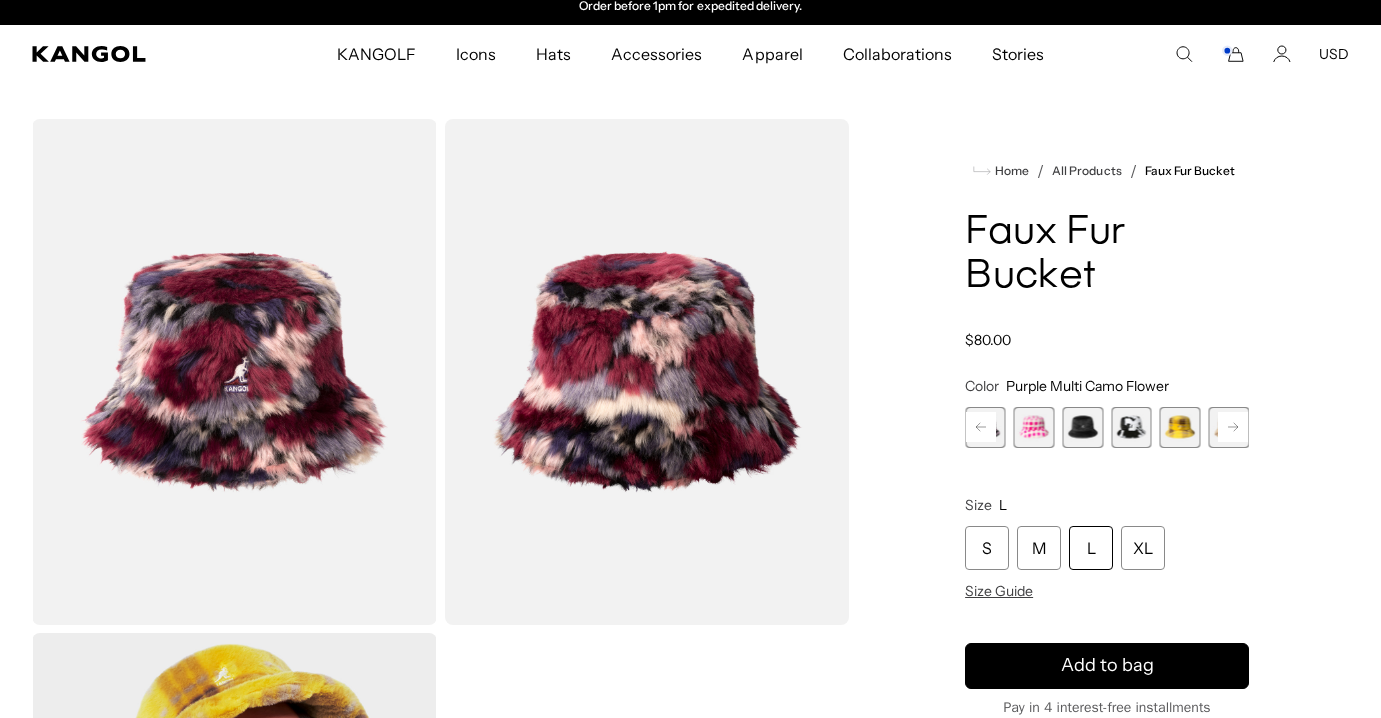 click 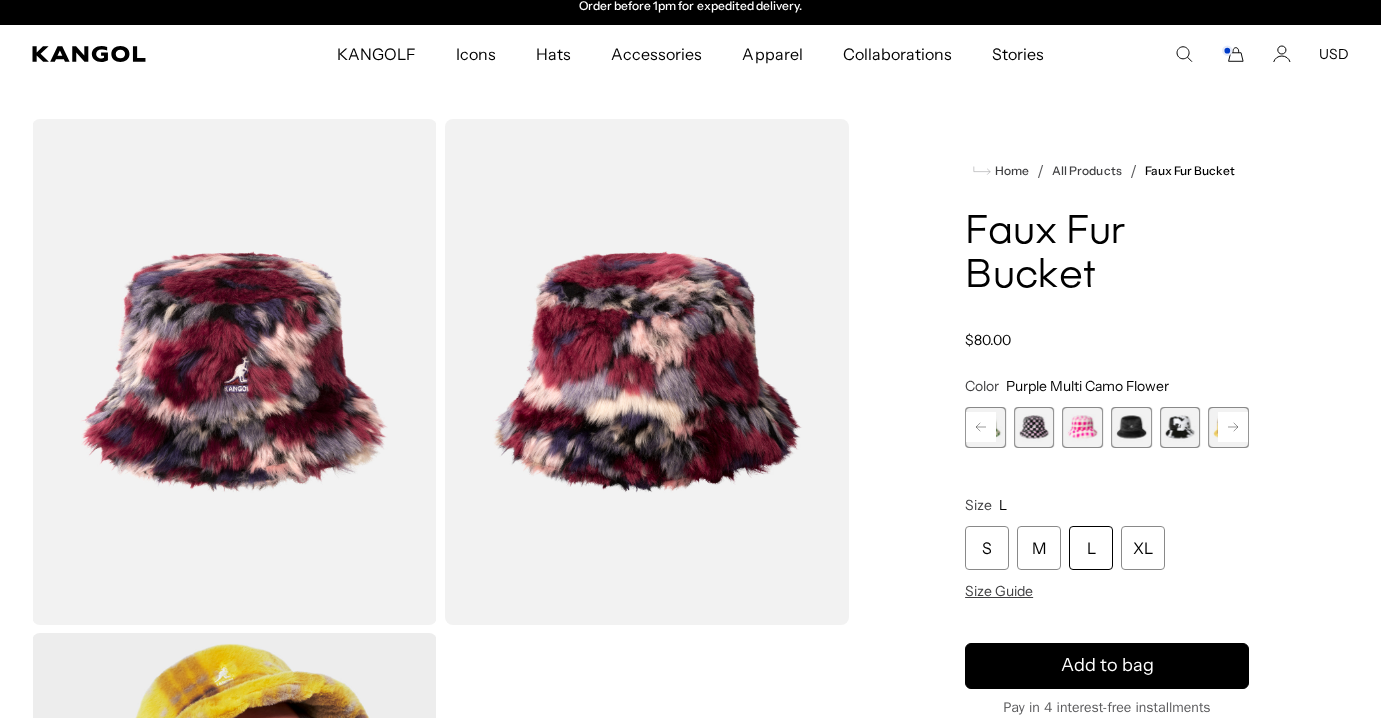 click 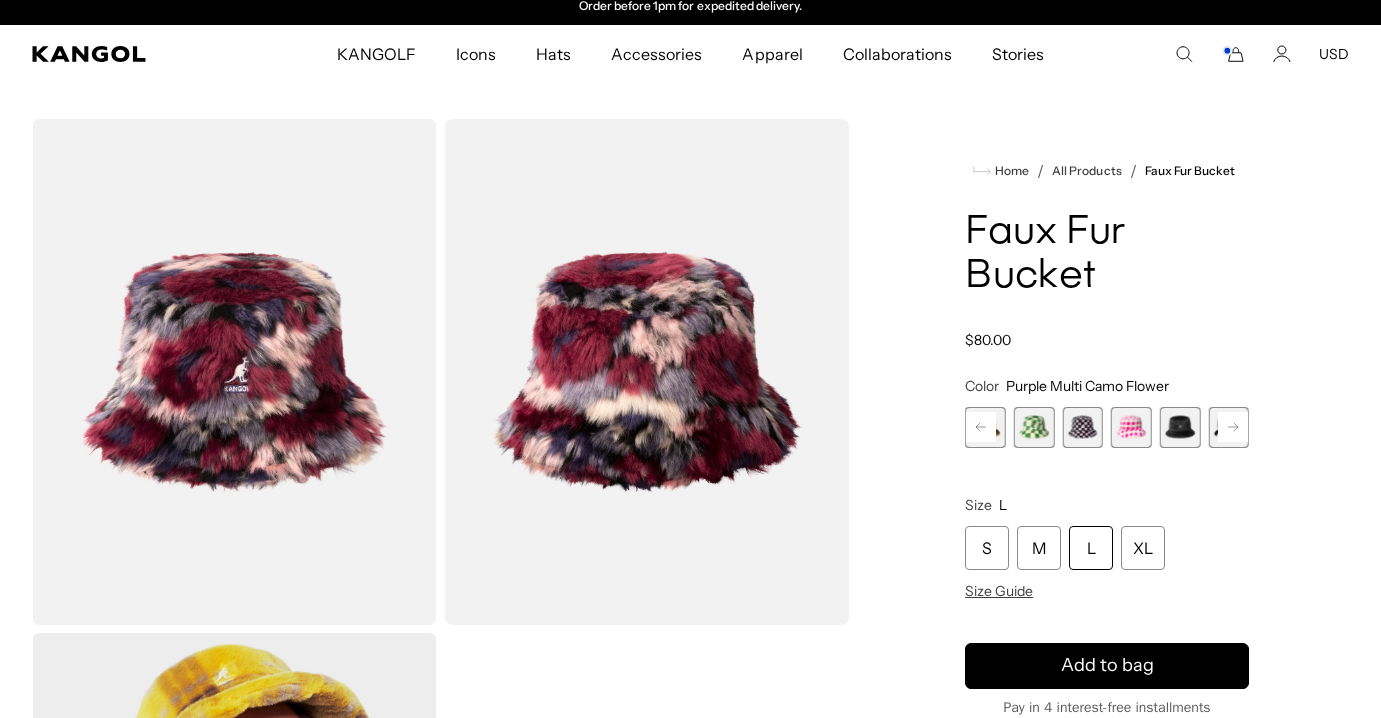 click 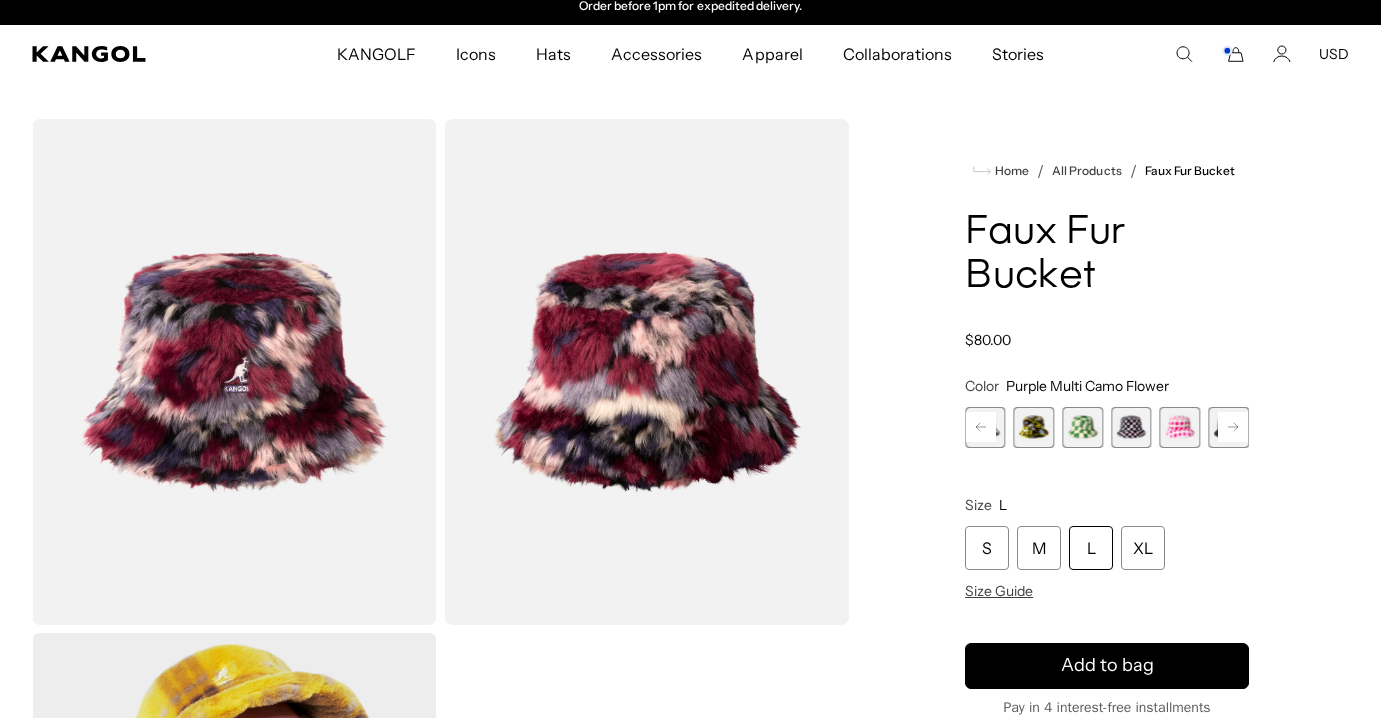 click 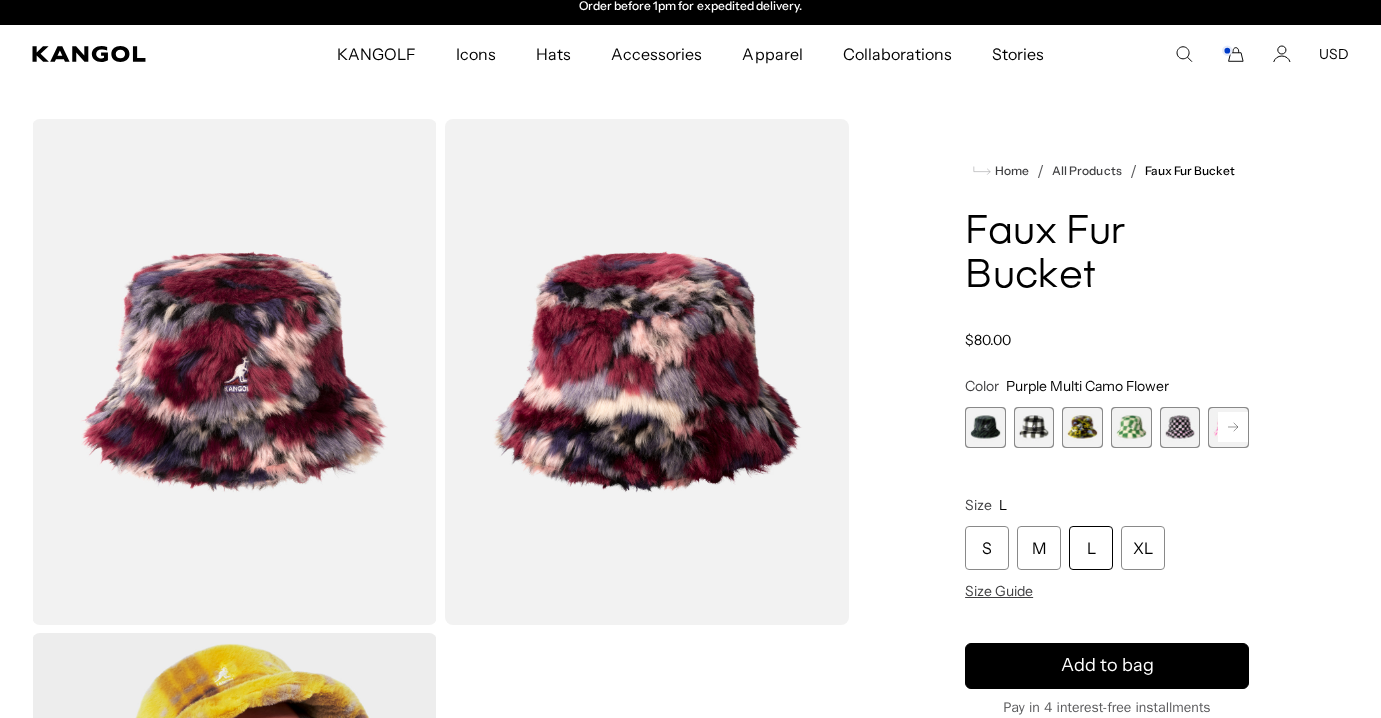 click on "Previous
Next
Olive Zebra
Variant sold out or unavailable
Black Check
Variant sold out or unavailable
Camo Flower
Variant sold out or unavailable
Green Check
Variant sold out or unavailable
Pepto Check
Variant sold out or unavailable
Pink Gingham
Variant sold out or unavailable" at bounding box center (1107, 427) 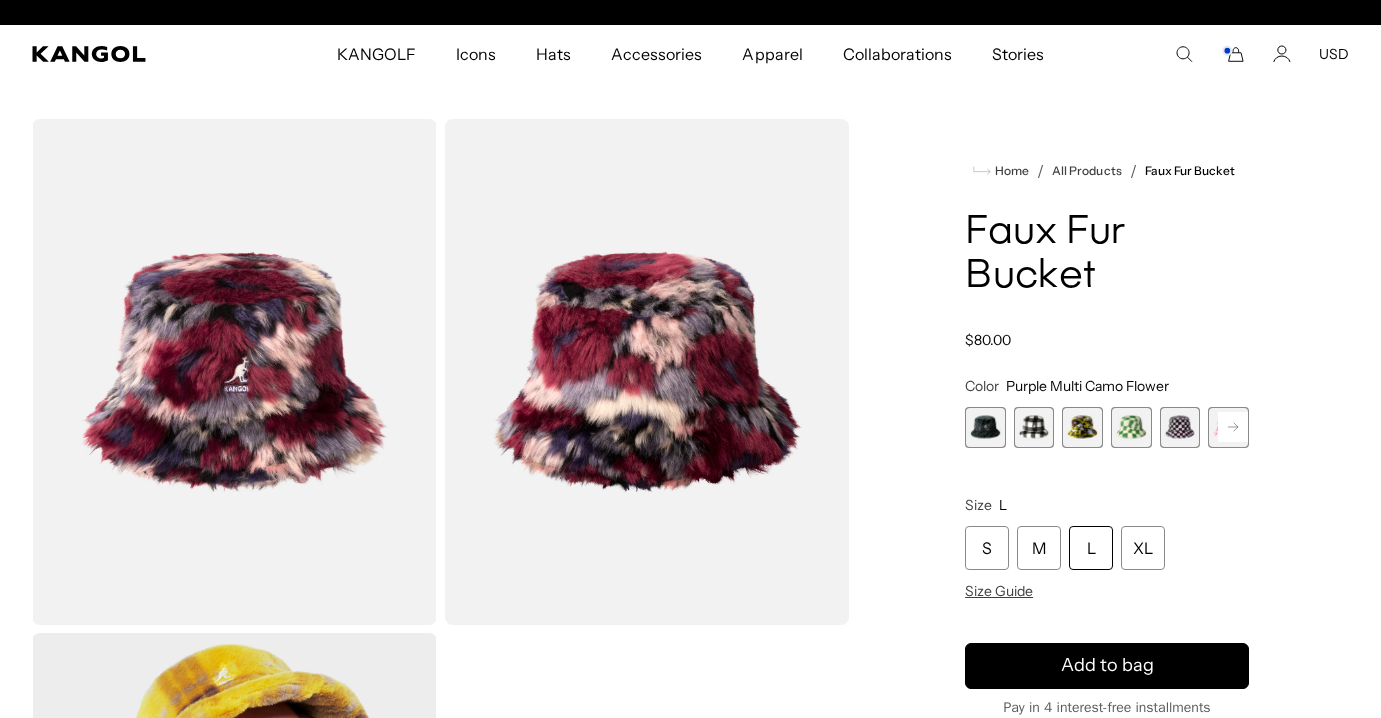 scroll, scrollTop: 0, scrollLeft: 0, axis: both 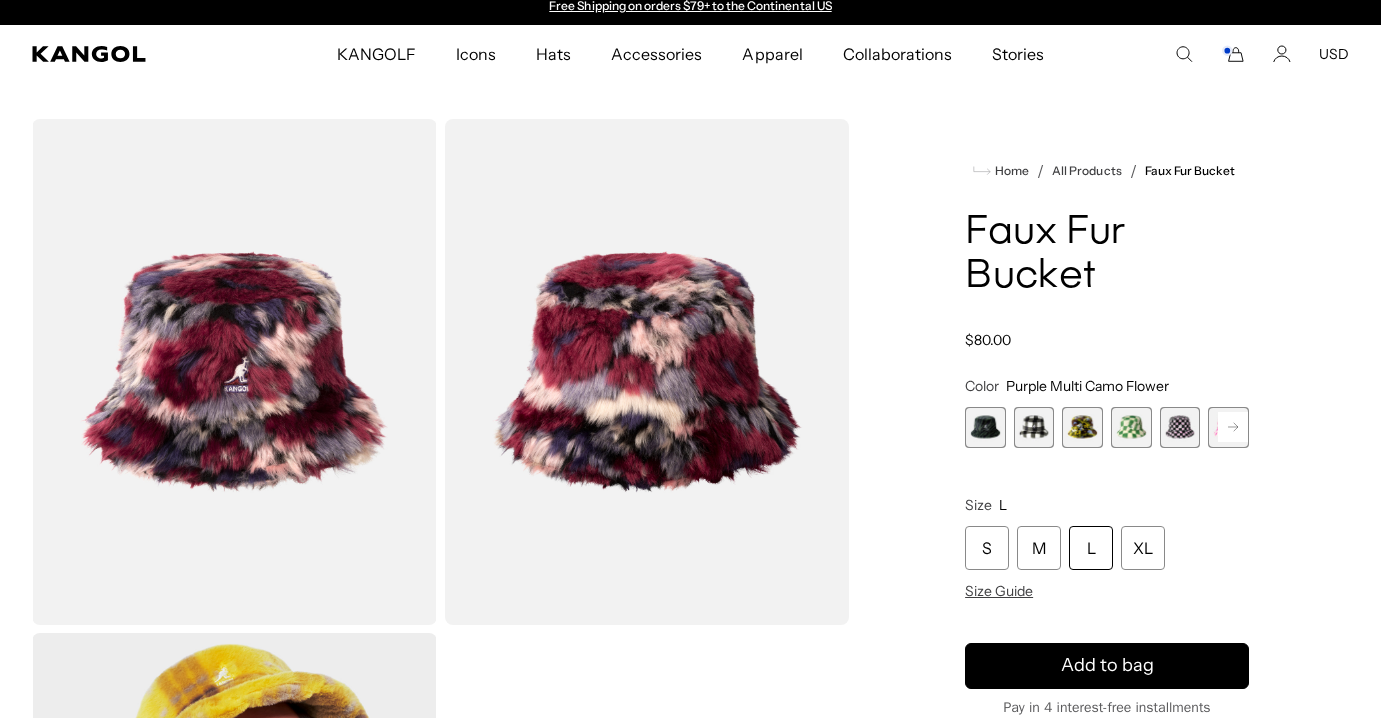 click on "Olive Zebra
Variant sold out or unavailable
Black Check
Variant sold out or unavailable
Camo Flower
Variant sold out or unavailable
Green Check
Variant sold out or unavailable
Pepto Check
Variant sold out or unavailable
Pink Gingham
Variant sold out or unavailable
Solid Black
Variant sold out or unavailable" at bounding box center [1107, 427] 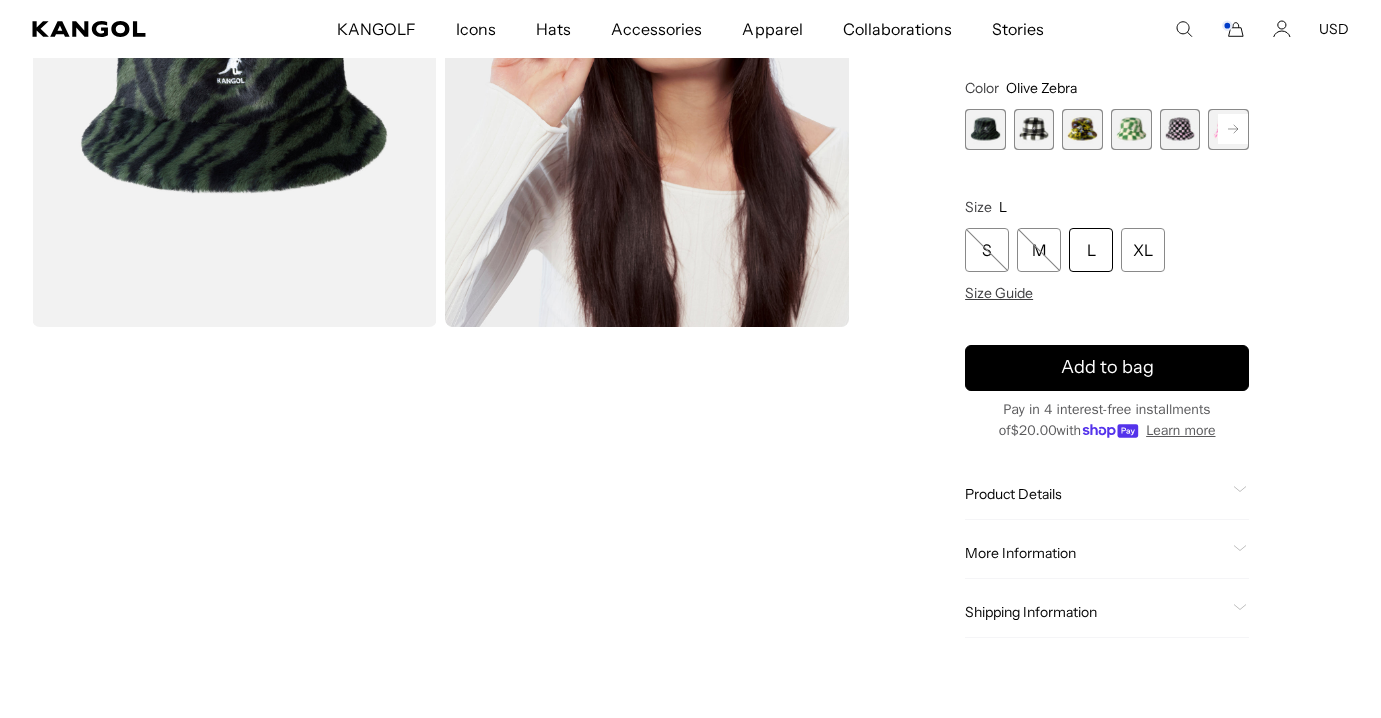 scroll, scrollTop: 384, scrollLeft: 0, axis: vertical 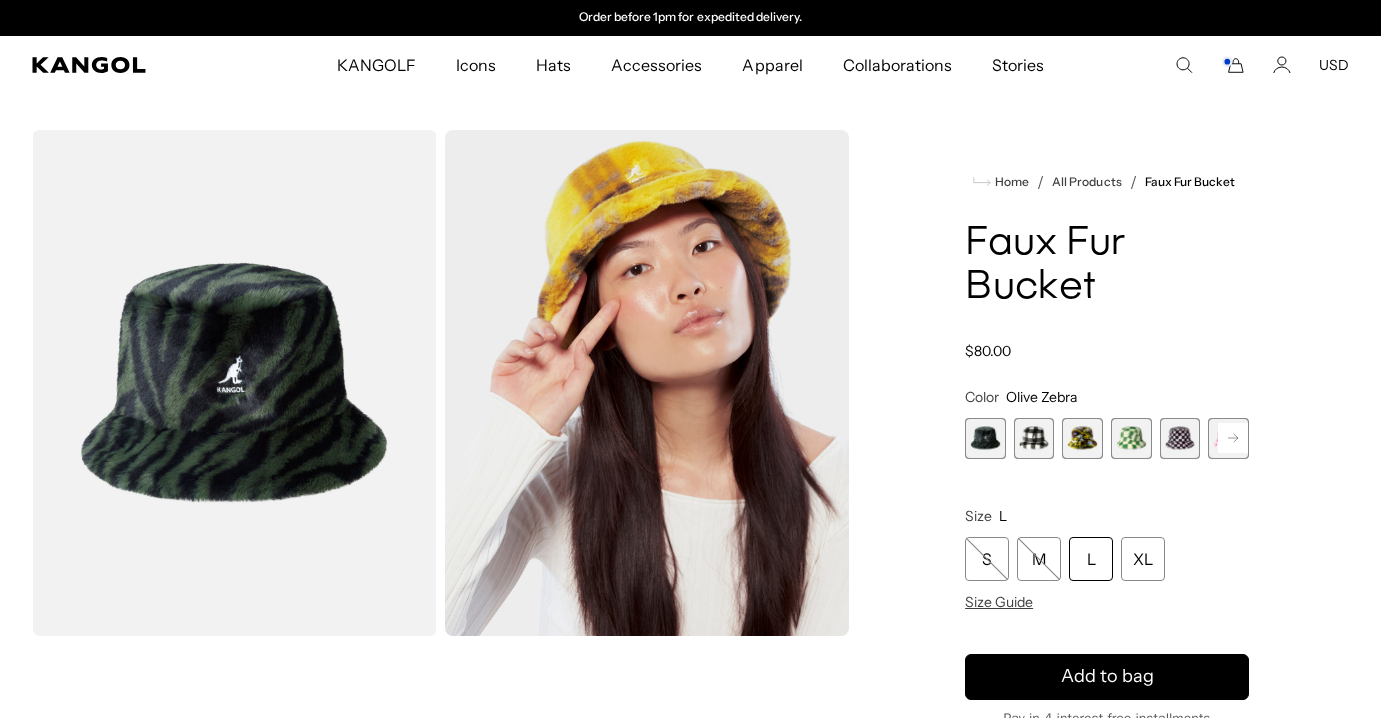 click 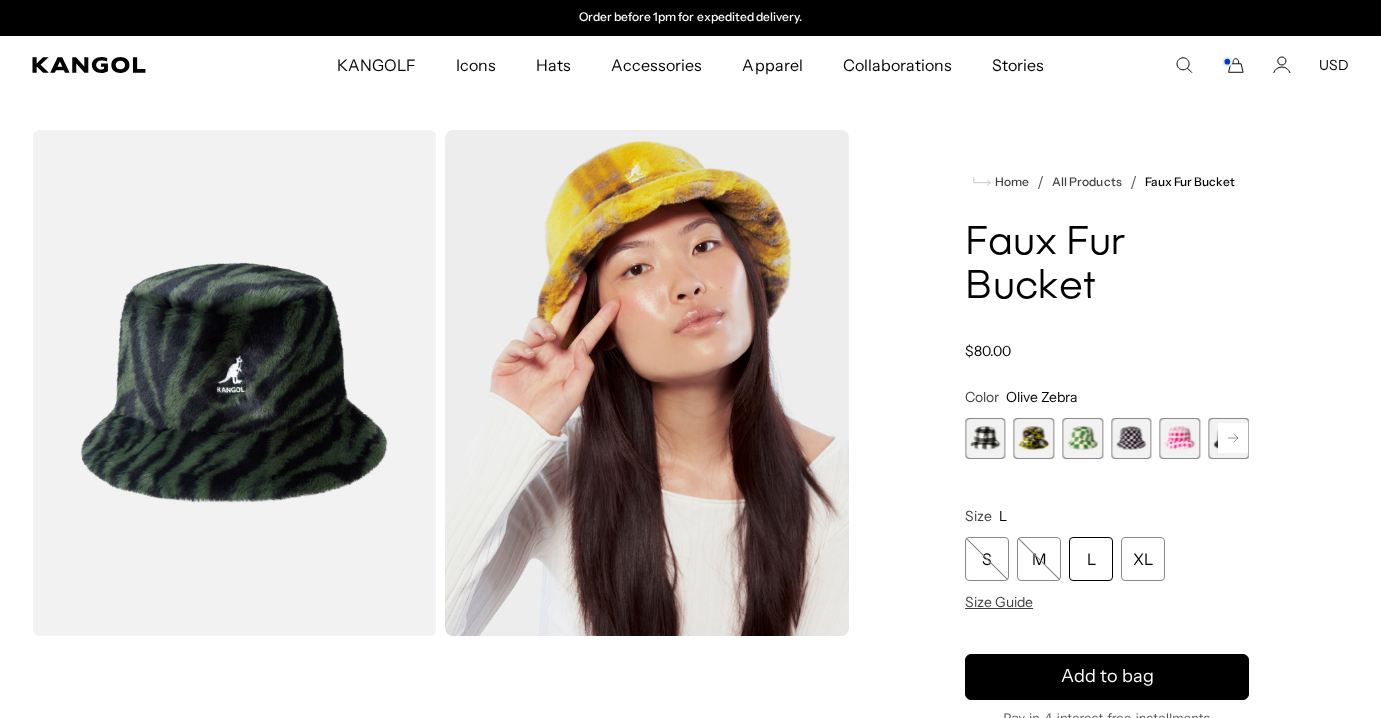 click 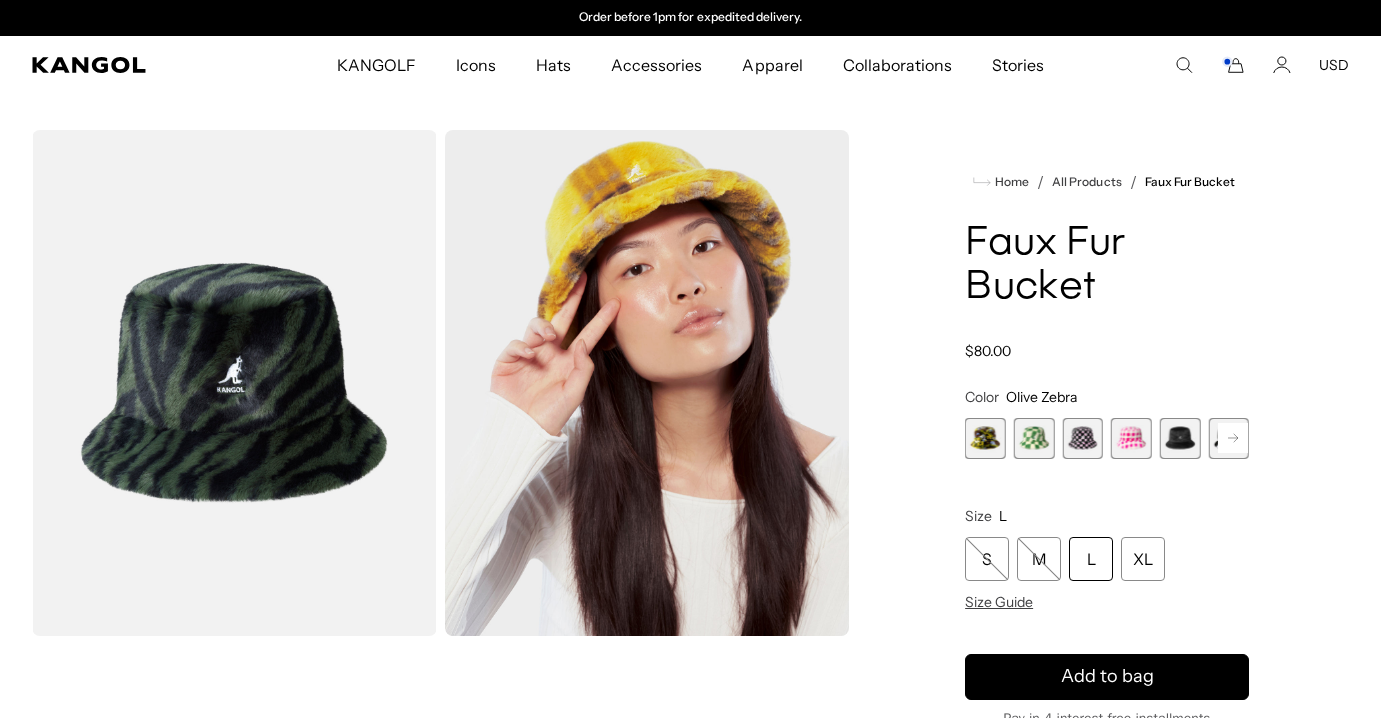 click 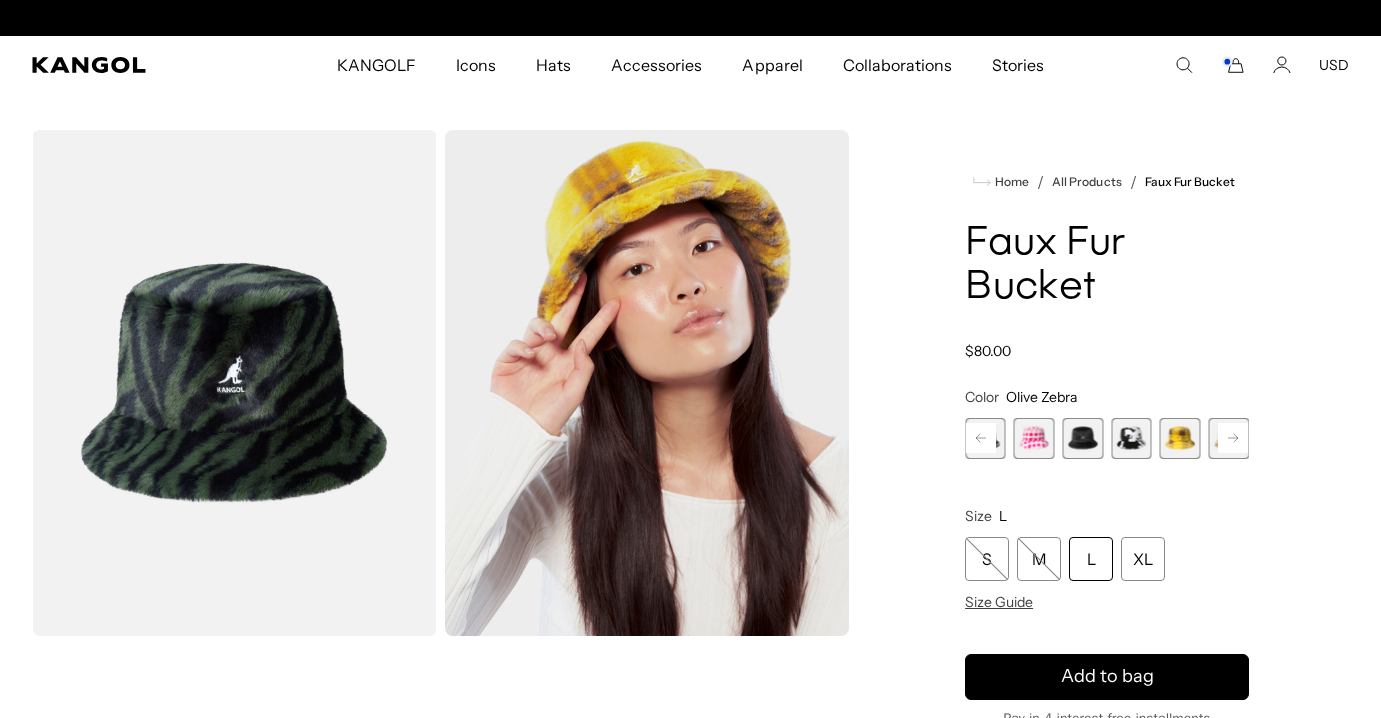 click 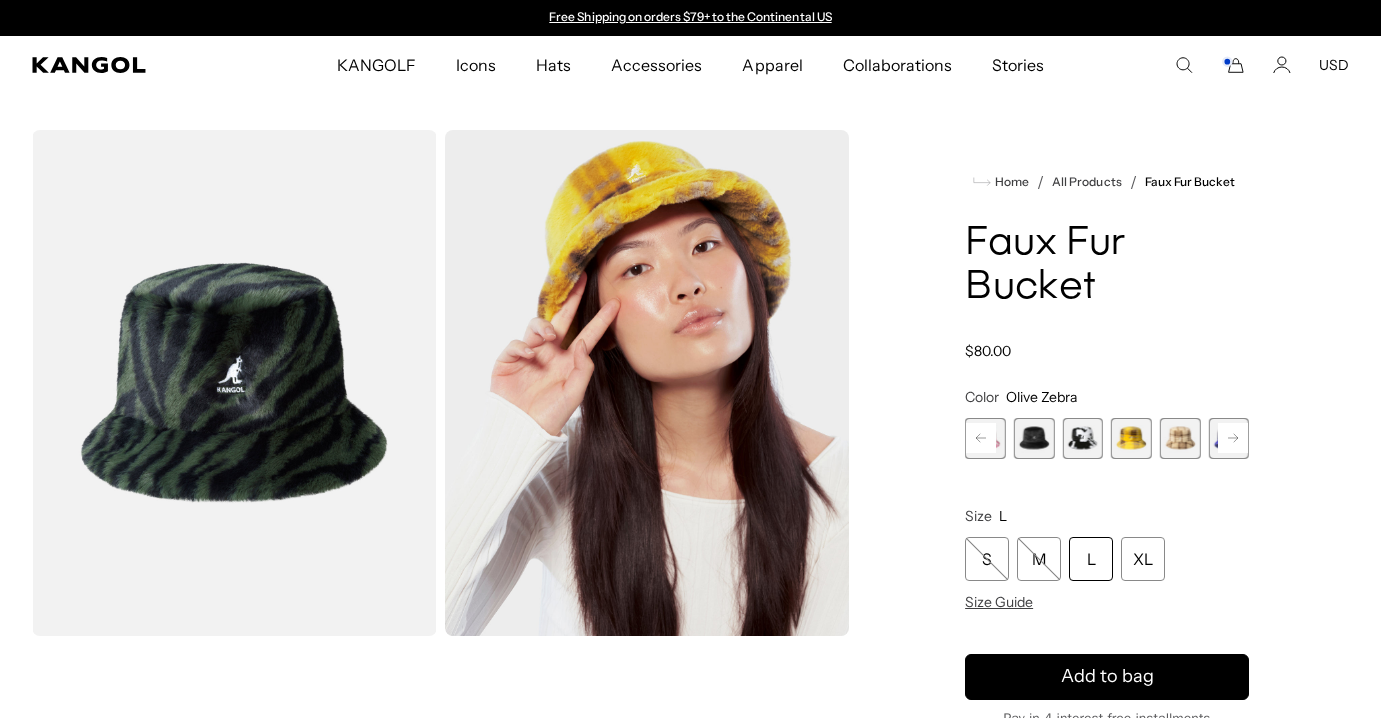 click 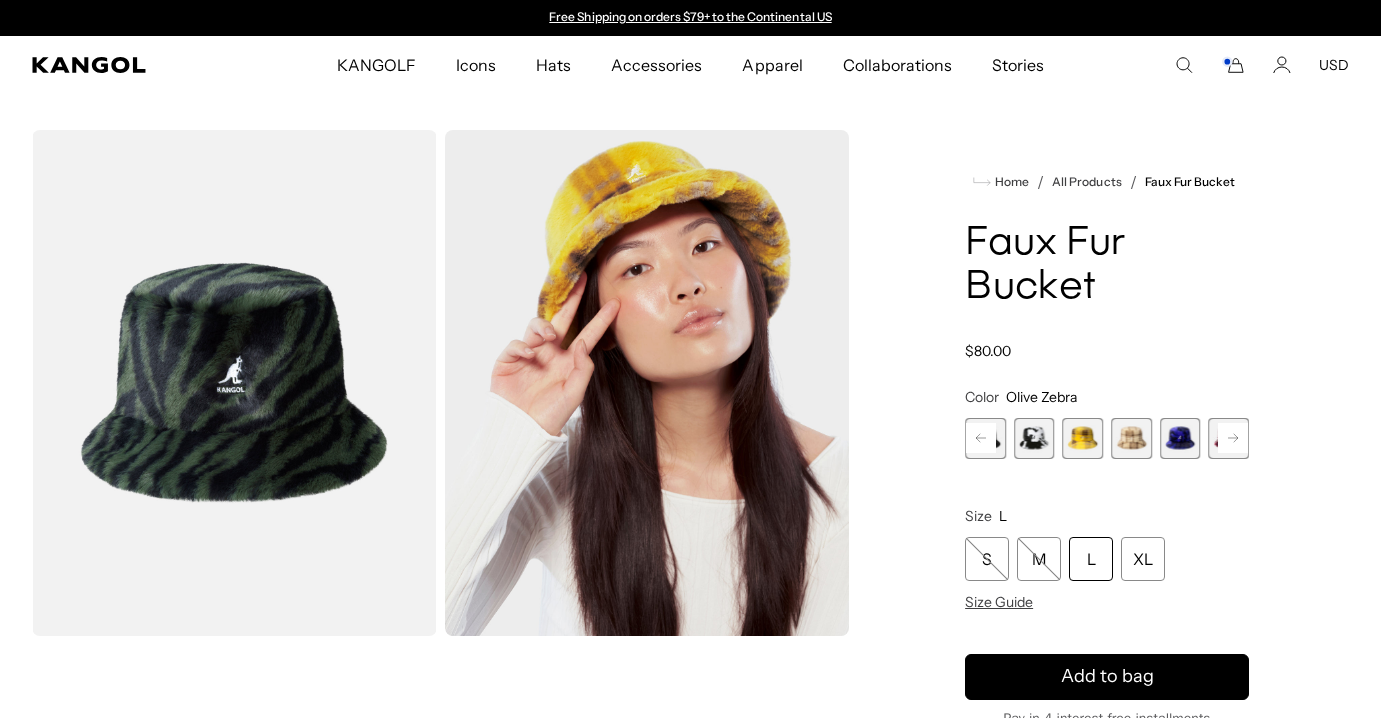 click 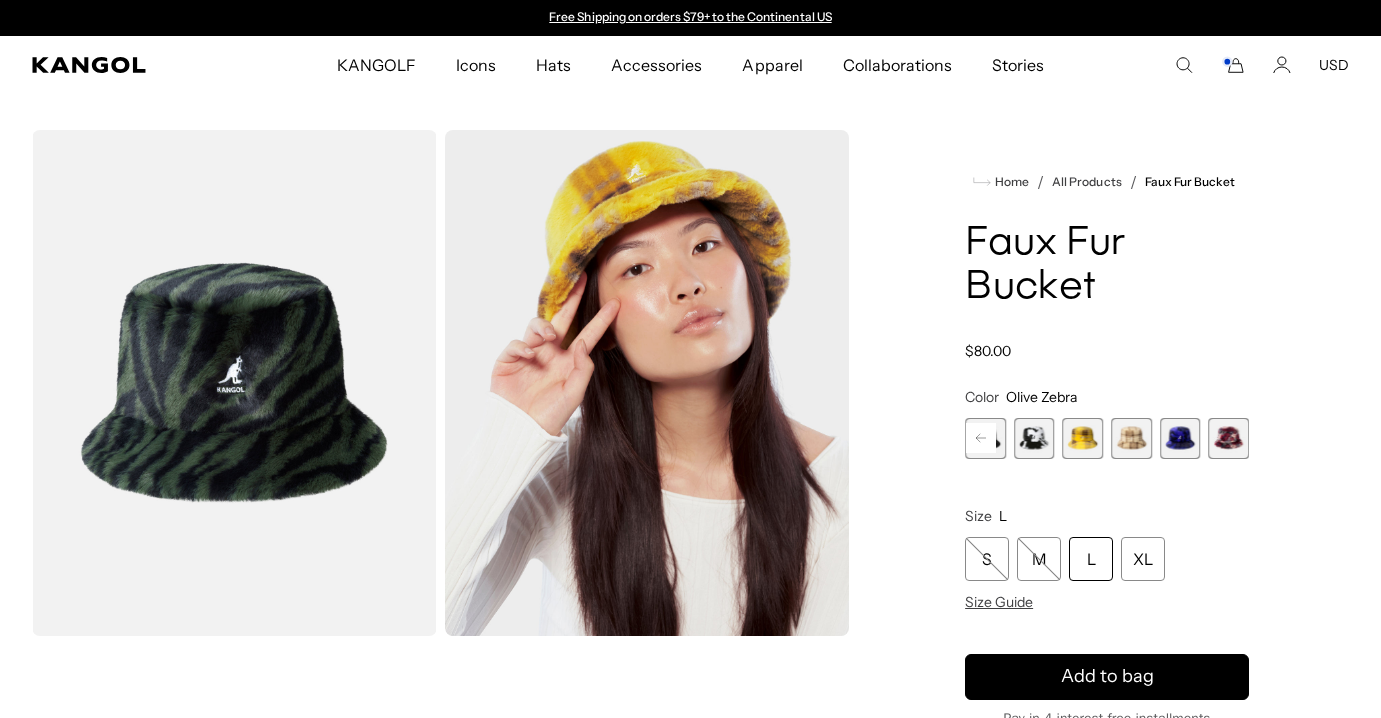 click at bounding box center (1228, 438) 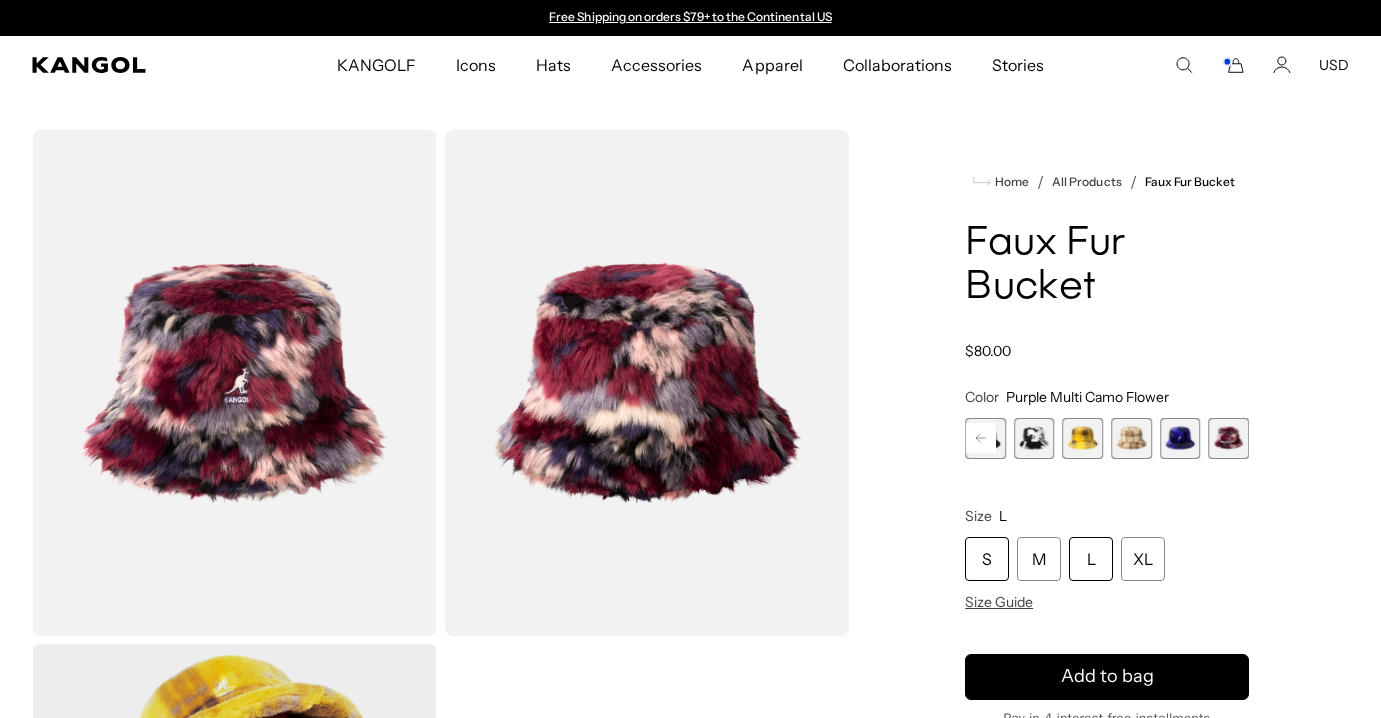 click on "S" at bounding box center [987, 559] 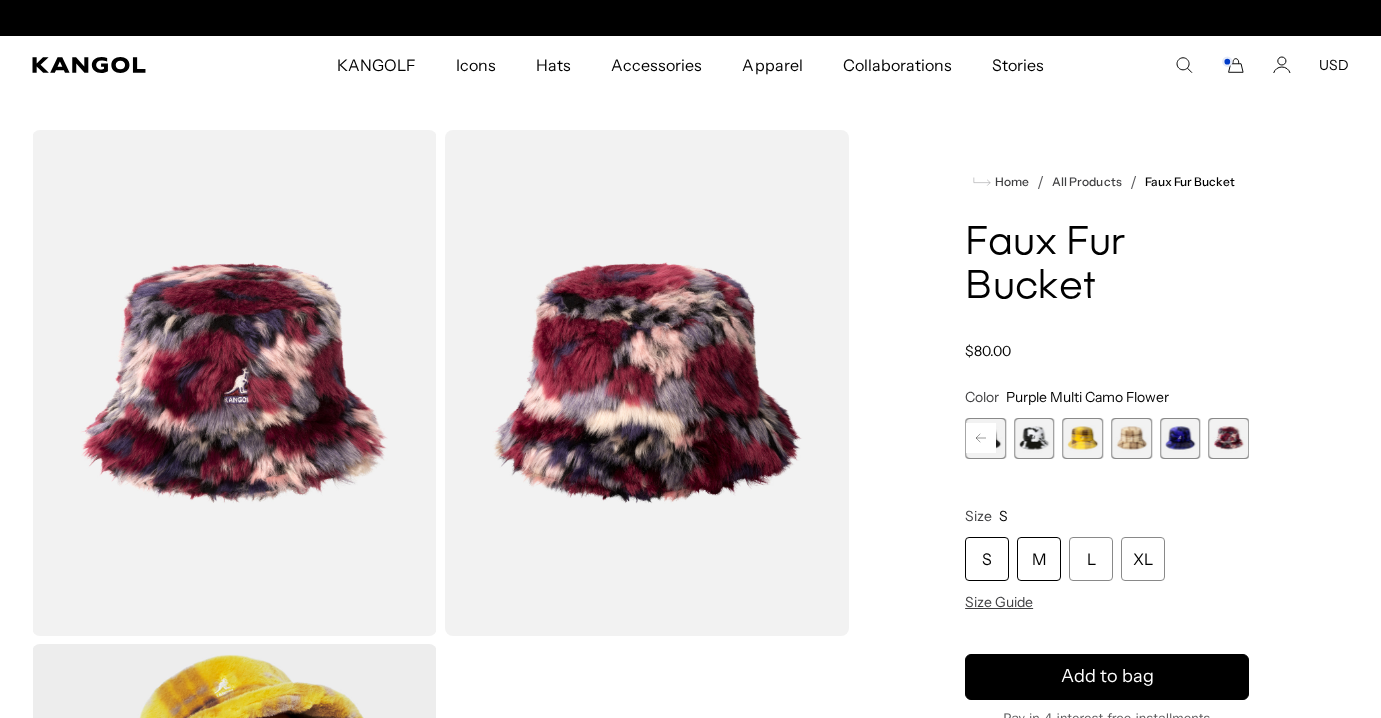 scroll, scrollTop: 0, scrollLeft: 412, axis: horizontal 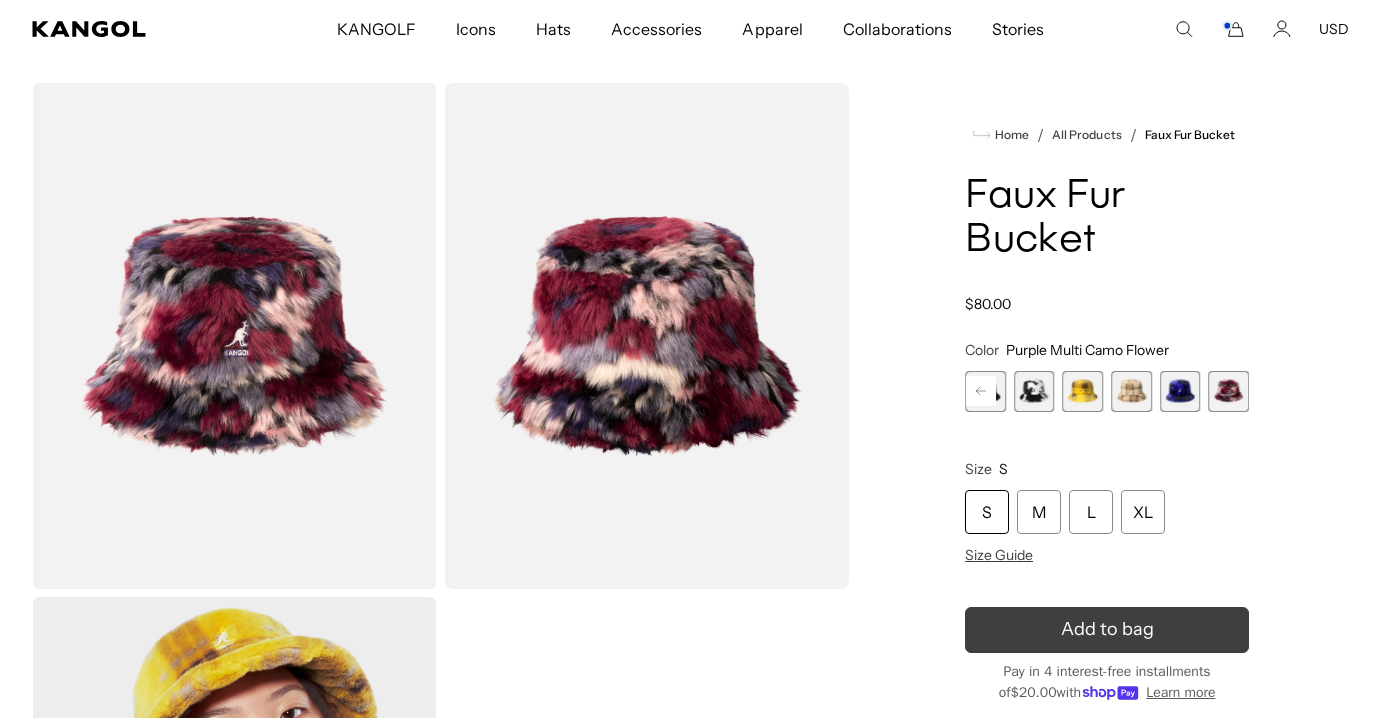 click on "Add to bag" at bounding box center [1107, 629] 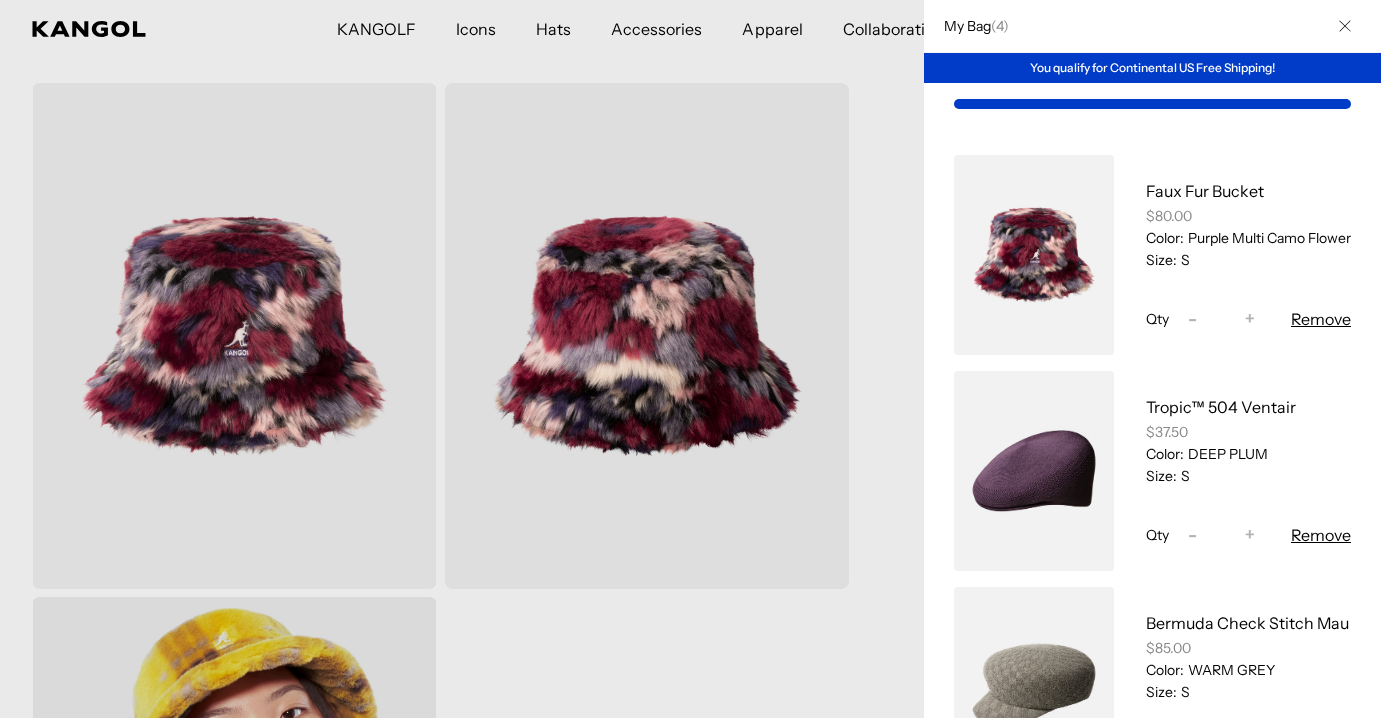 scroll, scrollTop: 0, scrollLeft: 0, axis: both 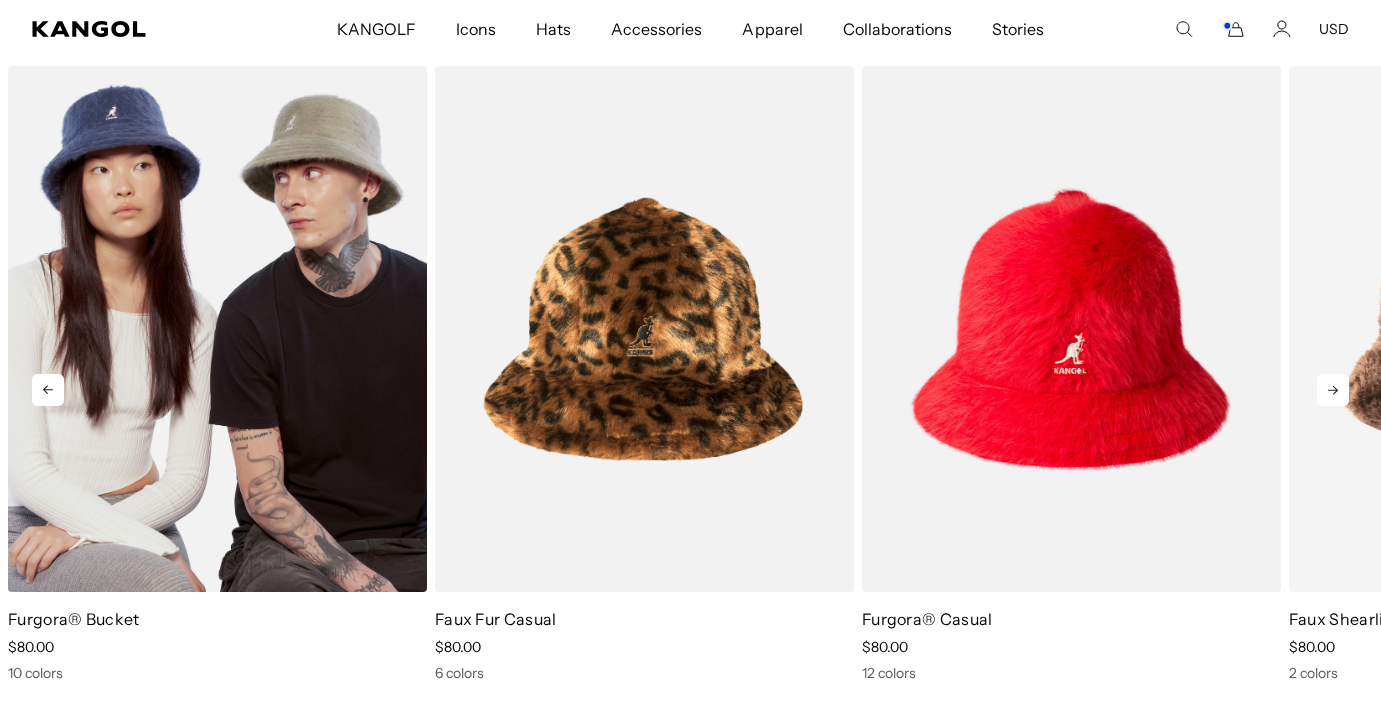 click at bounding box center (217, 329) 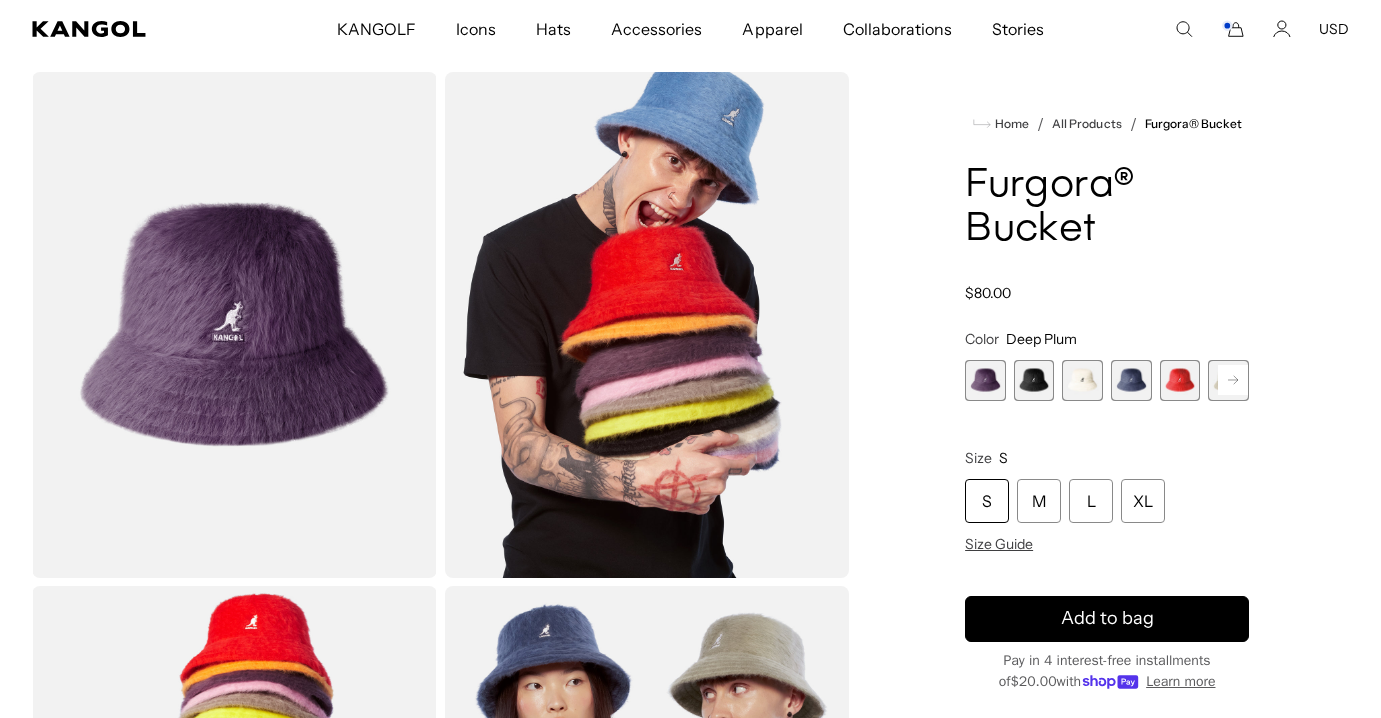 scroll, scrollTop: 0, scrollLeft: 0, axis: both 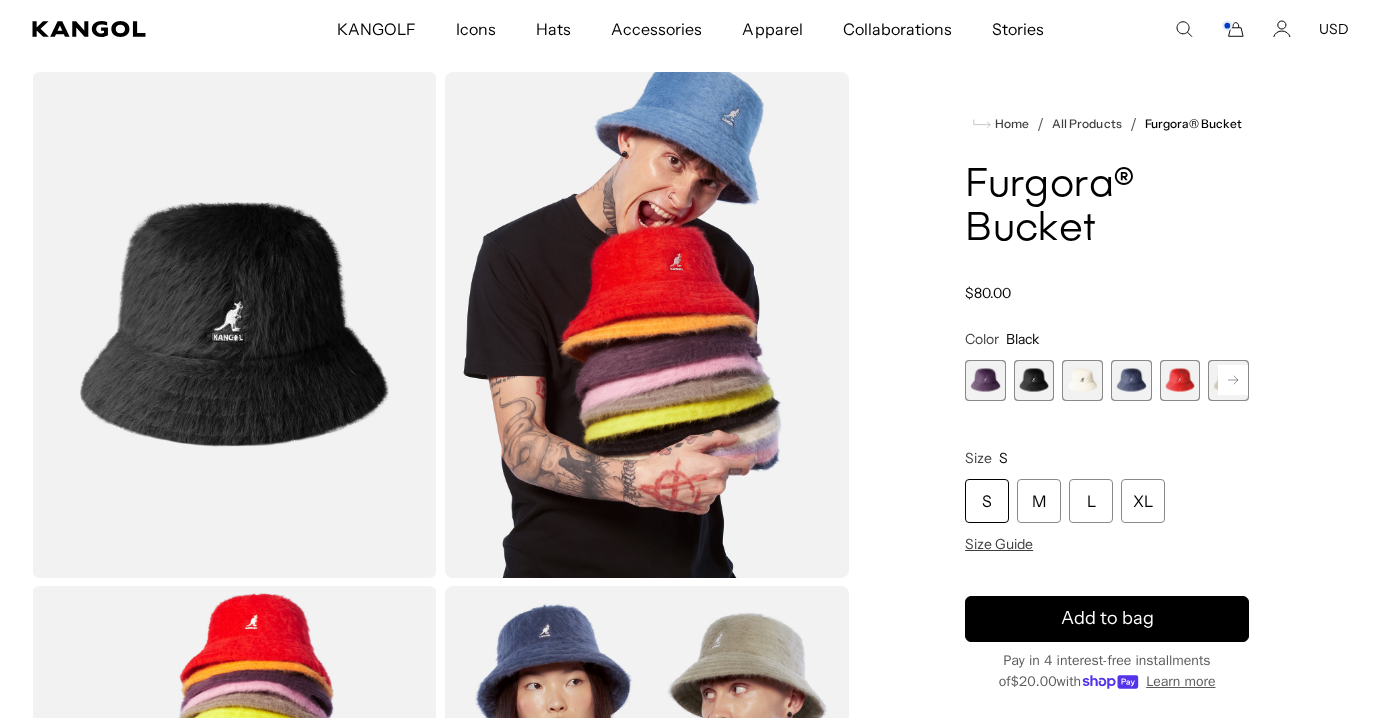 click at bounding box center [1082, 380] 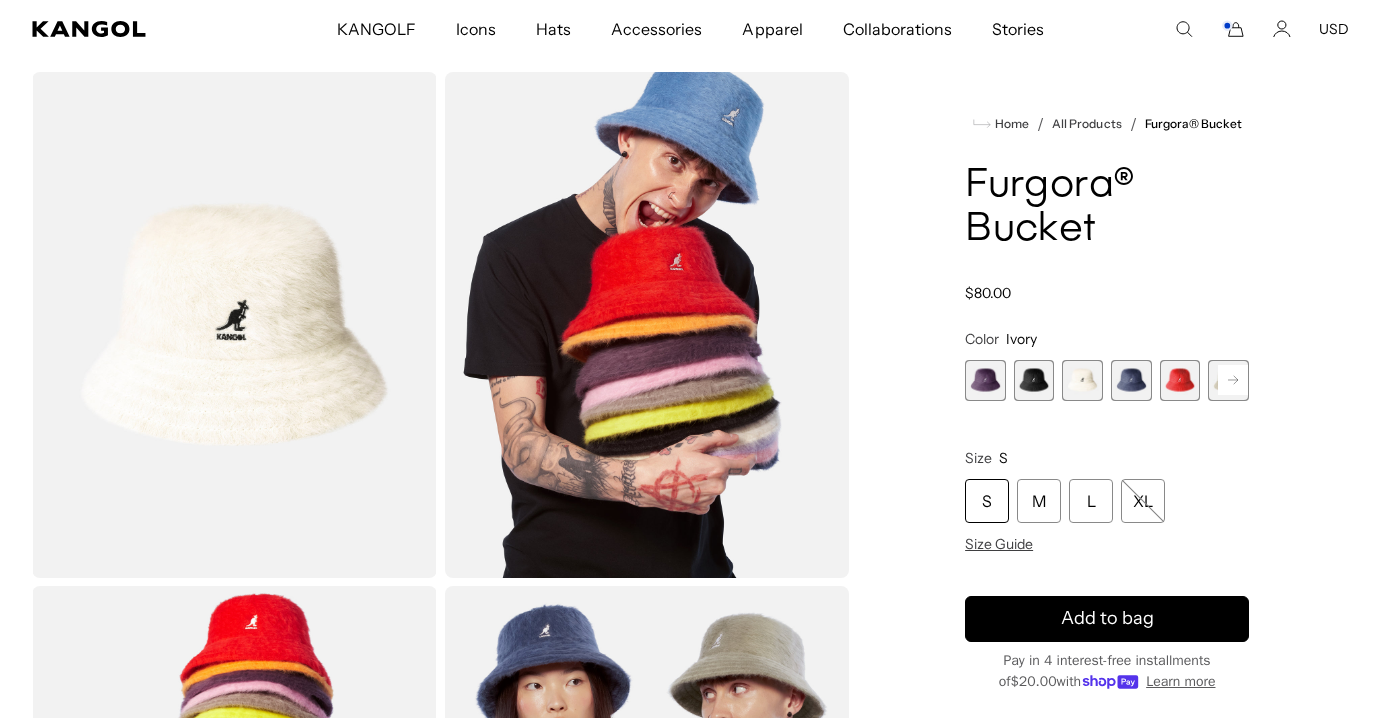 click at bounding box center [1131, 380] 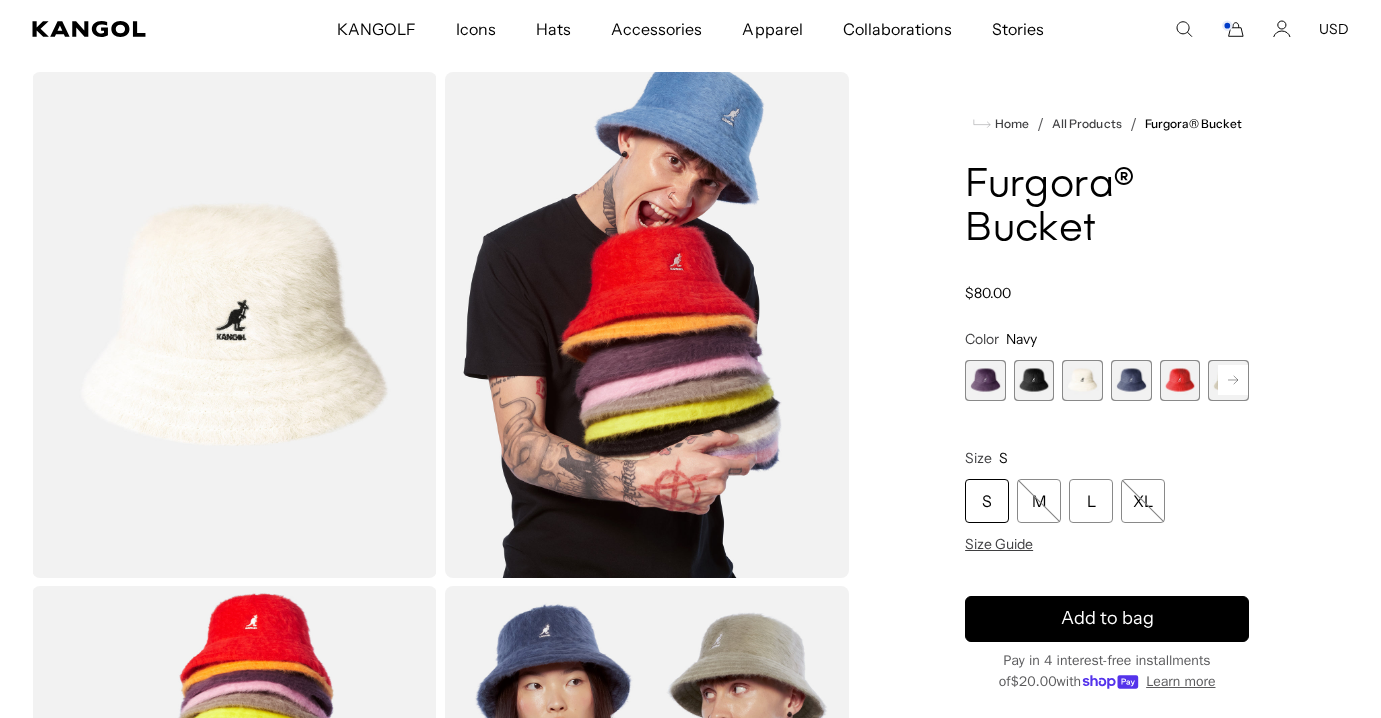 scroll, scrollTop: 0, scrollLeft: 0, axis: both 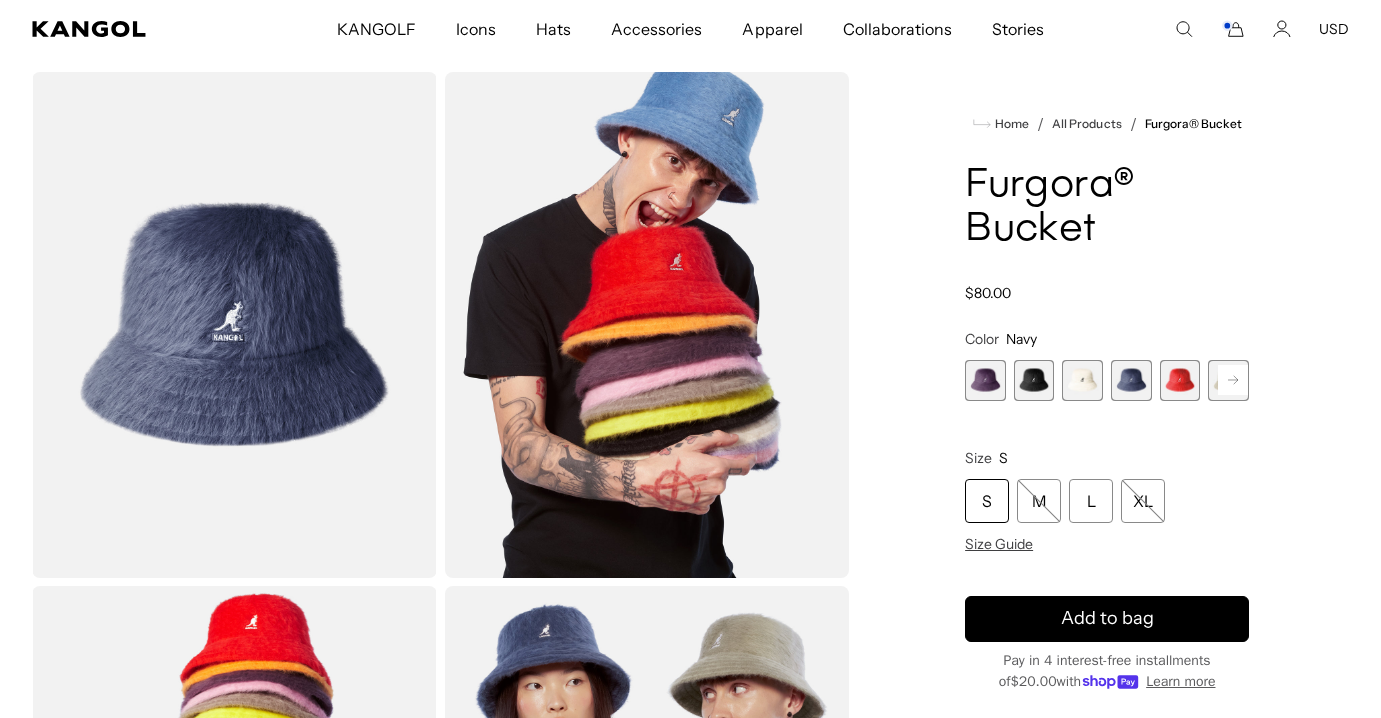click at bounding box center [1180, 380] 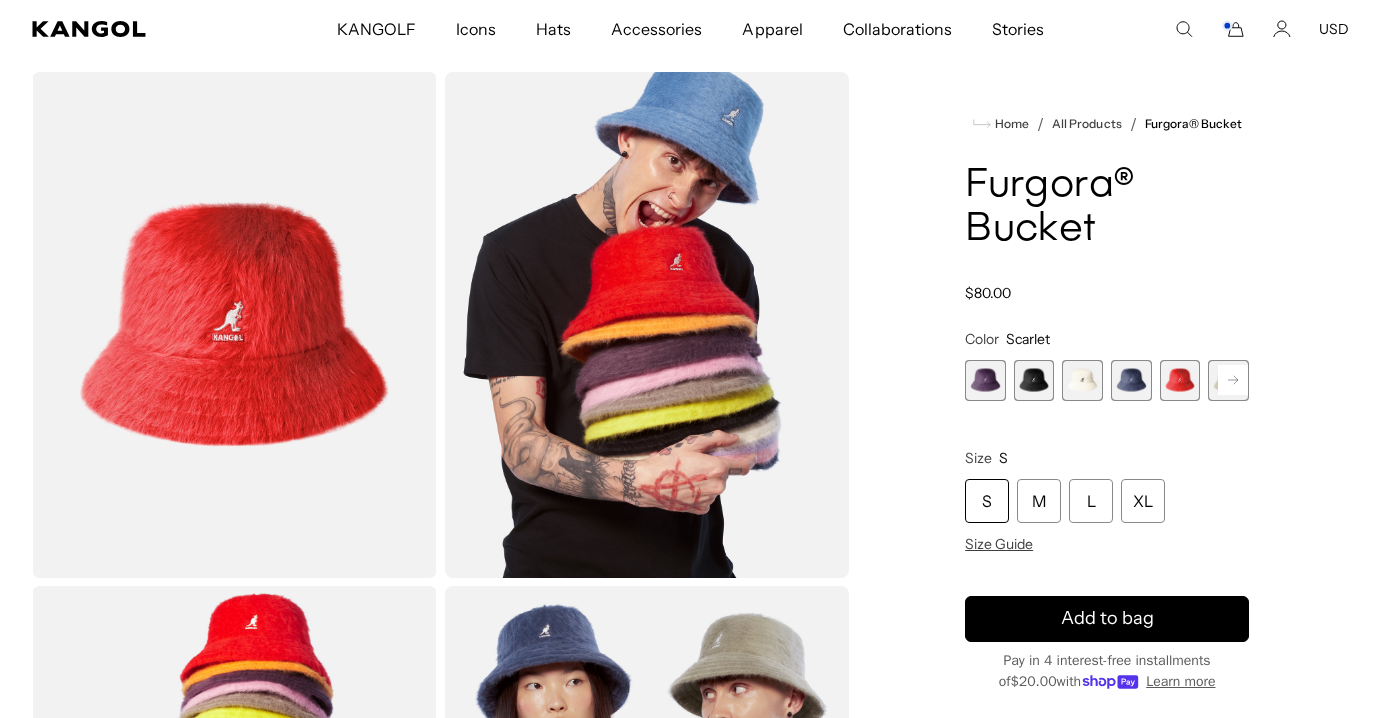 click 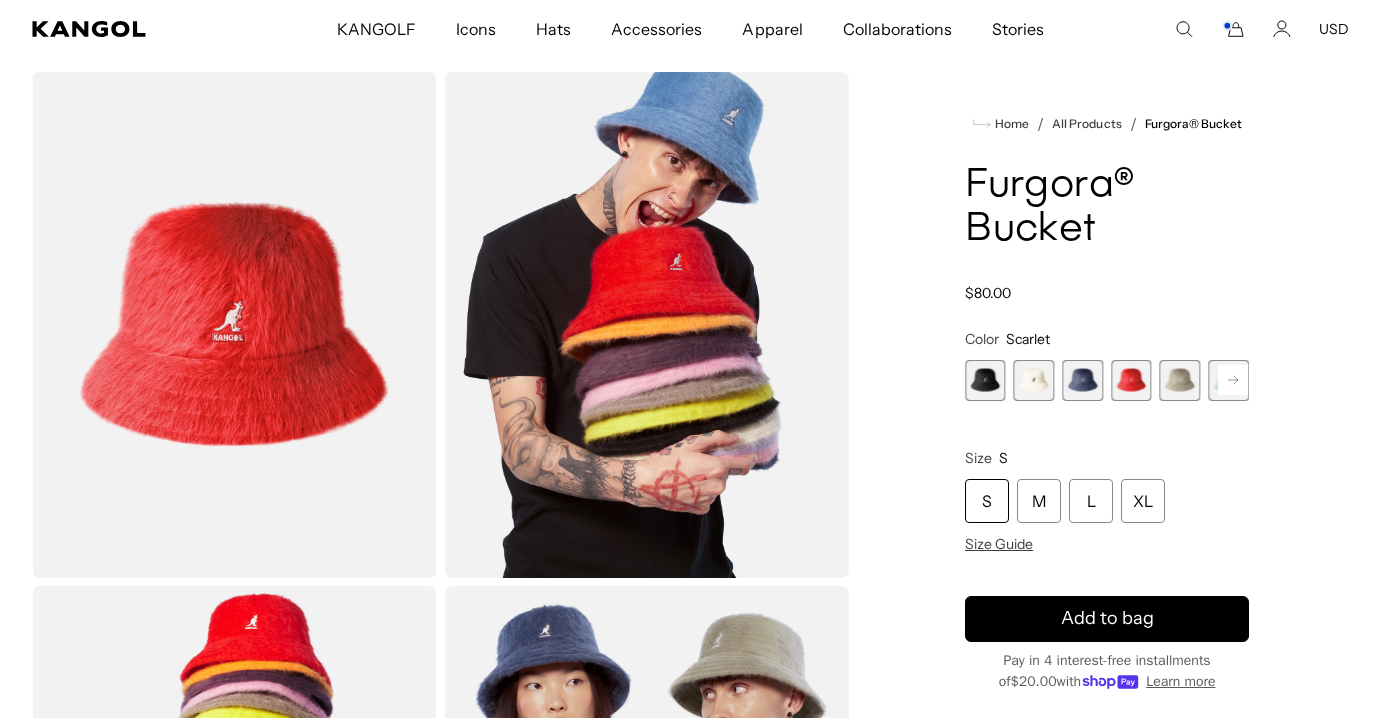 scroll, scrollTop: 0, scrollLeft: 412, axis: horizontal 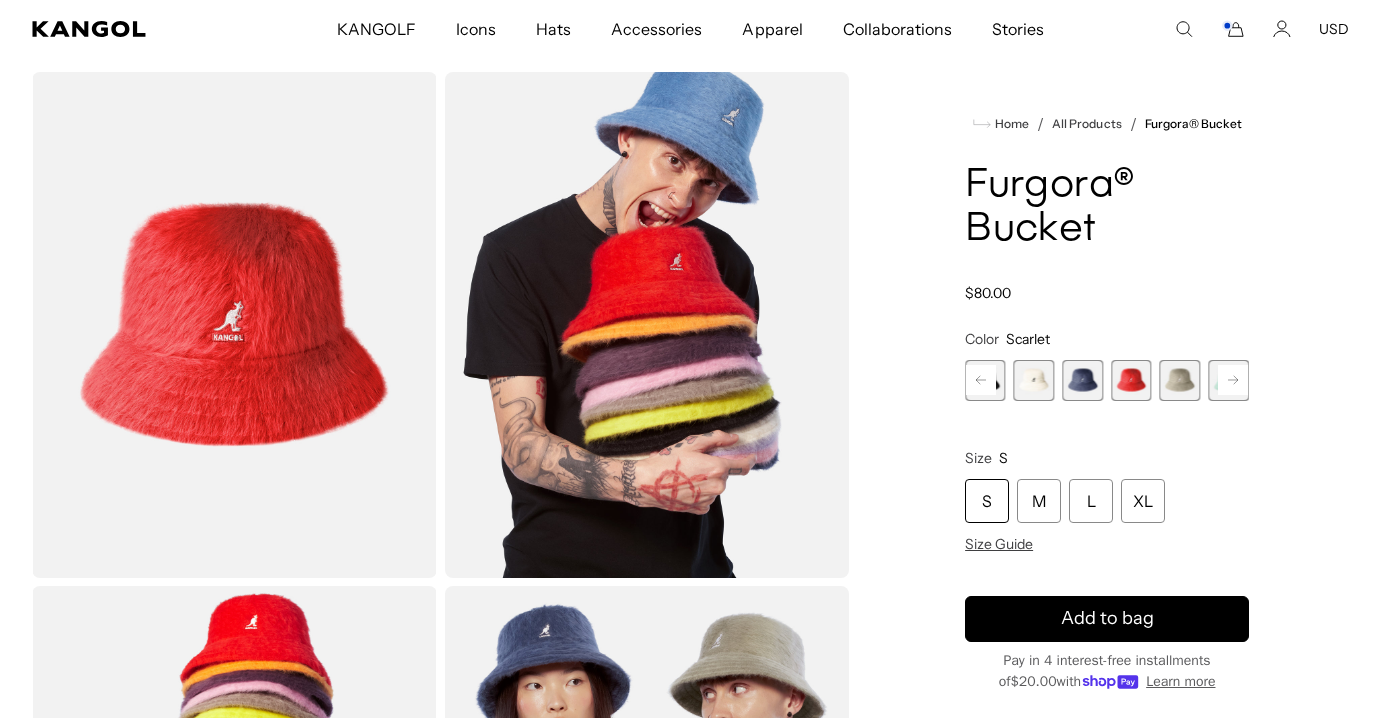 click at bounding box center [1180, 380] 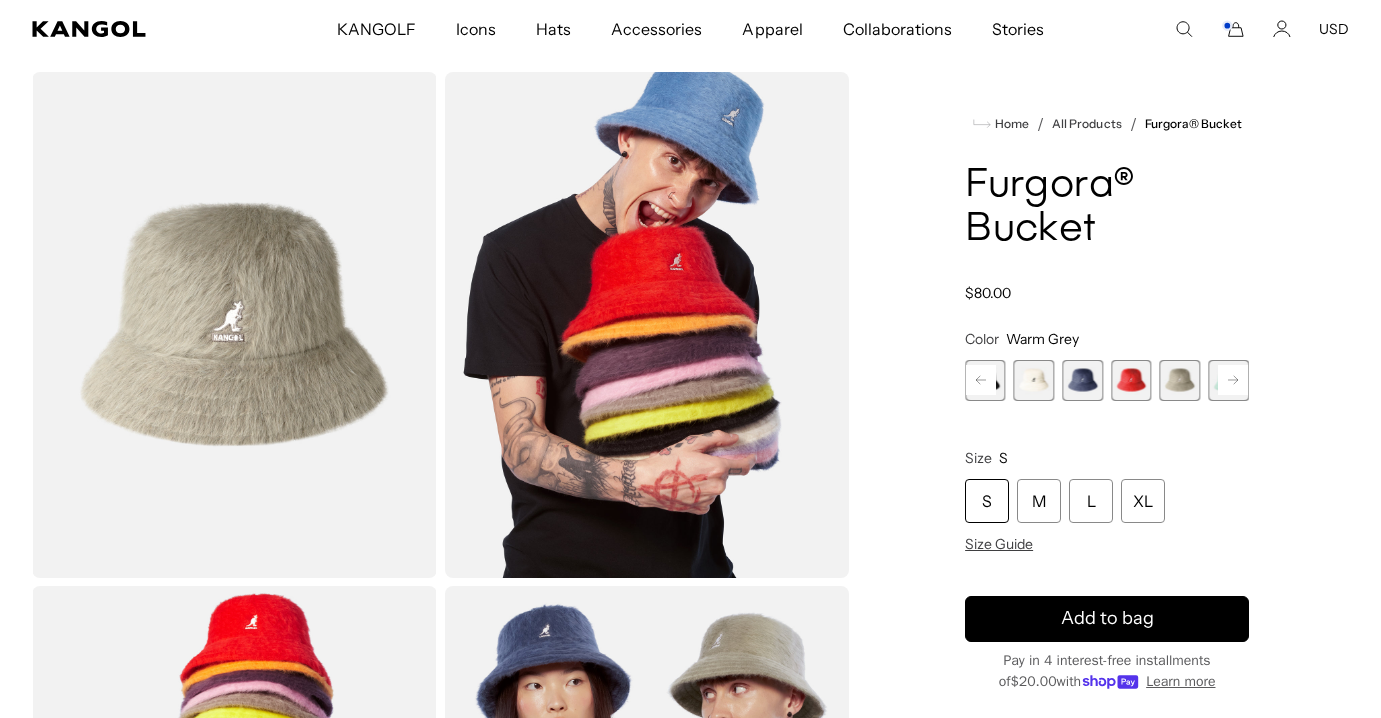 click 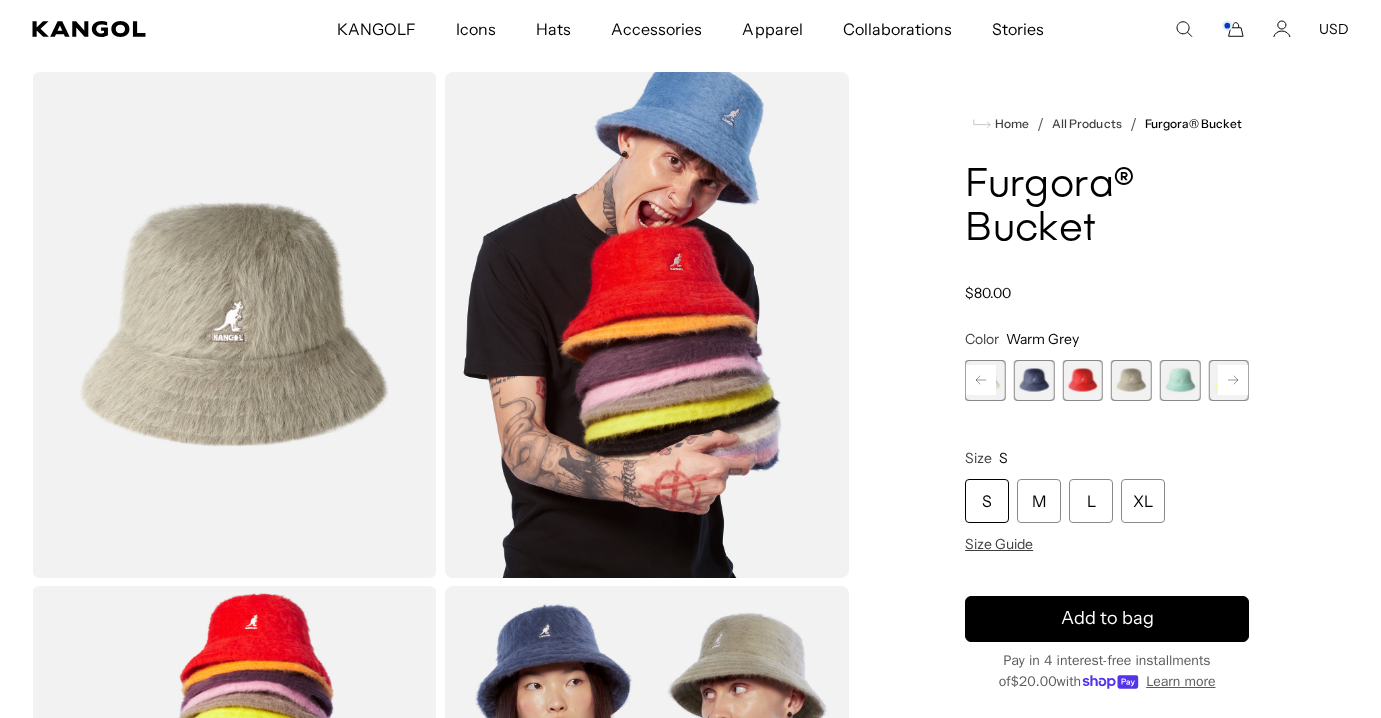 click at bounding box center (1180, 380) 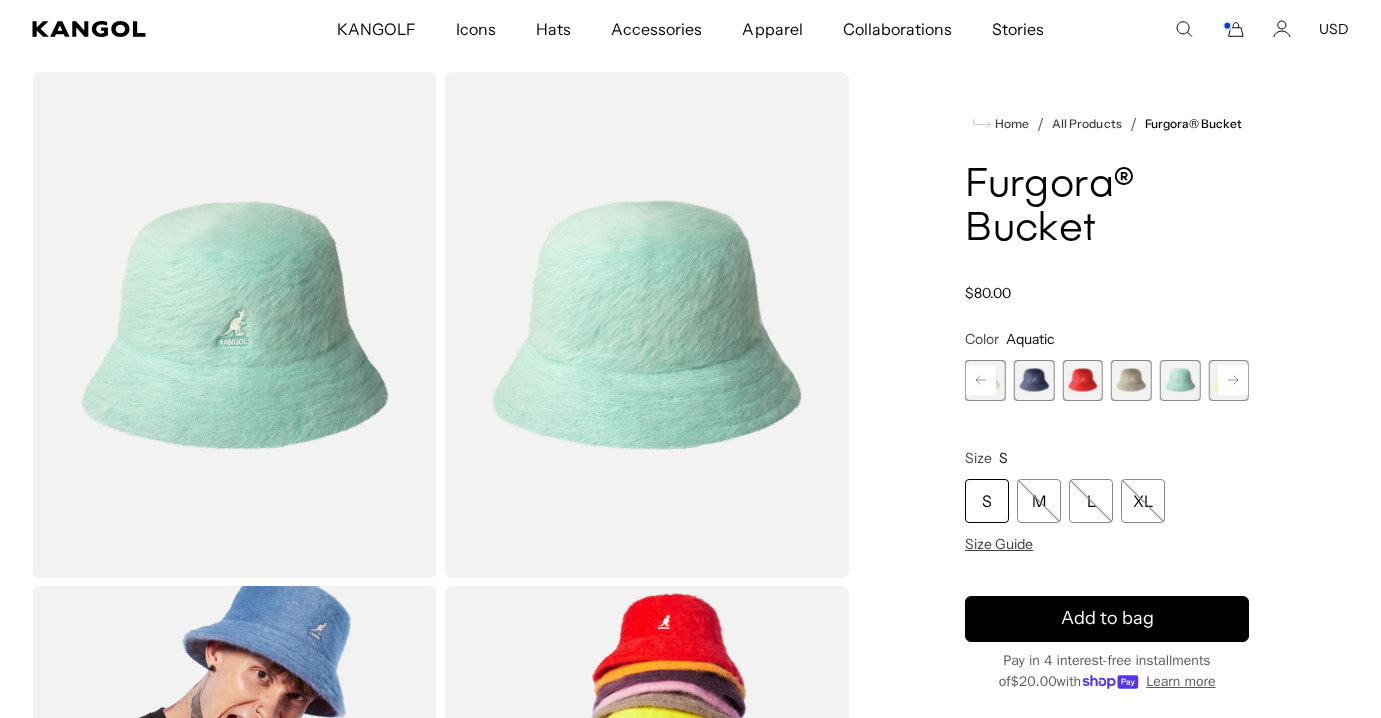 click 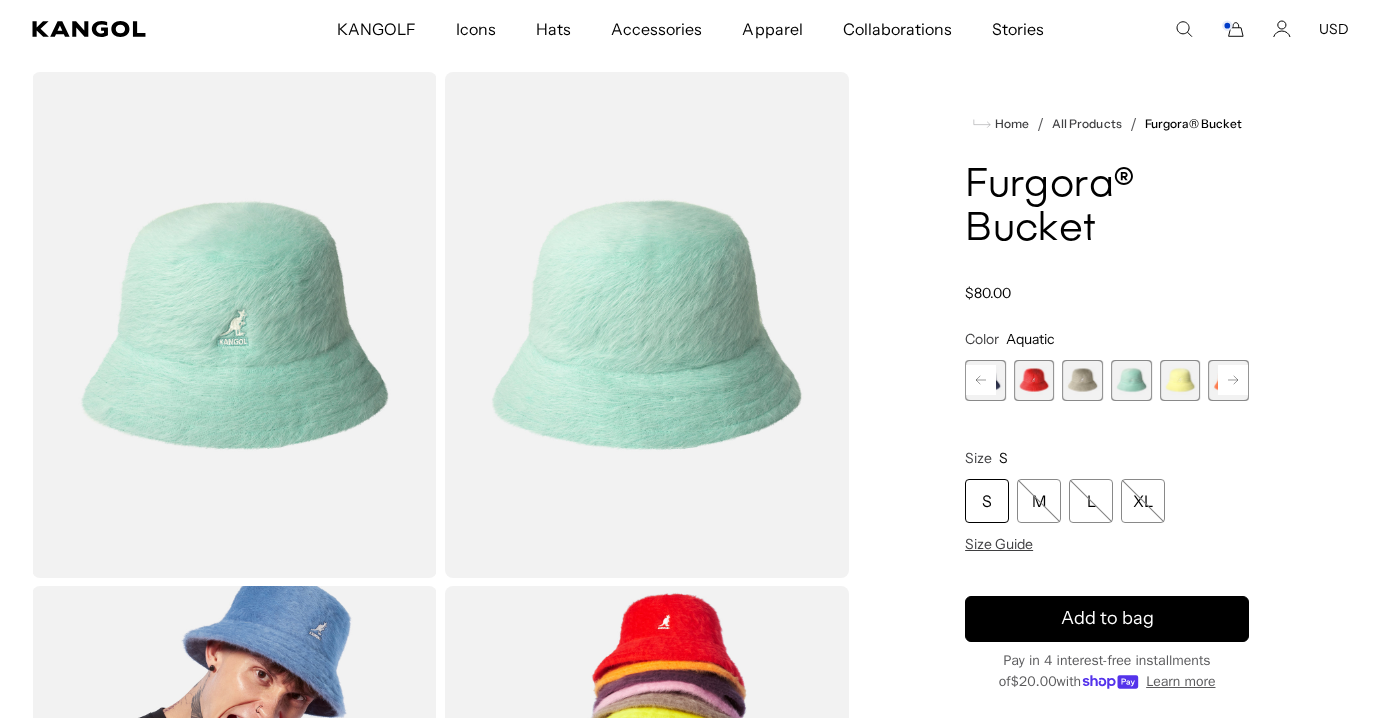 click 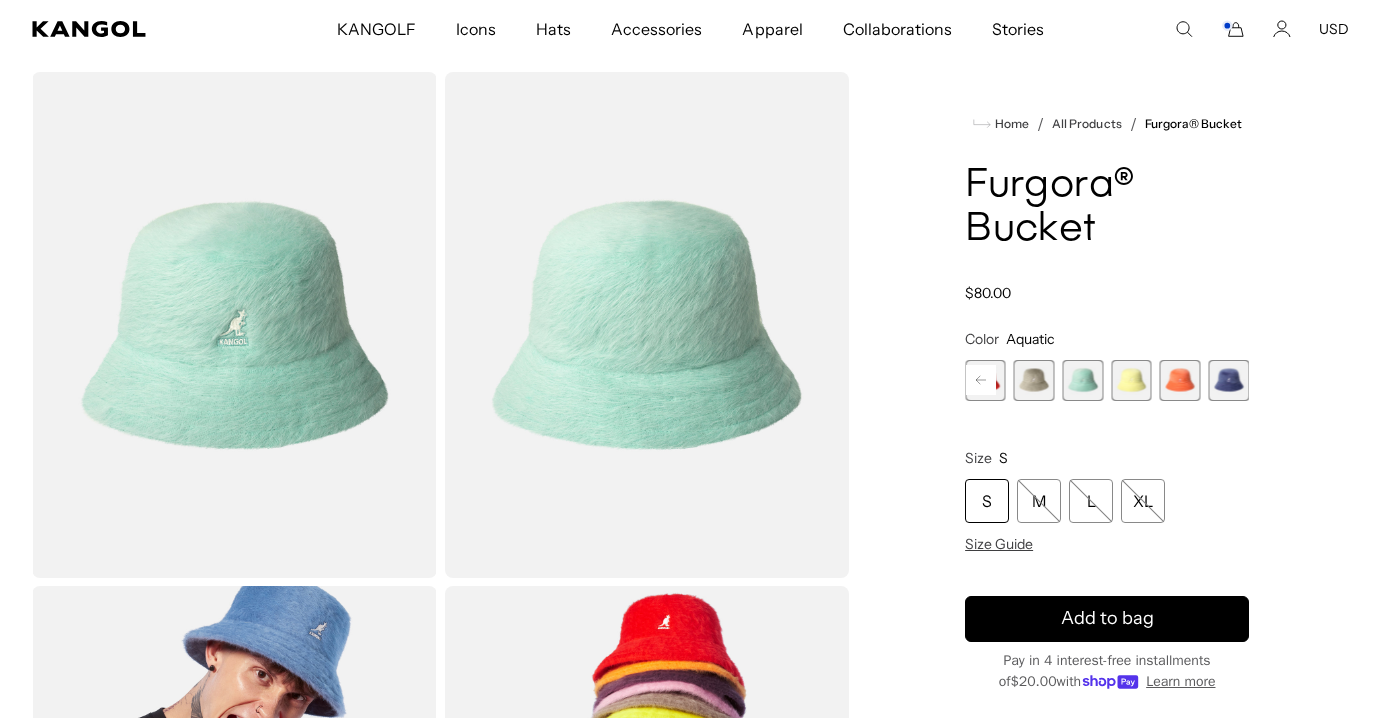 click at bounding box center [1180, 380] 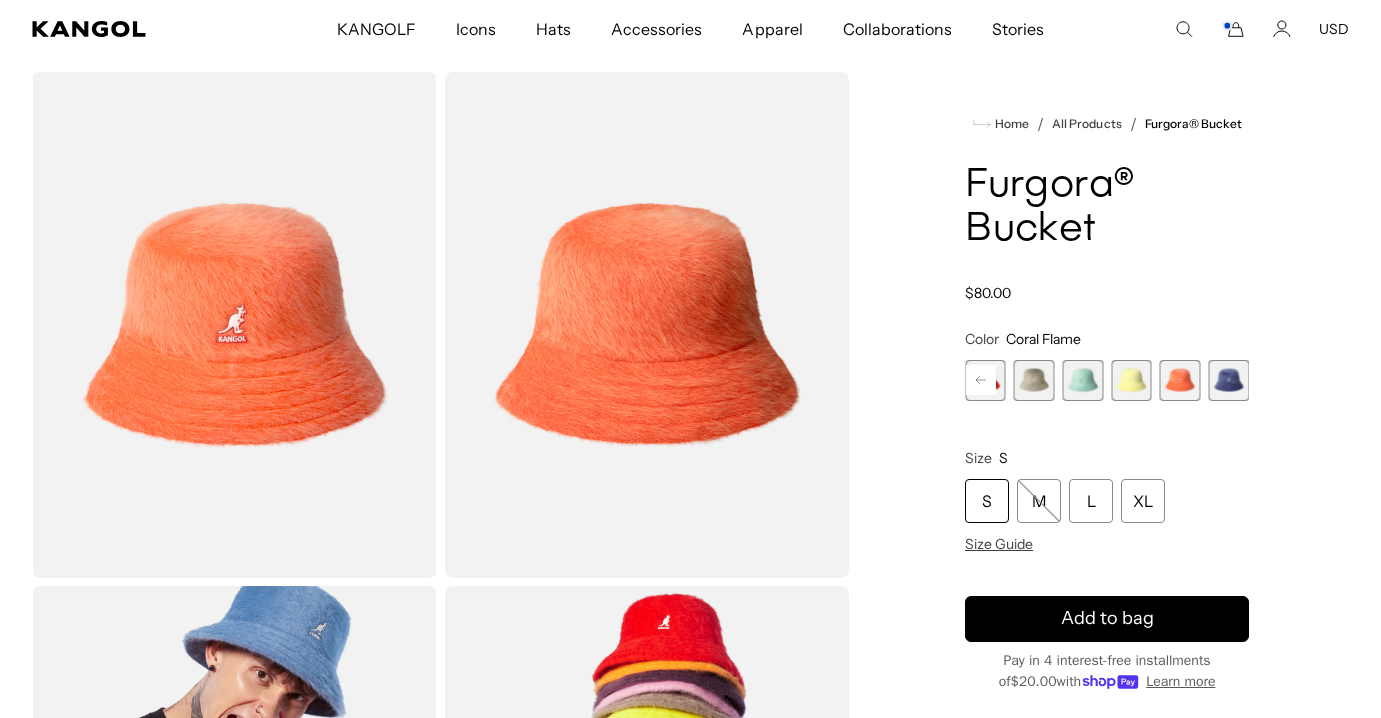 scroll, scrollTop: 0, scrollLeft: 412, axis: horizontal 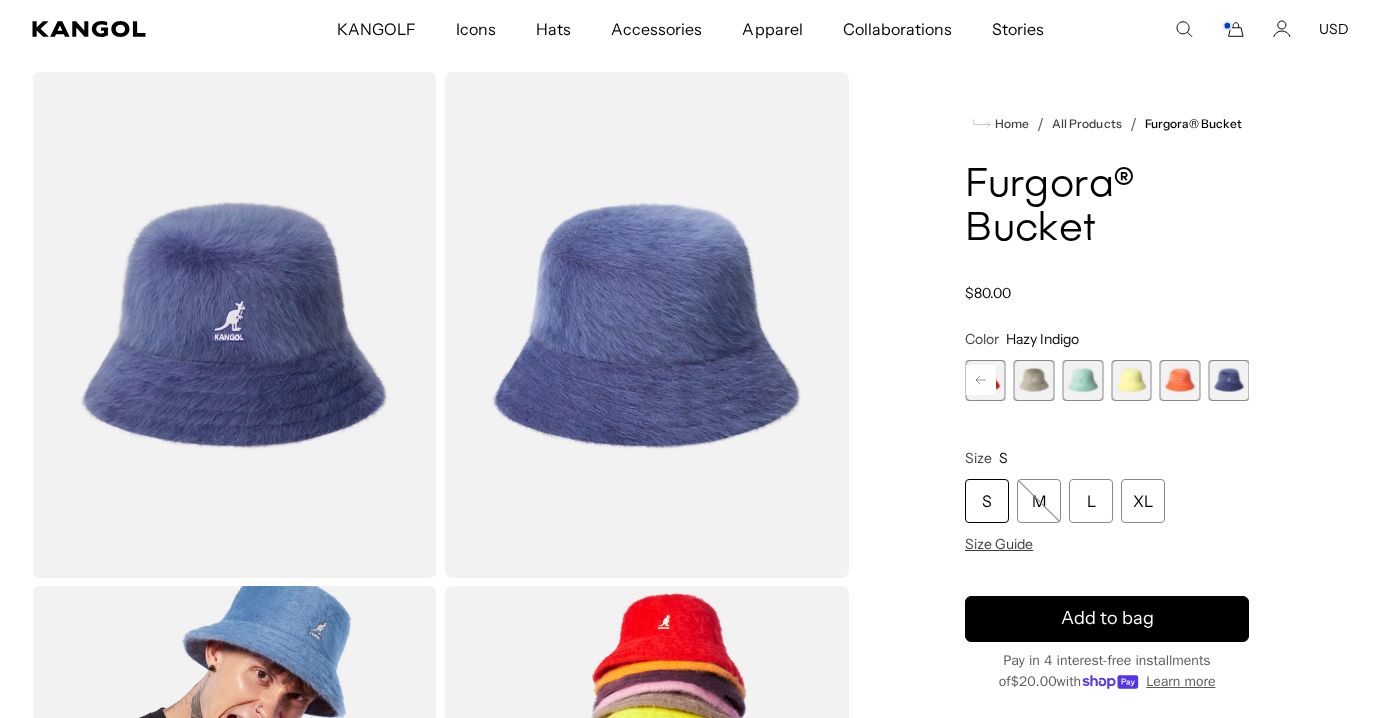 click at bounding box center [1180, 380] 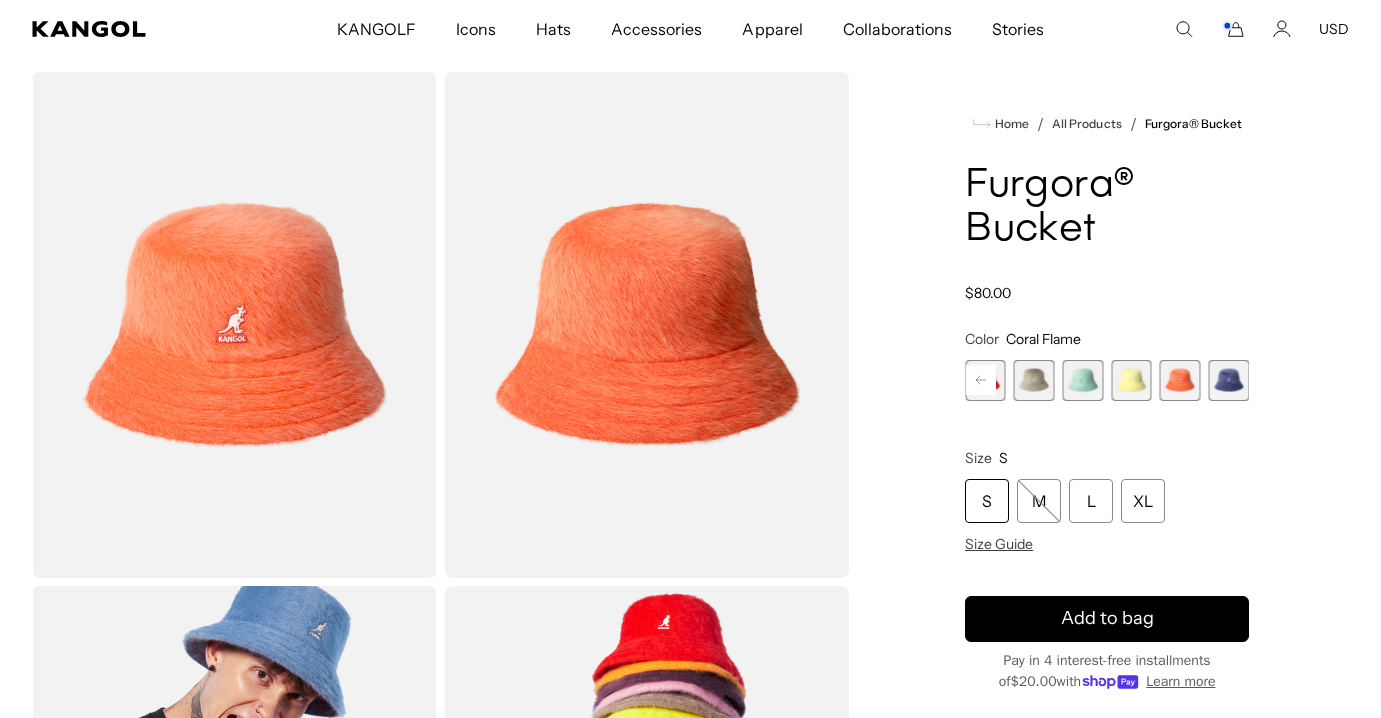 scroll, scrollTop: 0, scrollLeft: 412, axis: horizontal 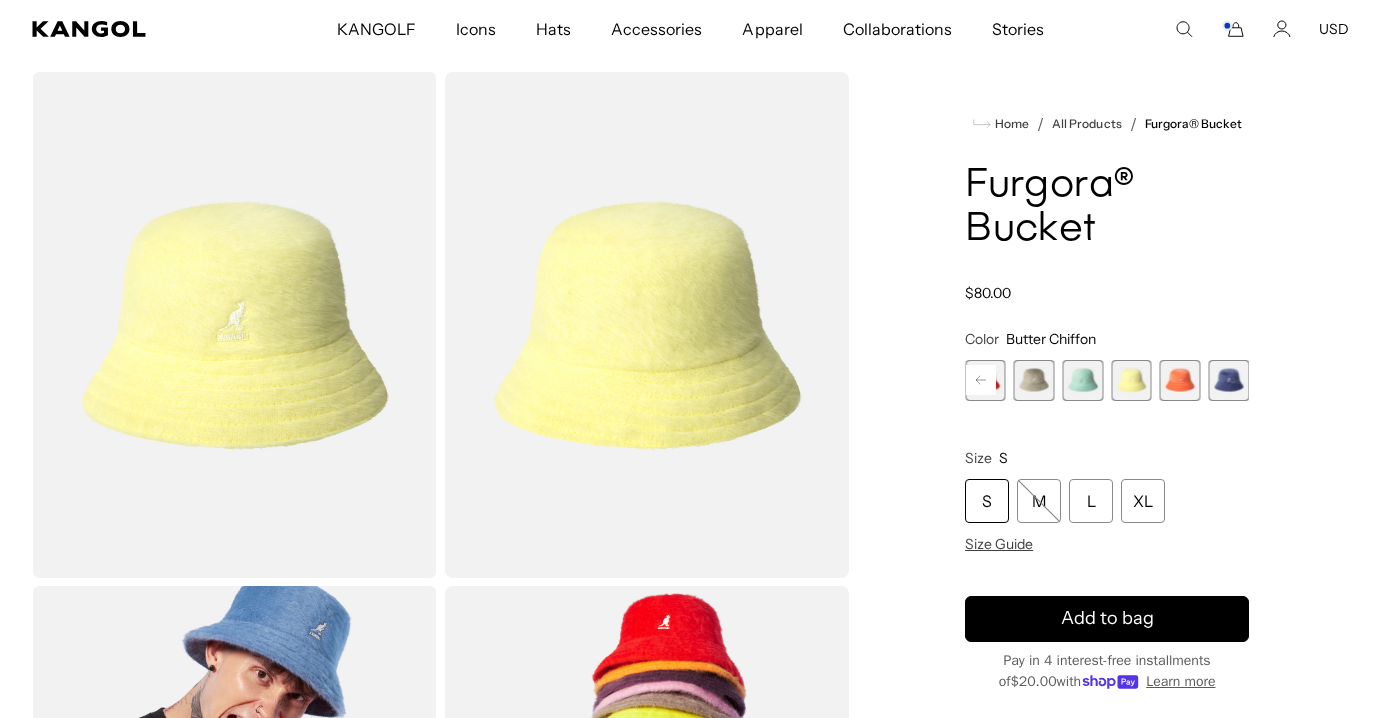 click at bounding box center (1082, 380) 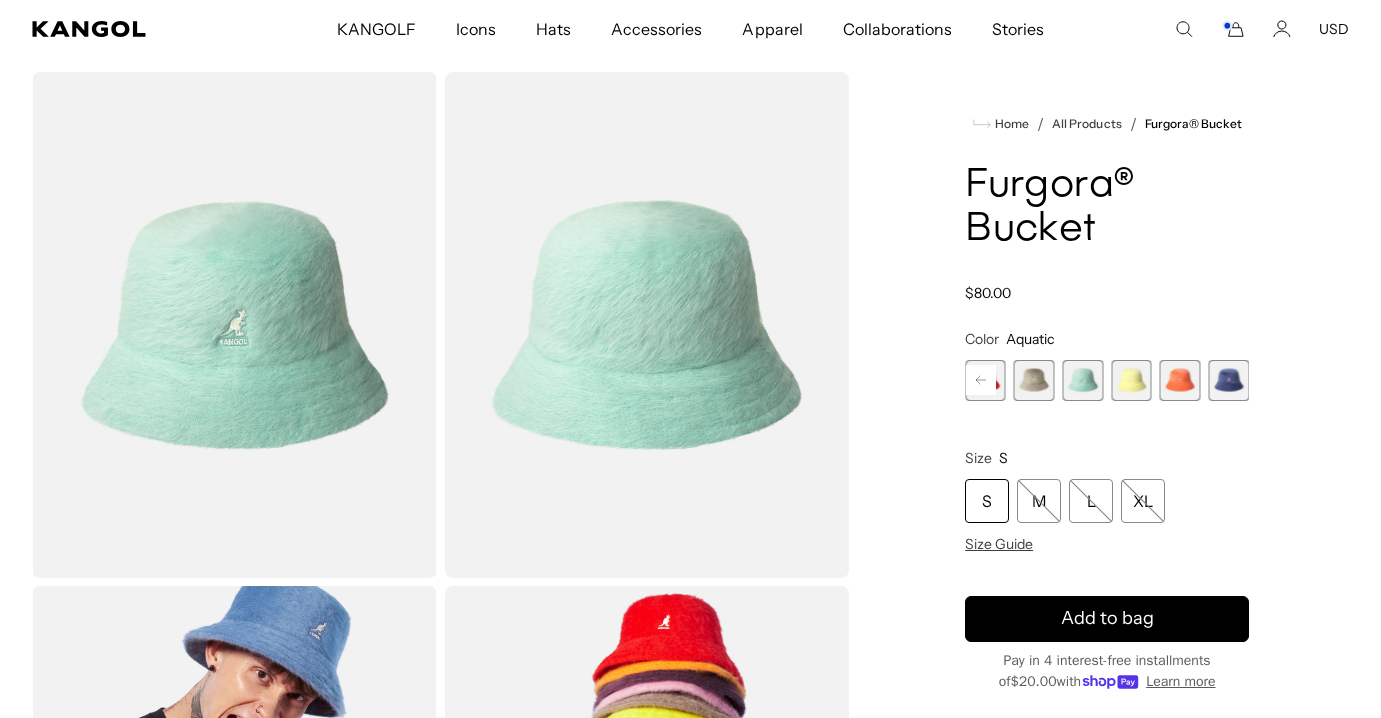 click at bounding box center [1034, 380] 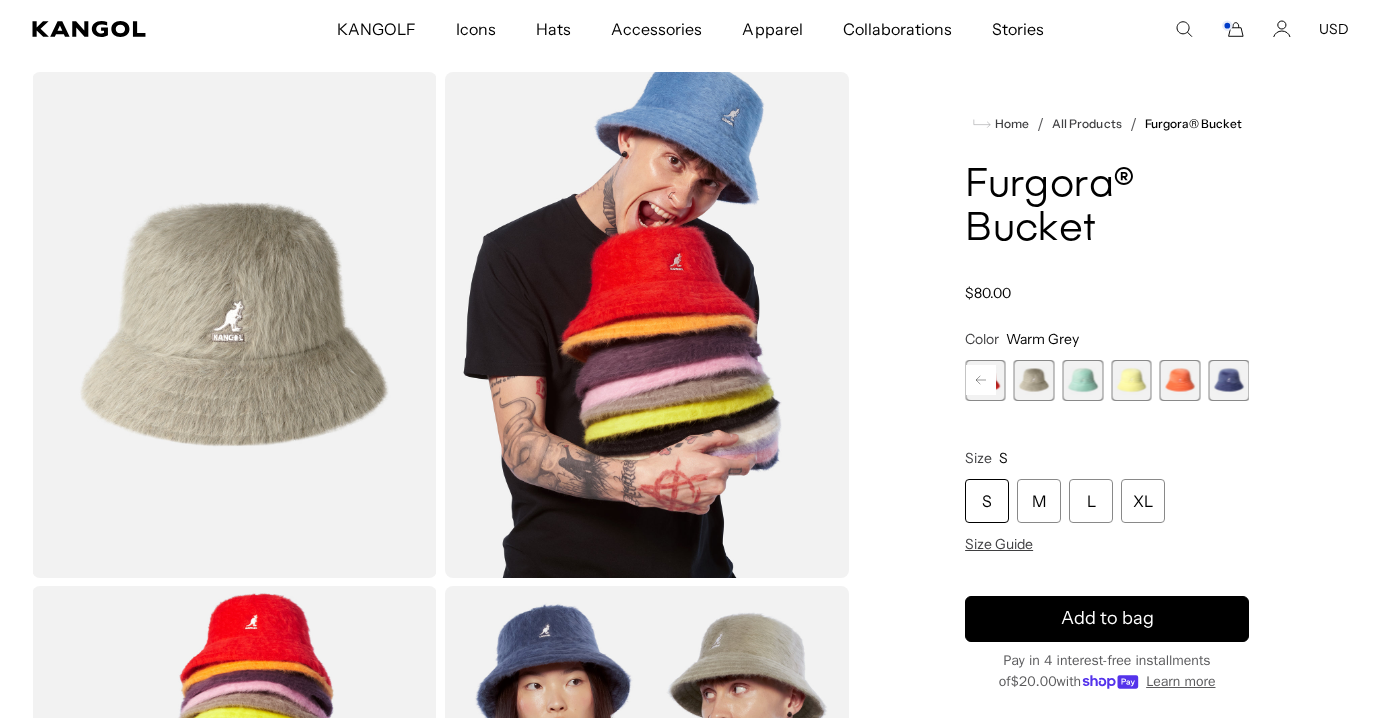 click 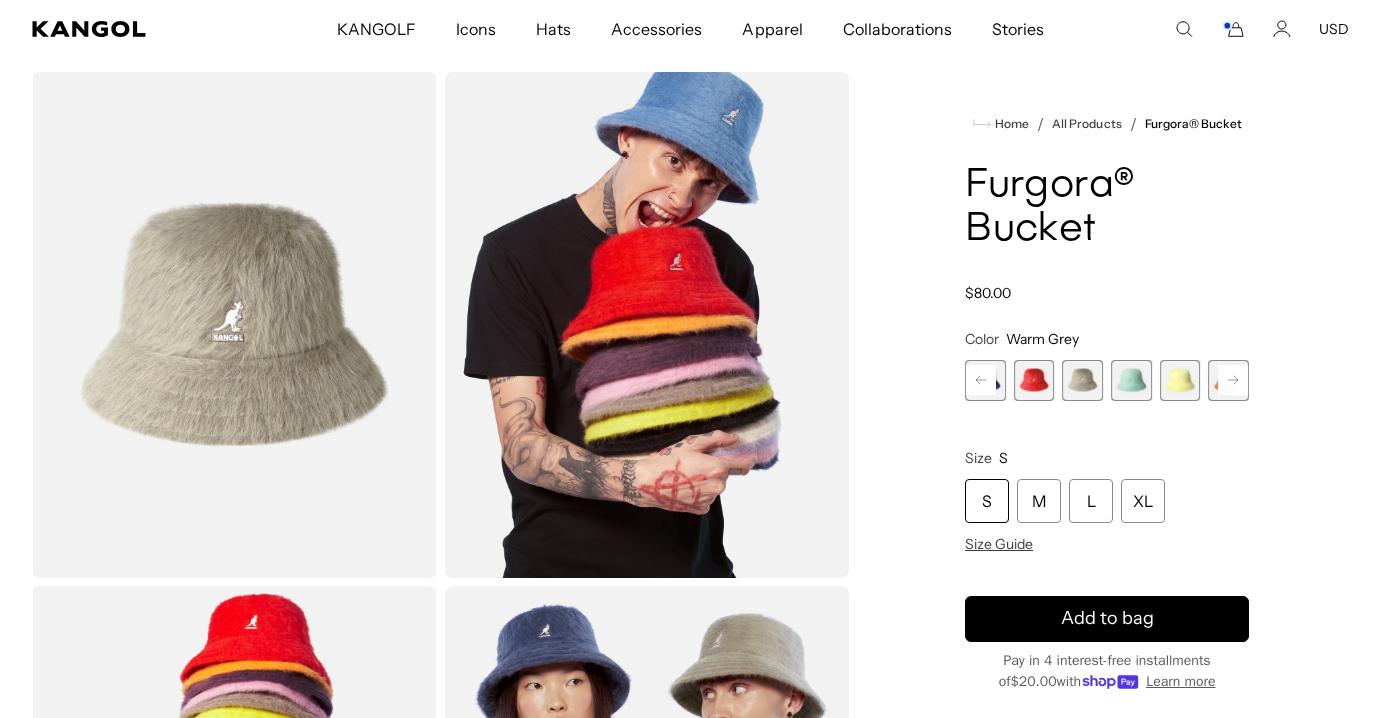 scroll, scrollTop: 0, scrollLeft: 412, axis: horizontal 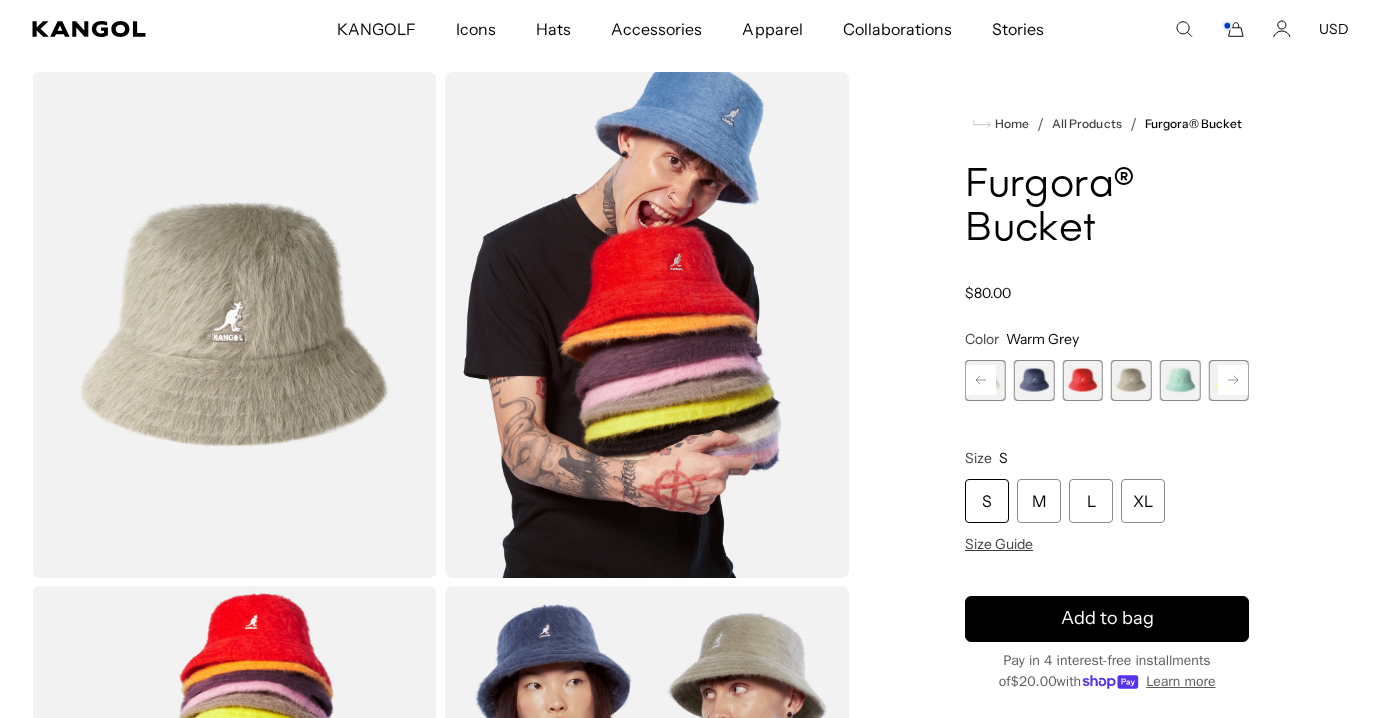 click 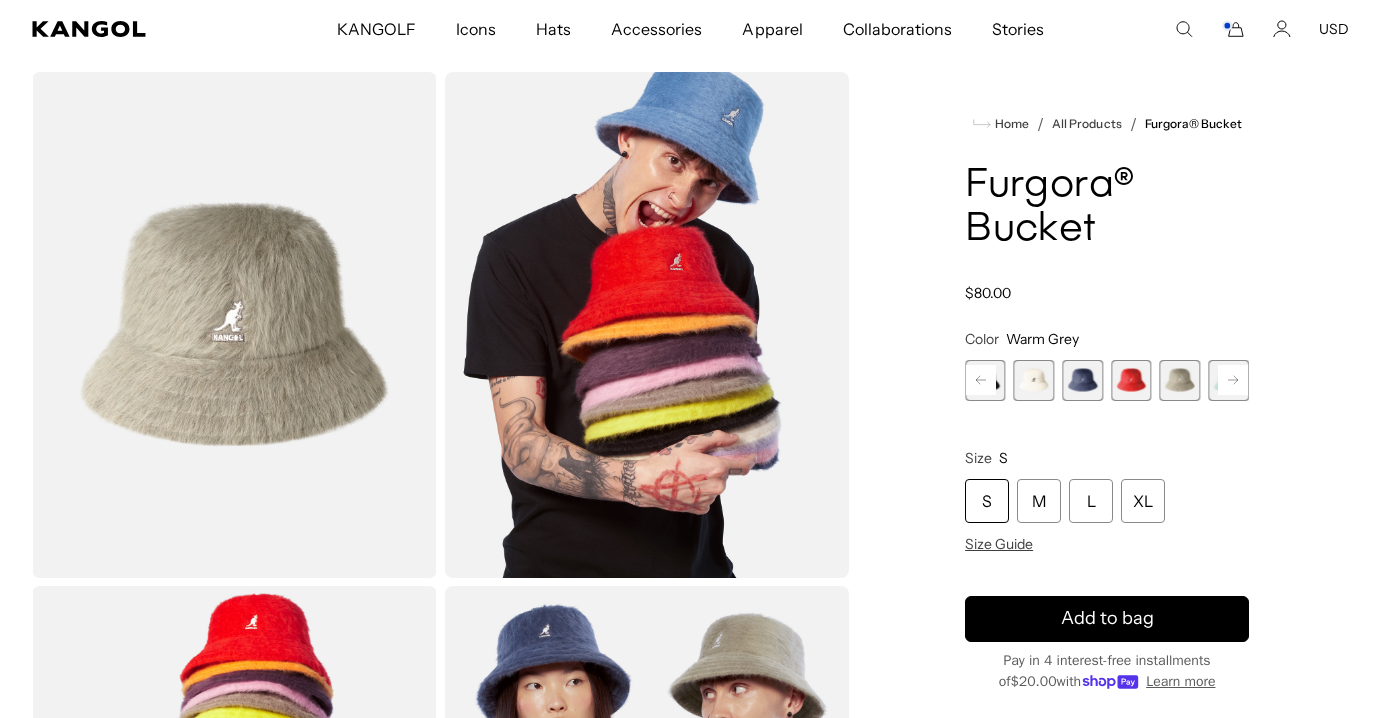 click 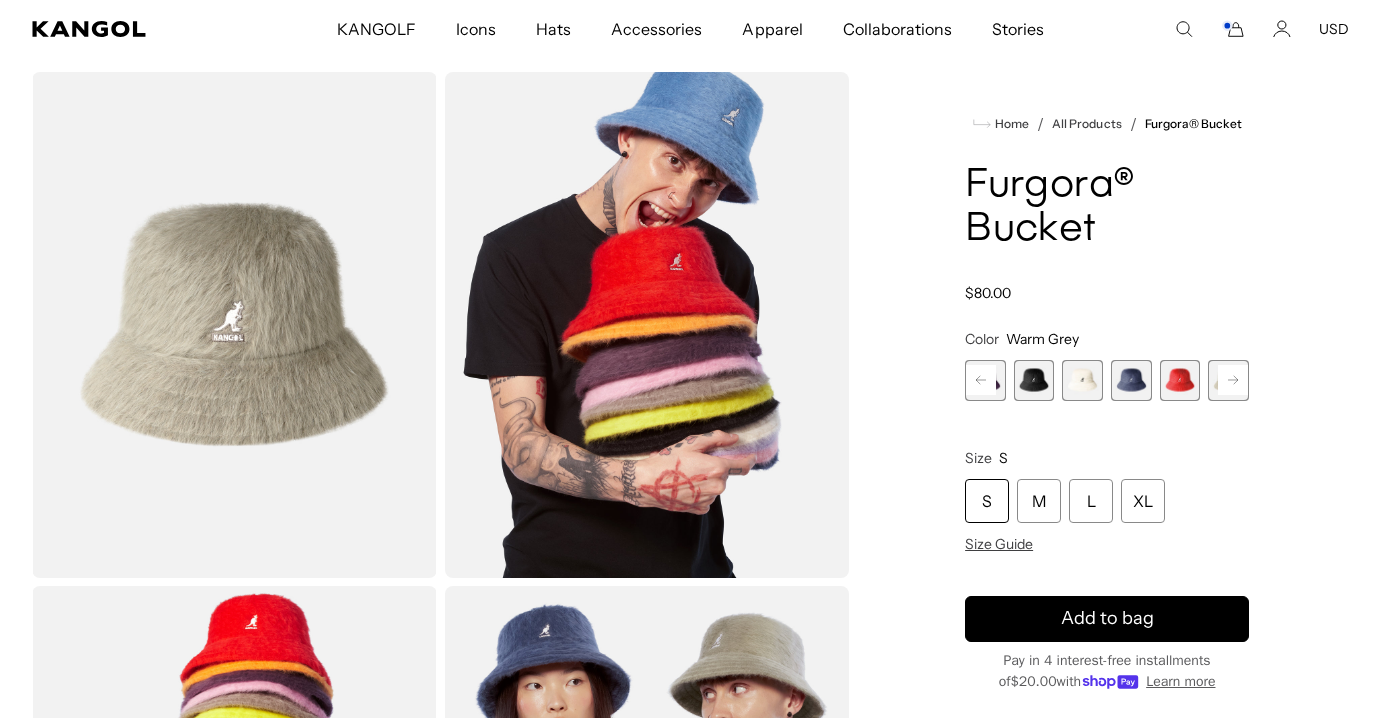 click on "Previous
Next
Deep Plum
Variant sold out or unavailable
Black
Variant sold out or unavailable
Ivory
Variant sold out or unavailable
Navy
Variant sold out or unavailable
Scarlet
Variant sold out or unavailable
Warm Grey
Variant sold out or unavailable
Aquatic" at bounding box center (1107, 380) 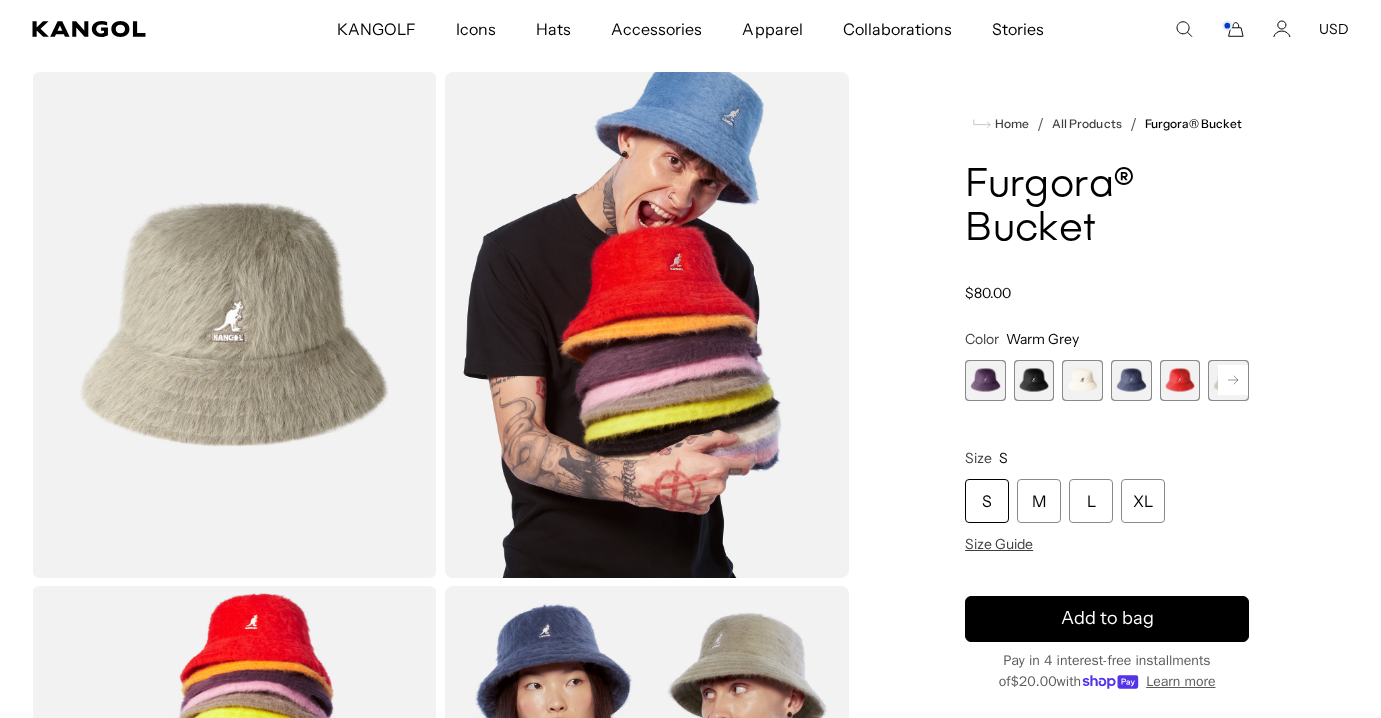scroll, scrollTop: 0, scrollLeft: 0, axis: both 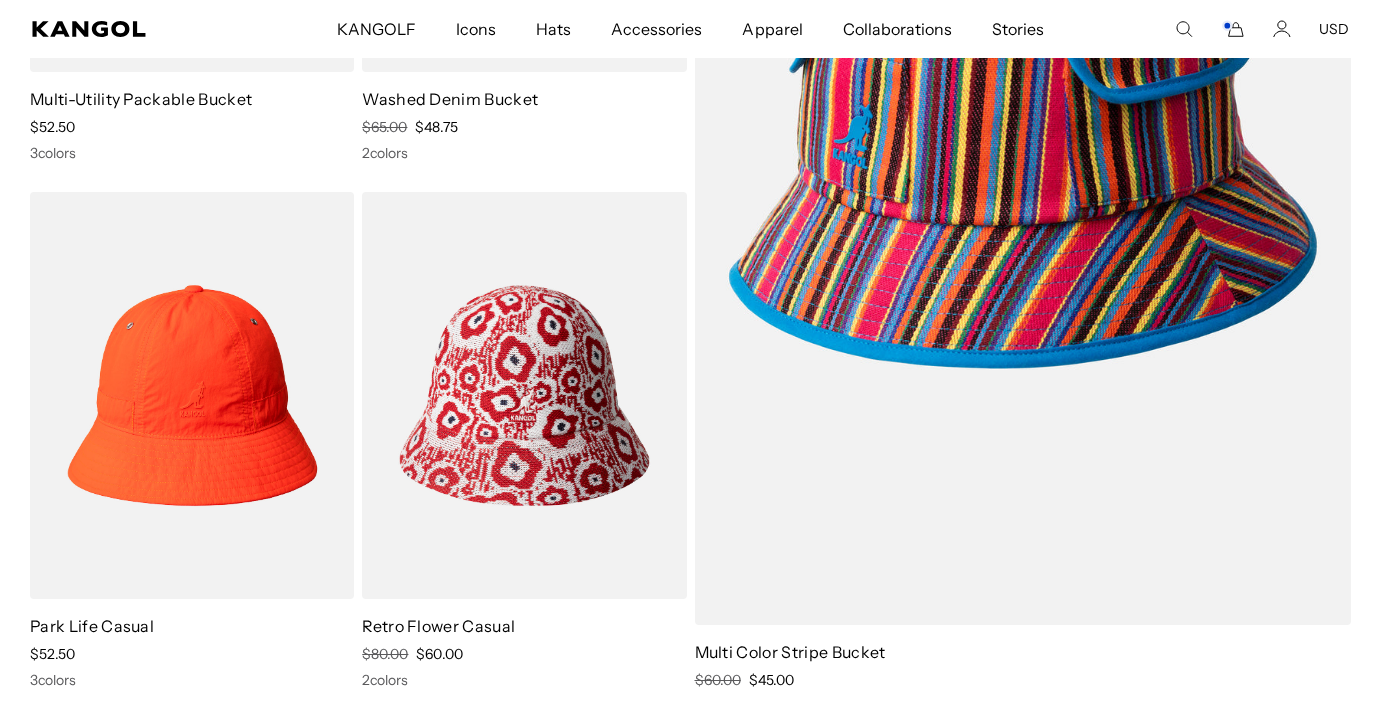 click 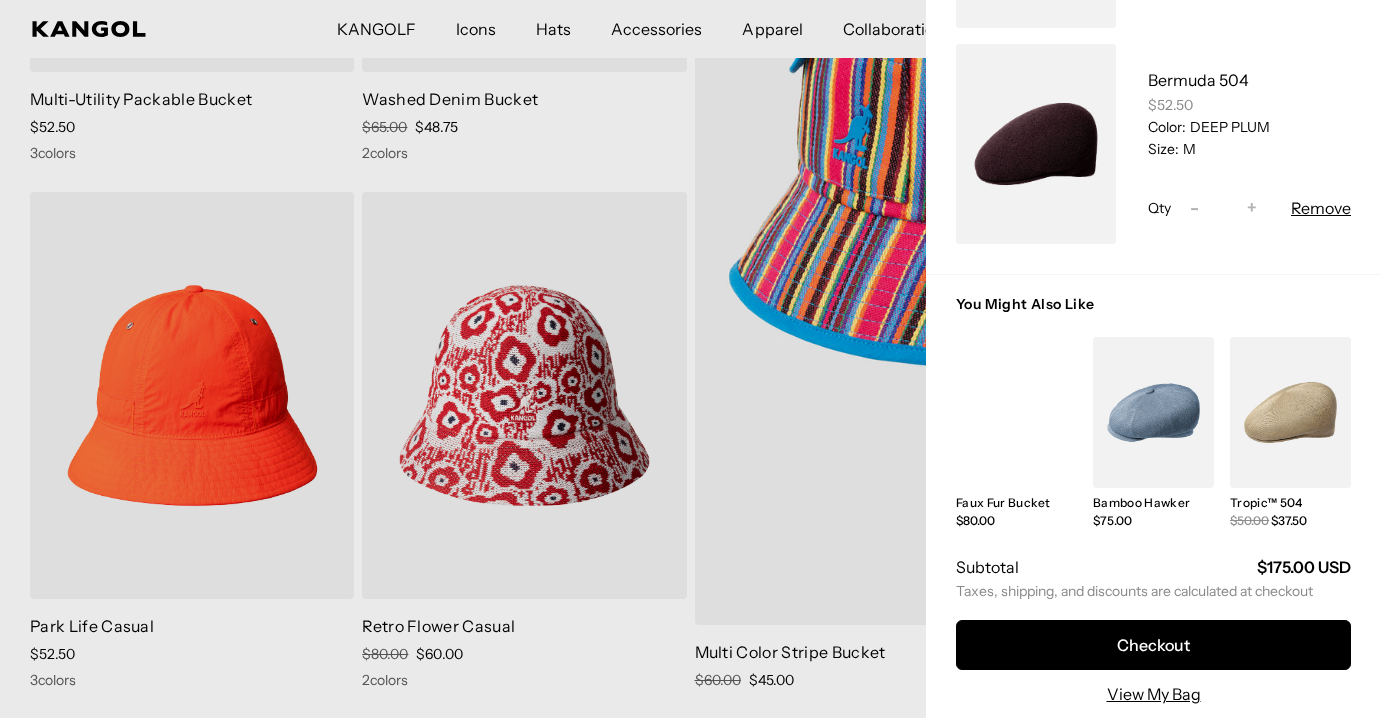 scroll, scrollTop: 551, scrollLeft: 0, axis: vertical 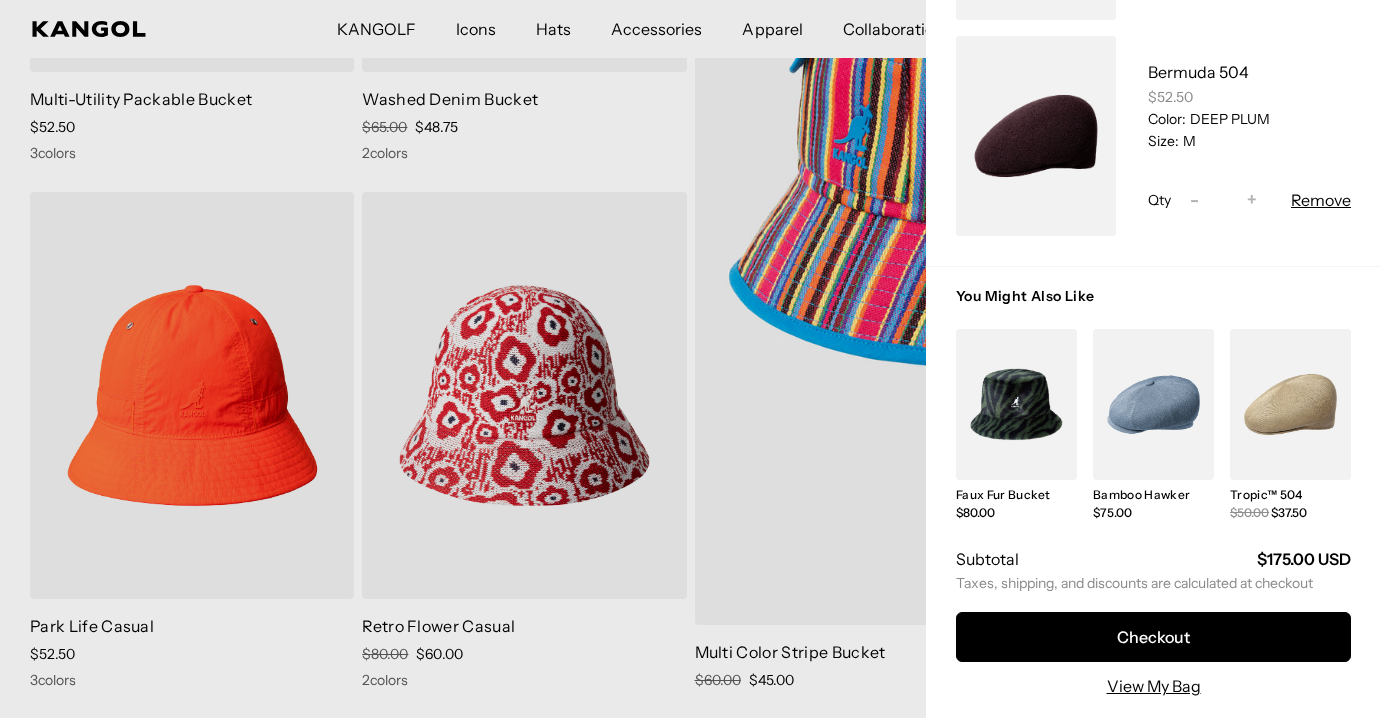 click at bounding box center [1016, 404] 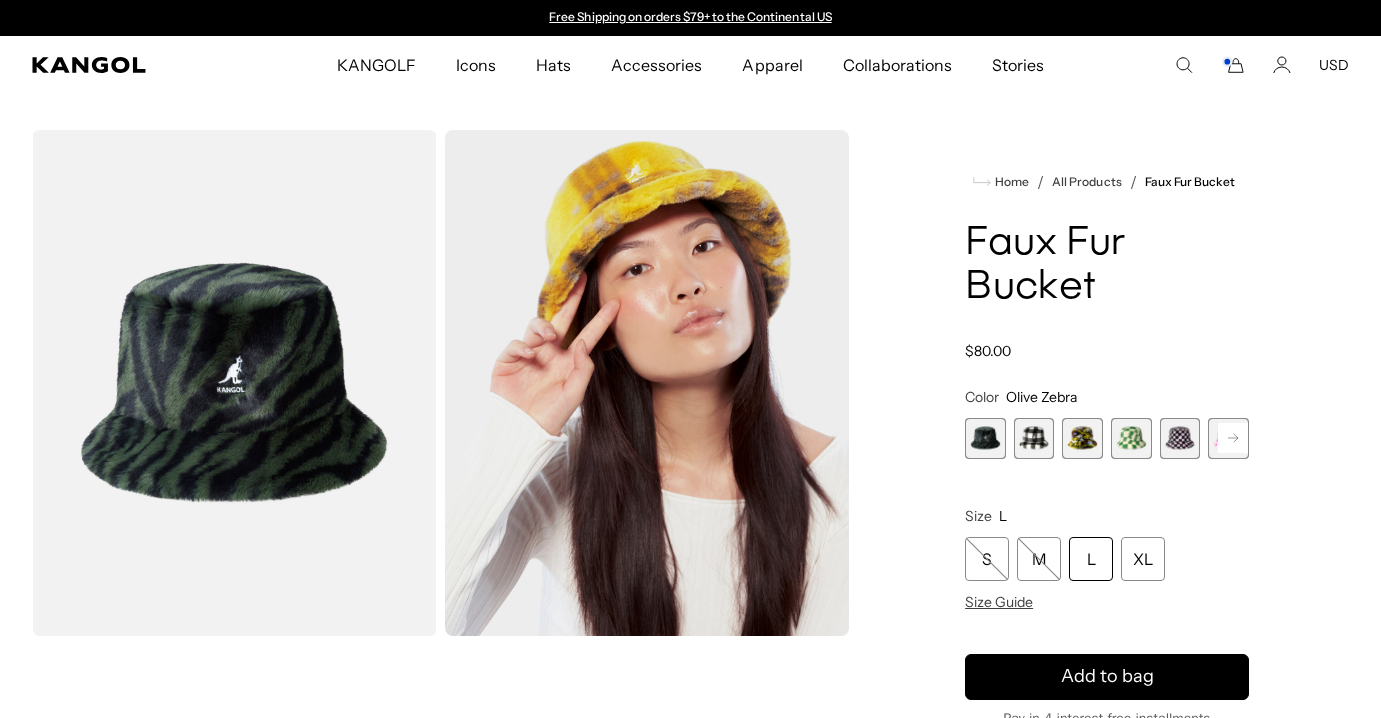 scroll, scrollTop: 0, scrollLeft: 0, axis: both 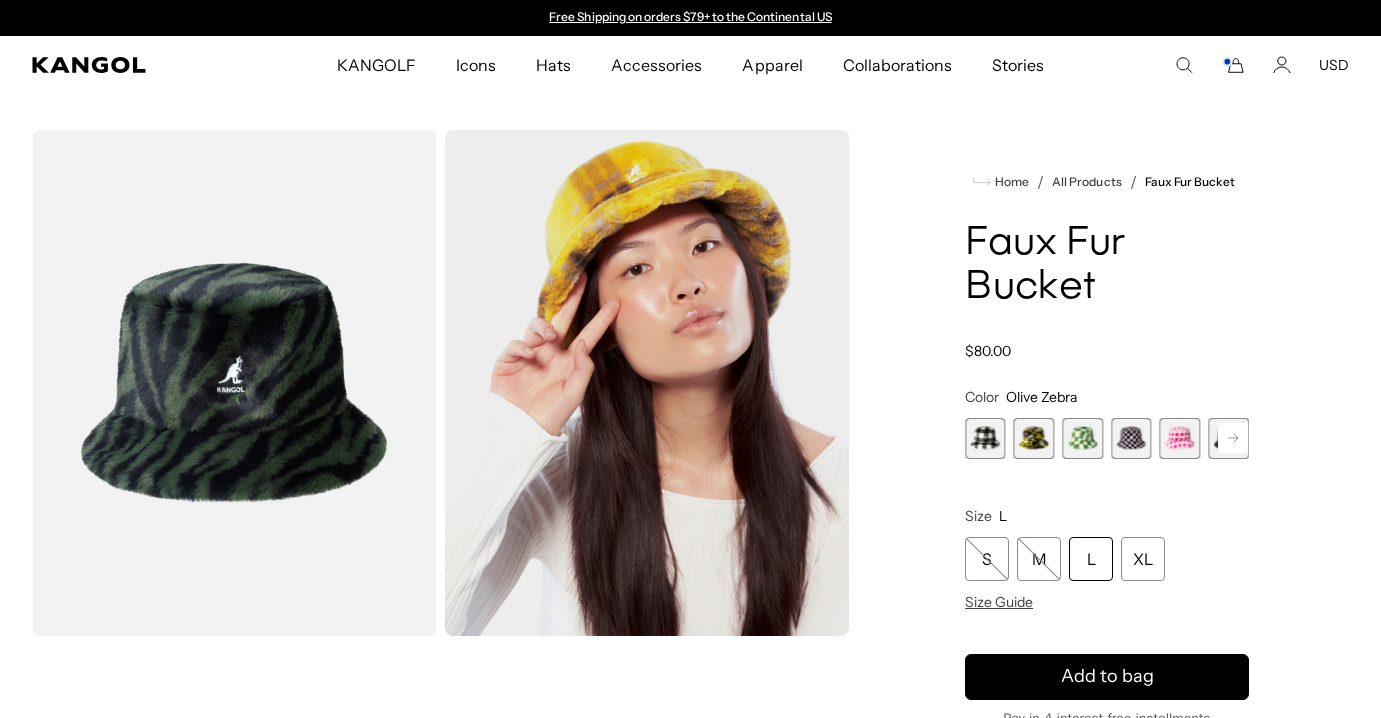 click 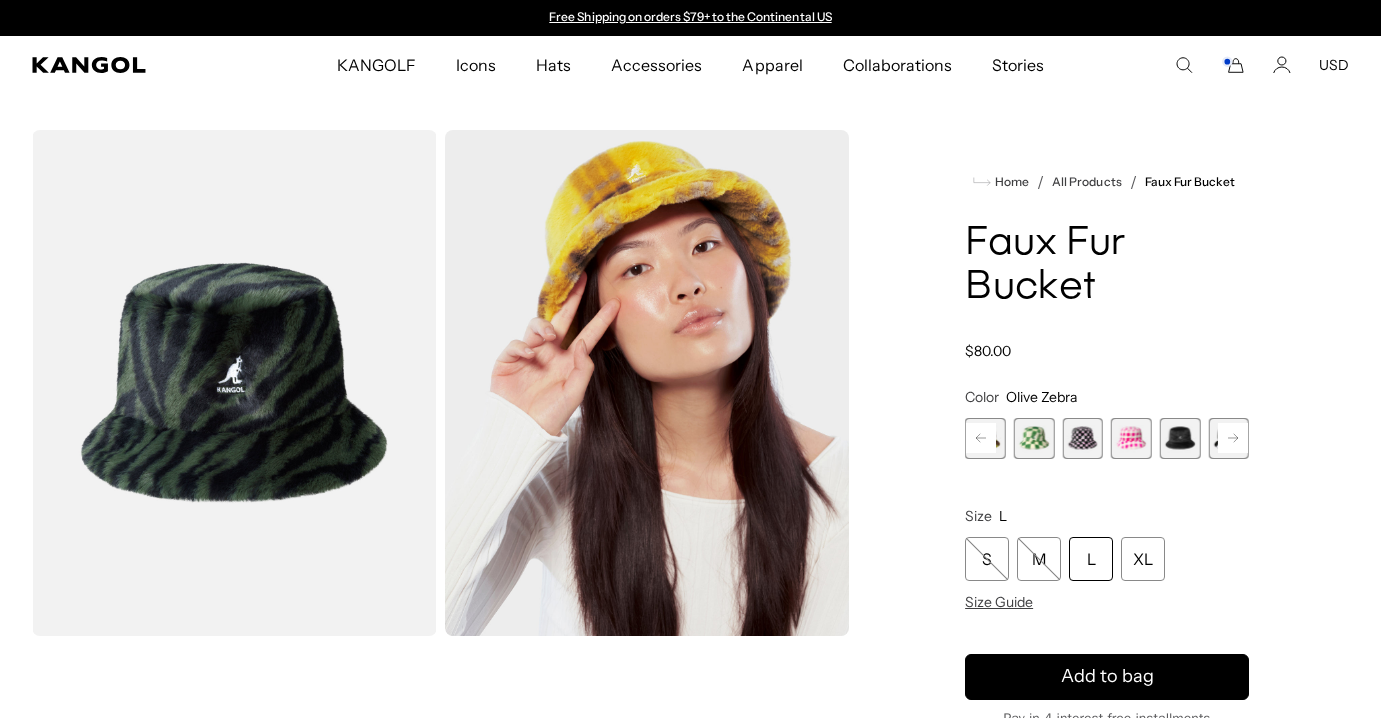 click 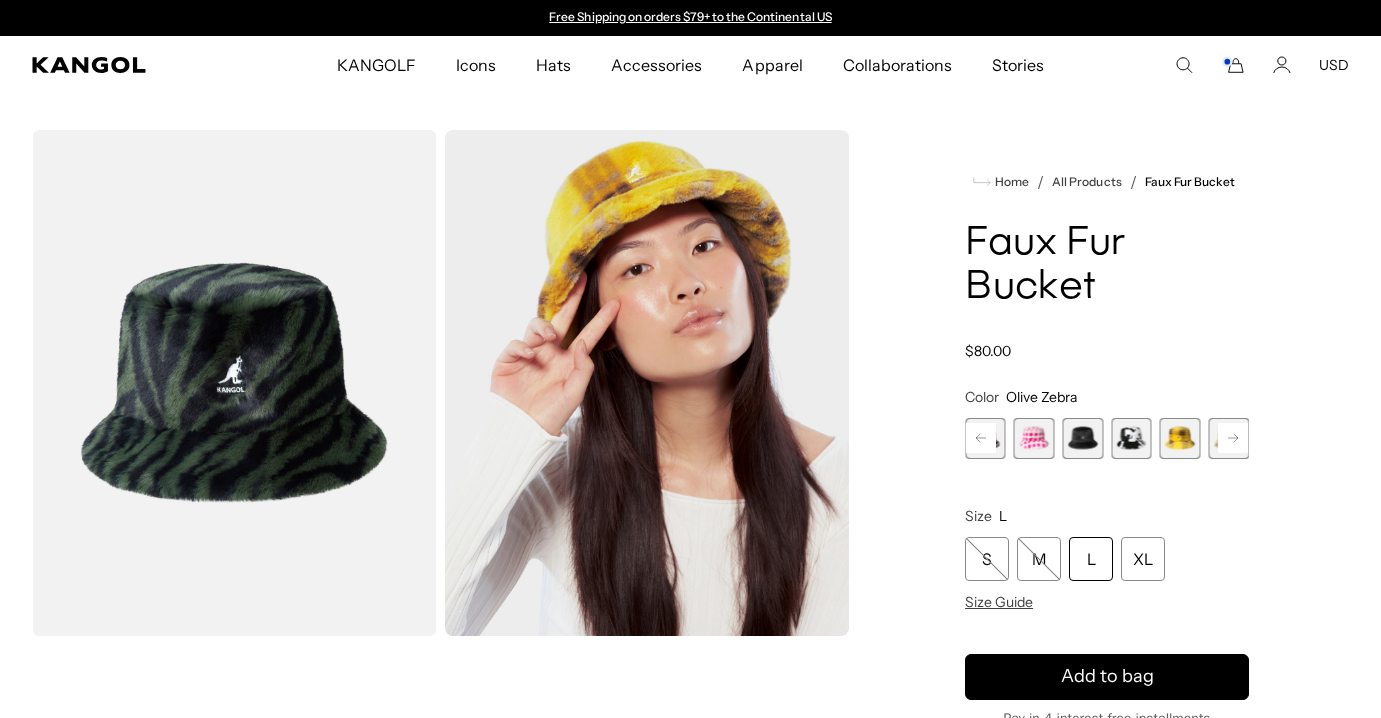 click 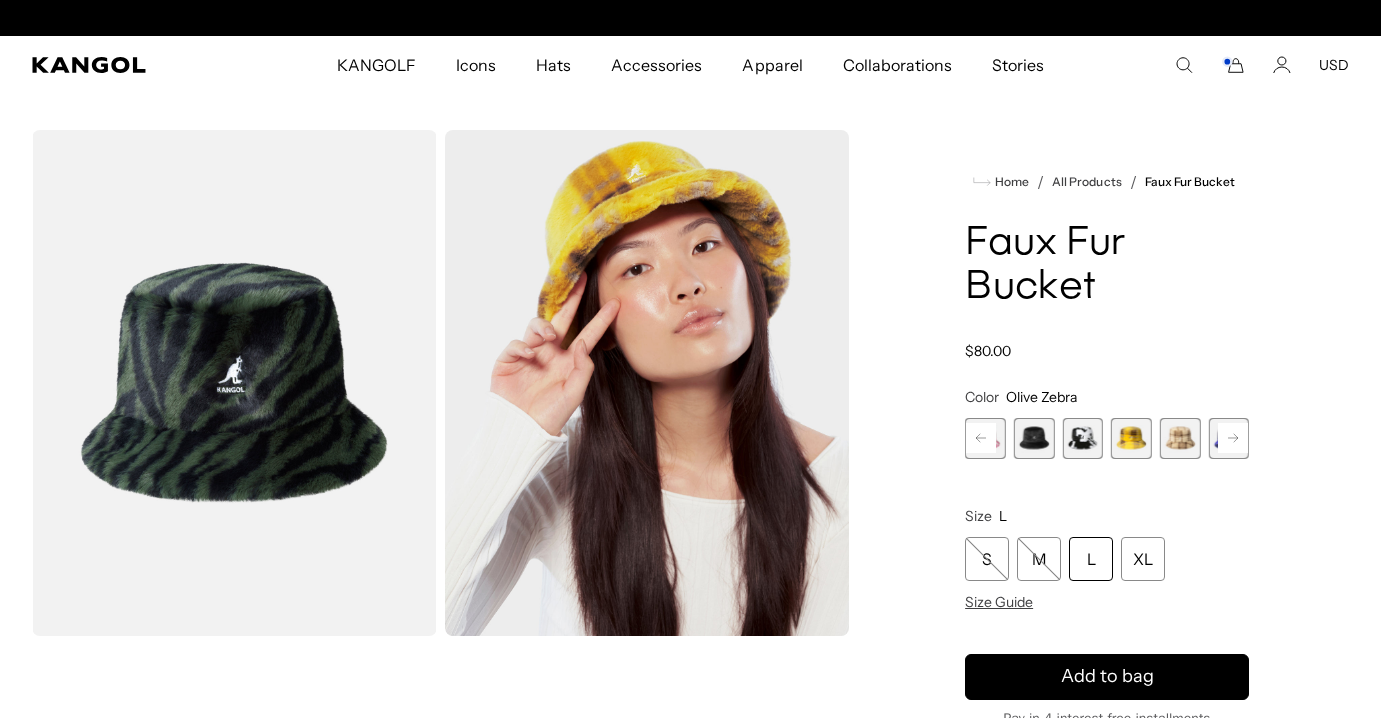 scroll, scrollTop: 0, scrollLeft: 412, axis: horizontal 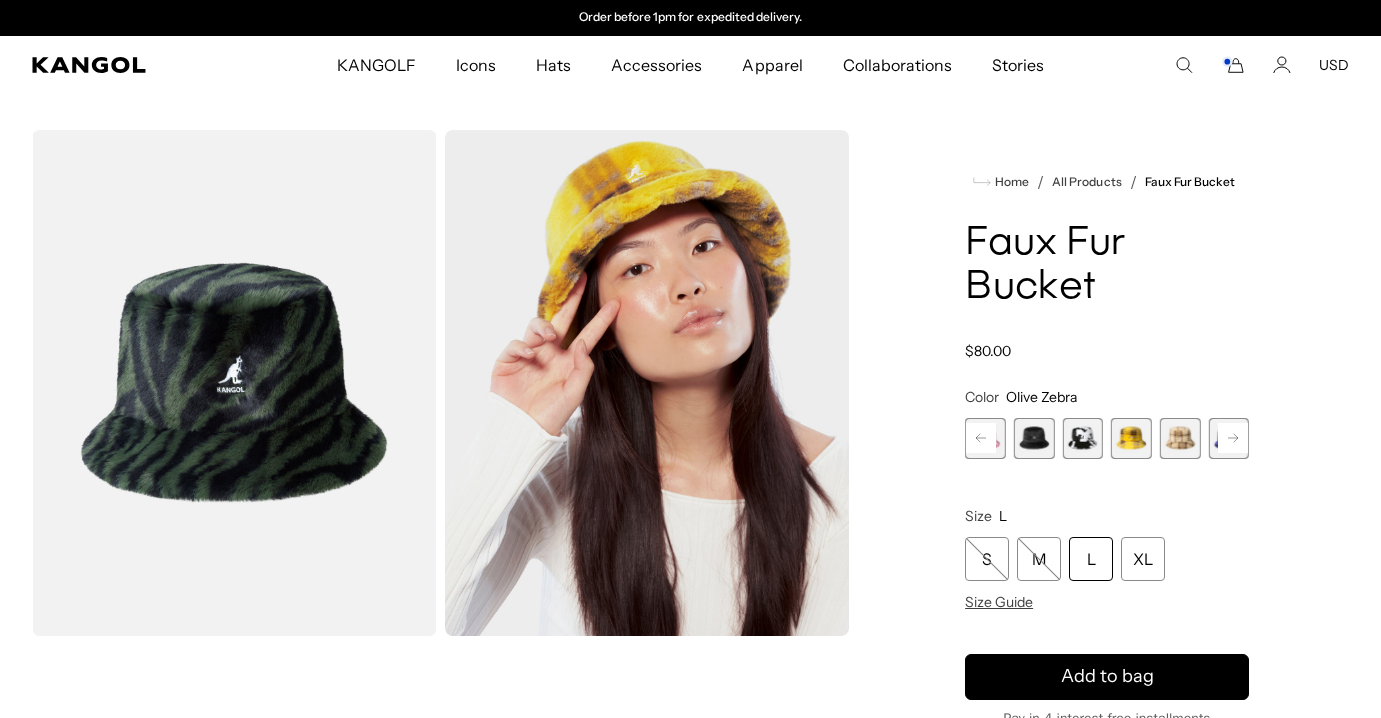 click 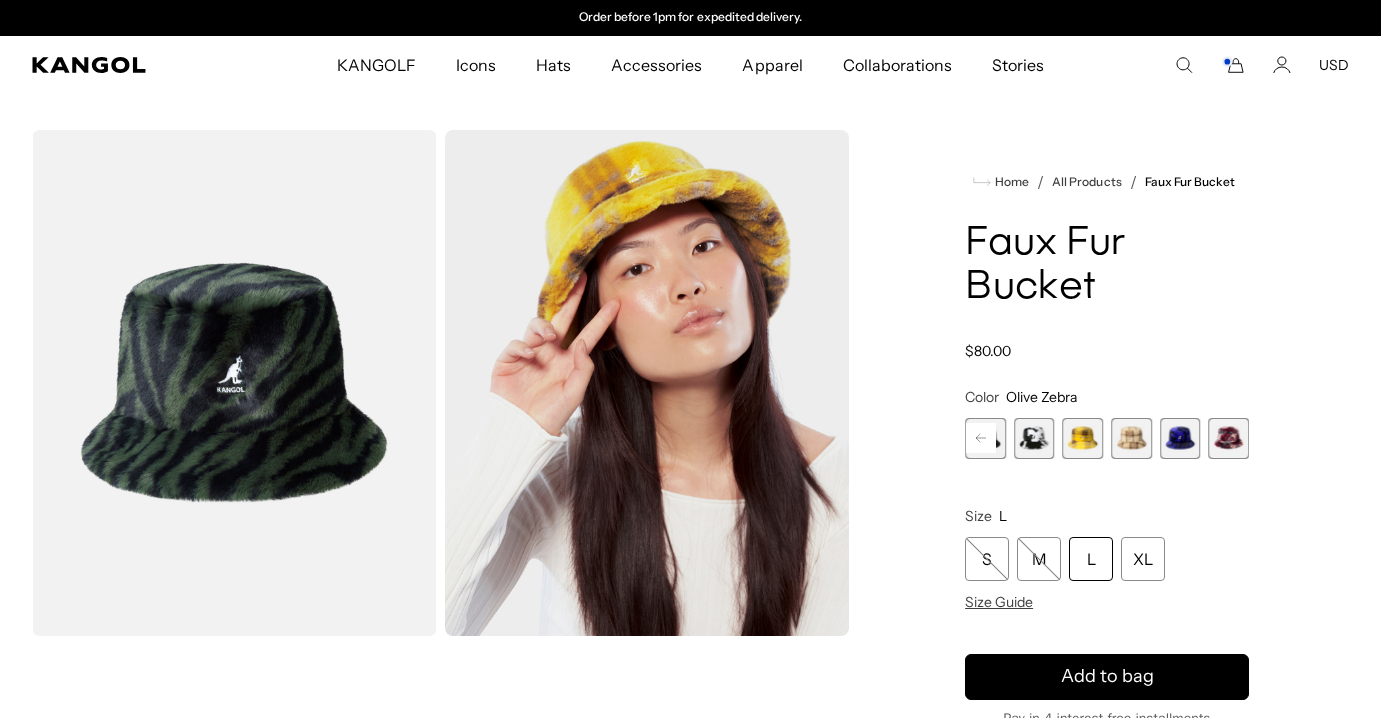 click at bounding box center [1228, 438] 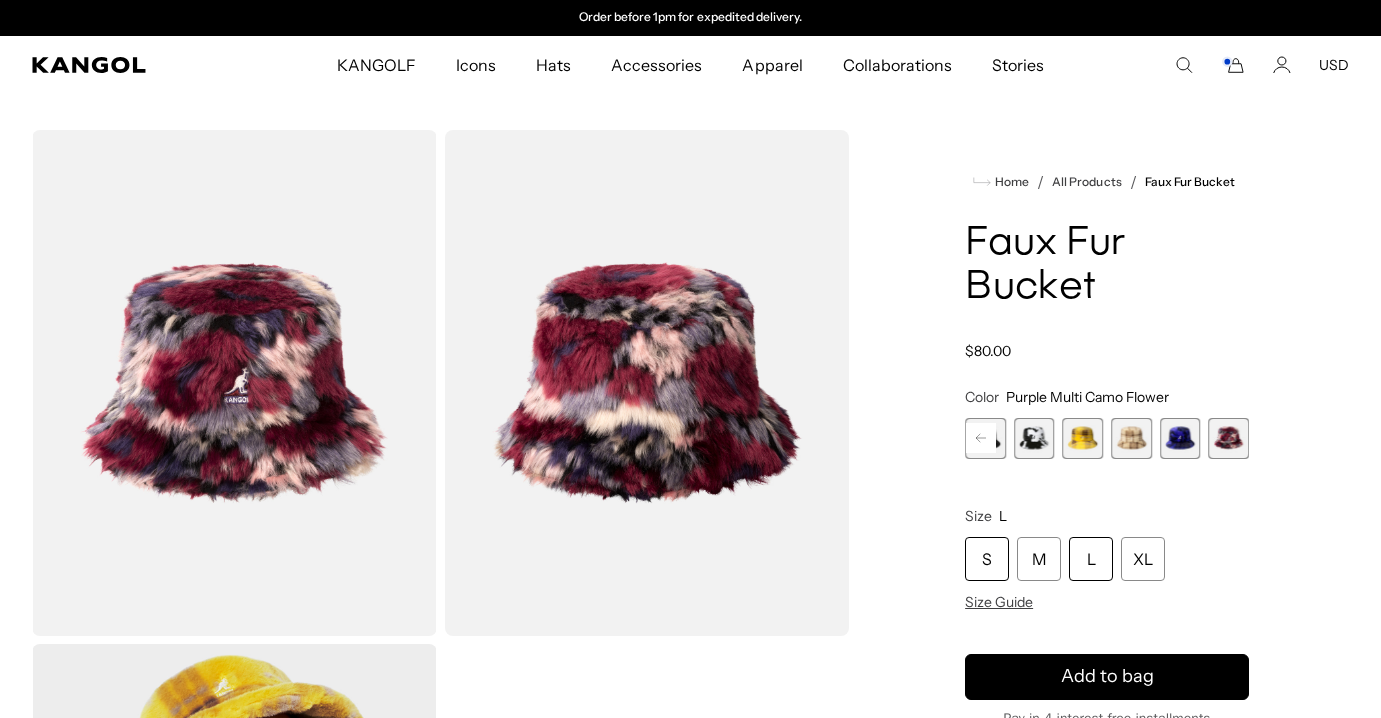 click on "S" at bounding box center (987, 559) 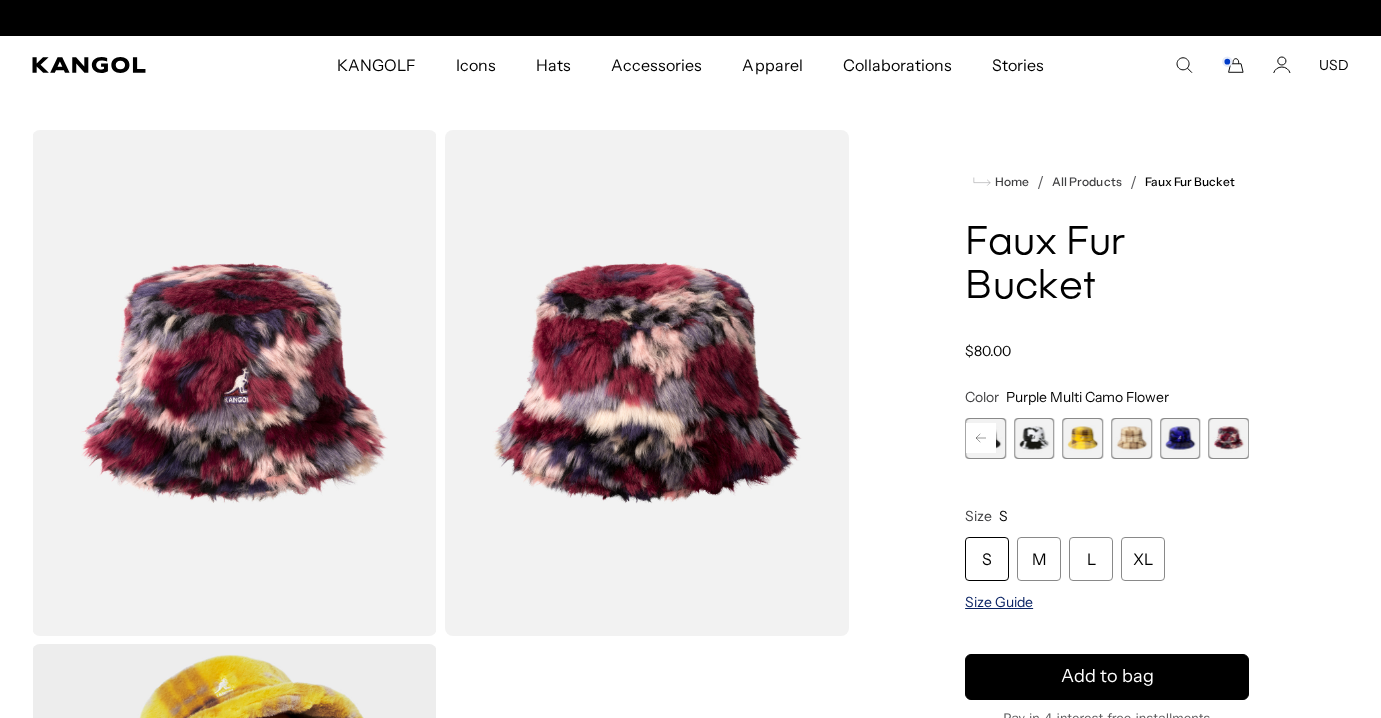 scroll, scrollTop: 0, scrollLeft: 0, axis: both 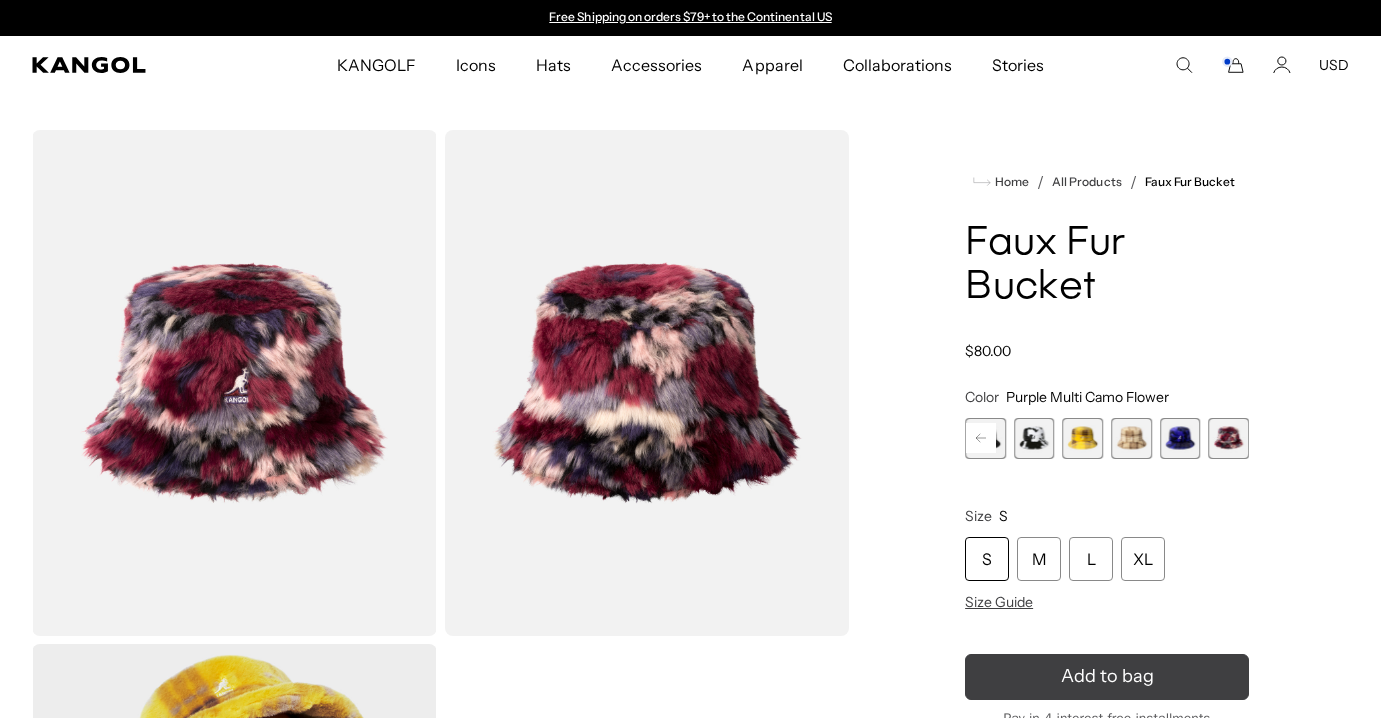 click on "Add to bag" at bounding box center [1107, 676] 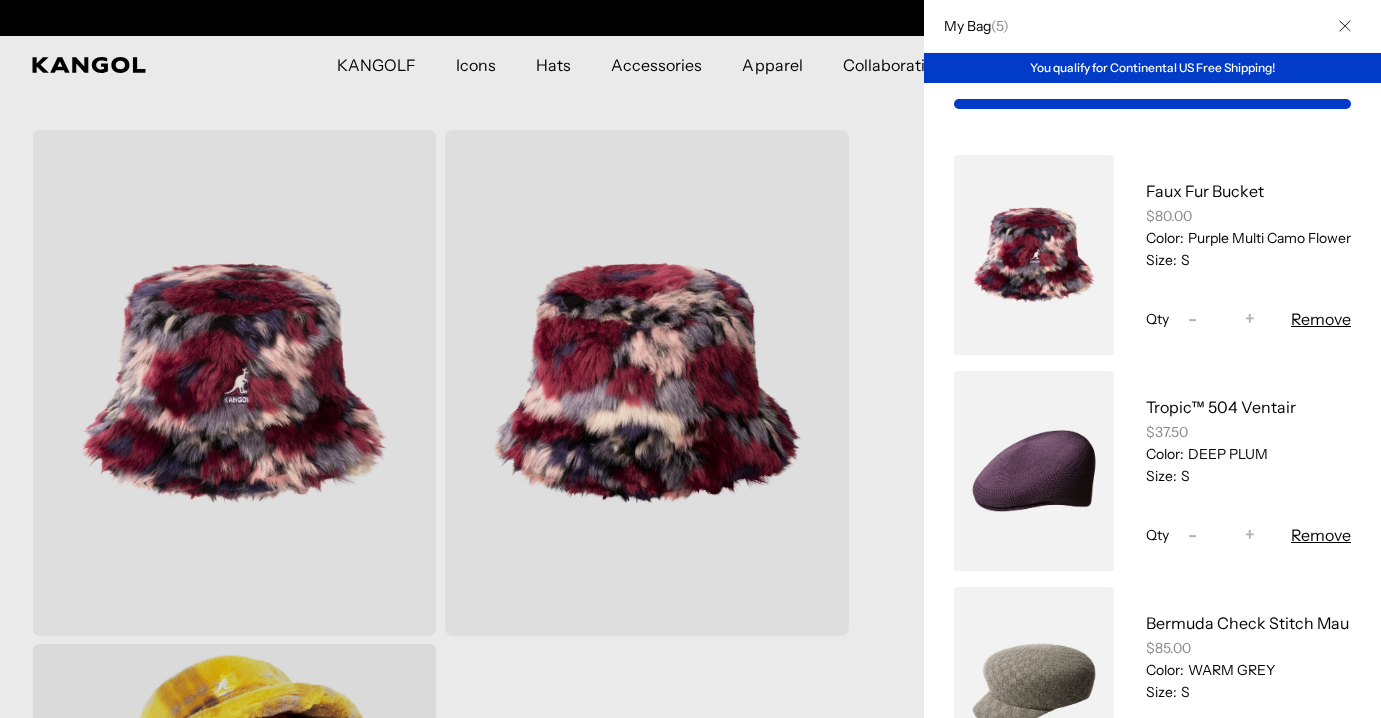 scroll, scrollTop: 0, scrollLeft: 412, axis: horizontal 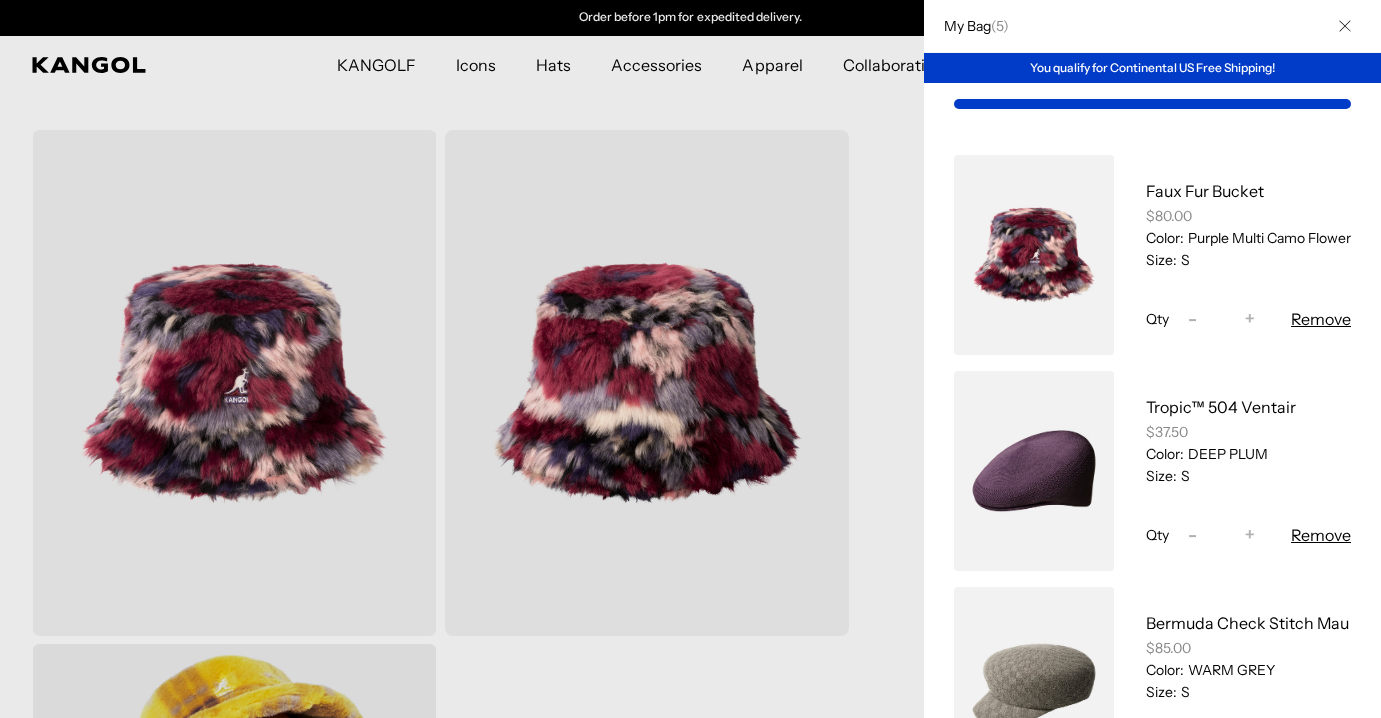 click on "-" at bounding box center [1192, 319] 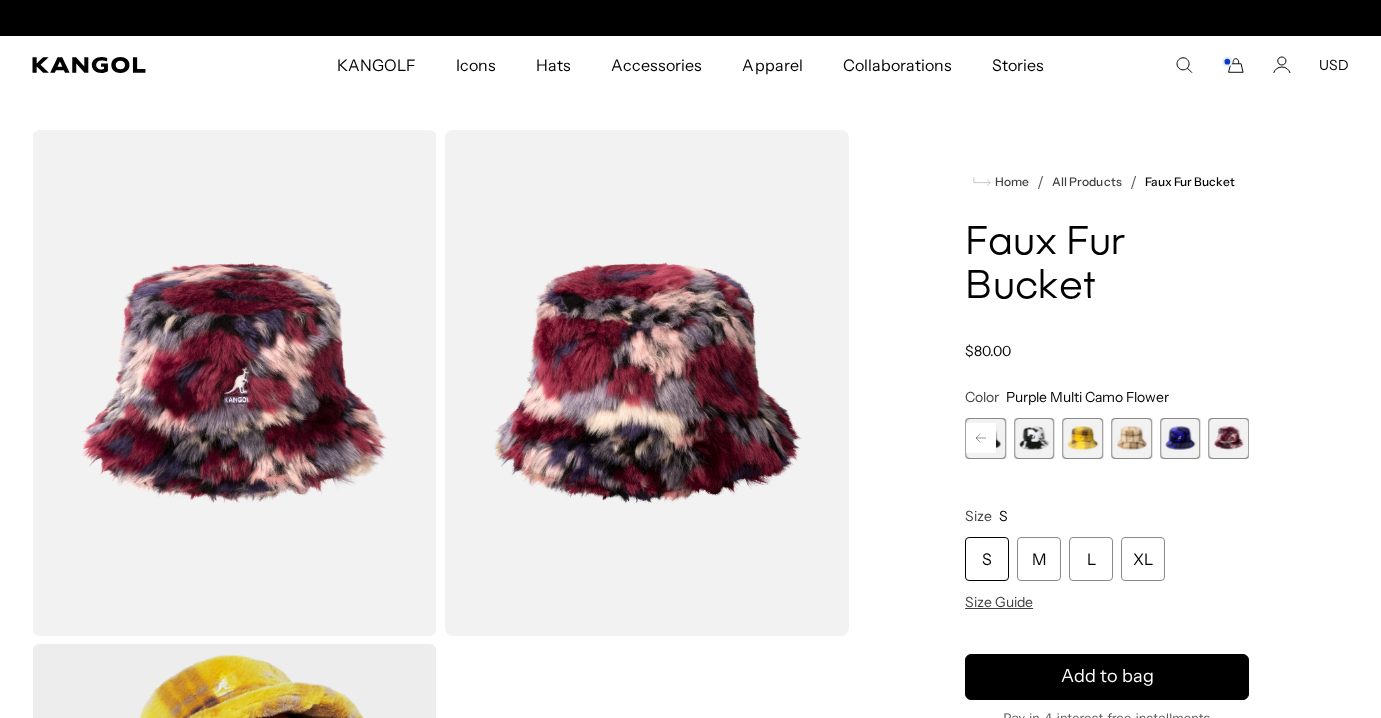 scroll, scrollTop: 0, scrollLeft: 0, axis: both 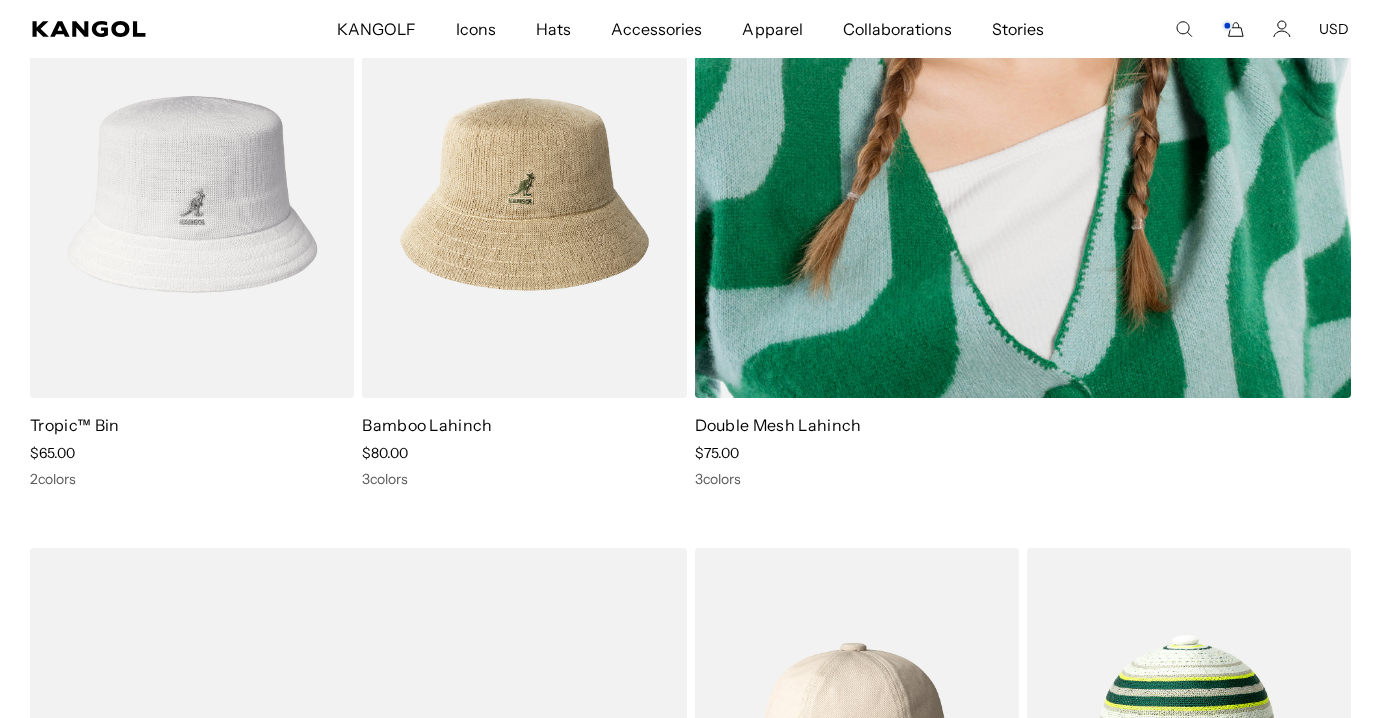 click at bounding box center [1023, -69] 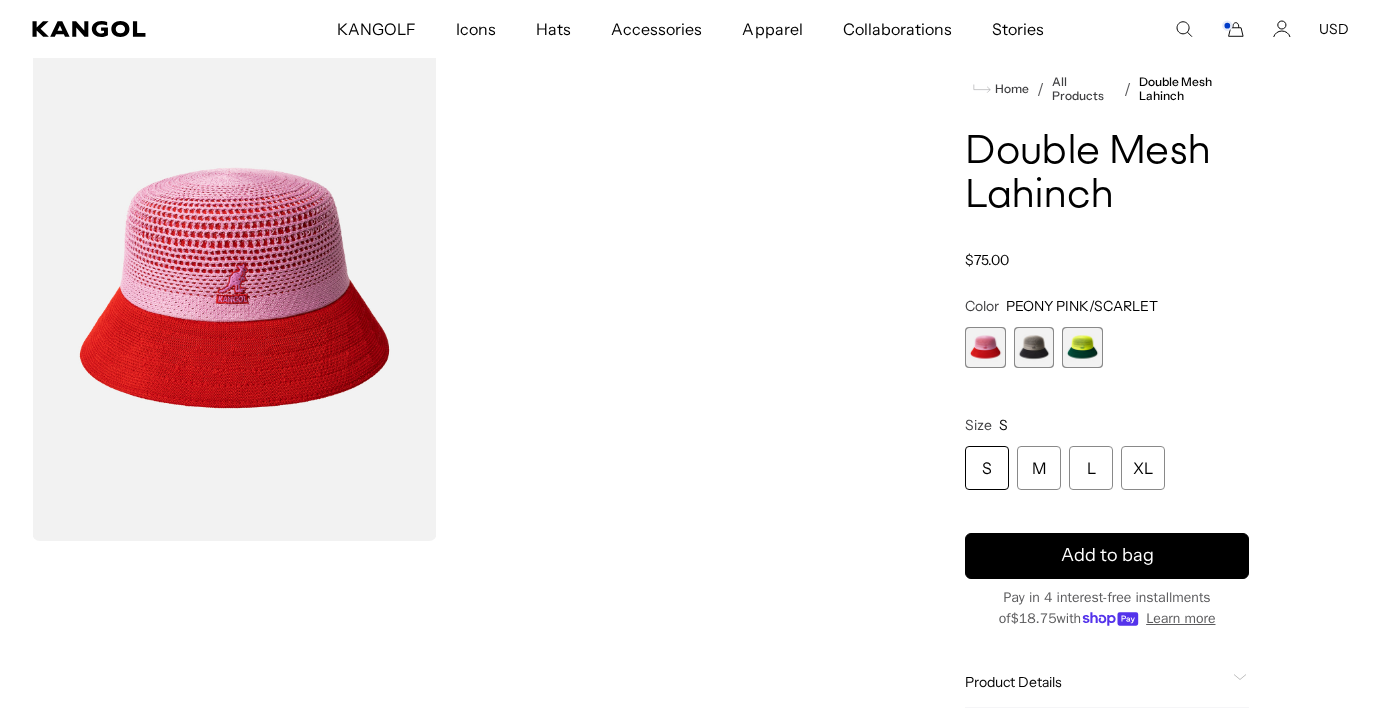 scroll, scrollTop: 39, scrollLeft: 0, axis: vertical 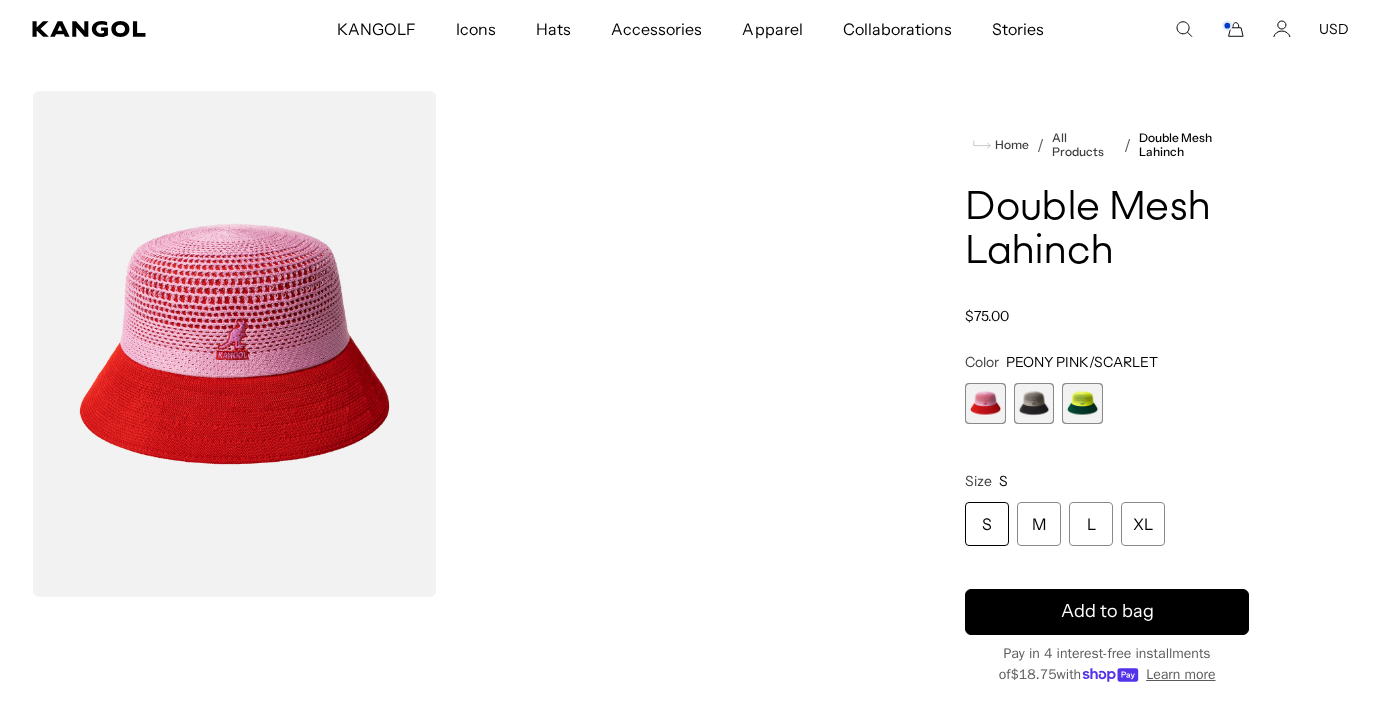 click at bounding box center (1034, 403) 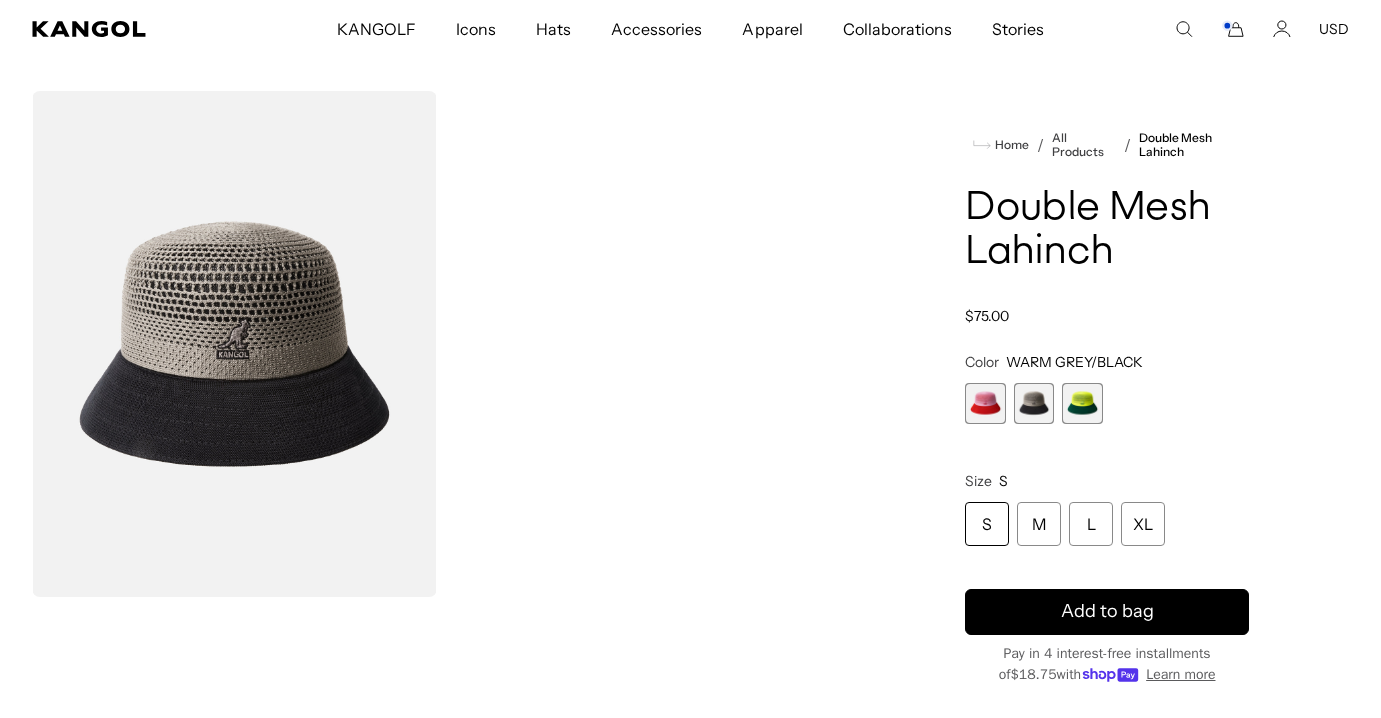 click at bounding box center (1082, 403) 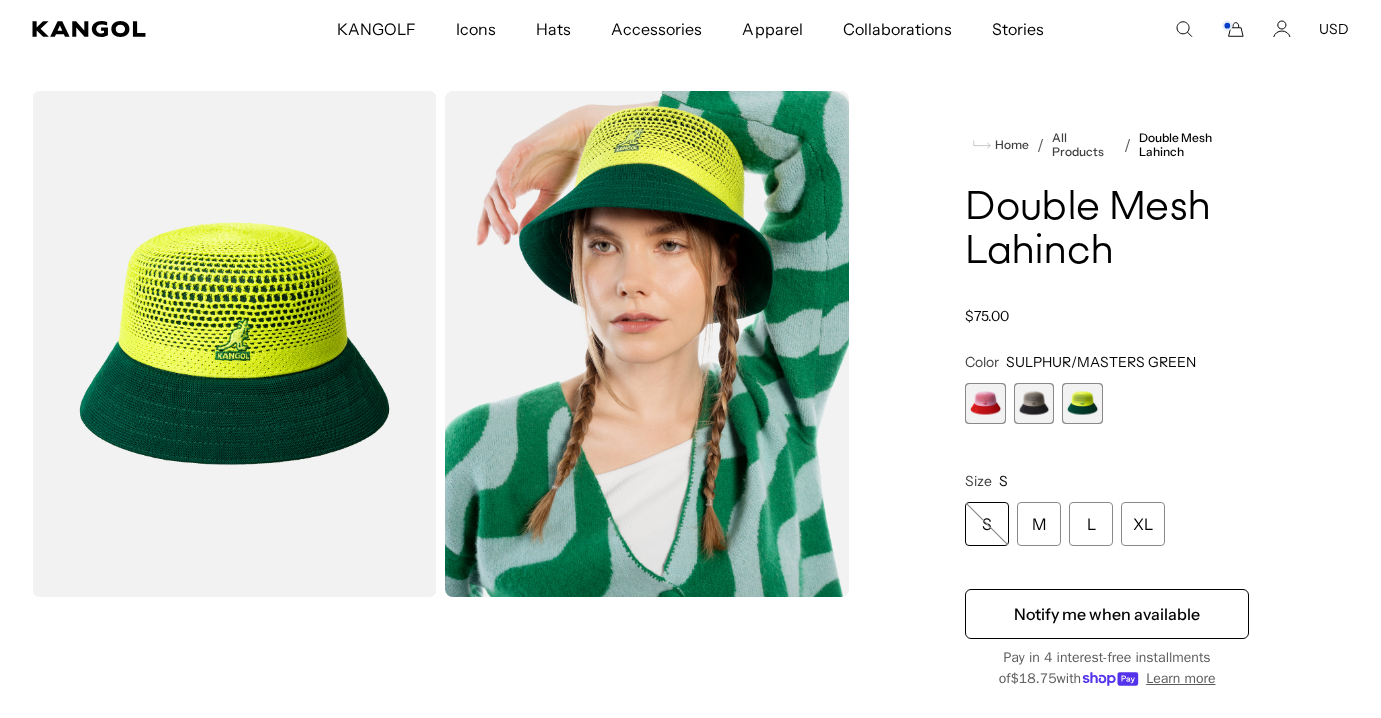 scroll, scrollTop: 0, scrollLeft: 0, axis: both 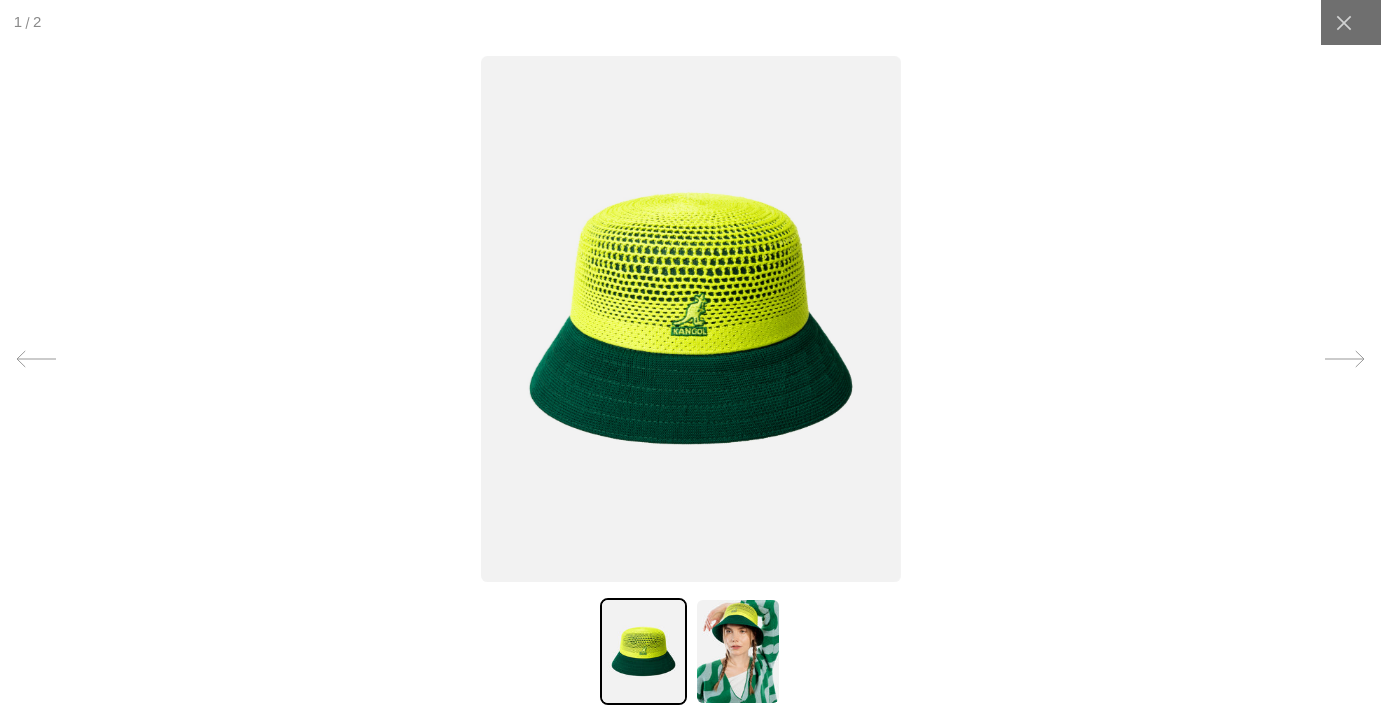 click 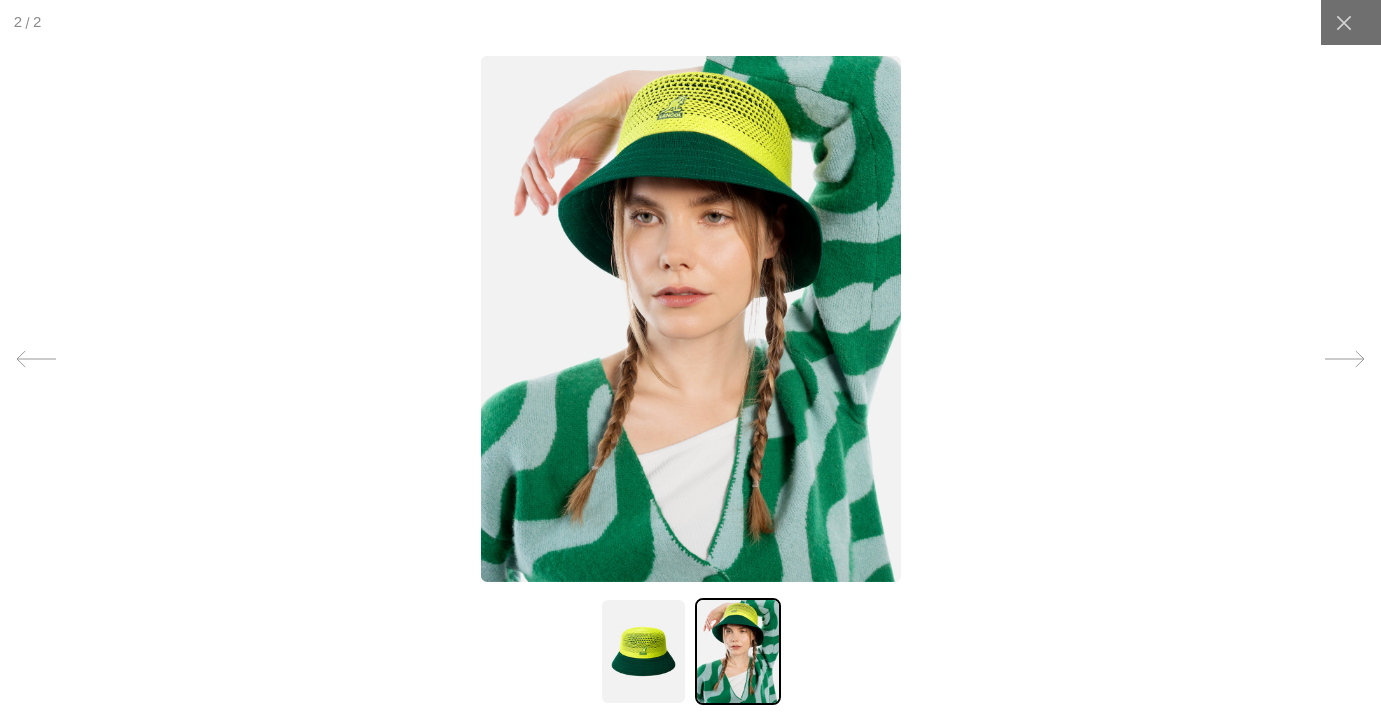 scroll, scrollTop: 0, scrollLeft: 412, axis: horizontal 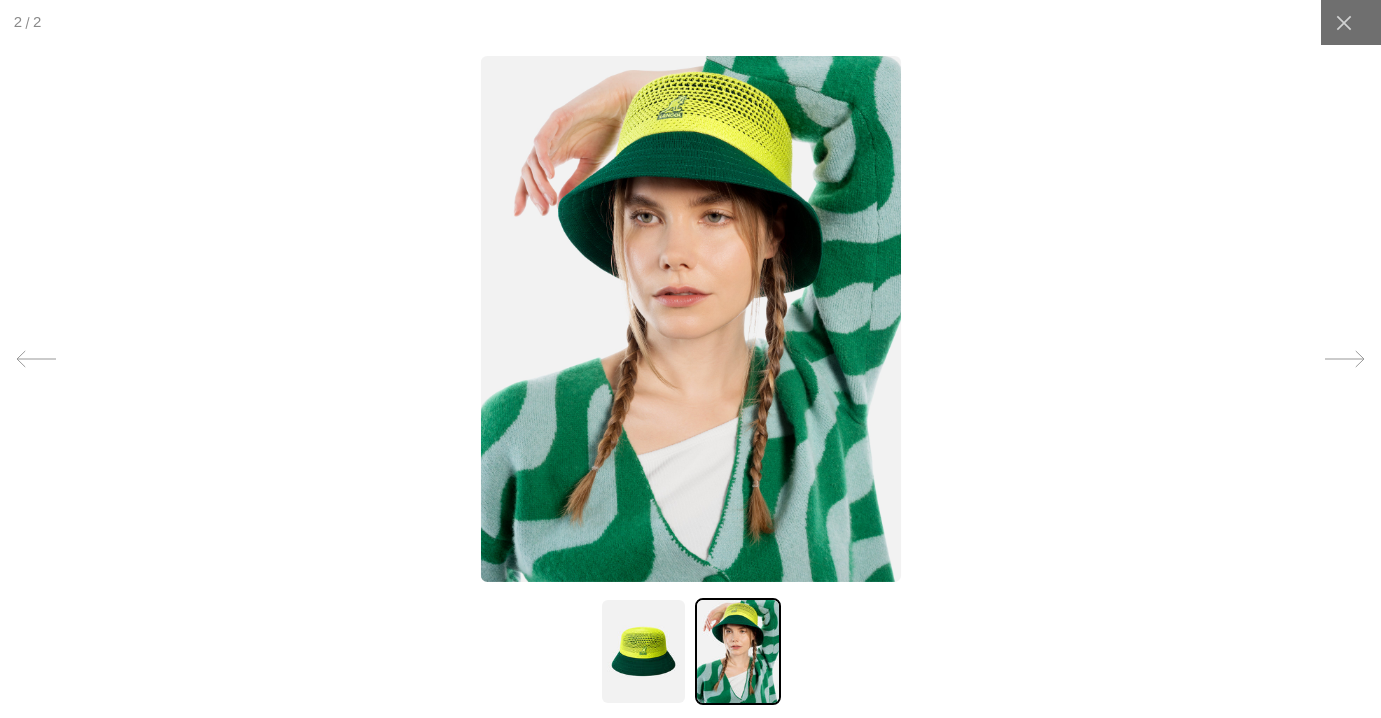 click 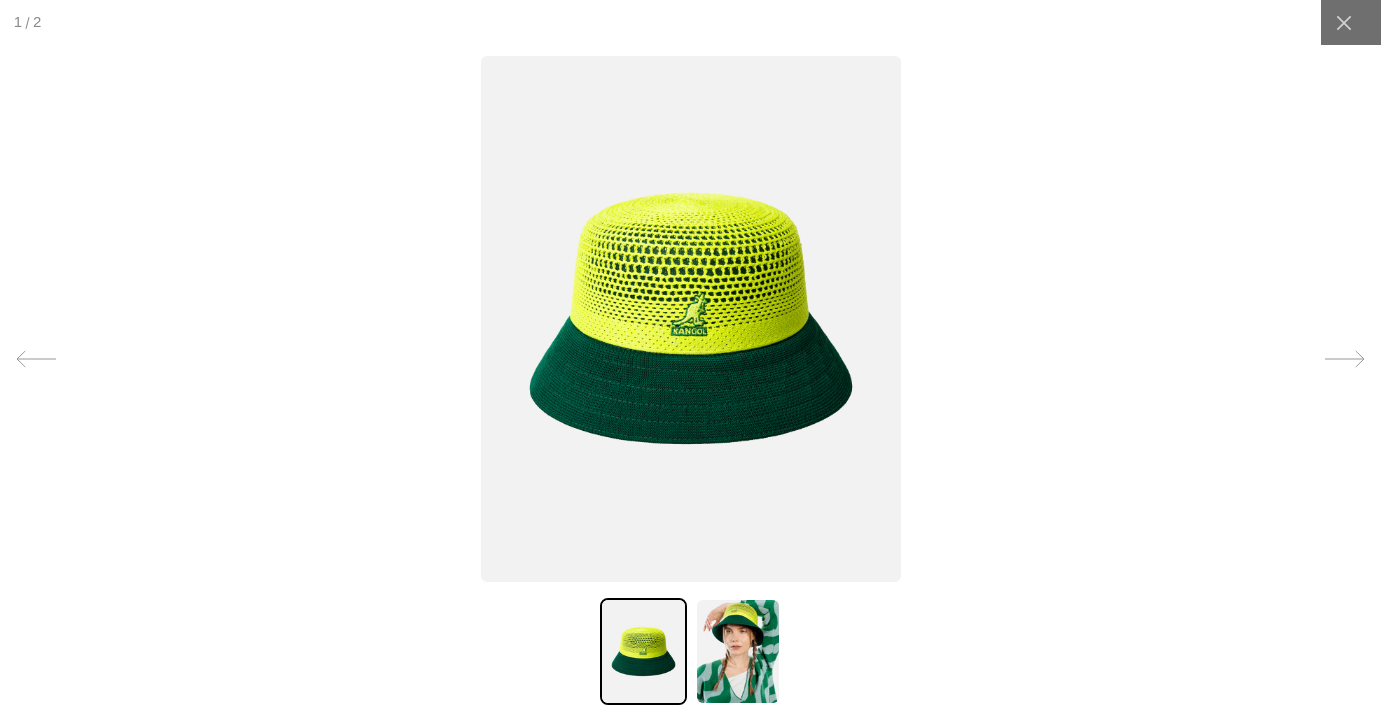 click at bounding box center (691, 319) 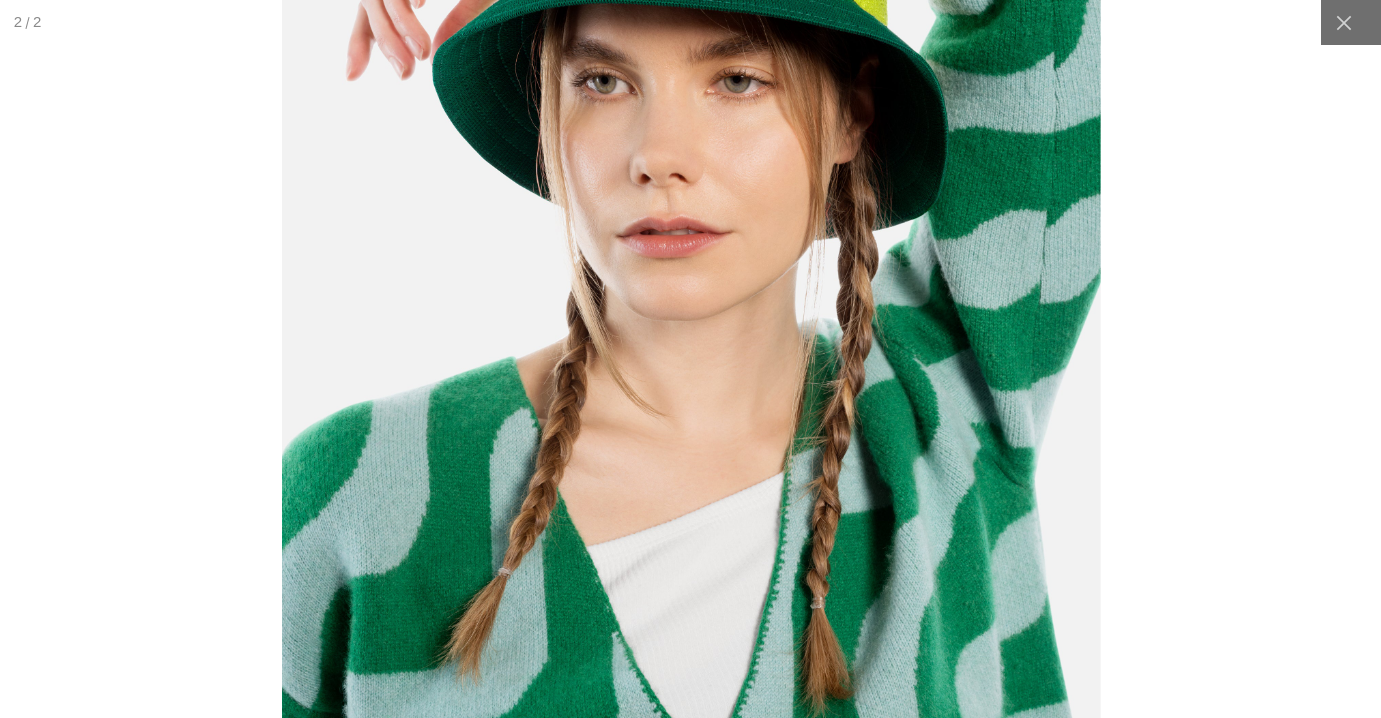 scroll, scrollTop: 0, scrollLeft: 0, axis: both 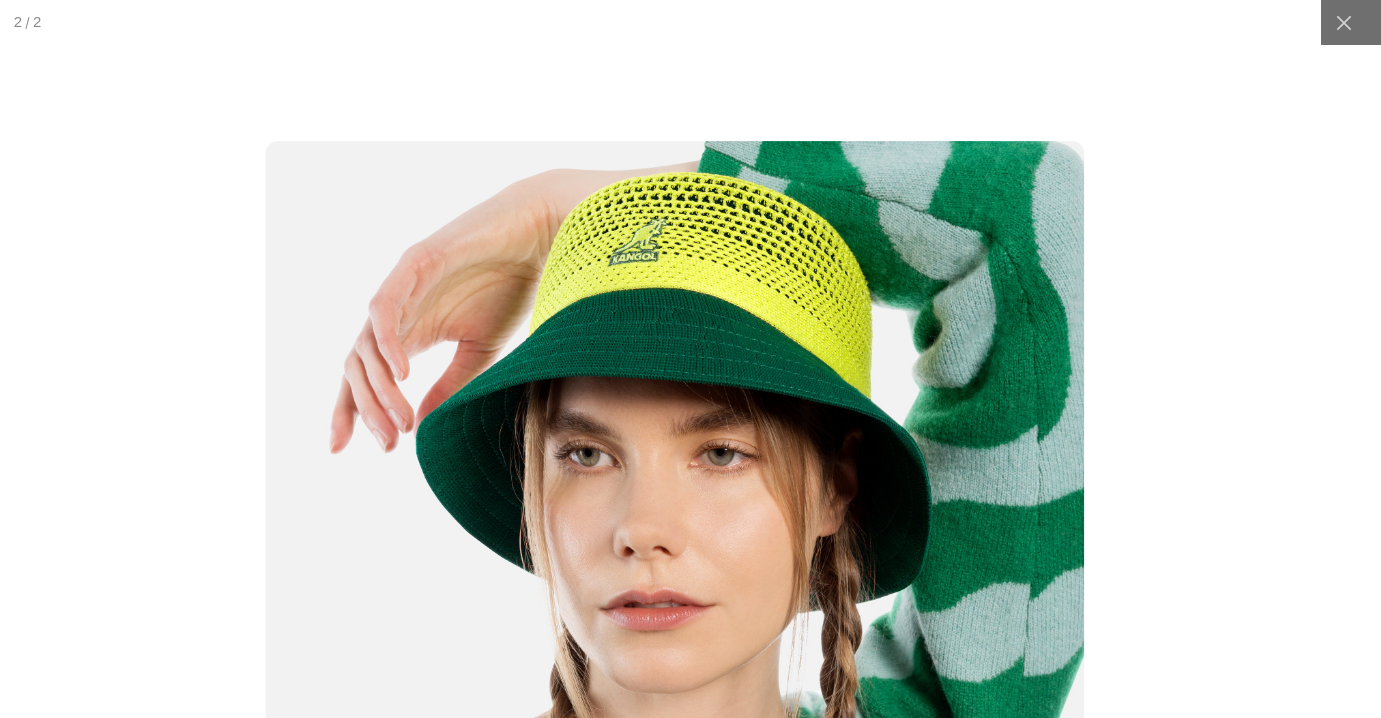 click at bounding box center (674, 653) 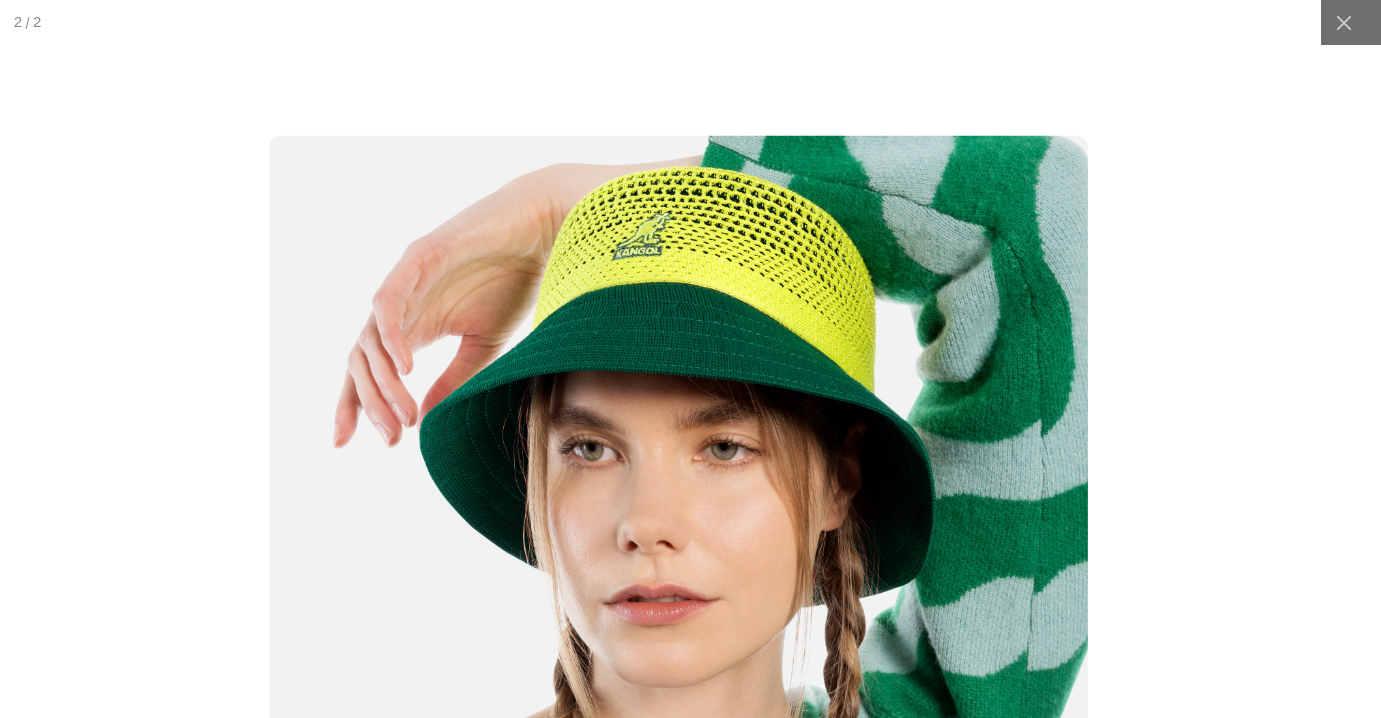 scroll, scrollTop: 0, scrollLeft: 412, axis: horizontal 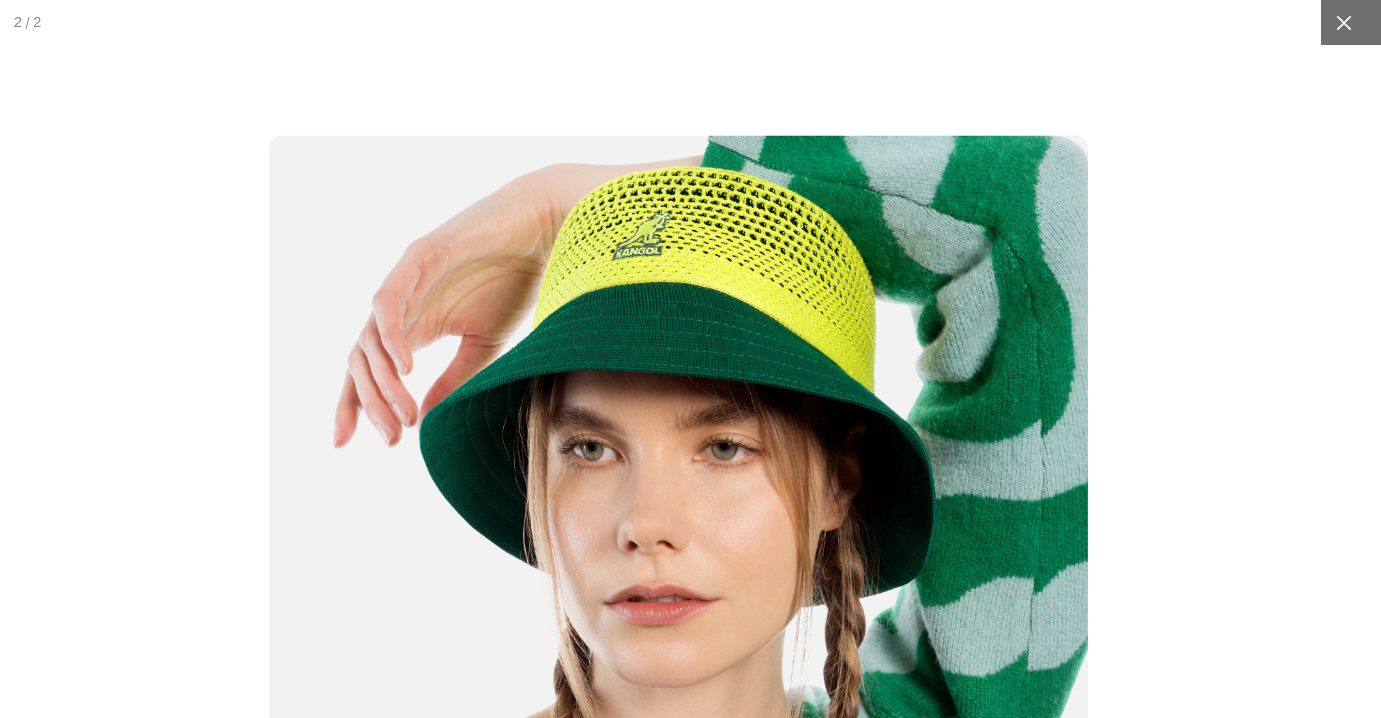 click 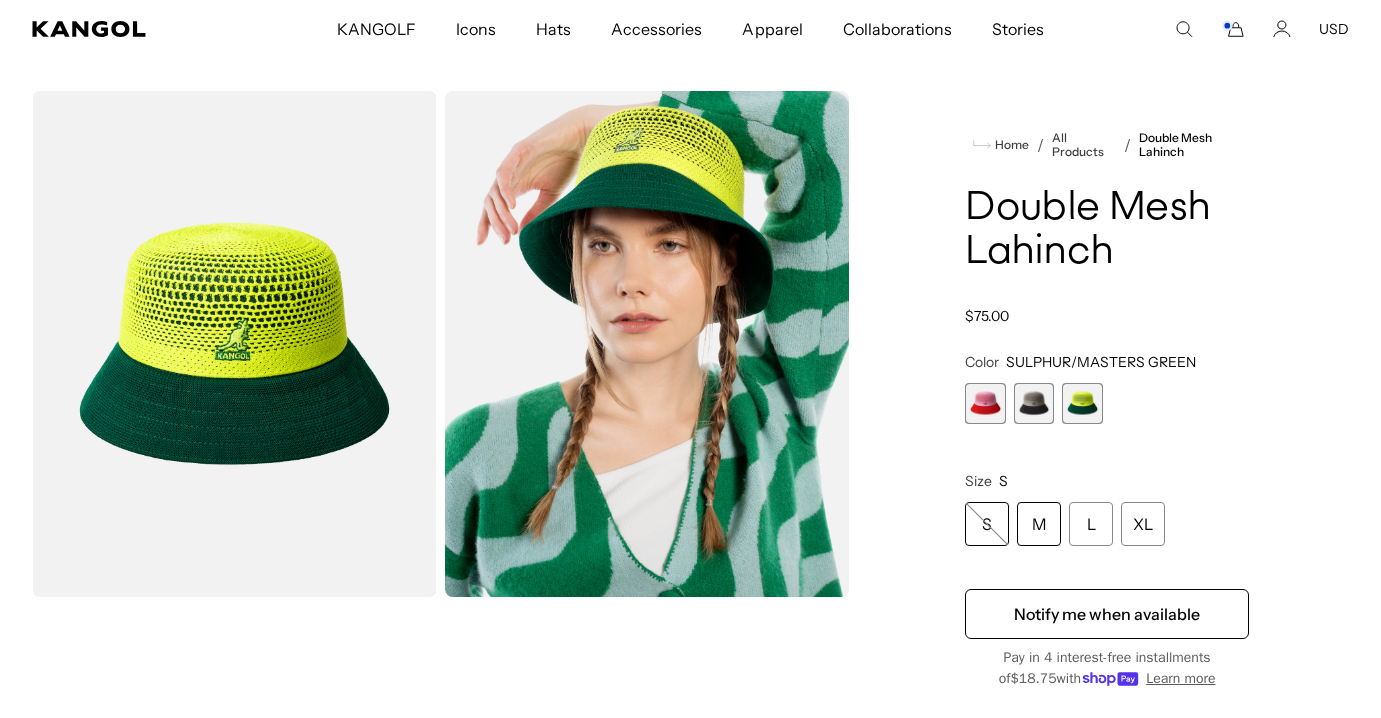scroll, scrollTop: 0, scrollLeft: 0, axis: both 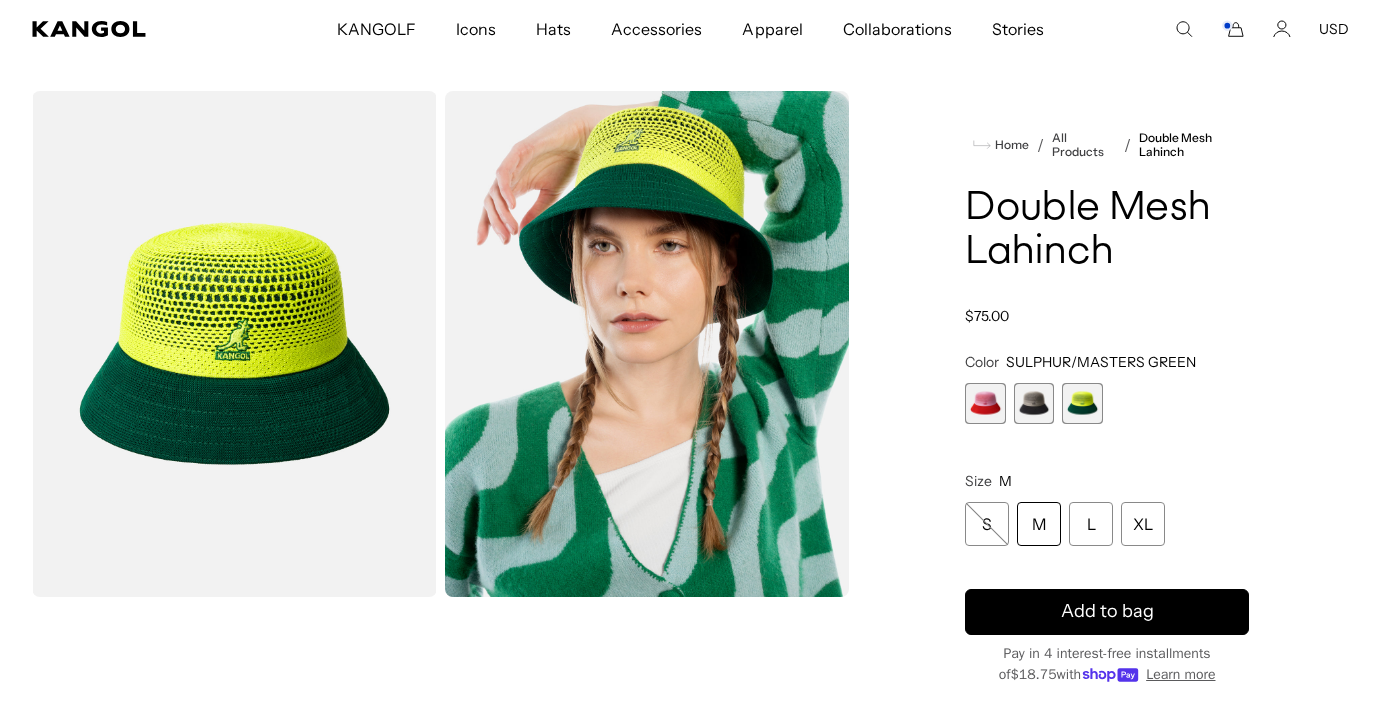click at bounding box center [985, 403] 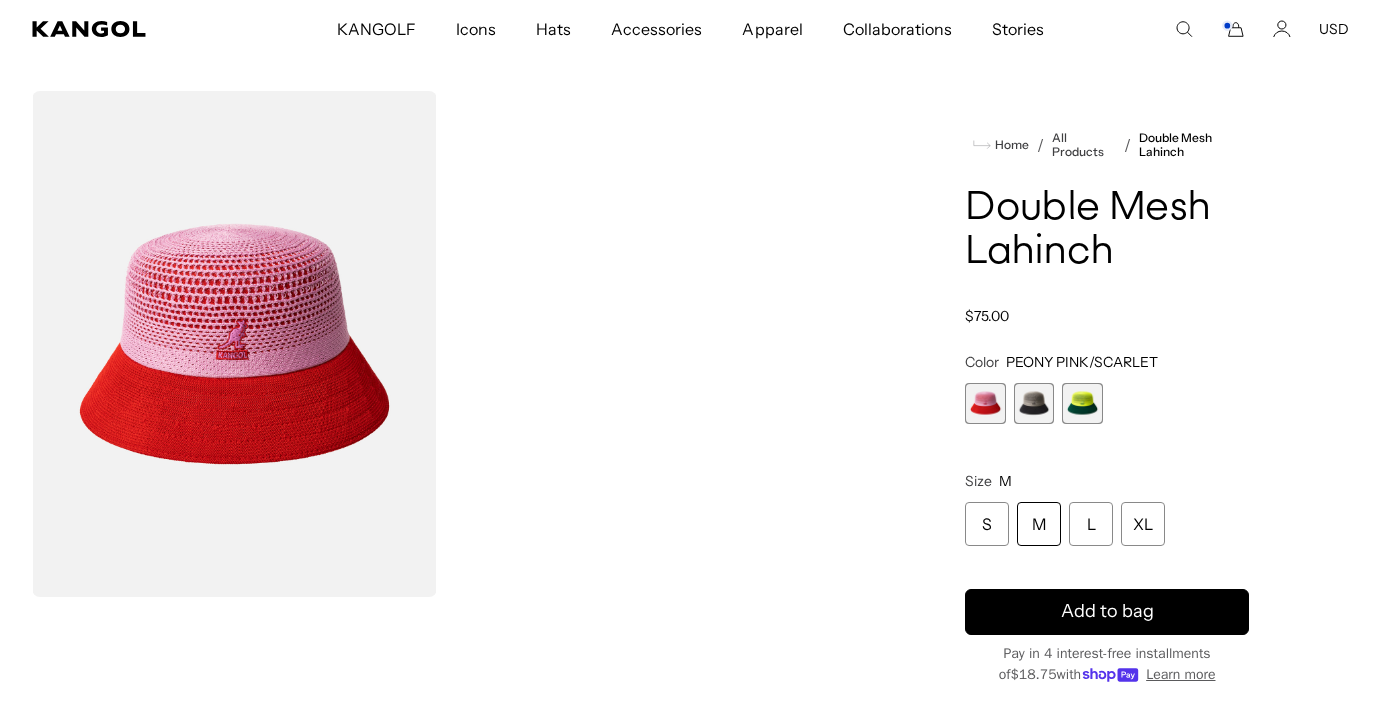 scroll, scrollTop: 0, scrollLeft: 412, axis: horizontal 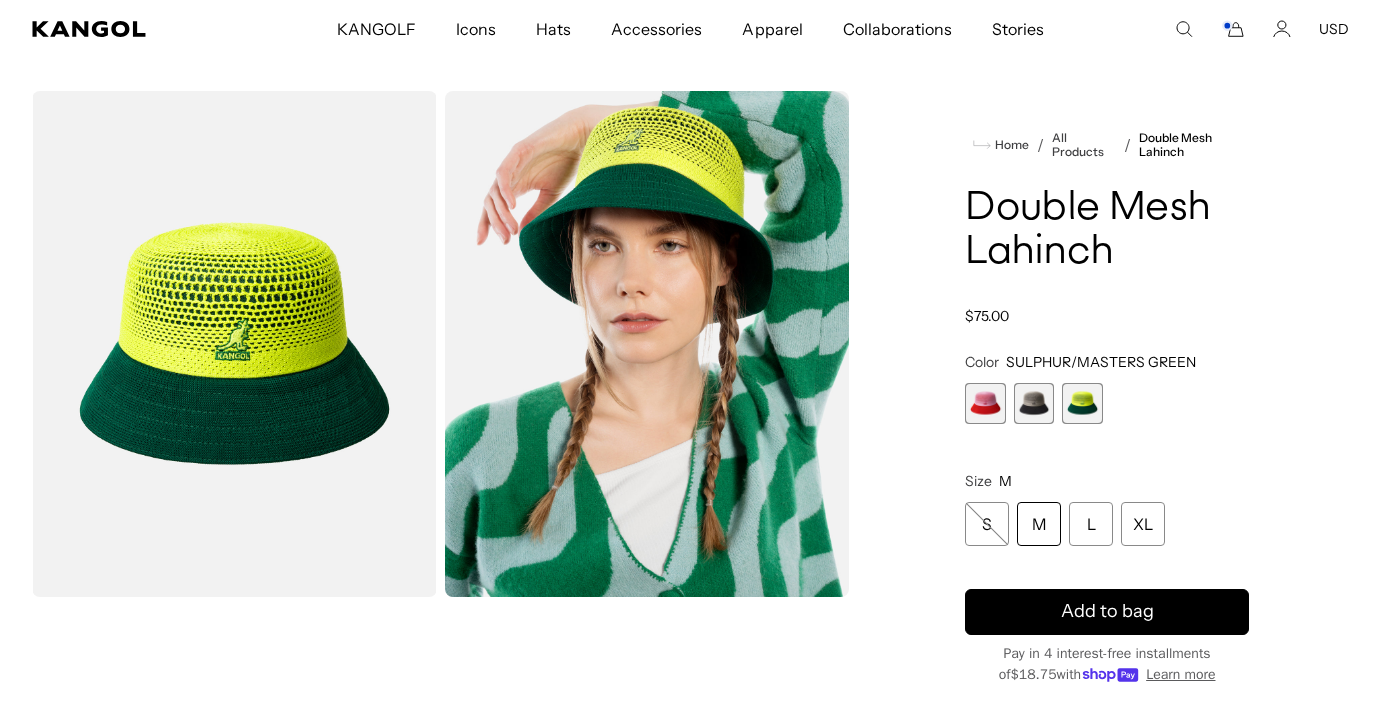 click on "M" at bounding box center (1039, 524) 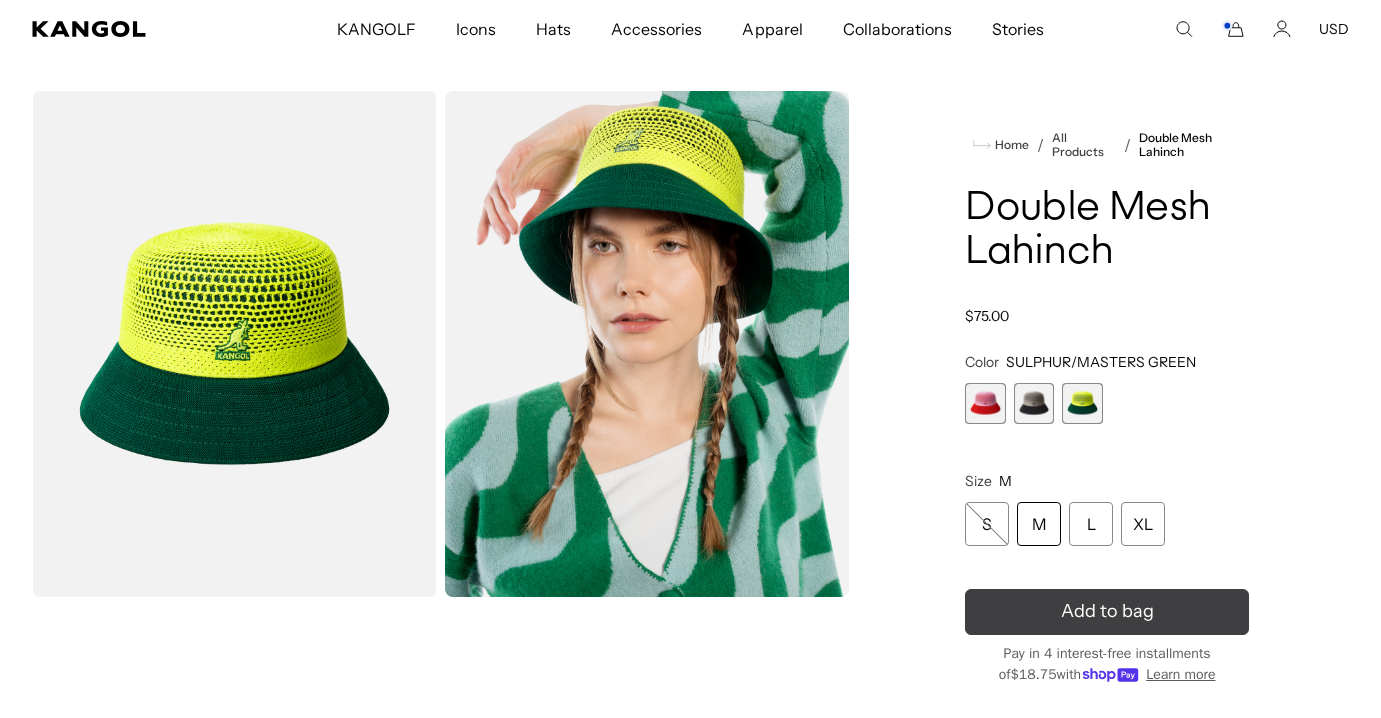 scroll, scrollTop: 0, scrollLeft: 0, axis: both 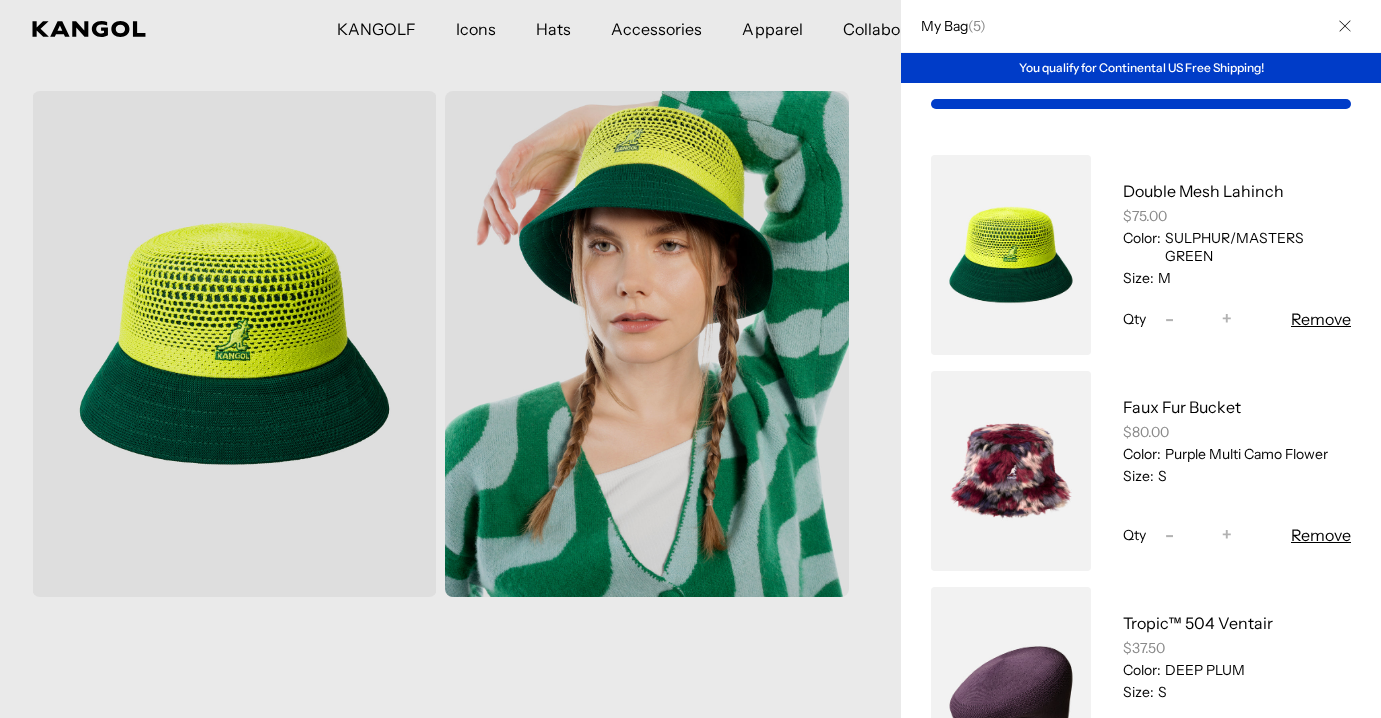 click at bounding box center (690, 359) 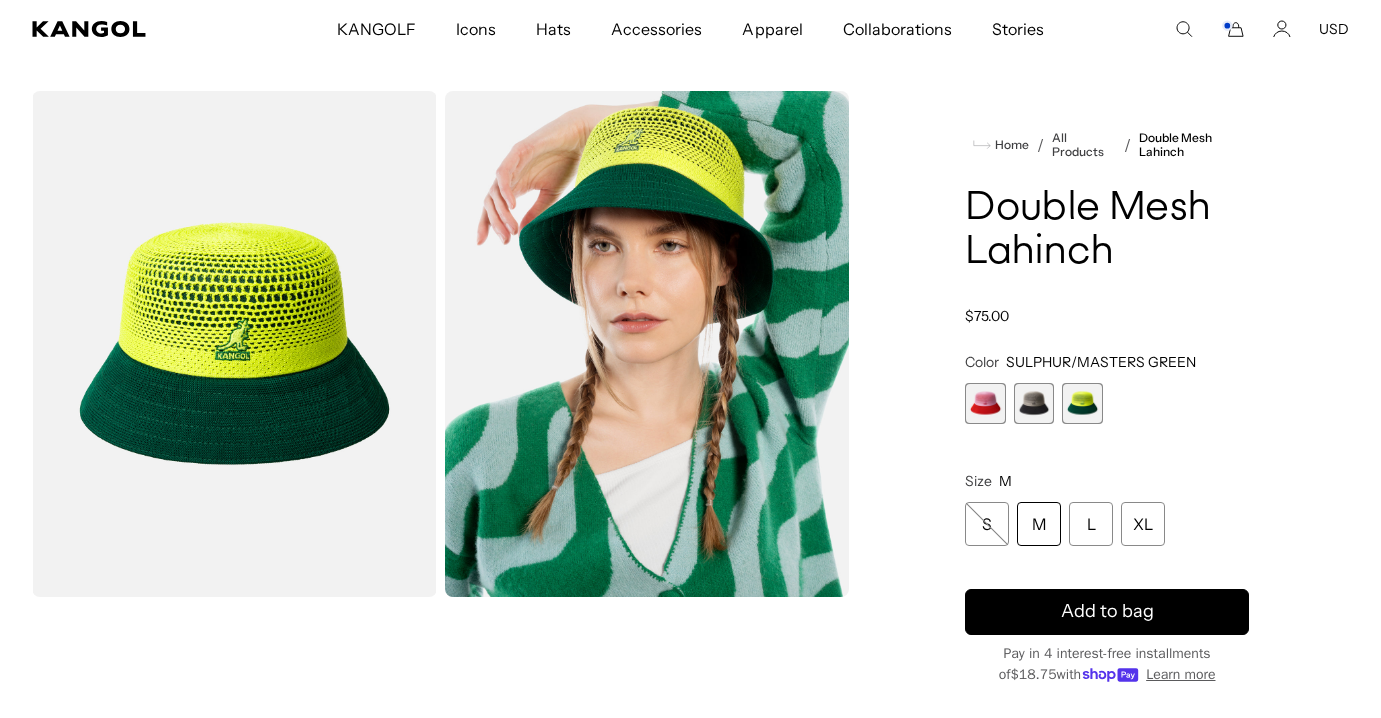 scroll, scrollTop: 0, scrollLeft: 412, axis: horizontal 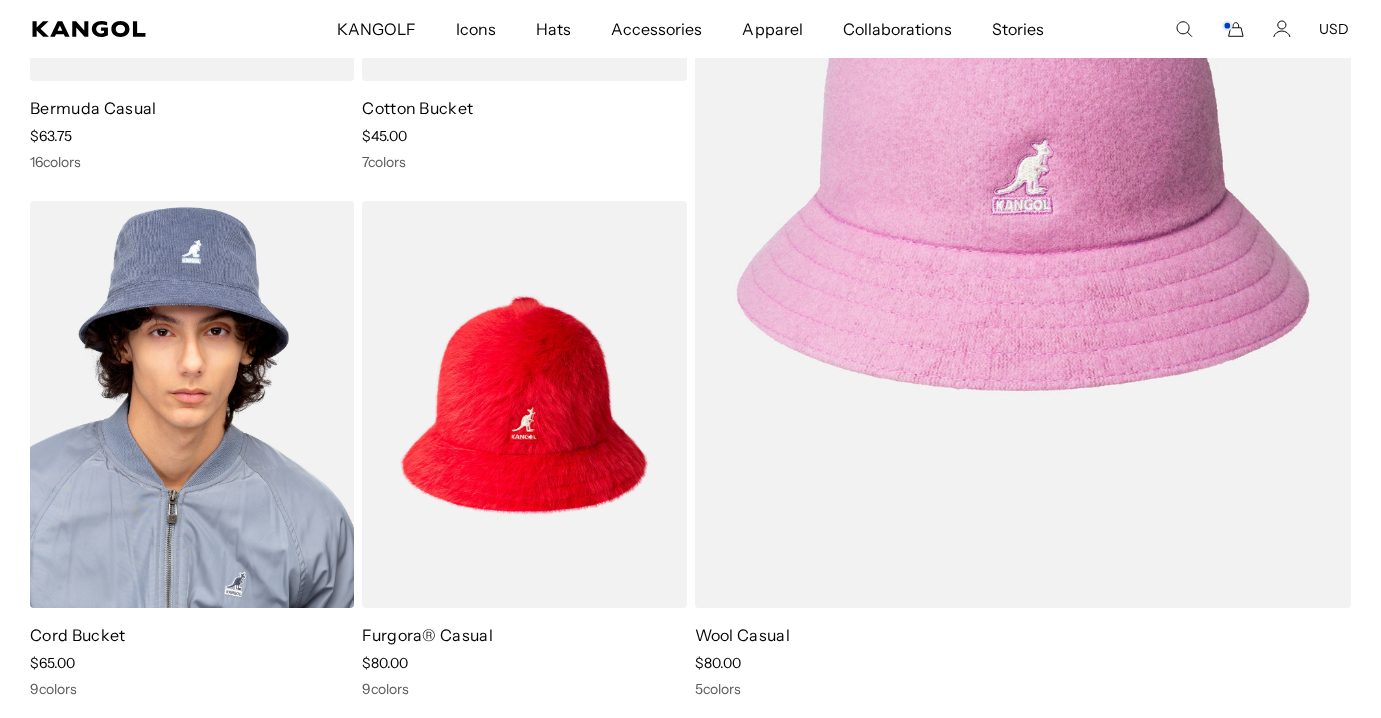click at bounding box center (192, 404) 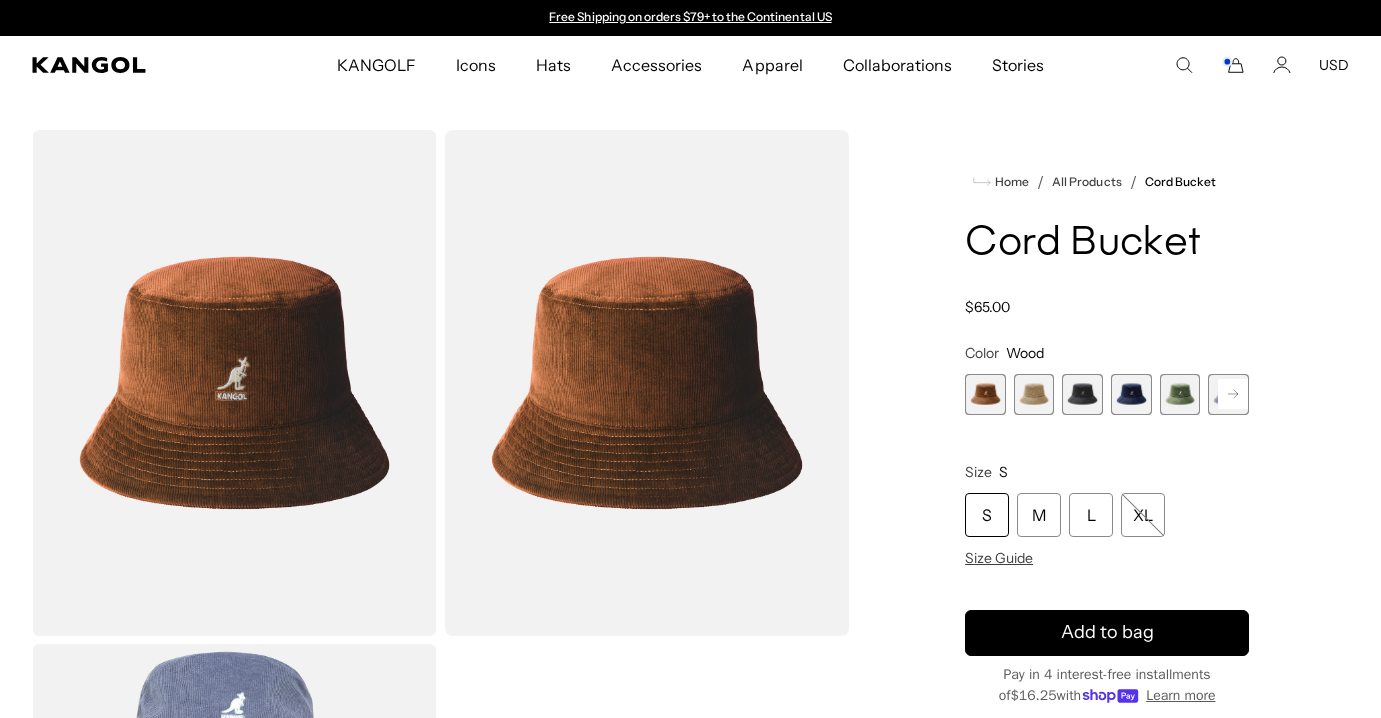 scroll, scrollTop: 0, scrollLeft: 0, axis: both 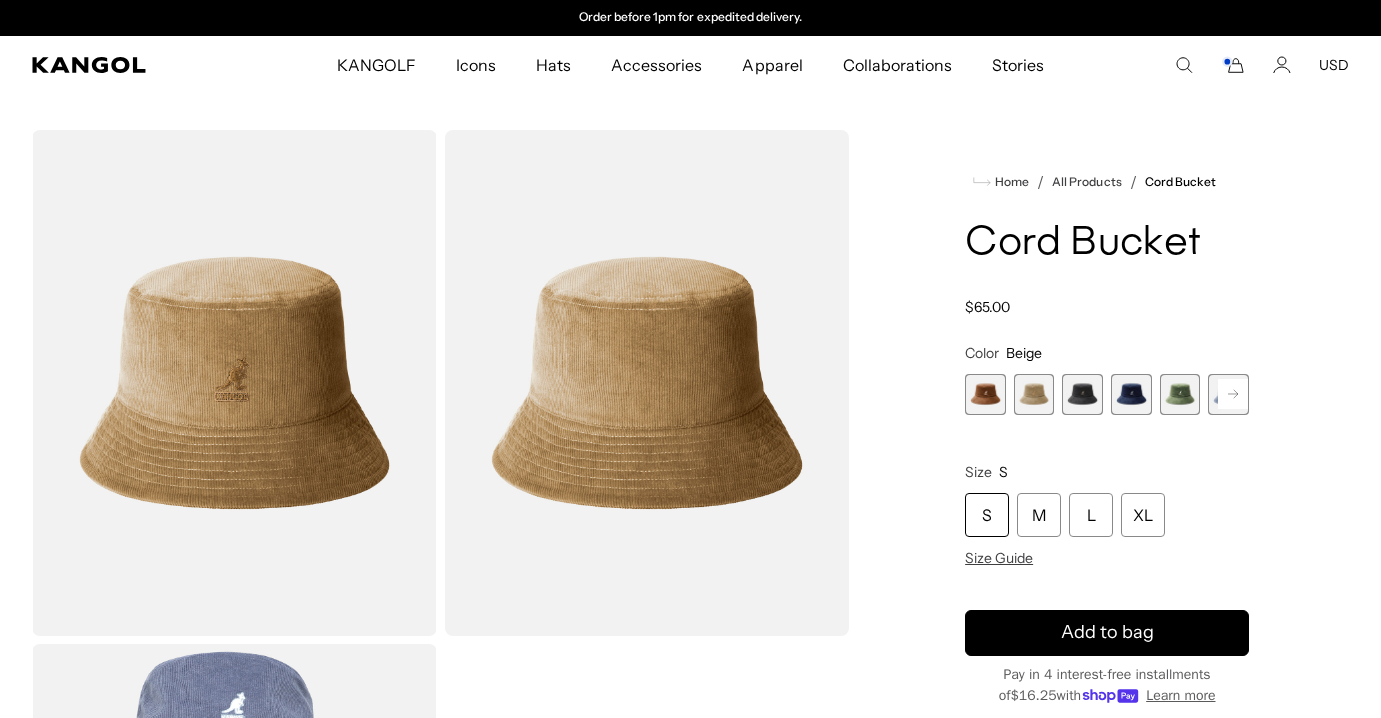 click at bounding box center [1082, 394] 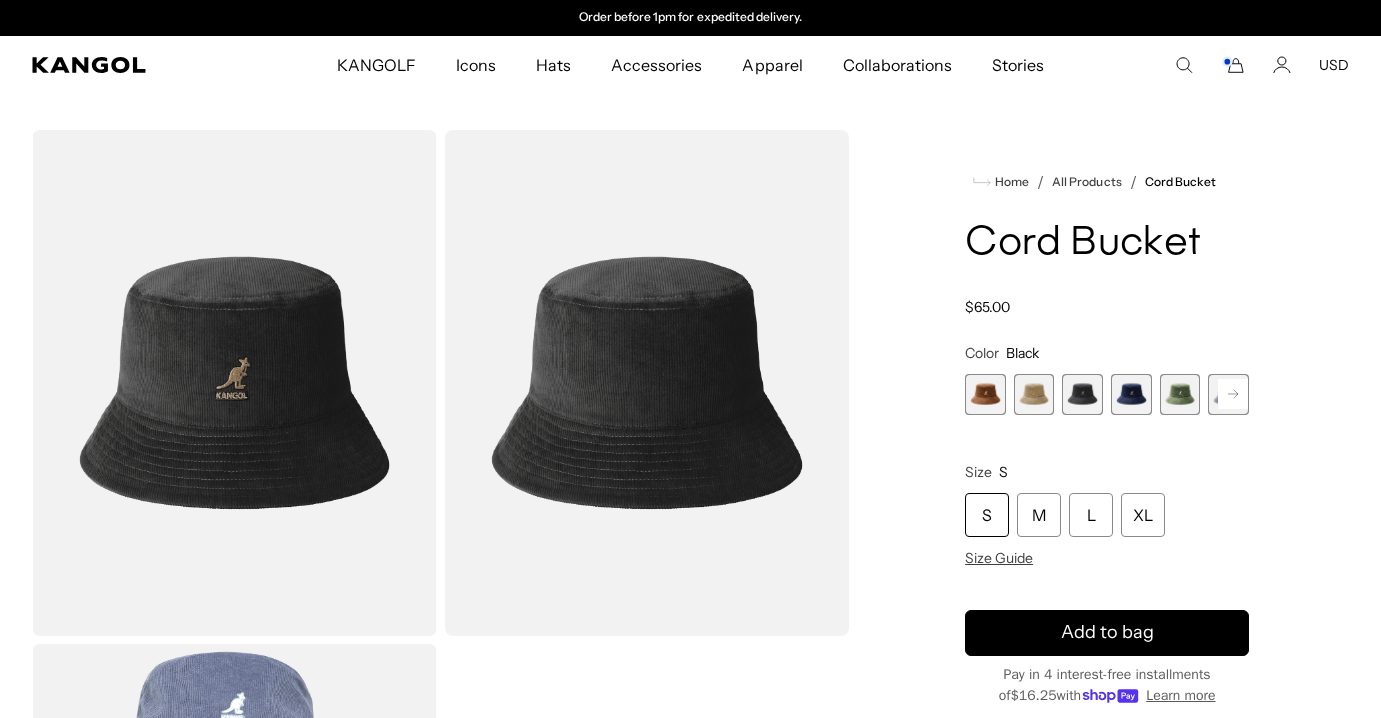 click 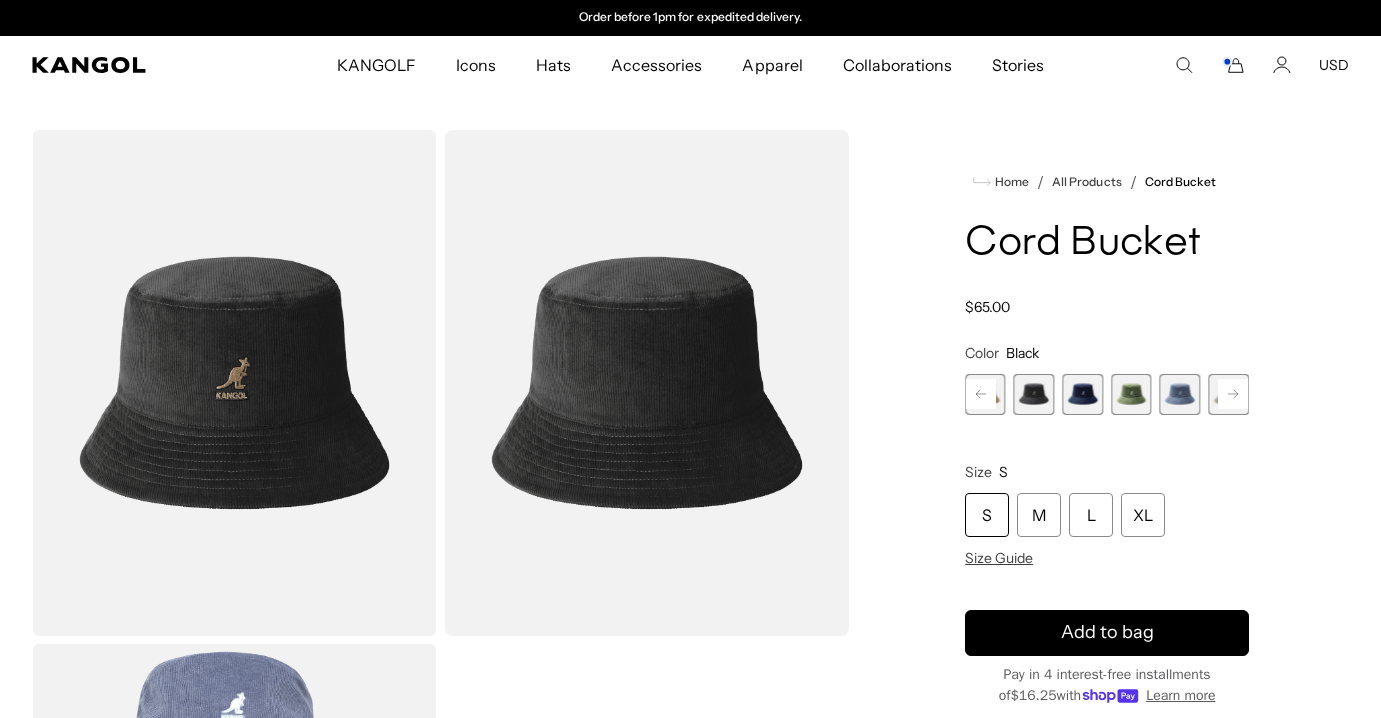 click 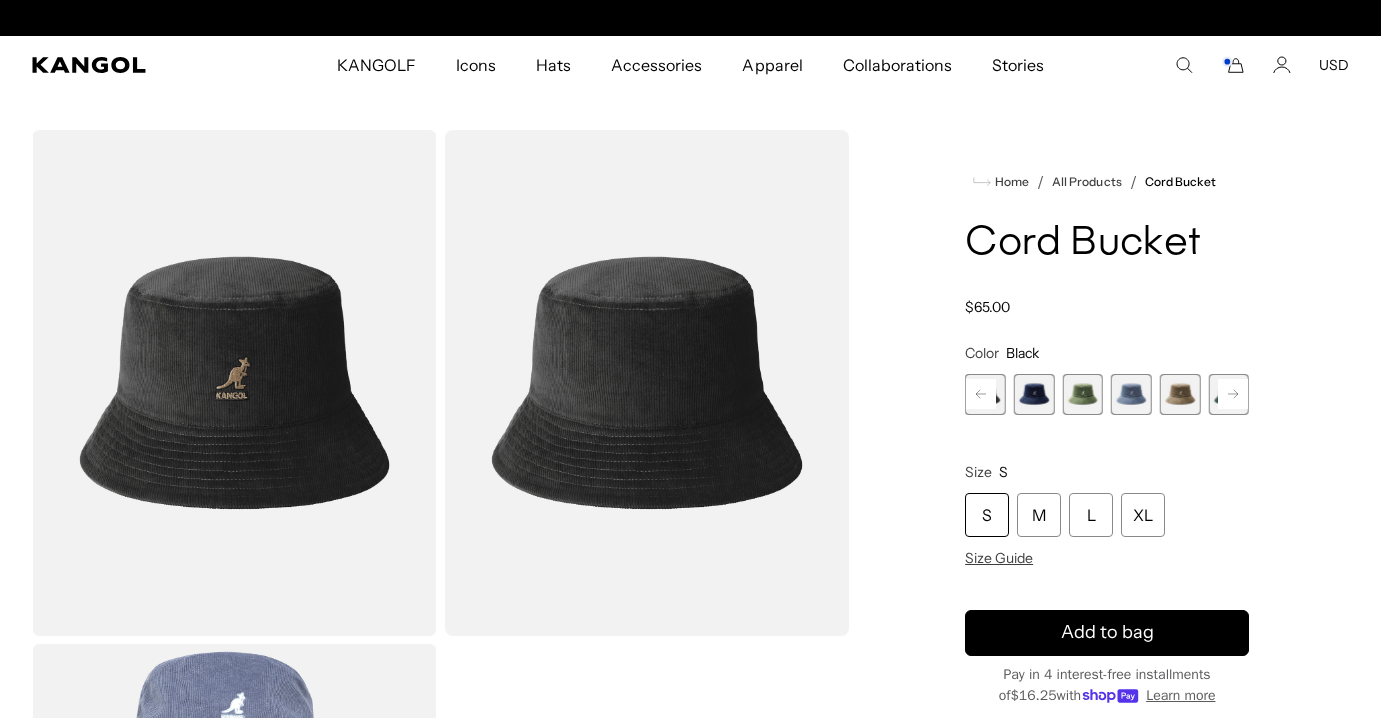 click 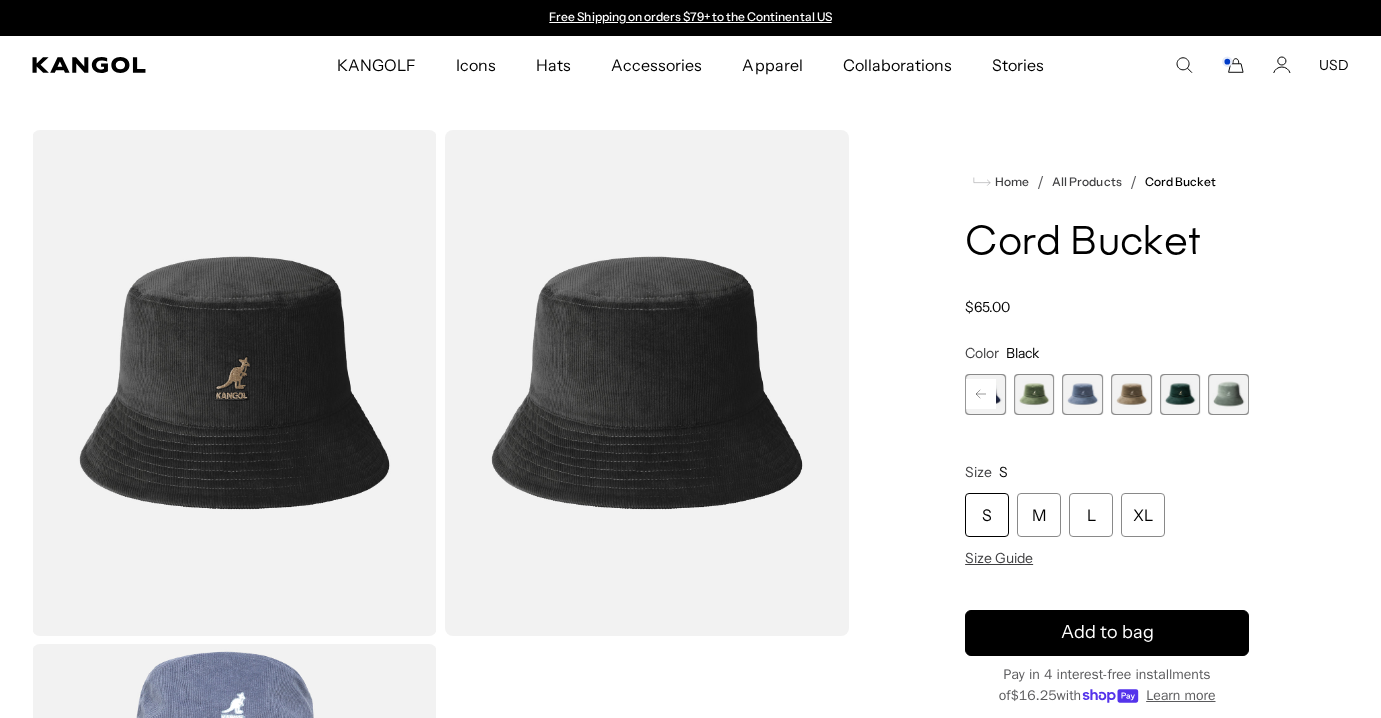 click on "Previous
Next
Wood
Variant sold out or unavailable
Beige
Variant sold out or unavailable
Black
Variant sold out or unavailable
Navy
Variant sold out or unavailable
Olive
Variant sold out or unavailable
Denim Blue
Variant sold out or unavailable
Nickel" at bounding box center [1107, 394] 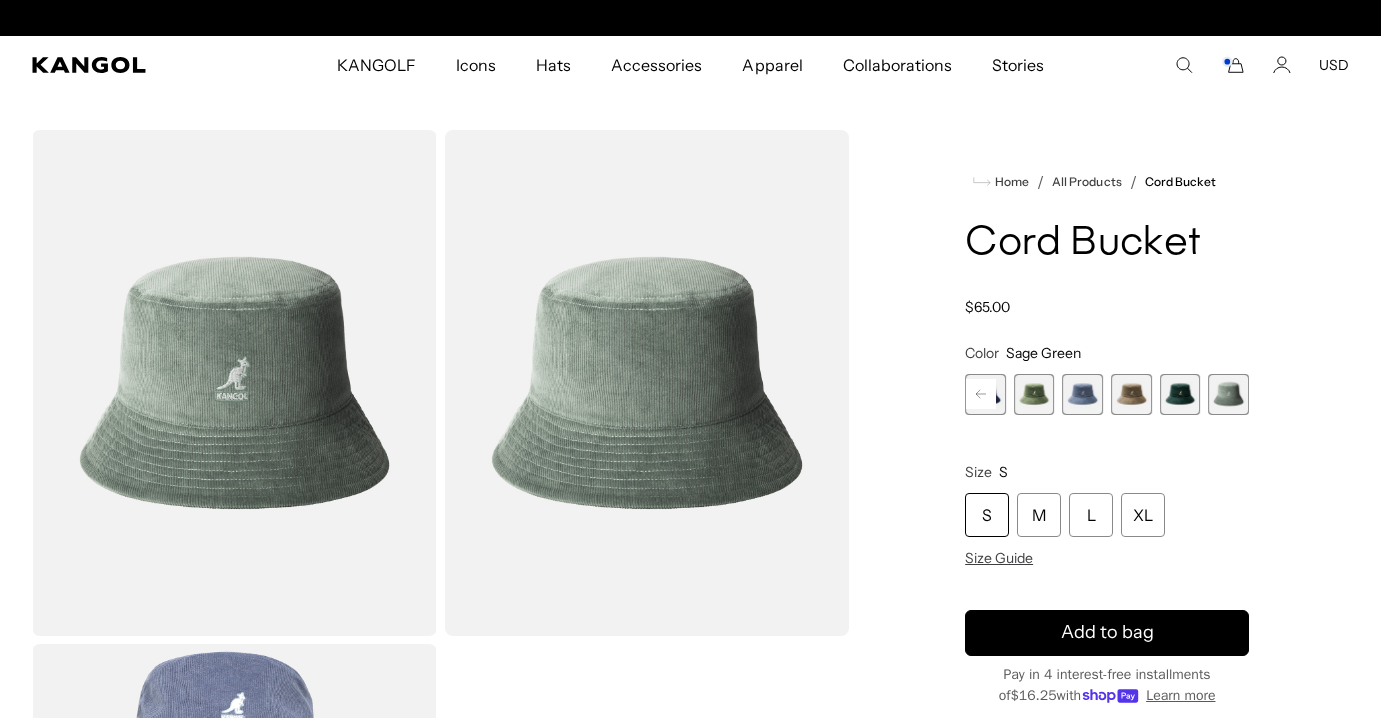 scroll, scrollTop: 0, scrollLeft: 412, axis: horizontal 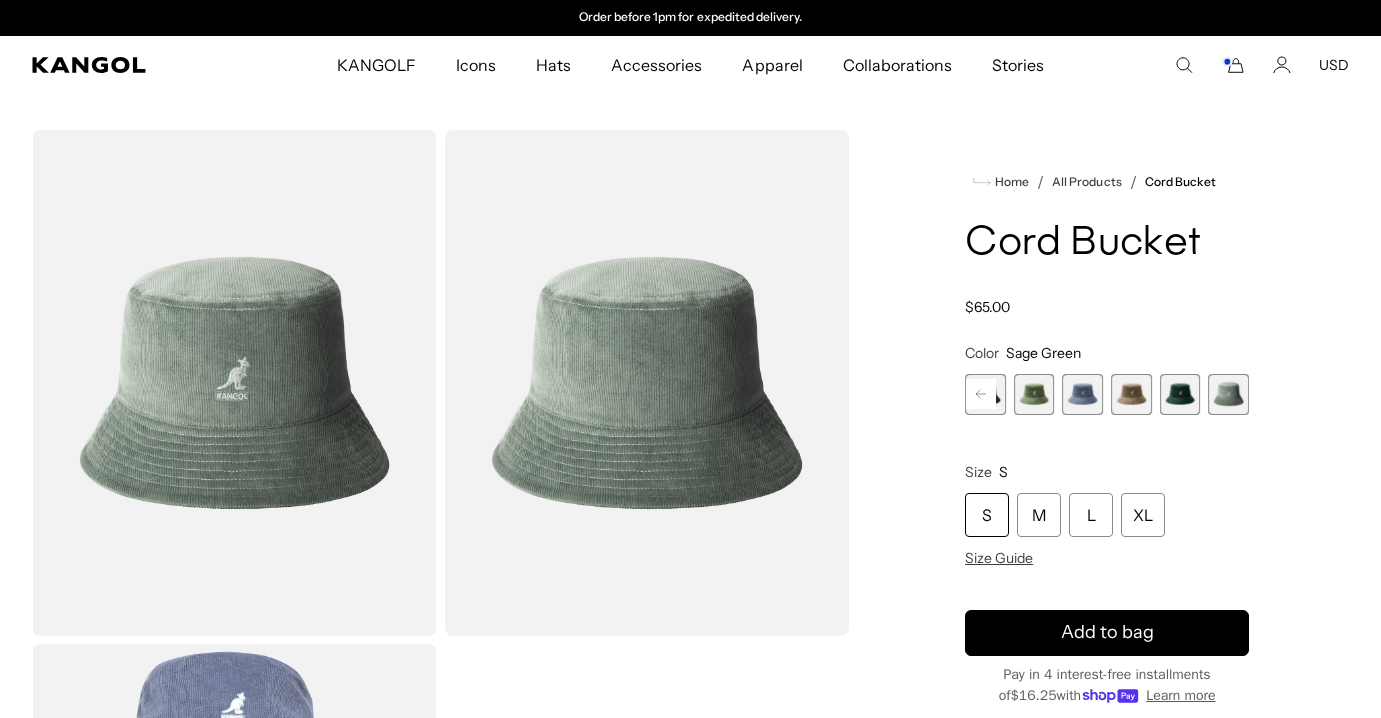 click at bounding box center (1180, 394) 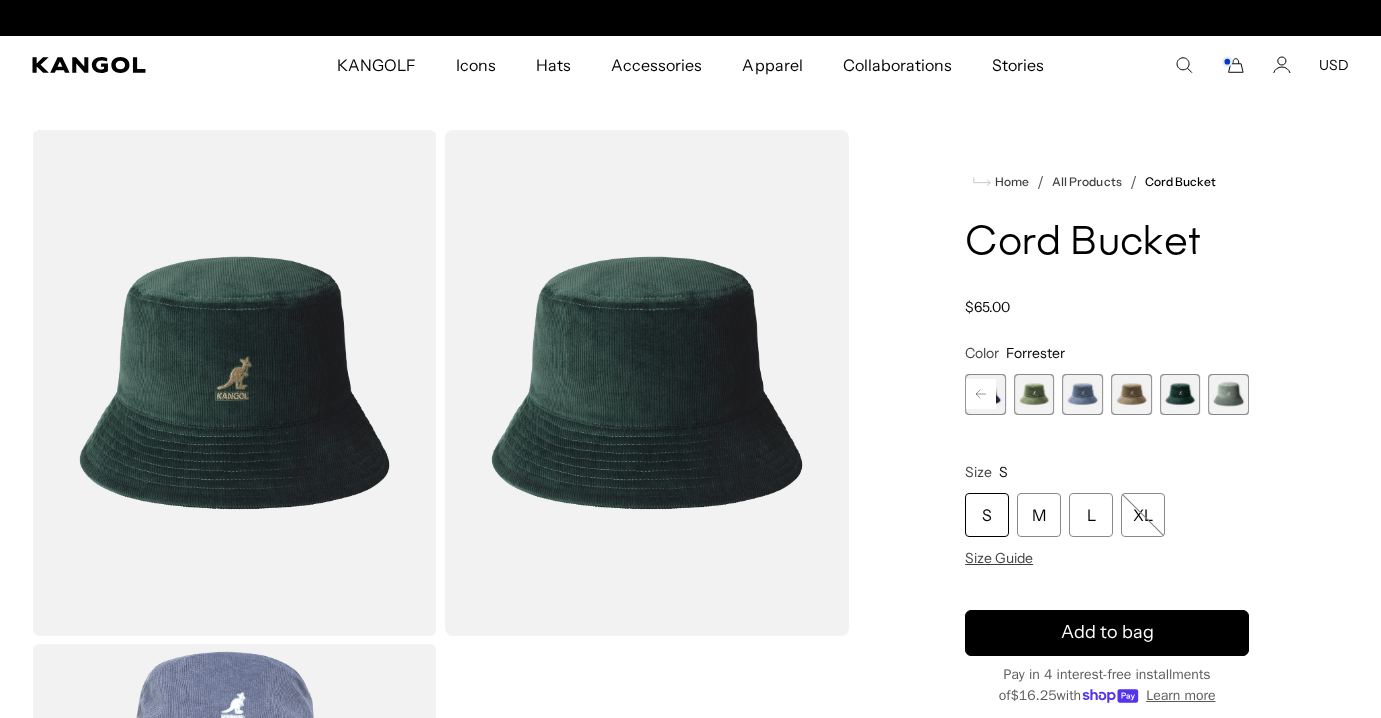 scroll, scrollTop: 0, scrollLeft: 412, axis: horizontal 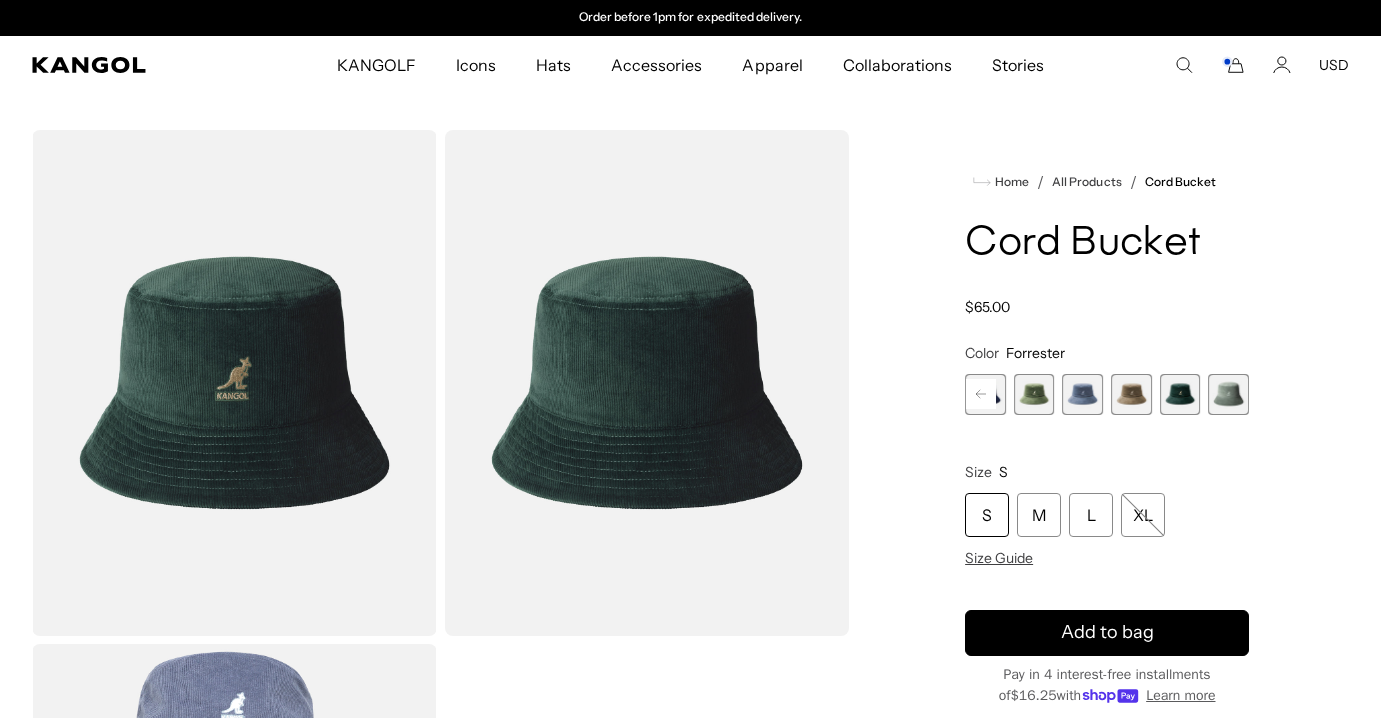 click at bounding box center (1131, 394) 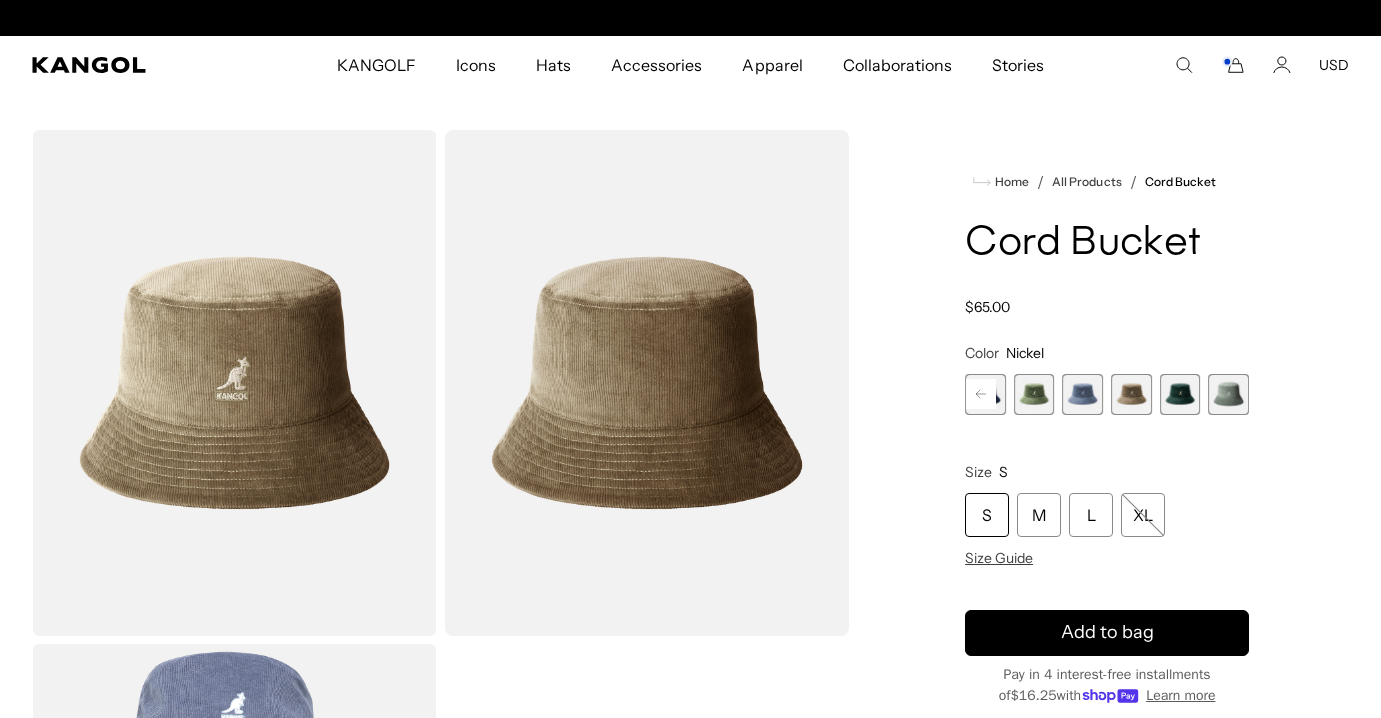 scroll, scrollTop: 0, scrollLeft: 0, axis: both 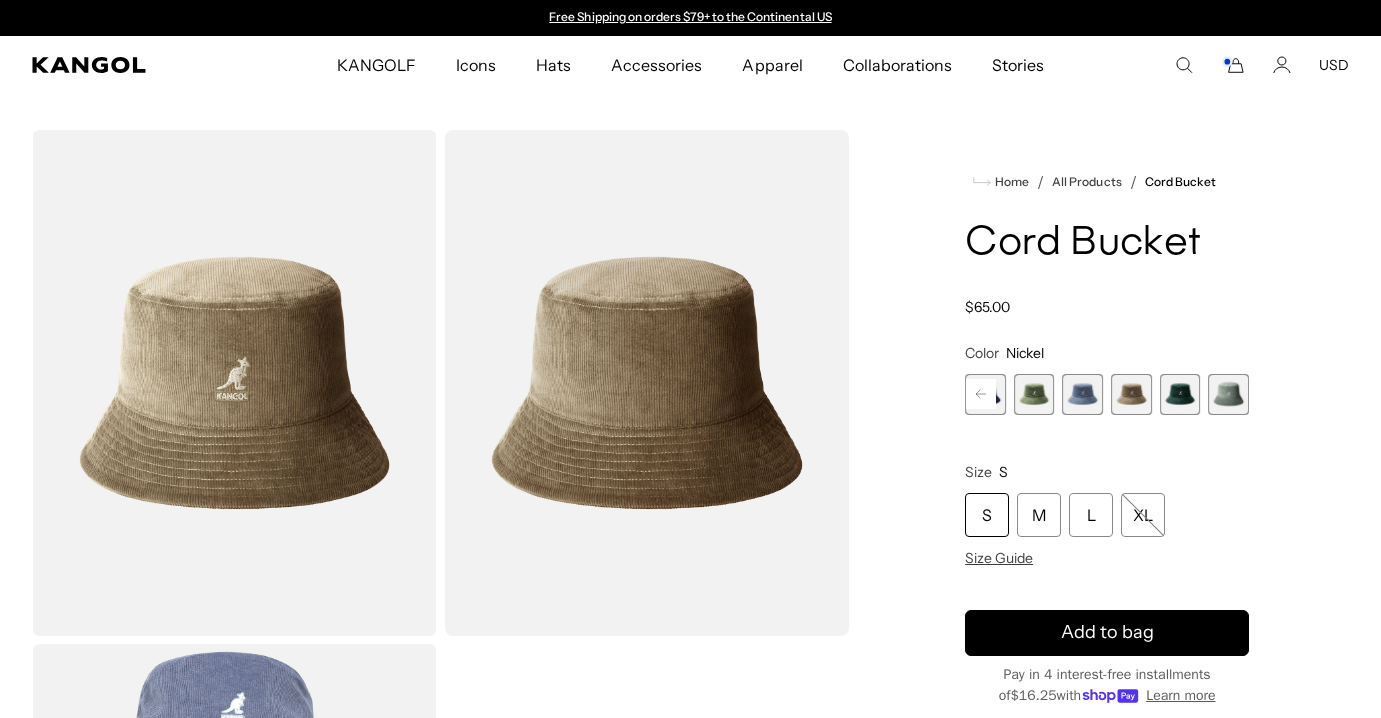 click at bounding box center [1082, 394] 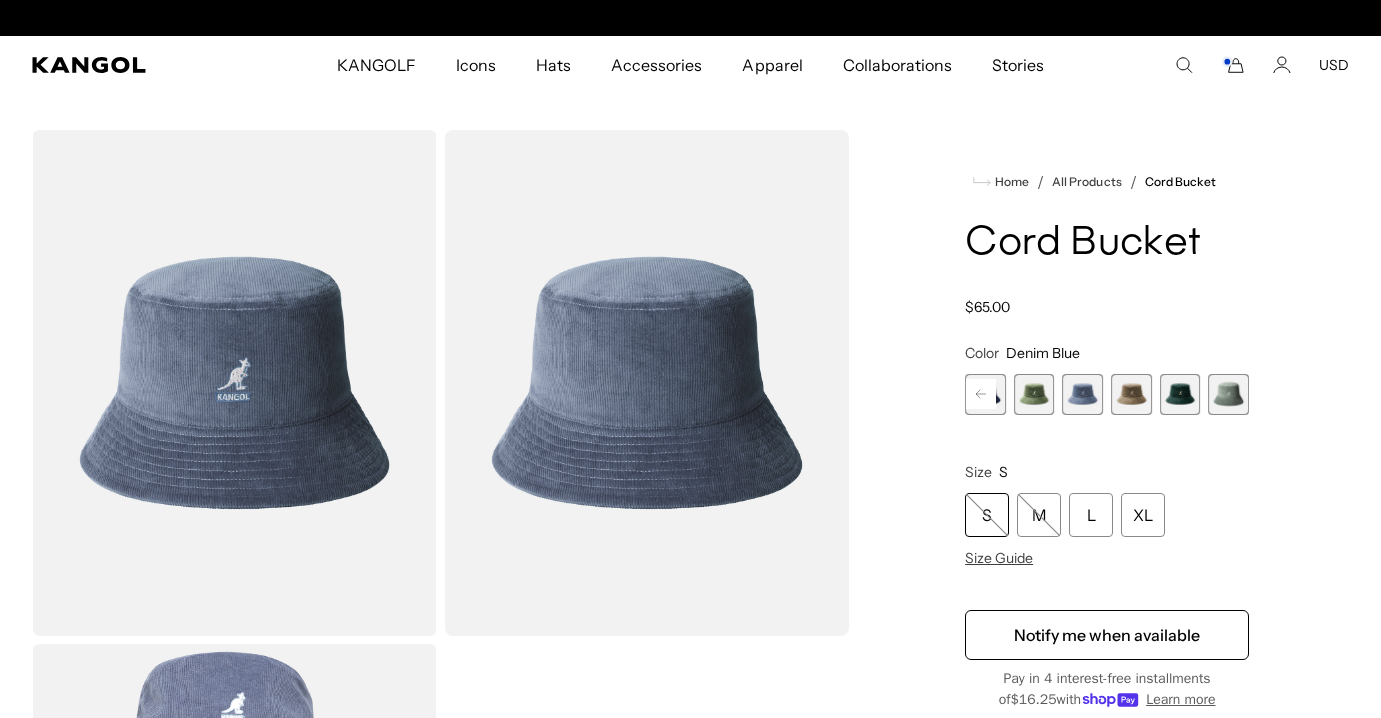 scroll, scrollTop: 0, scrollLeft: 412, axis: horizontal 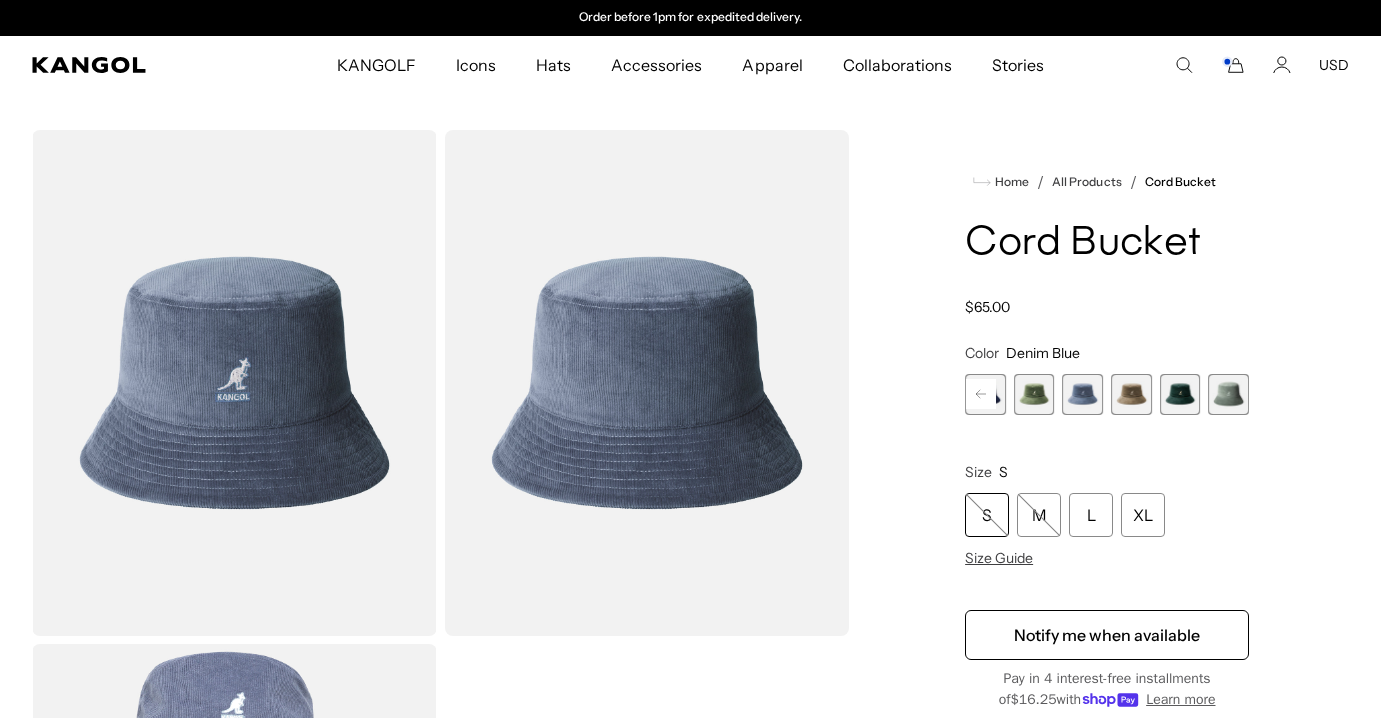 click at bounding box center (1034, 394) 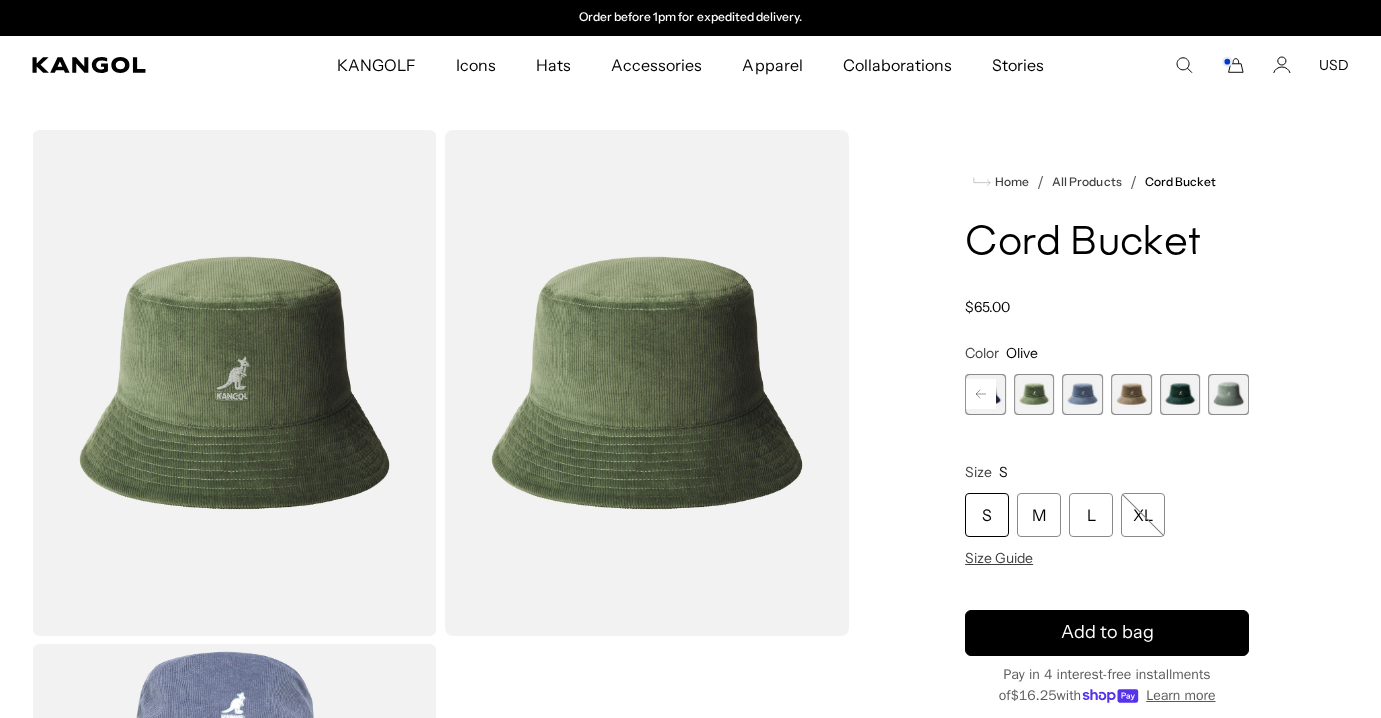 click 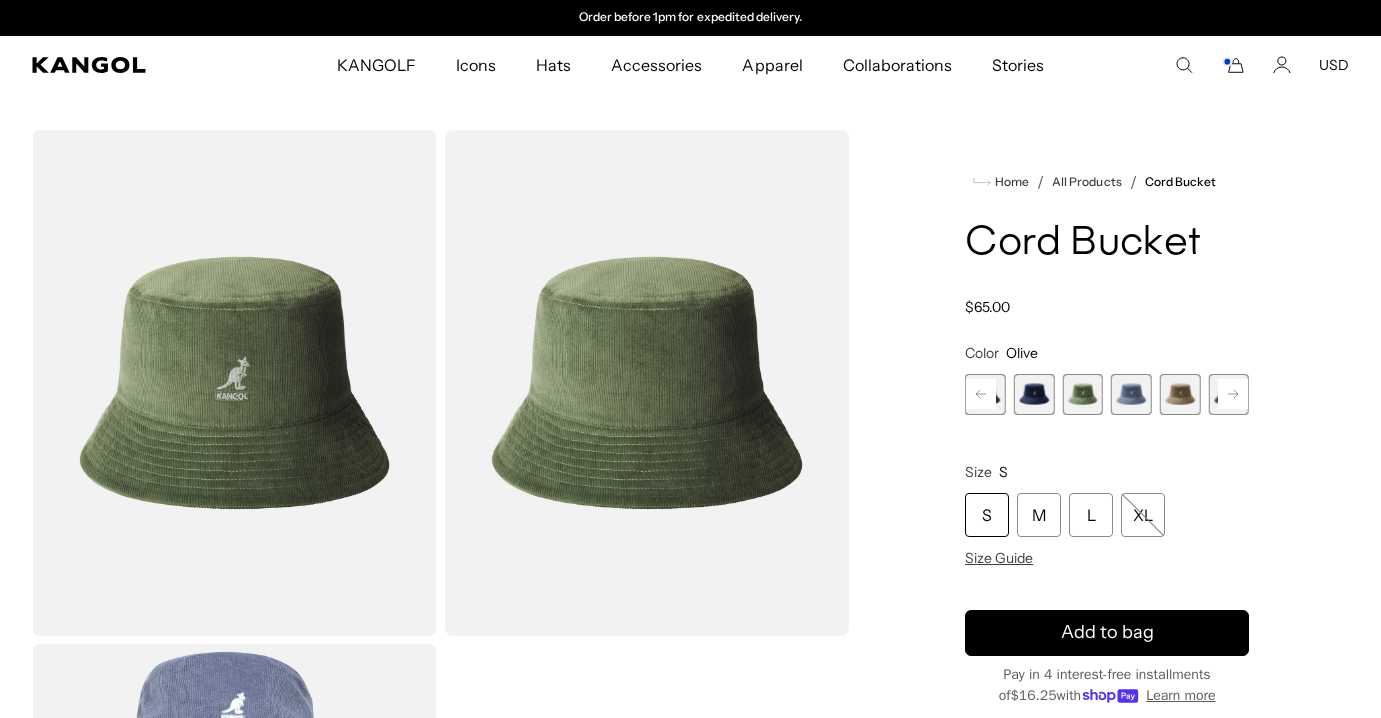 click at bounding box center [1034, 394] 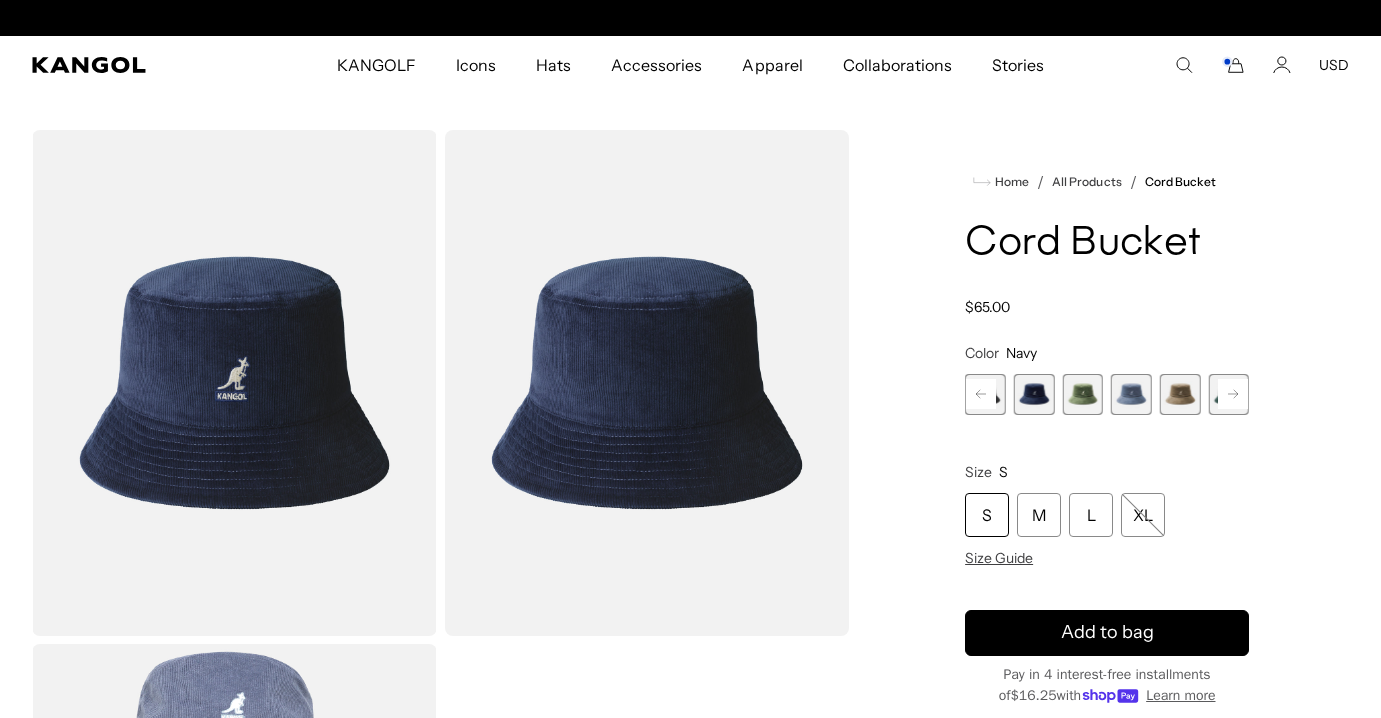 scroll, scrollTop: 0, scrollLeft: 0, axis: both 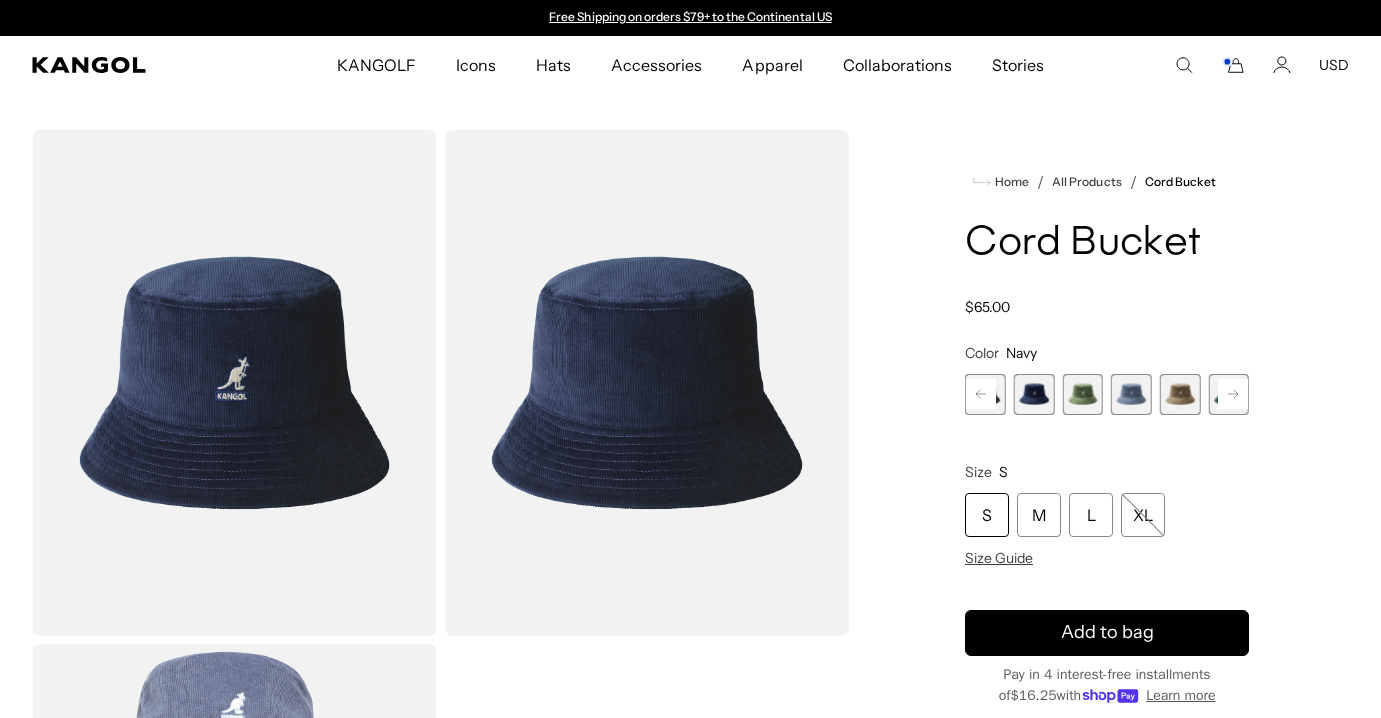click at bounding box center (985, 394) 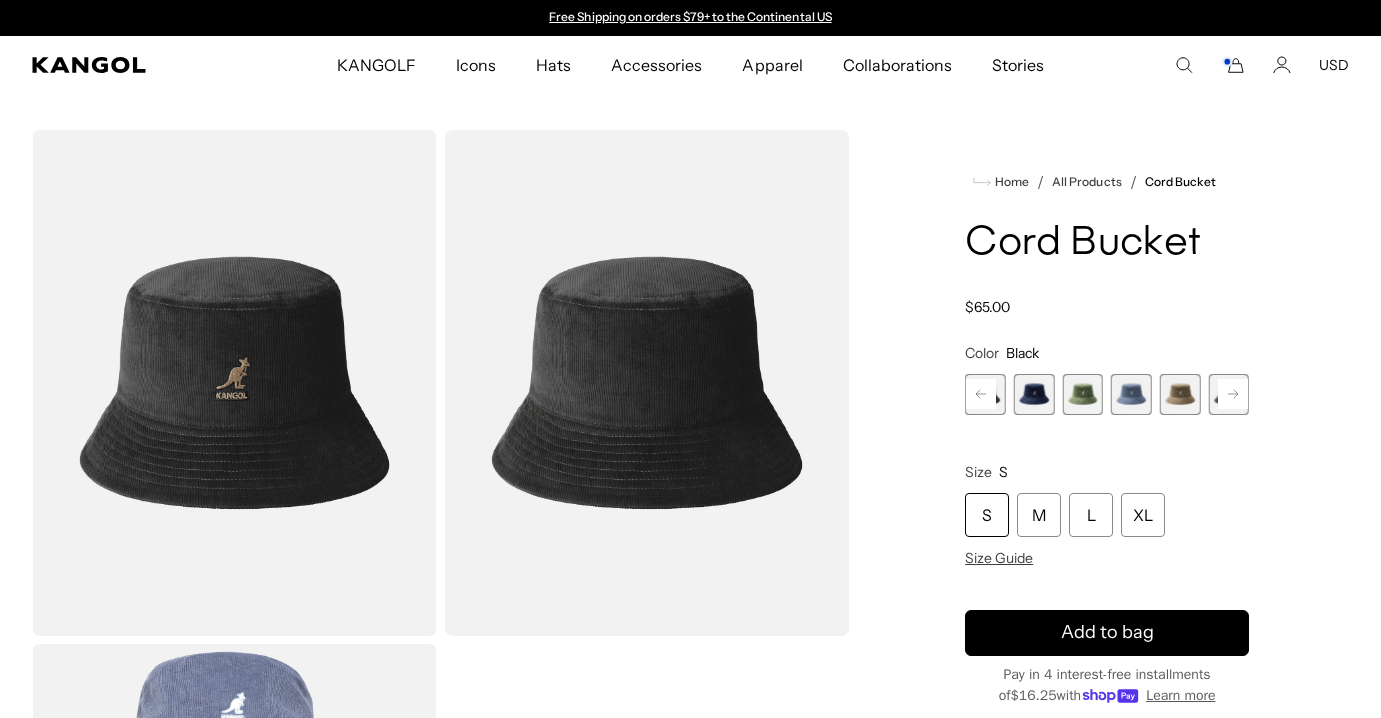 click 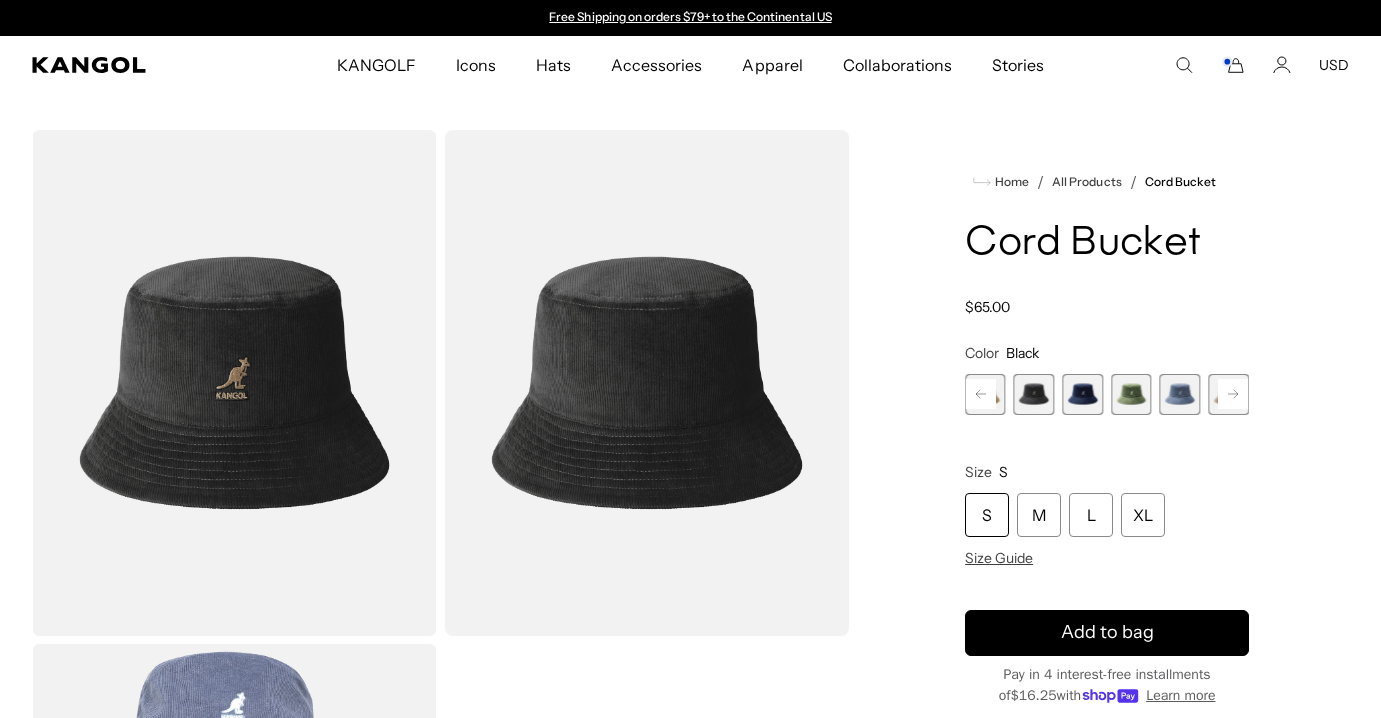 click 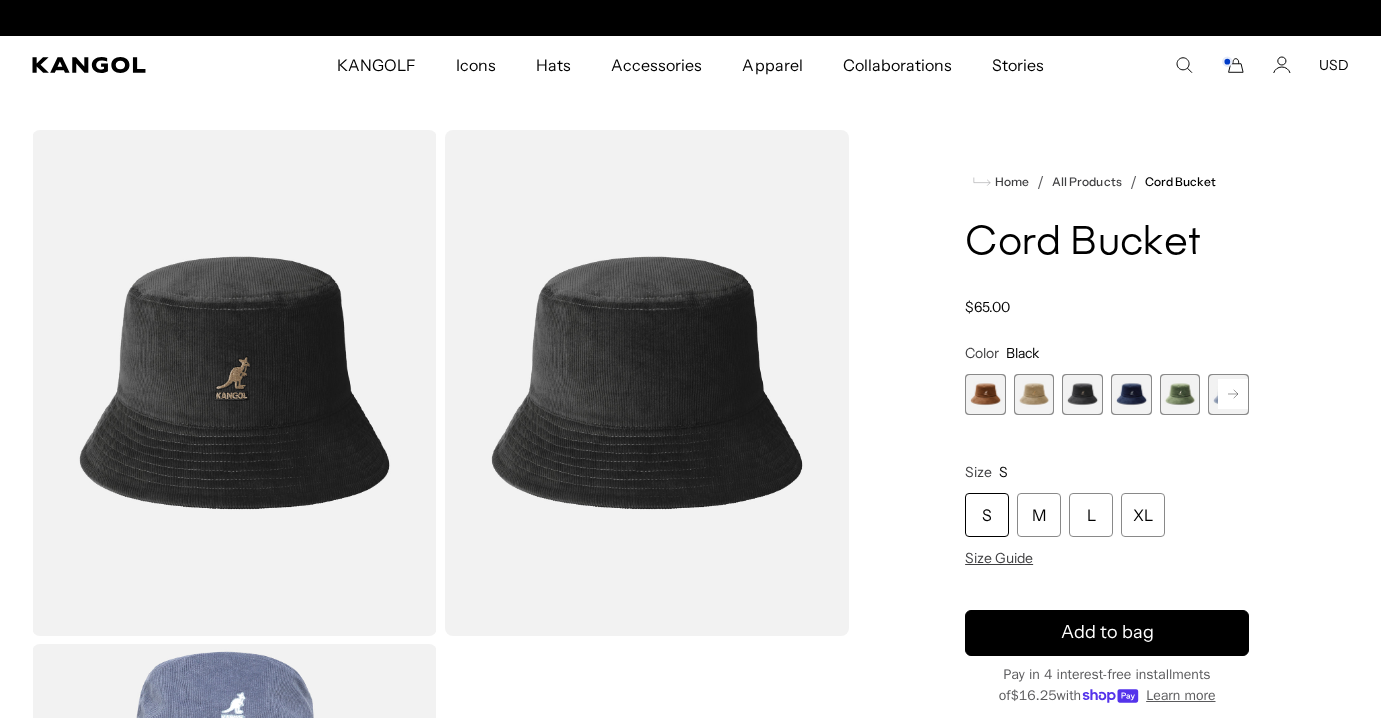 scroll, scrollTop: 0, scrollLeft: 412, axis: horizontal 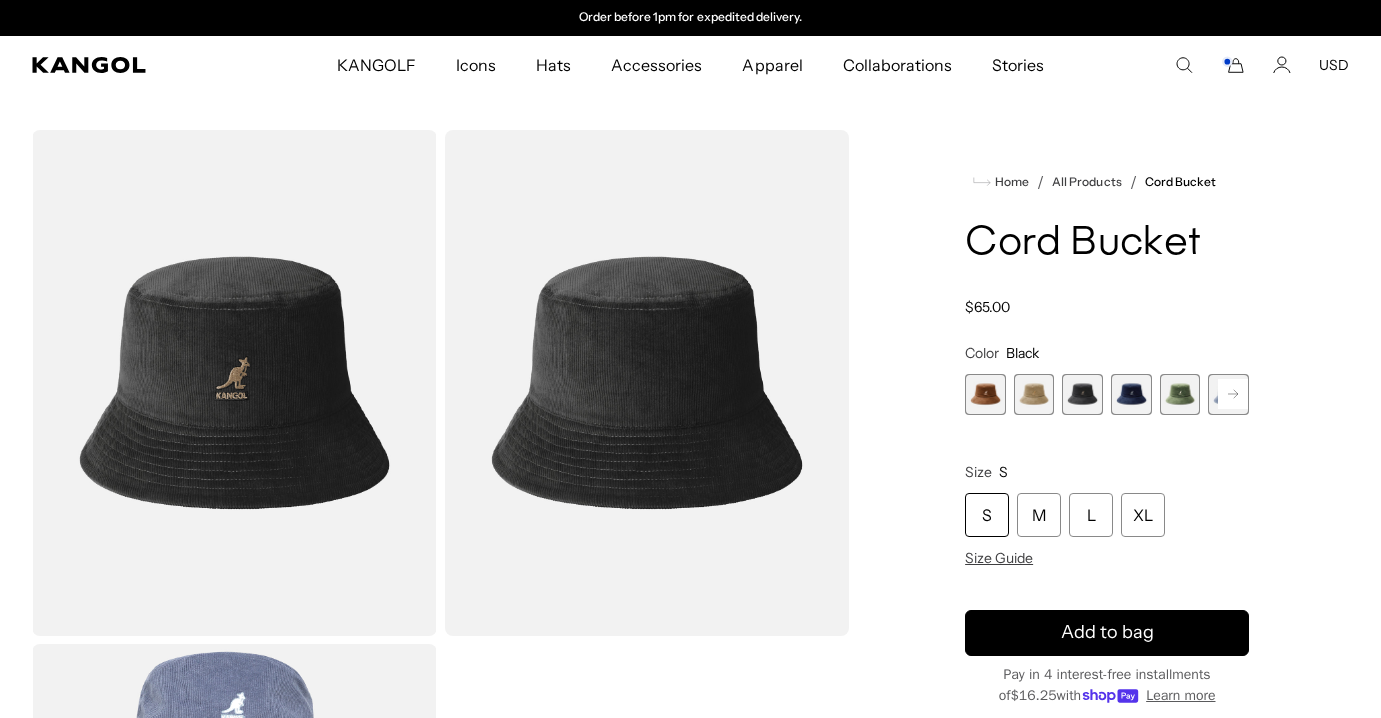 click at bounding box center [1034, 394] 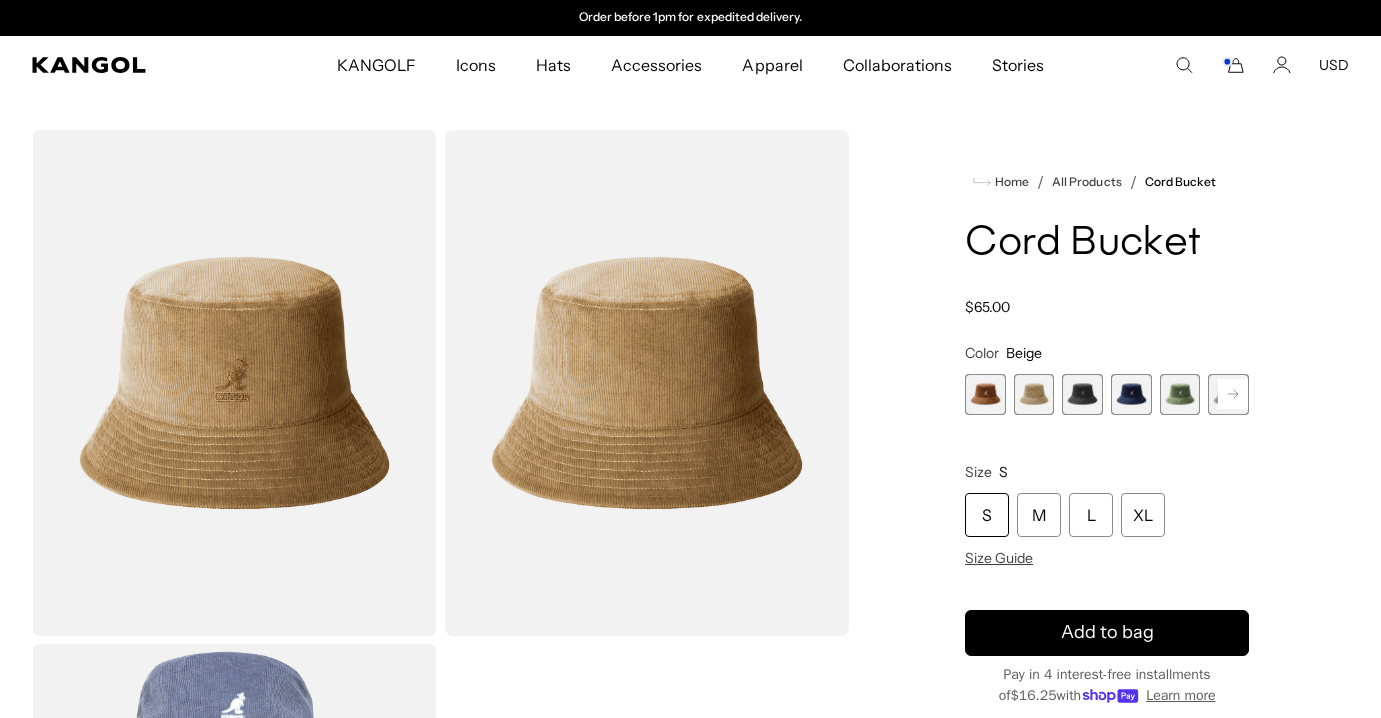 click at bounding box center [985, 394] 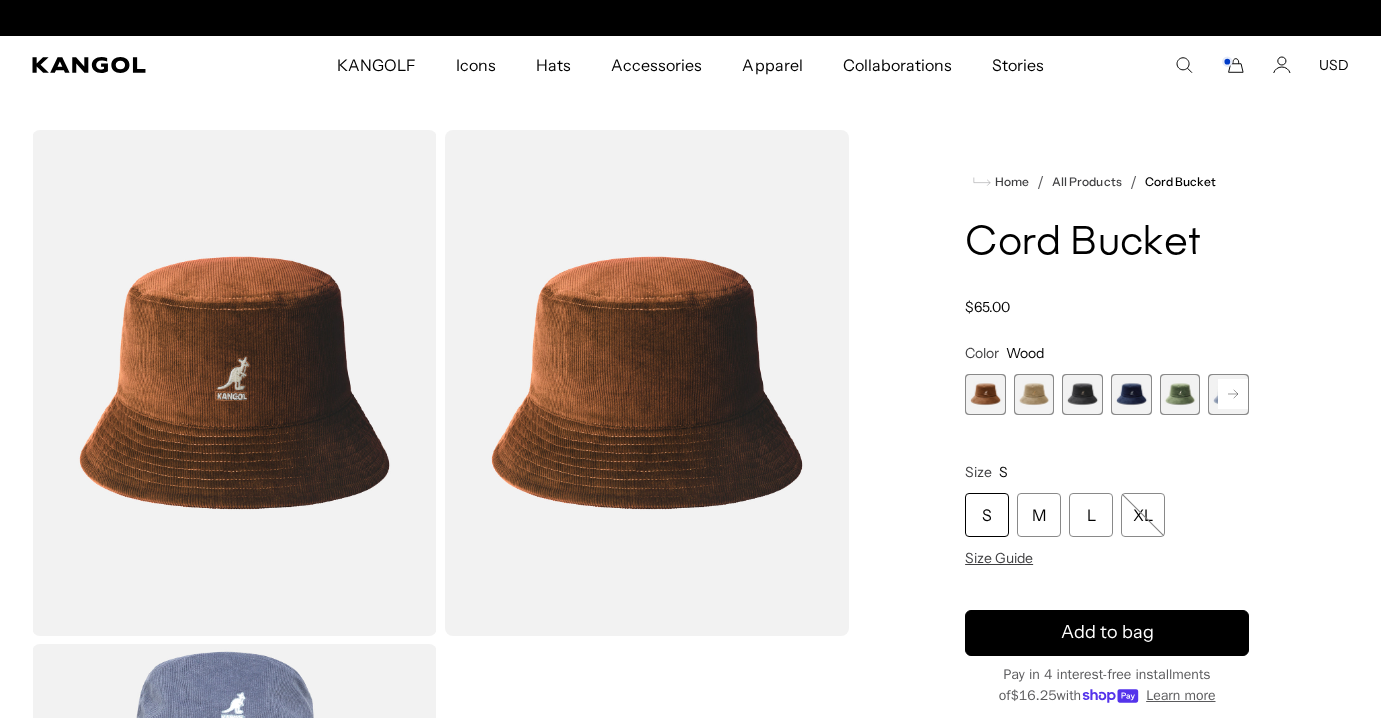 scroll, scrollTop: 0, scrollLeft: 0, axis: both 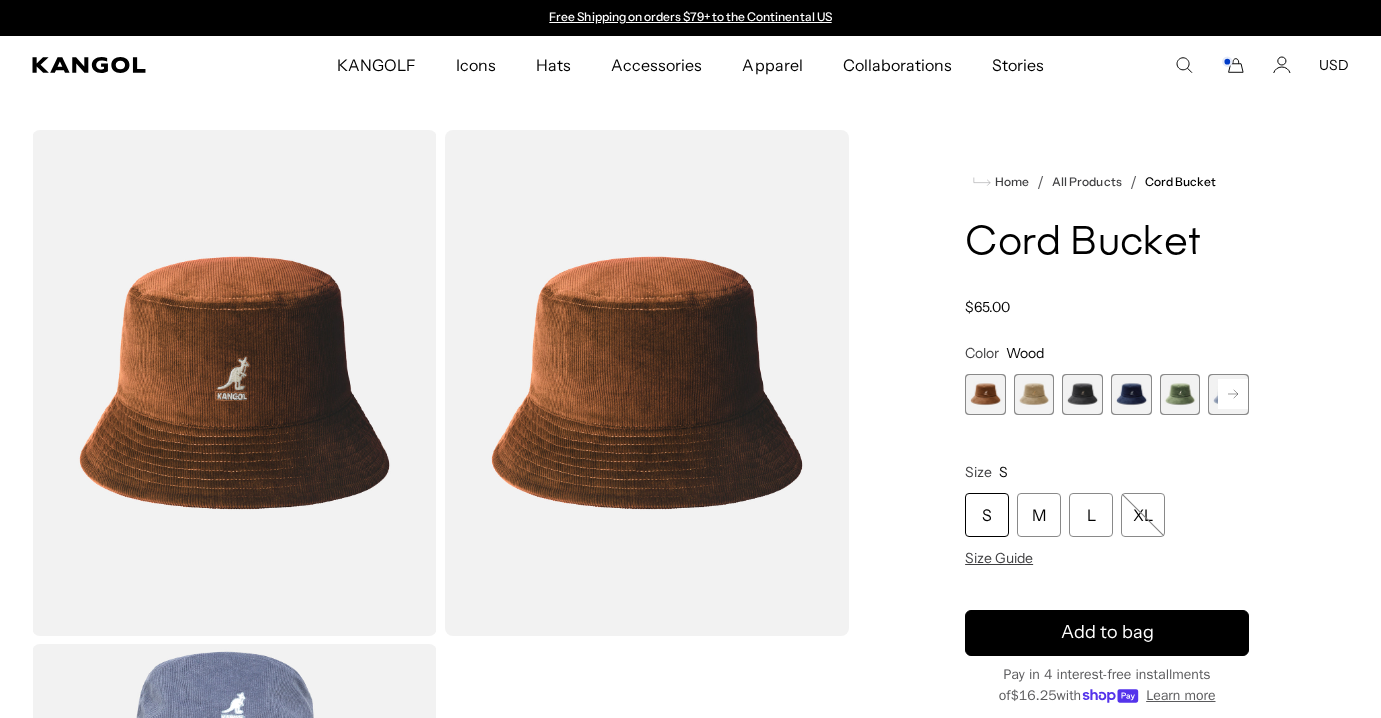 click at bounding box center [1082, 394] 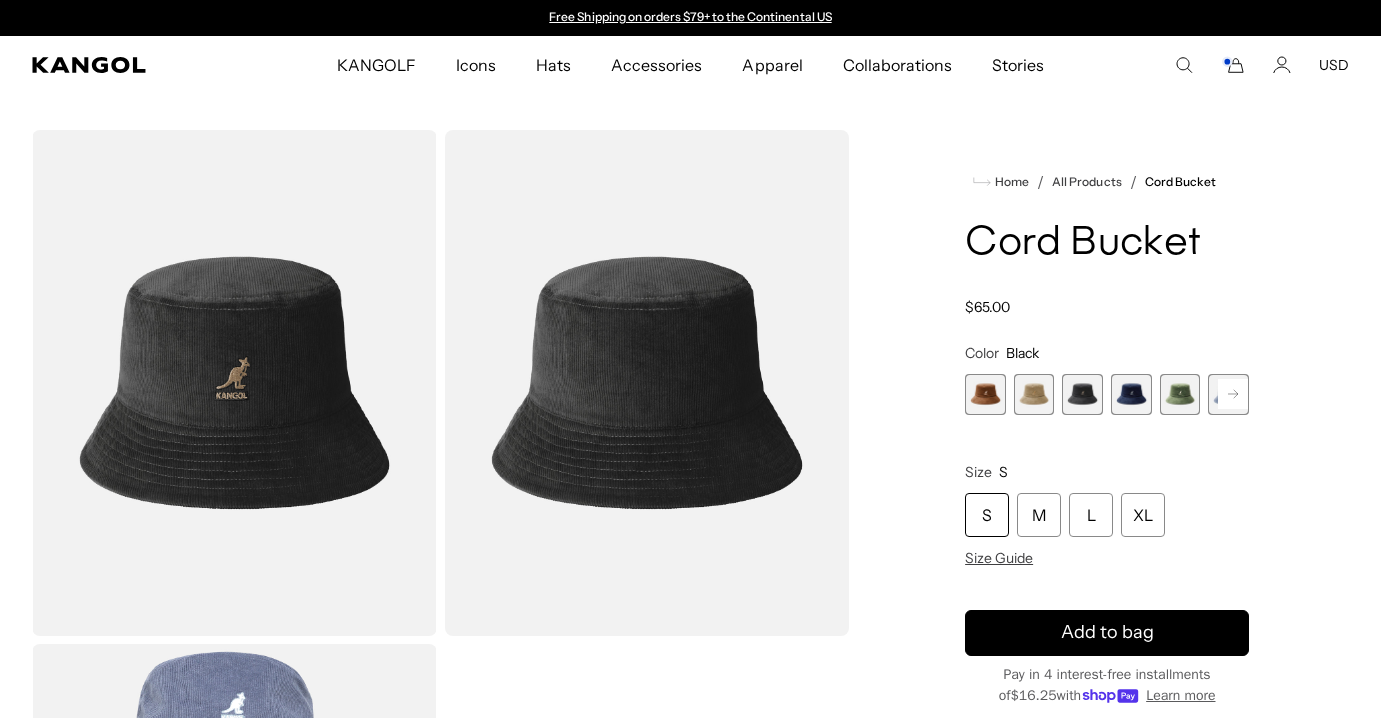 click 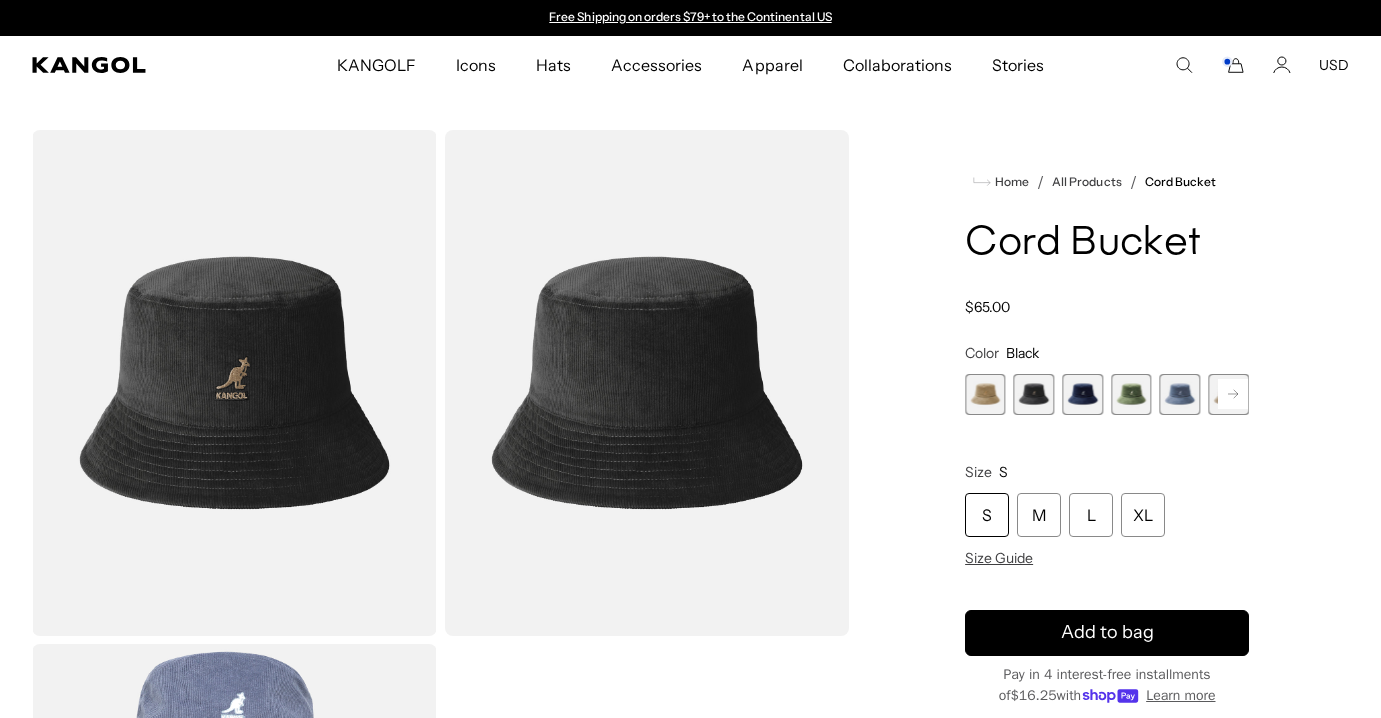 click 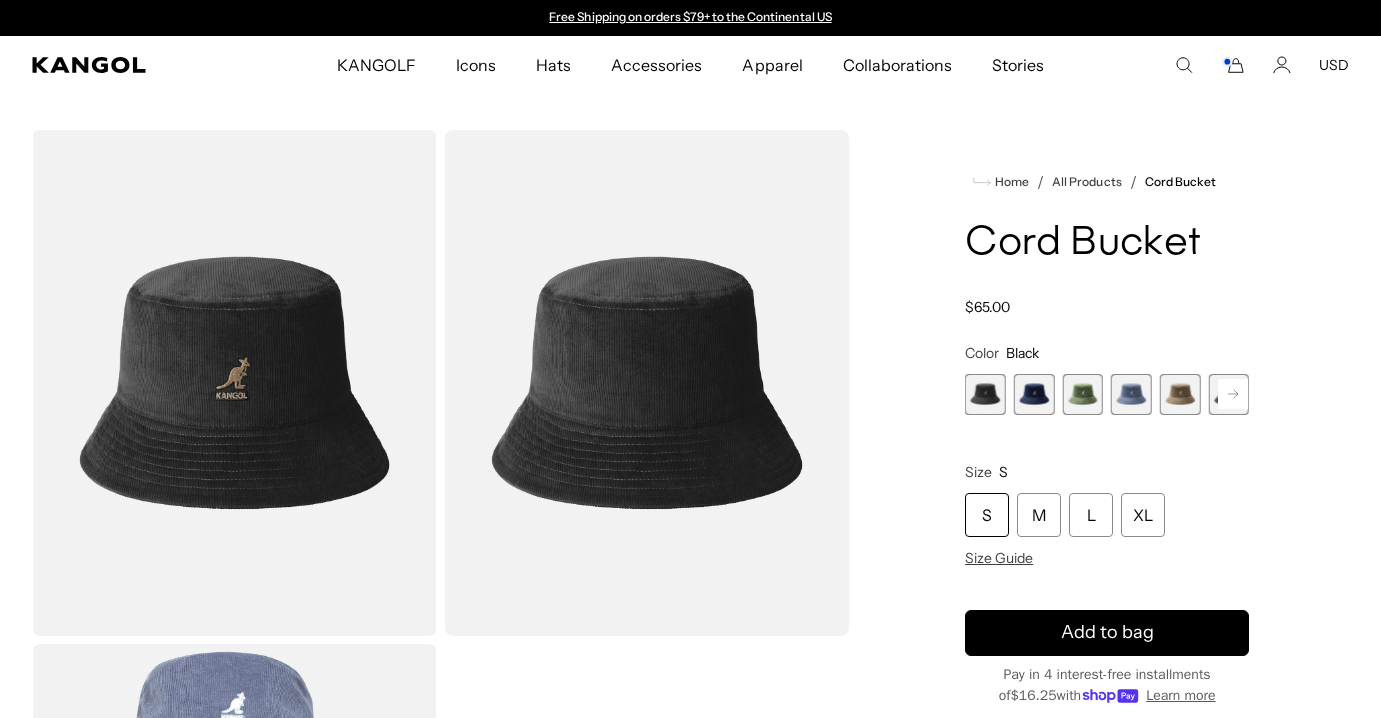 click 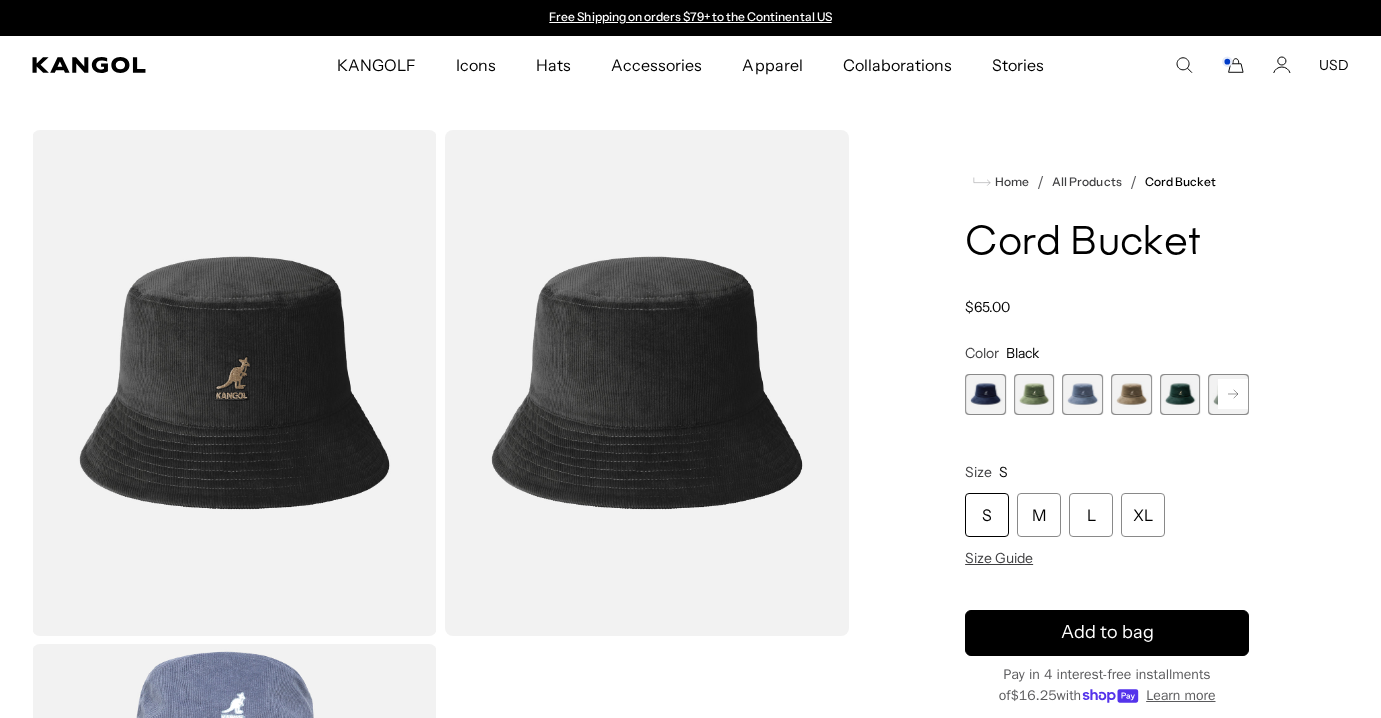 click 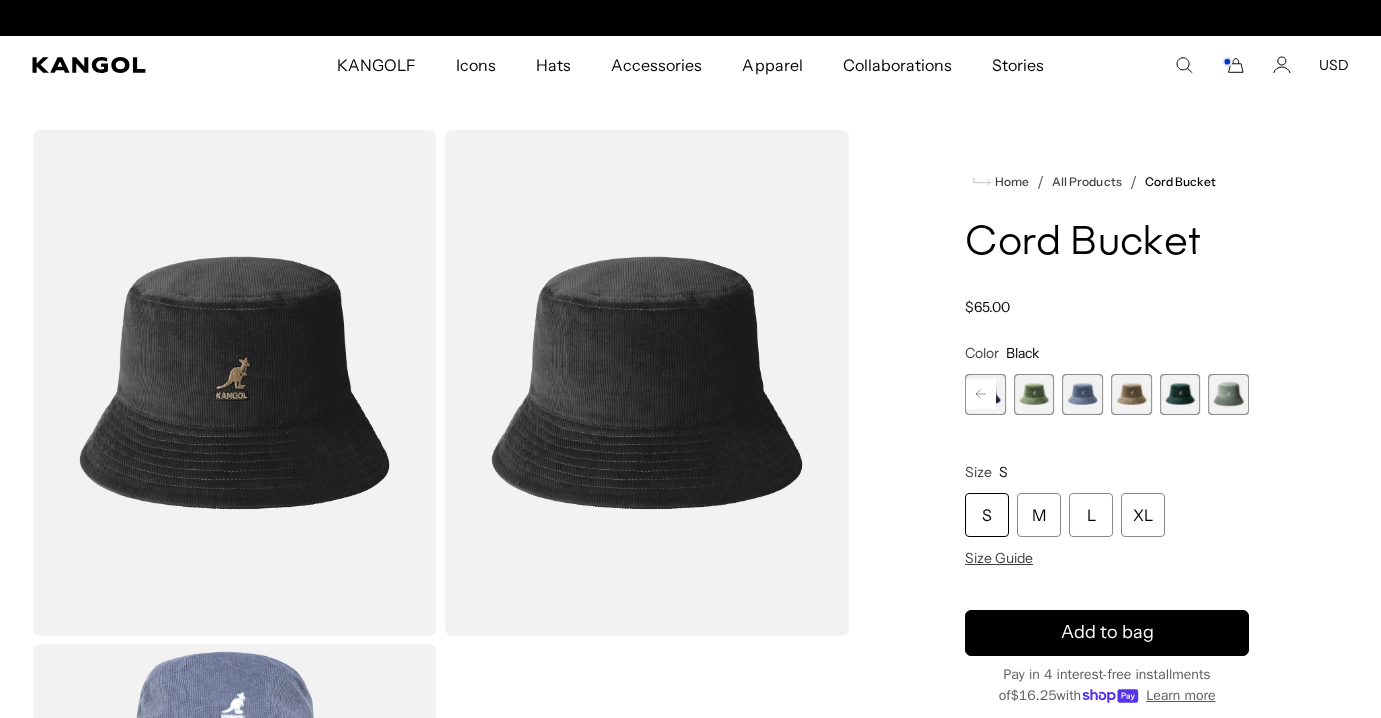 scroll, scrollTop: 0, scrollLeft: 412, axis: horizontal 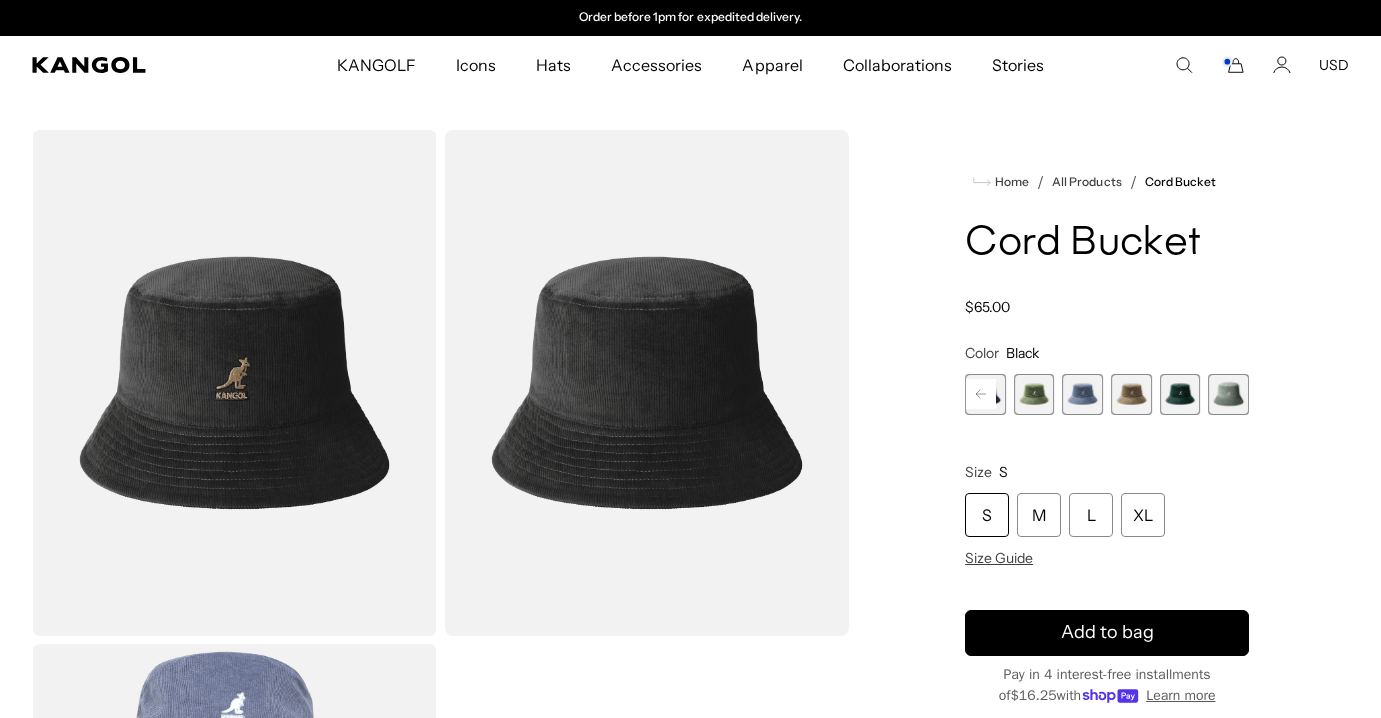 click at bounding box center [1180, 394] 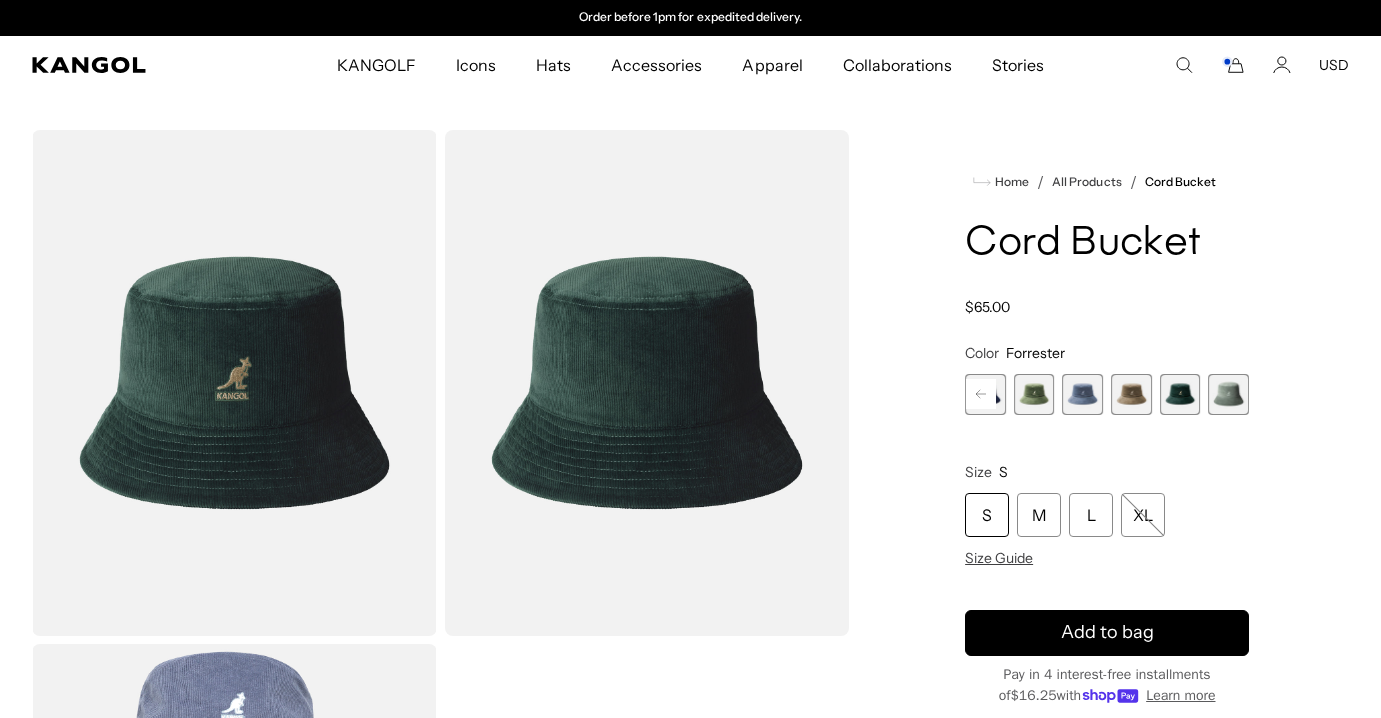 click at bounding box center [1228, 394] 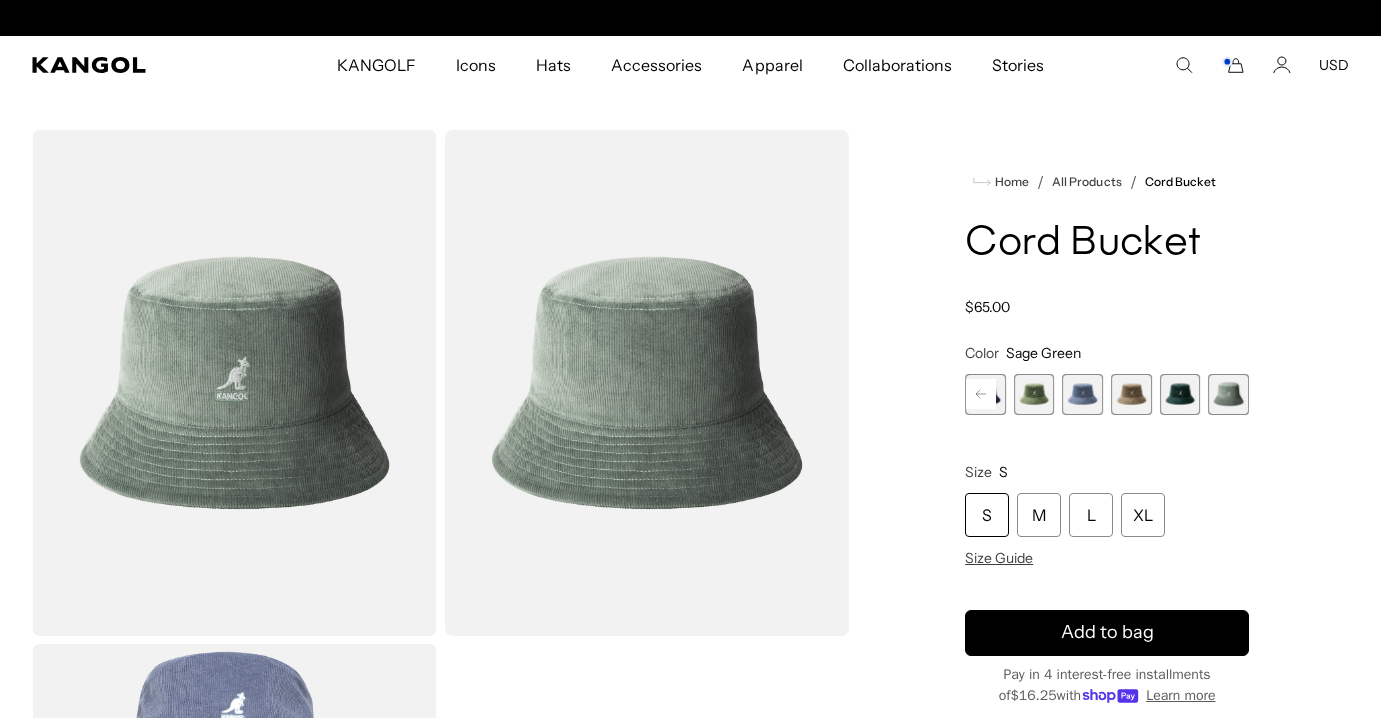 click on "Wood
Variant sold out or unavailable
Beige
Variant sold out or unavailable
Black
Variant sold out or unavailable
Navy
Variant sold out or unavailable
Olive
Variant sold out or unavailable
Denim Blue
Variant sold out or unavailable
Nickel
Variant sold out or unavailable
Forrester" at bounding box center [1107, 394] 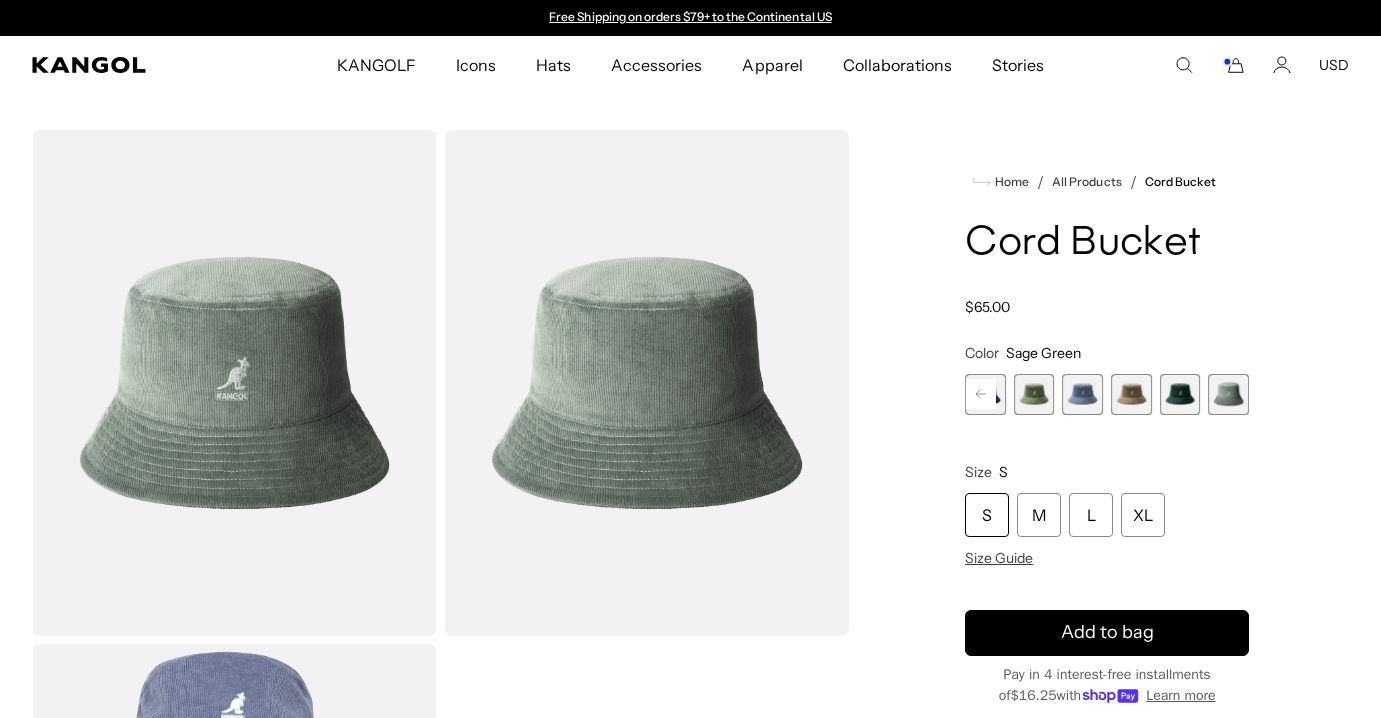 click at bounding box center (1180, 394) 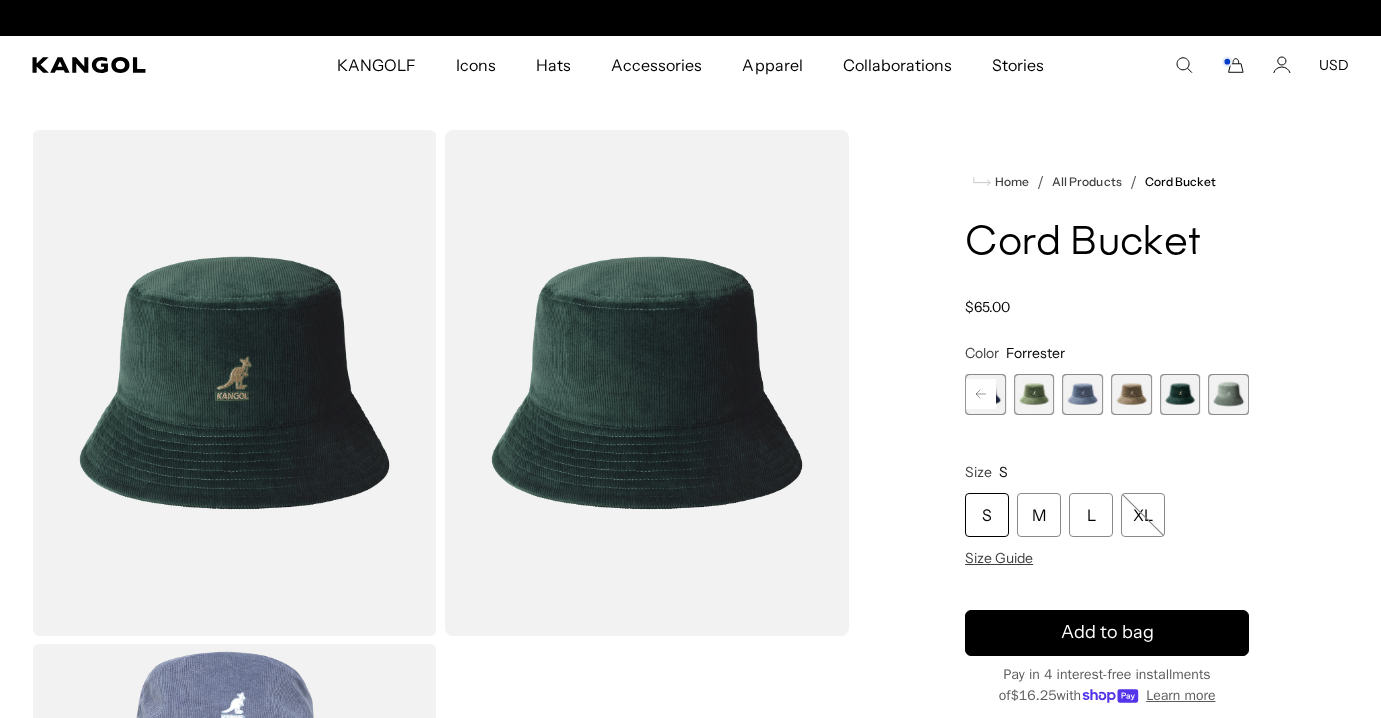 scroll, scrollTop: 0, scrollLeft: 412, axis: horizontal 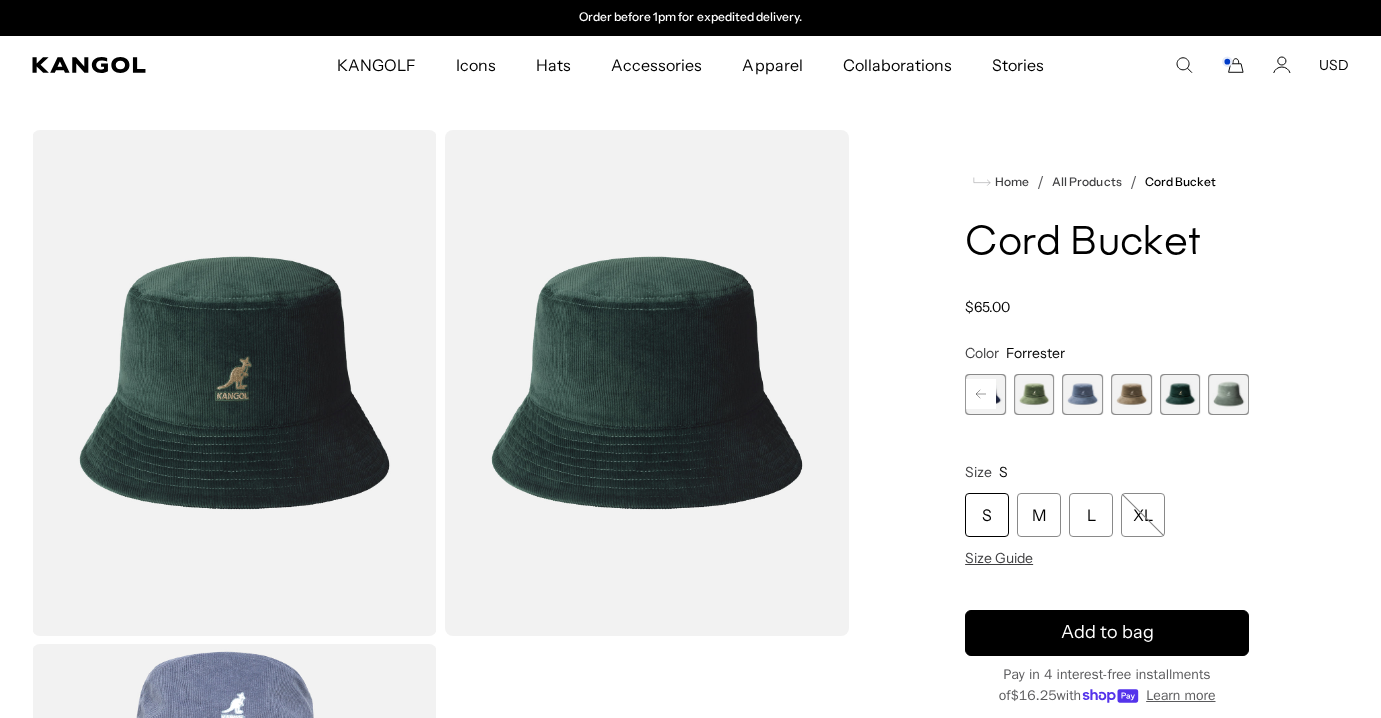 click at bounding box center [1228, 394] 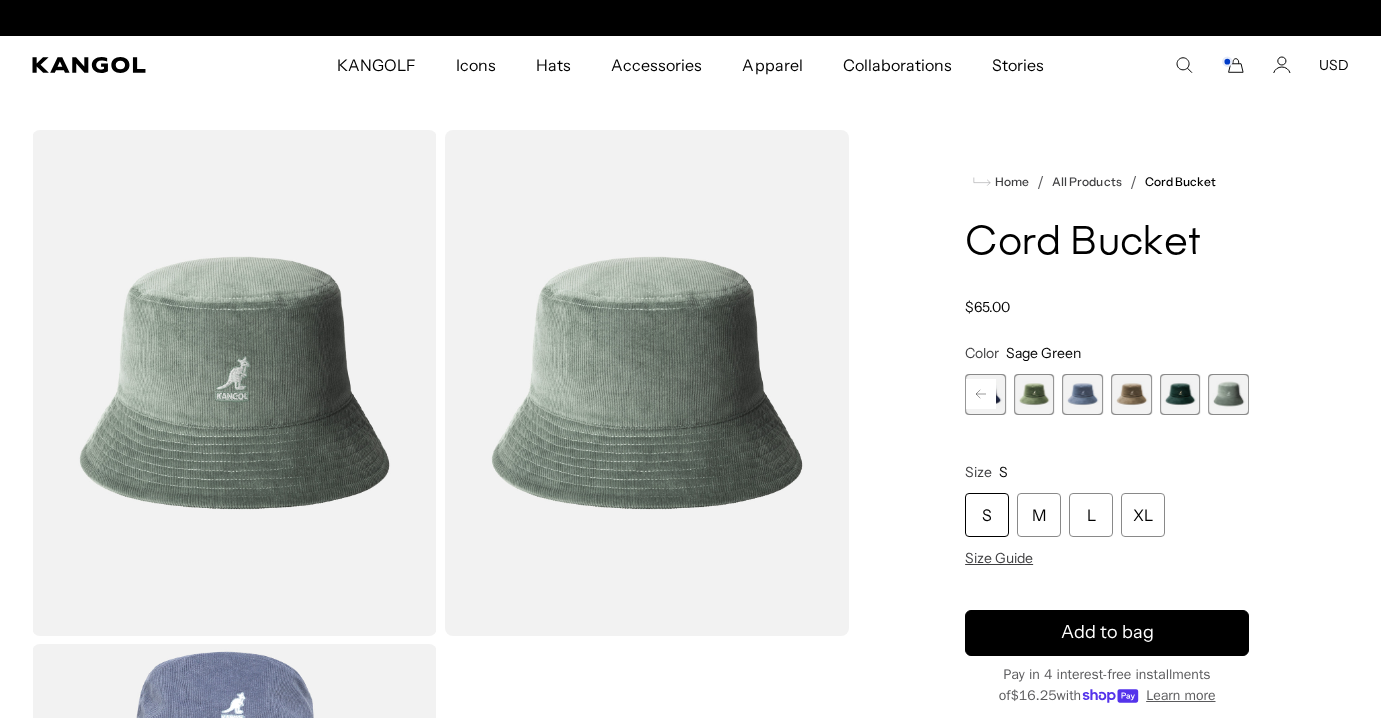 scroll, scrollTop: 0, scrollLeft: 0, axis: both 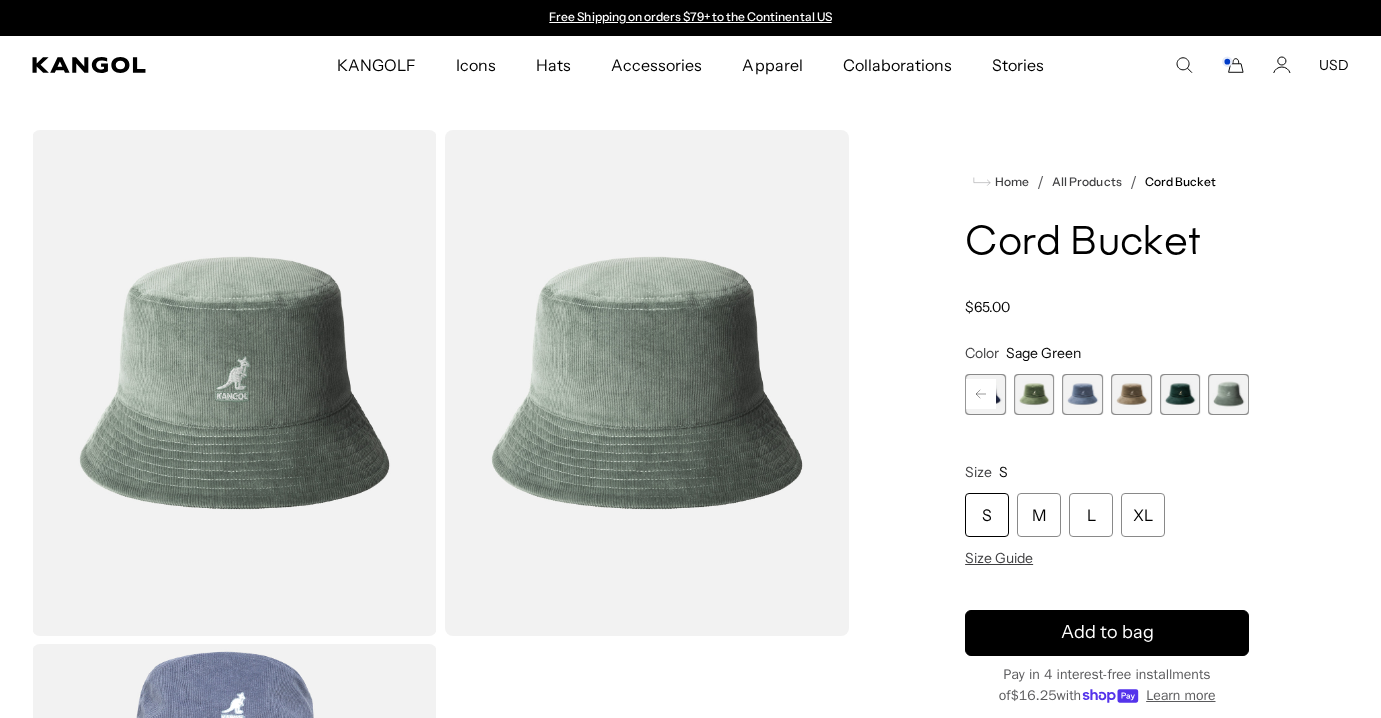 click on "S" at bounding box center (987, 515) 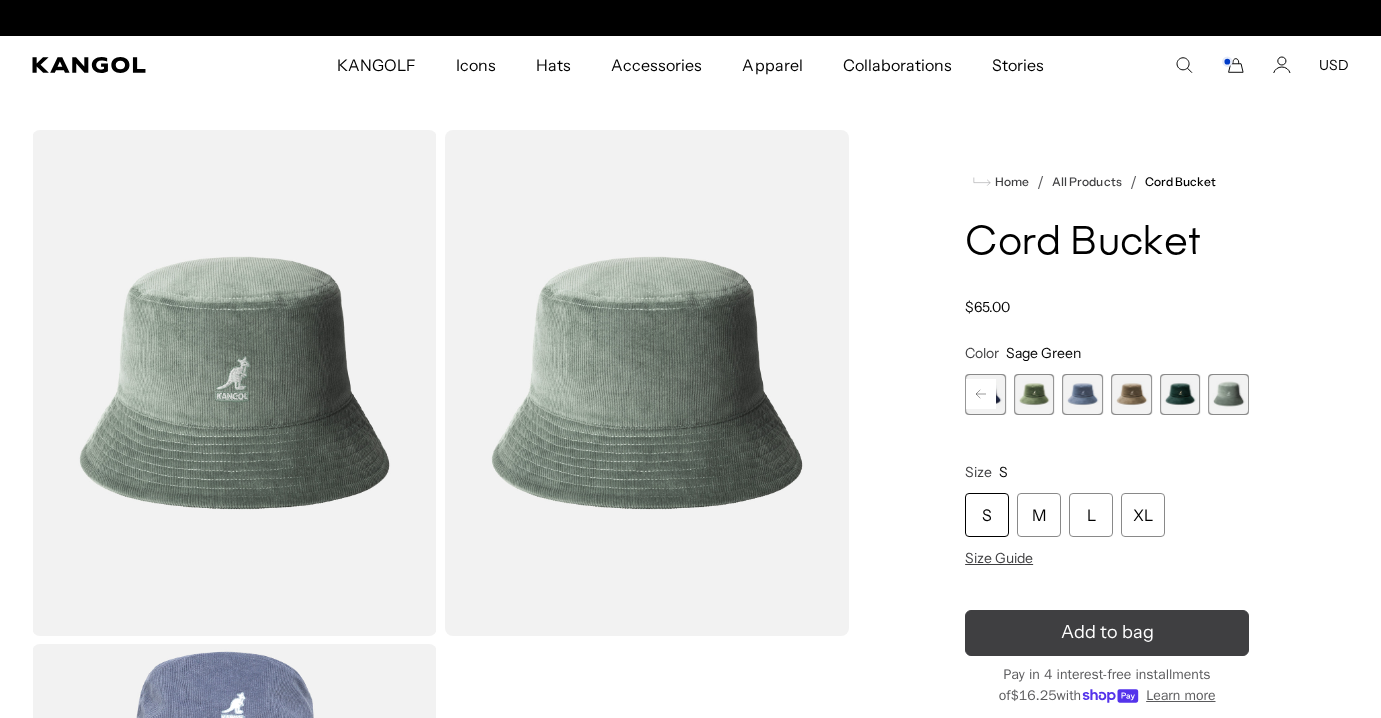 scroll, scrollTop: 0, scrollLeft: 412, axis: horizontal 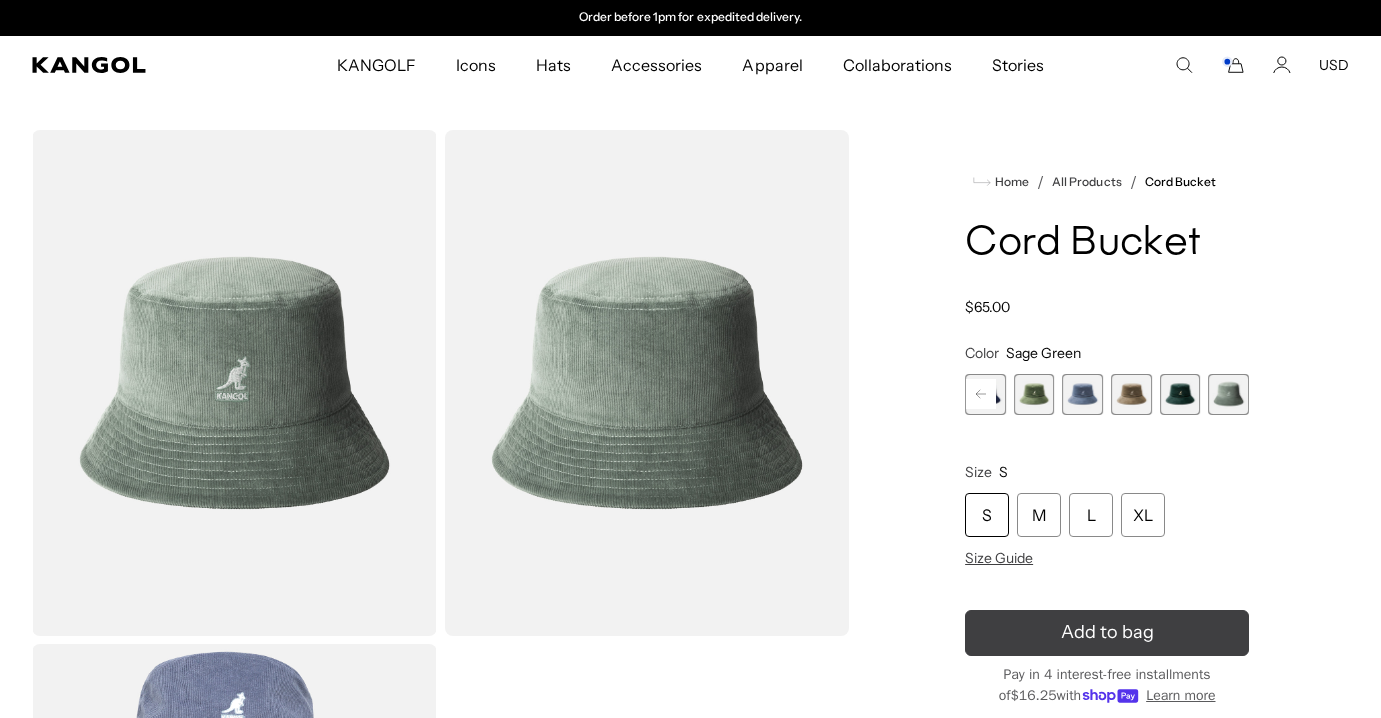 click on "Add to bag" at bounding box center [1107, 633] 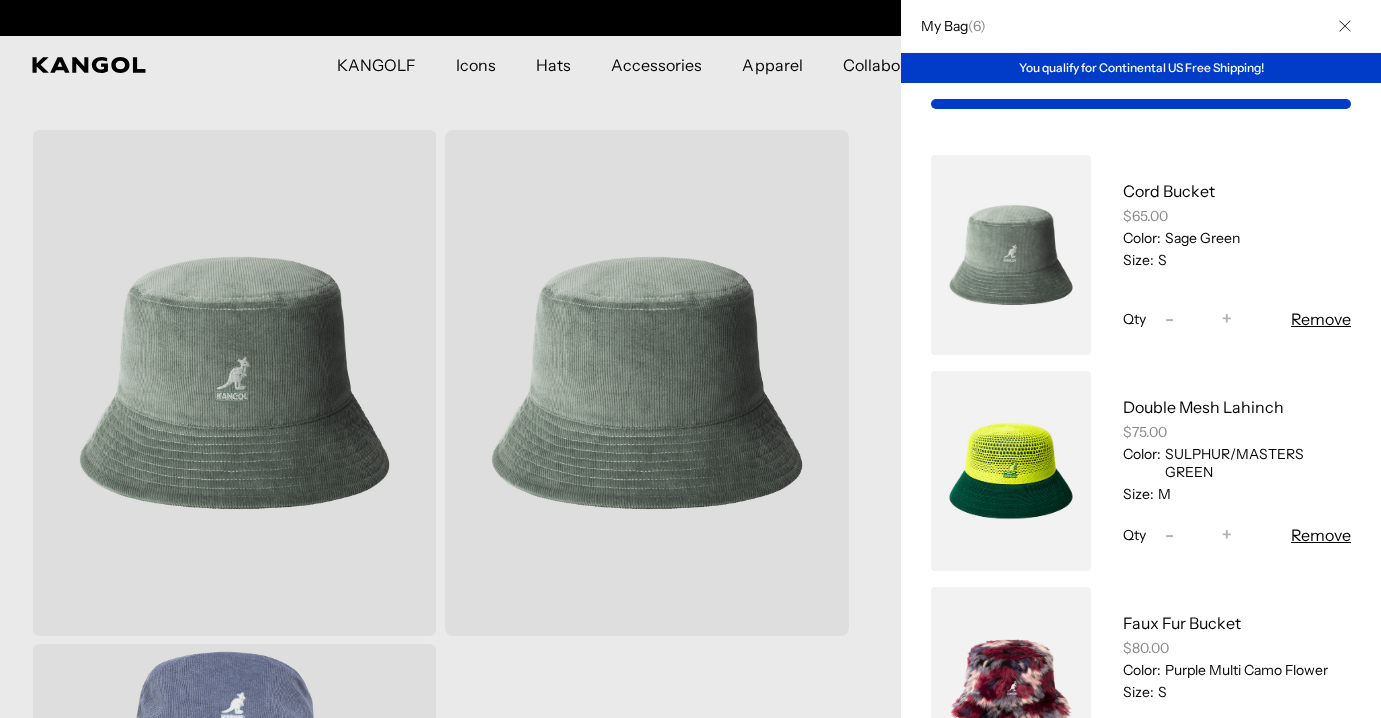 scroll, scrollTop: 0, scrollLeft: 0, axis: both 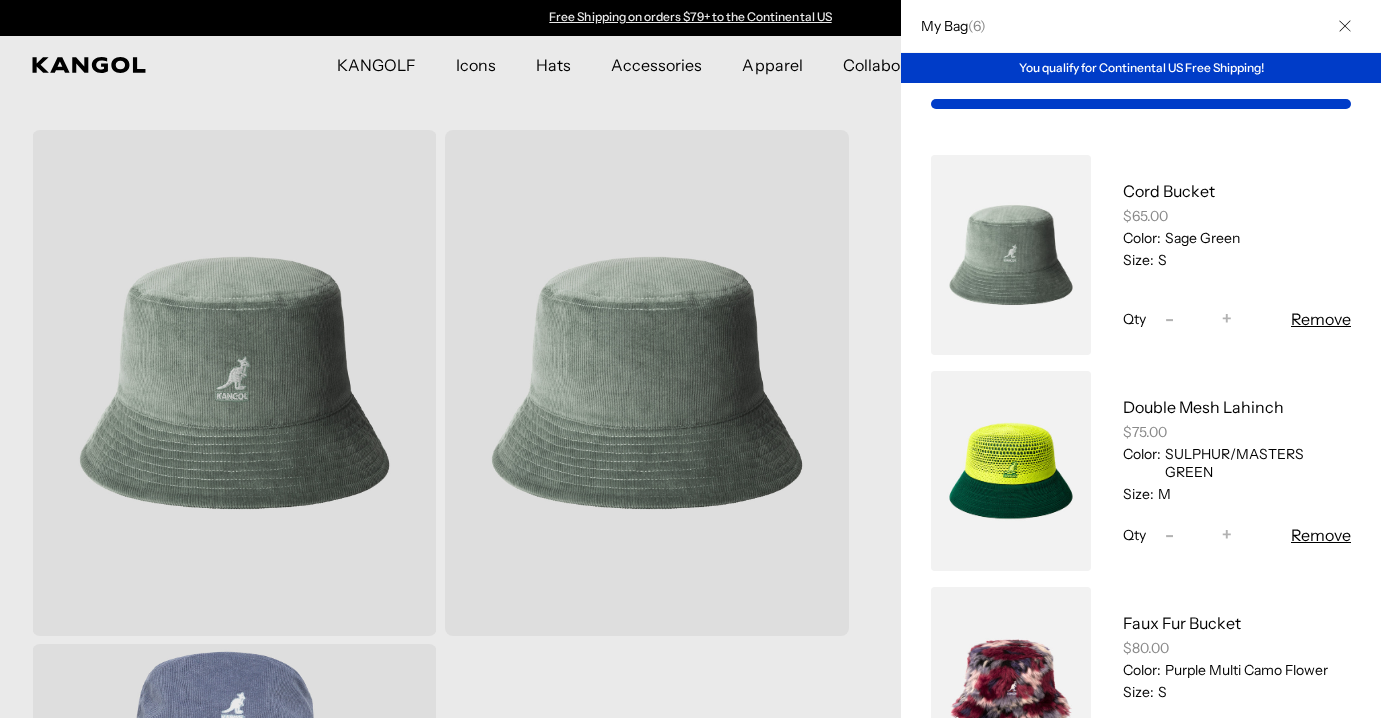 click at bounding box center (690, 359) 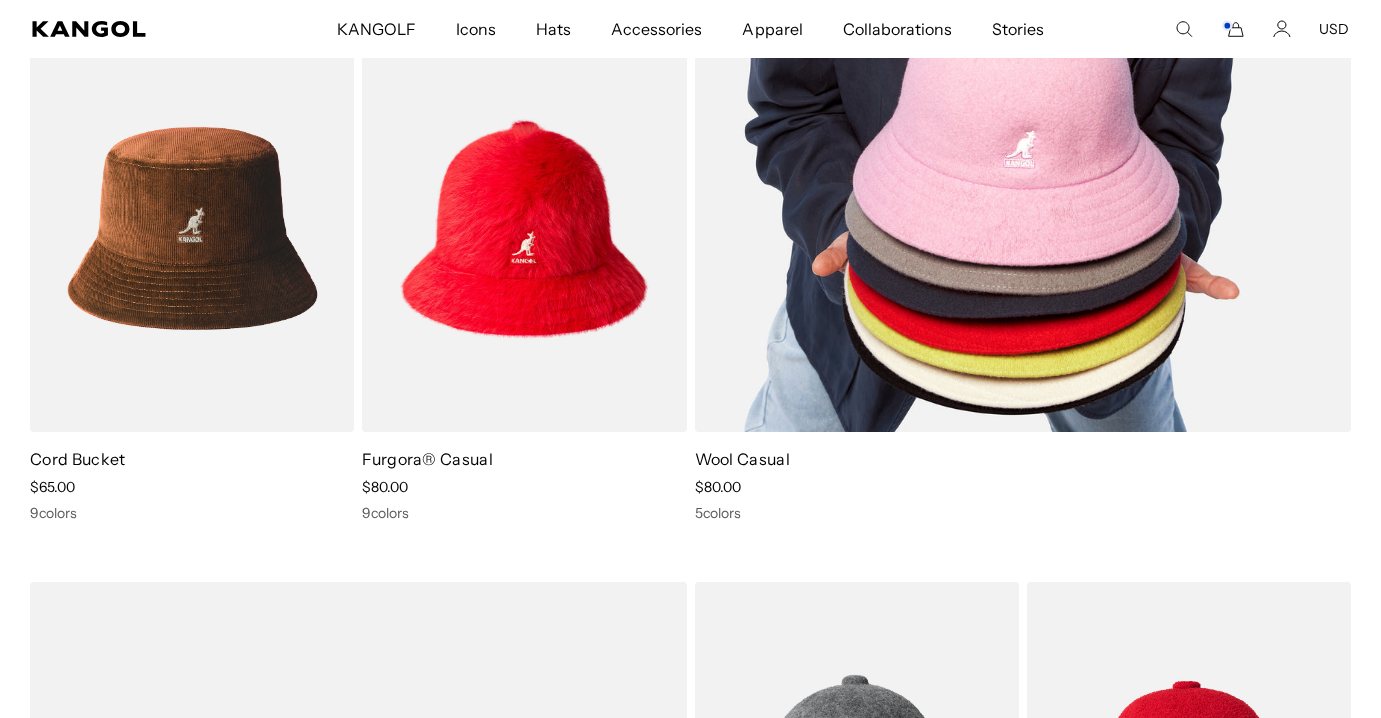 scroll, scrollTop: 2873, scrollLeft: 0, axis: vertical 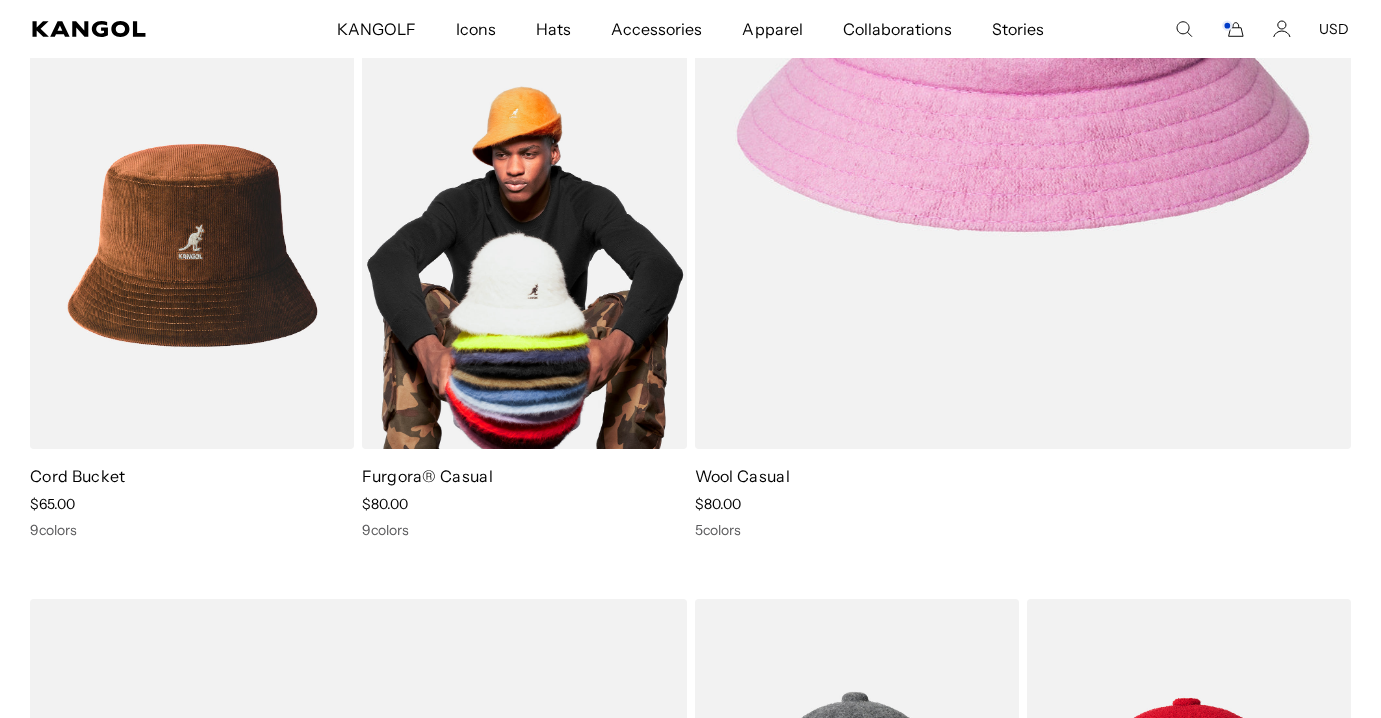 click at bounding box center (524, 245) 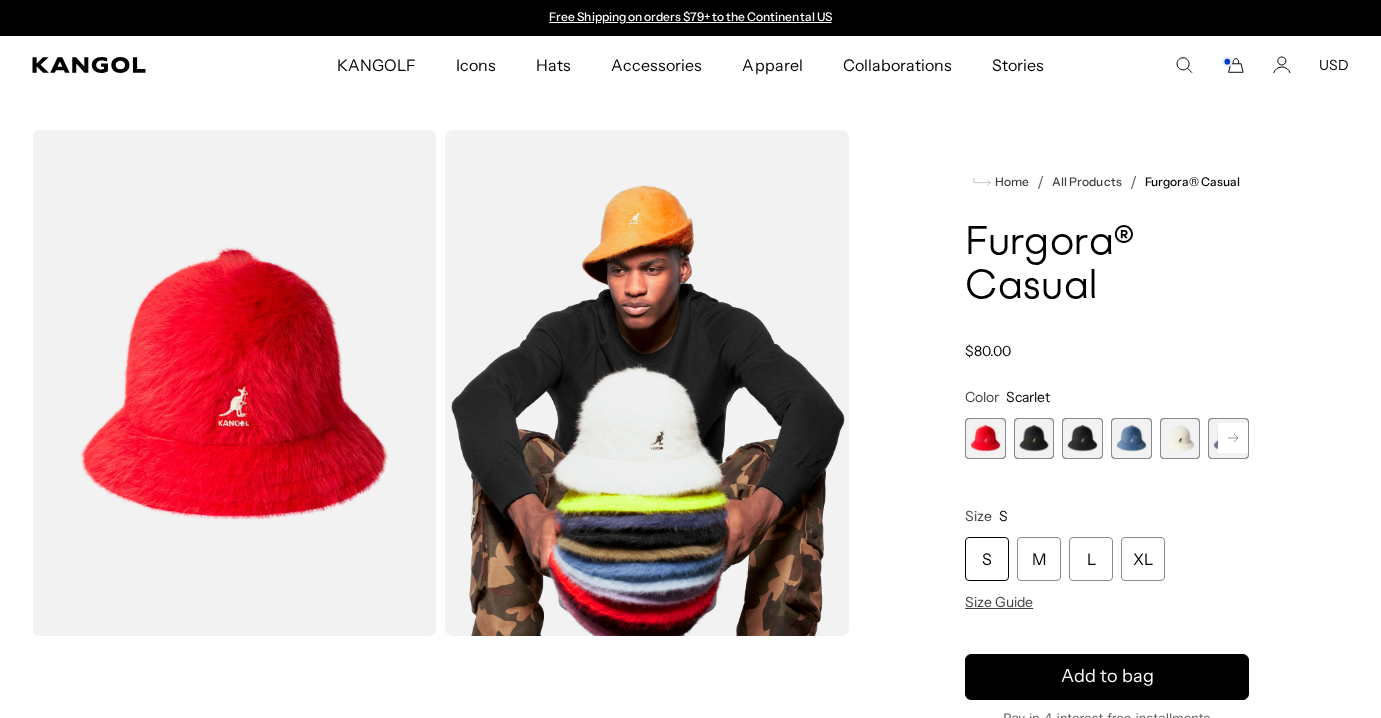 scroll, scrollTop: 0, scrollLeft: 0, axis: both 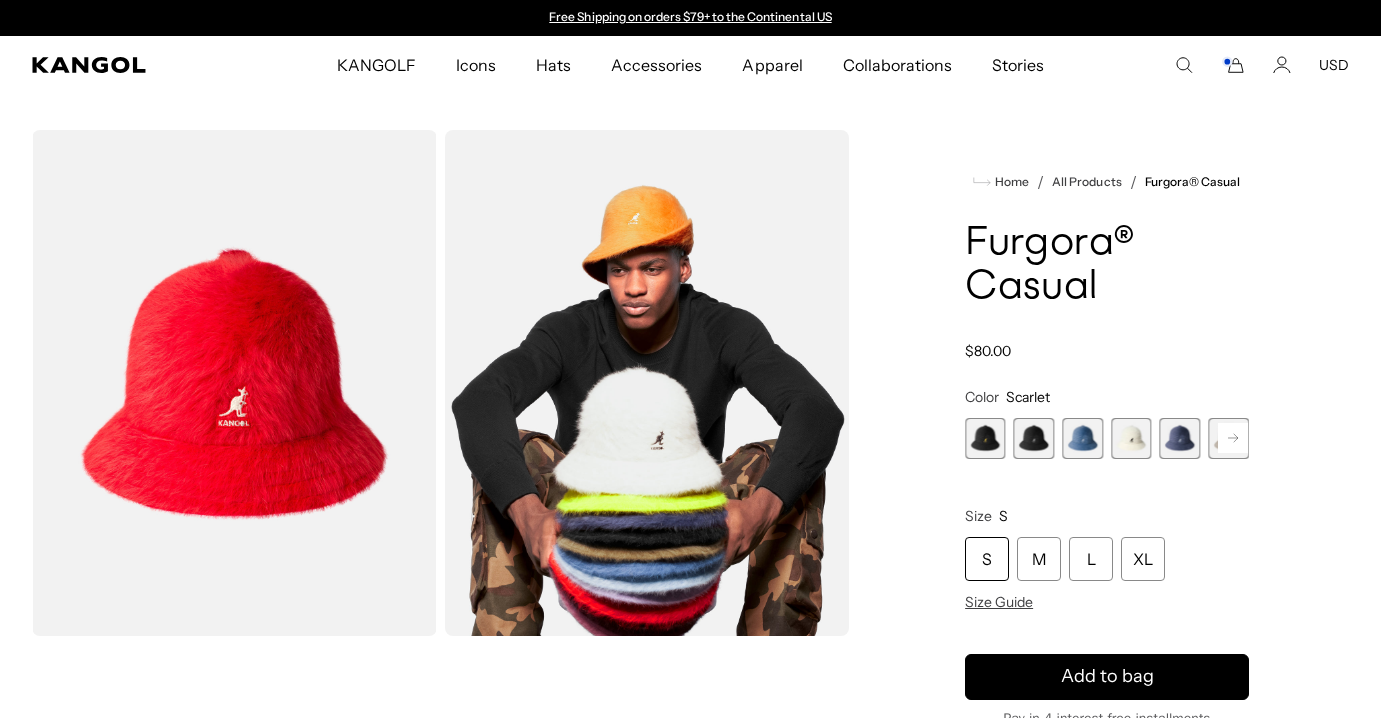 click 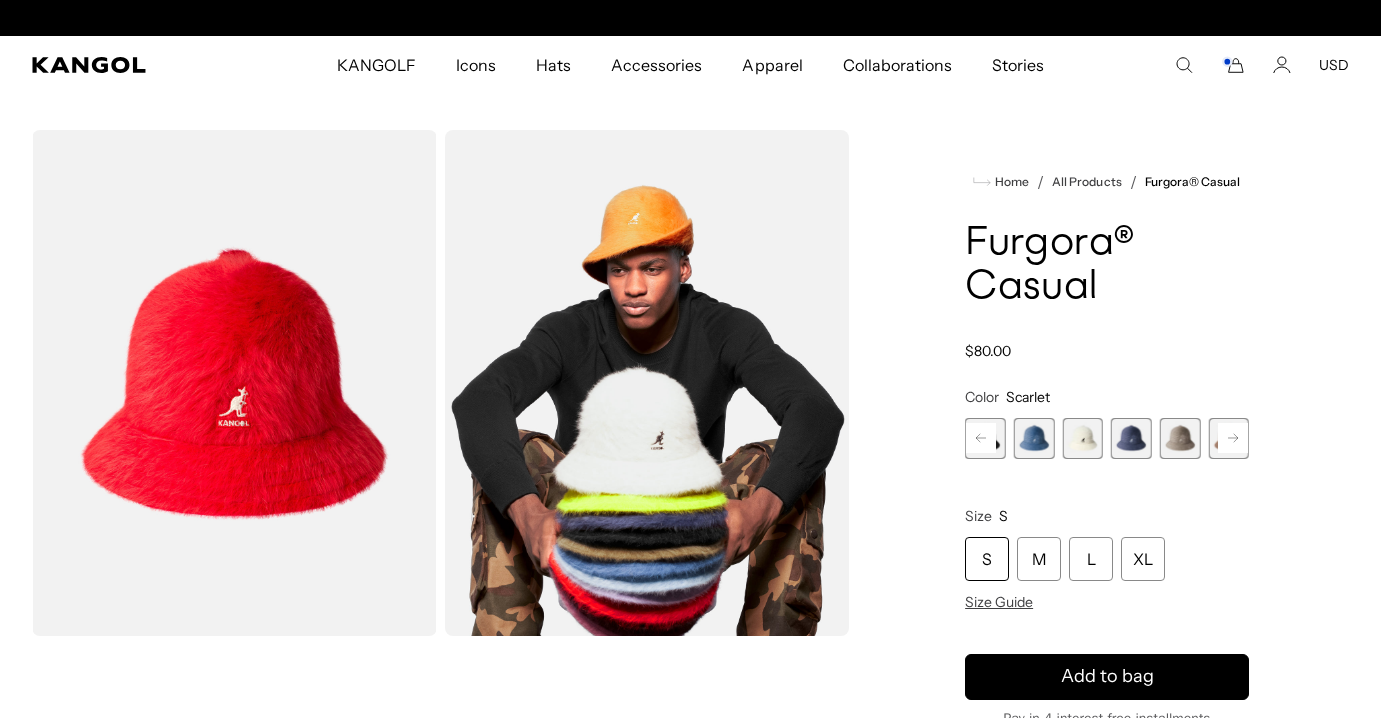click 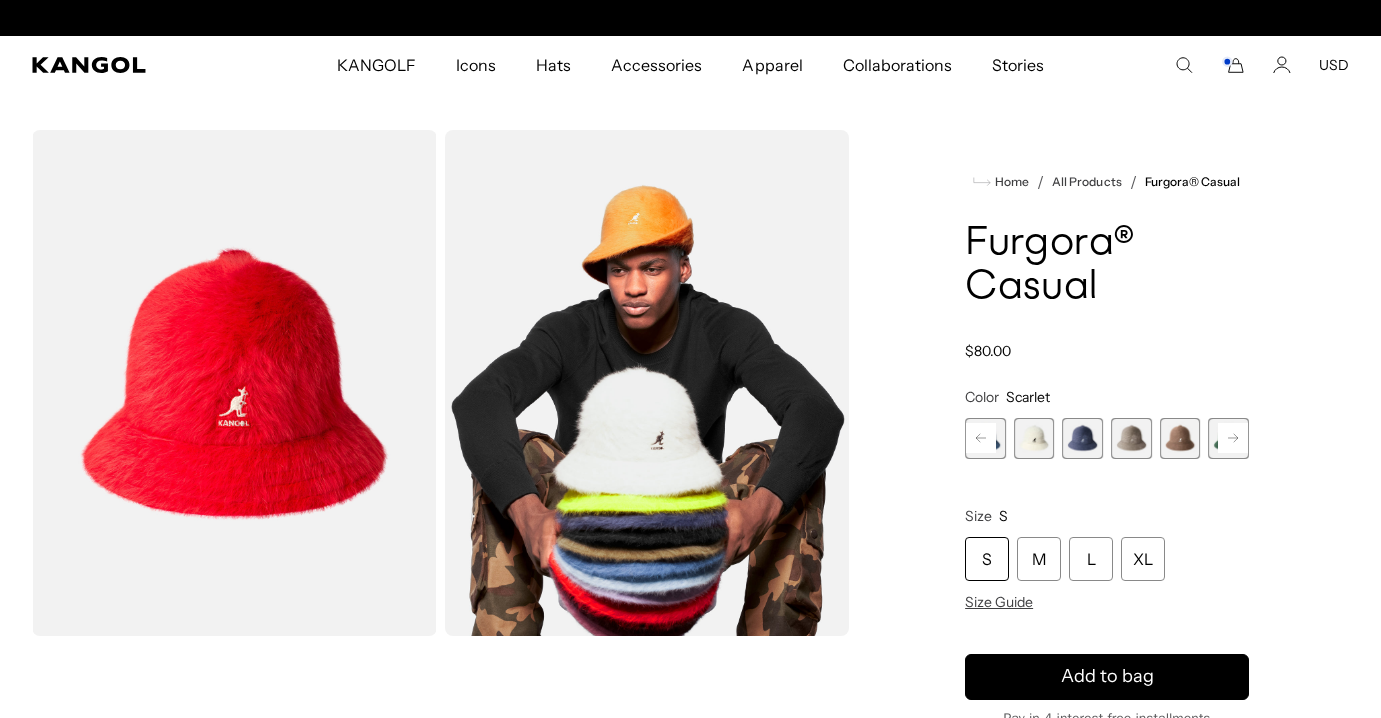 scroll, scrollTop: 0, scrollLeft: 412, axis: horizontal 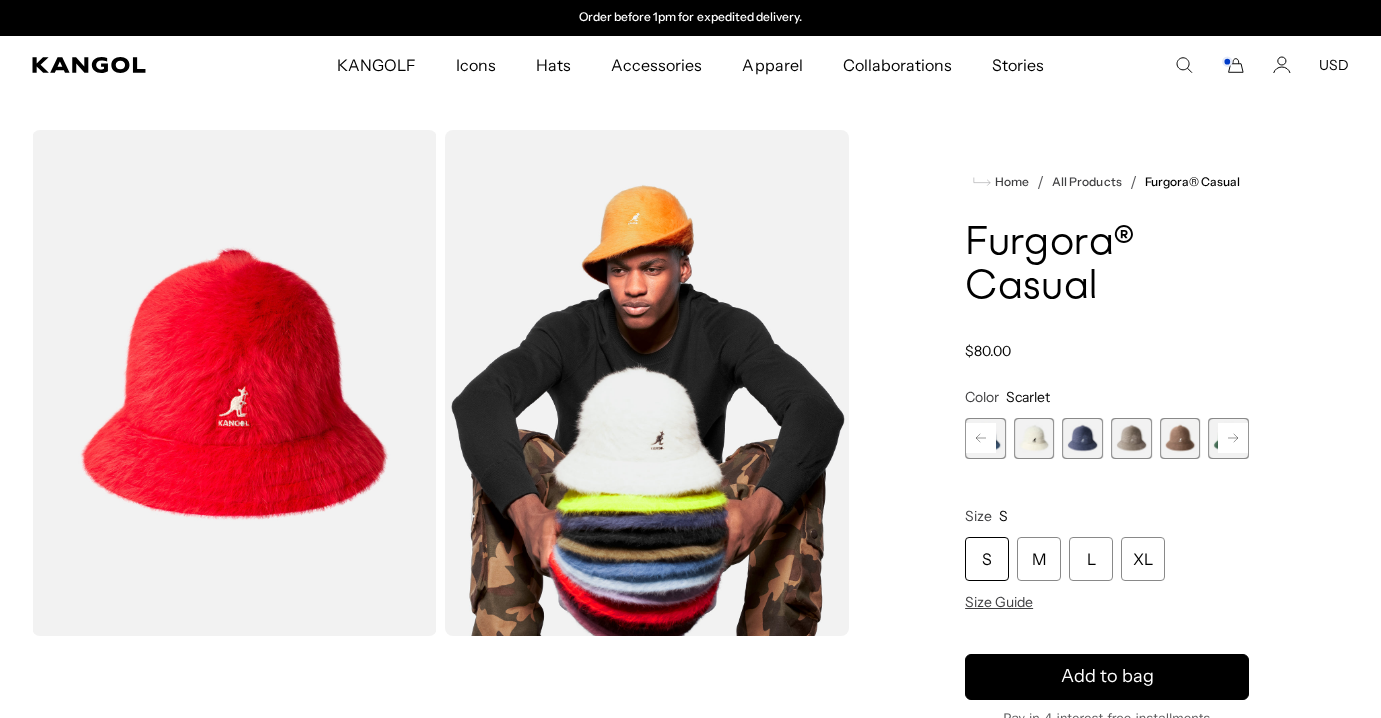 click 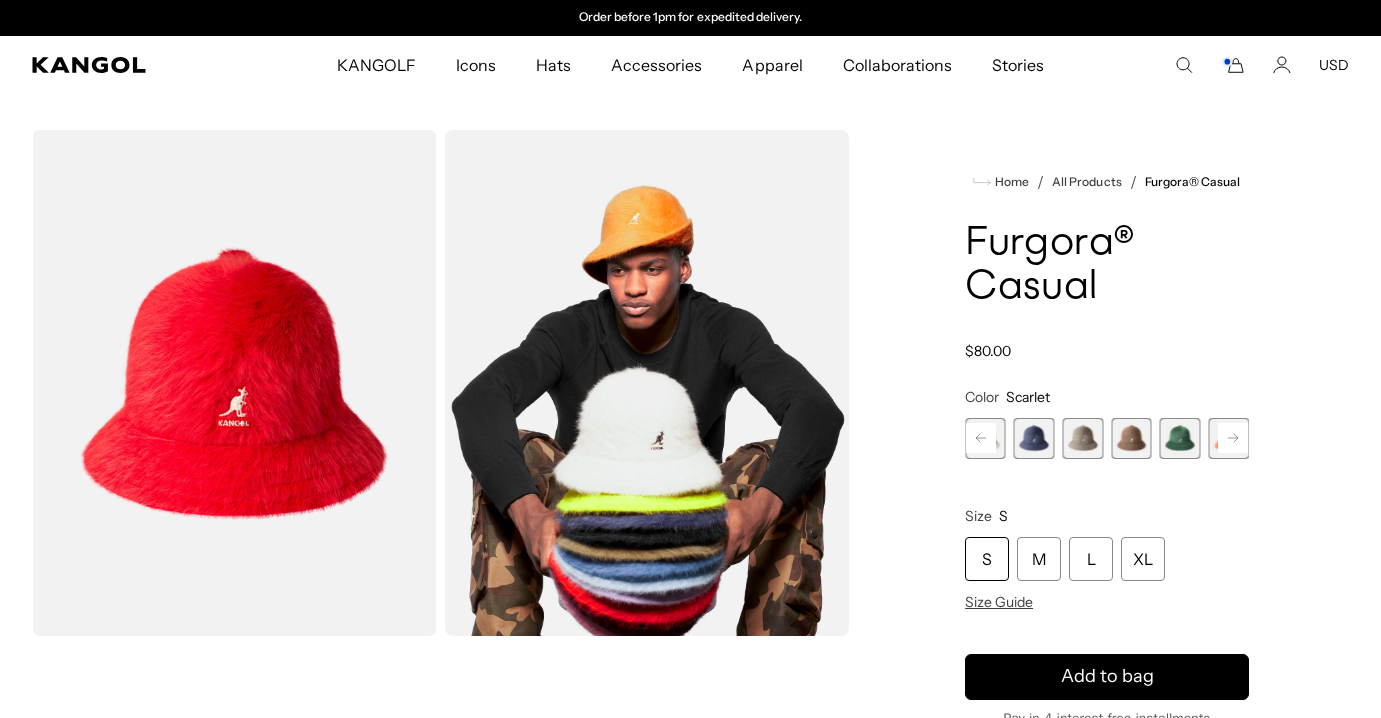 click 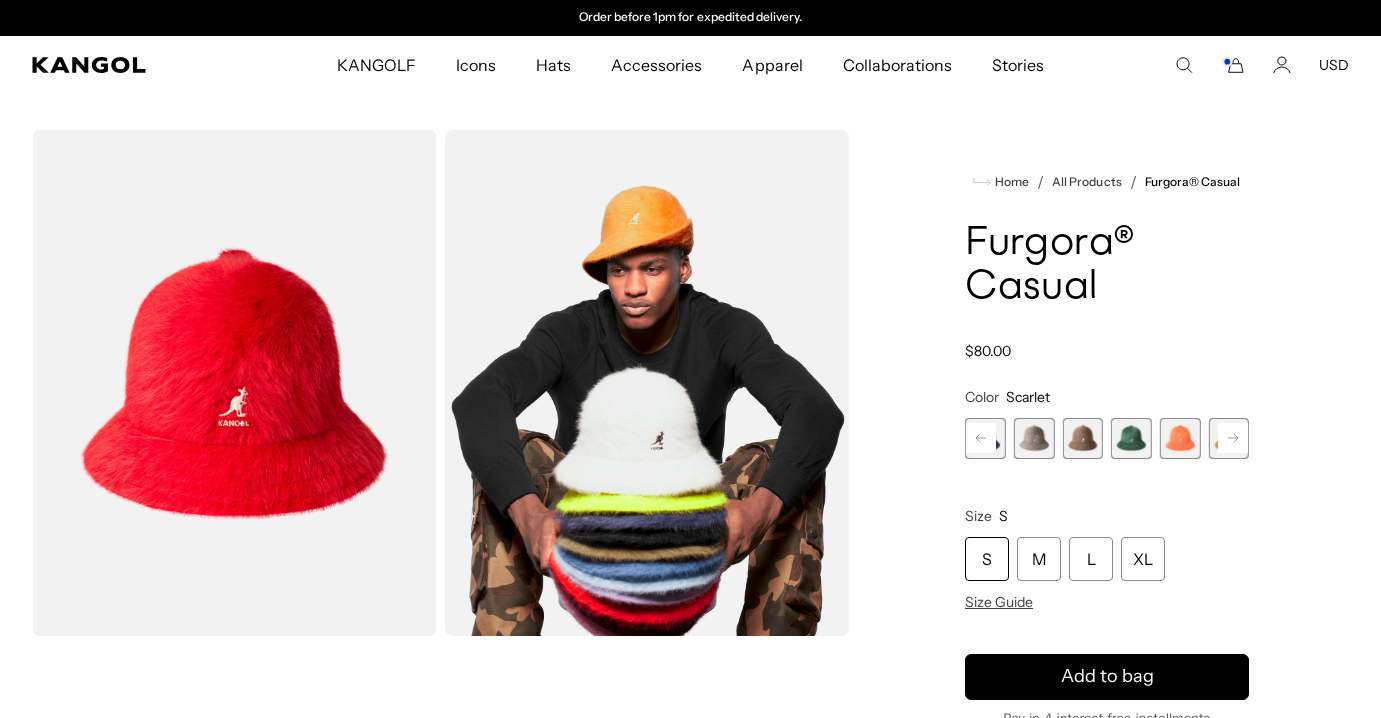 click at bounding box center [1131, 438] 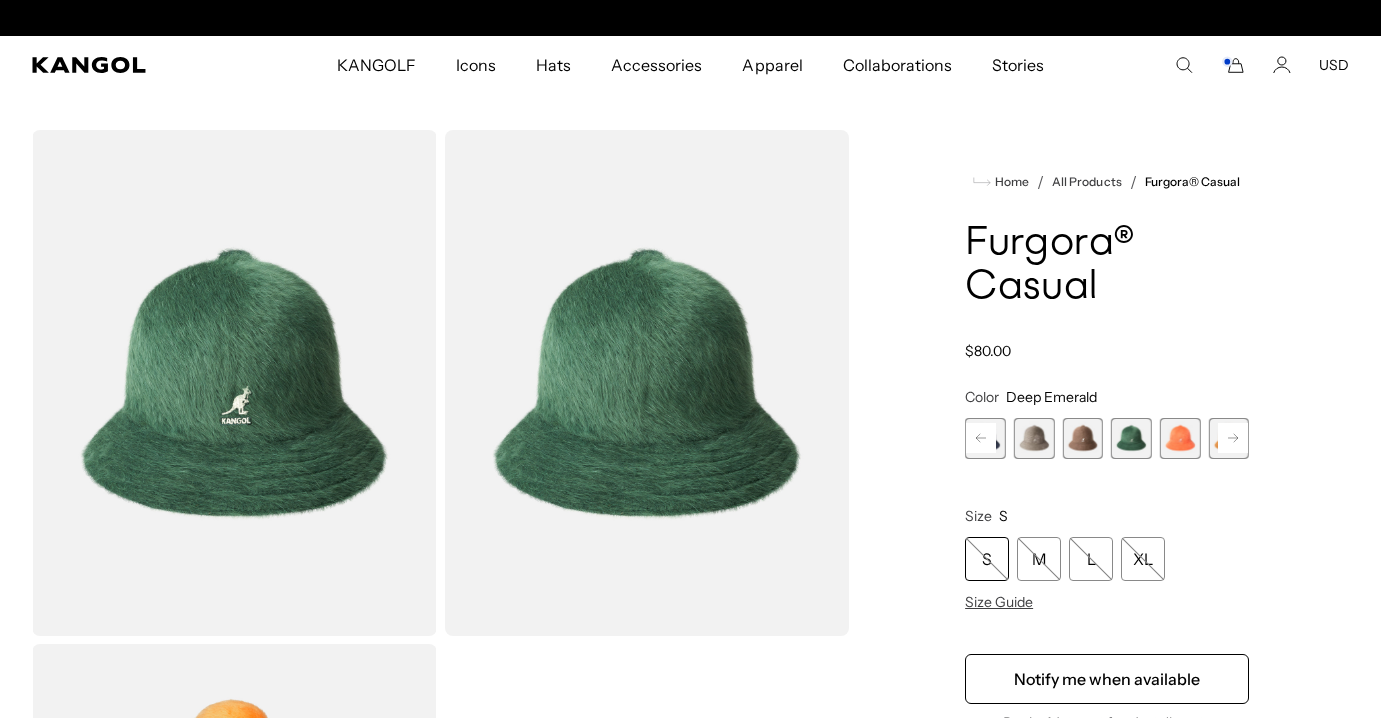 scroll, scrollTop: 0, scrollLeft: 412, axis: horizontal 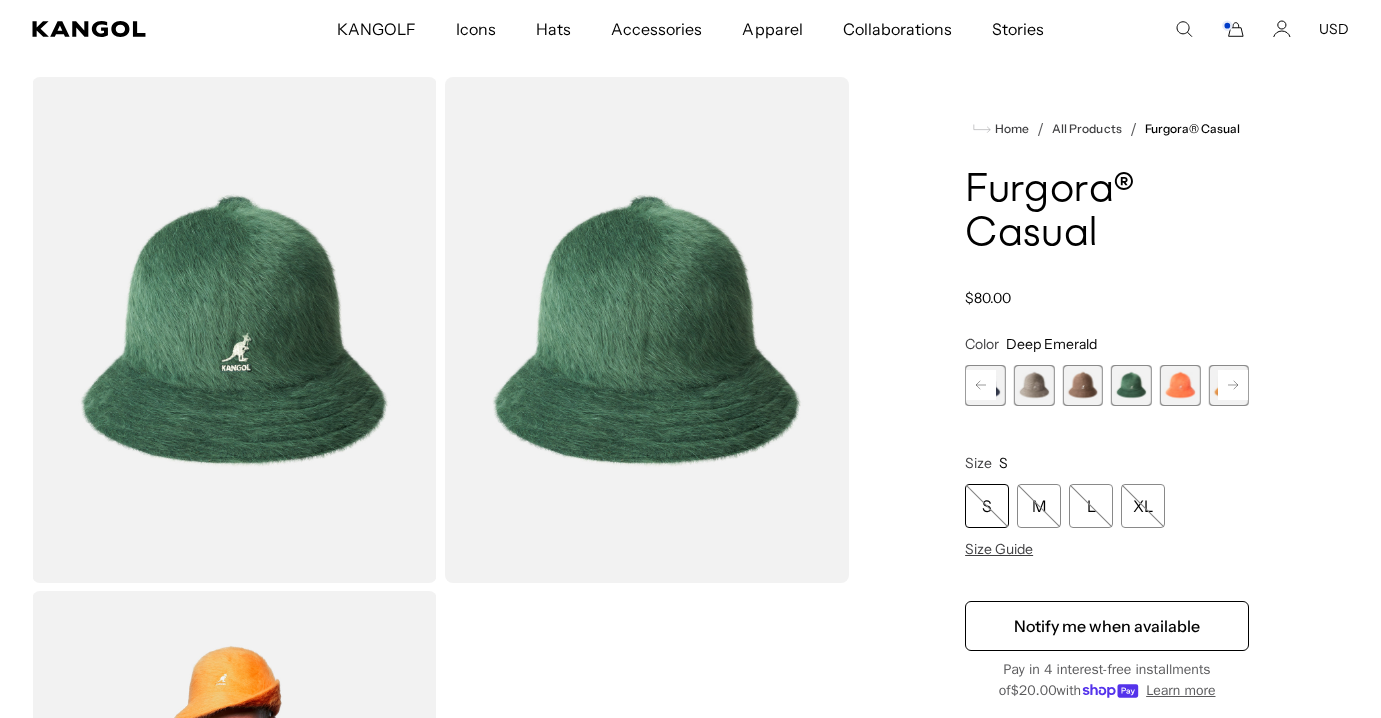 click 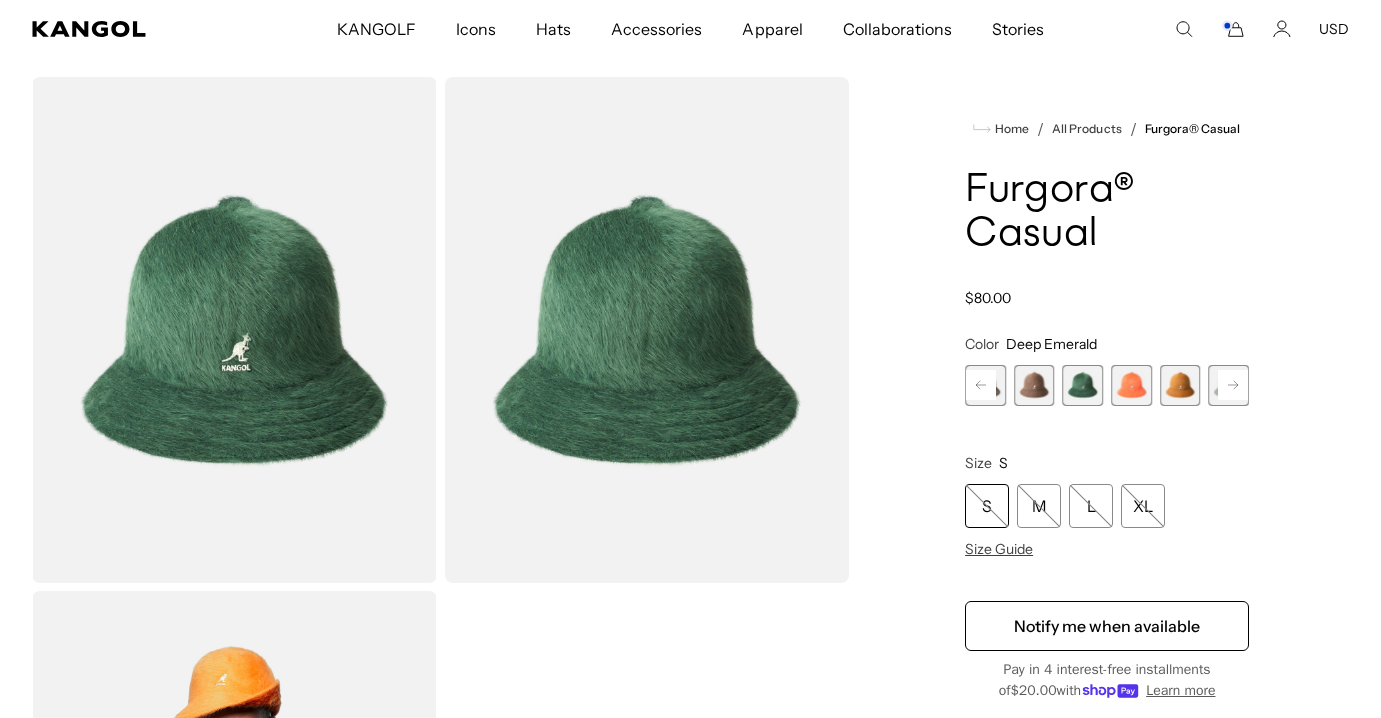 scroll, scrollTop: 0, scrollLeft: 0, axis: both 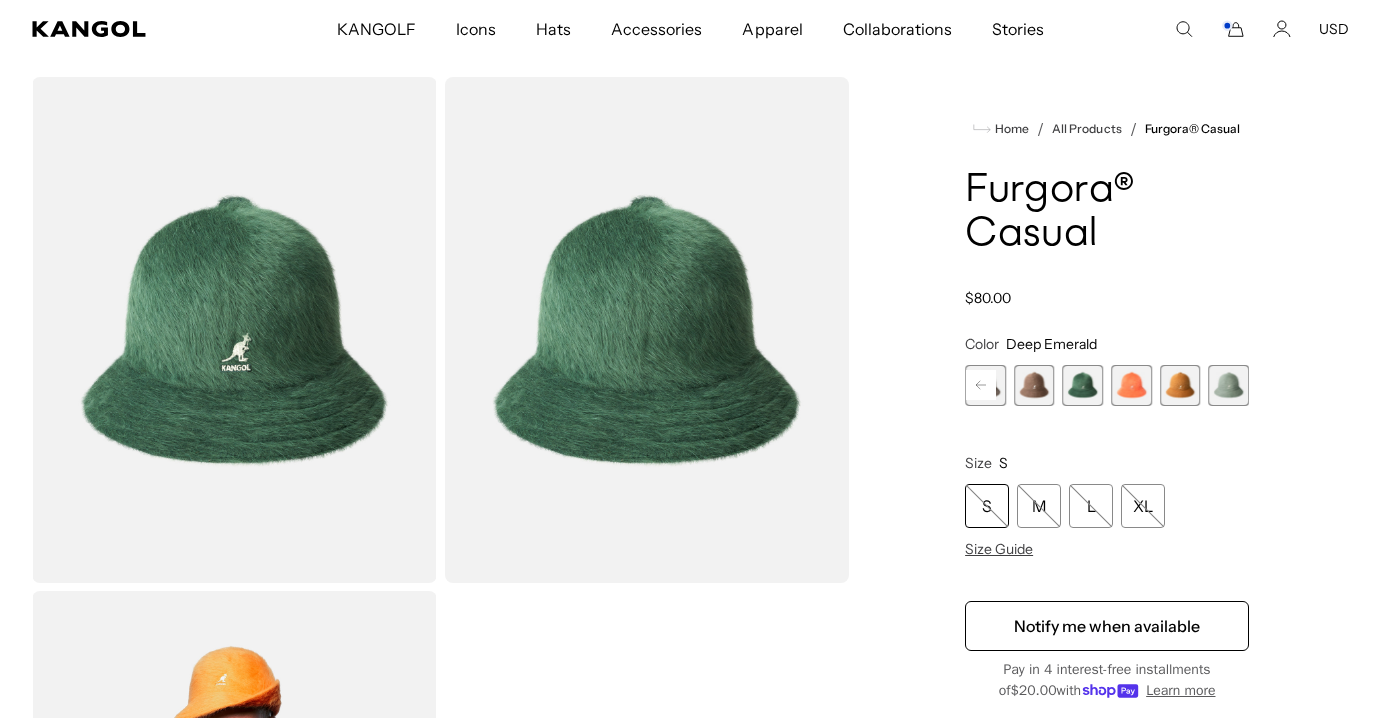 click at bounding box center (1228, 385) 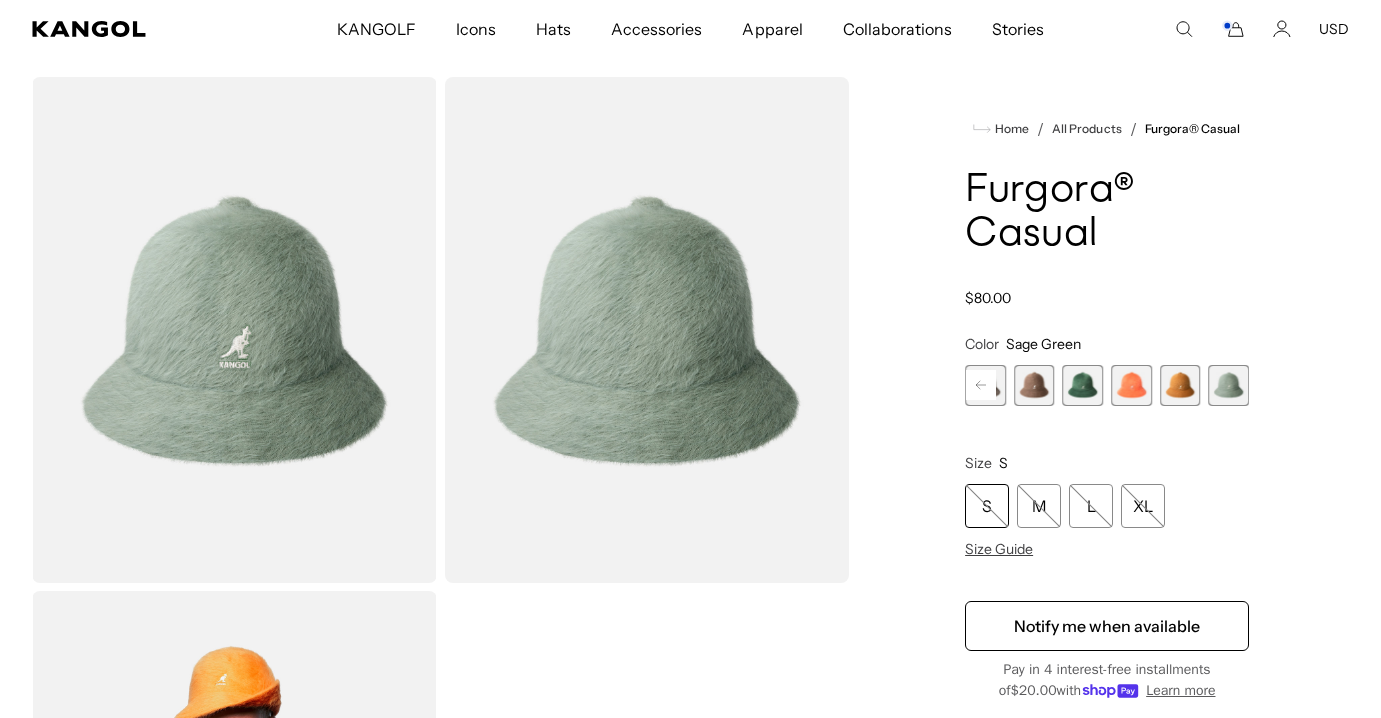 scroll, scrollTop: 0, scrollLeft: 412, axis: horizontal 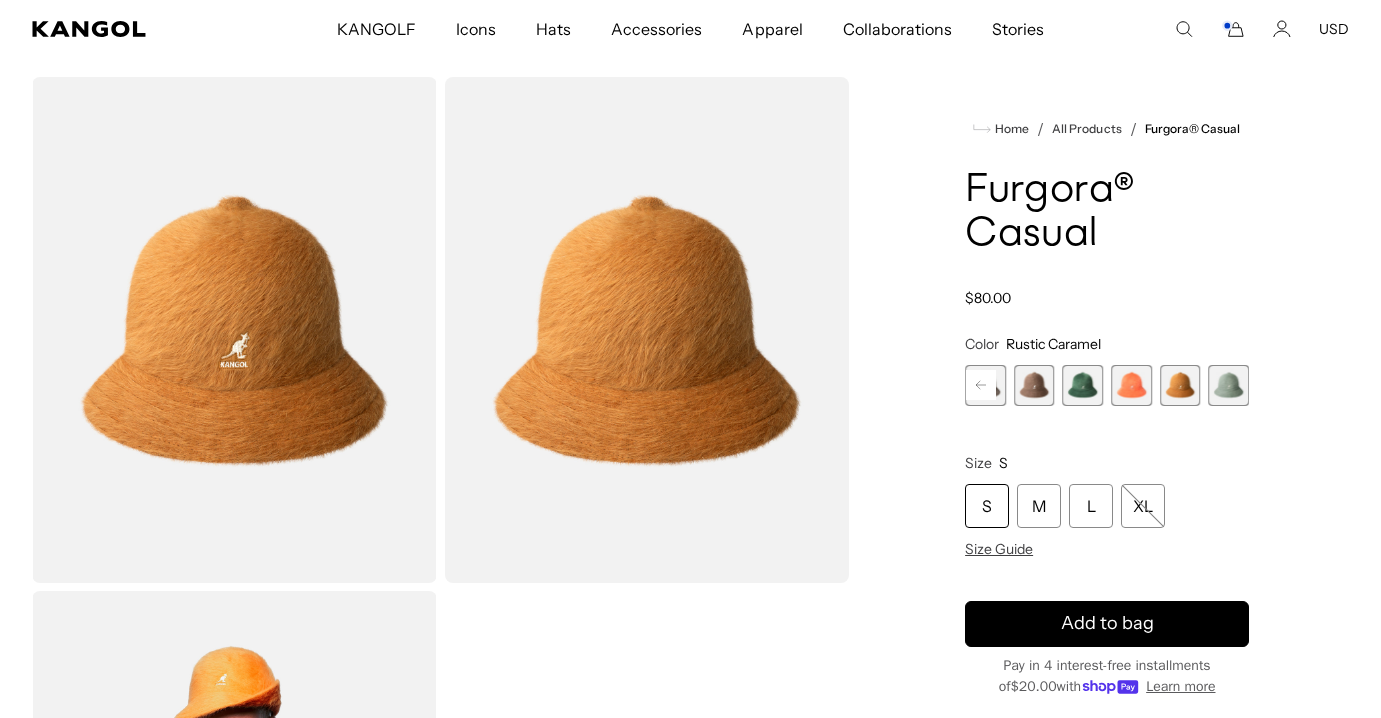 click at bounding box center [234, 330] 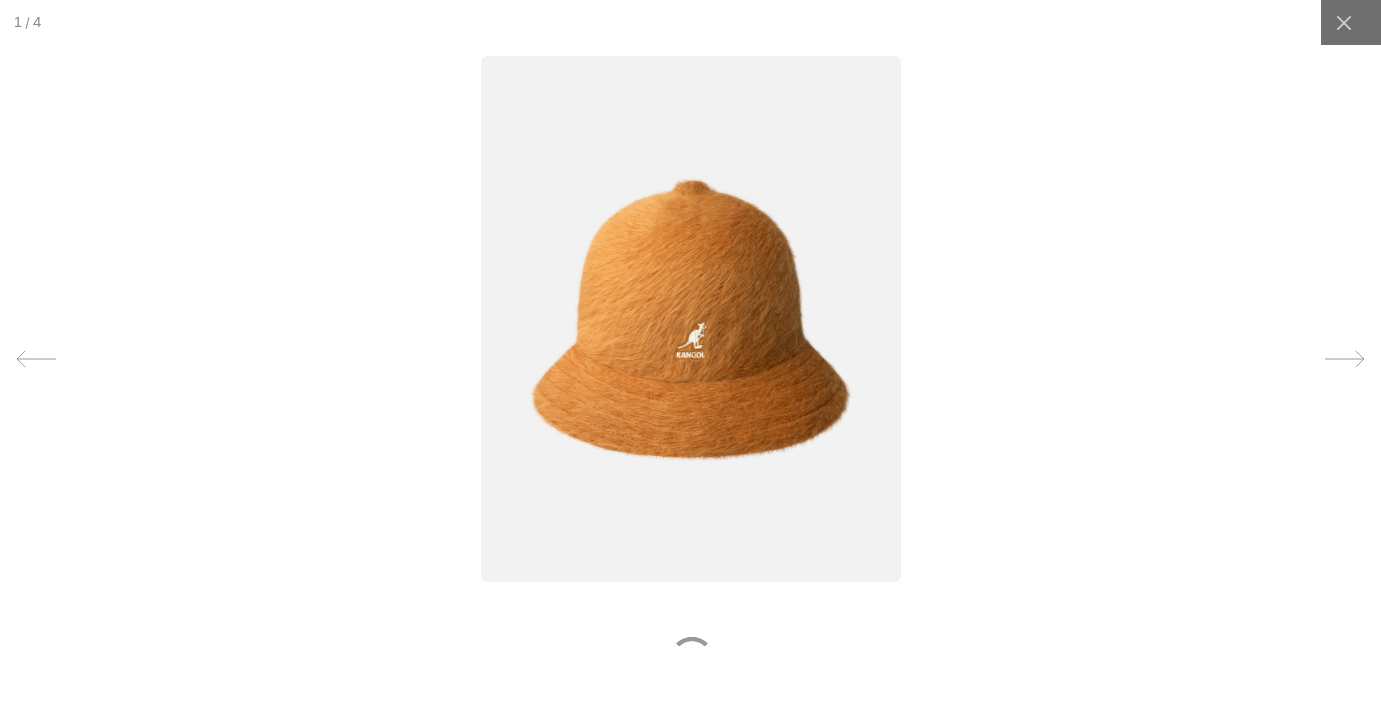 scroll, scrollTop: 0, scrollLeft: 0, axis: both 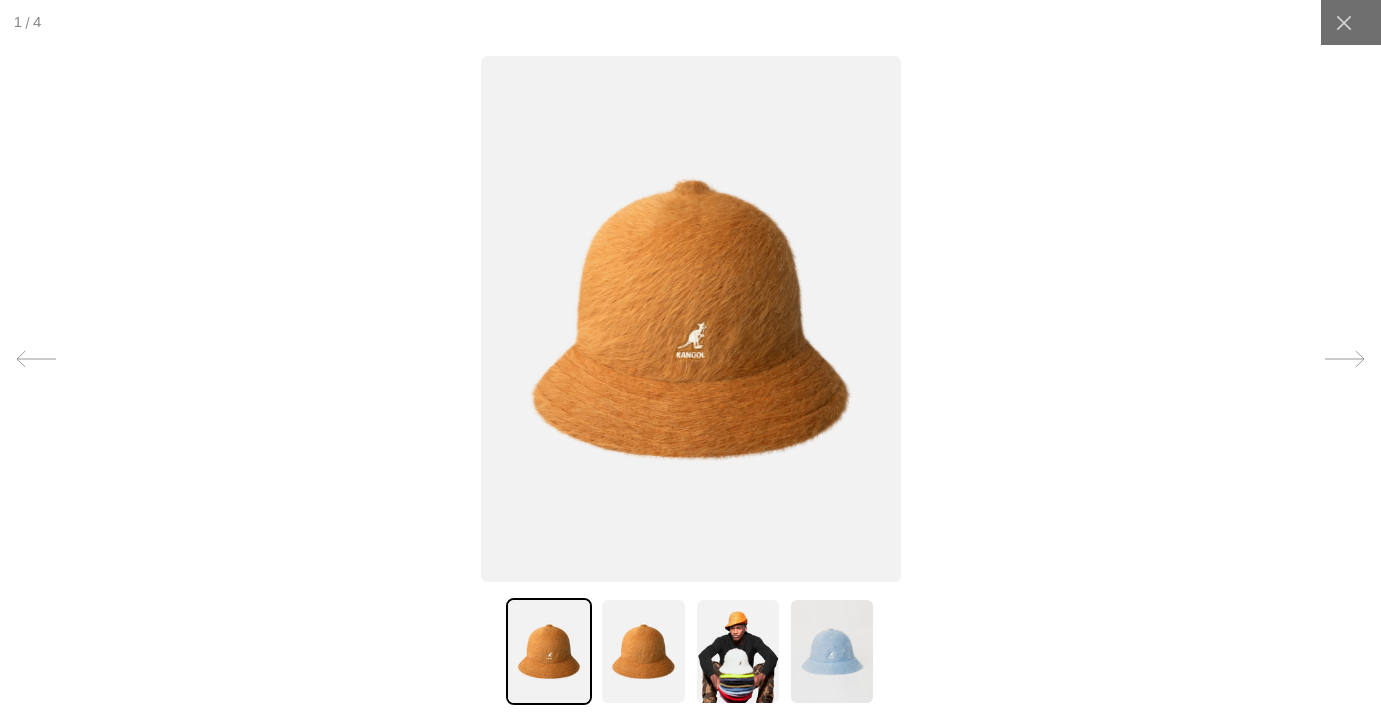 click at bounding box center (691, 319) 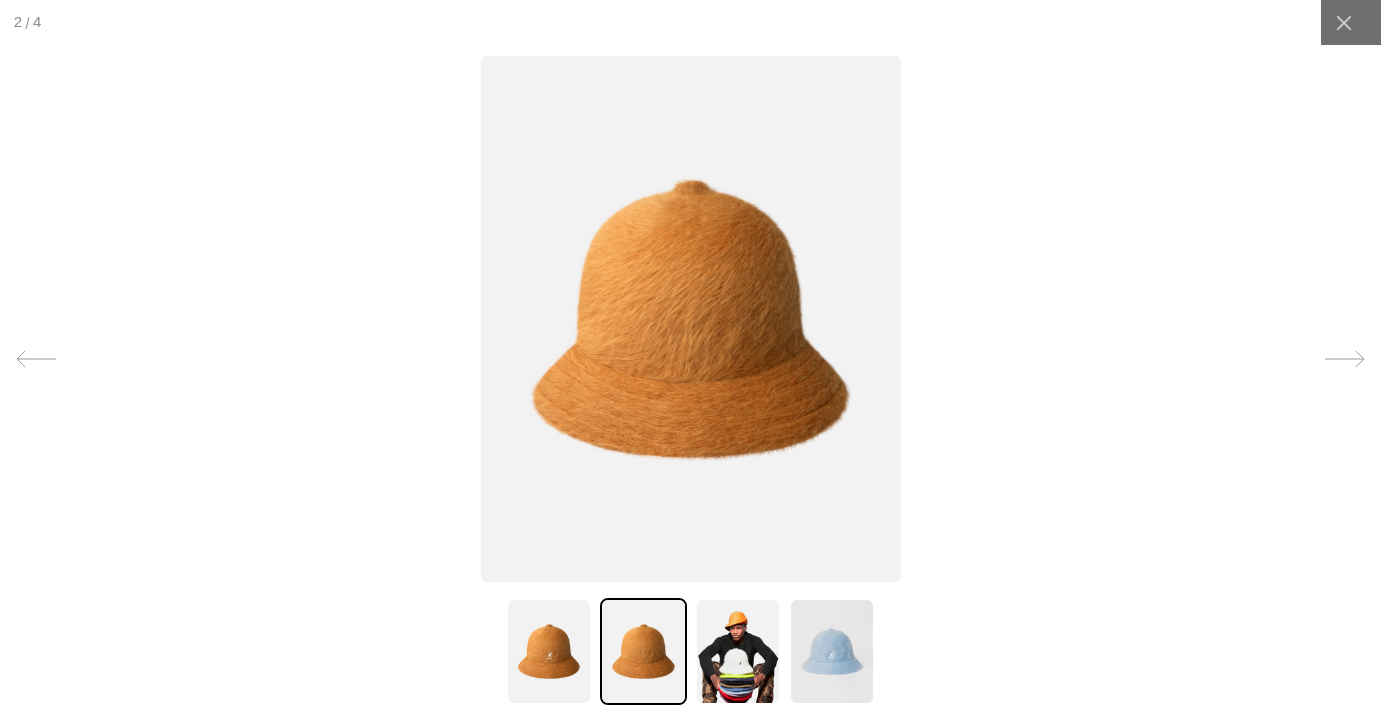 click at bounding box center [691, 319] 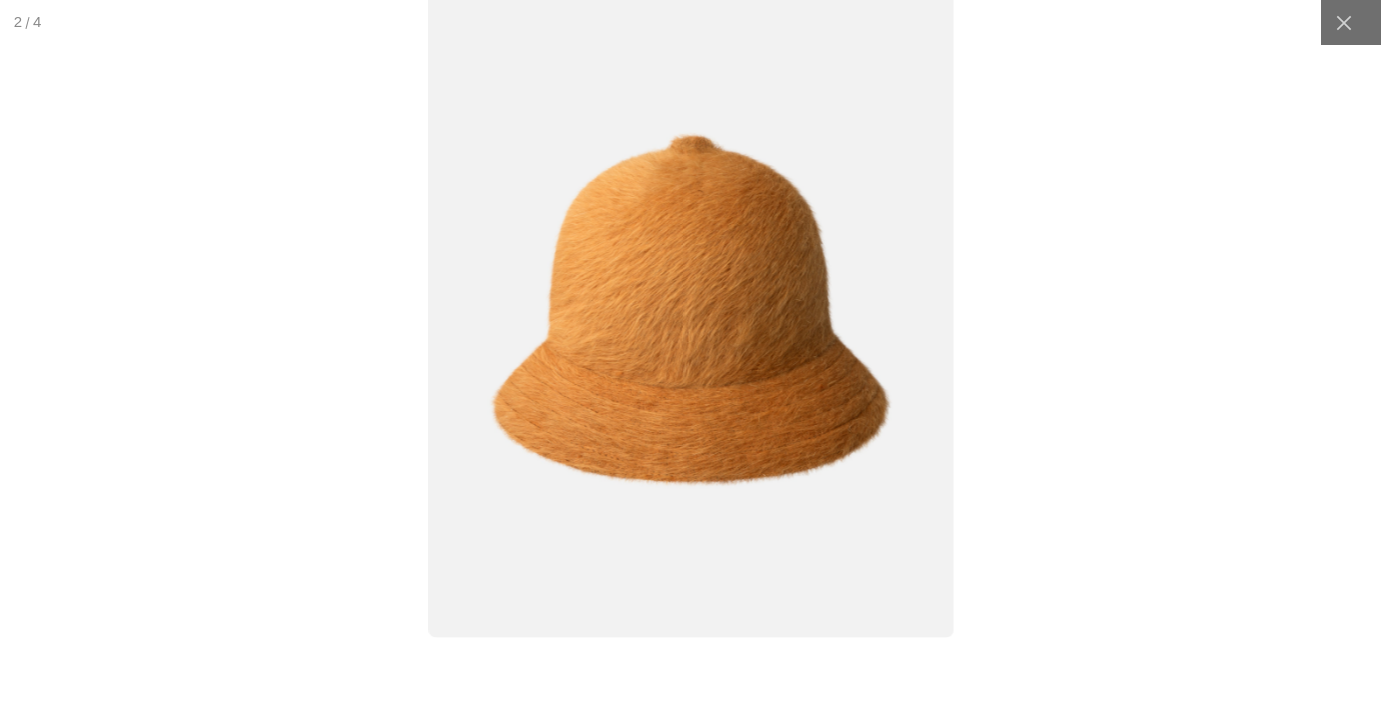 scroll, scrollTop: 0, scrollLeft: 412, axis: horizontal 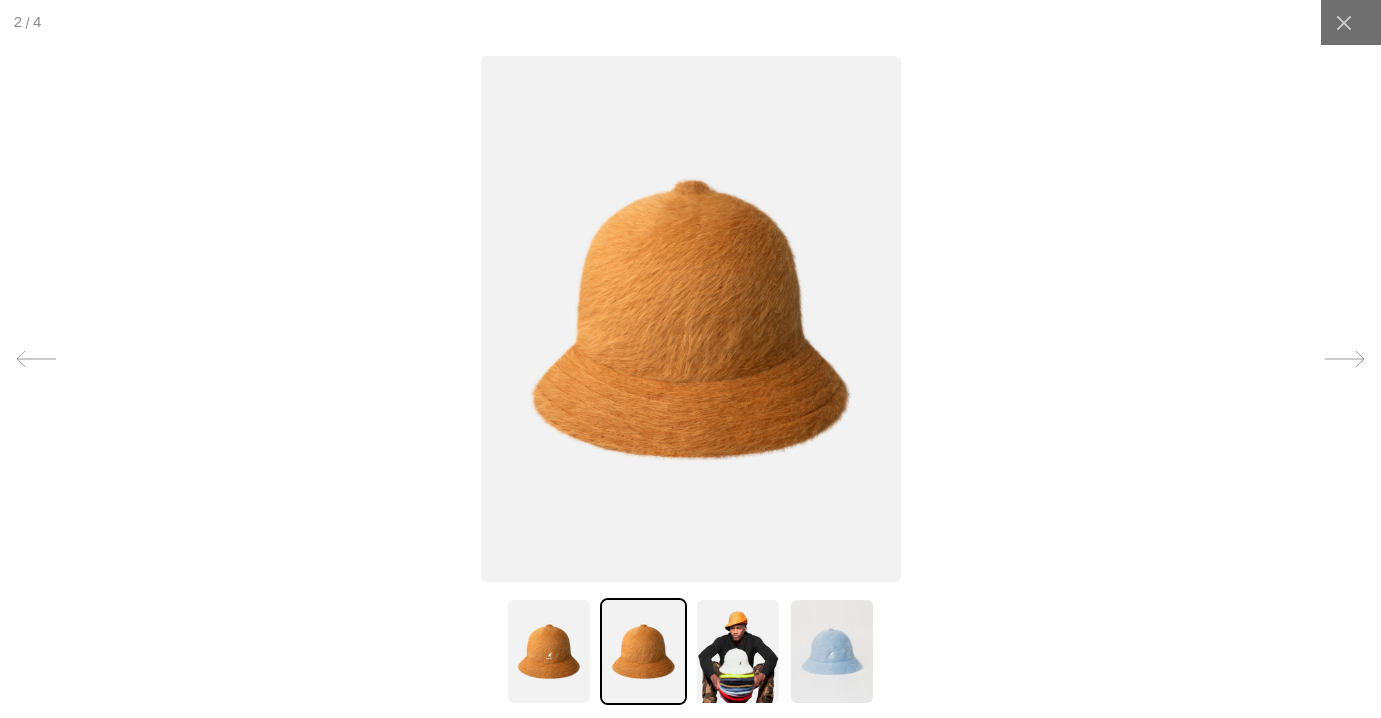 click at bounding box center (691, 319) 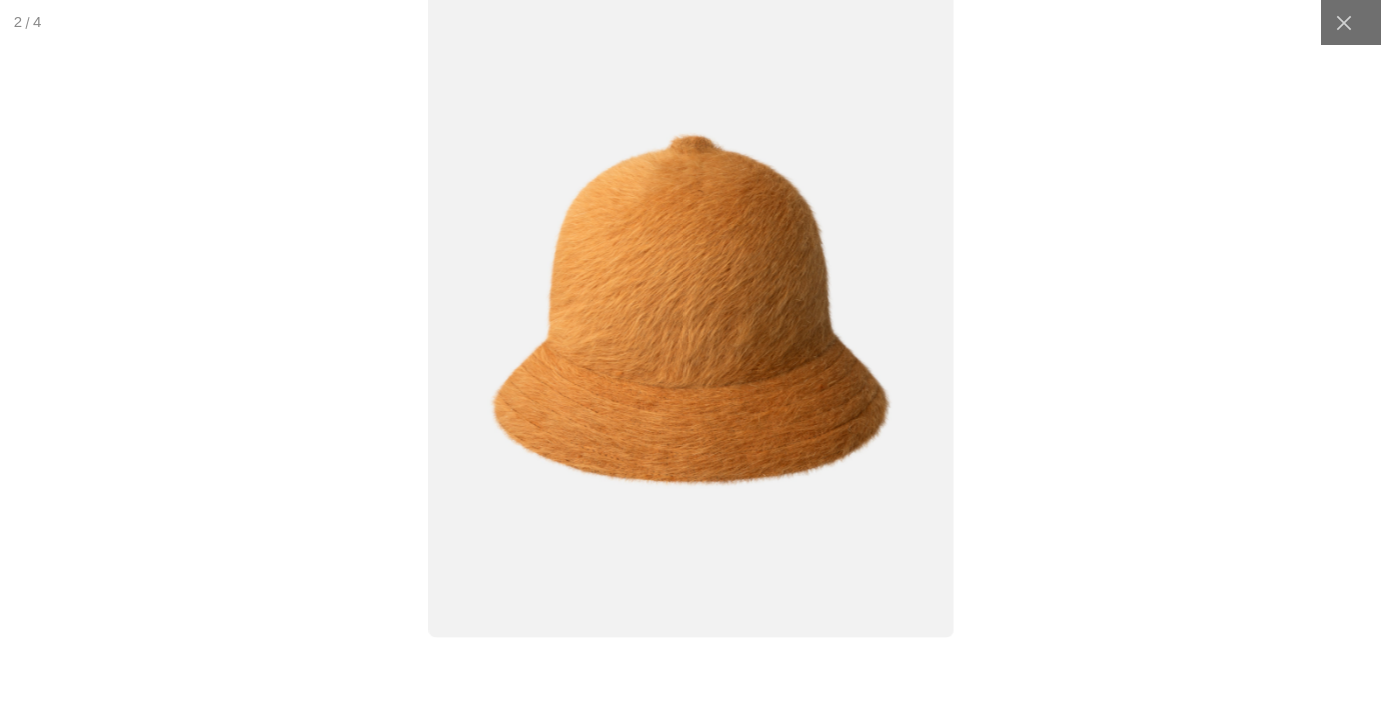 click at bounding box center (690, 309) 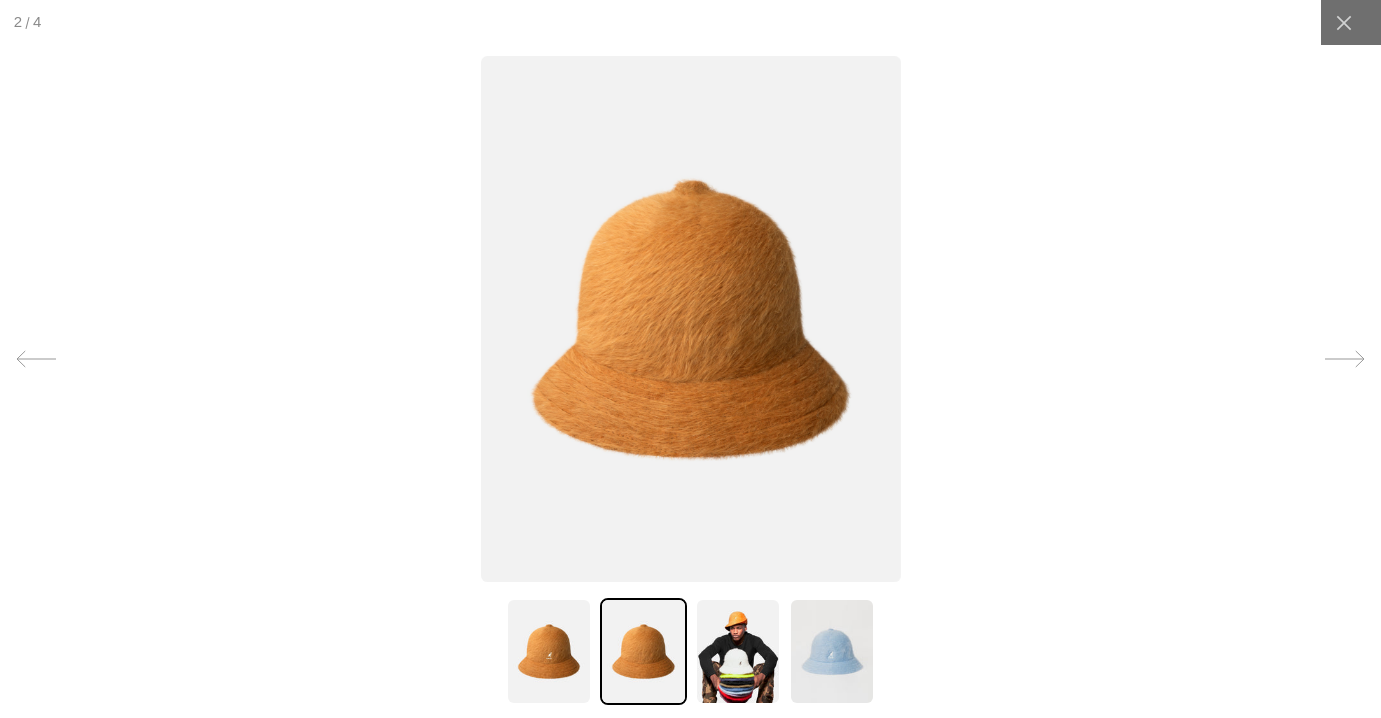 scroll, scrollTop: 0, scrollLeft: 0, axis: both 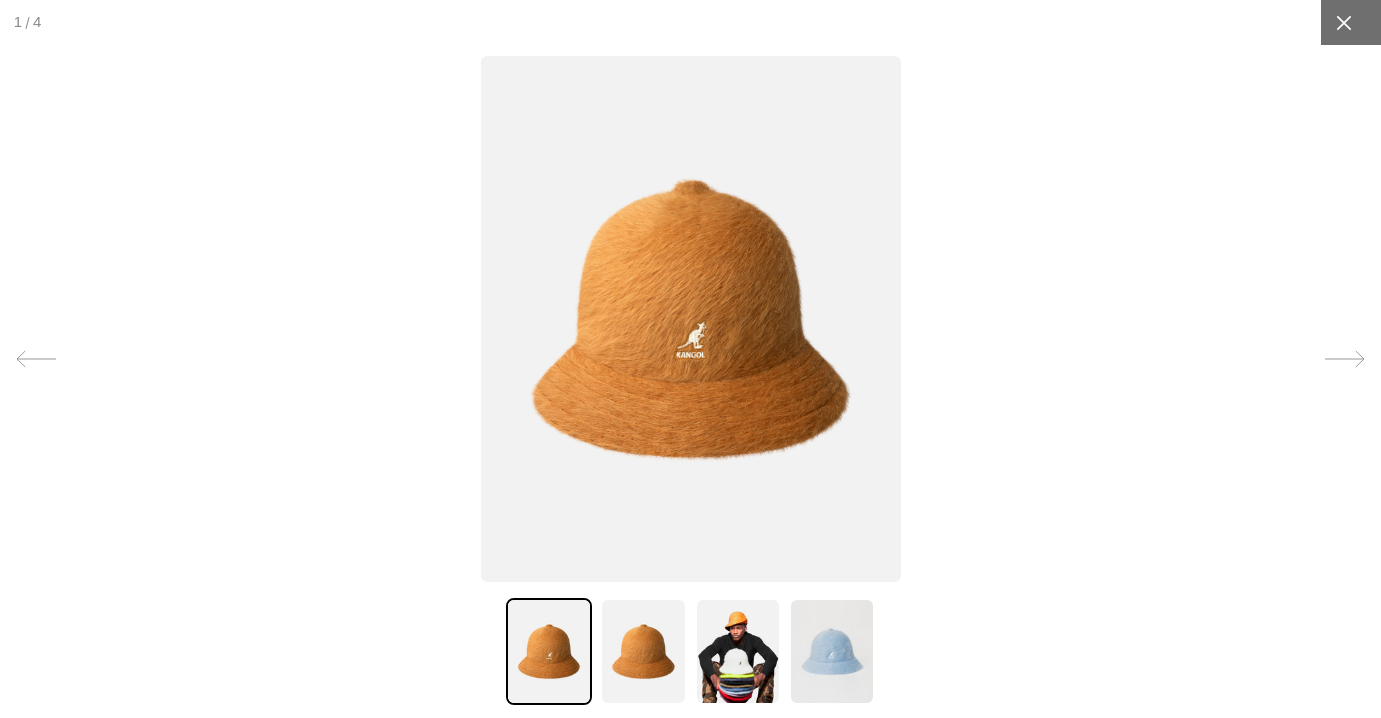 click 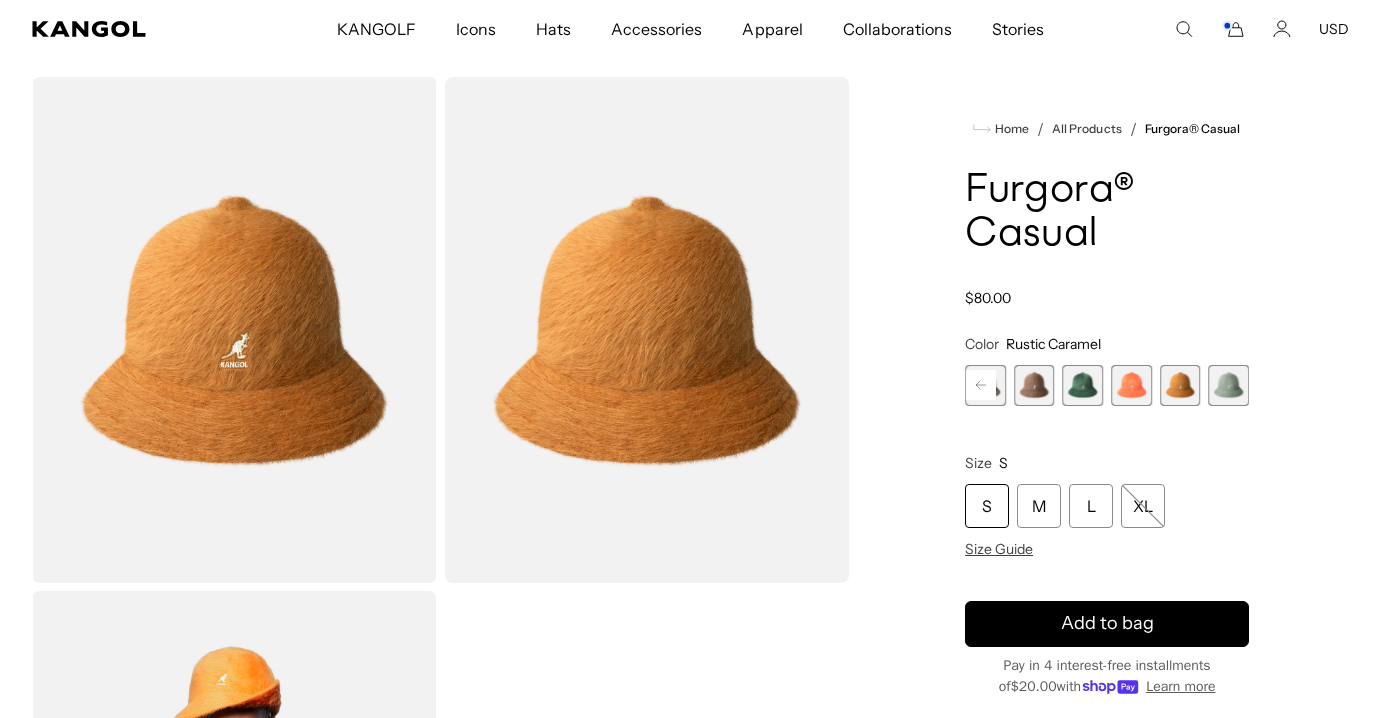 scroll, scrollTop: 0, scrollLeft: 412, axis: horizontal 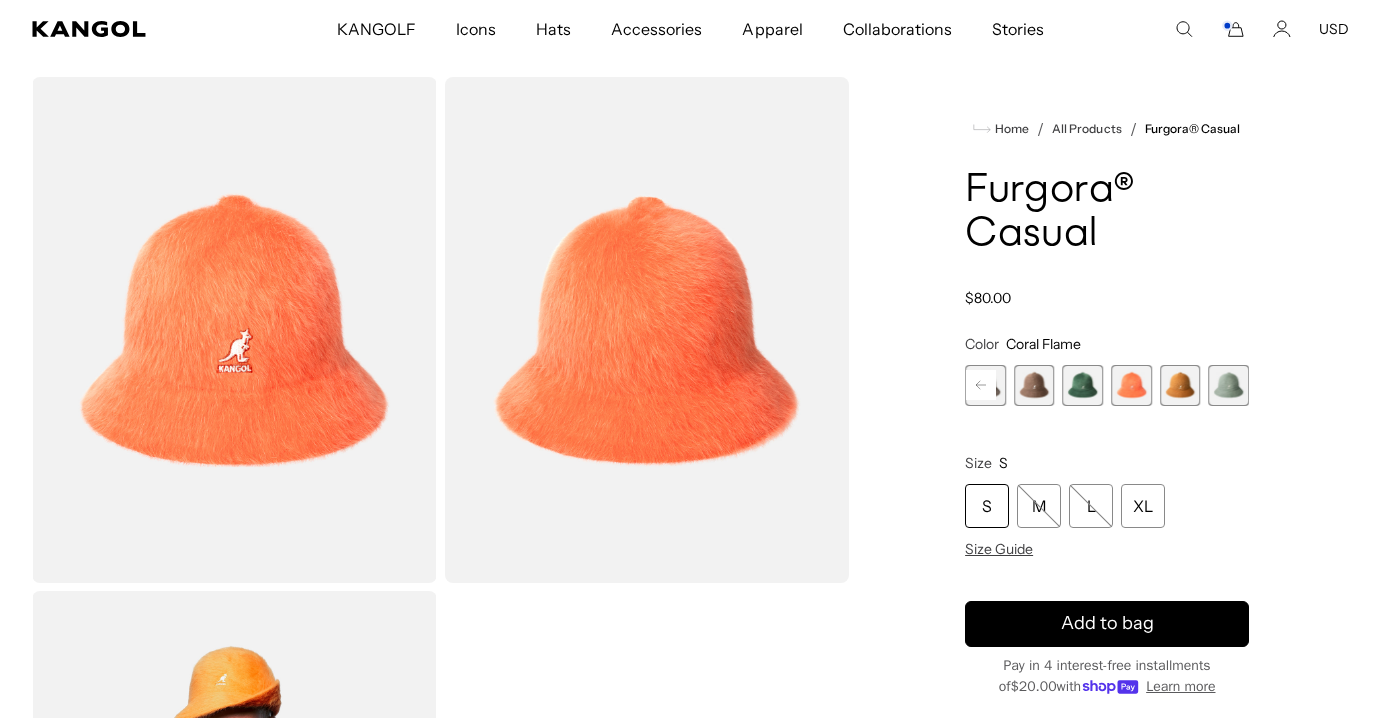 click at bounding box center [1082, 385] 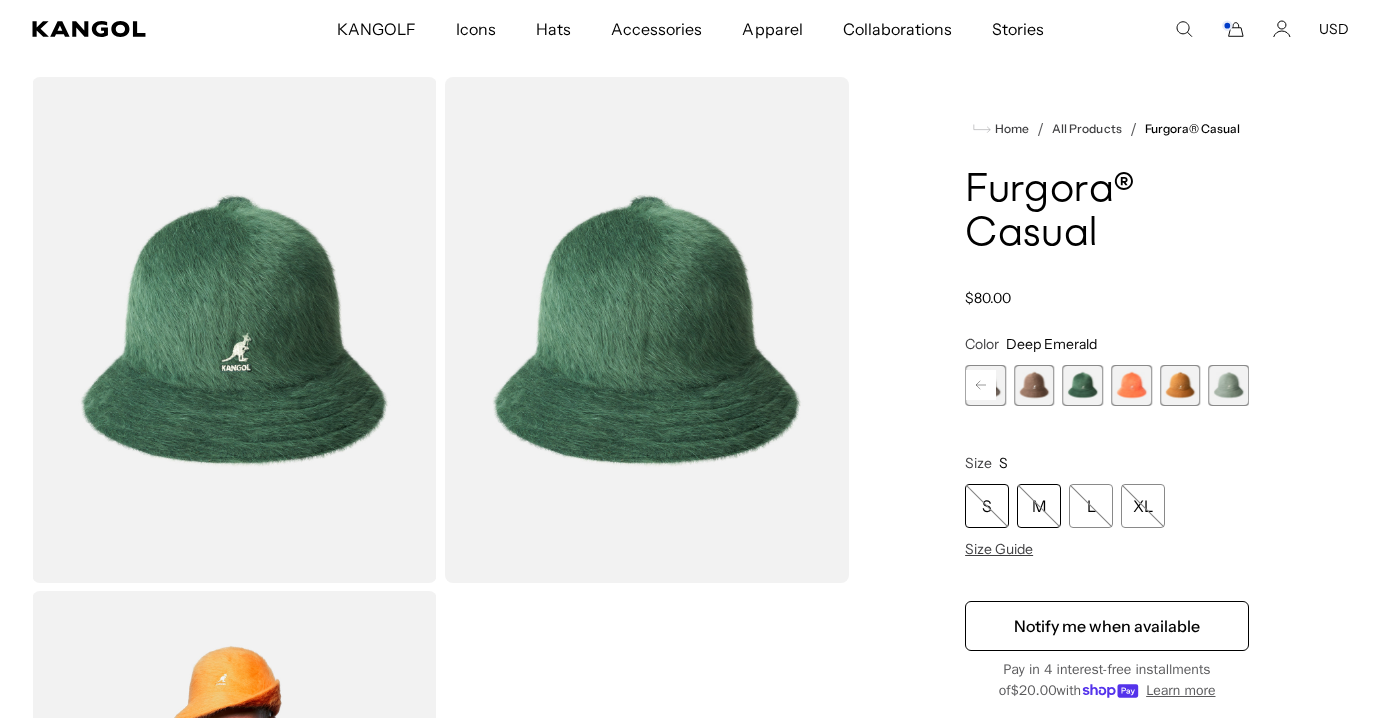 scroll, scrollTop: 0, scrollLeft: 412, axis: horizontal 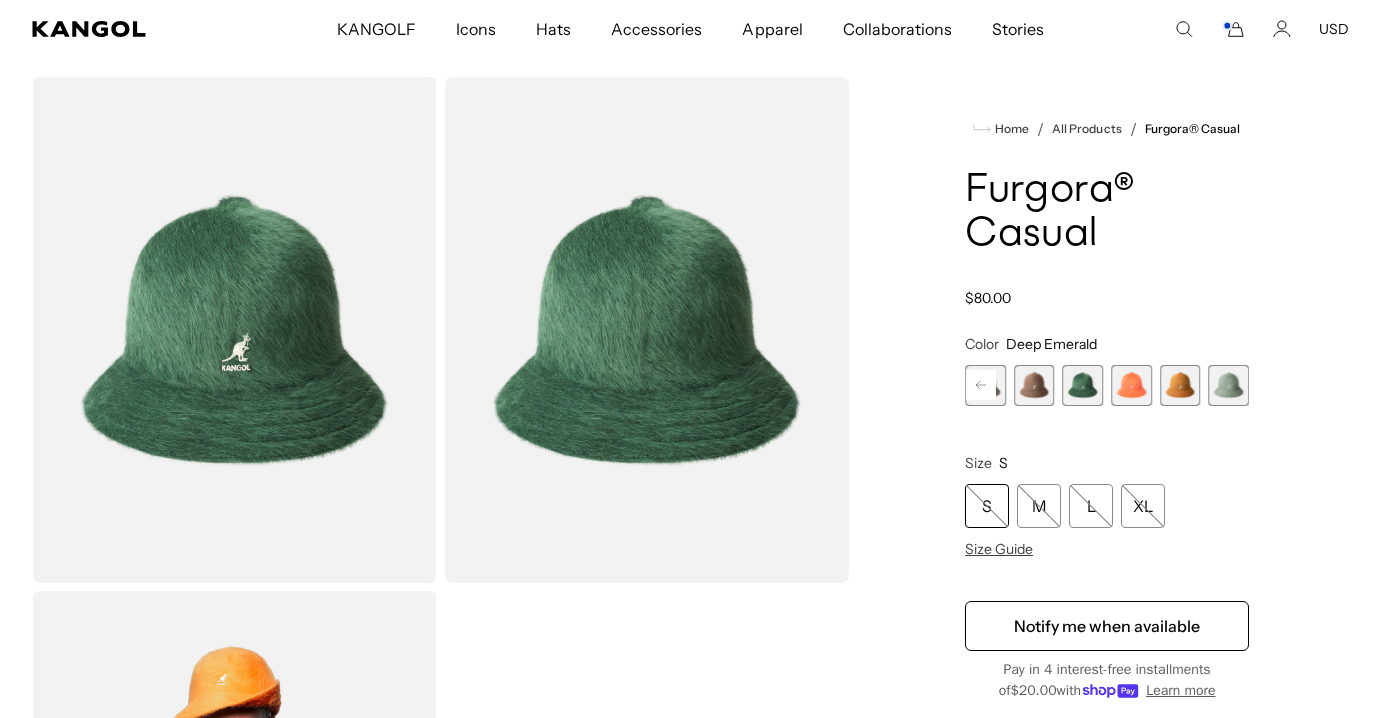 click at bounding box center (1034, 385) 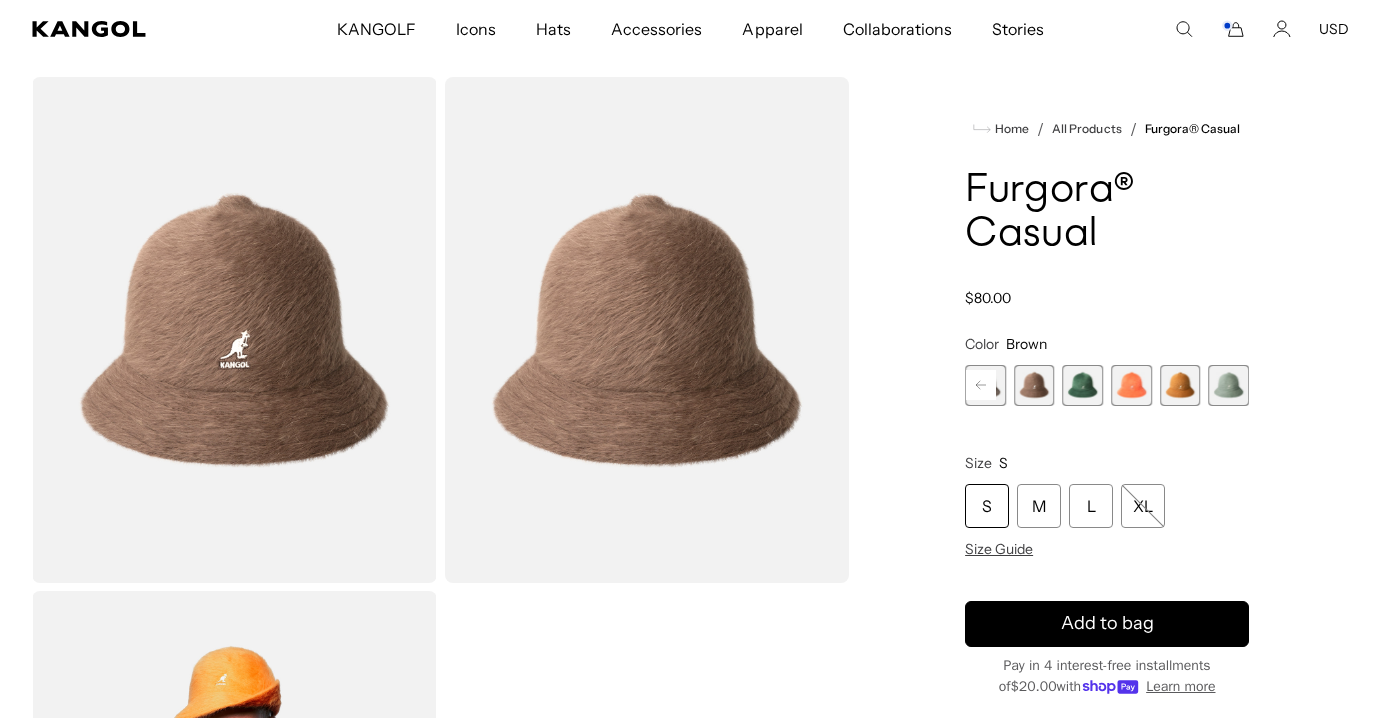 scroll, scrollTop: 0, scrollLeft: 0, axis: both 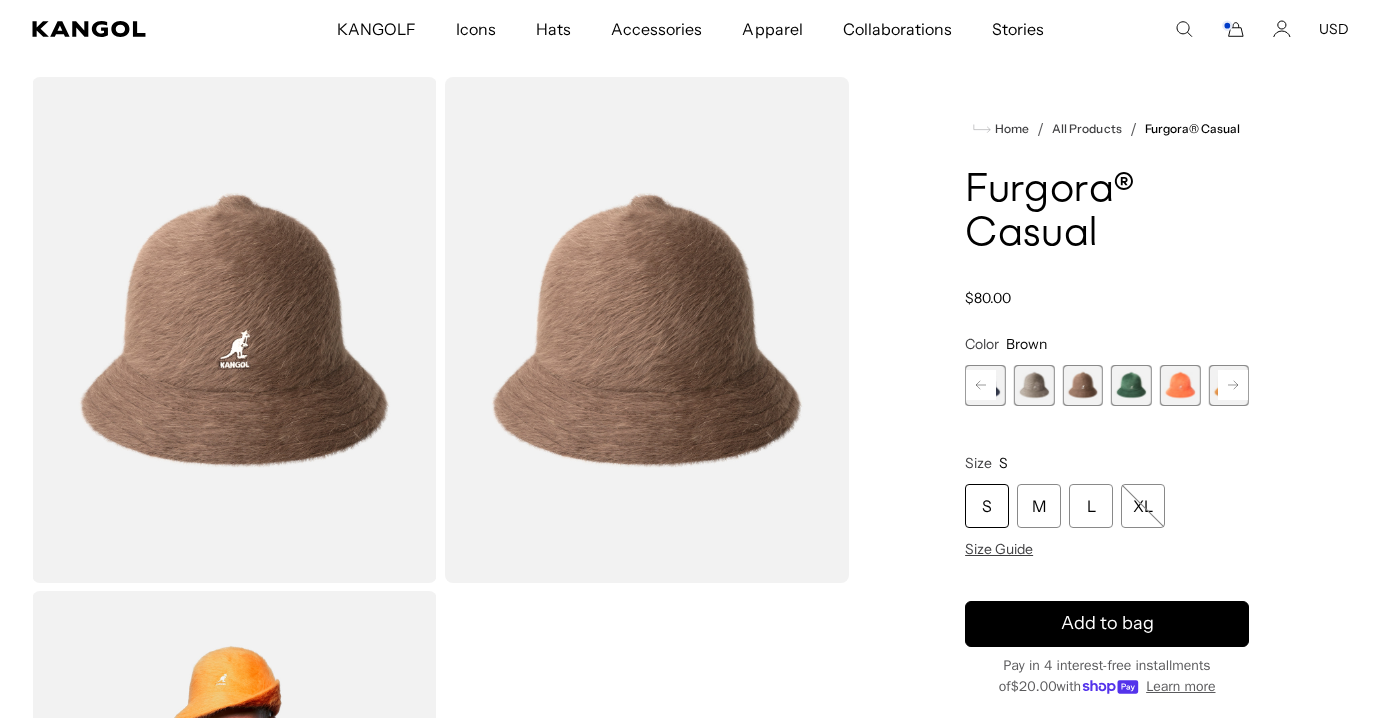 click at bounding box center (1034, 385) 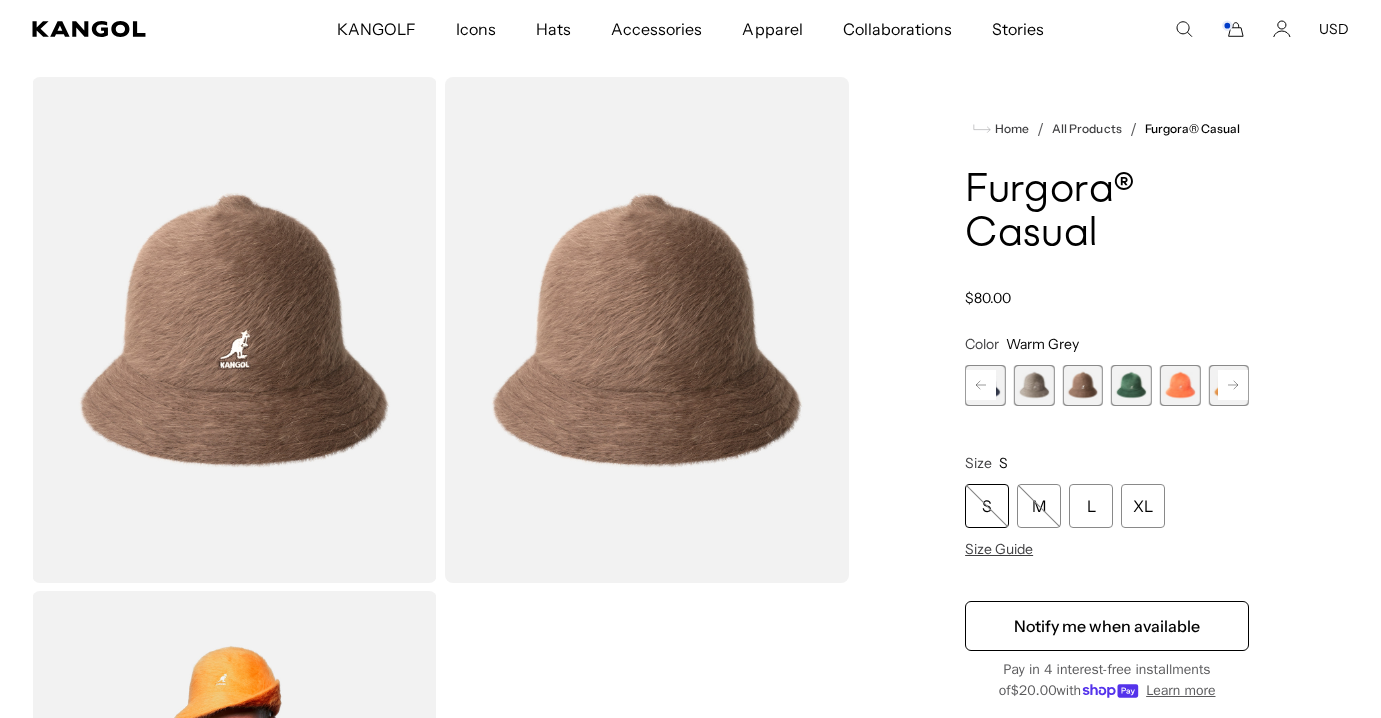 click 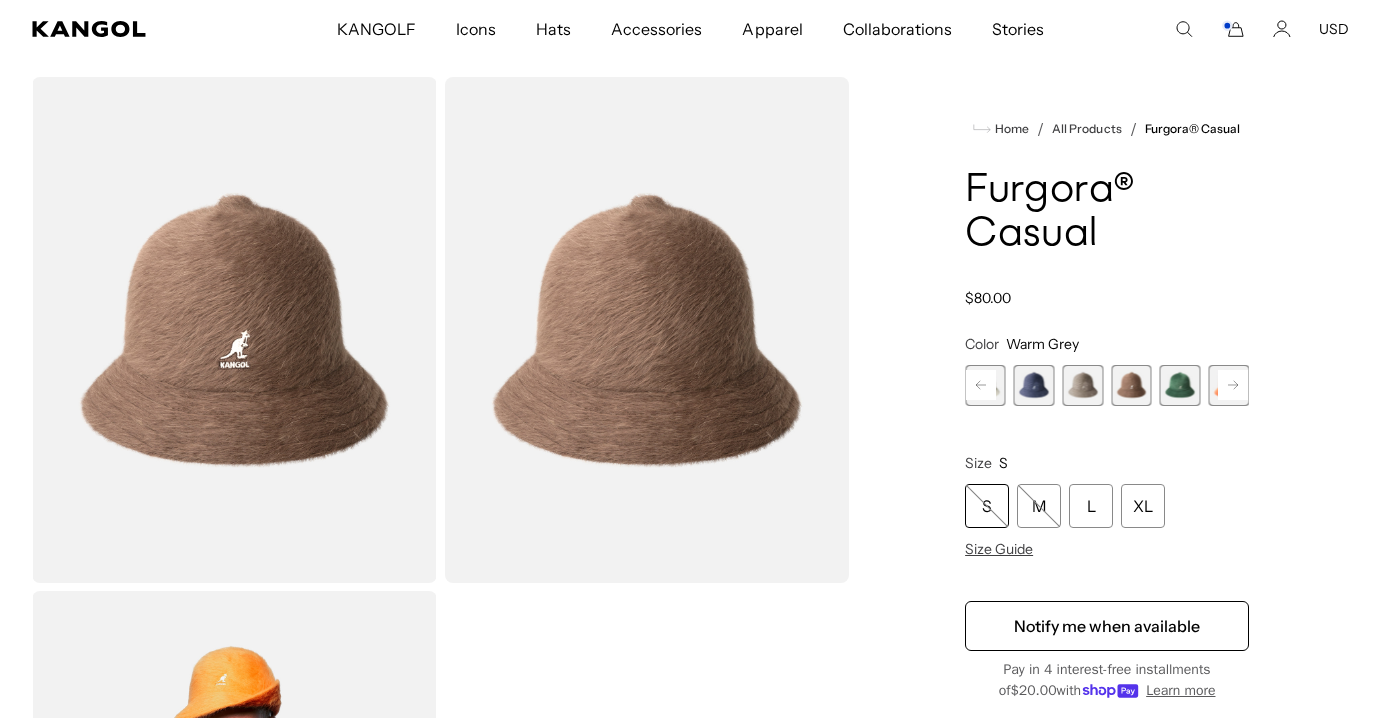 scroll, scrollTop: 0, scrollLeft: 412, axis: horizontal 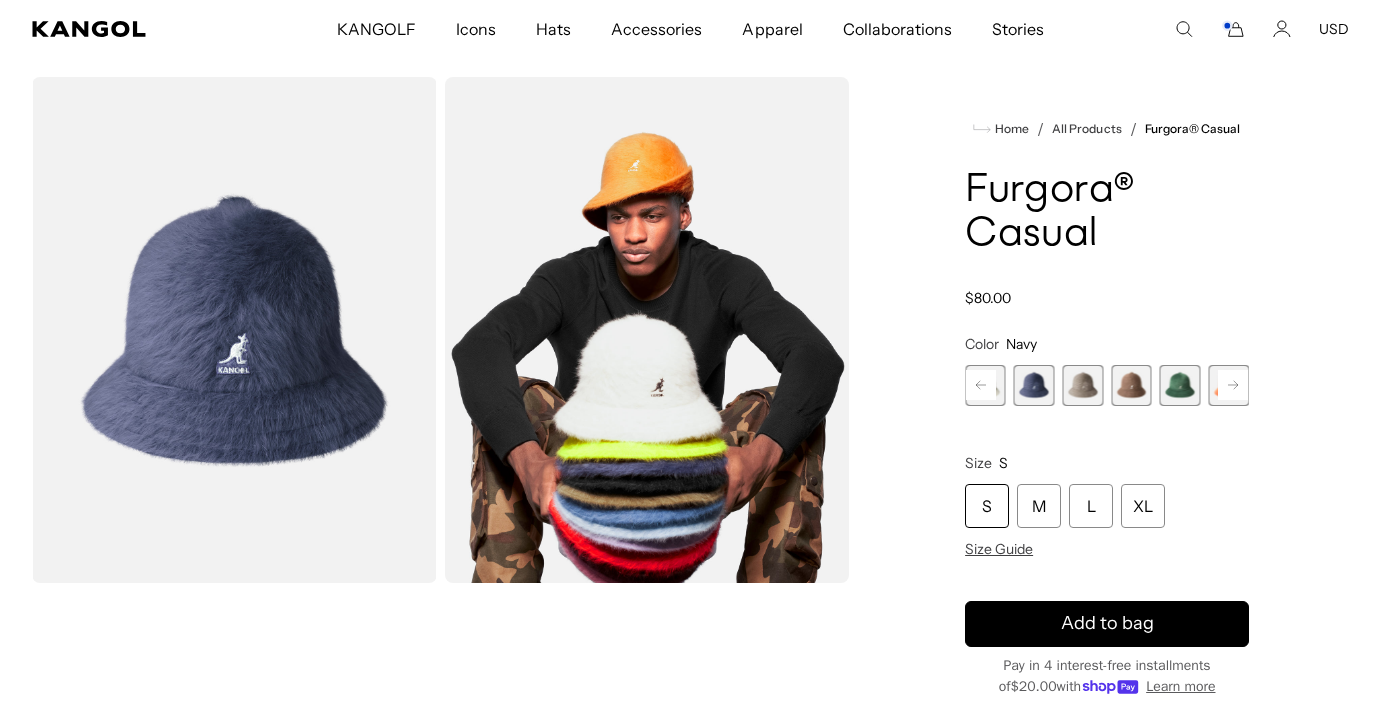 click 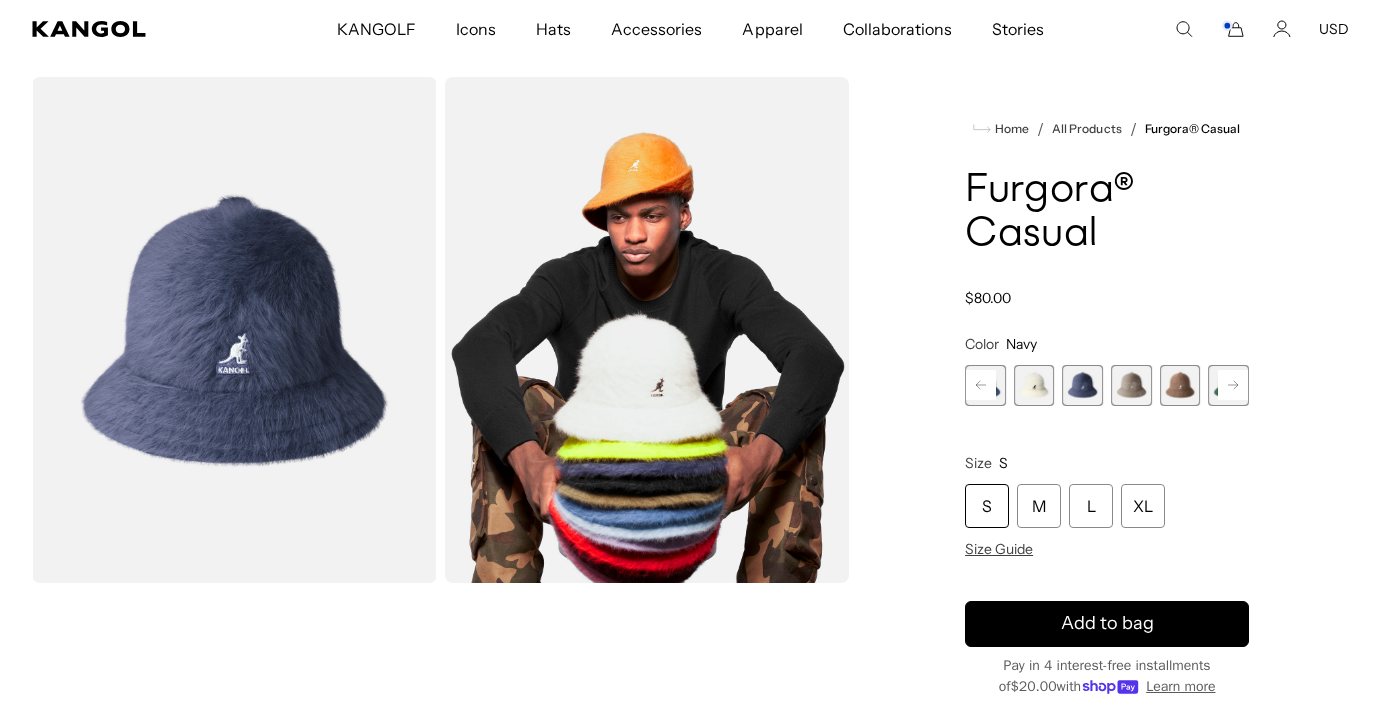 click at bounding box center (1034, 385) 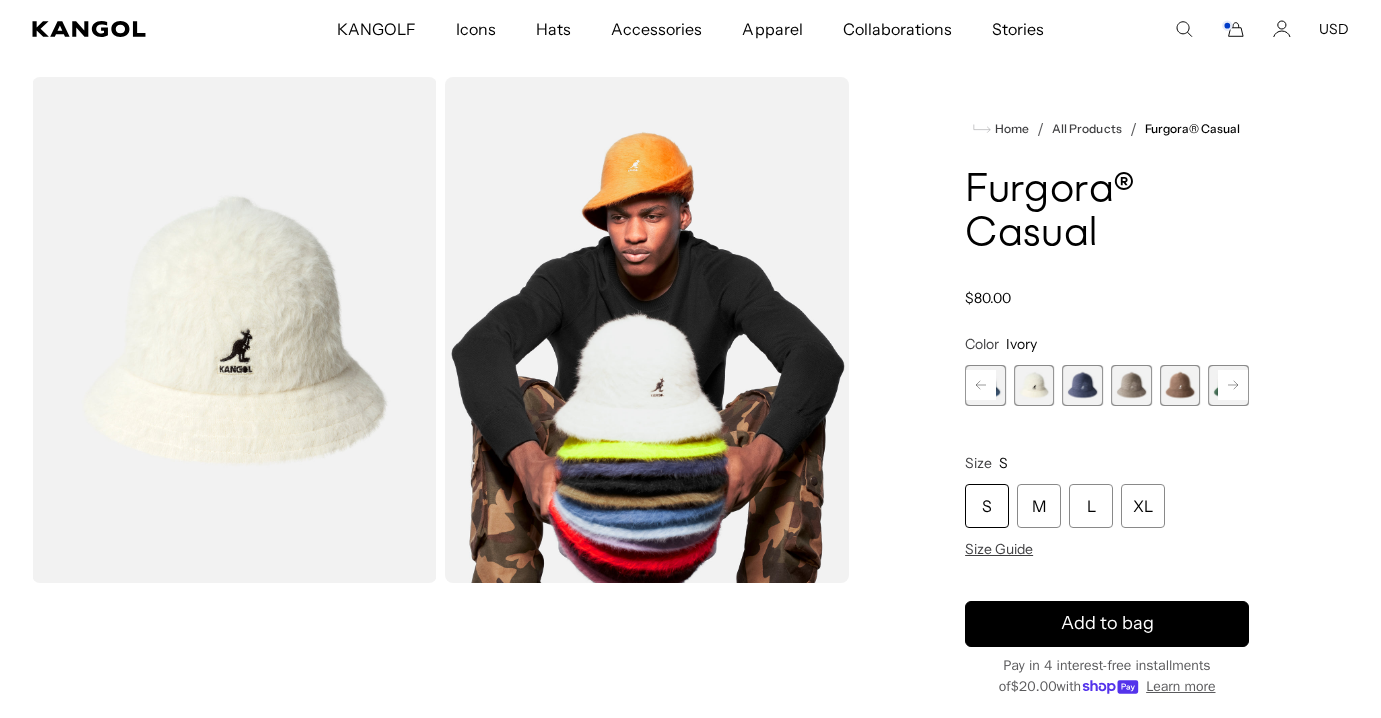 click 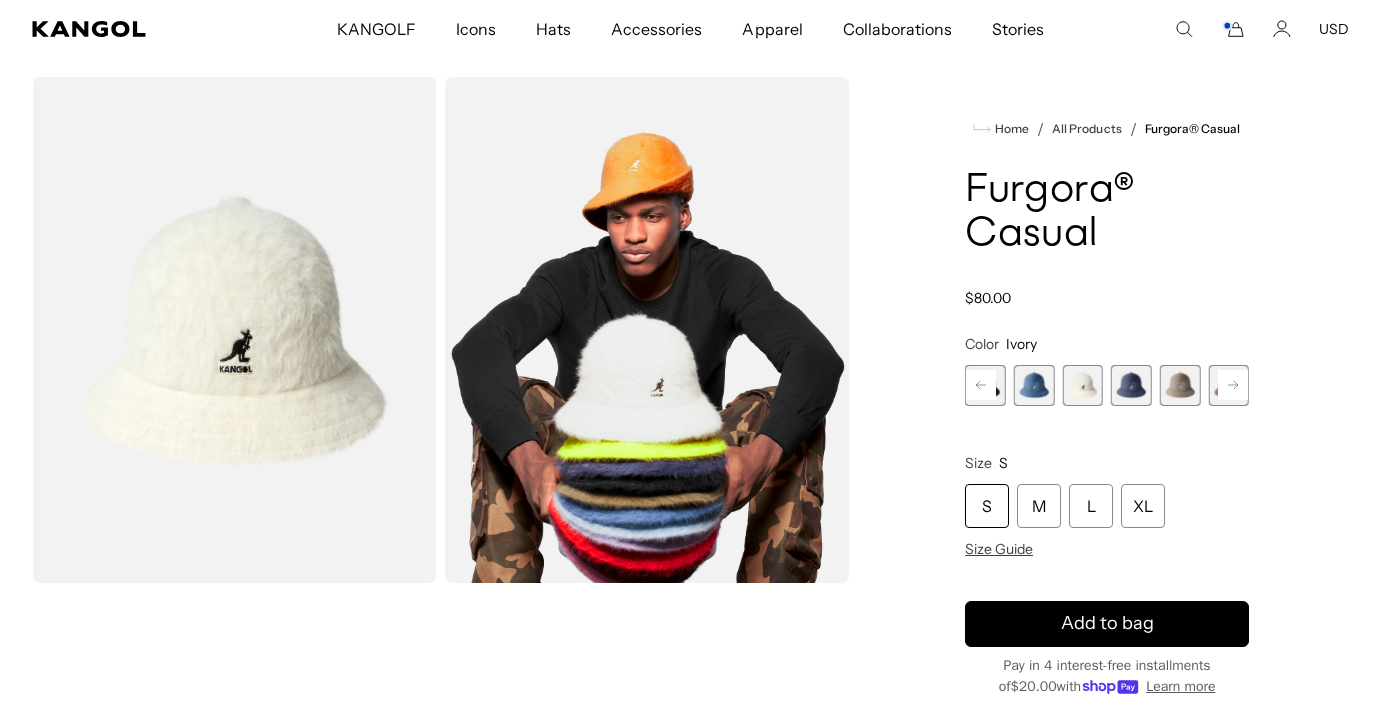 scroll, scrollTop: 0, scrollLeft: 0, axis: both 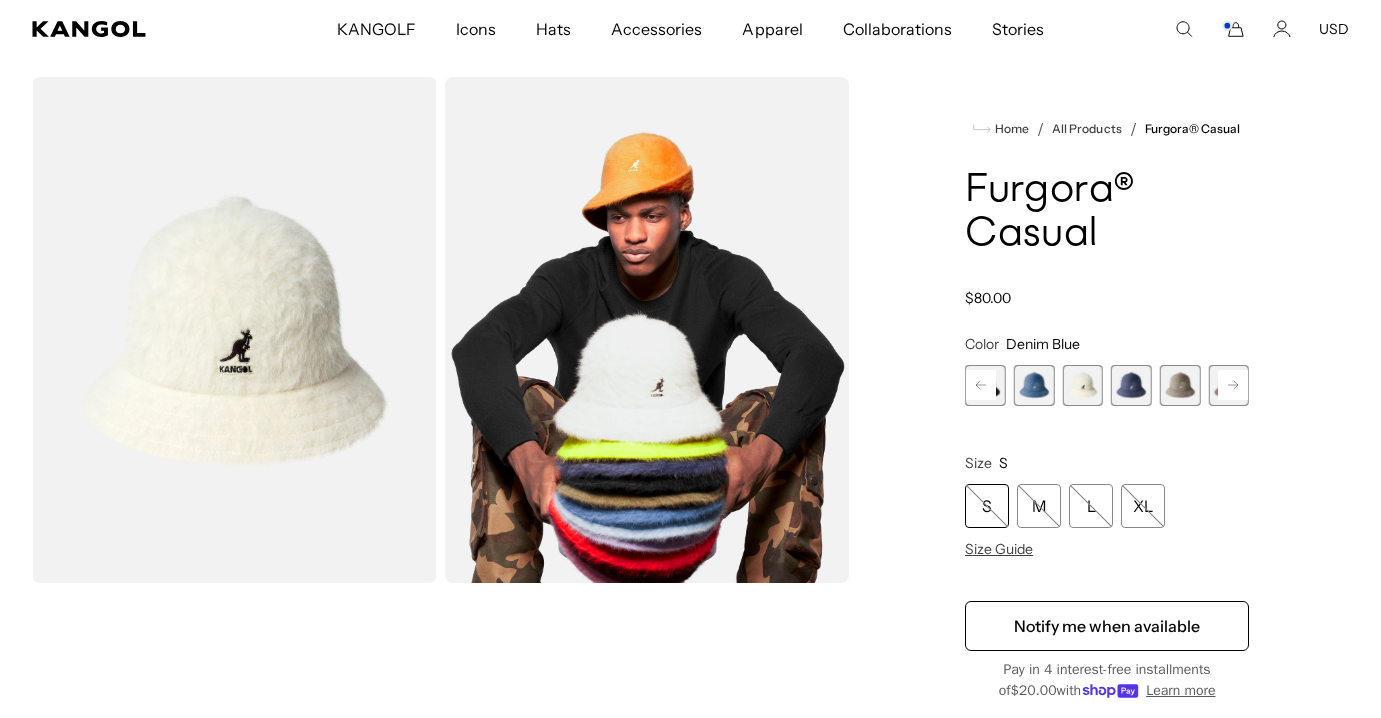 click 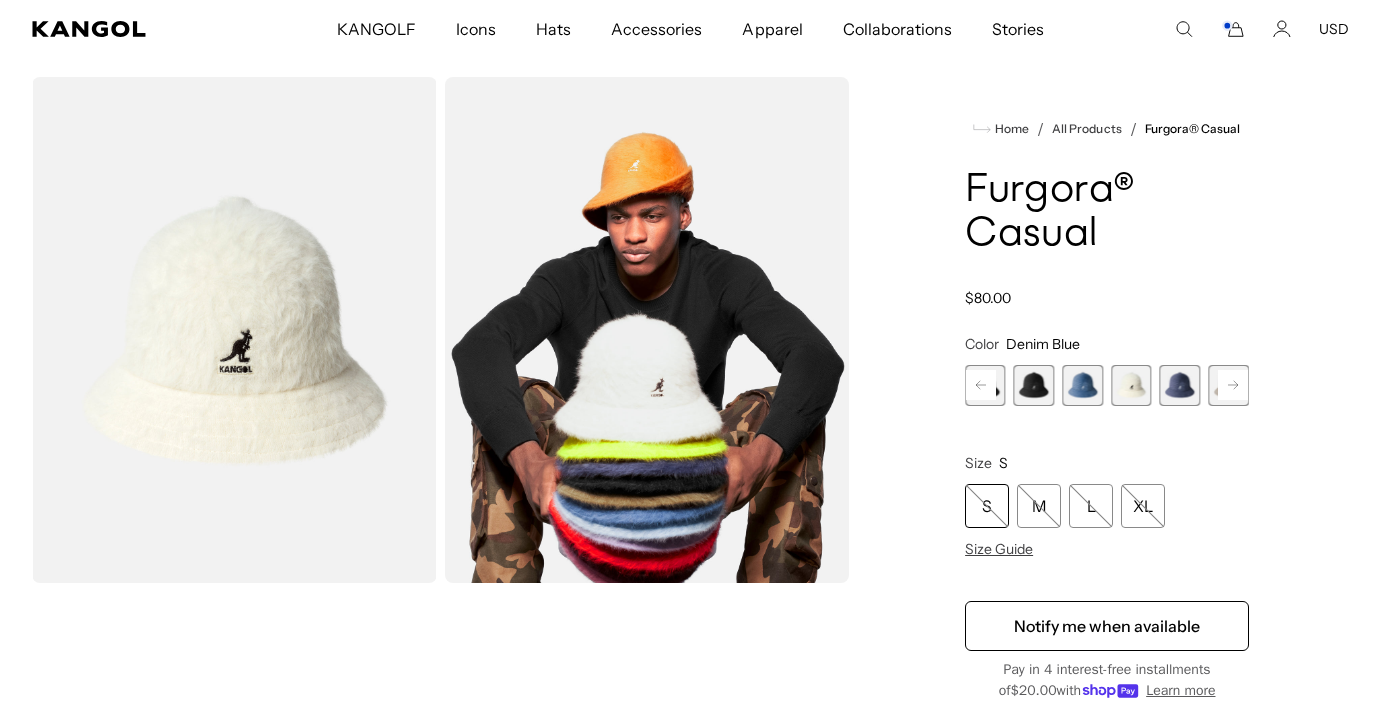 scroll, scrollTop: 0, scrollLeft: 412, axis: horizontal 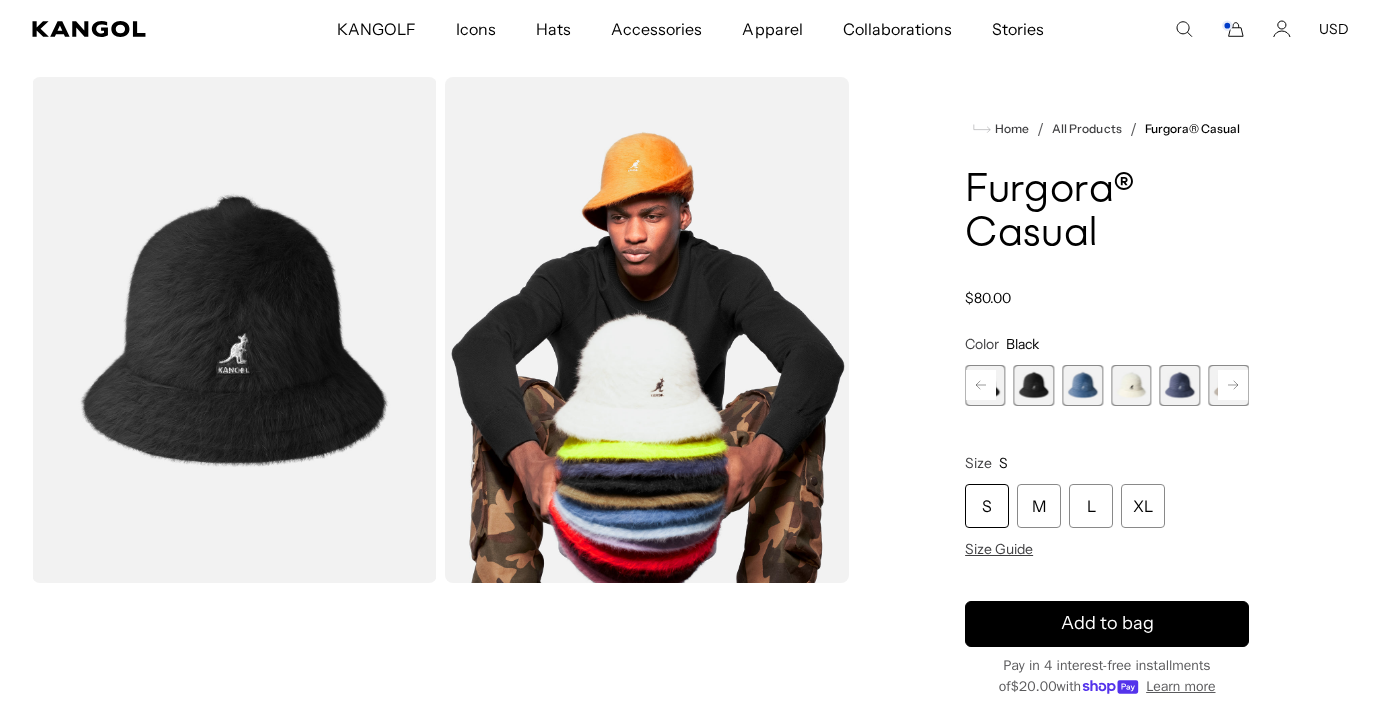 click 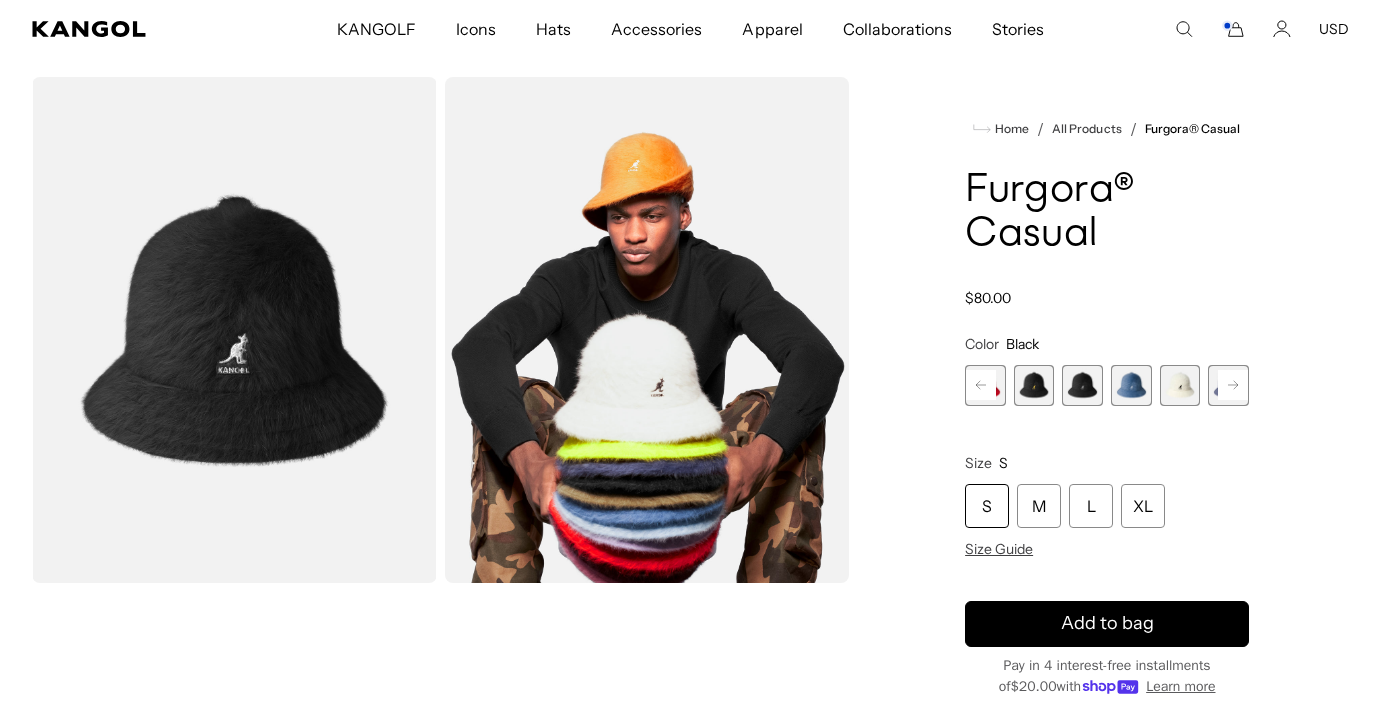 click at bounding box center [1034, 385] 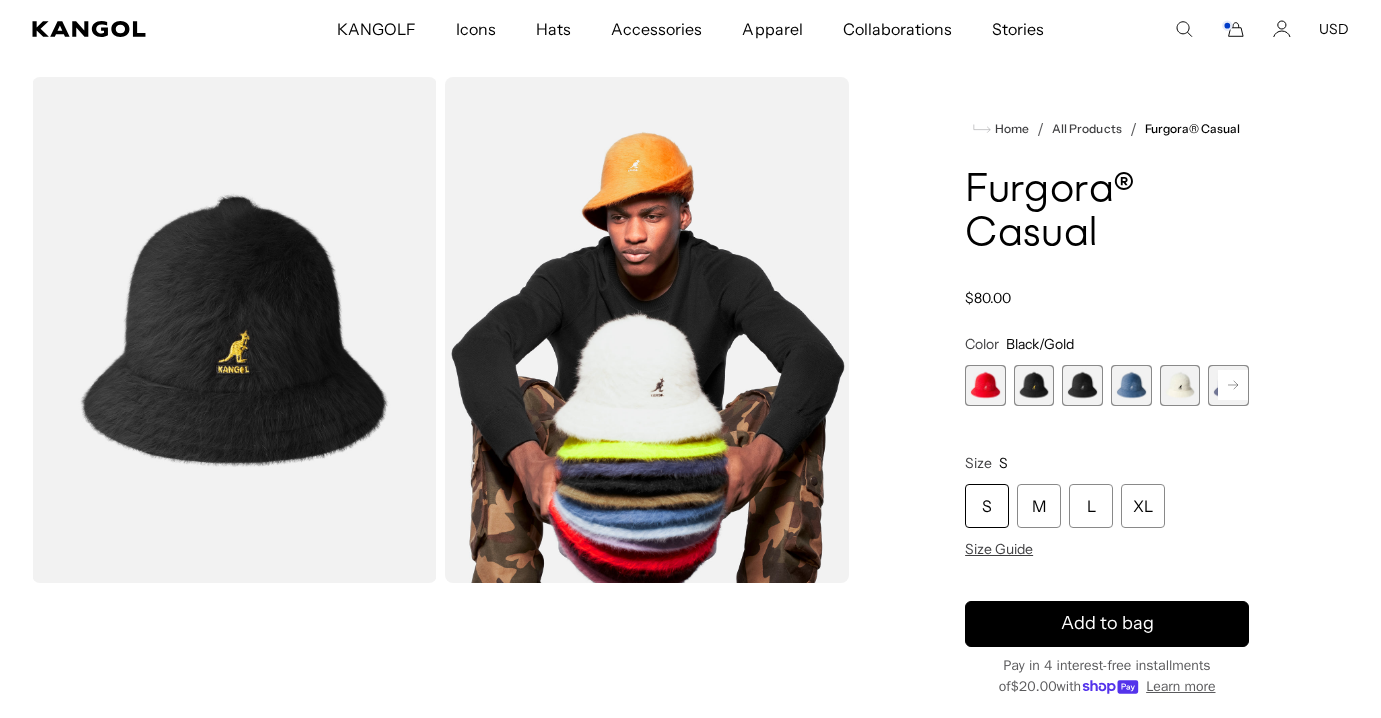 scroll, scrollTop: 0, scrollLeft: 0, axis: both 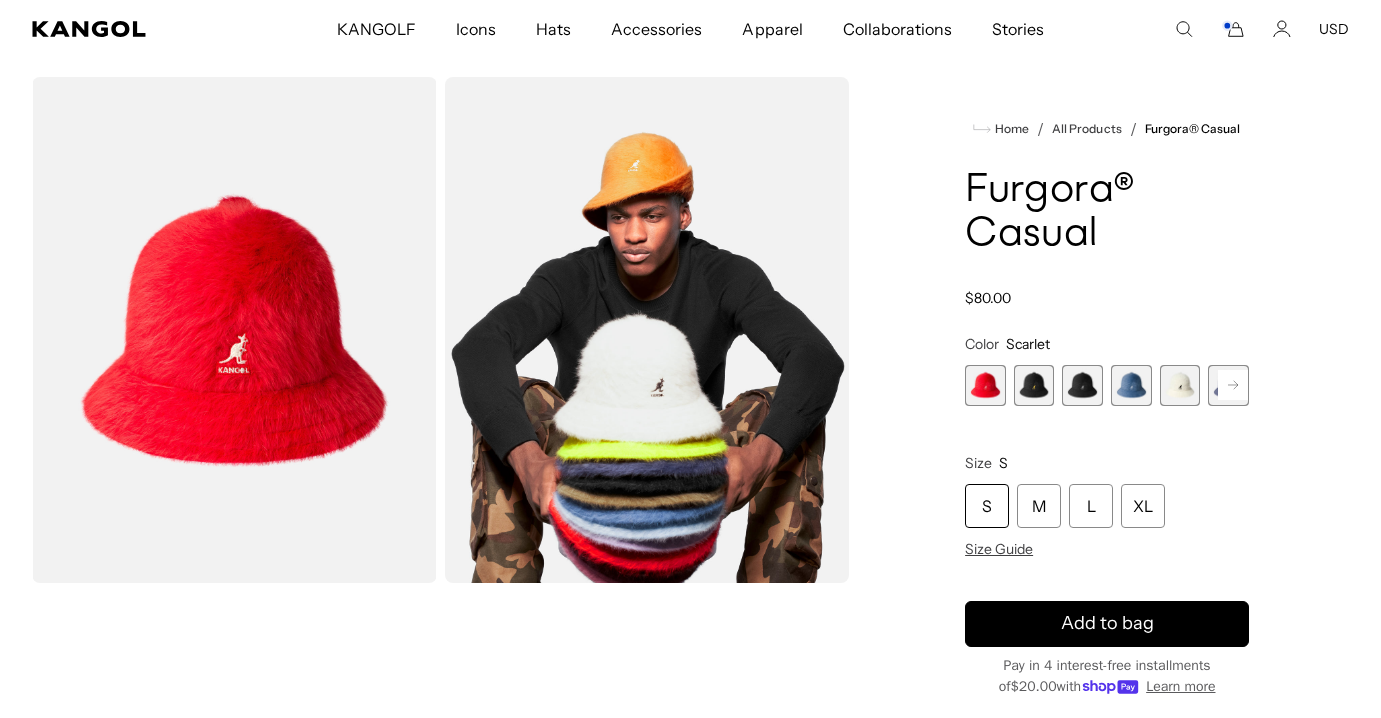 click 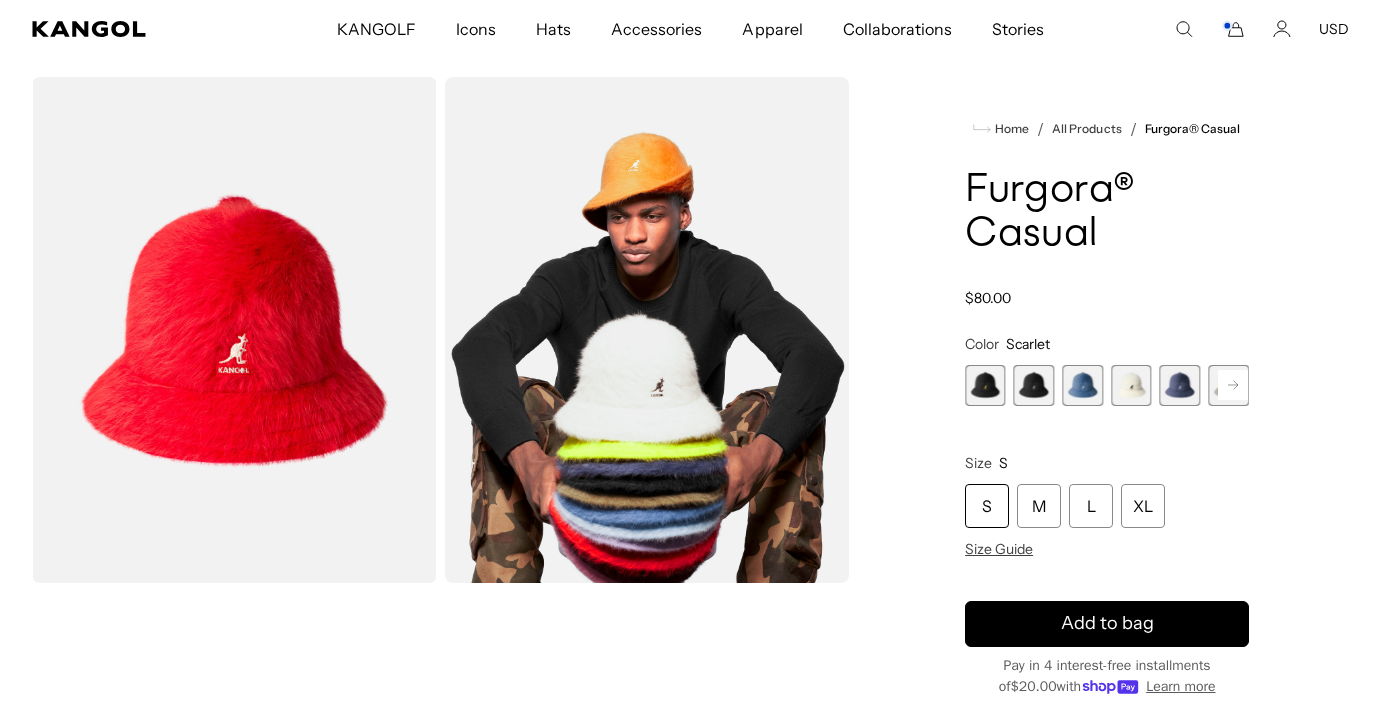 click 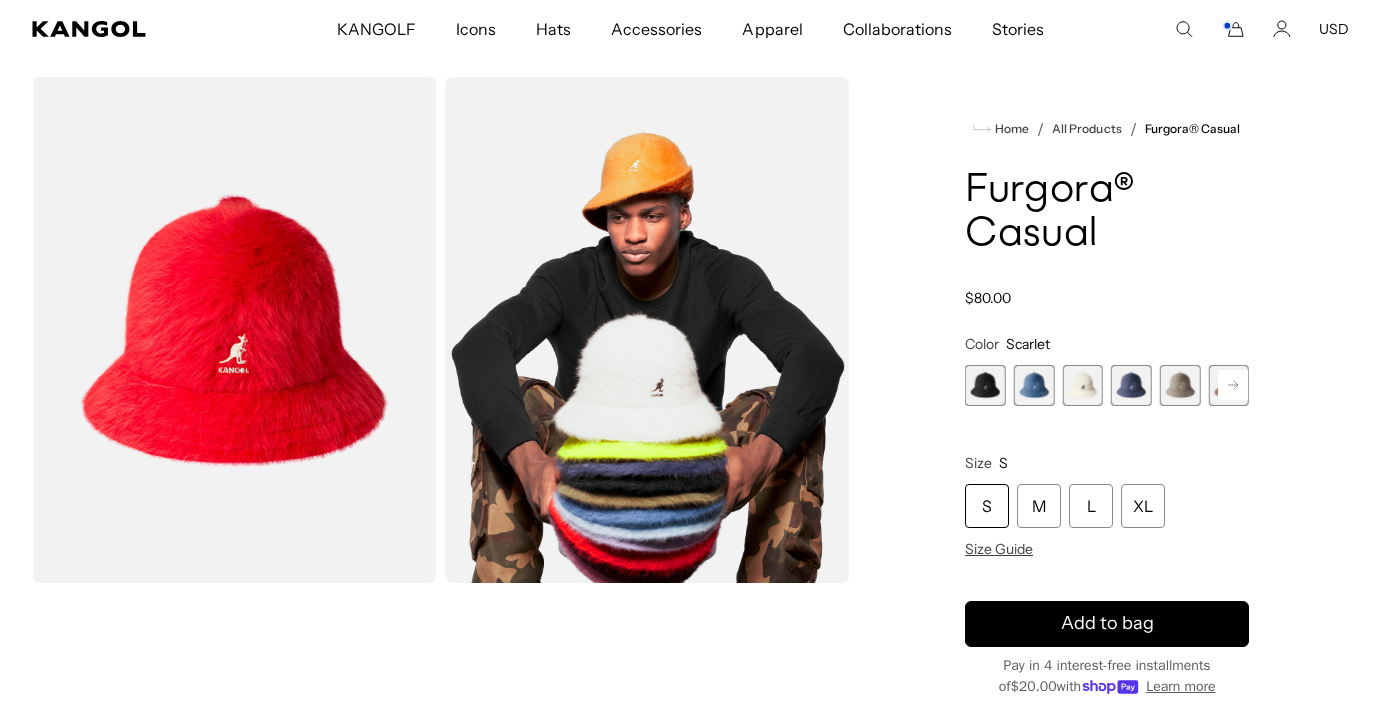 click 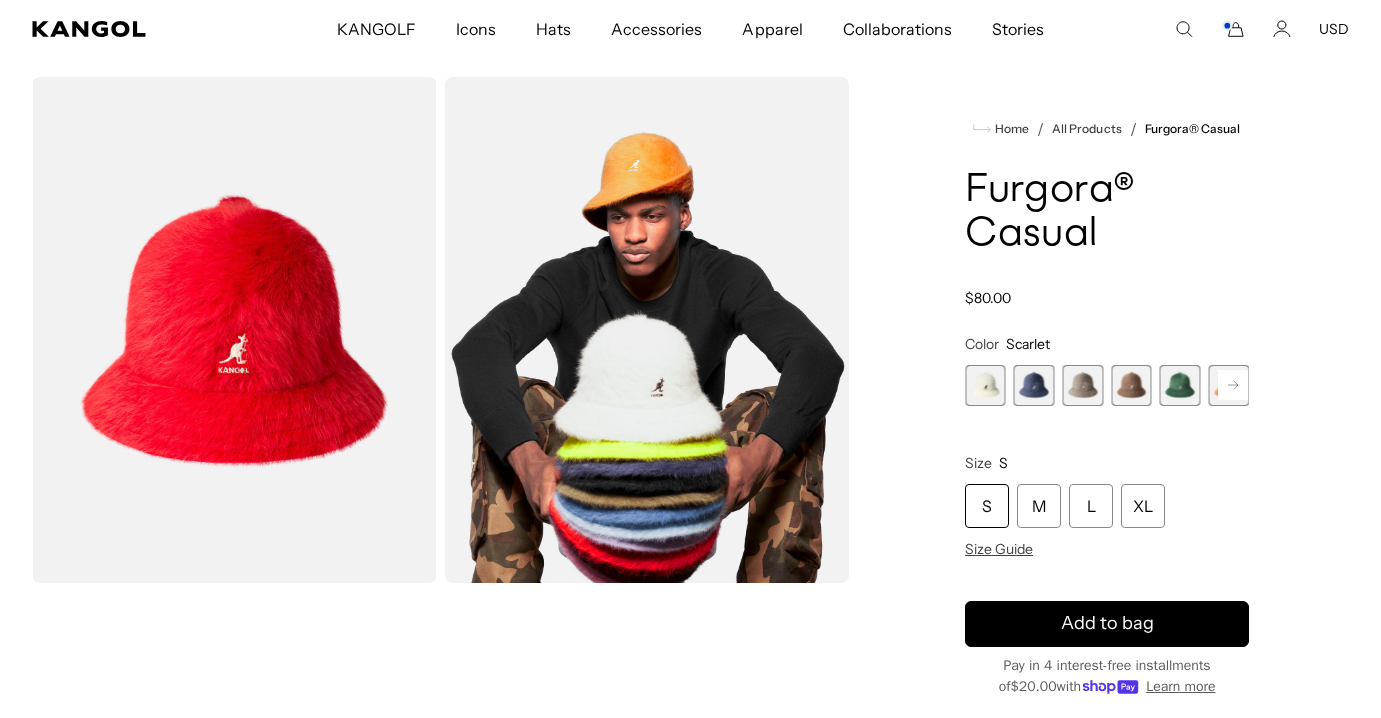click 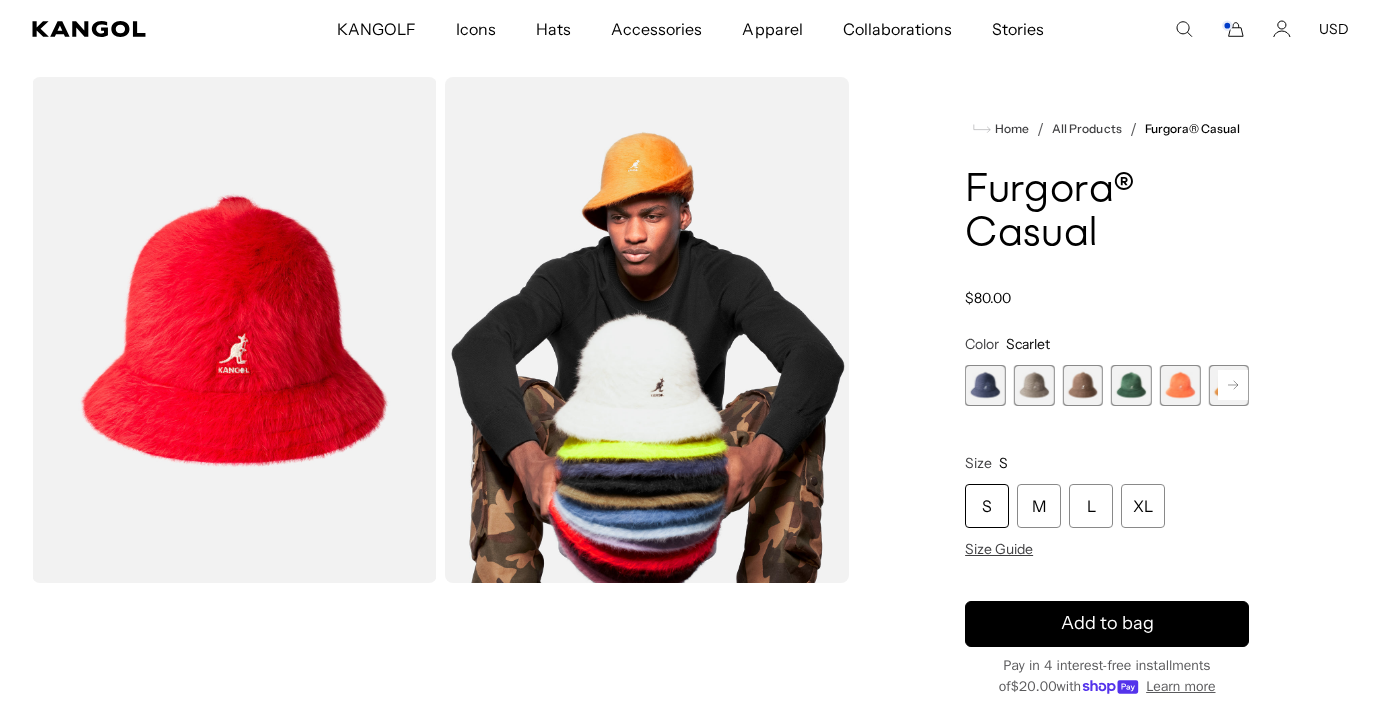 click 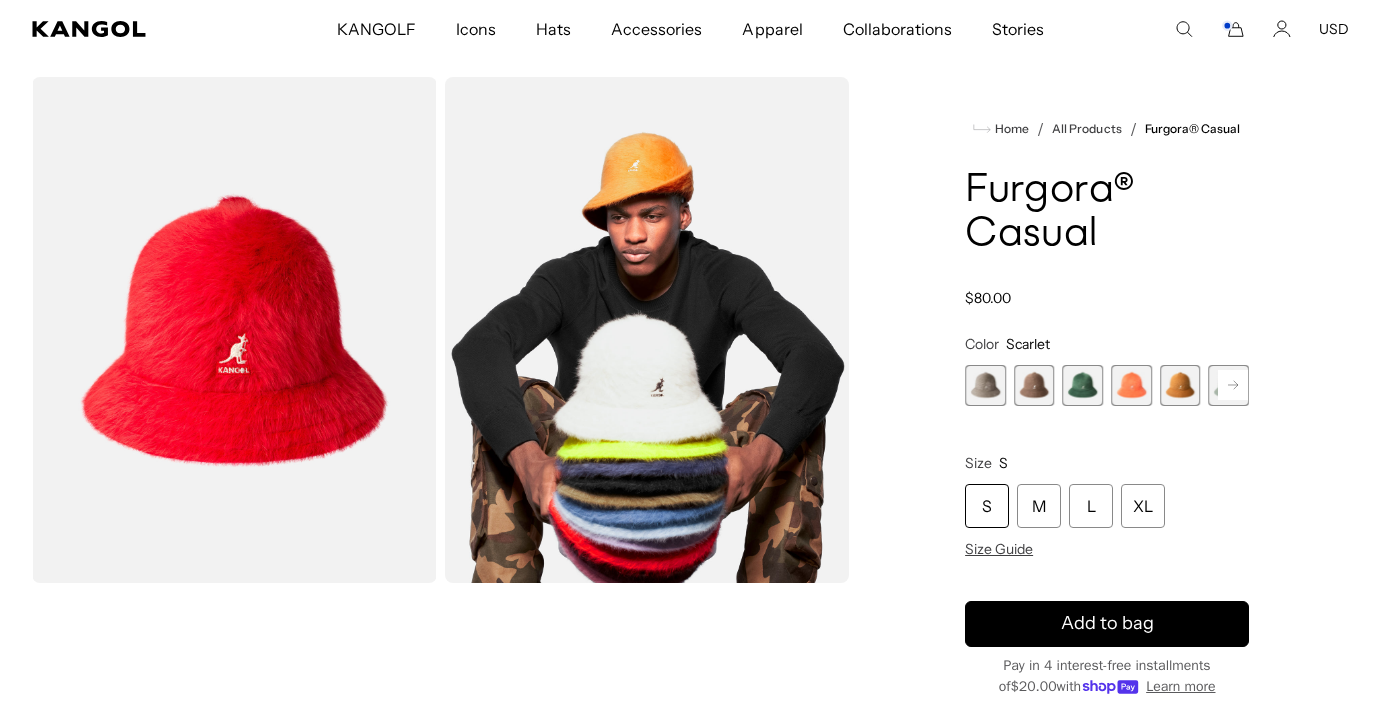 scroll, scrollTop: 0, scrollLeft: 412, axis: horizontal 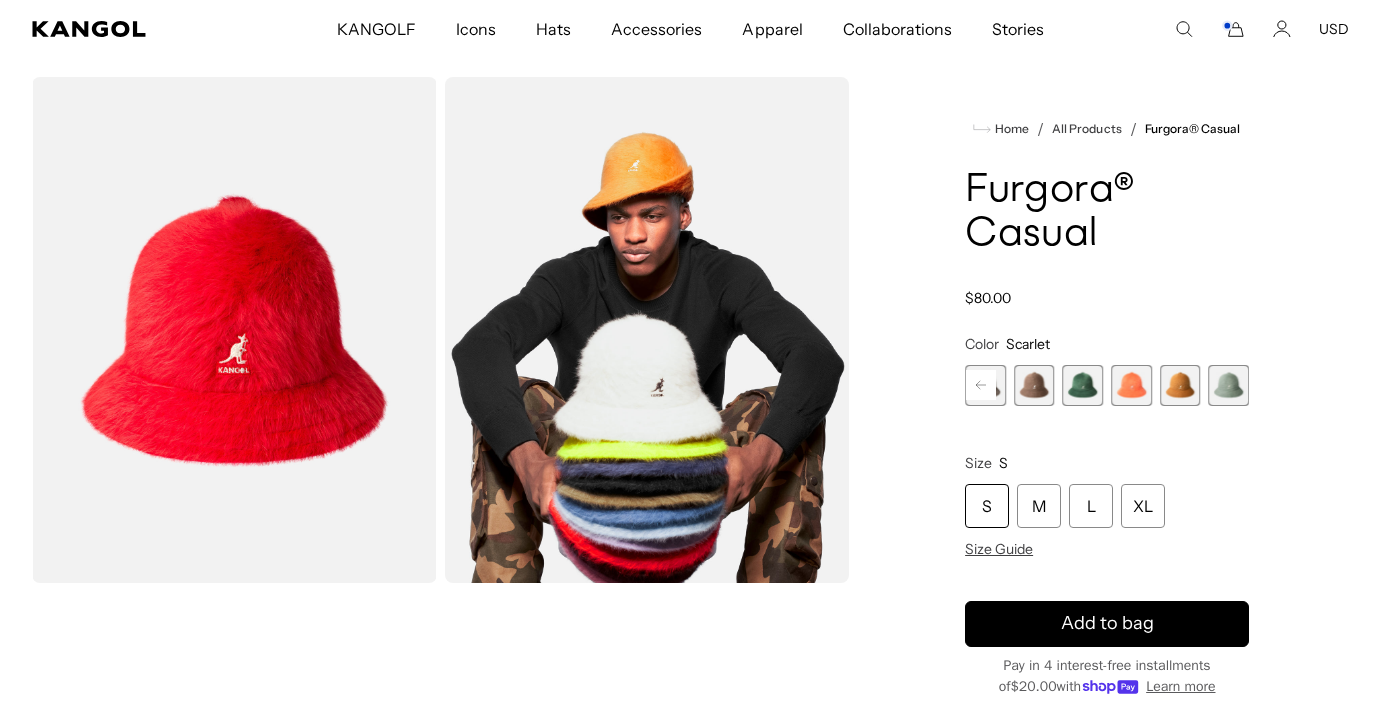click at bounding box center [1180, 385] 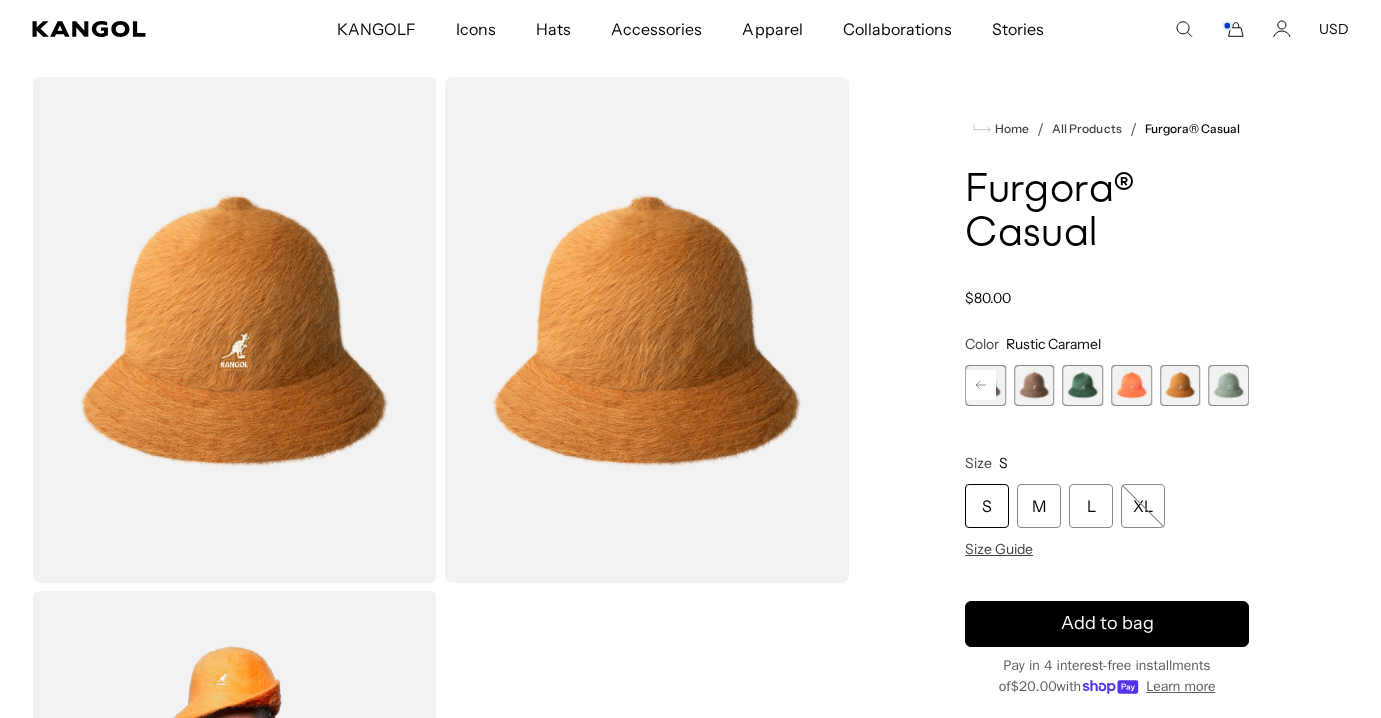 scroll, scrollTop: 0, scrollLeft: 0, axis: both 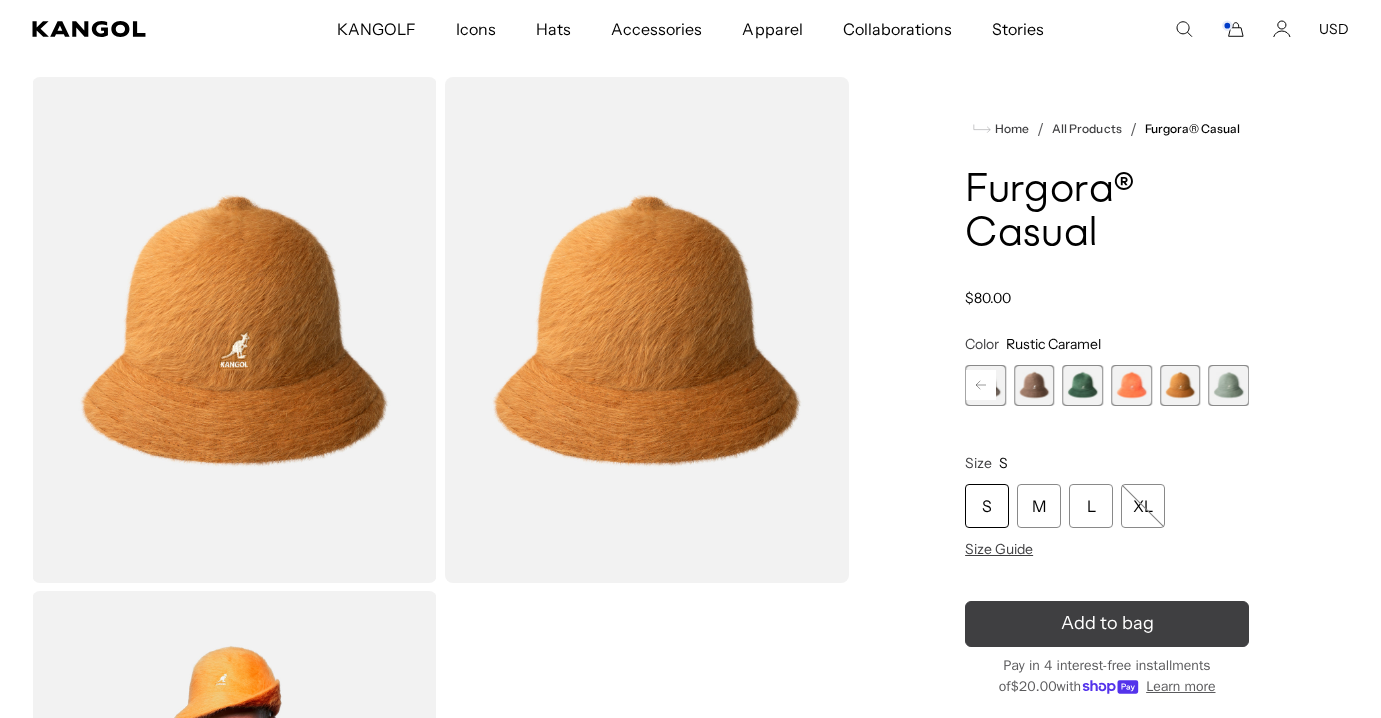 click on "Add to bag" at bounding box center (1107, 624) 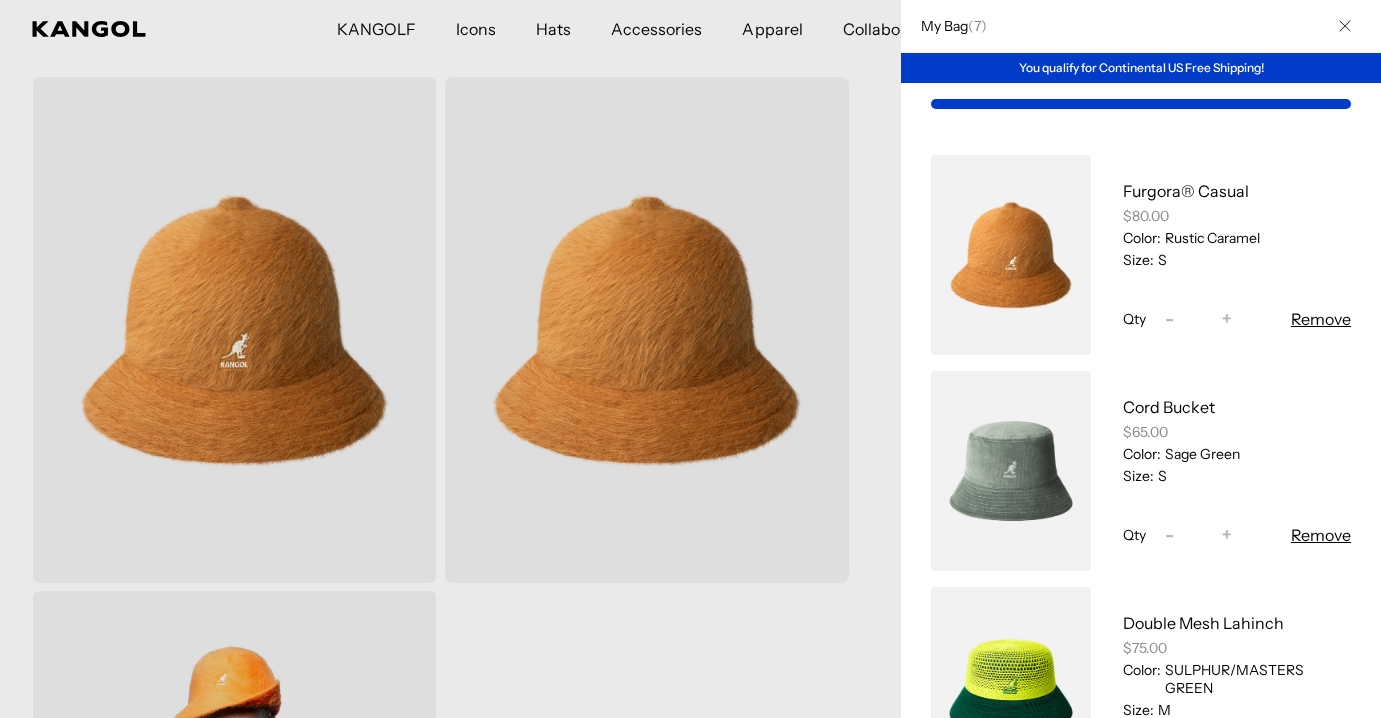 scroll, scrollTop: 0, scrollLeft: 412, axis: horizontal 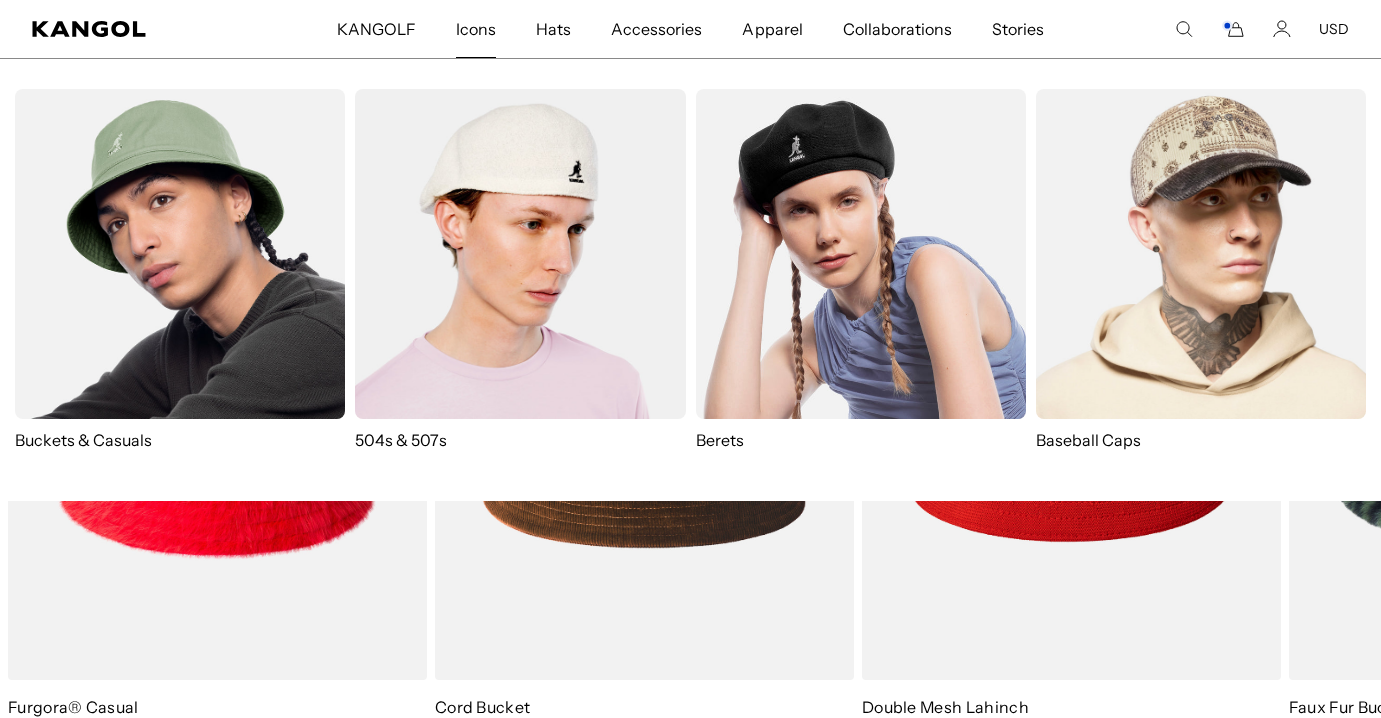 click at bounding box center (1201, 254) 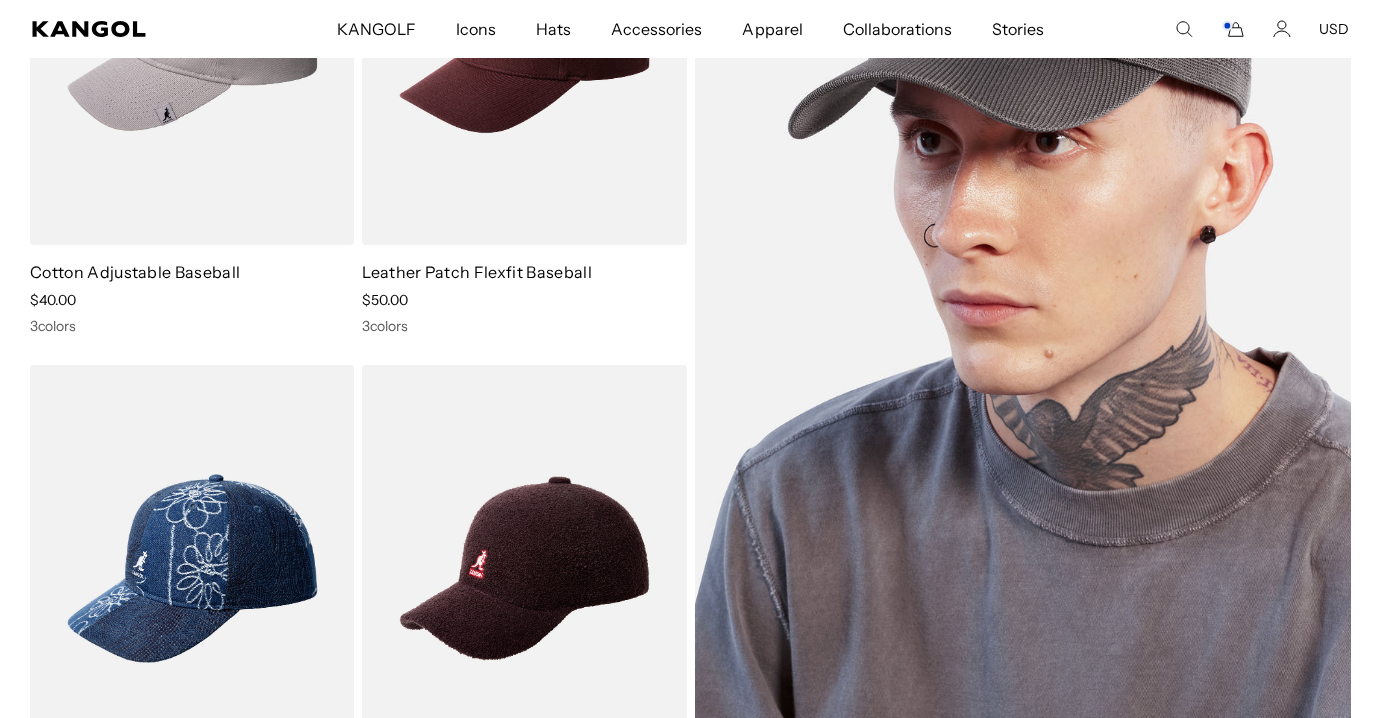 scroll, scrollTop: 414, scrollLeft: 0, axis: vertical 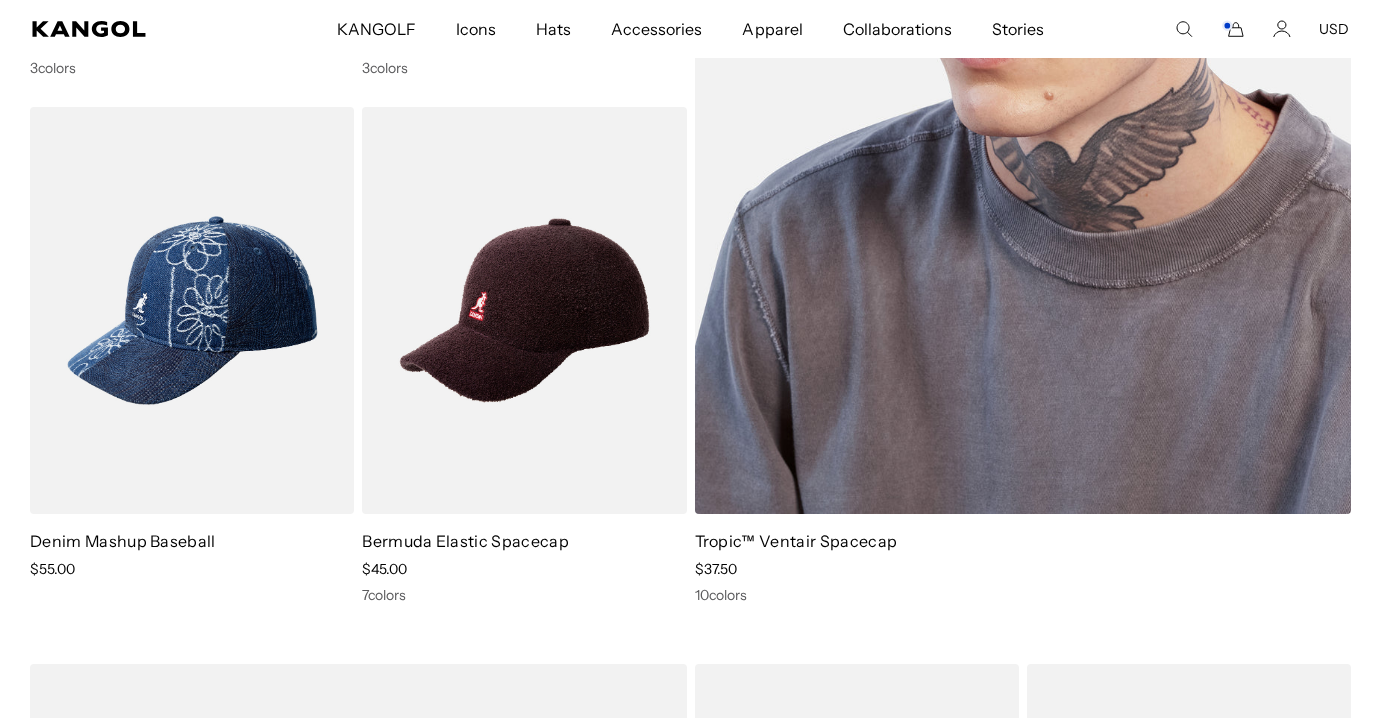 click at bounding box center (1023, 47) 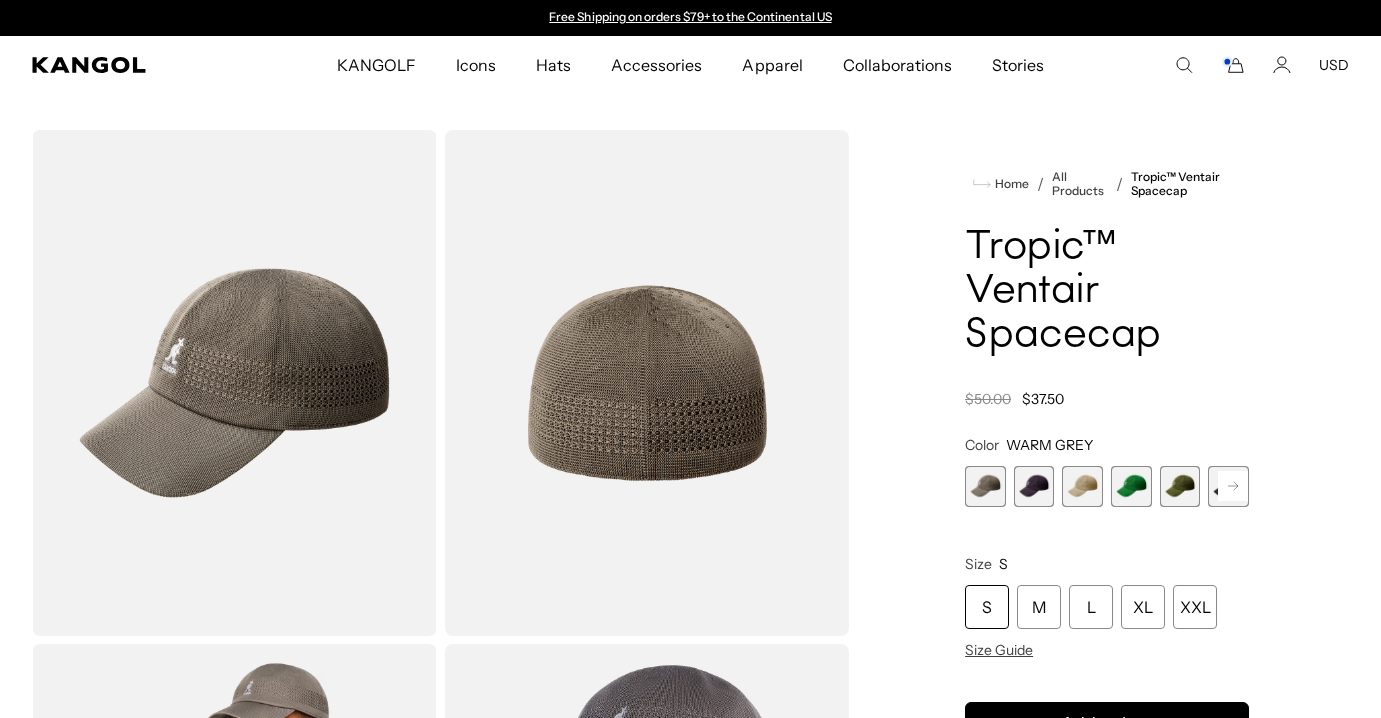 scroll, scrollTop: 0, scrollLeft: 0, axis: both 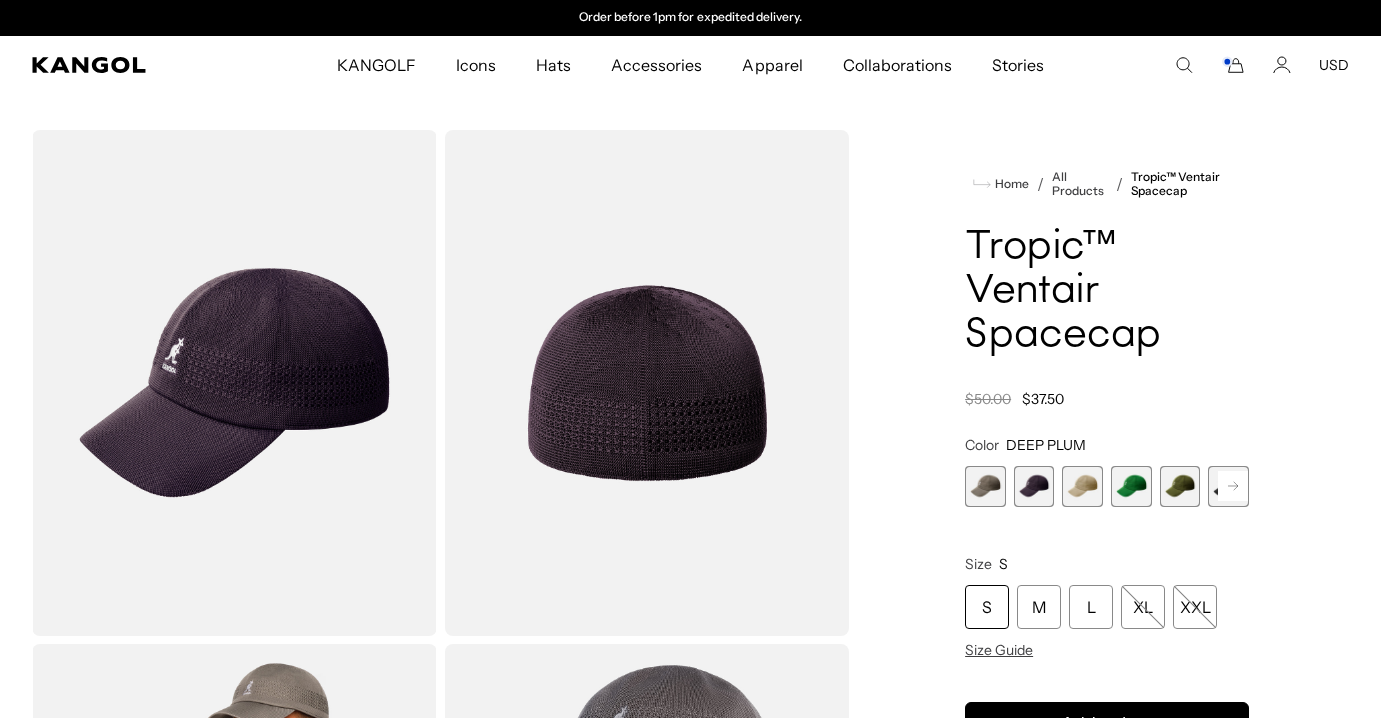 click 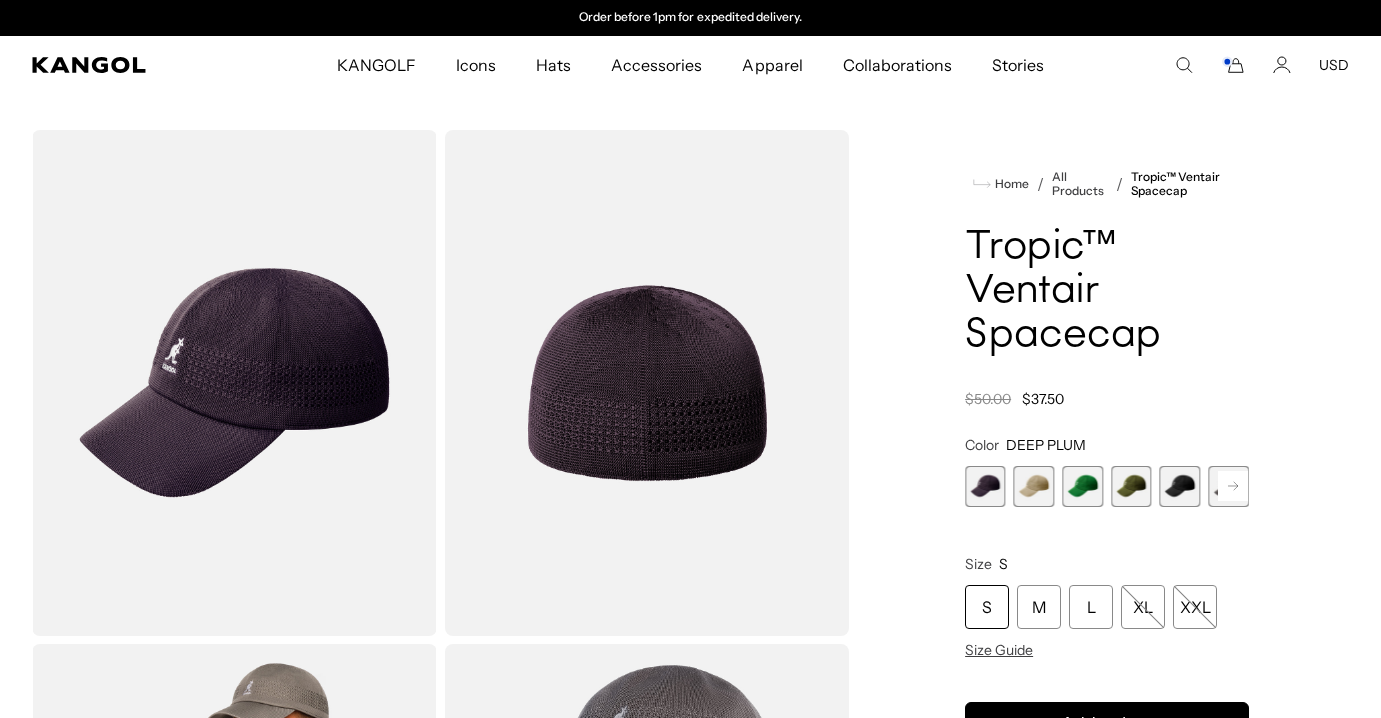 click 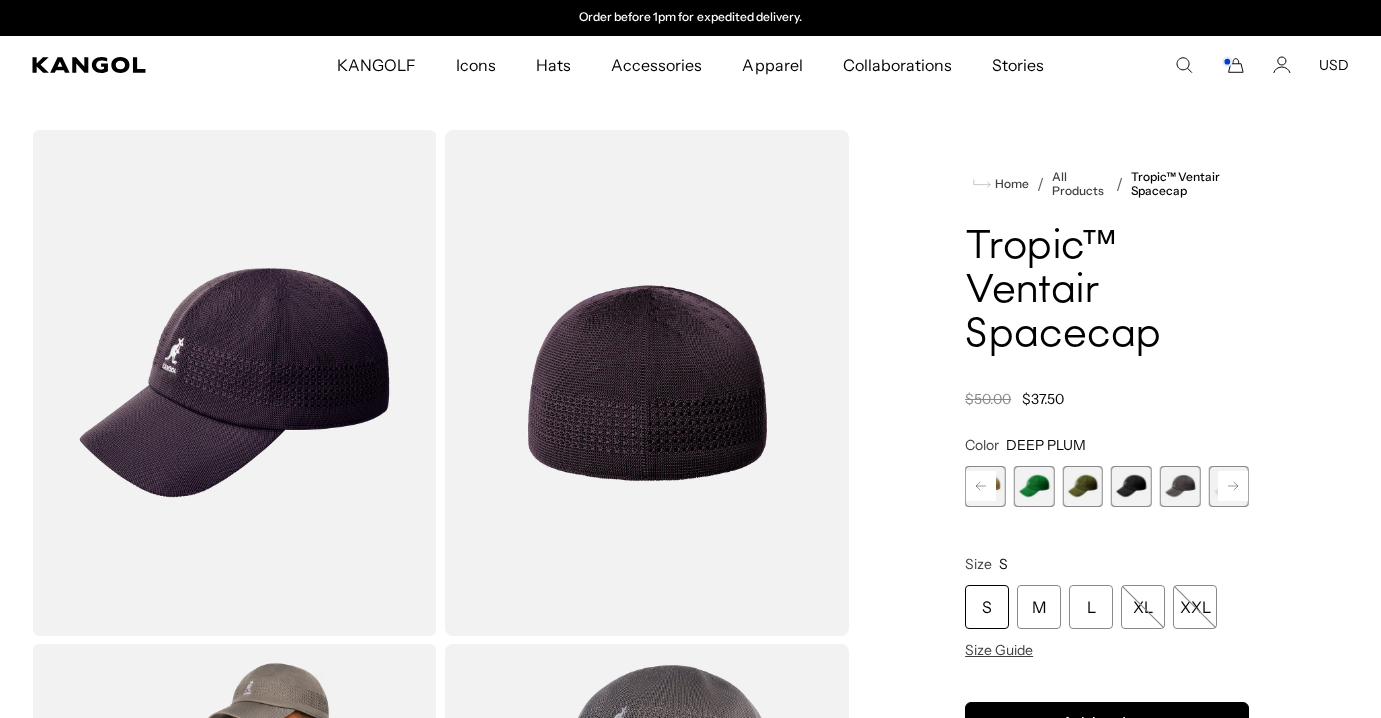 click 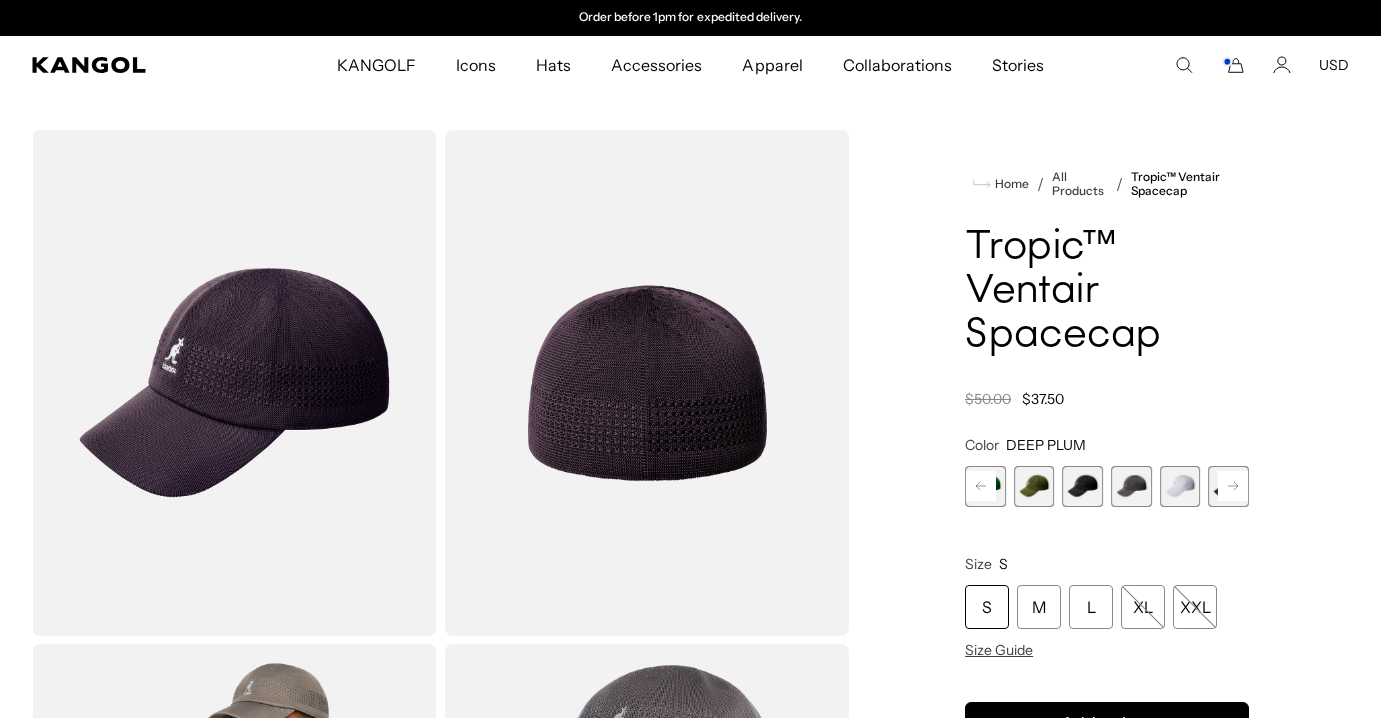 click 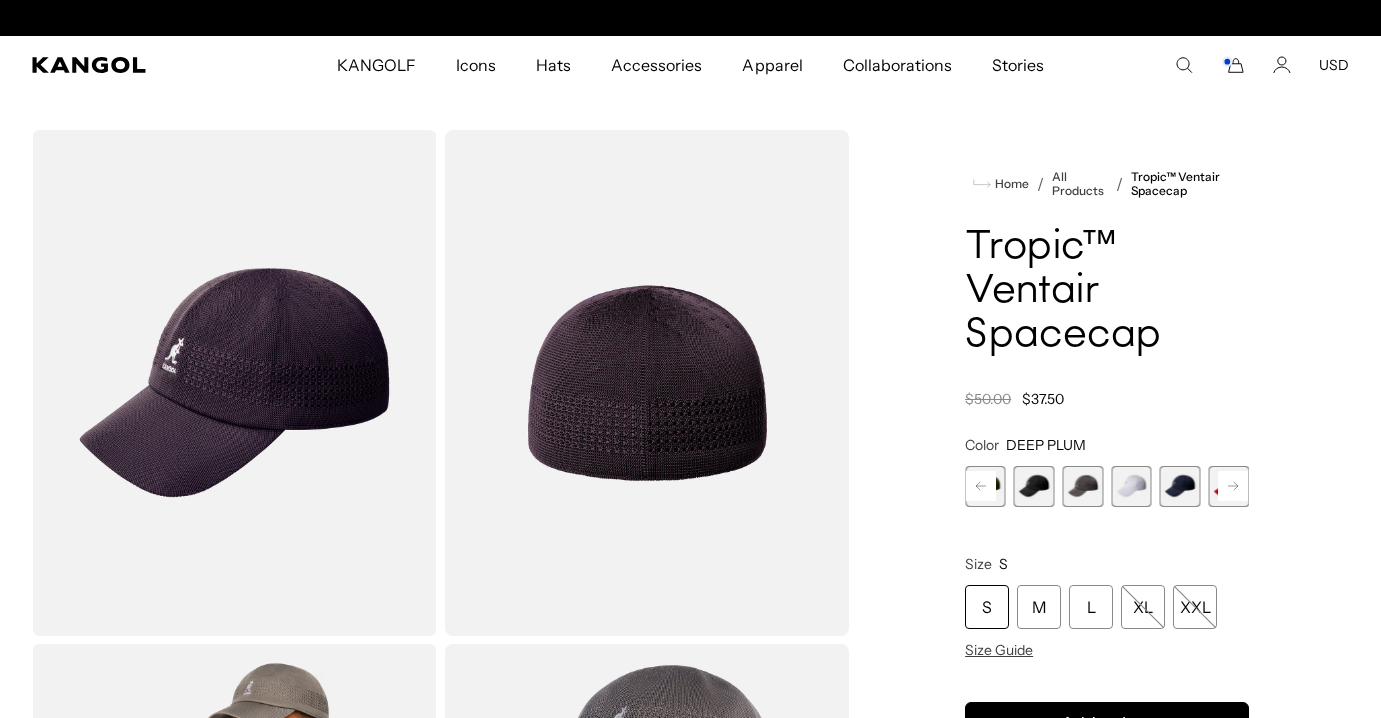 click 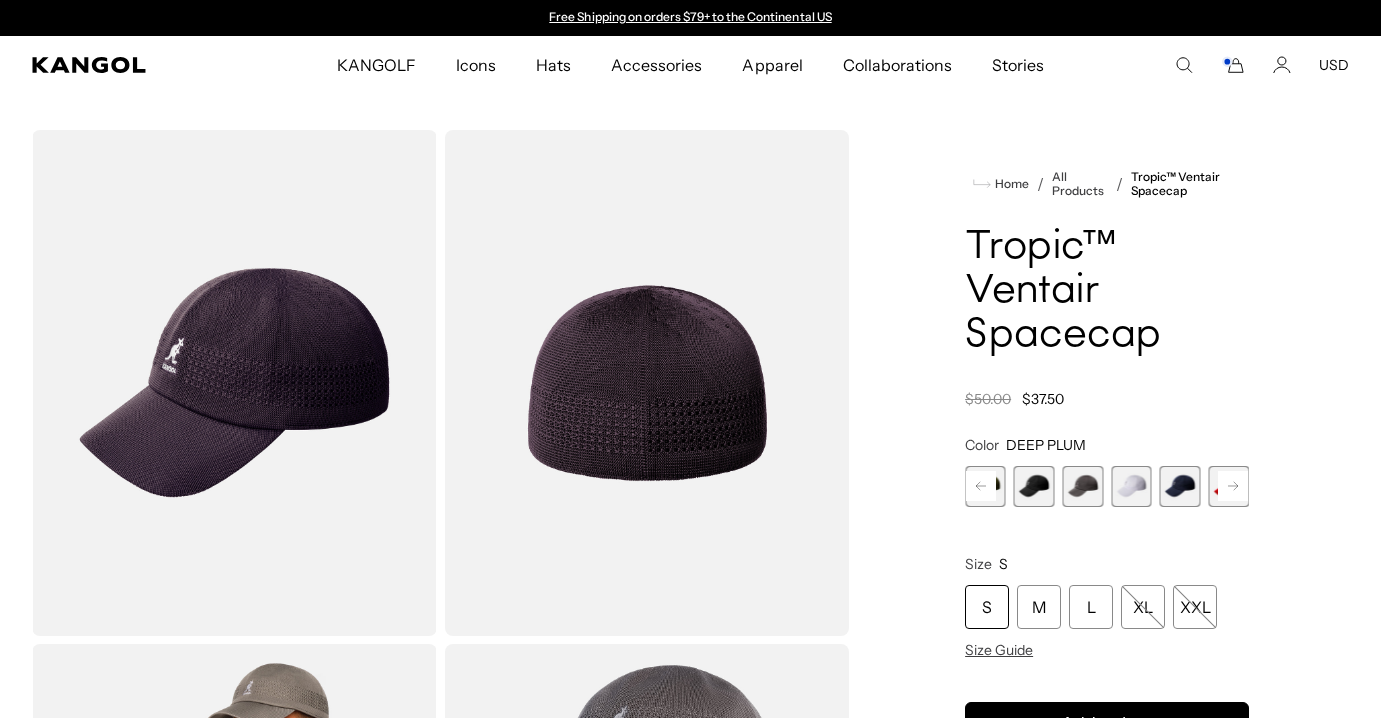 click on "Previous
Next
WARM GREY
Variant sold out or unavailable
DEEP PLUM
Variant sold out or unavailable
Beige
Variant sold out or unavailable
Turf Green
Variant sold out or unavailable
Army Green
Variant sold out or unavailable
Black
Variant sold out or unavailable
Charcoal" at bounding box center (1107, 486) 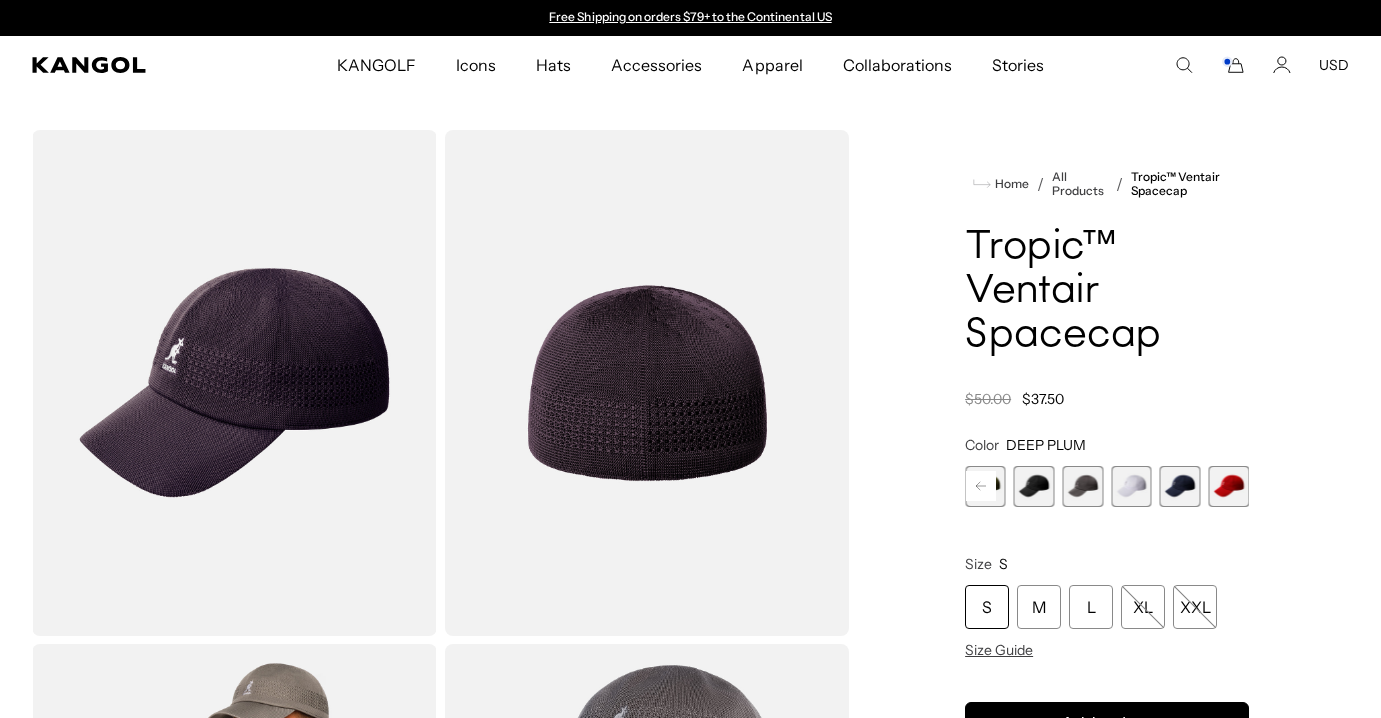 click at bounding box center [1228, 486] 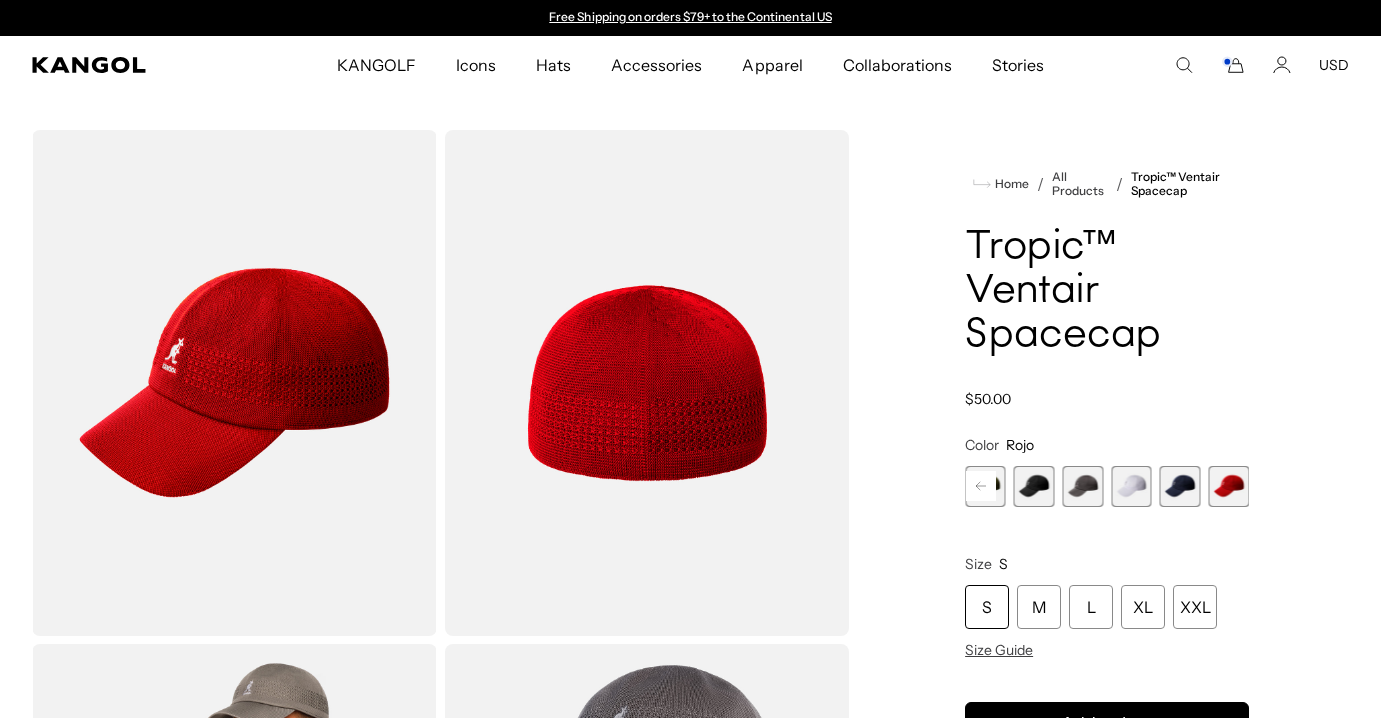 click at bounding box center (1180, 486) 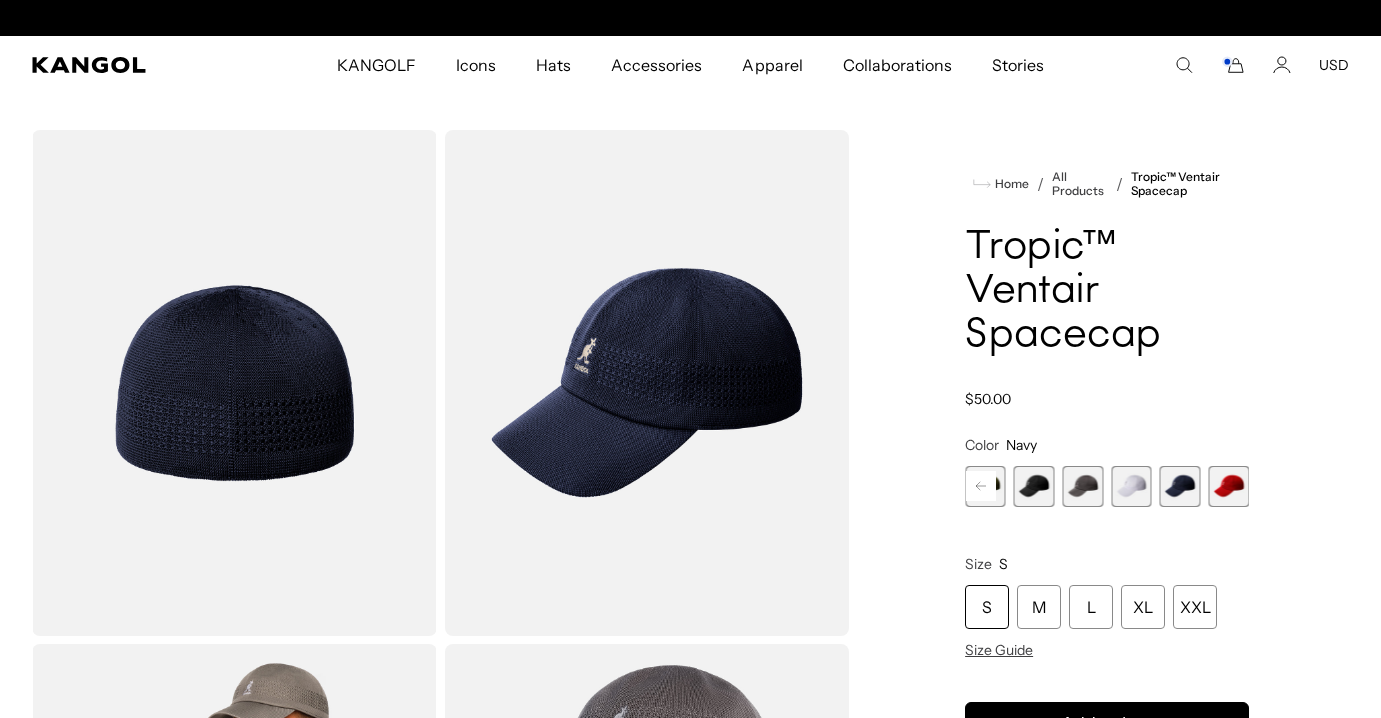 scroll, scrollTop: 0, scrollLeft: 412, axis: horizontal 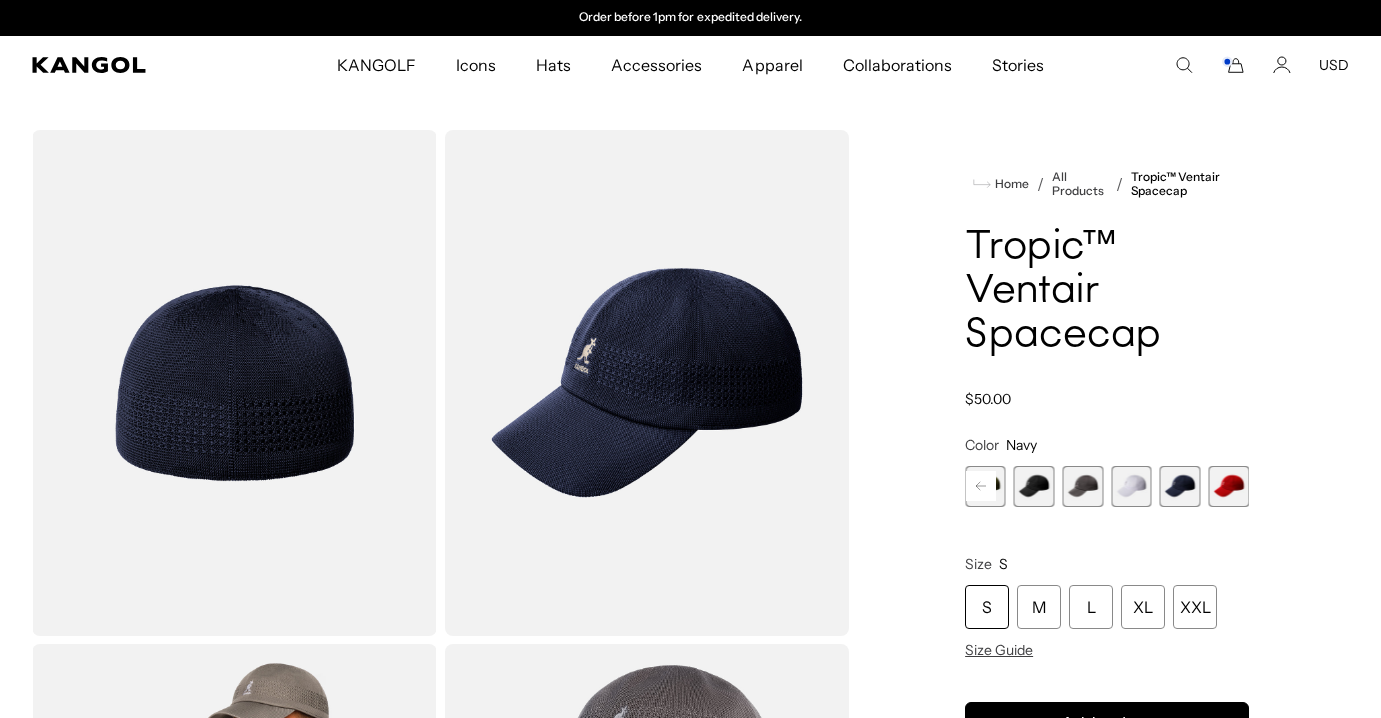 click at bounding box center [1131, 486] 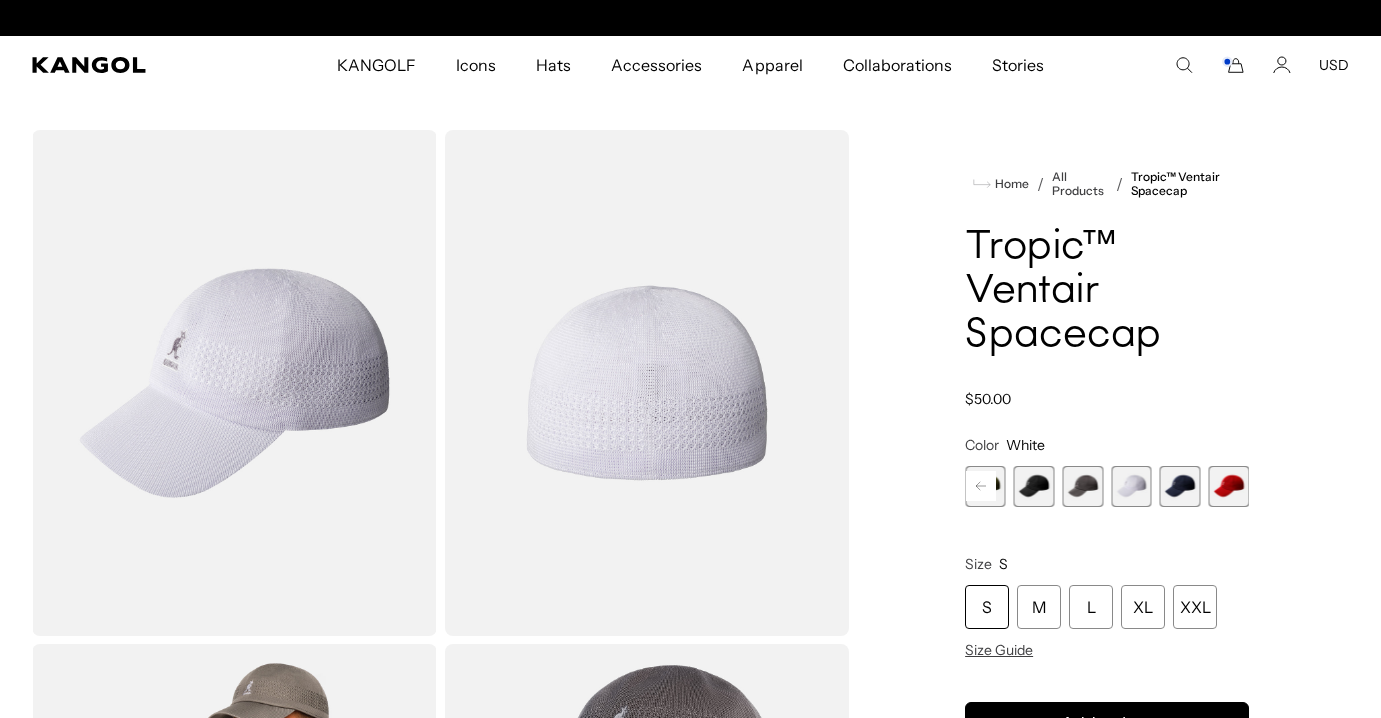 click at bounding box center [1082, 486] 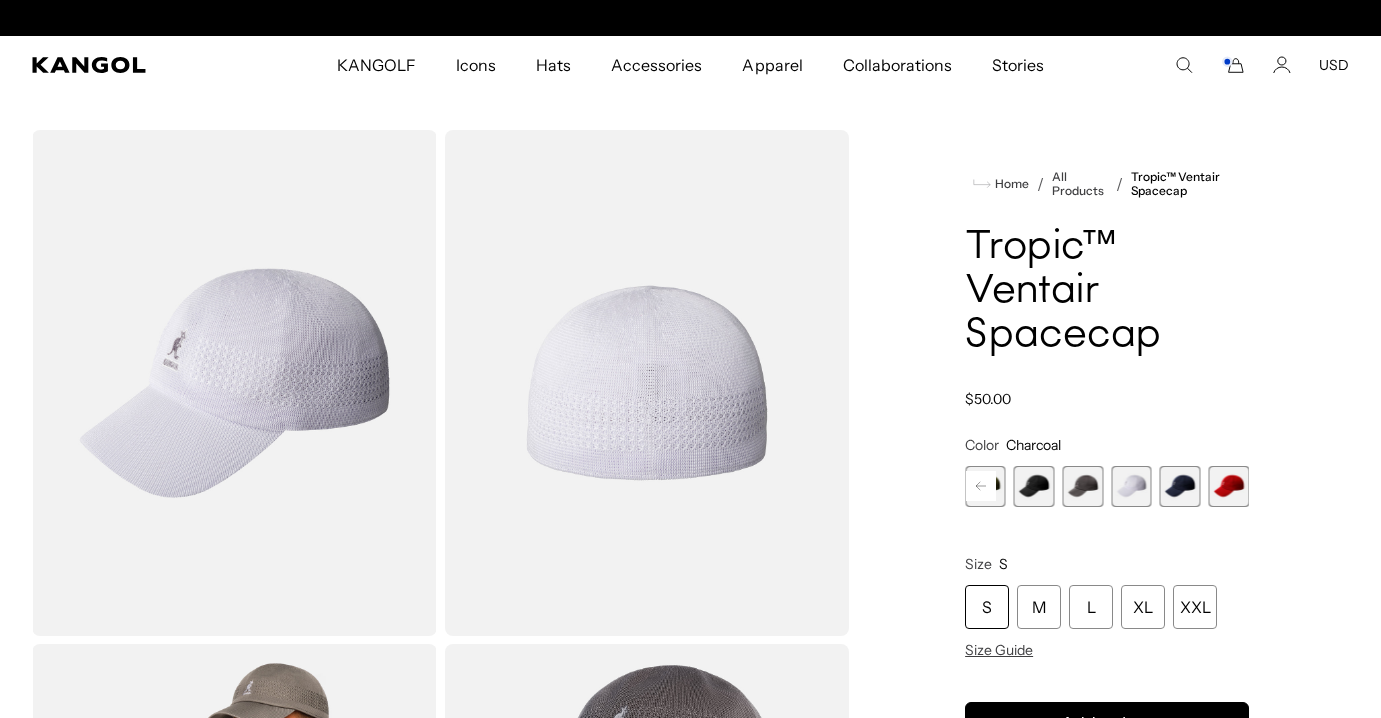 scroll, scrollTop: 0, scrollLeft: 0, axis: both 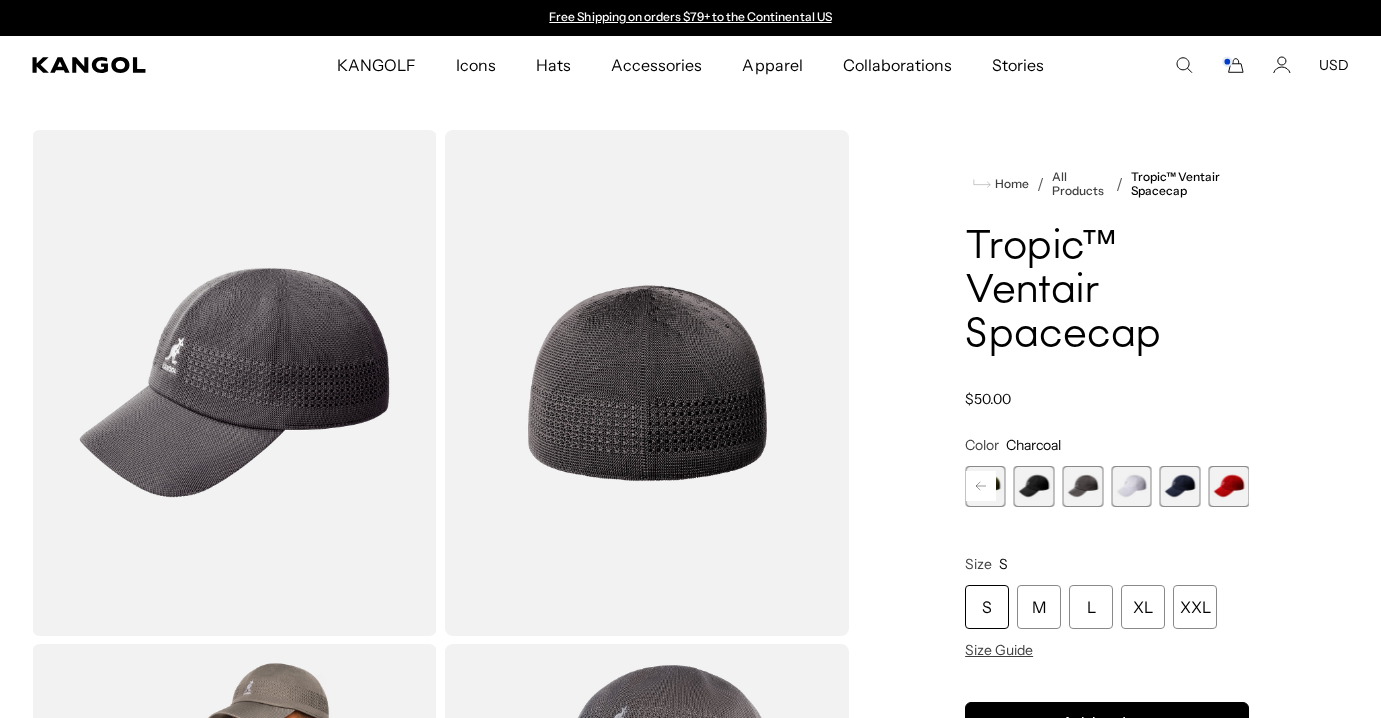 click at bounding box center [1034, 486] 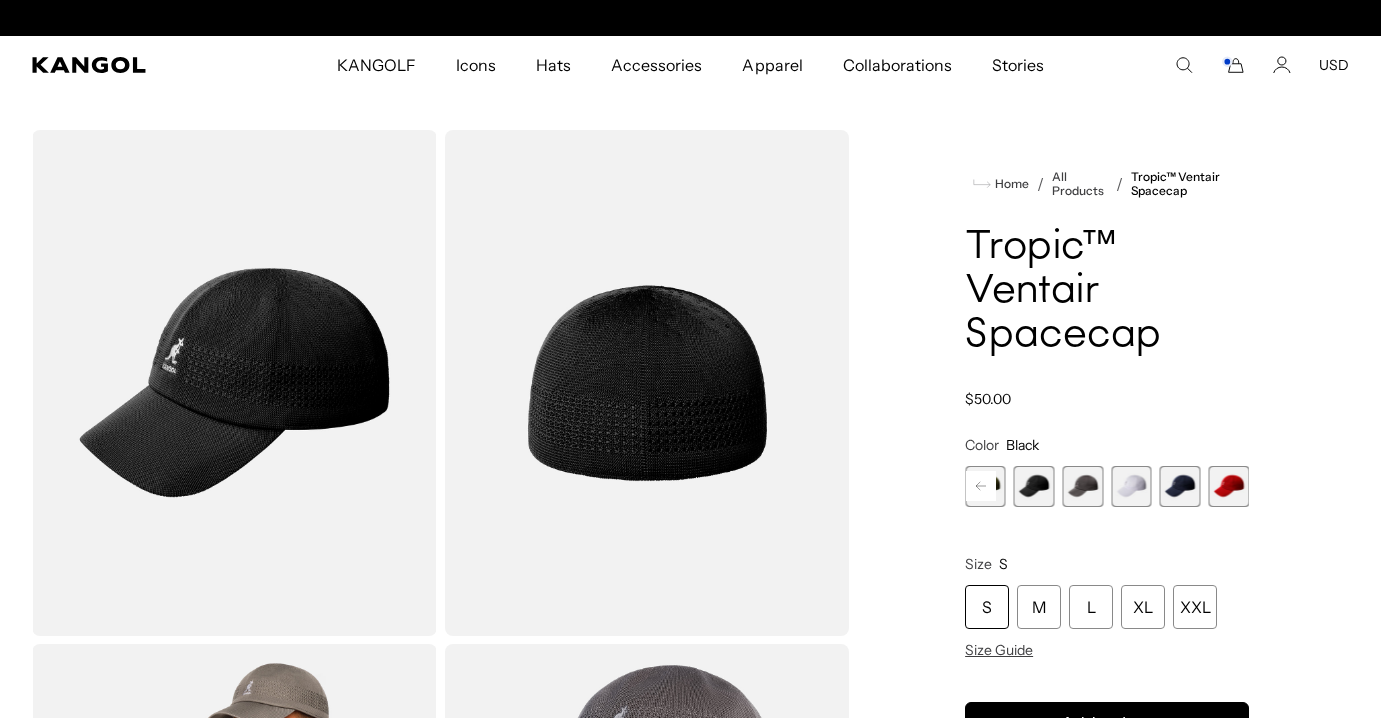 click 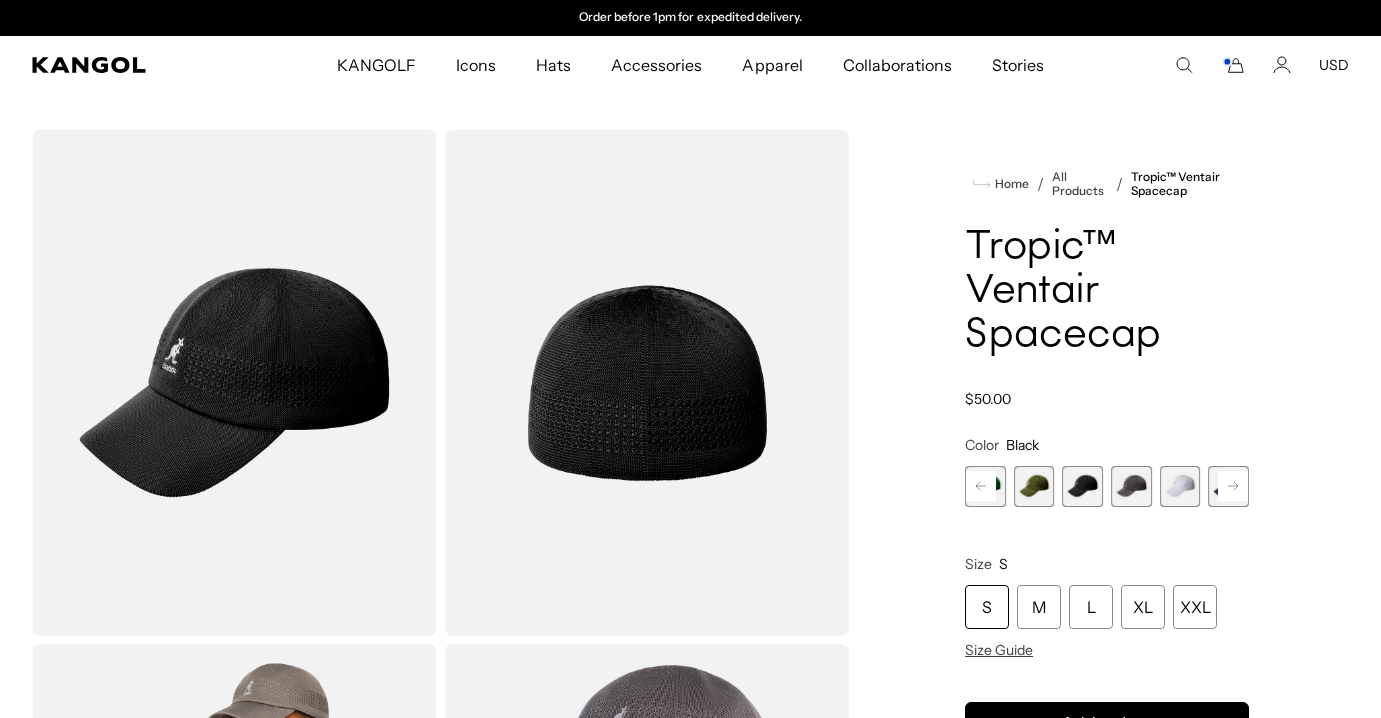 click at bounding box center [1034, 486] 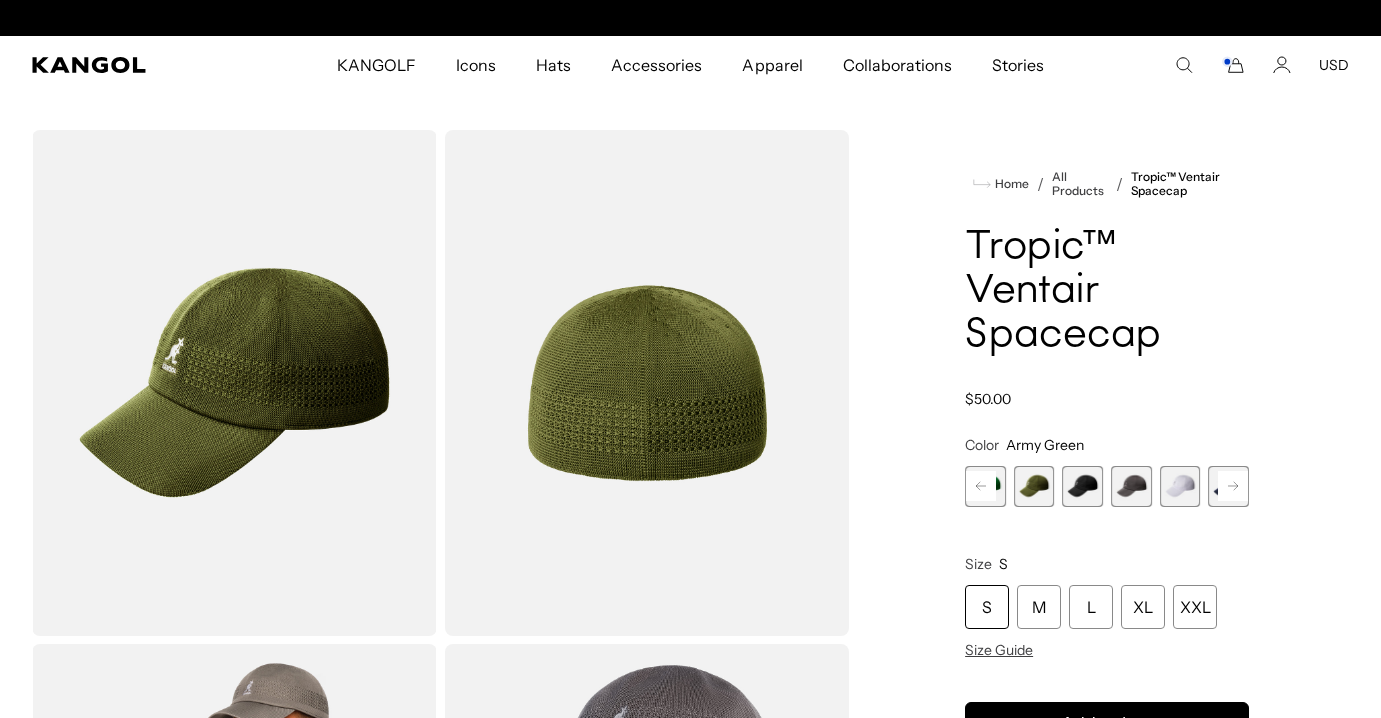 scroll, scrollTop: 0, scrollLeft: 0, axis: both 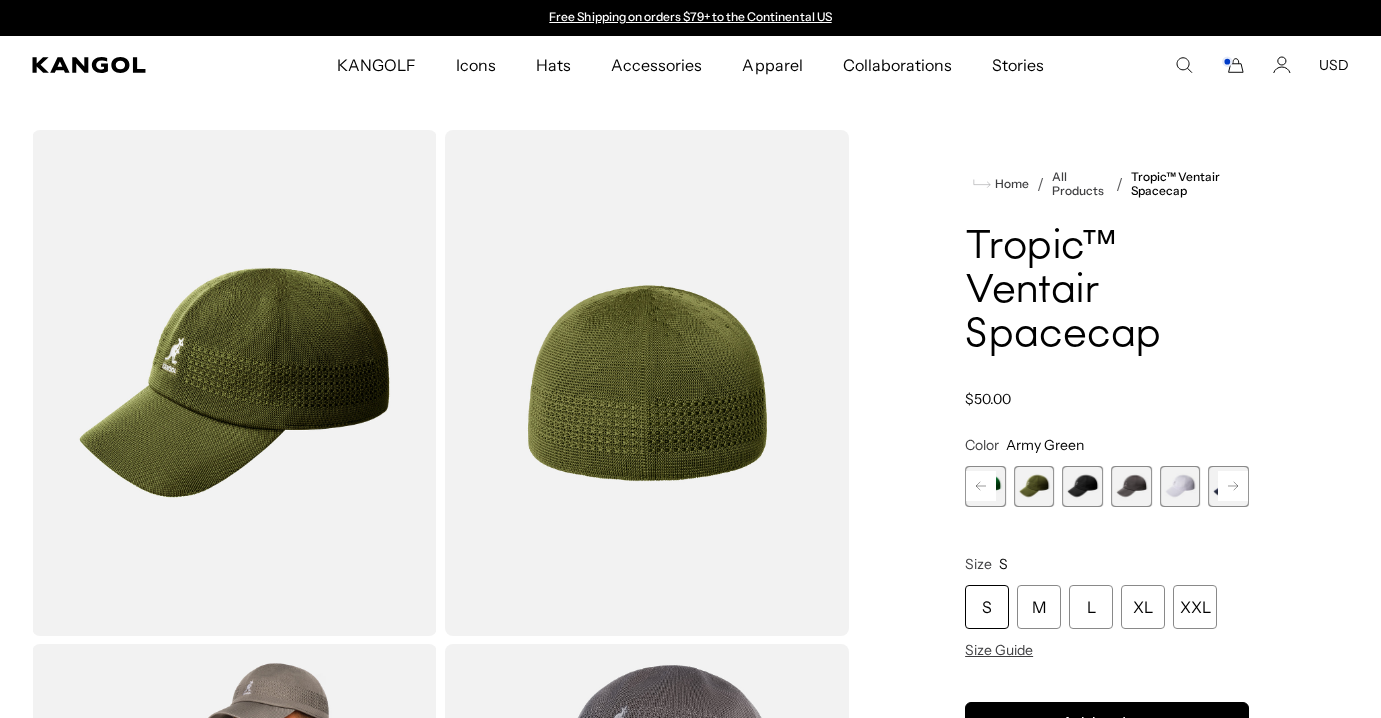 click 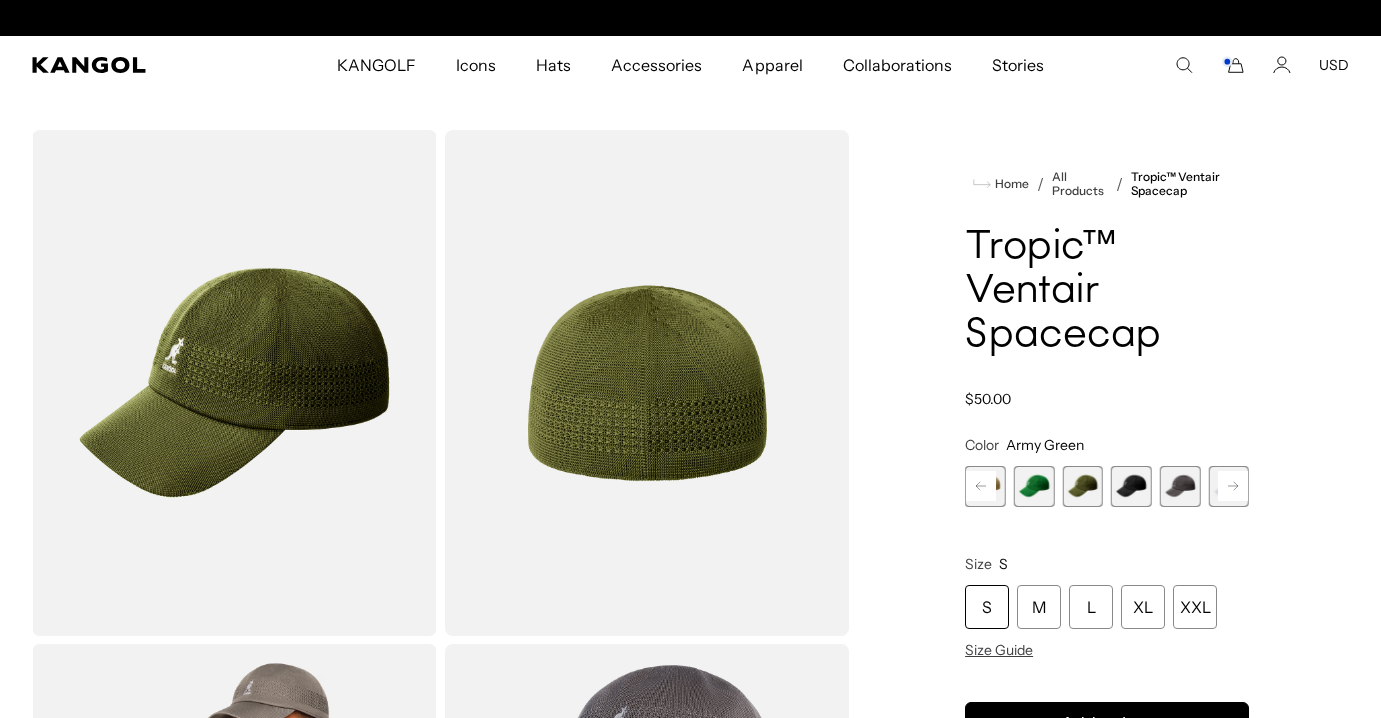 scroll, scrollTop: 0, scrollLeft: 412, axis: horizontal 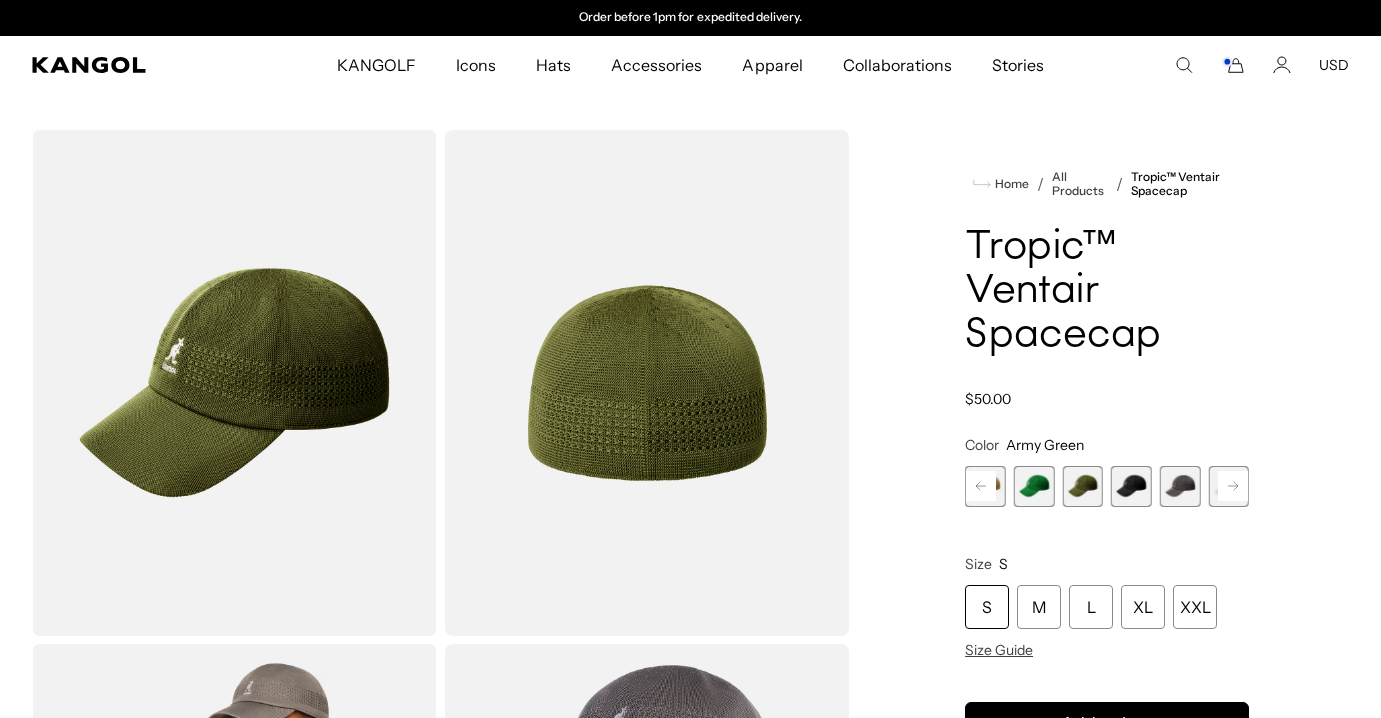 click at bounding box center [1034, 486] 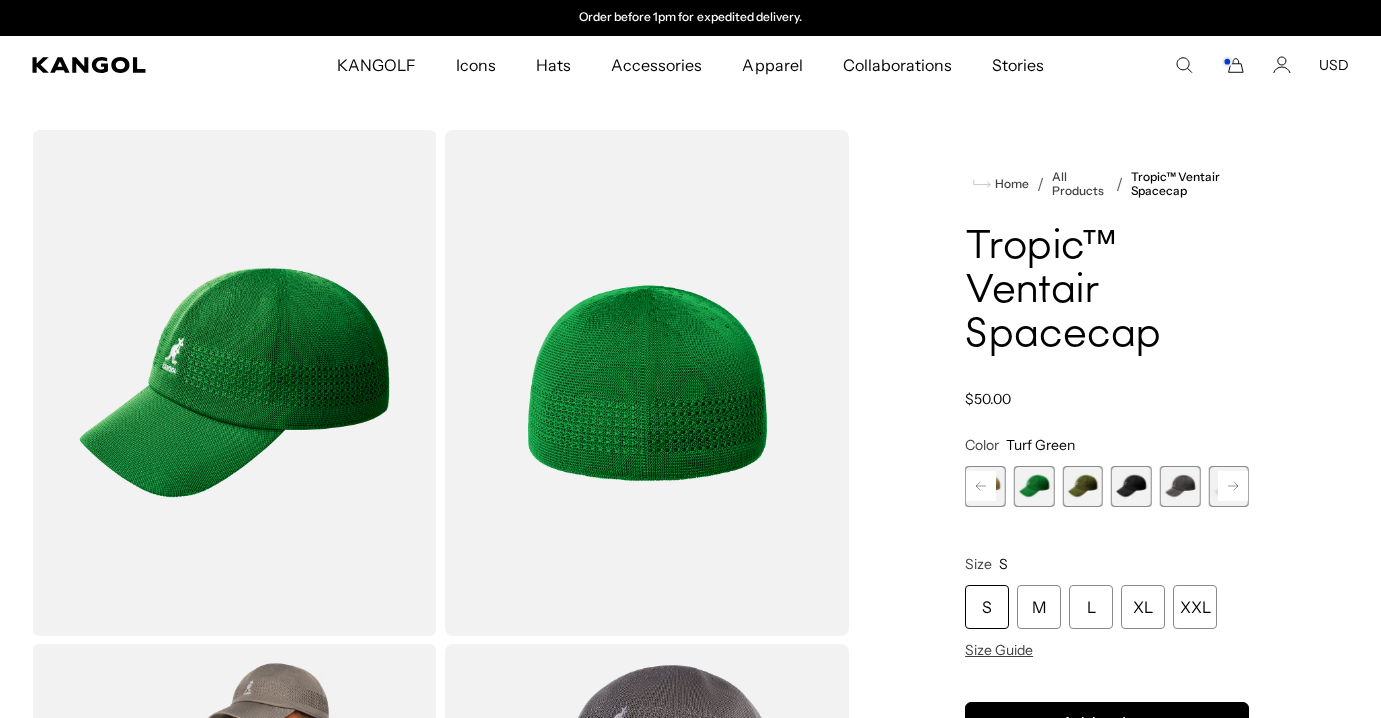 click at bounding box center (1034, 486) 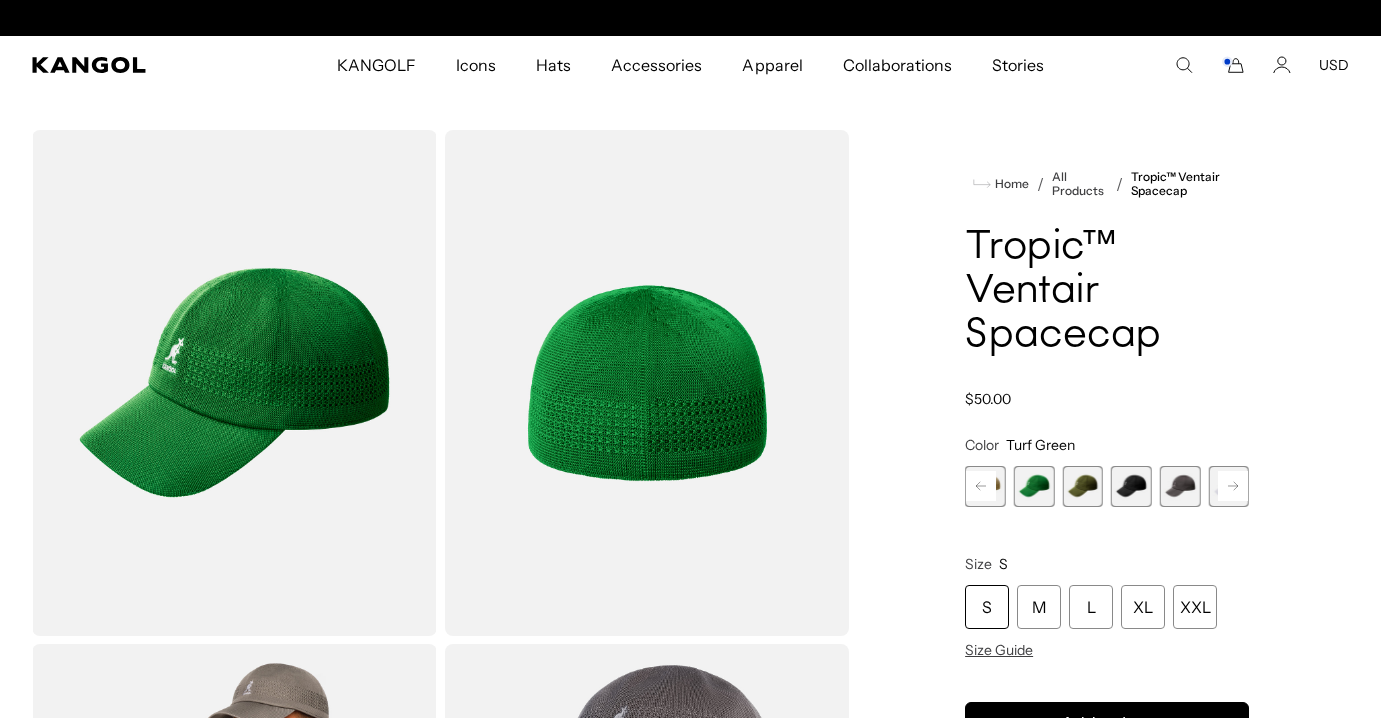 click 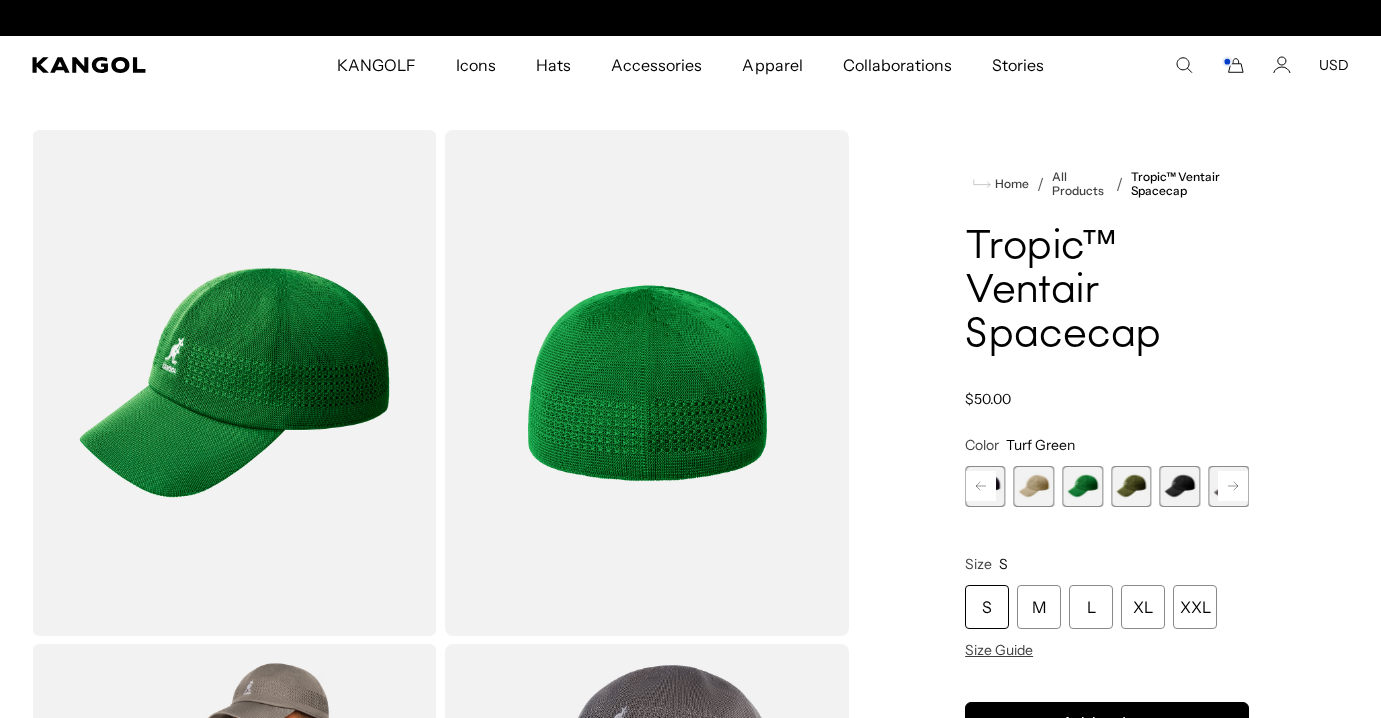 scroll, scrollTop: 0, scrollLeft: 0, axis: both 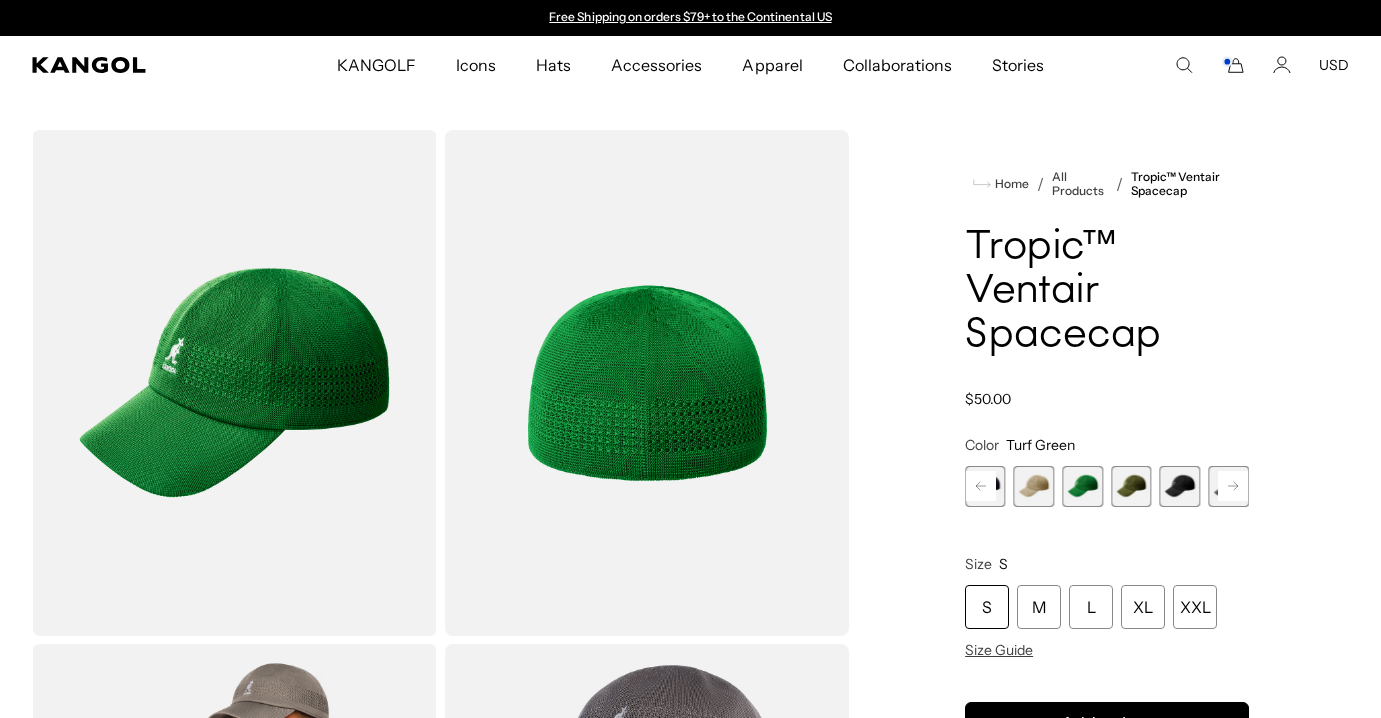 click at bounding box center (1034, 486) 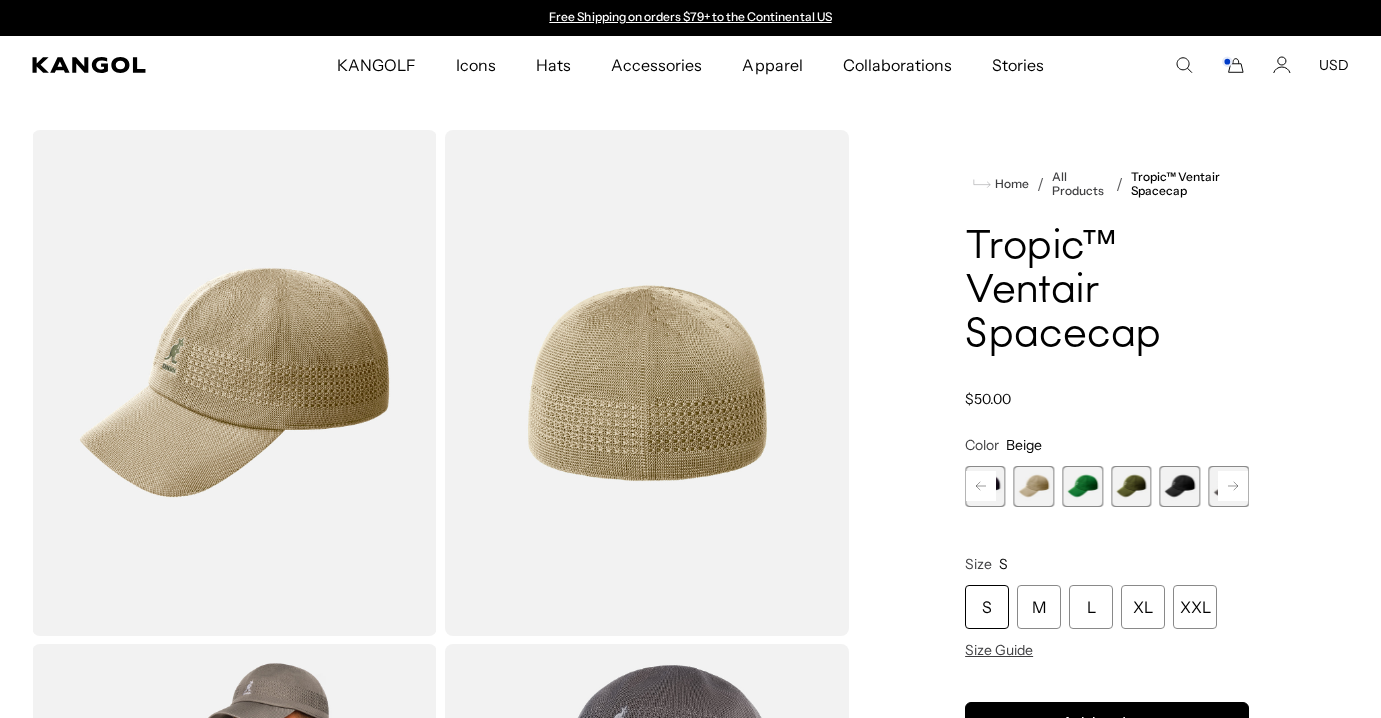 click 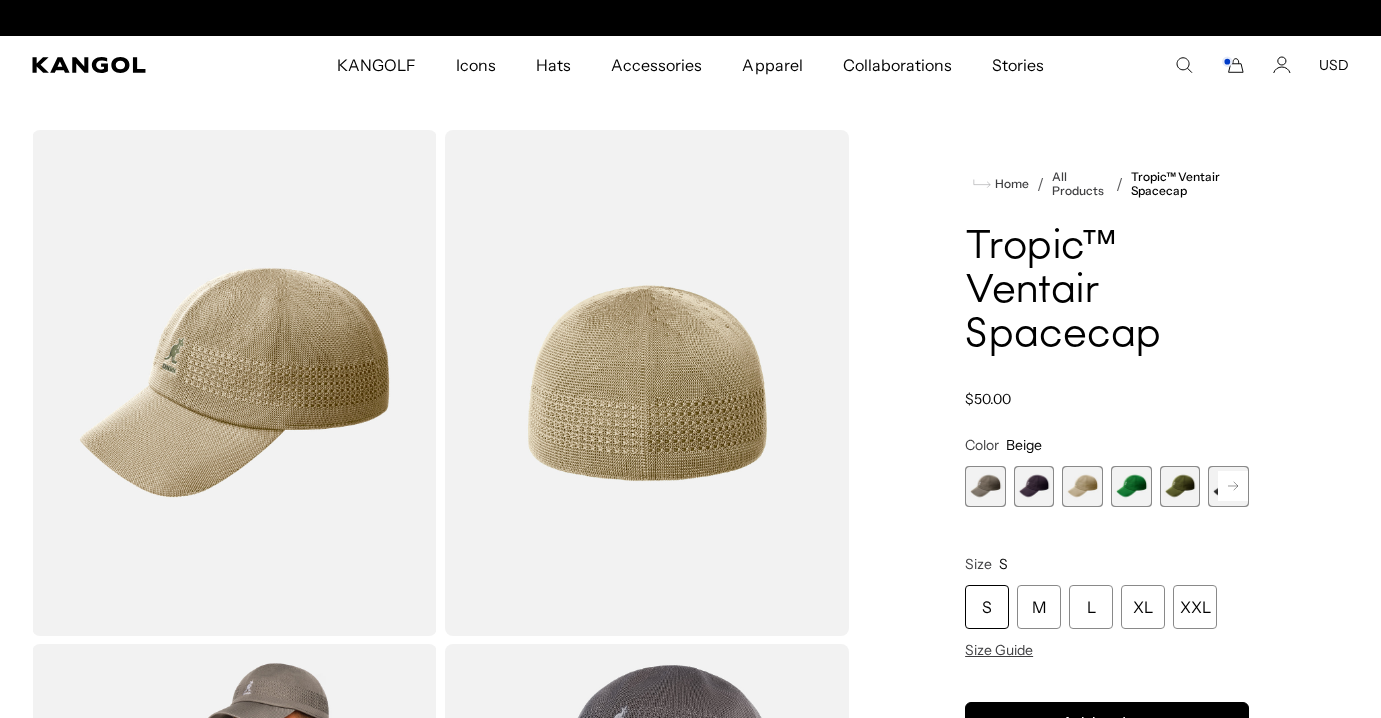 scroll, scrollTop: 0, scrollLeft: 412, axis: horizontal 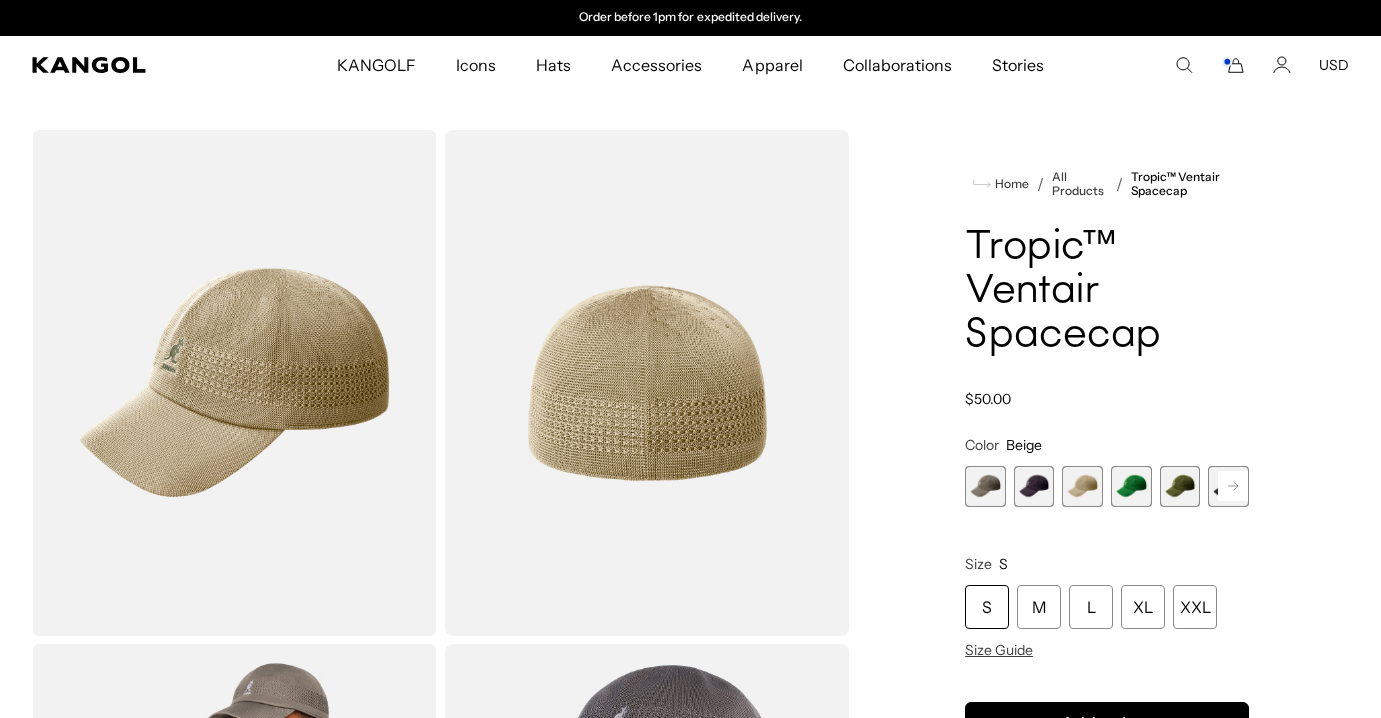 click at bounding box center [1034, 486] 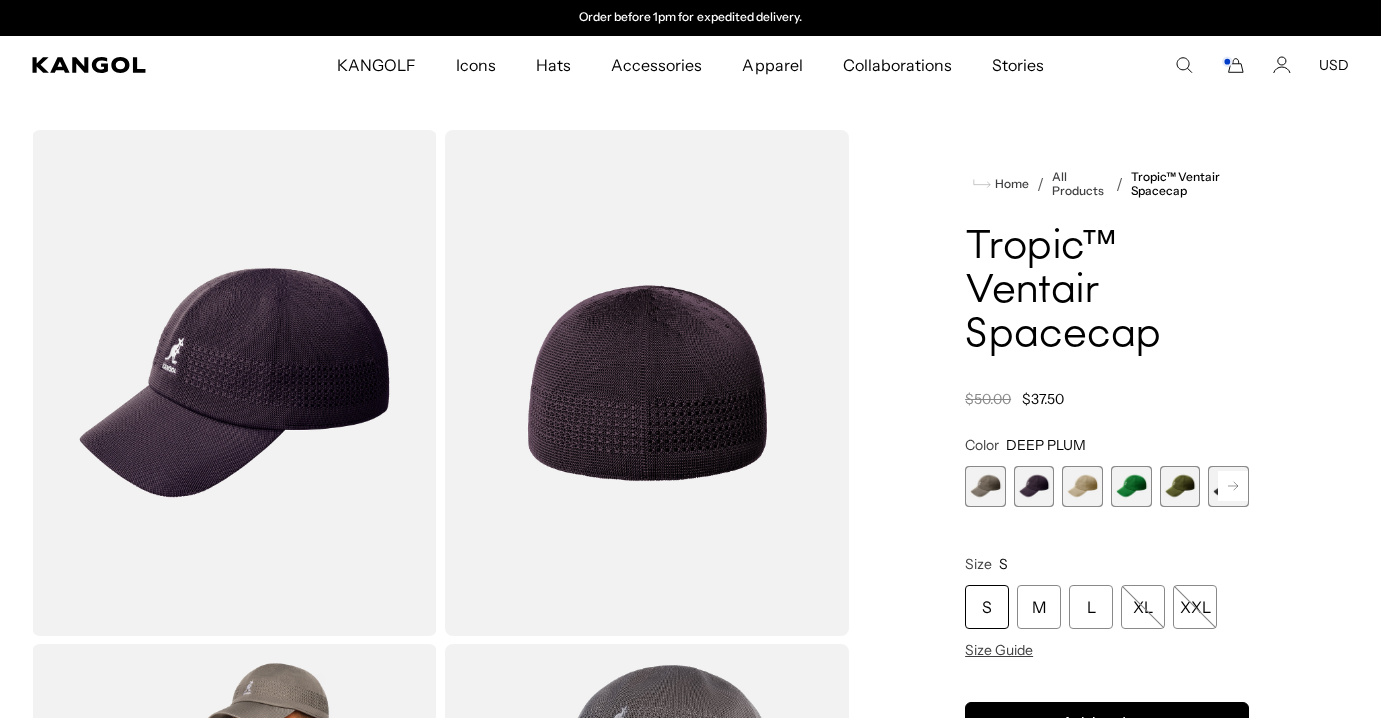 click at bounding box center [985, 486] 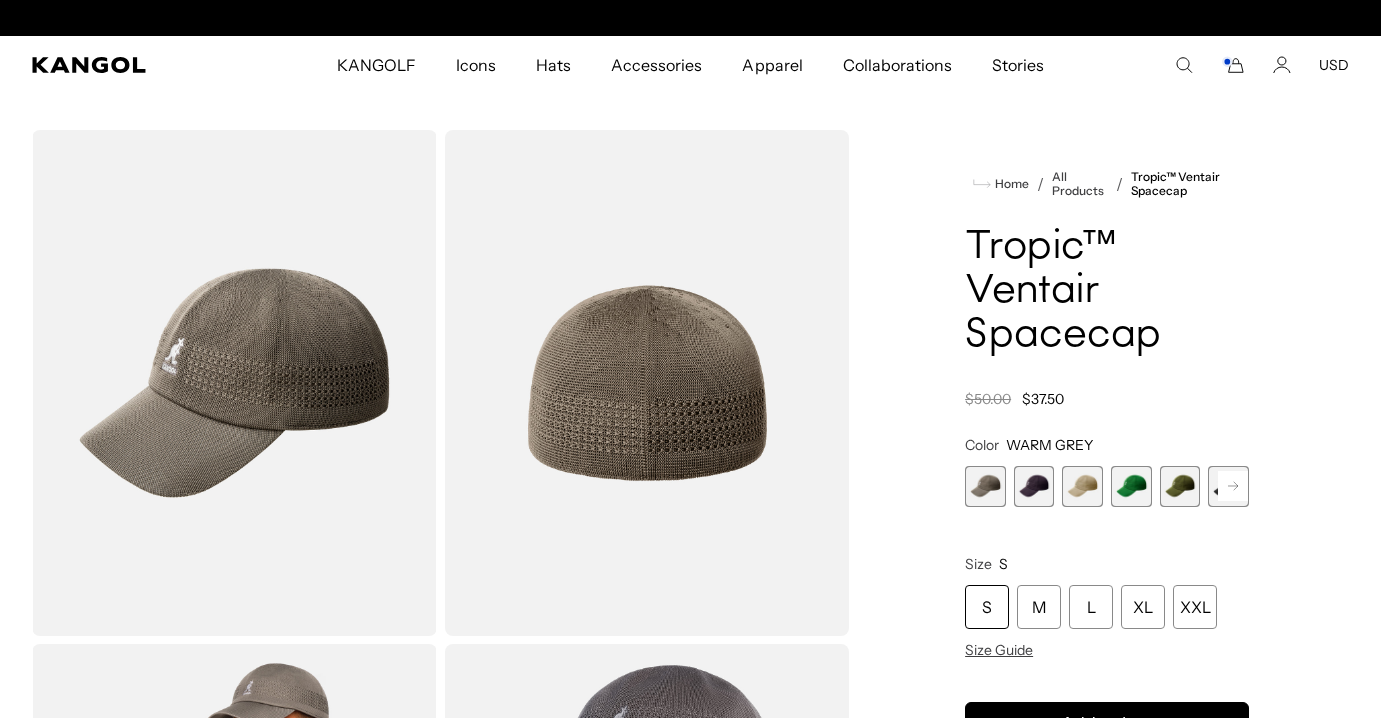 scroll, scrollTop: 0, scrollLeft: 0, axis: both 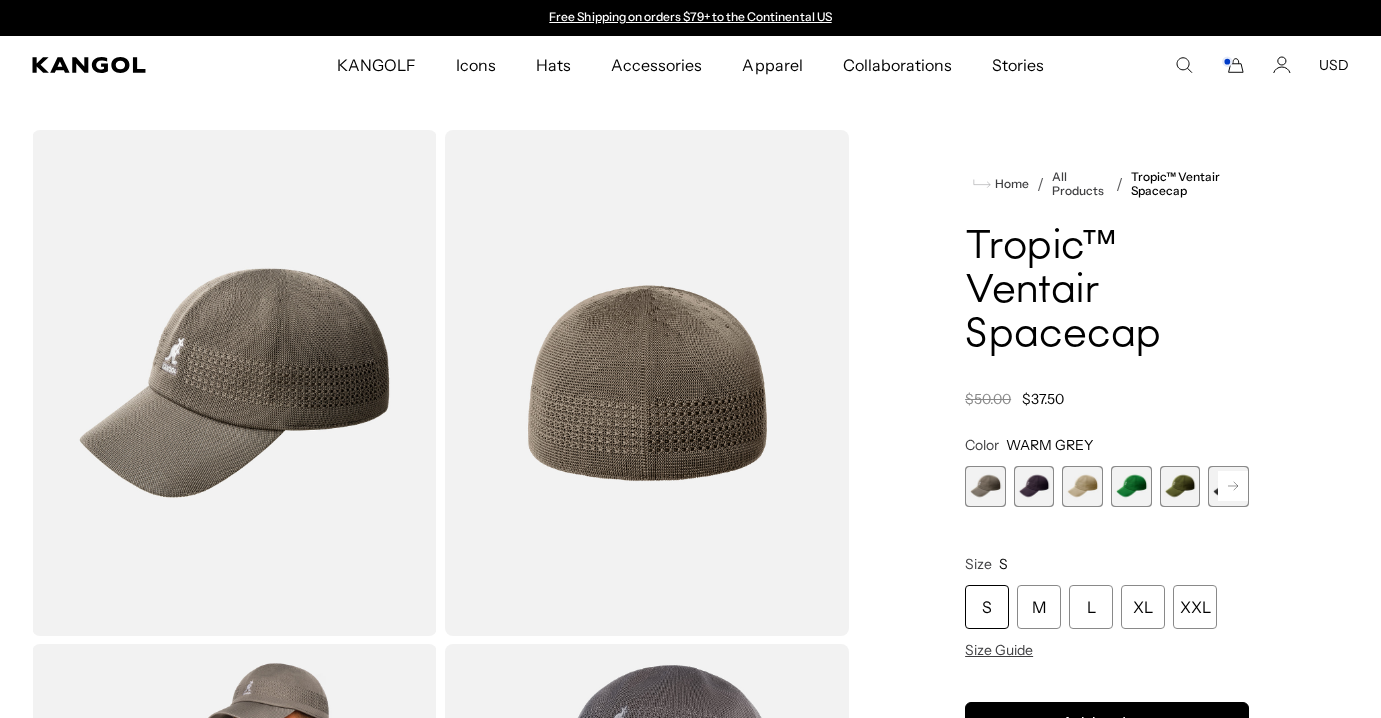 click at bounding box center (1034, 486) 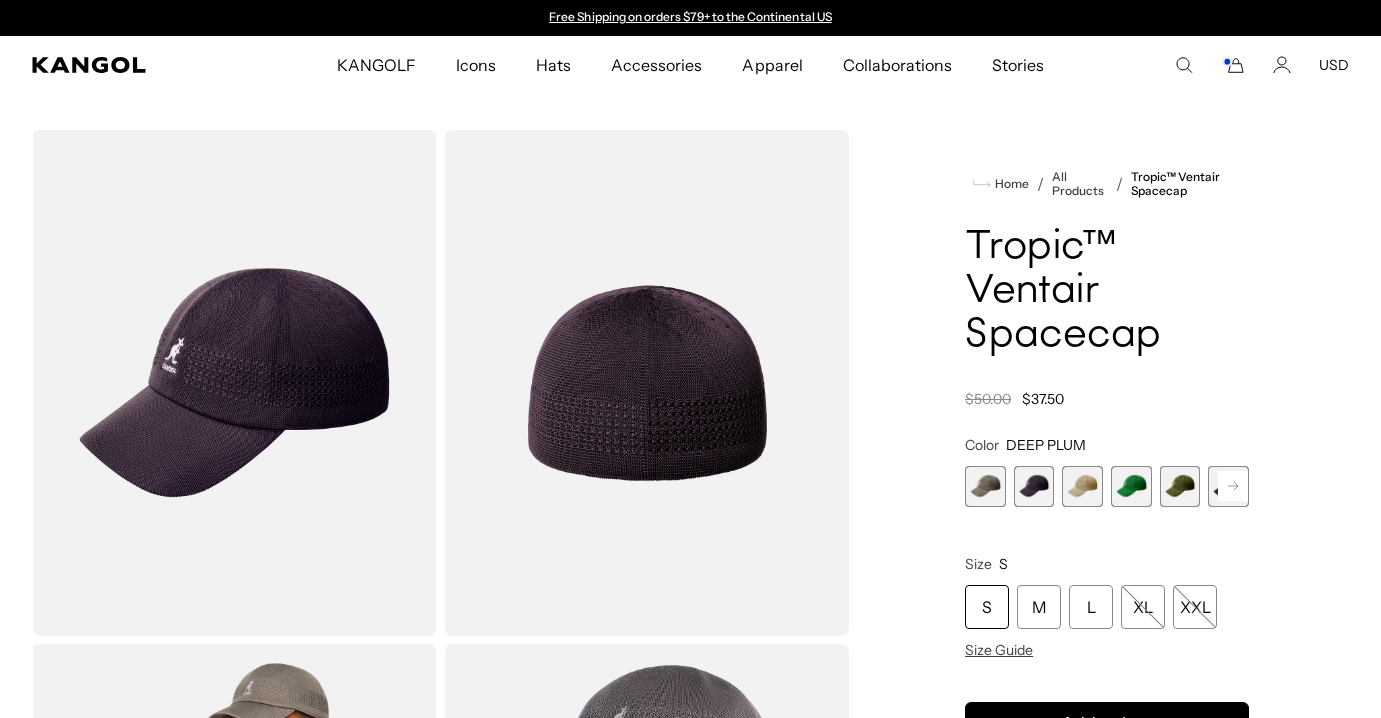 click 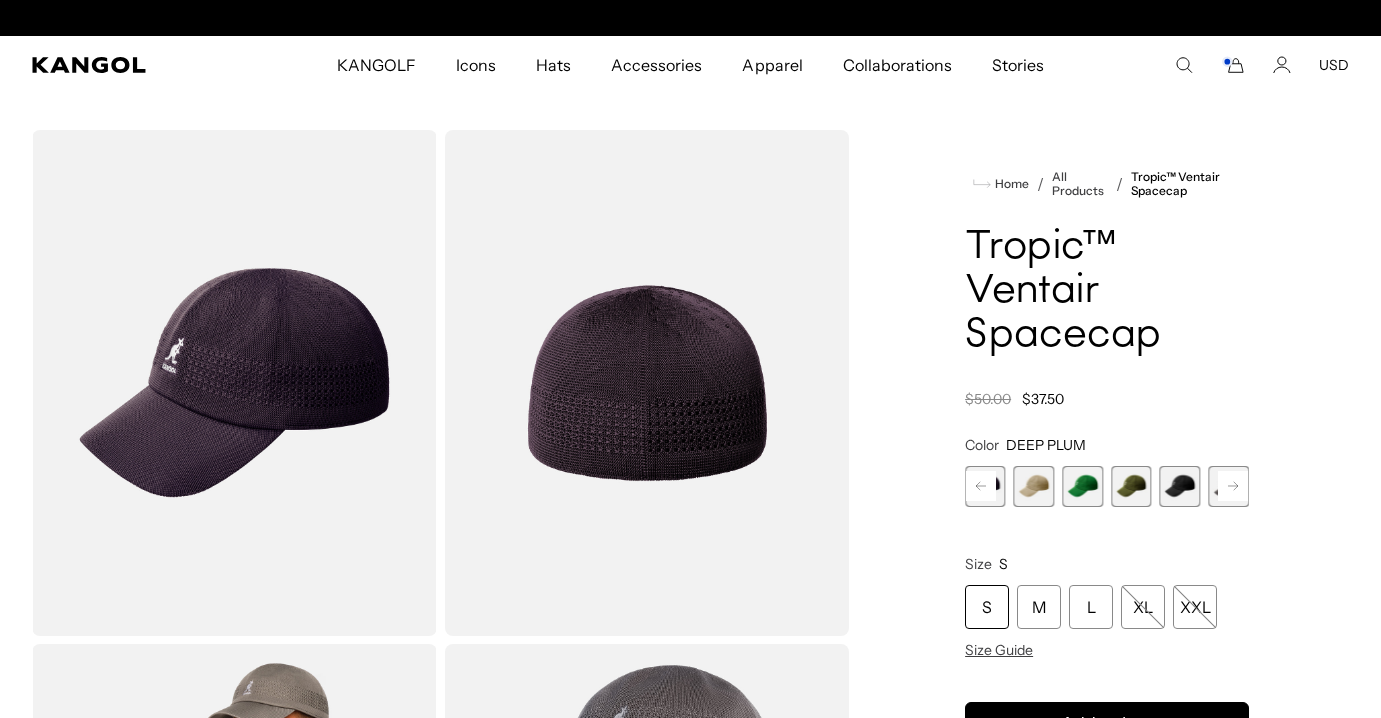scroll, scrollTop: 0, scrollLeft: 412, axis: horizontal 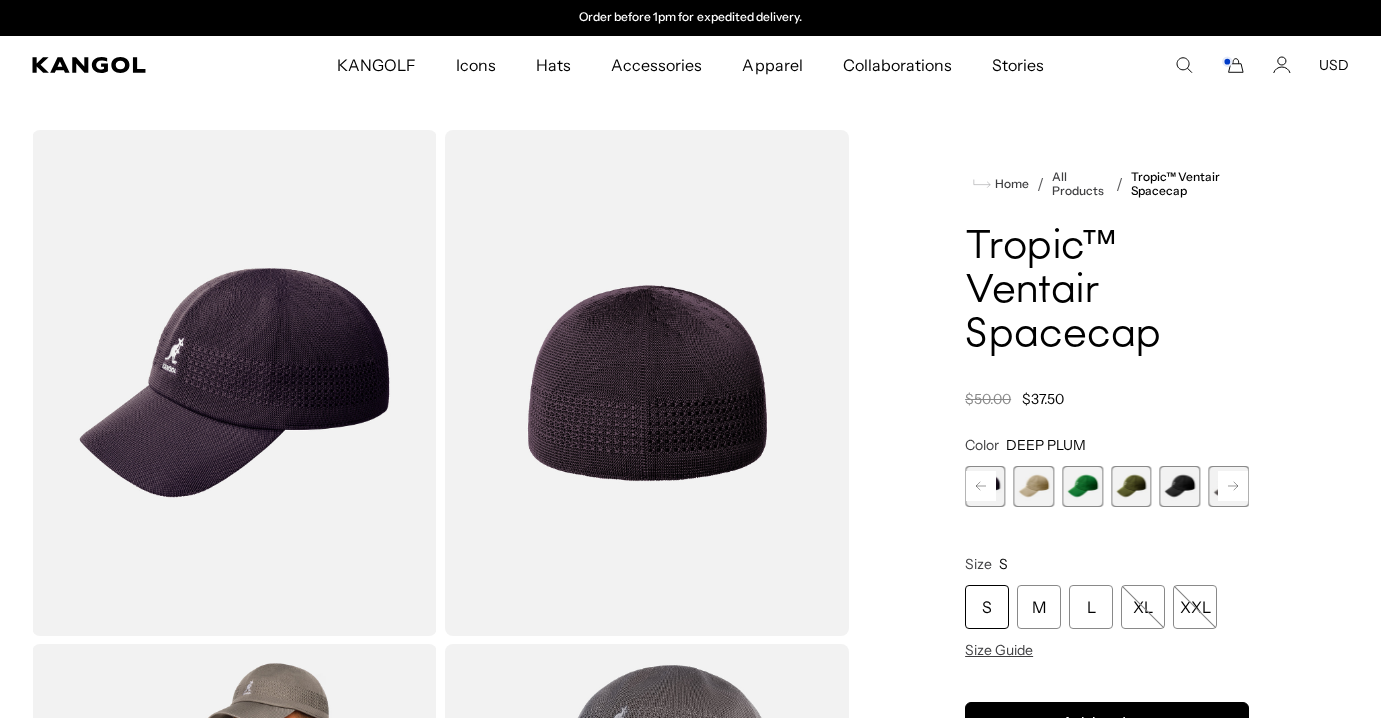 click 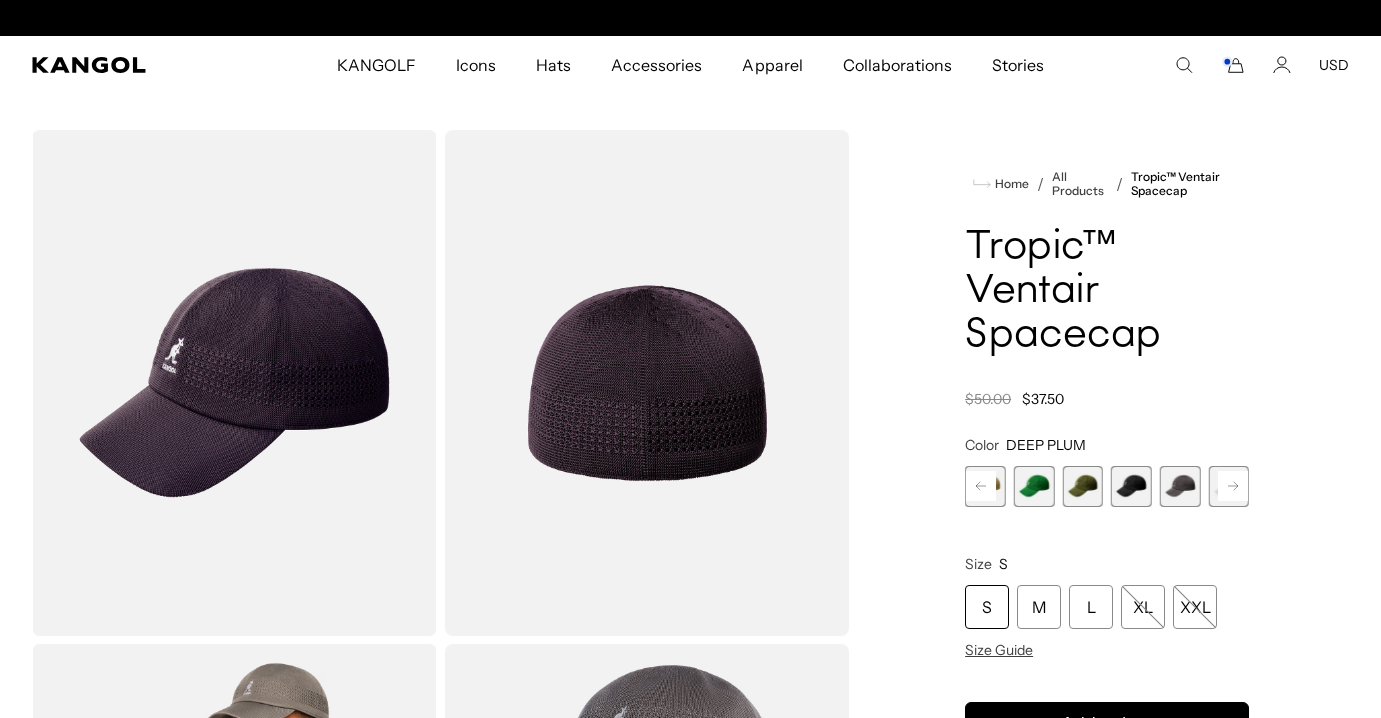 scroll, scrollTop: 0, scrollLeft: 0, axis: both 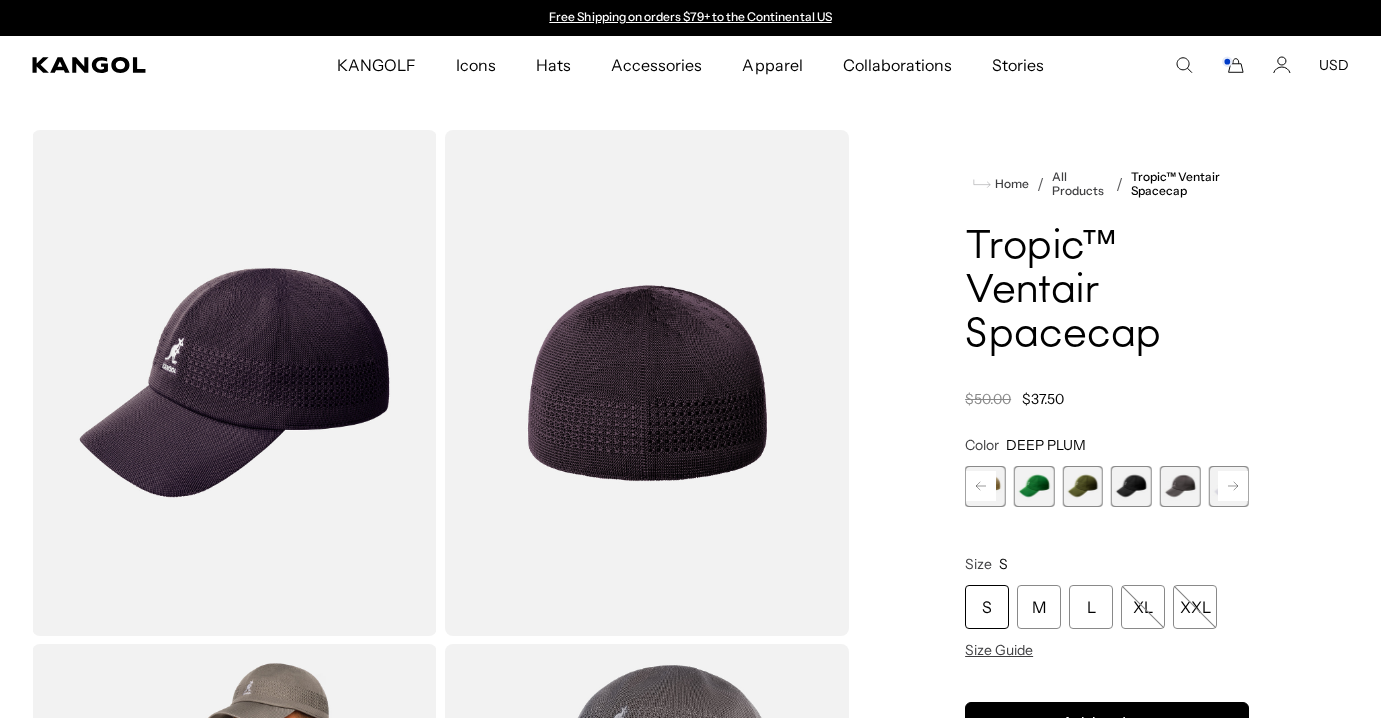click at bounding box center [1131, 486] 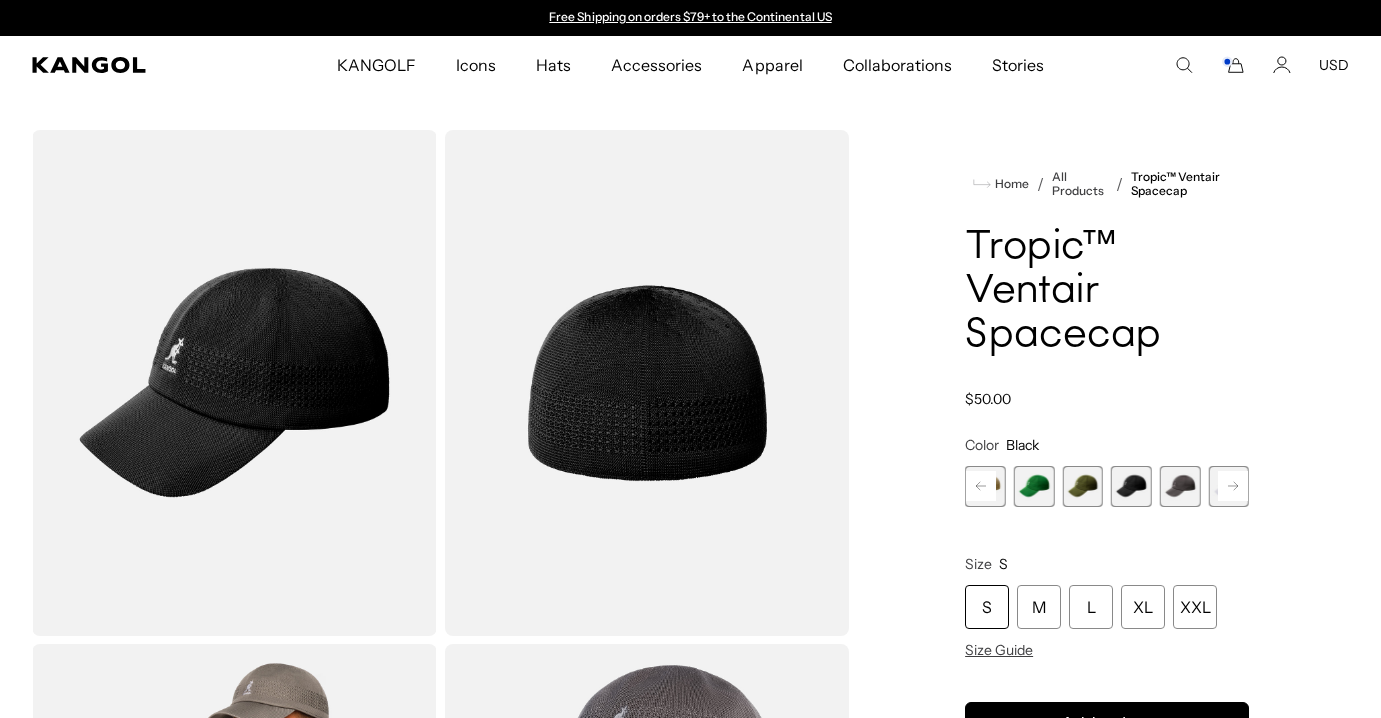 click at bounding box center (1082, 486) 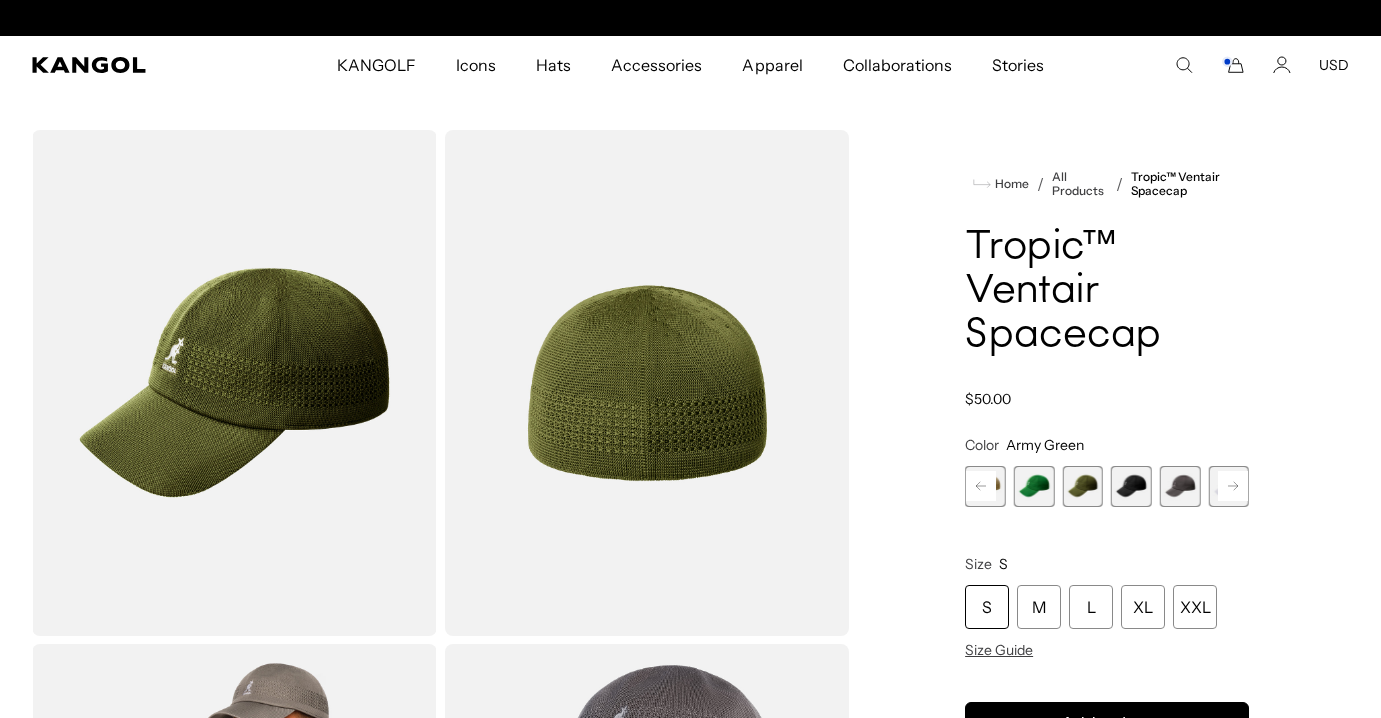 scroll, scrollTop: 0, scrollLeft: 412, axis: horizontal 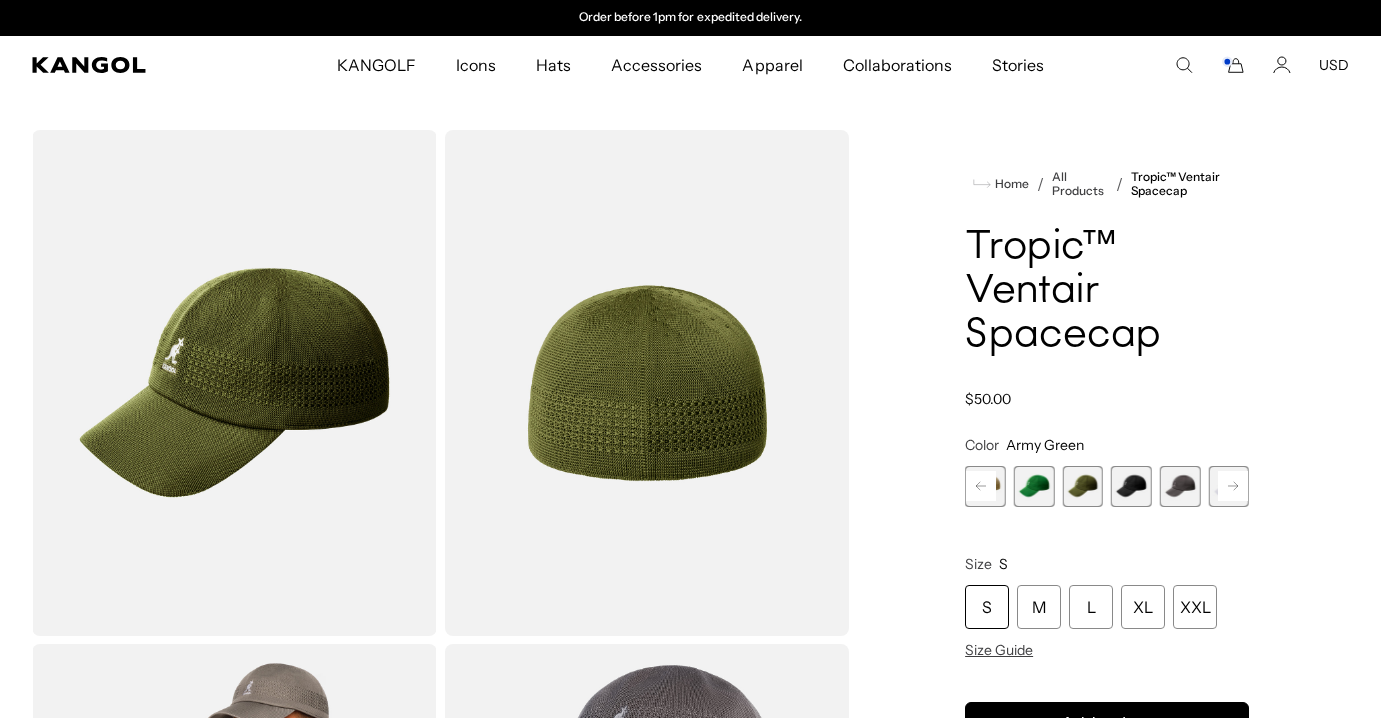 click 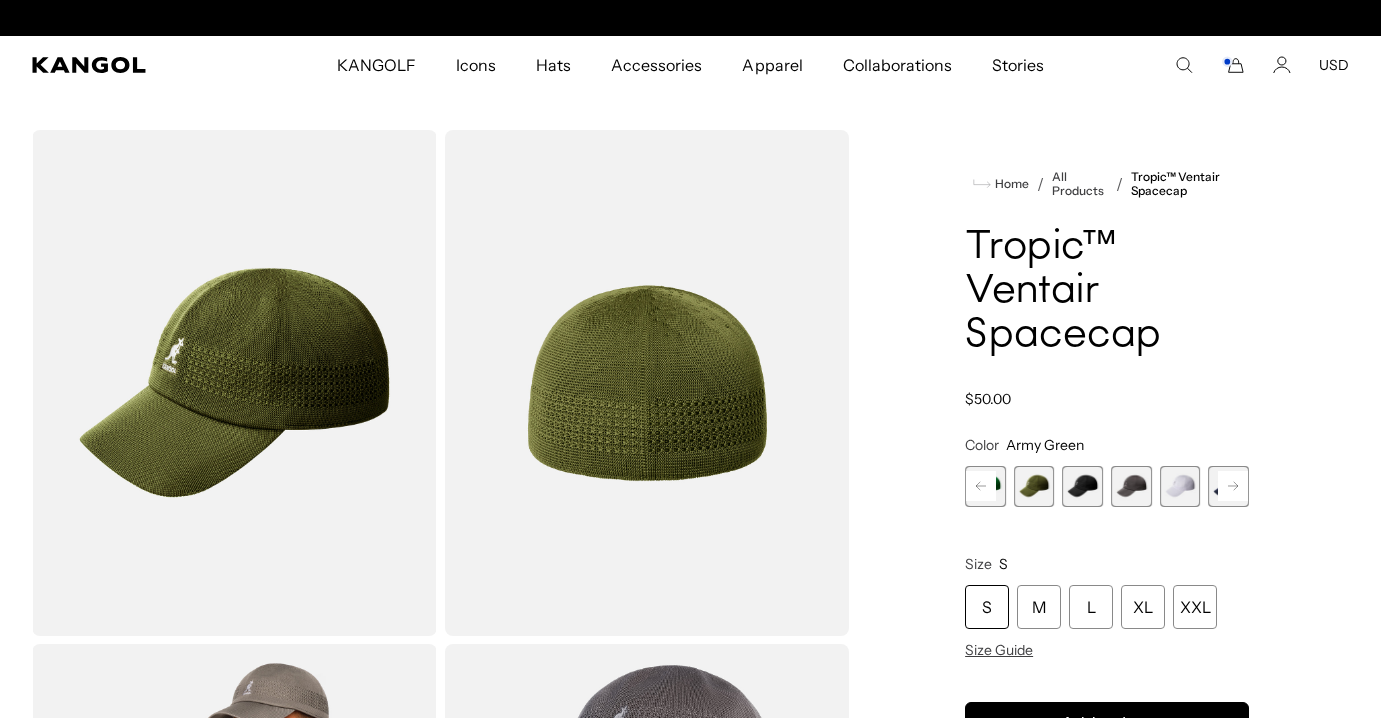 scroll, scrollTop: 0, scrollLeft: 0, axis: both 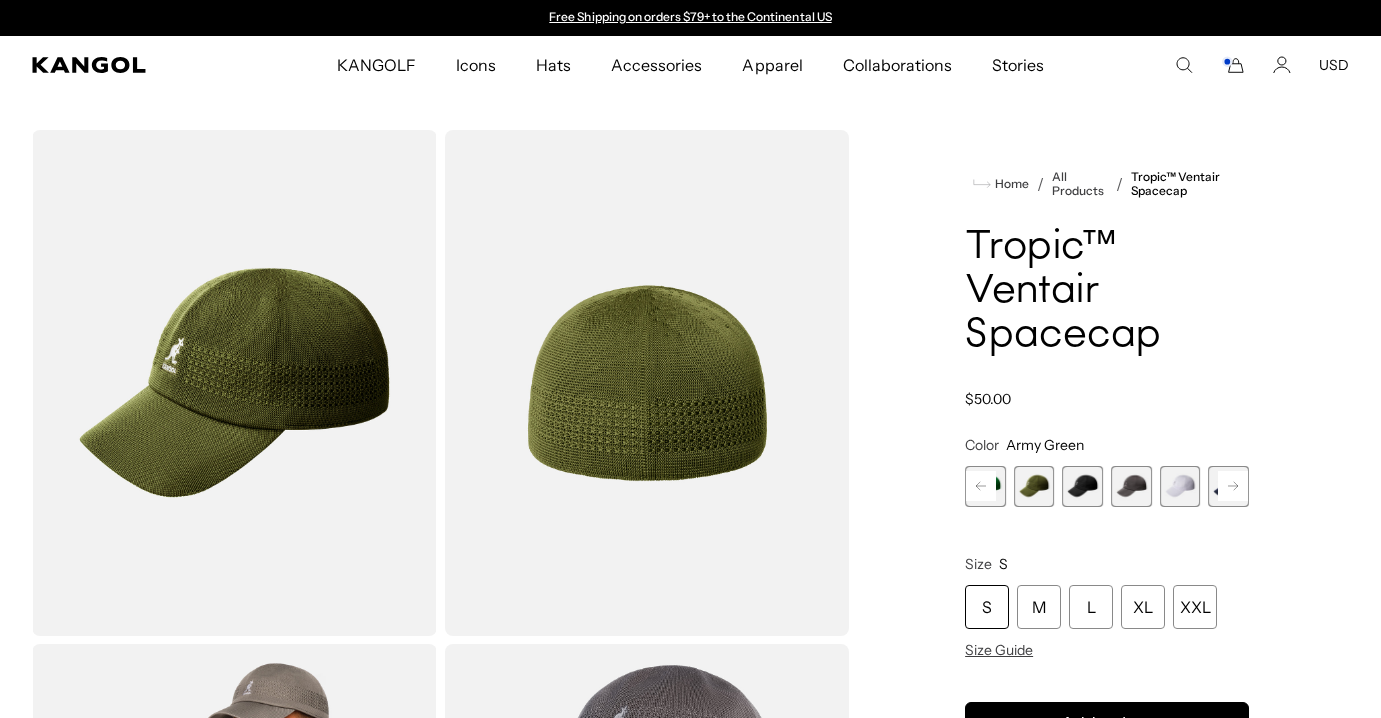 click on "Next" at bounding box center [1233, 486] 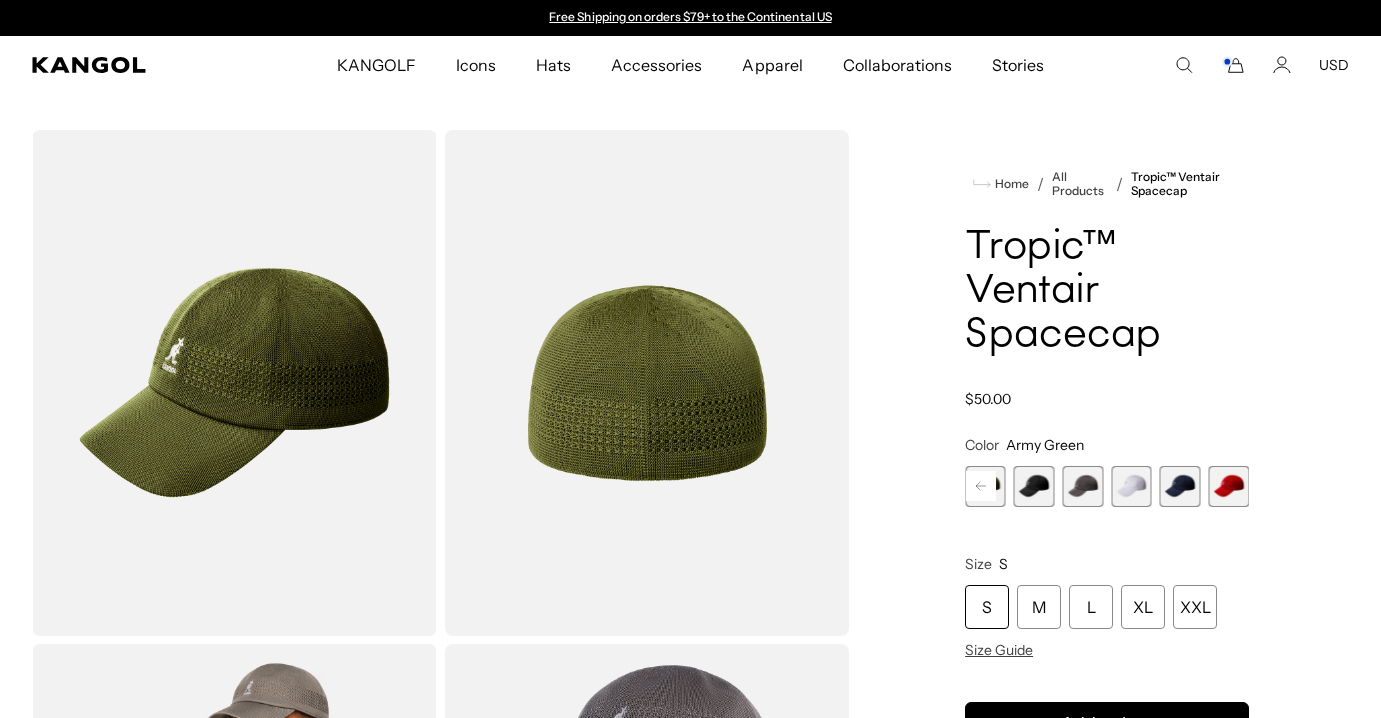 click at bounding box center (1180, 486) 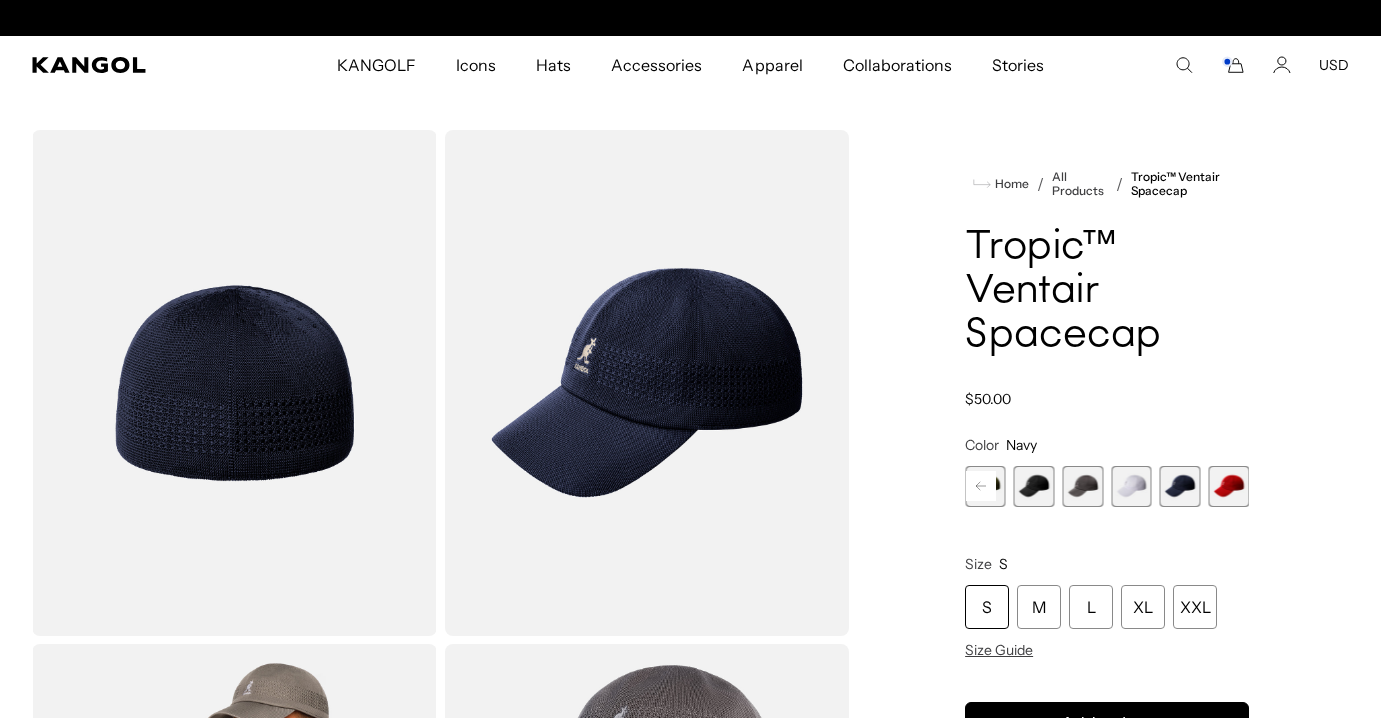 scroll, scrollTop: 0, scrollLeft: 412, axis: horizontal 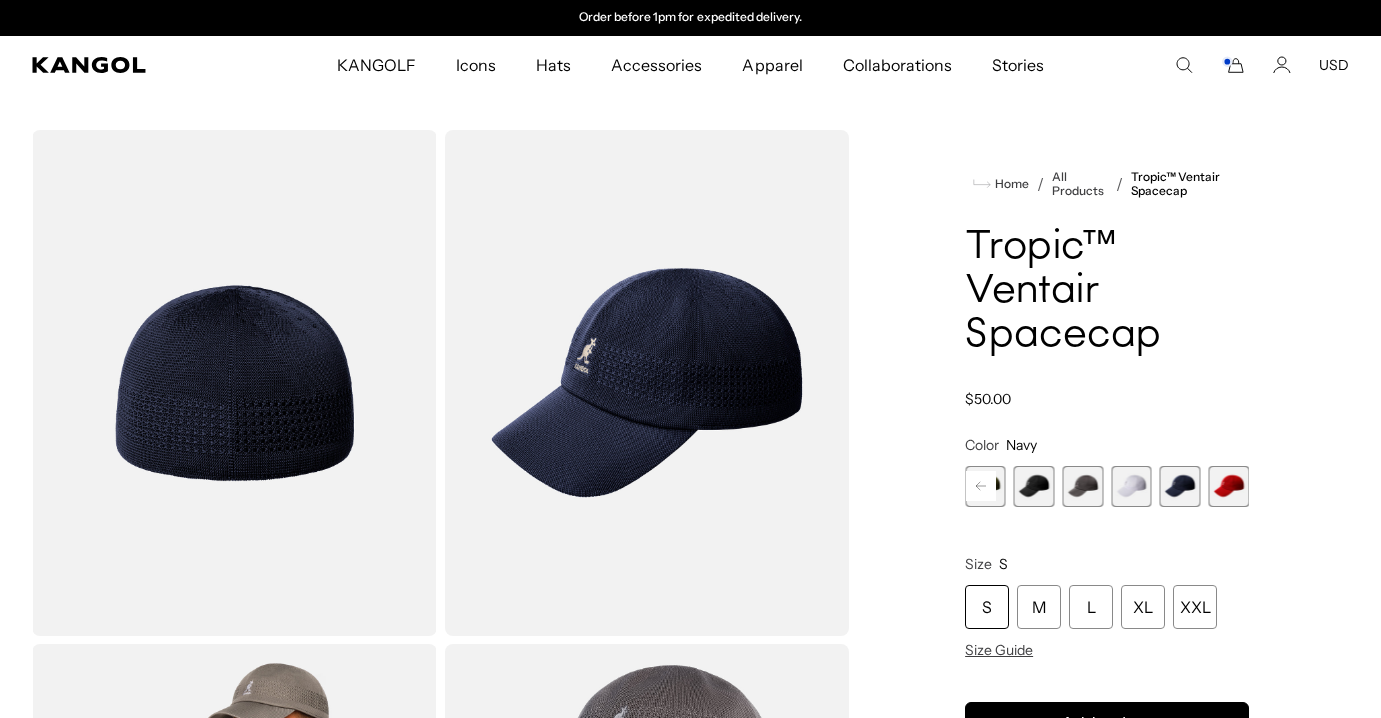 click at bounding box center (1034, 486) 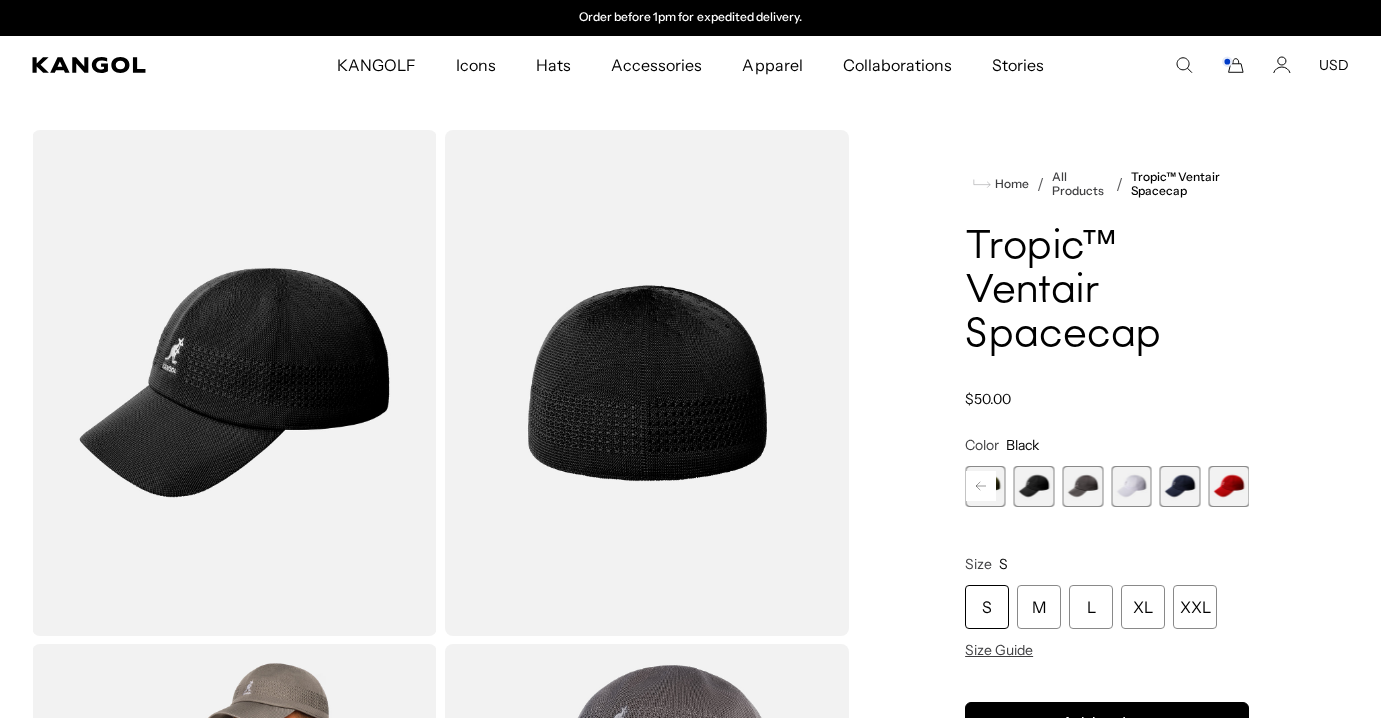 click 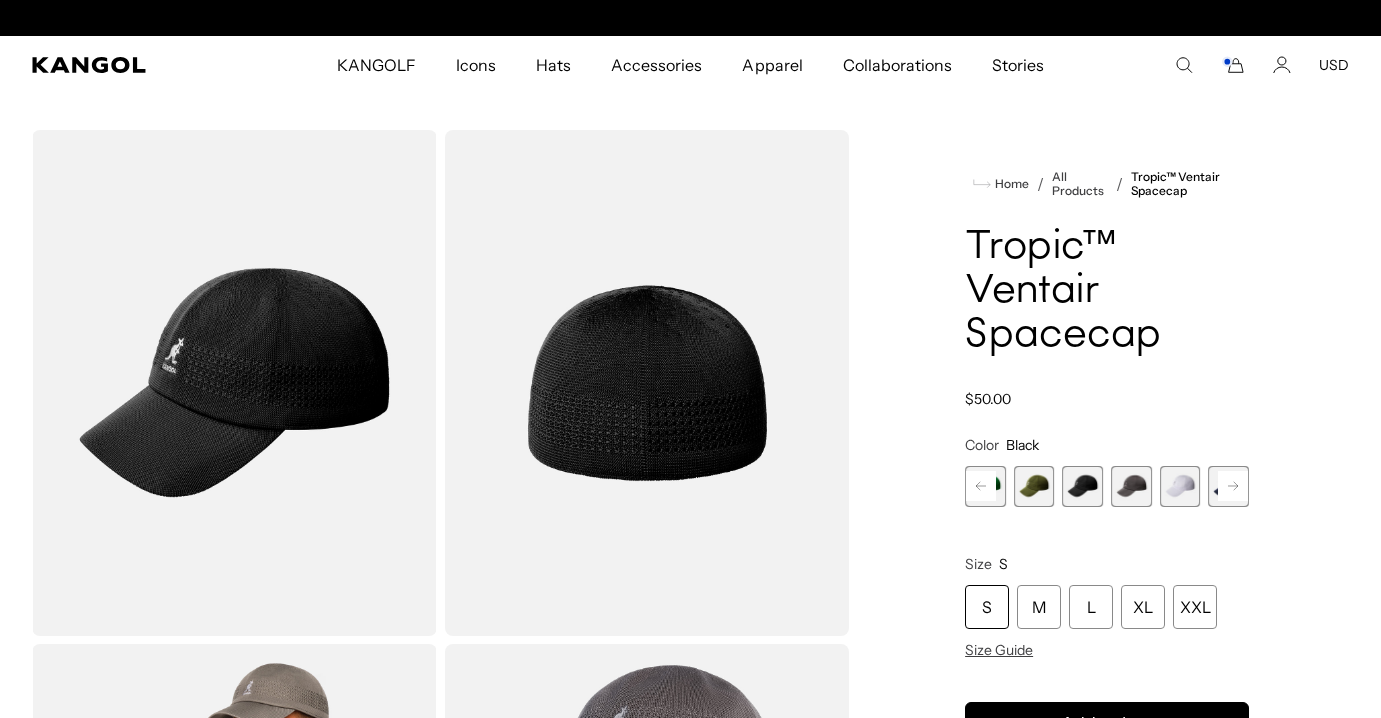 scroll, scrollTop: 0, scrollLeft: 0, axis: both 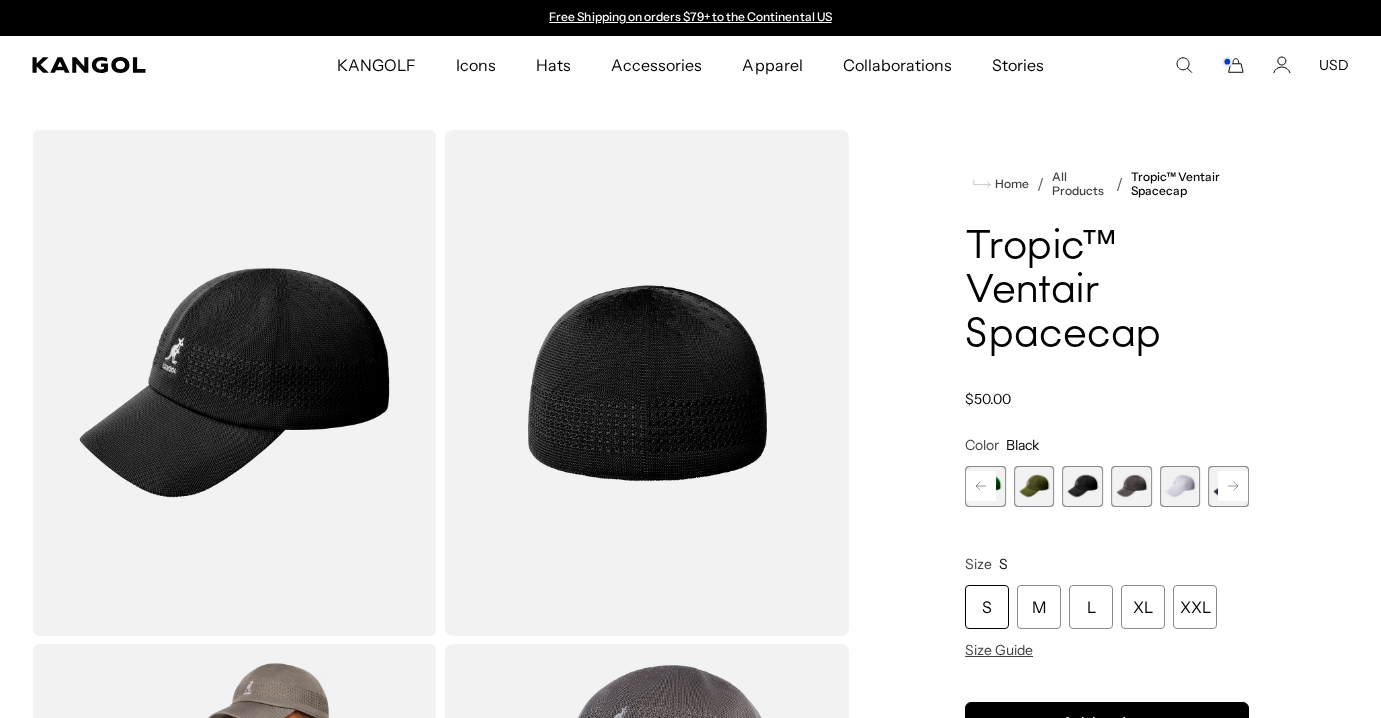 click 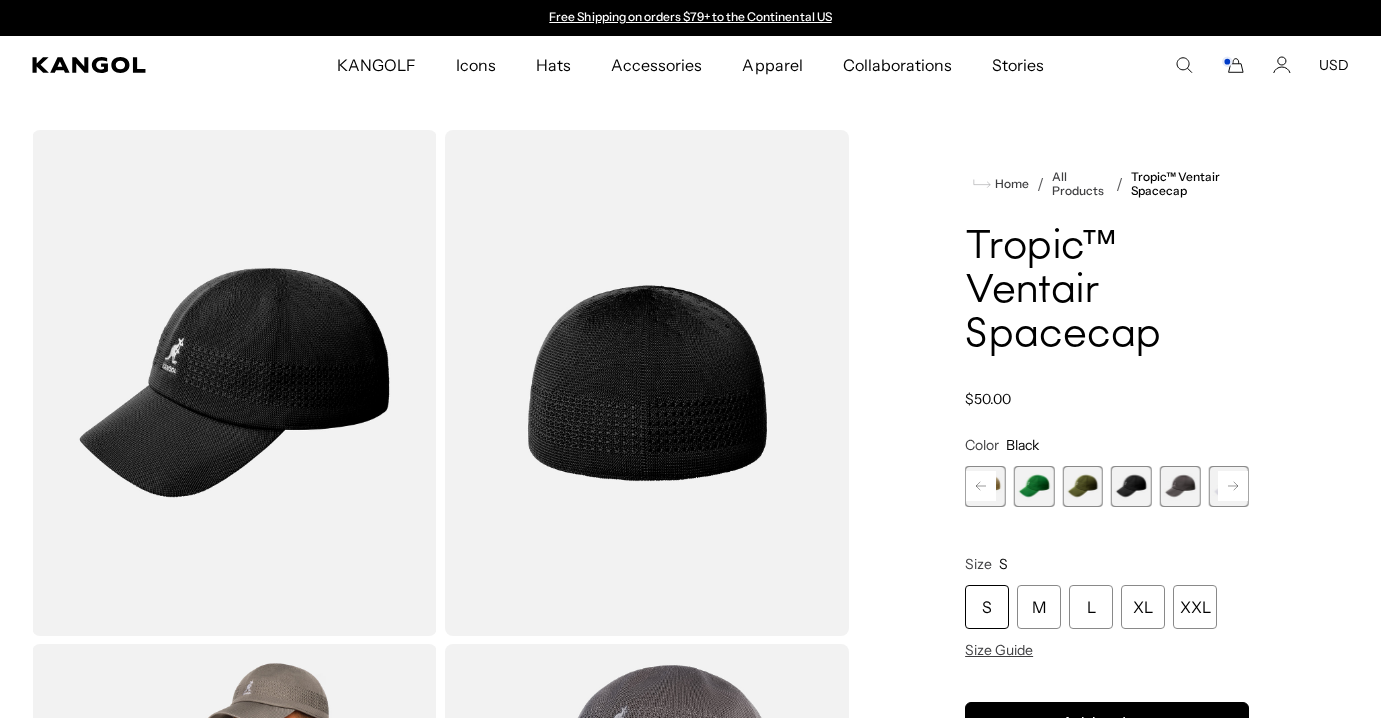 click at bounding box center (1034, 486) 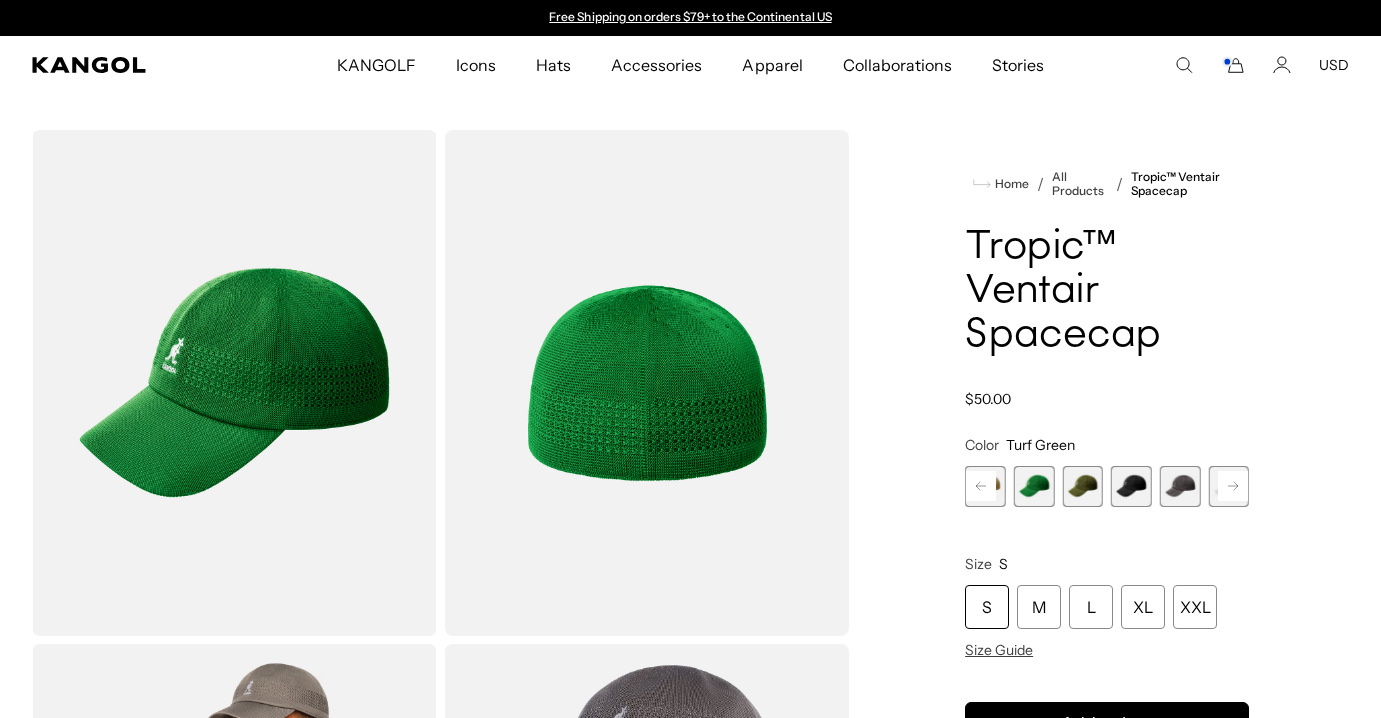 click 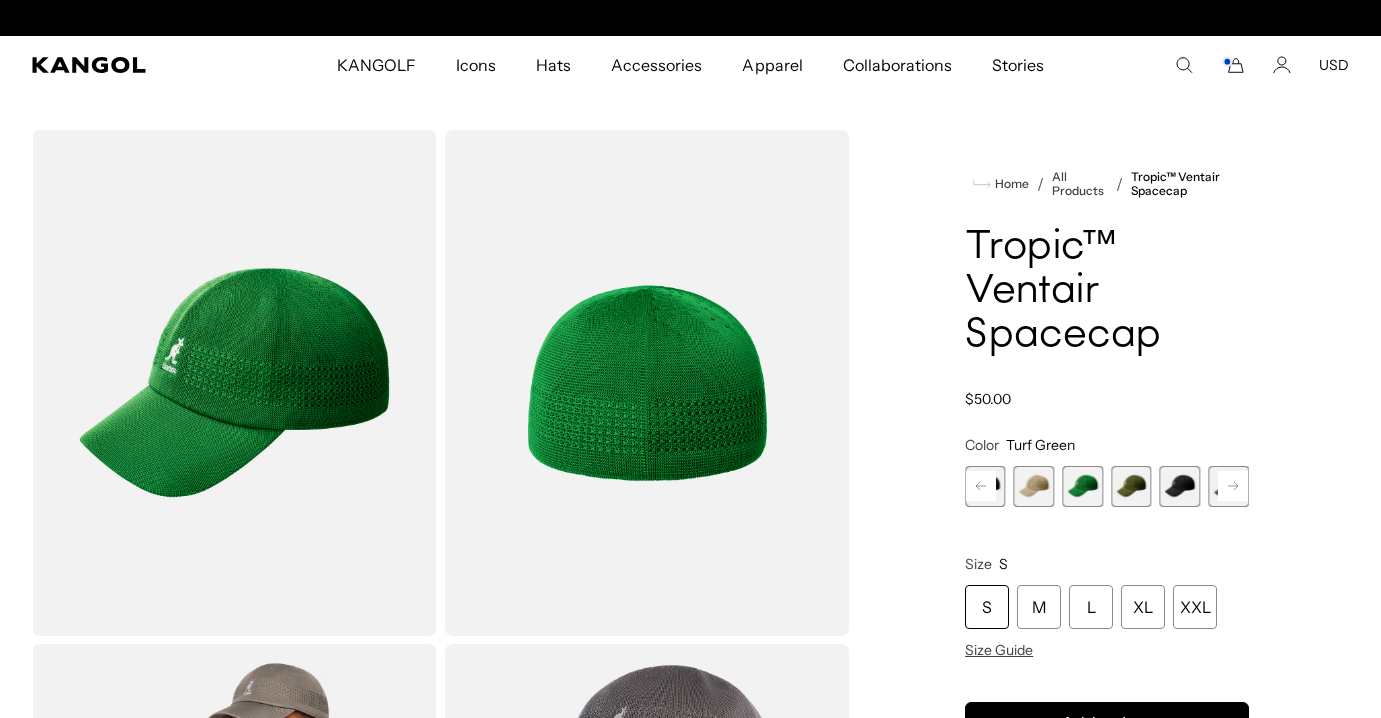 scroll, scrollTop: 0, scrollLeft: 412, axis: horizontal 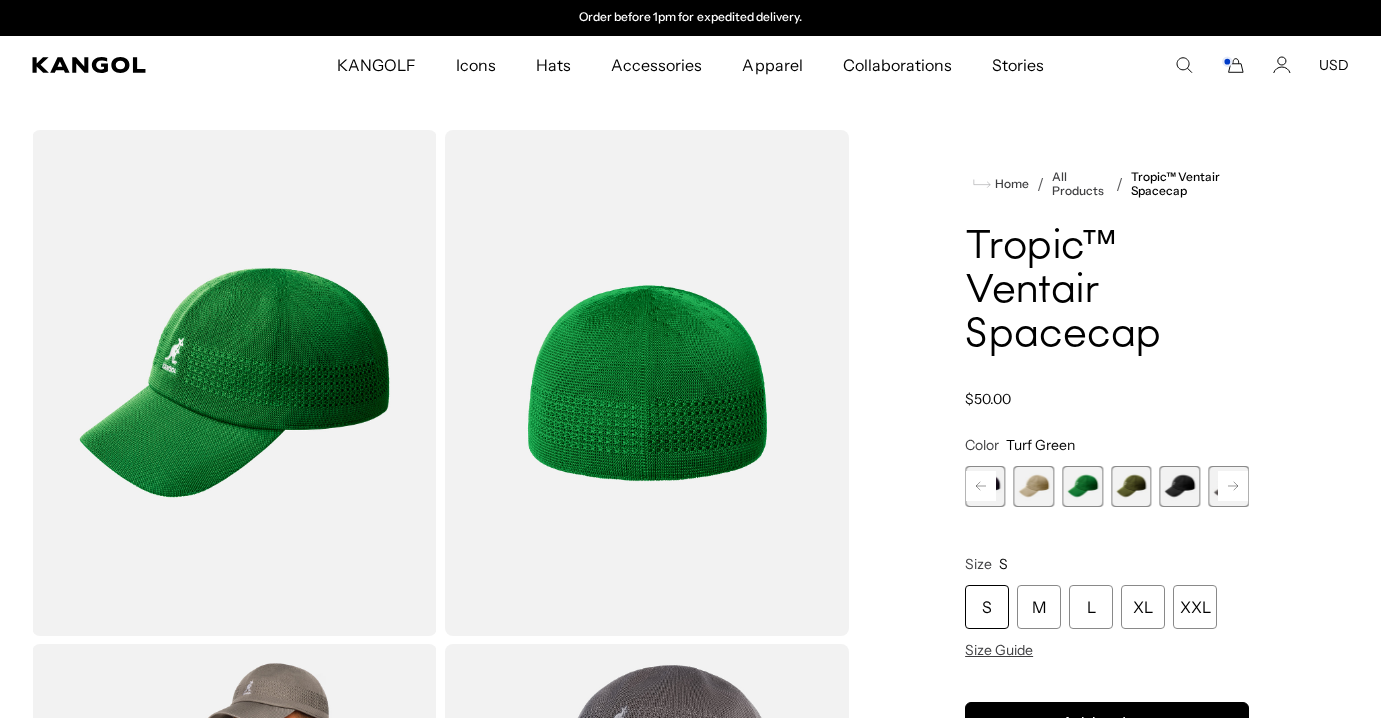 click at bounding box center (1034, 486) 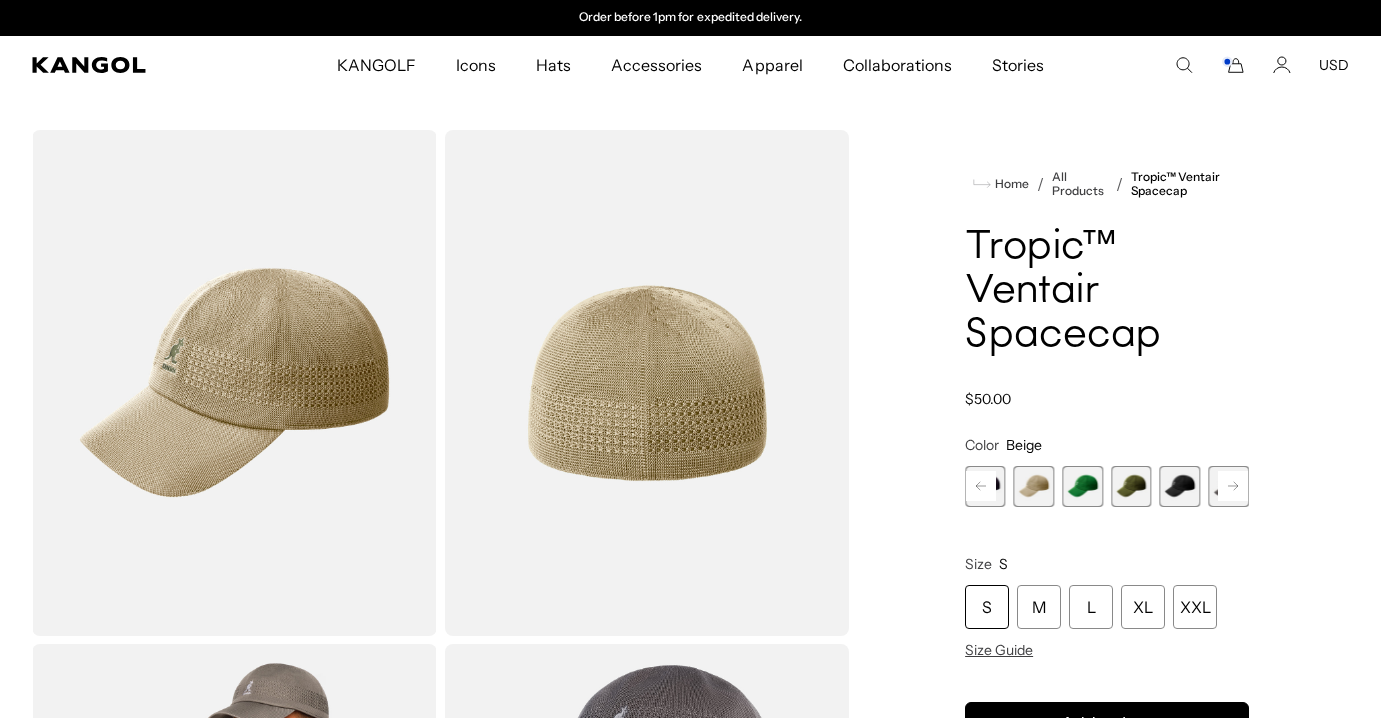 click 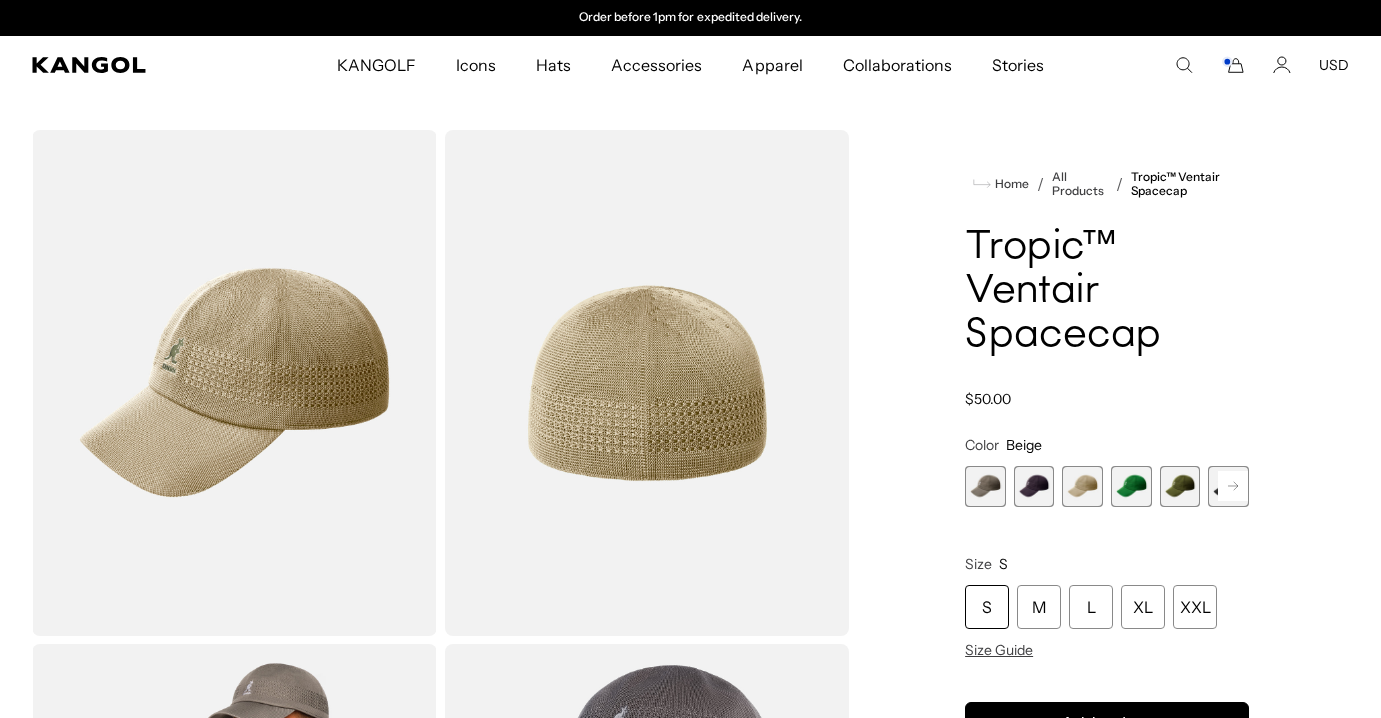 click at bounding box center (1034, 486) 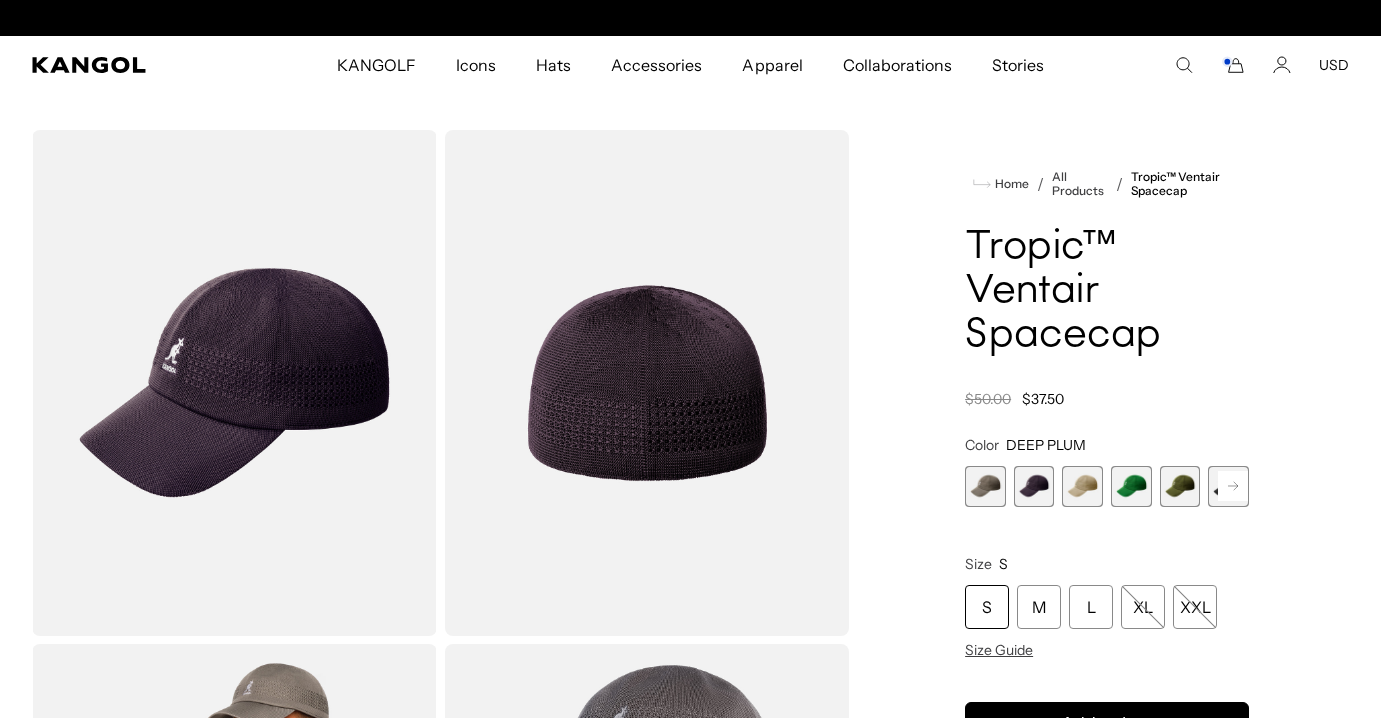 scroll, scrollTop: 0, scrollLeft: 0, axis: both 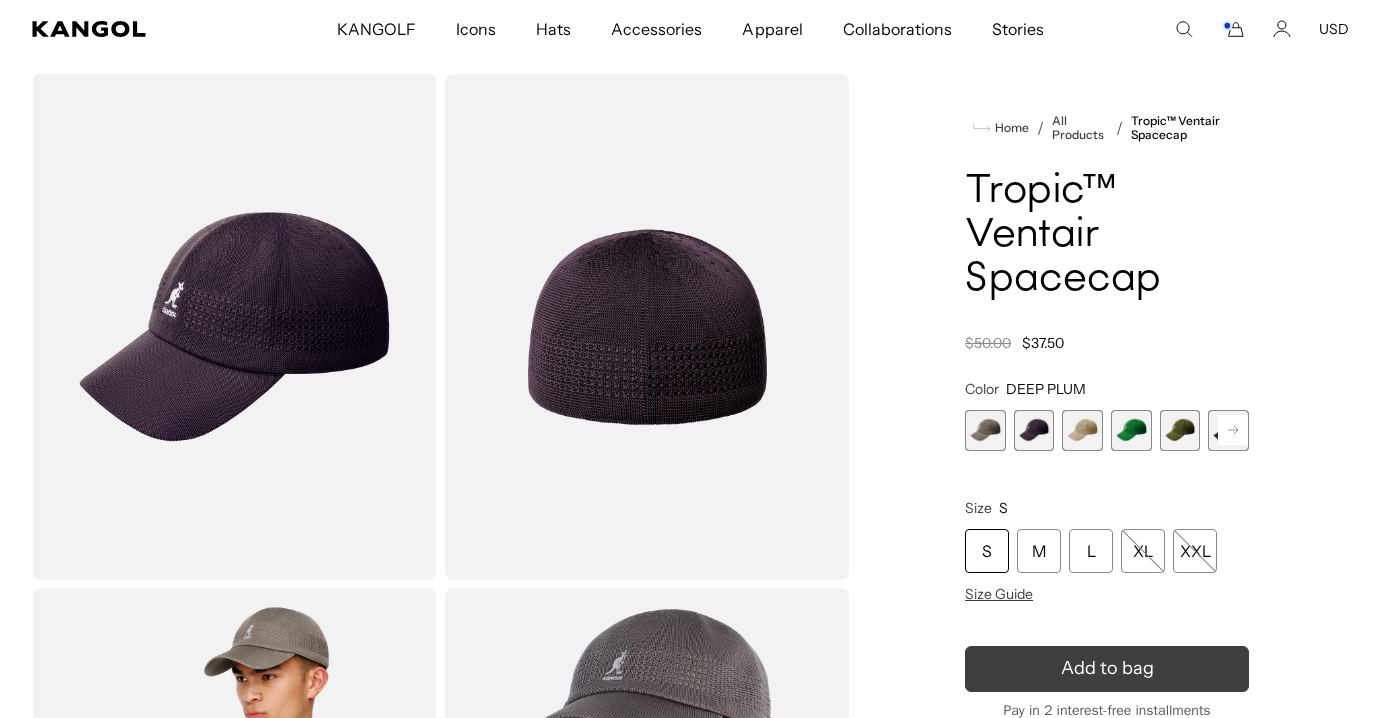 click on "Add to bag" at bounding box center (1107, 669) 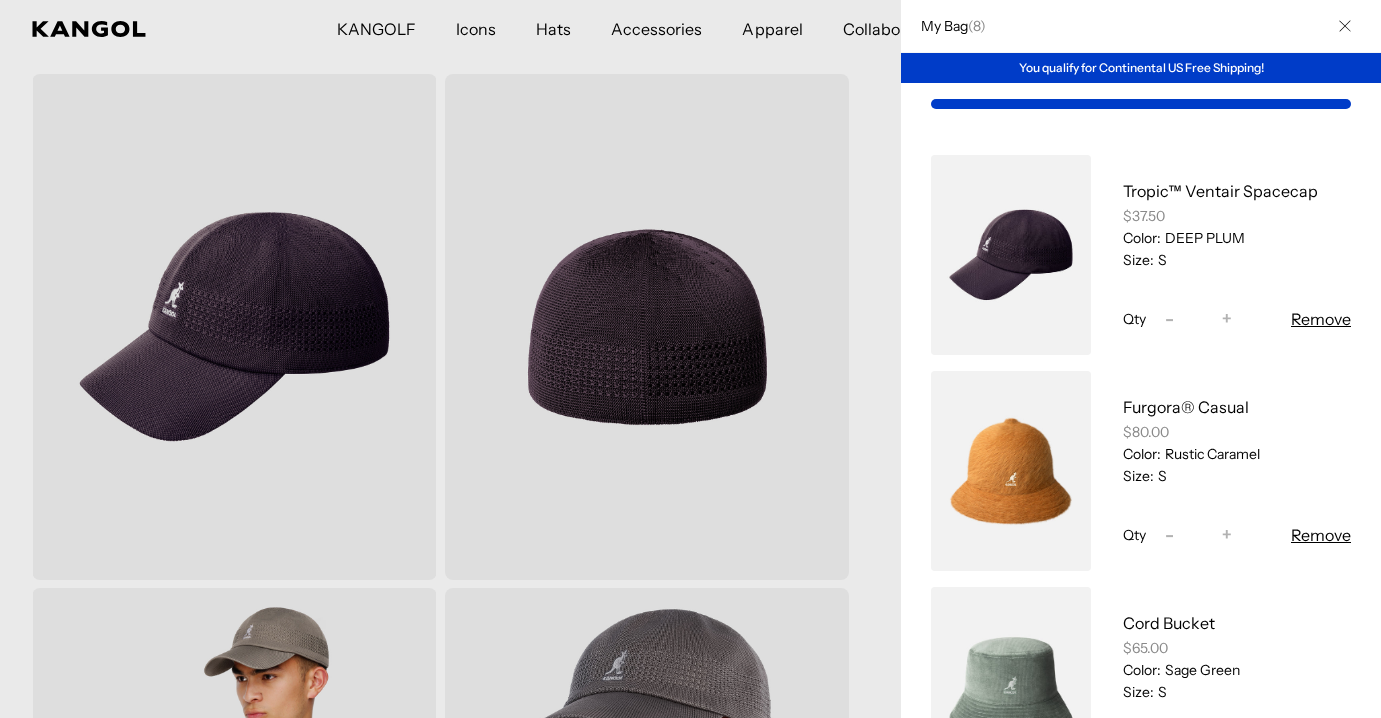 click at bounding box center [690, 359] 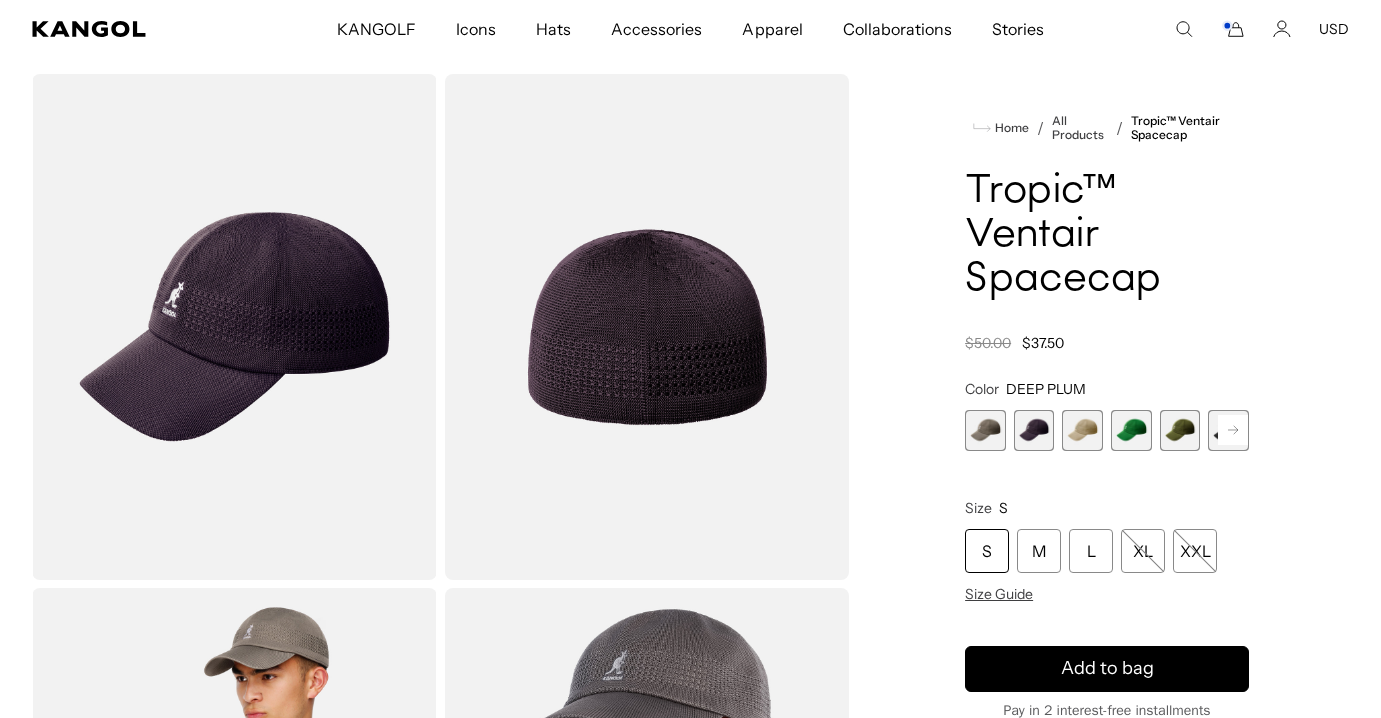 scroll, scrollTop: 0, scrollLeft: 0, axis: both 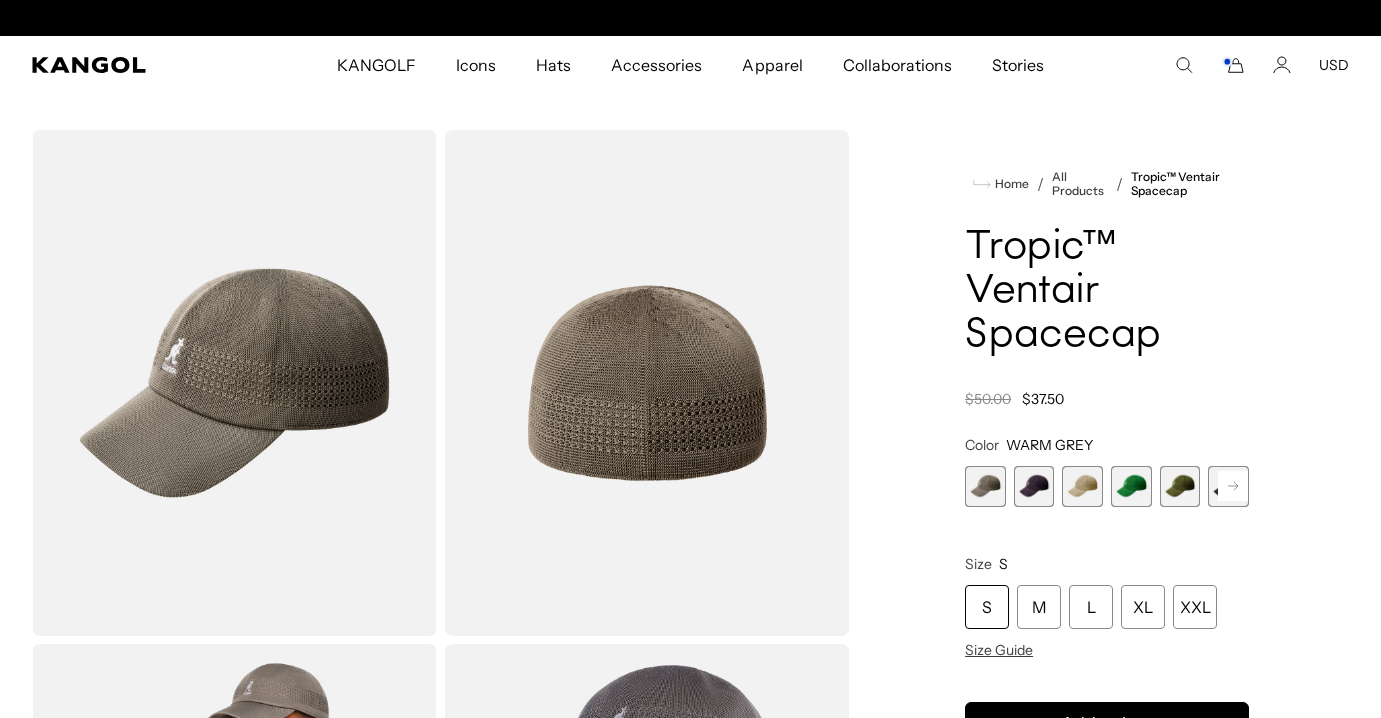 click 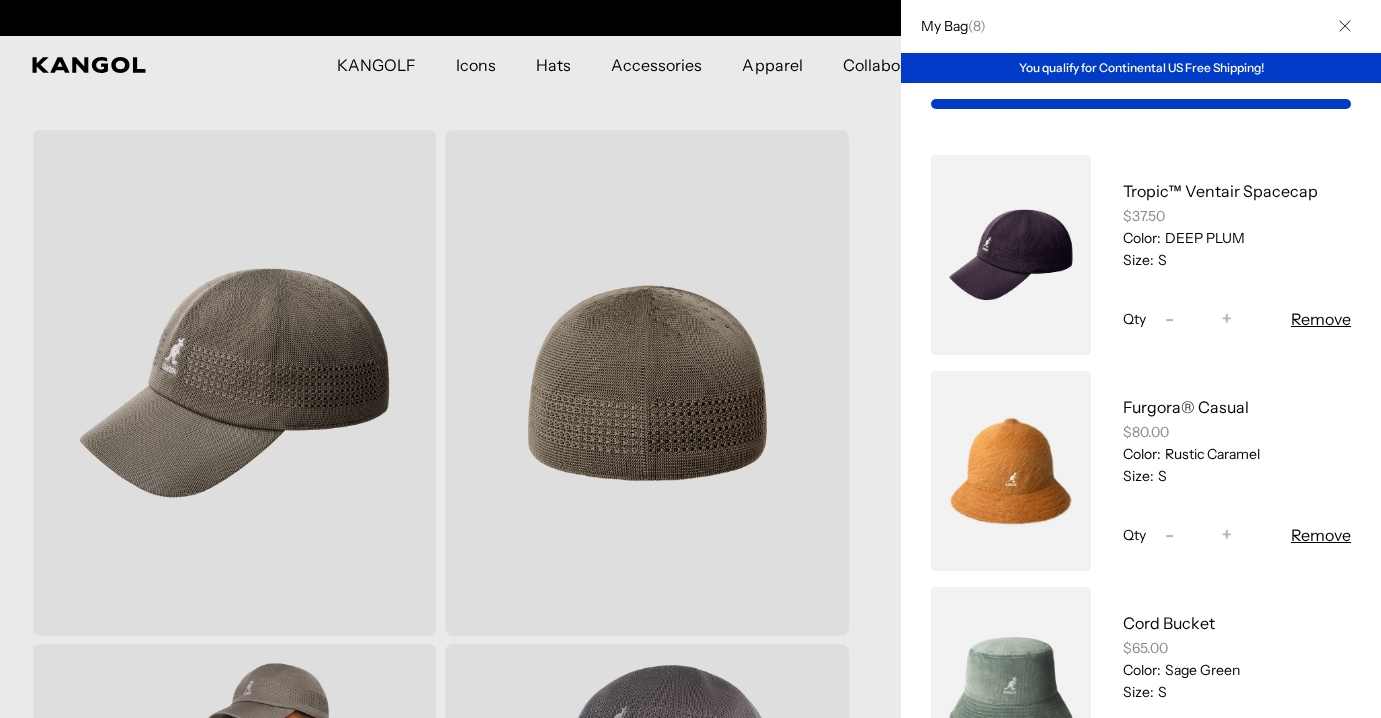 scroll, scrollTop: 0, scrollLeft: 0, axis: both 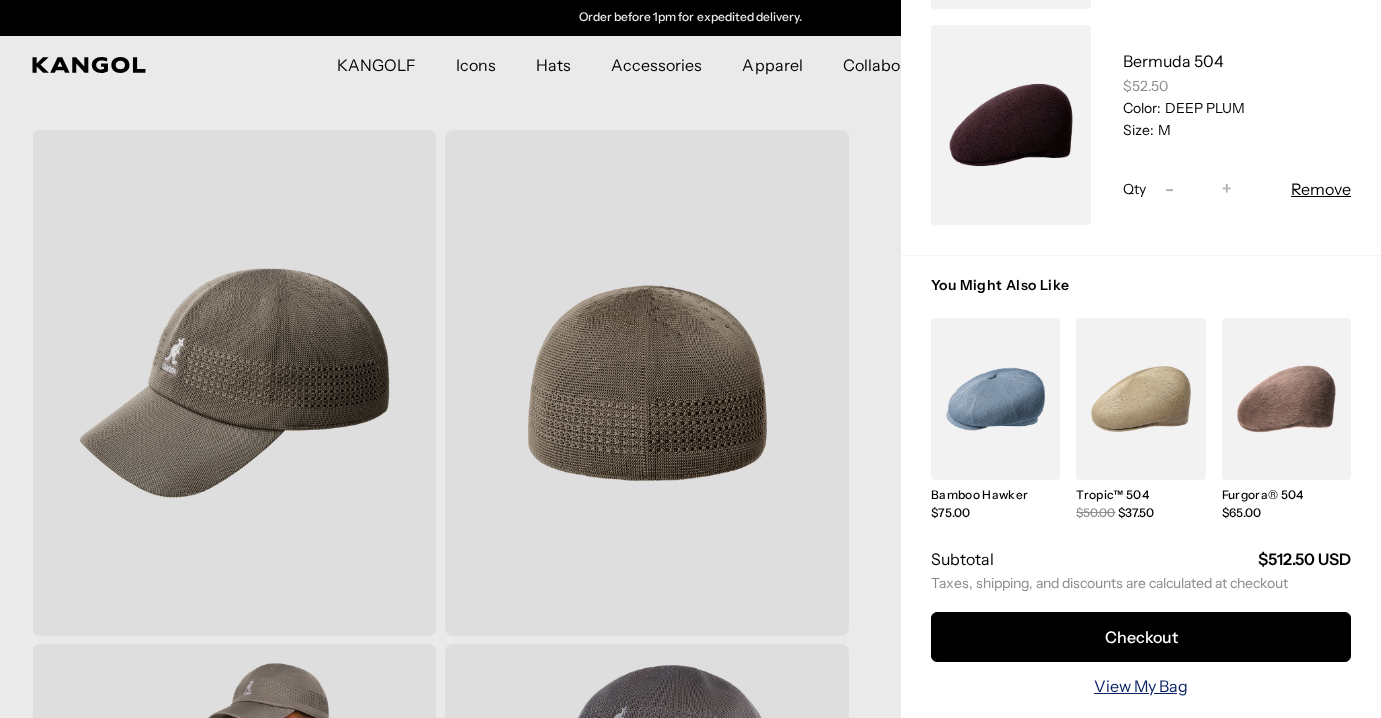 click on "View My Bag" at bounding box center (1141, 686) 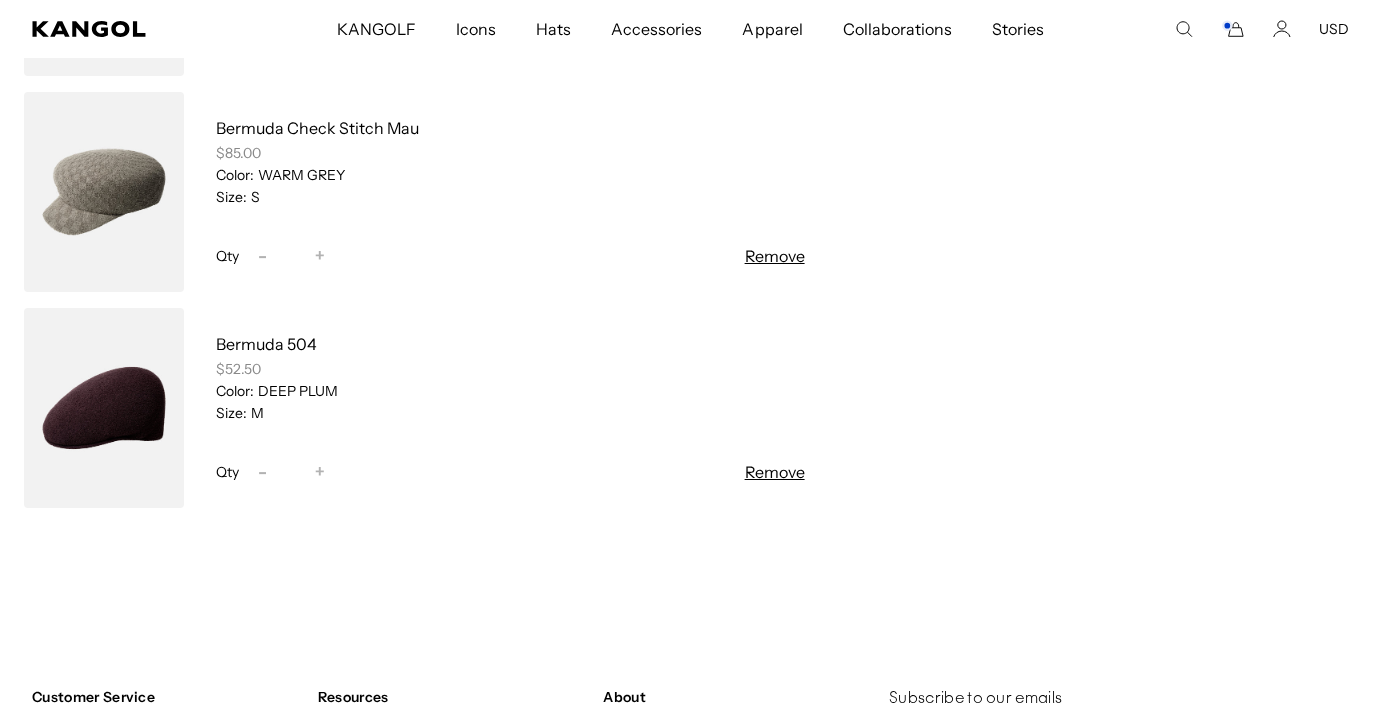 scroll, scrollTop: 1464, scrollLeft: 0, axis: vertical 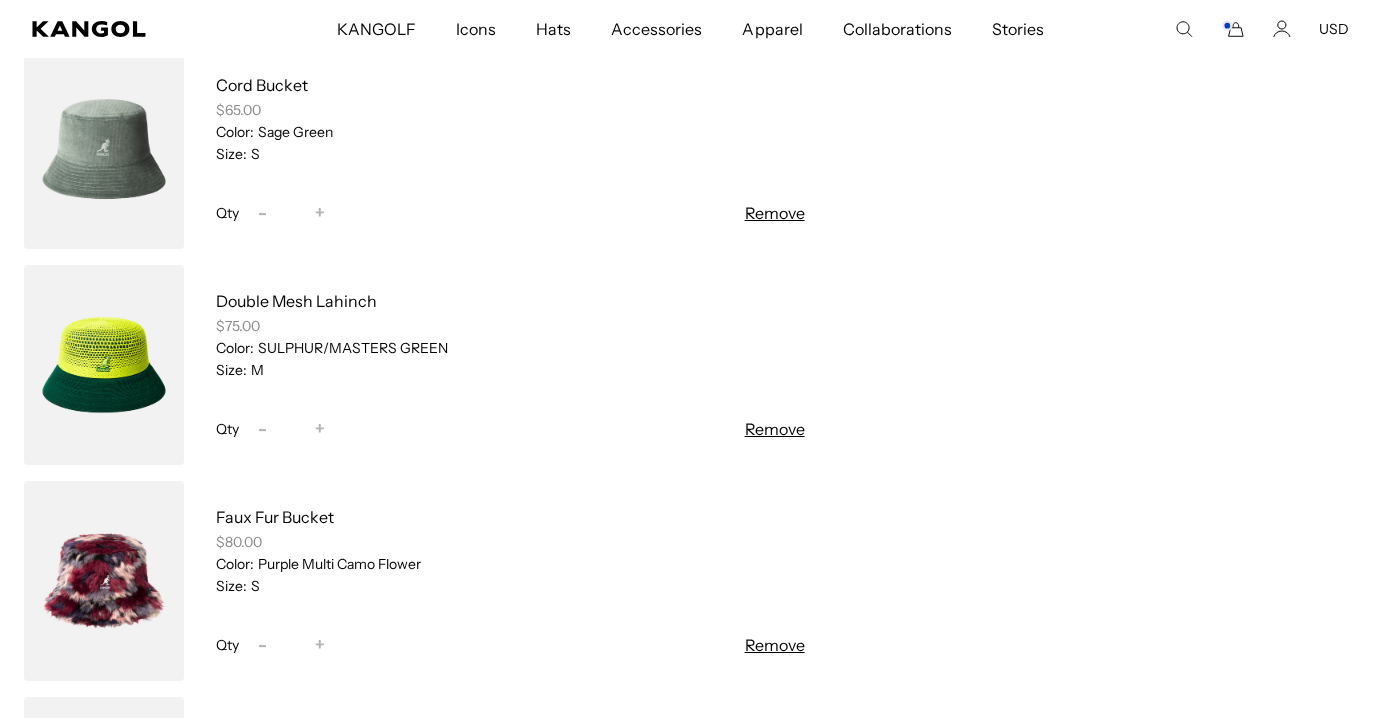click on "Remove" at bounding box center (775, 429) 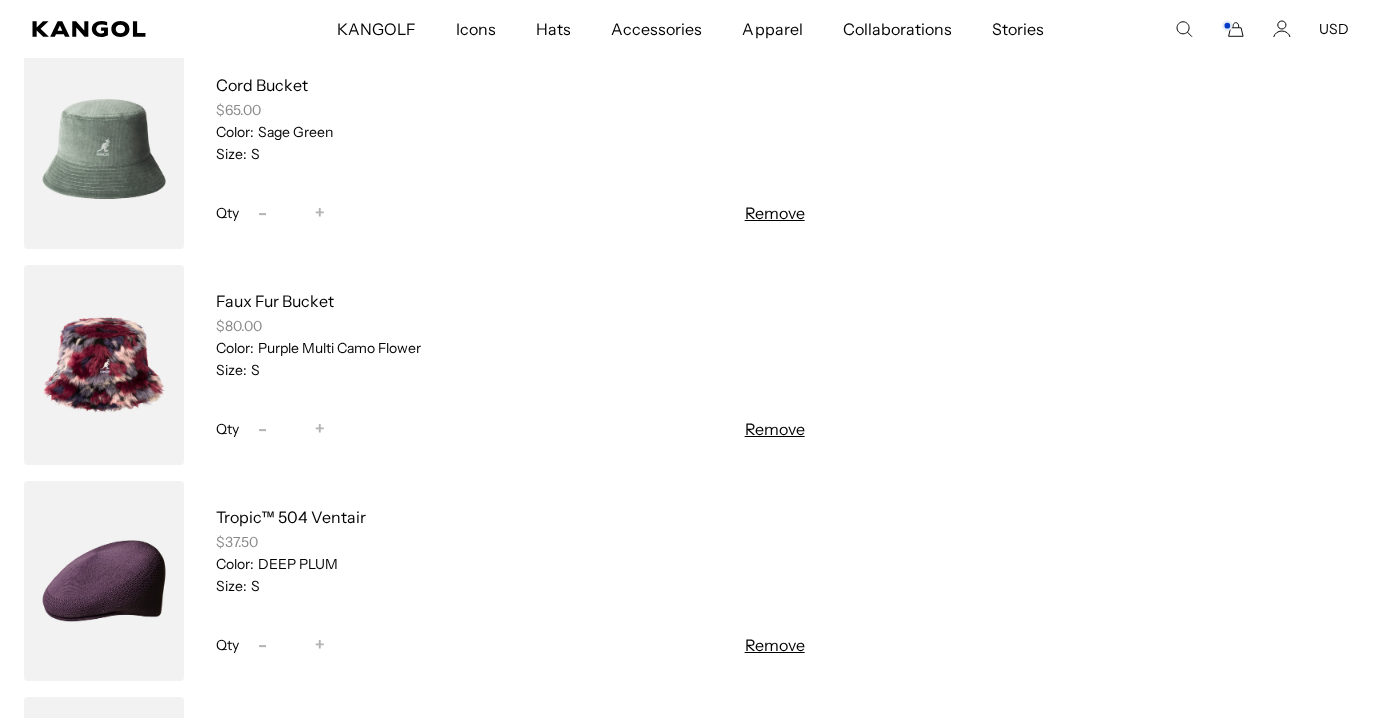 scroll, scrollTop: 0, scrollLeft: 412, axis: horizontal 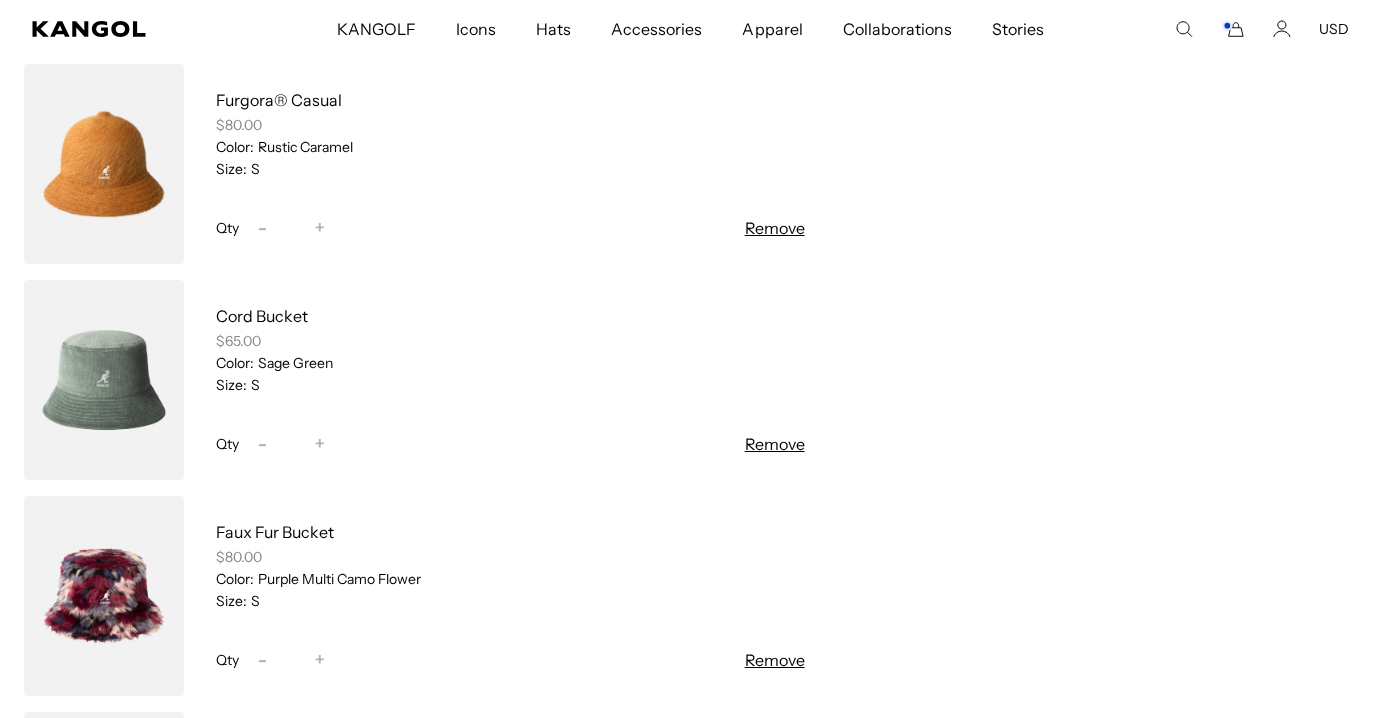 click on "Remove" at bounding box center [775, 444] 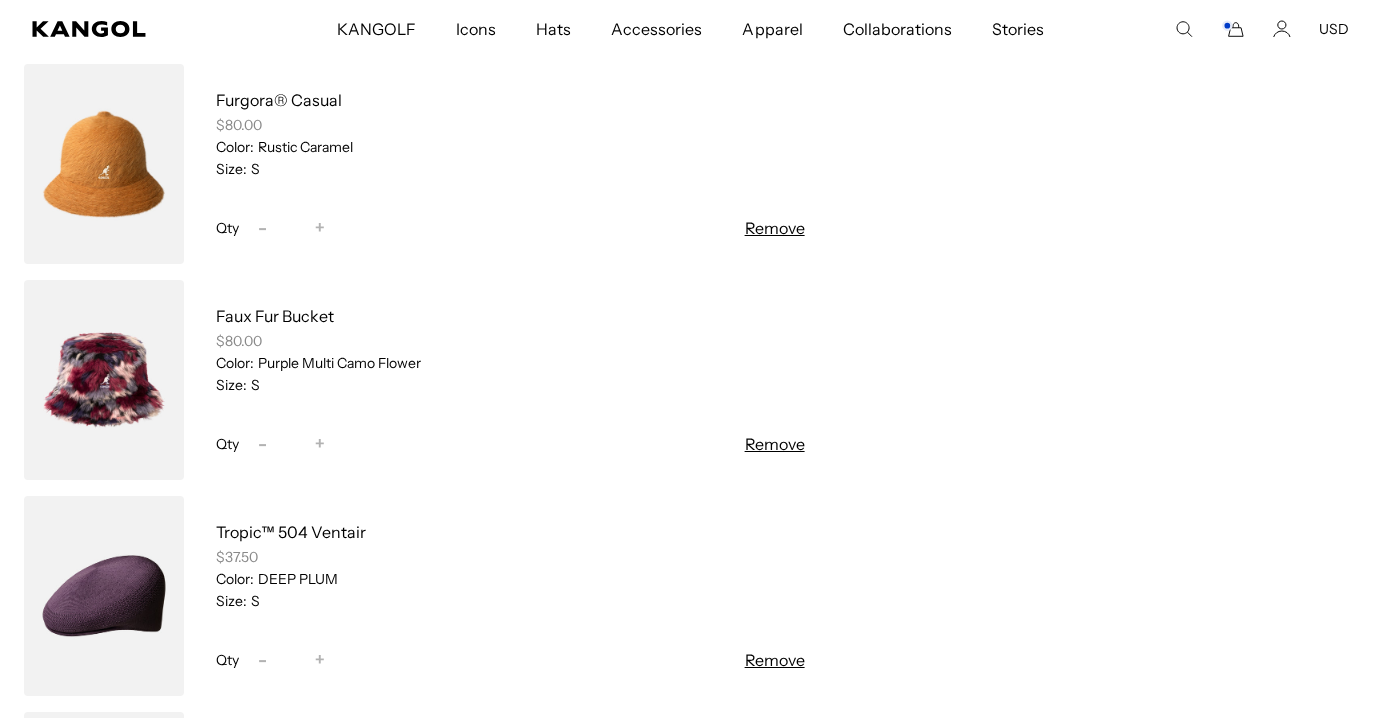 scroll, scrollTop: 0, scrollLeft: 0, axis: both 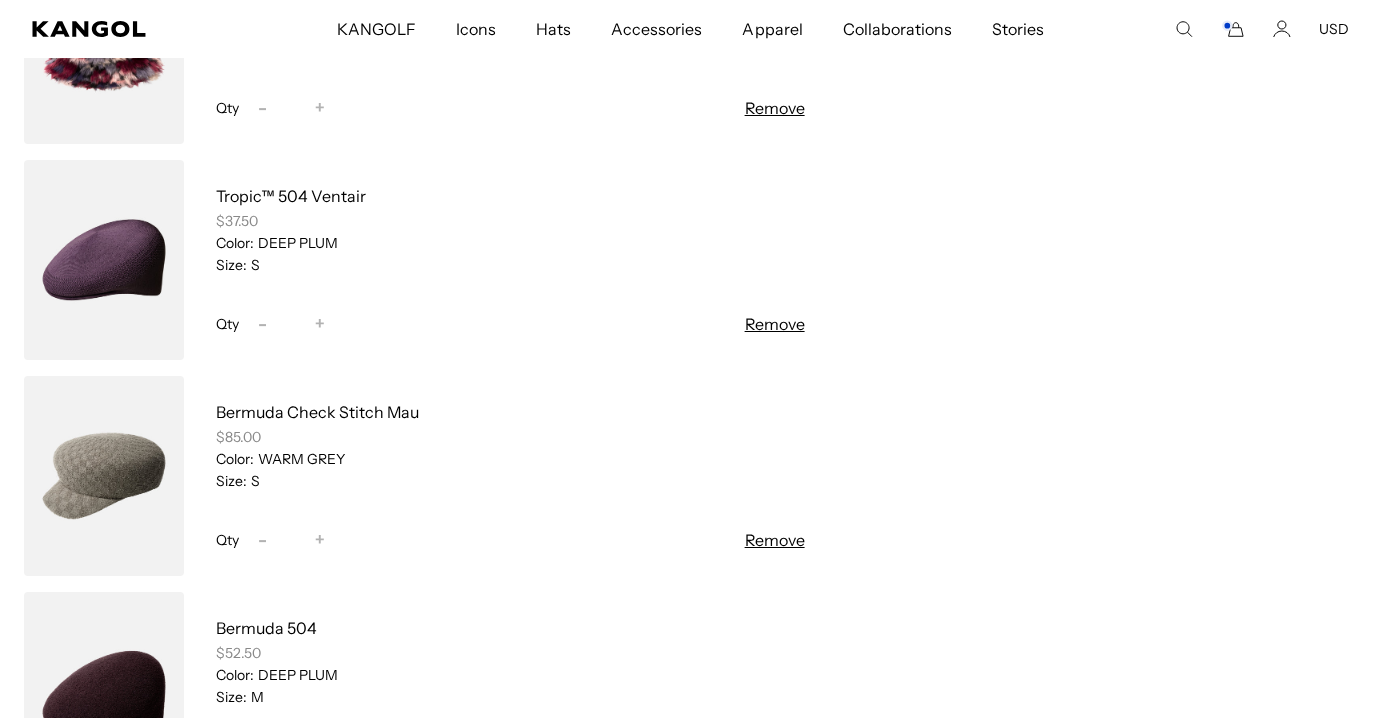 click on "Remove" at bounding box center [775, 324] 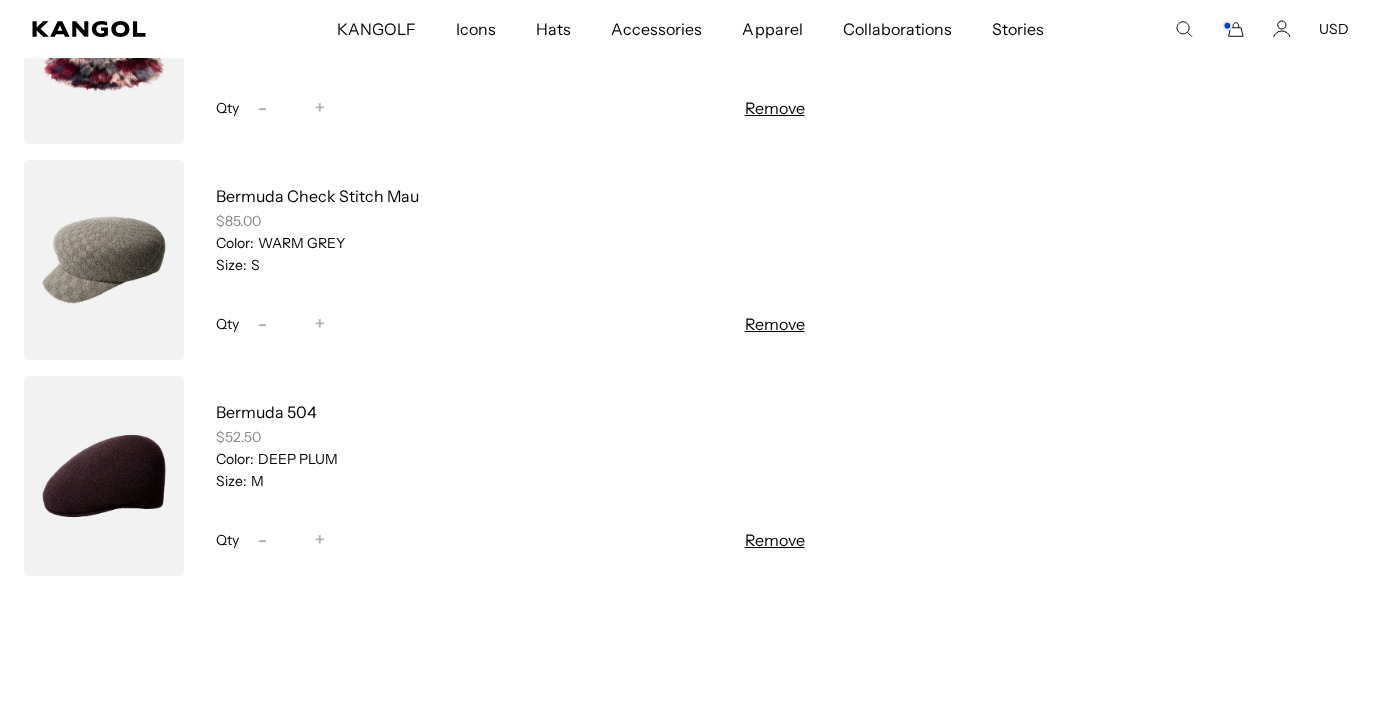 scroll, scrollTop: 0, scrollLeft: 0, axis: both 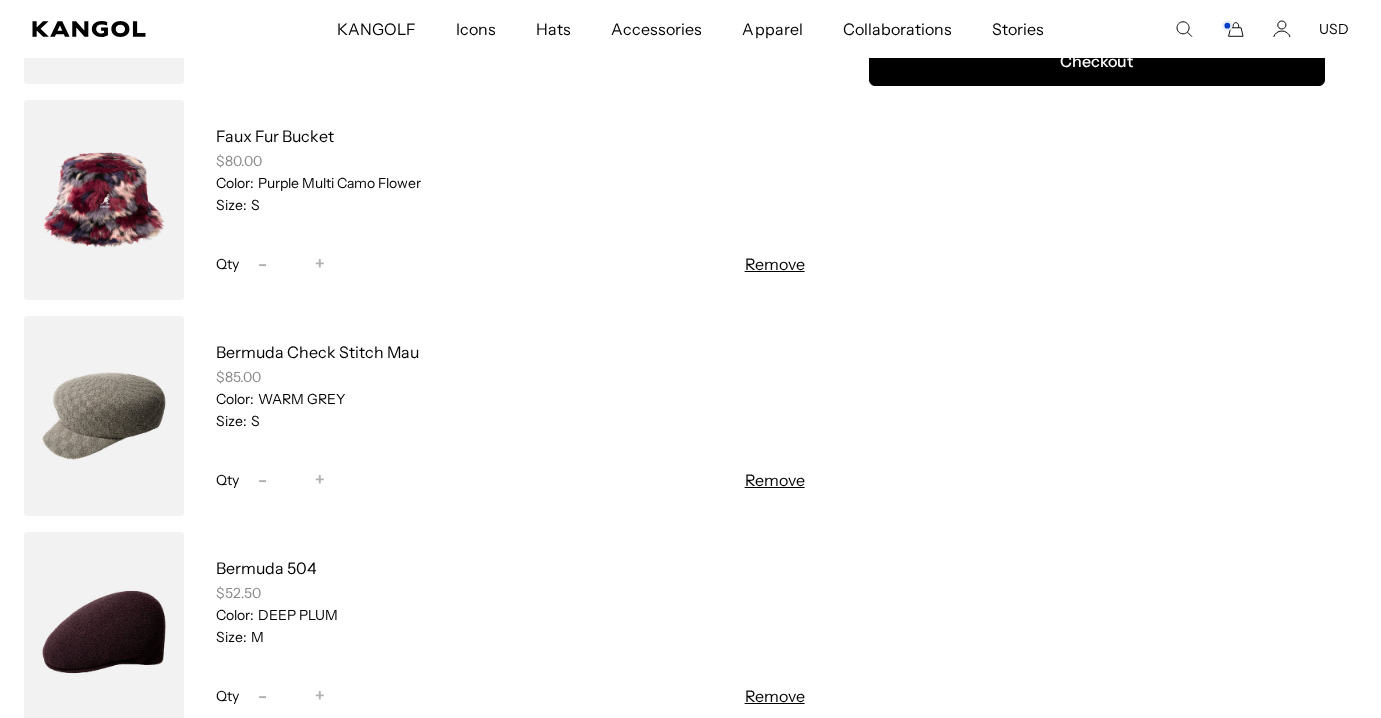 click at bounding box center [104, 200] 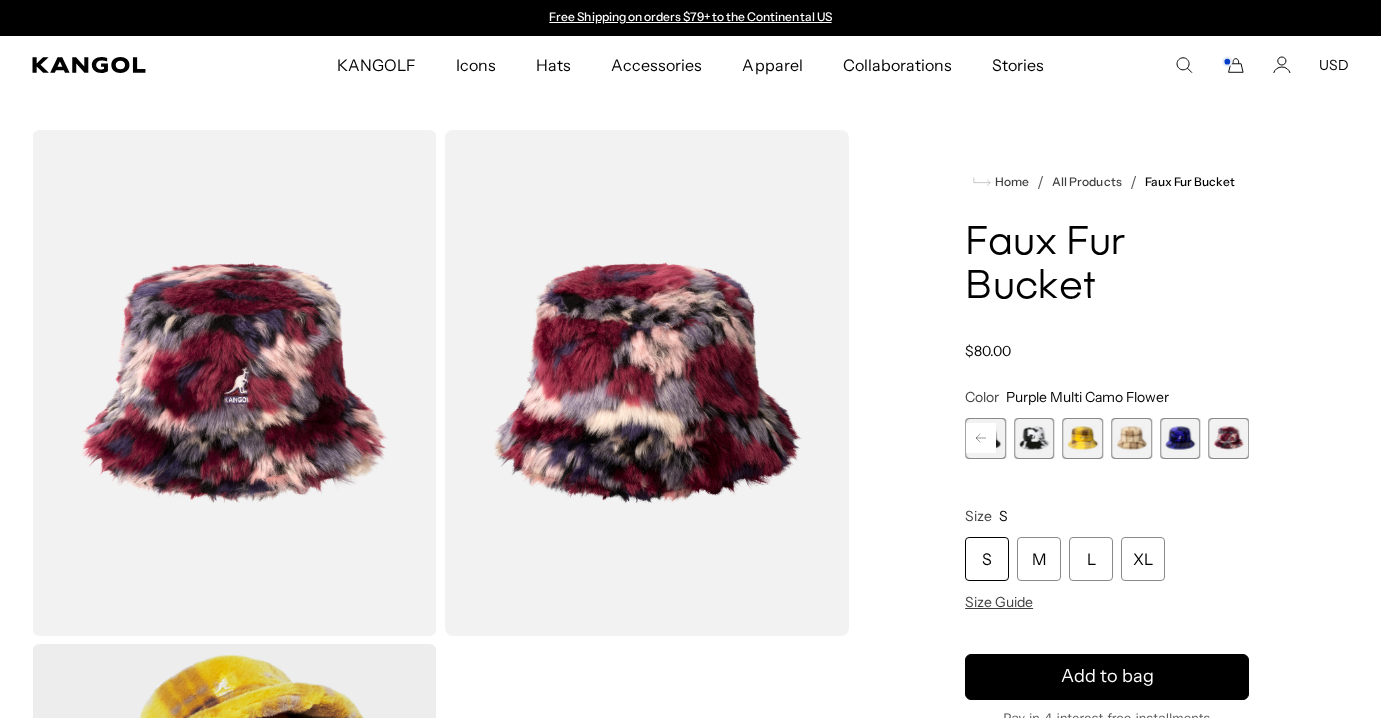 scroll, scrollTop: 0, scrollLeft: 0, axis: both 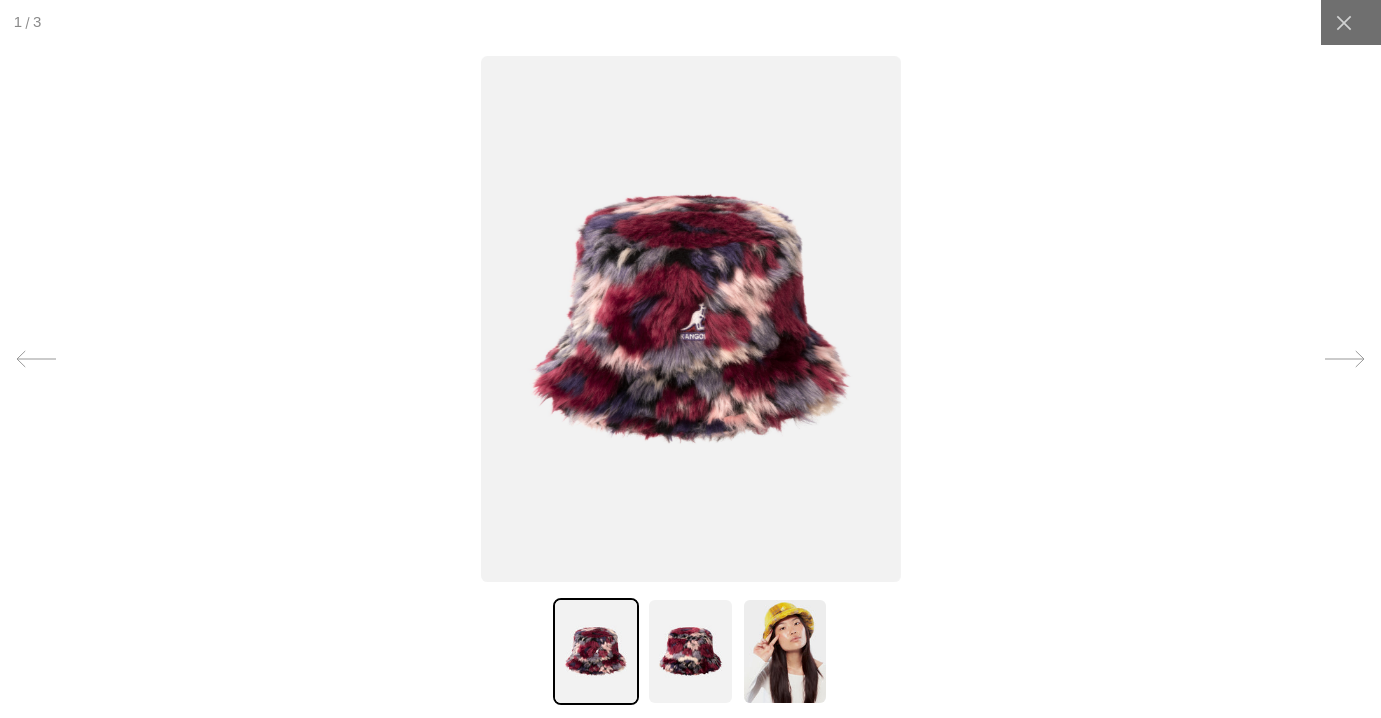 click at bounding box center (785, 651) 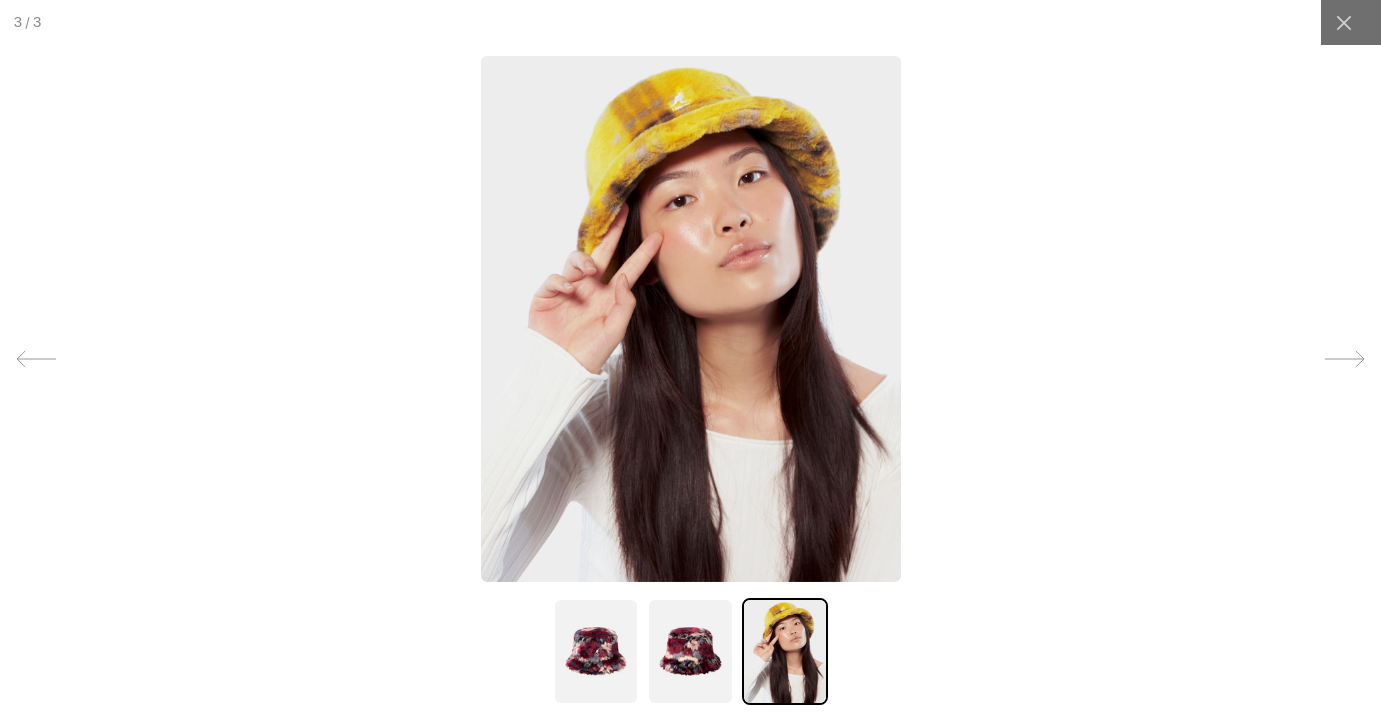 scroll, scrollTop: 0, scrollLeft: 0, axis: both 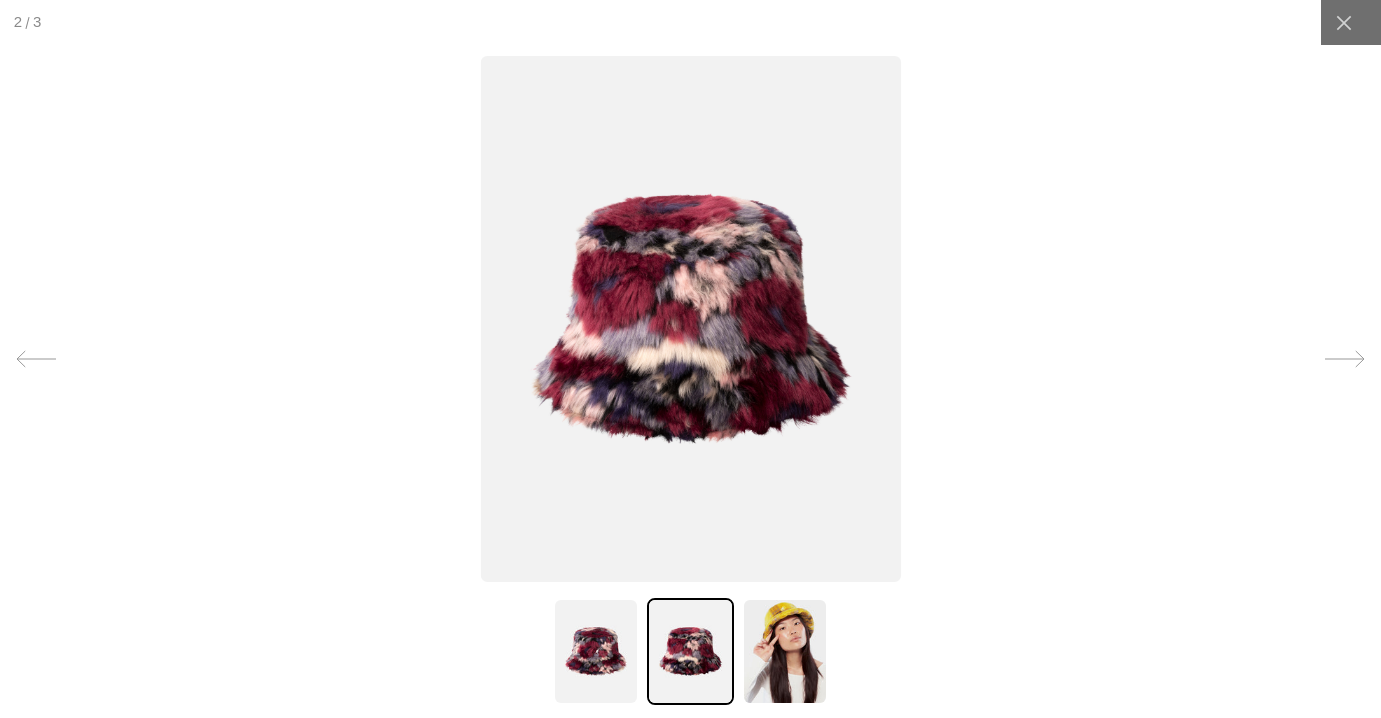 click at bounding box center (691, 319) 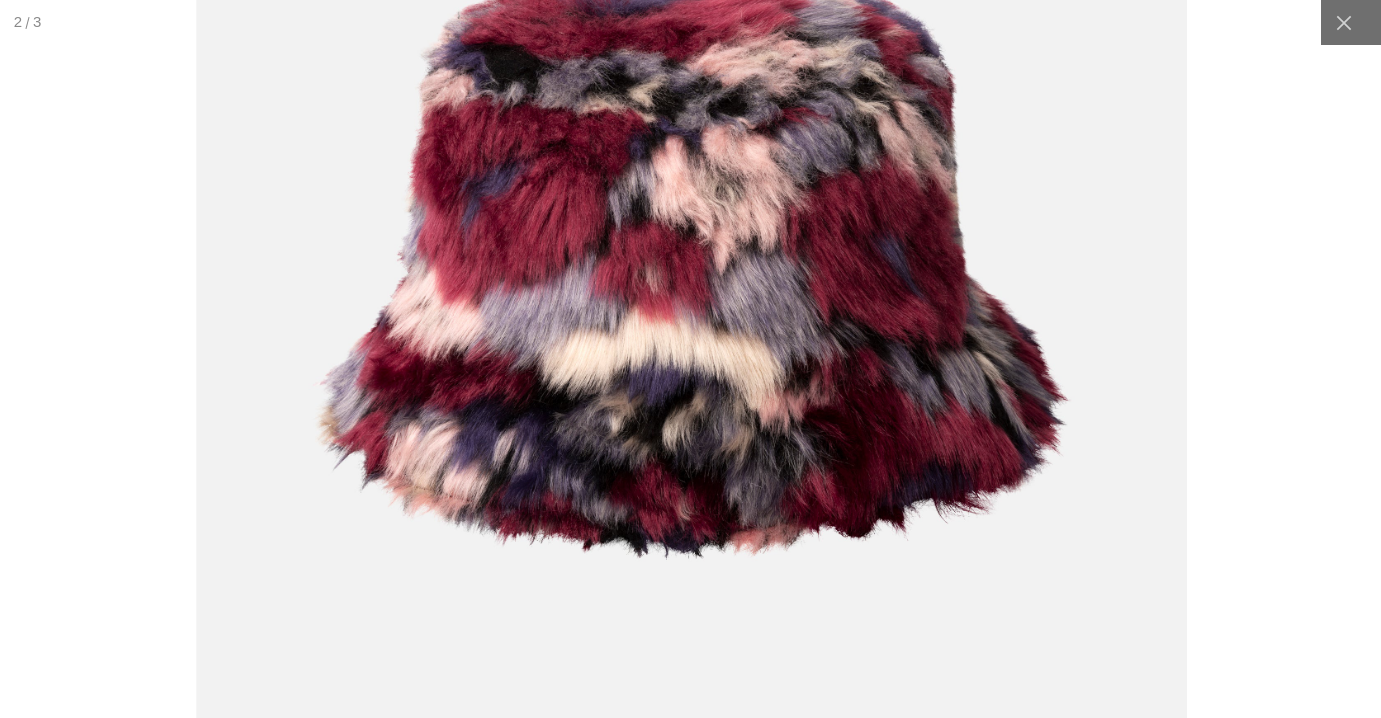 scroll, scrollTop: 0, scrollLeft: 0, axis: both 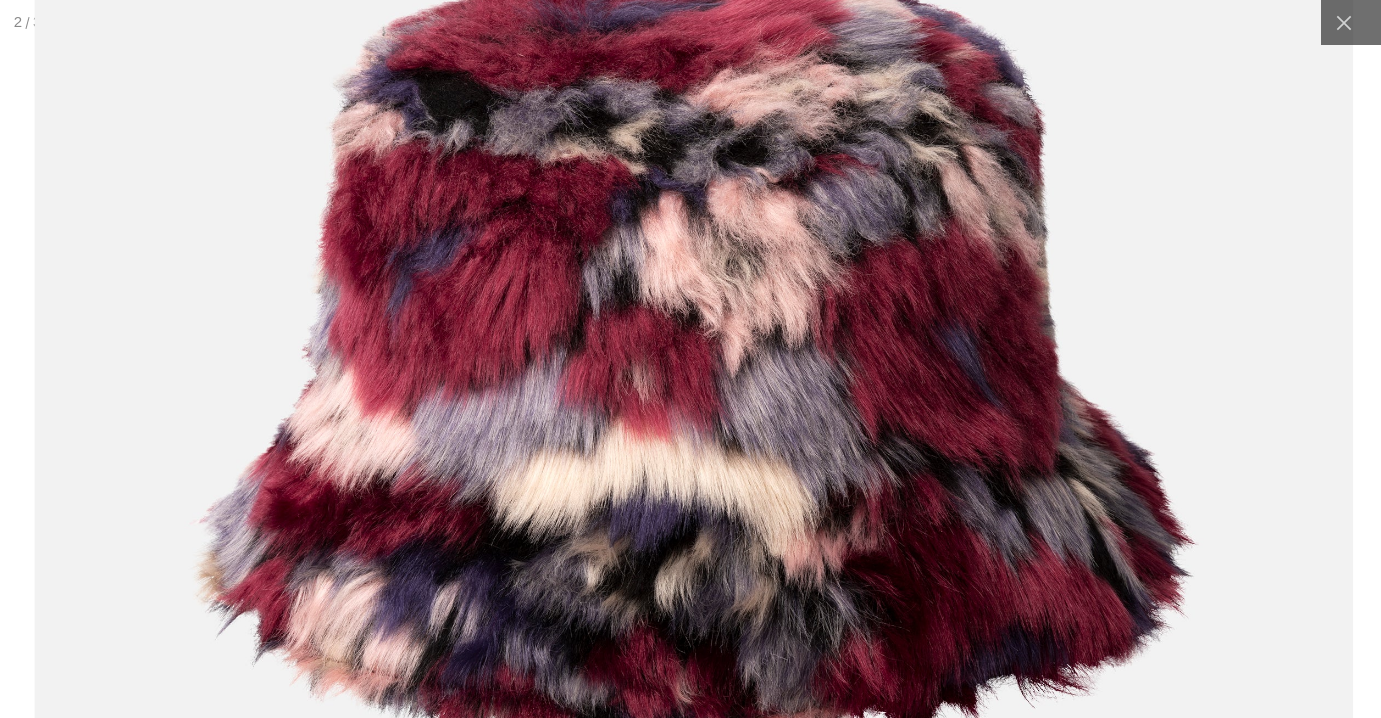 click at bounding box center (692, 362) 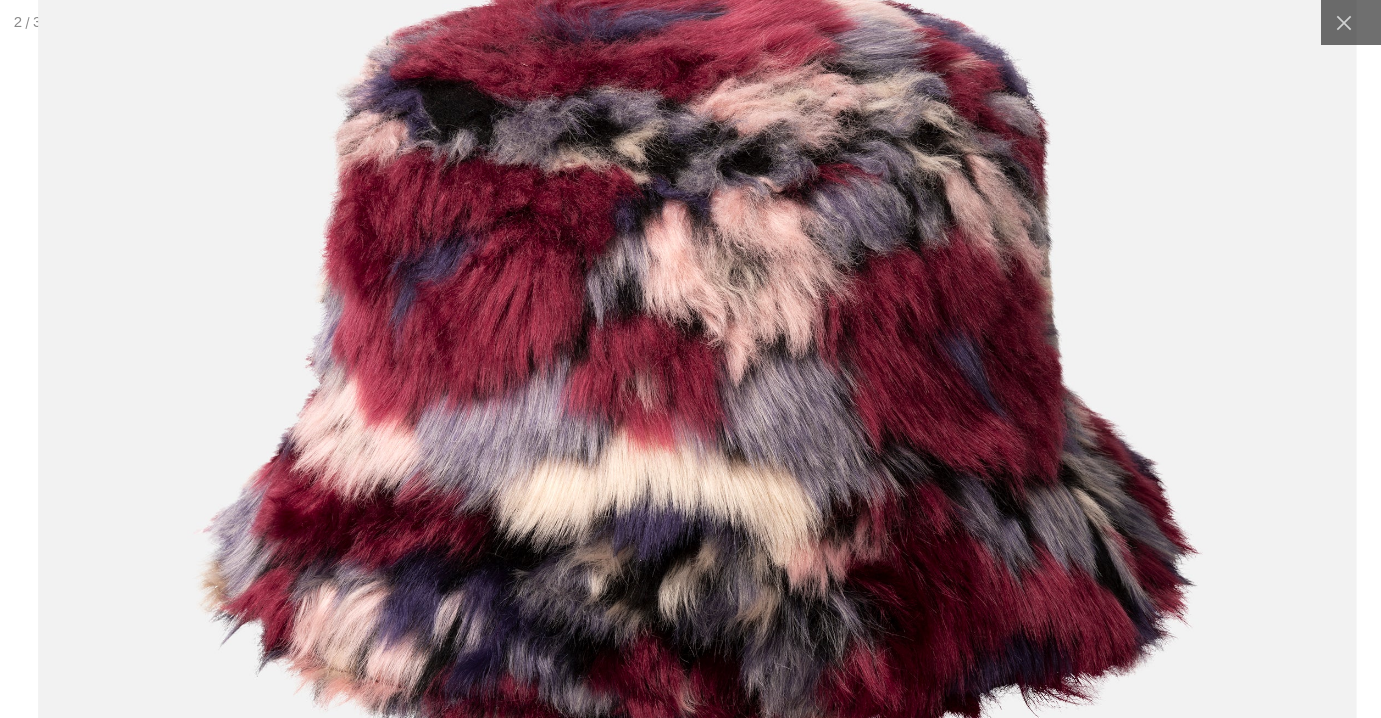 scroll, scrollTop: 0, scrollLeft: 412, axis: horizontal 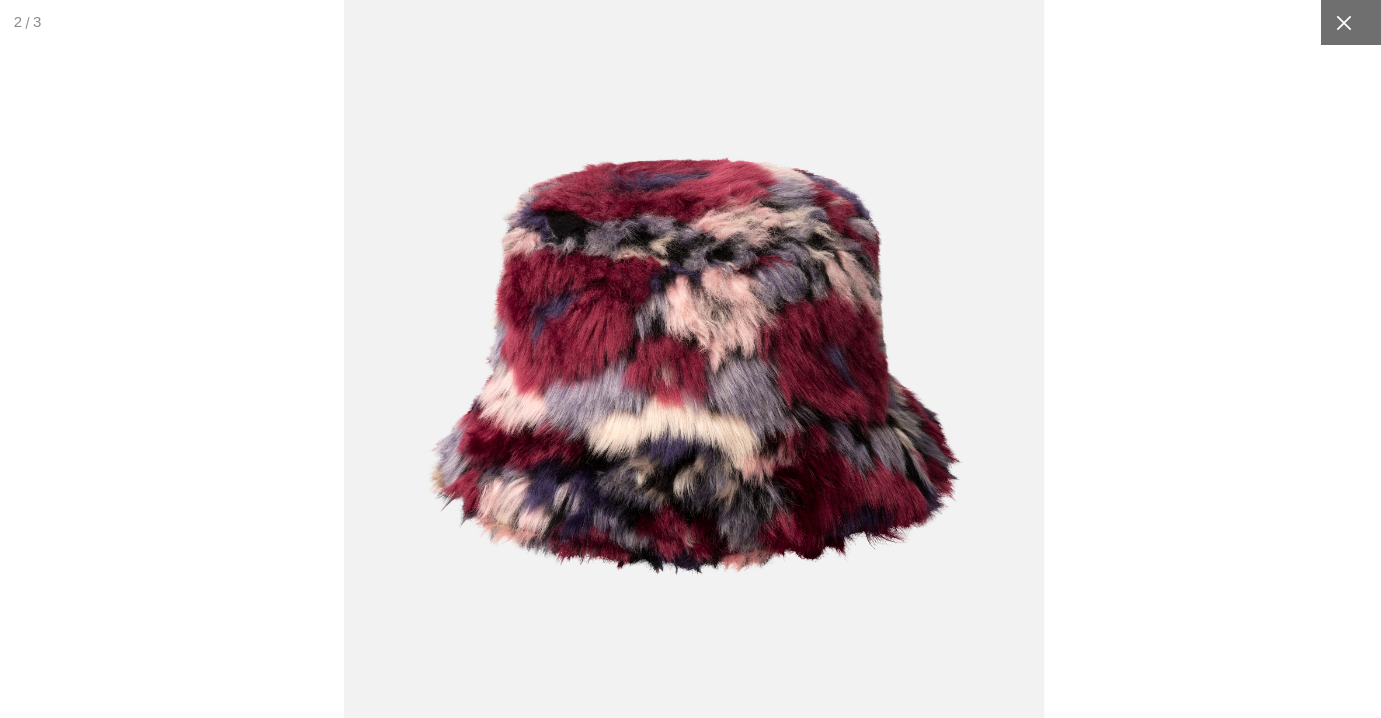 click 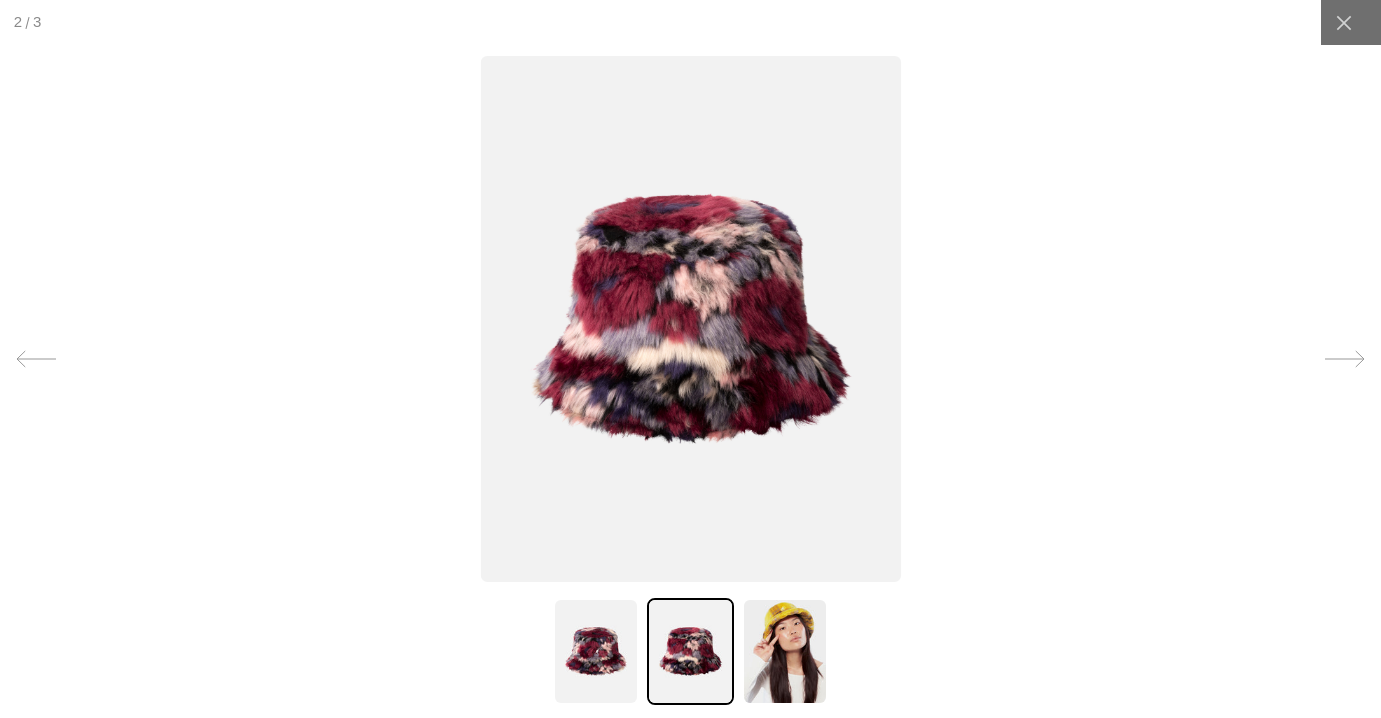scroll, scrollTop: 0, scrollLeft: 0, axis: both 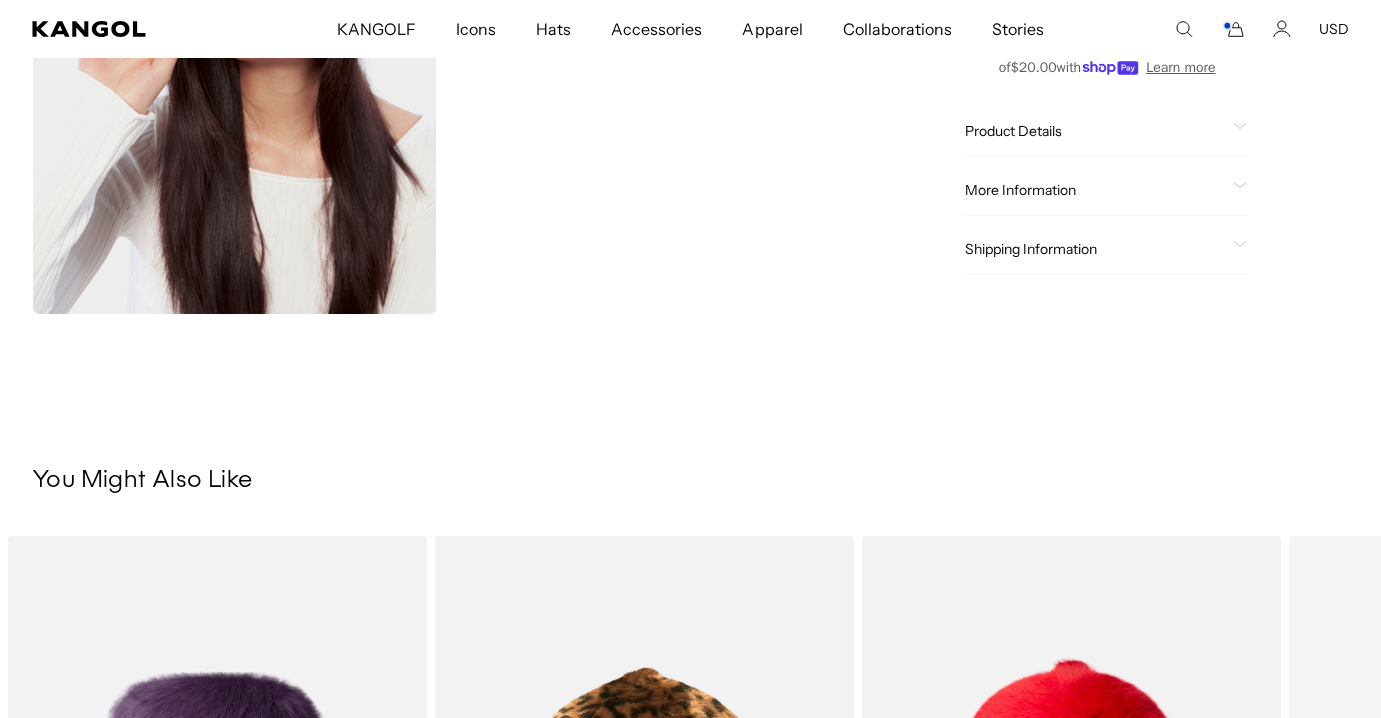 click on "Product Details
The Faux Fur bucket is our cut and sew version of our classic Furgora Bucket shape but in an ultra plush 1 cm long pile faux fur. The hat is lined in matte finish satin." 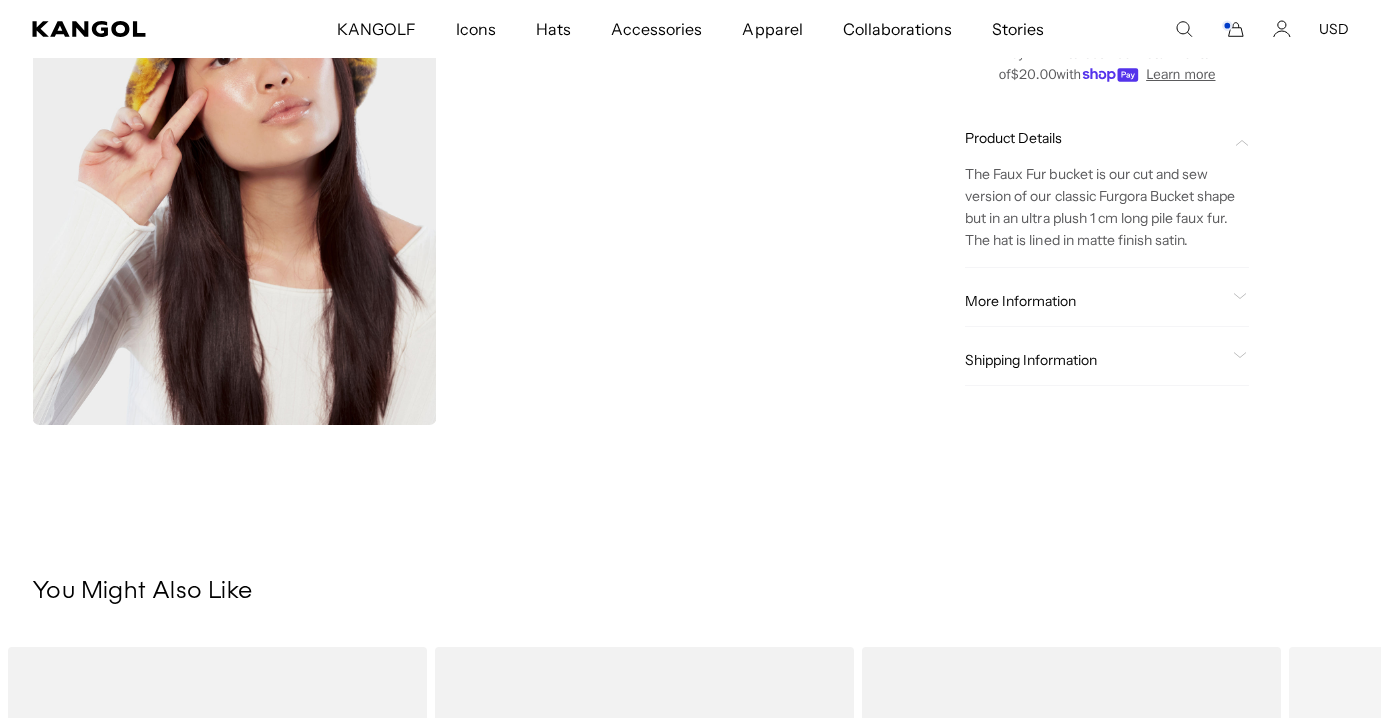 scroll, scrollTop: 725, scrollLeft: 0, axis: vertical 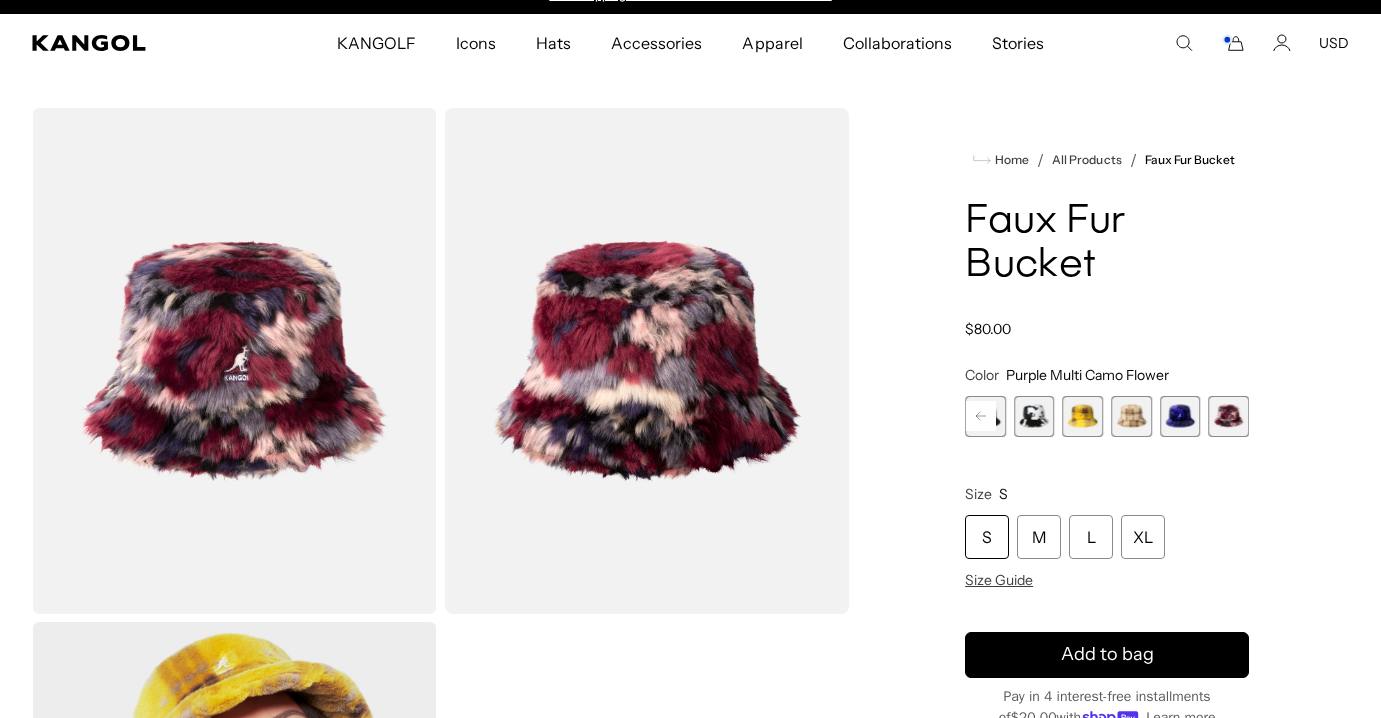 click 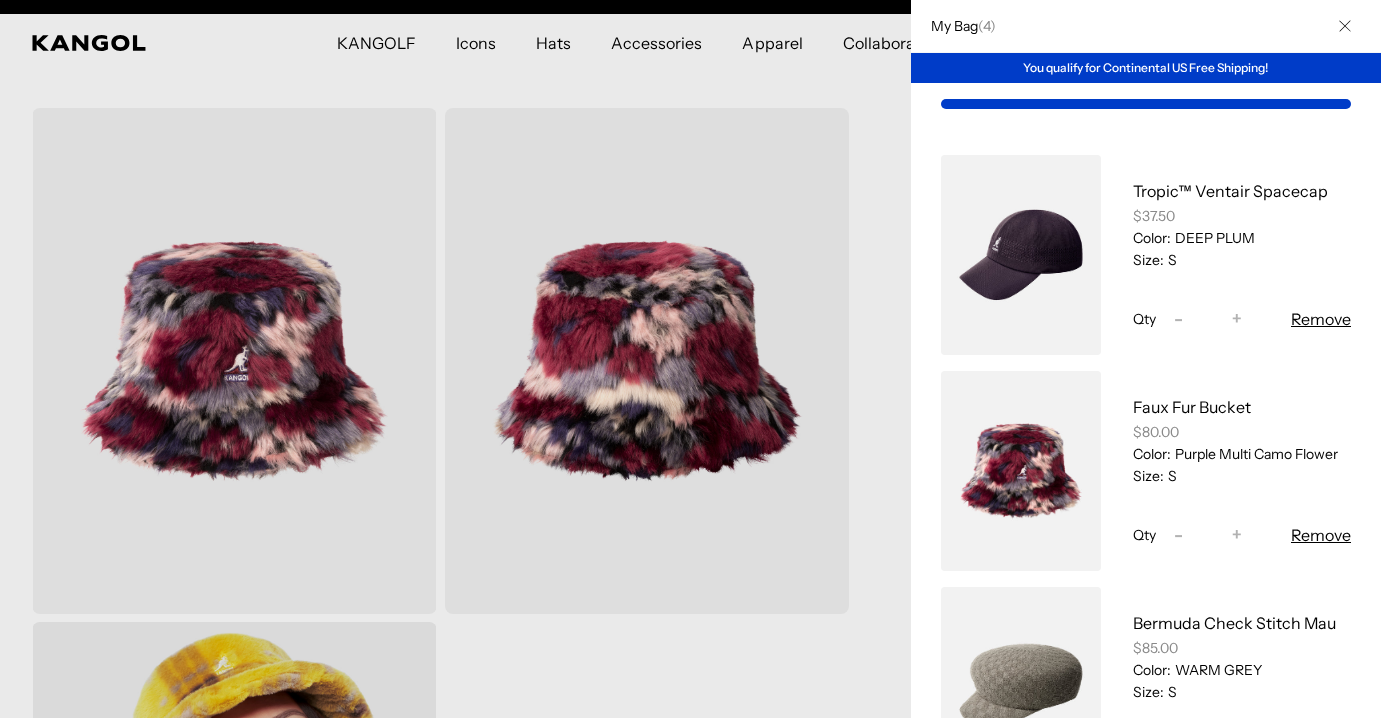 scroll, scrollTop: 0, scrollLeft: 412, axis: horizontal 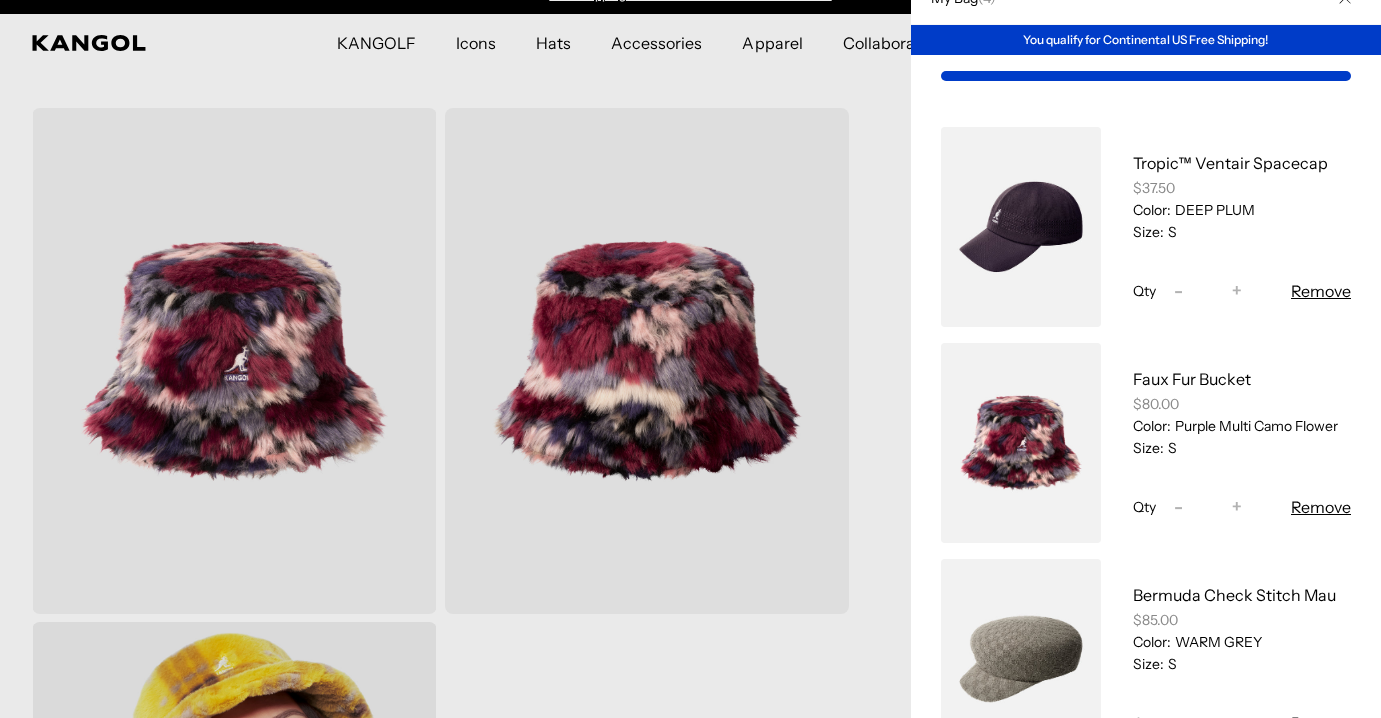 click on "Remove" at bounding box center [1321, 291] 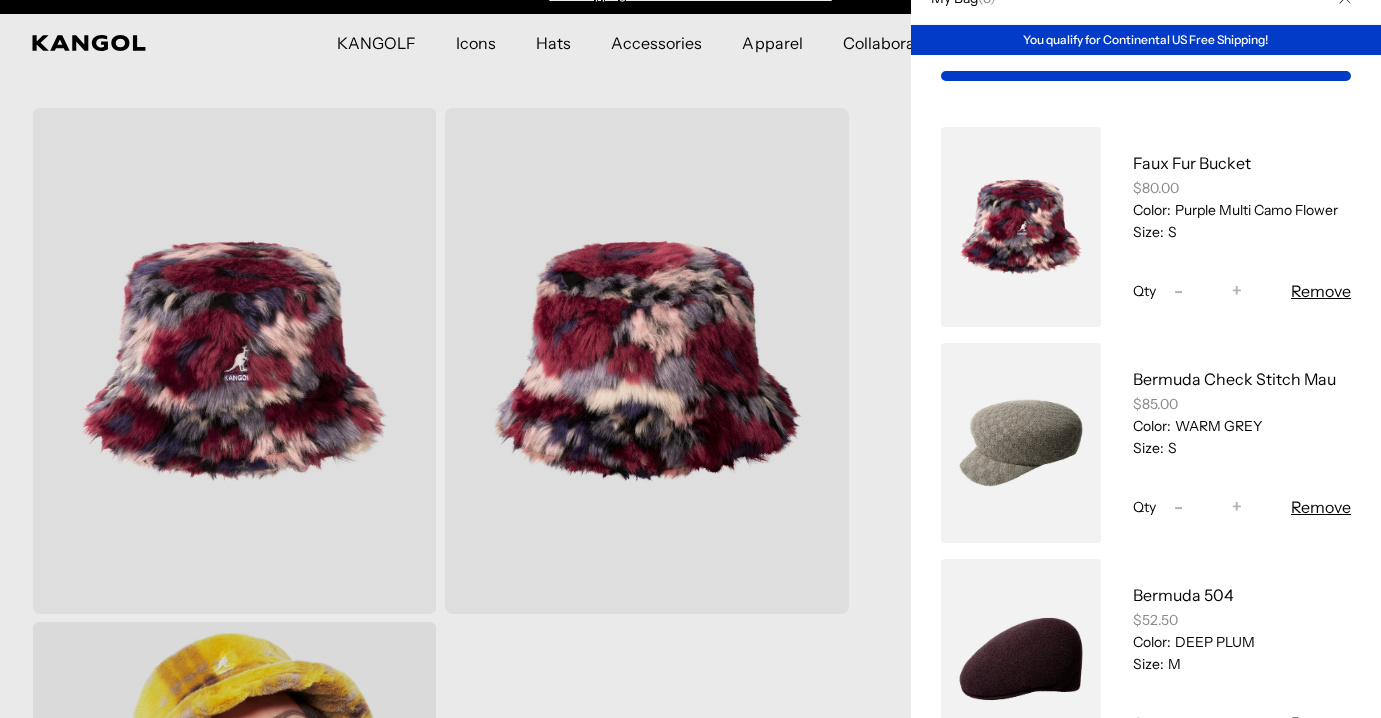 scroll, scrollTop: 68, scrollLeft: 0, axis: vertical 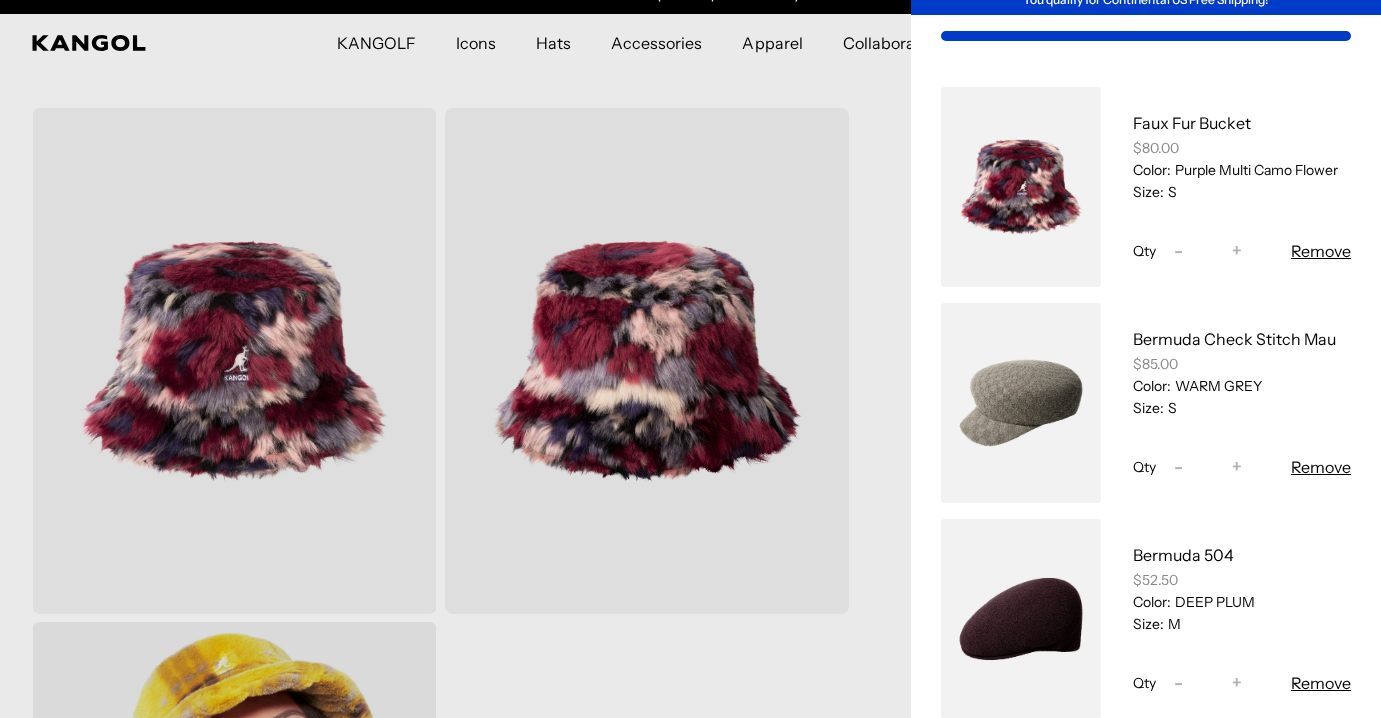 click at bounding box center (1021, 403) 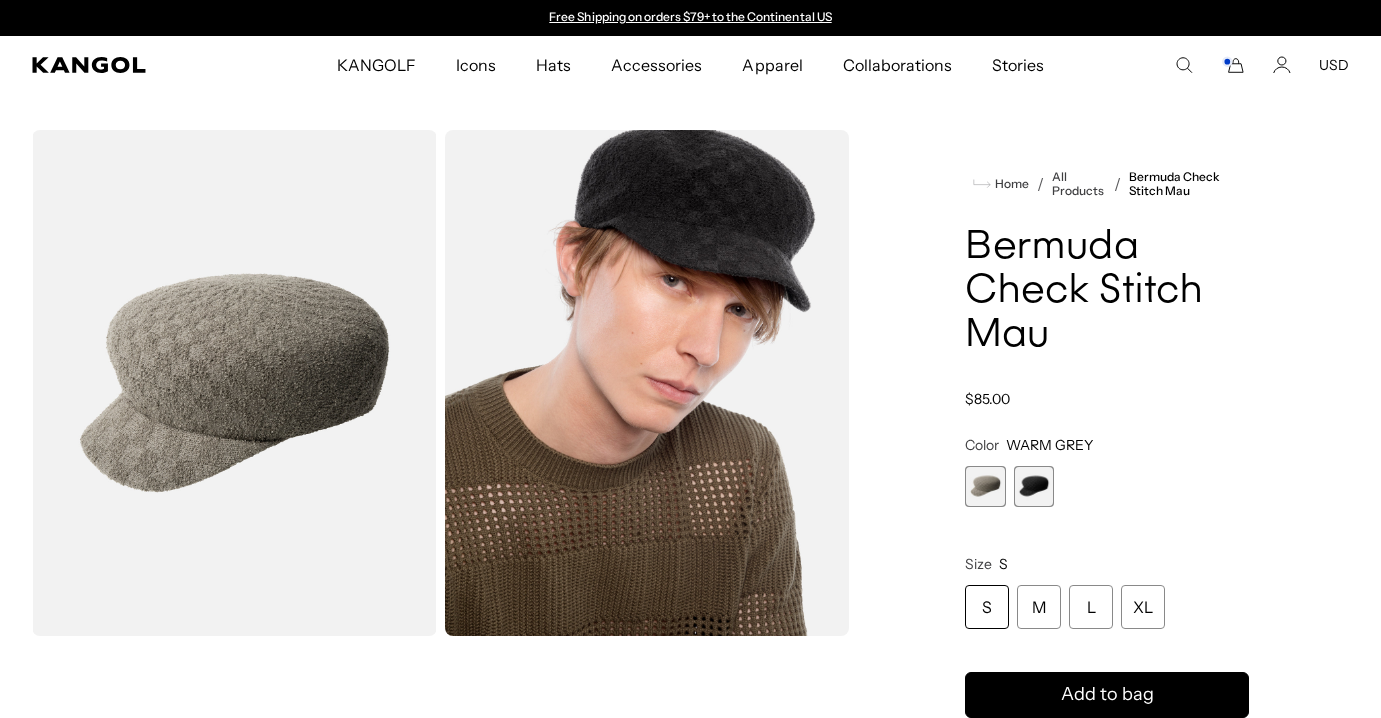 scroll, scrollTop: 0, scrollLeft: 0, axis: both 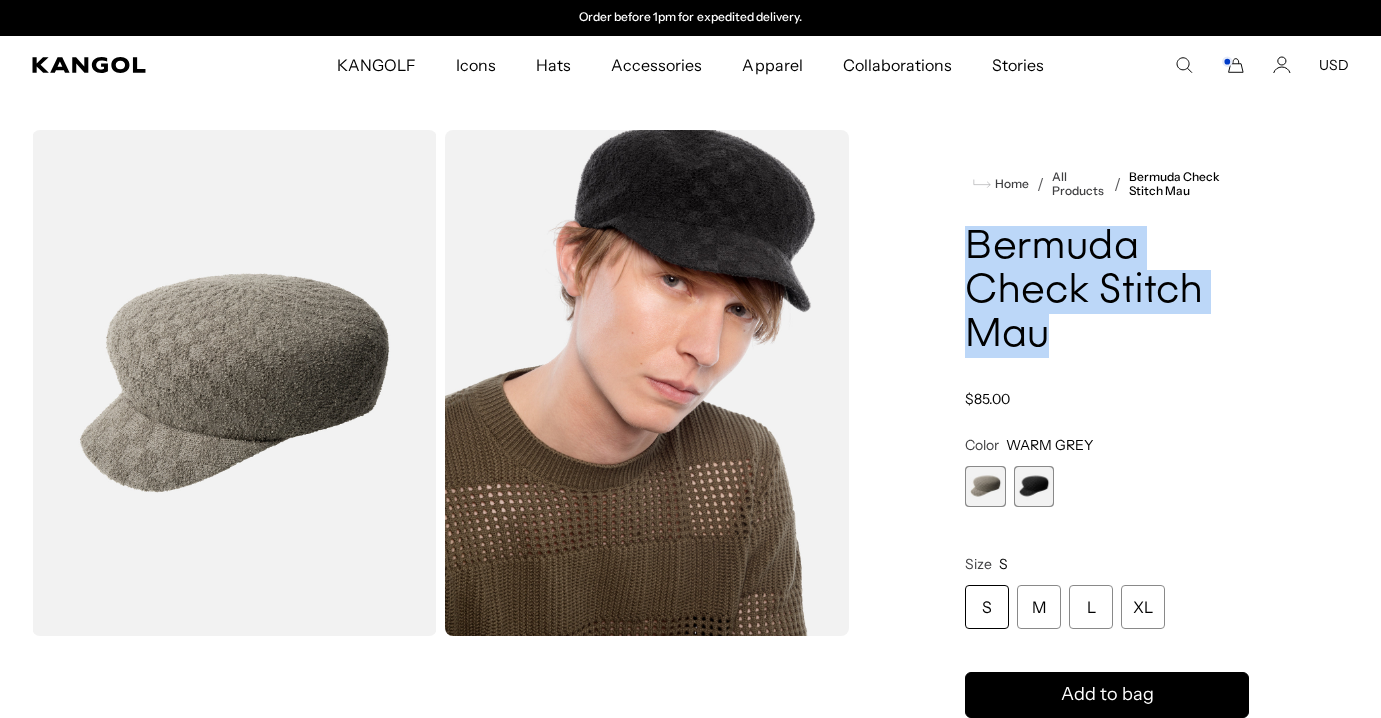 drag, startPoint x: 966, startPoint y: 255, endPoint x: 1064, endPoint y: 329, distance: 122.80065 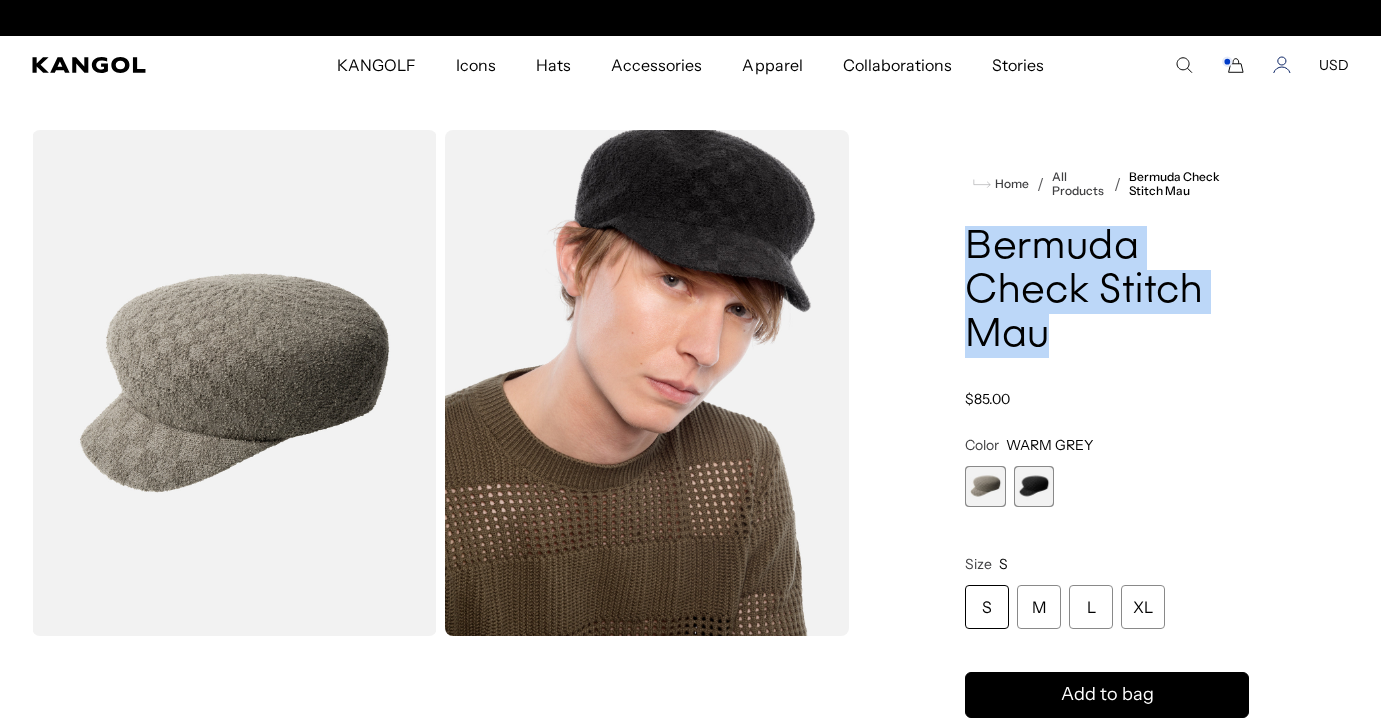 scroll, scrollTop: 0, scrollLeft: 0, axis: both 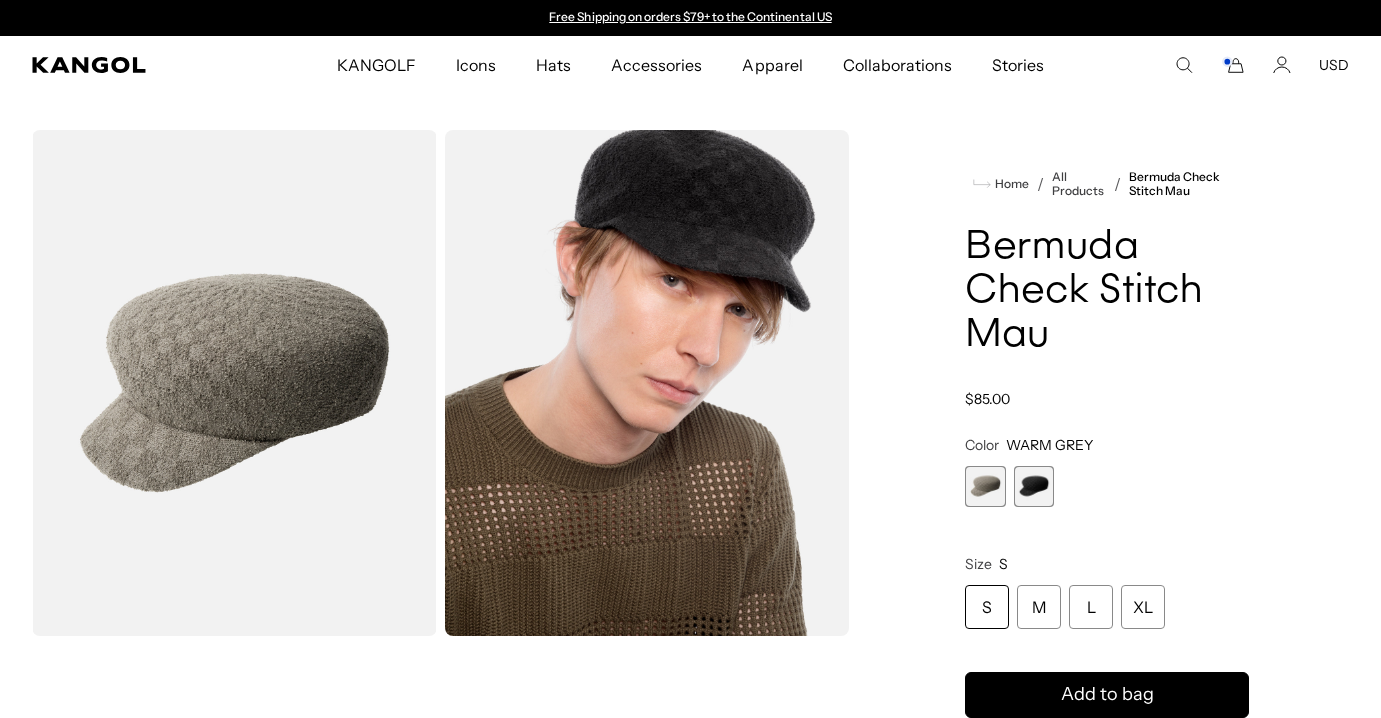 click on "Search here
USD
USD
EUR" at bounding box center [1254, 65] 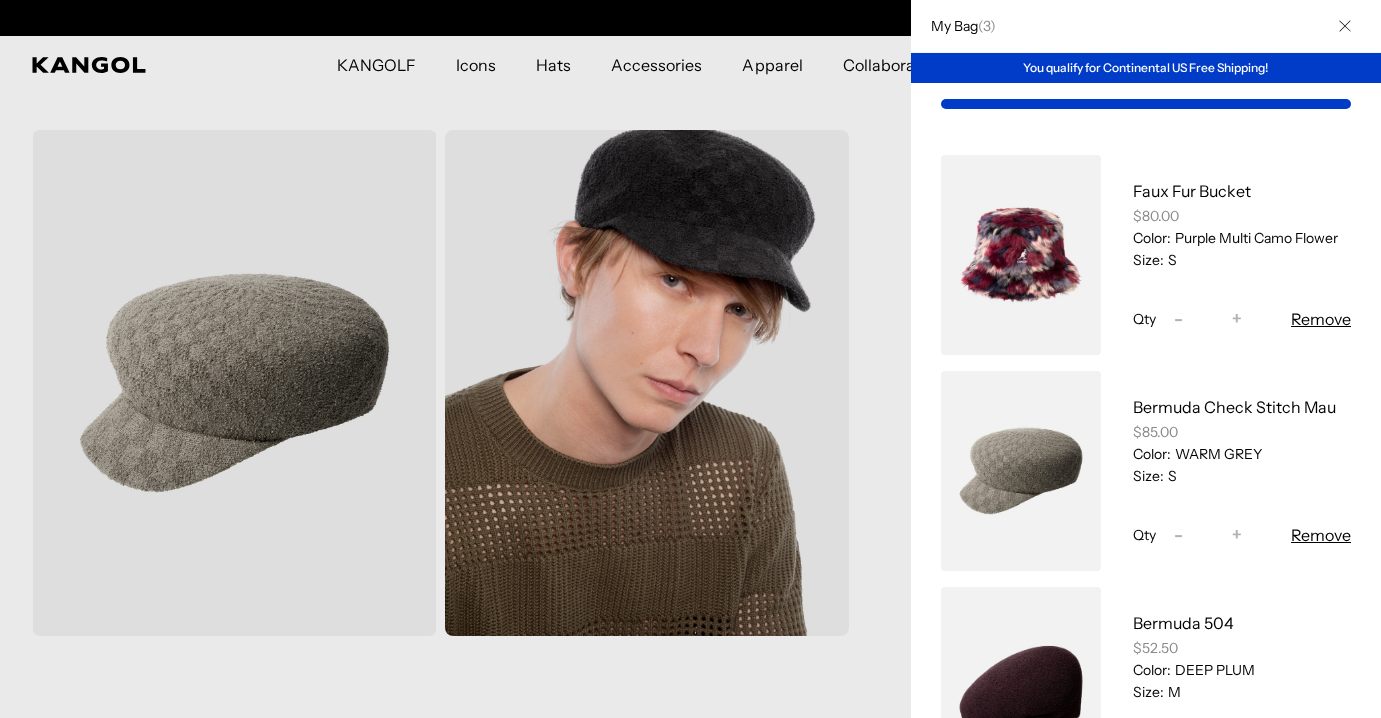scroll, scrollTop: 0, scrollLeft: 412, axis: horizontal 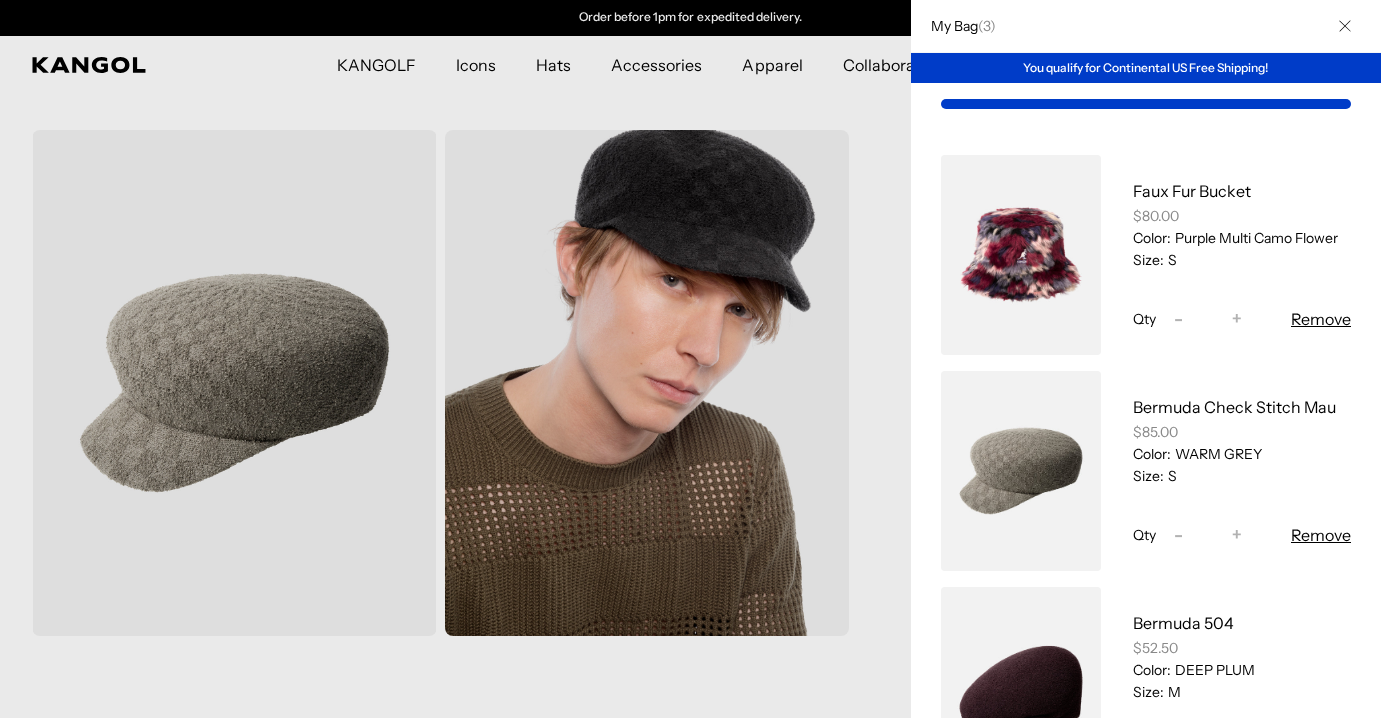 click at bounding box center [690, 359] 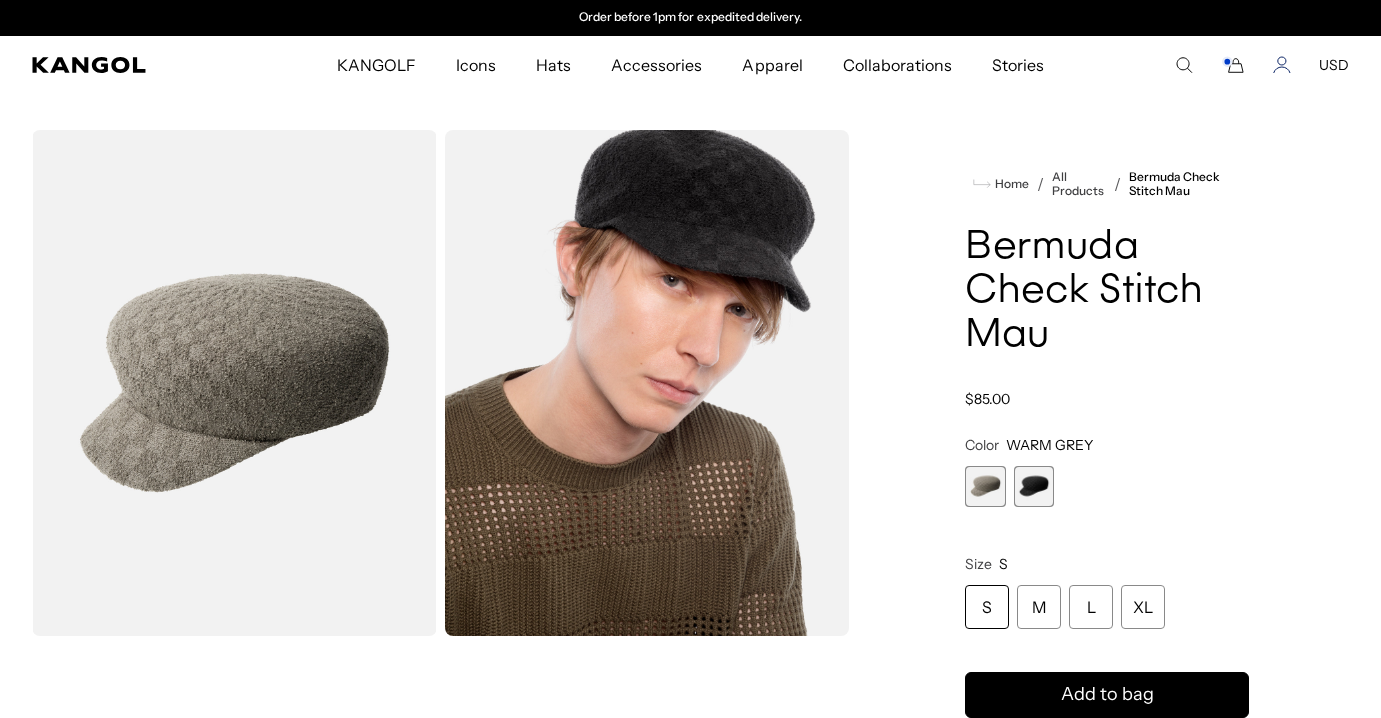 click 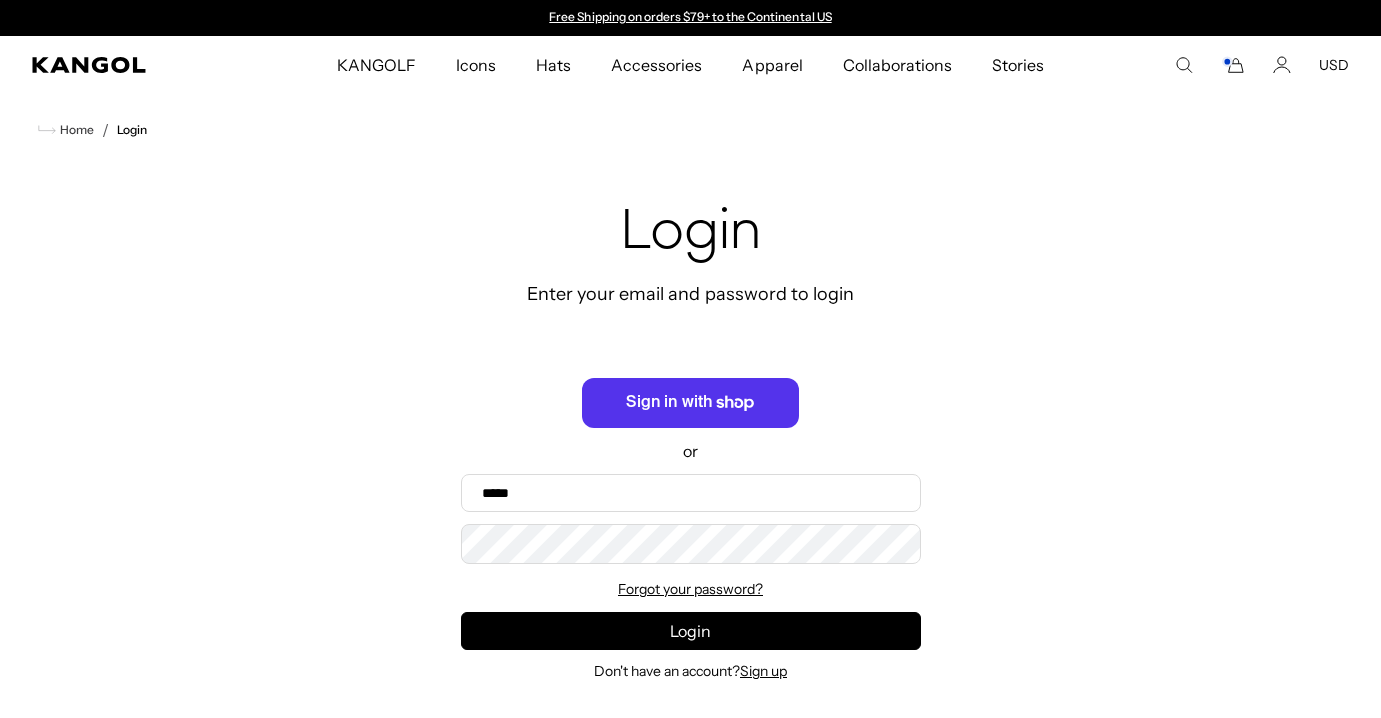scroll, scrollTop: 0, scrollLeft: 0, axis: both 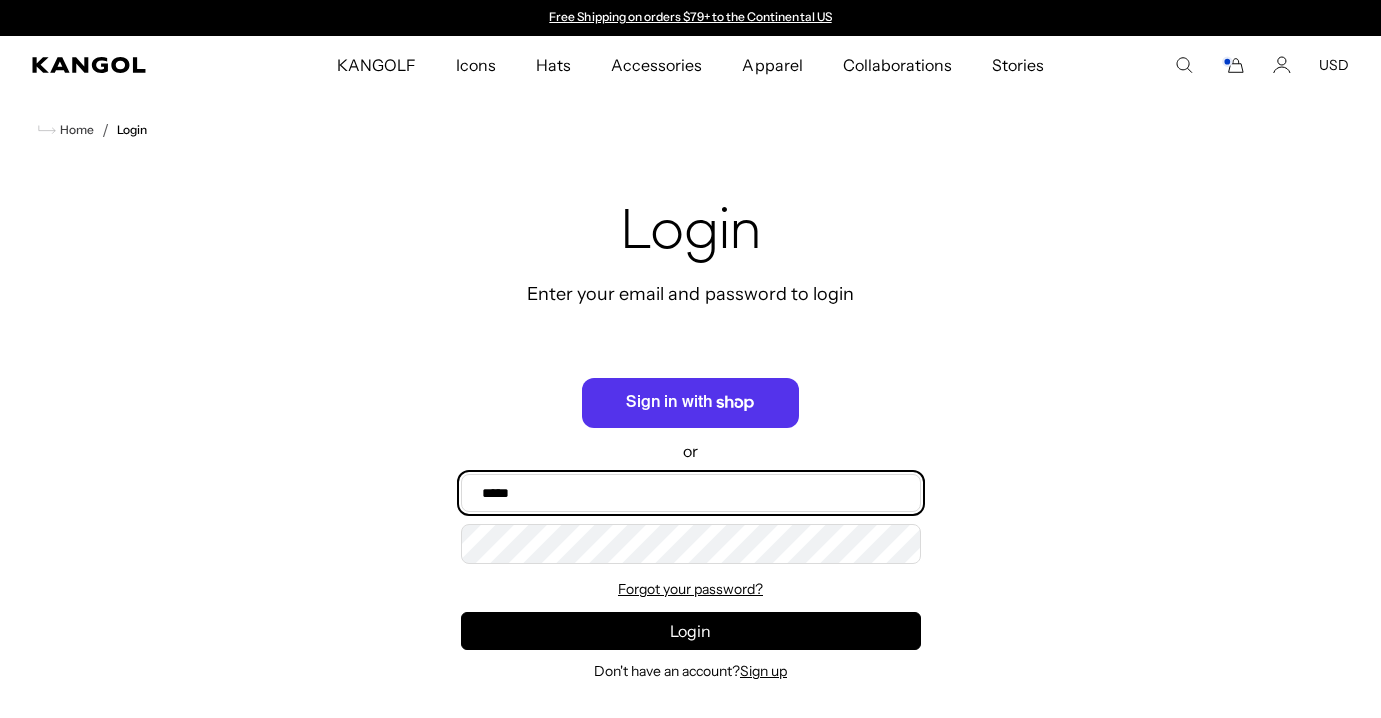 click on "Email" at bounding box center [691, 493] 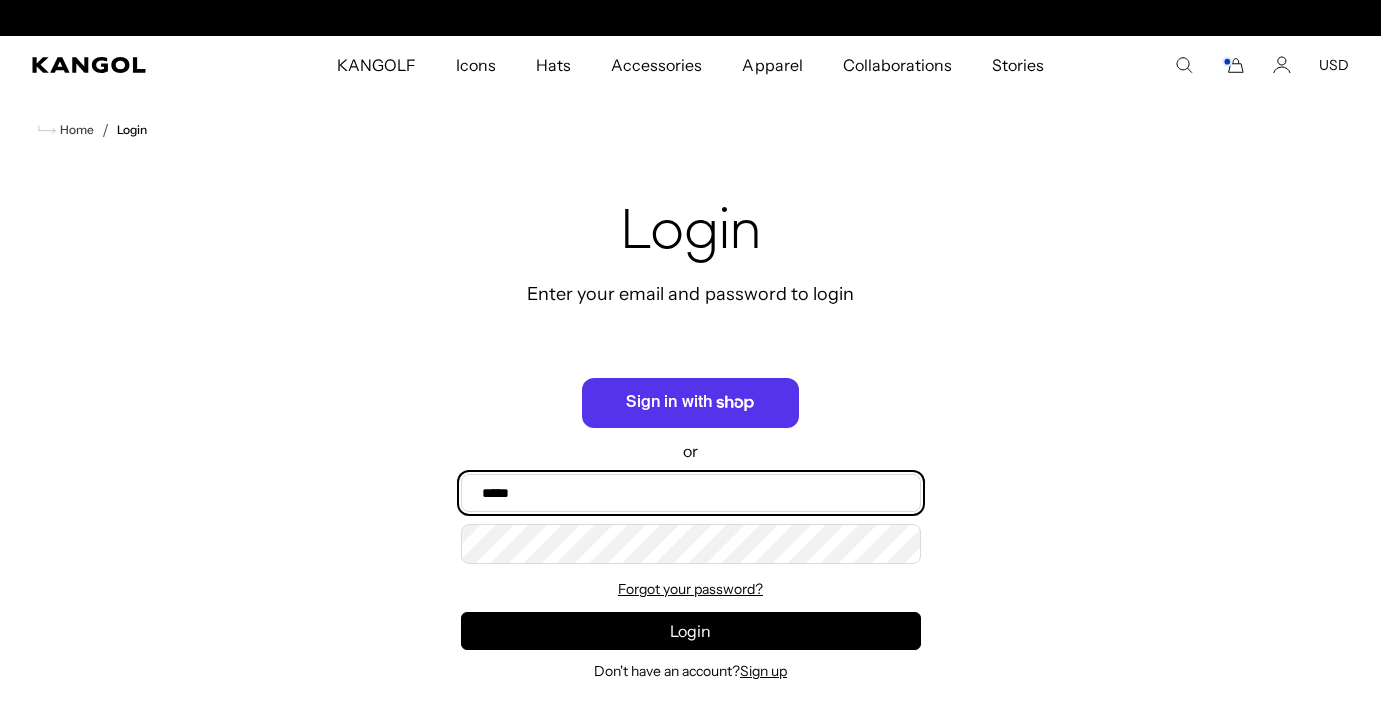 scroll, scrollTop: 0, scrollLeft: 412, axis: horizontal 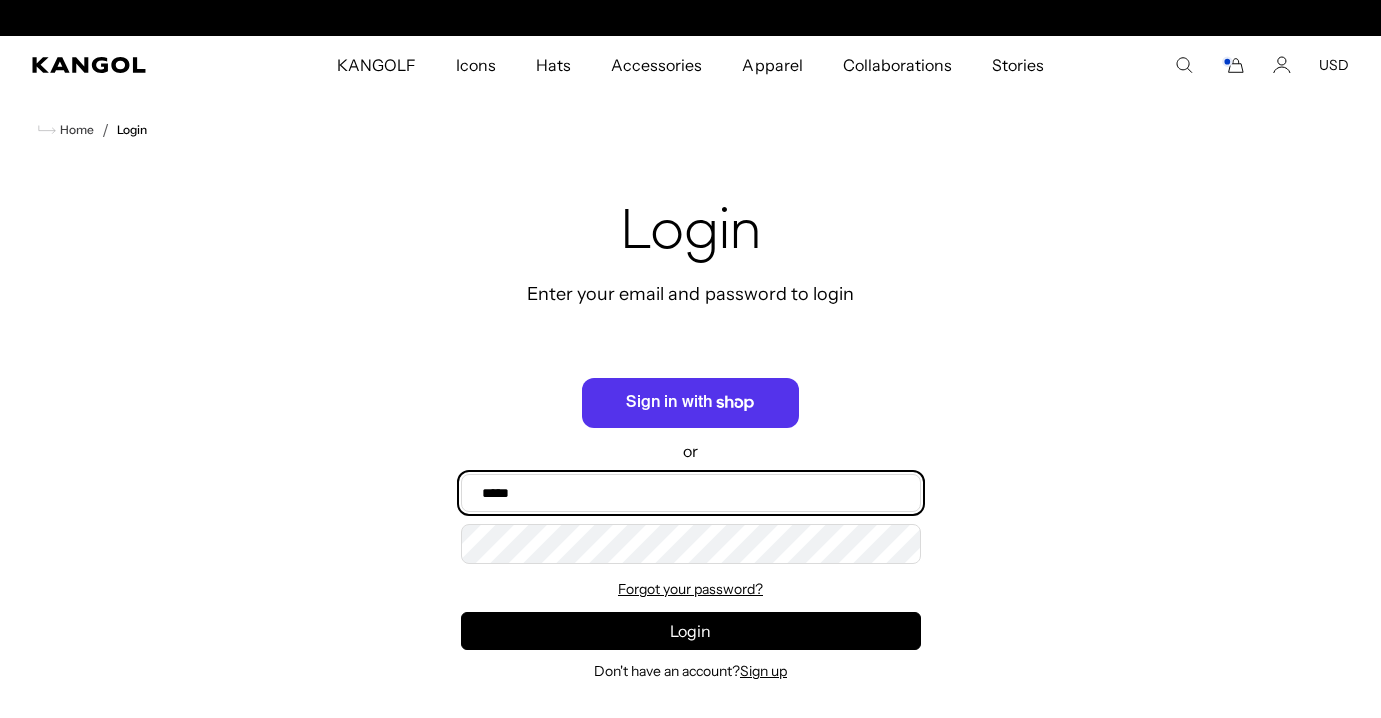 type on "**********" 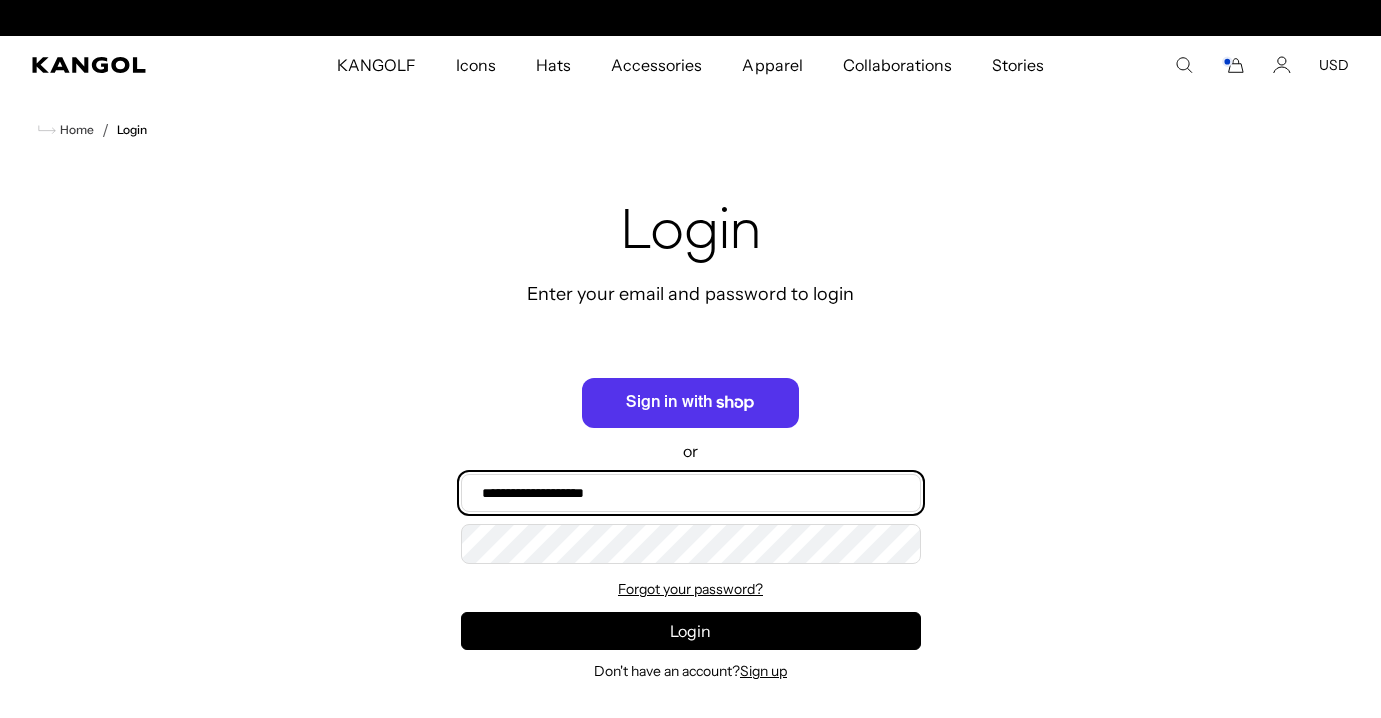 scroll, scrollTop: 0, scrollLeft: 0, axis: both 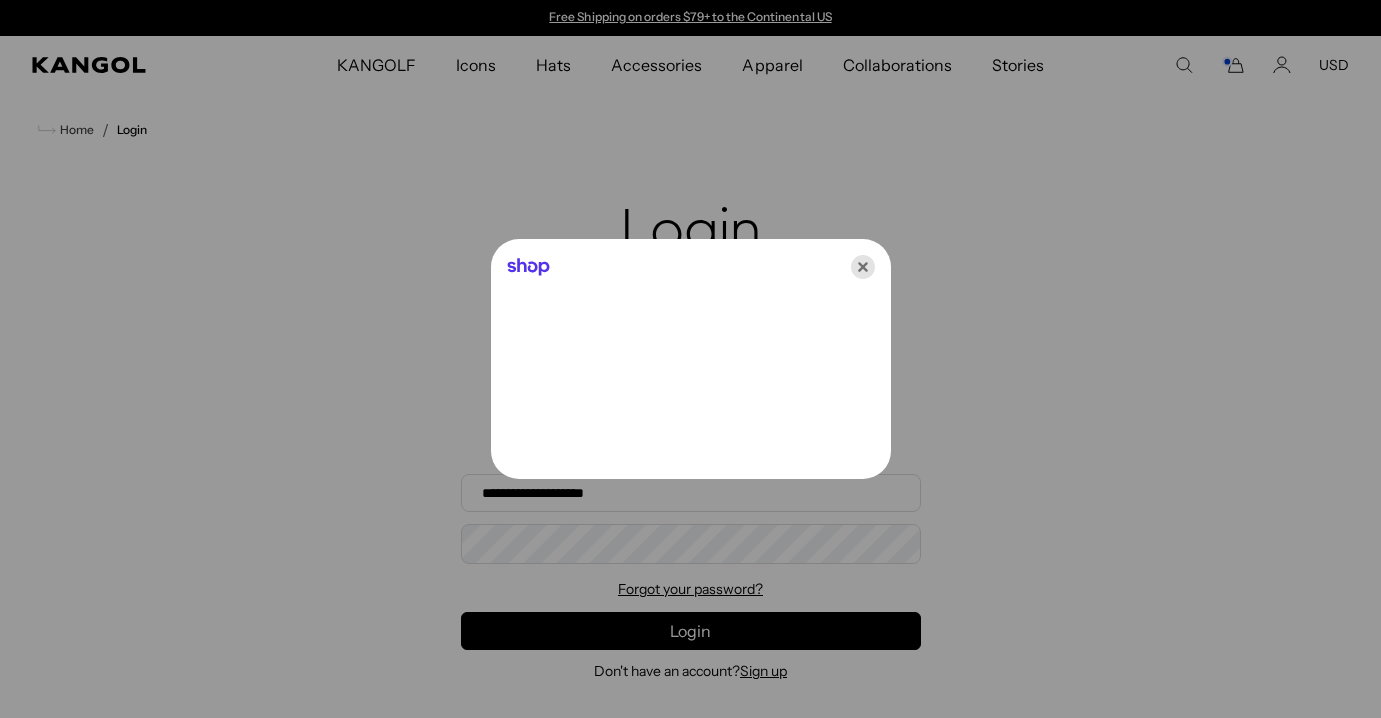 click 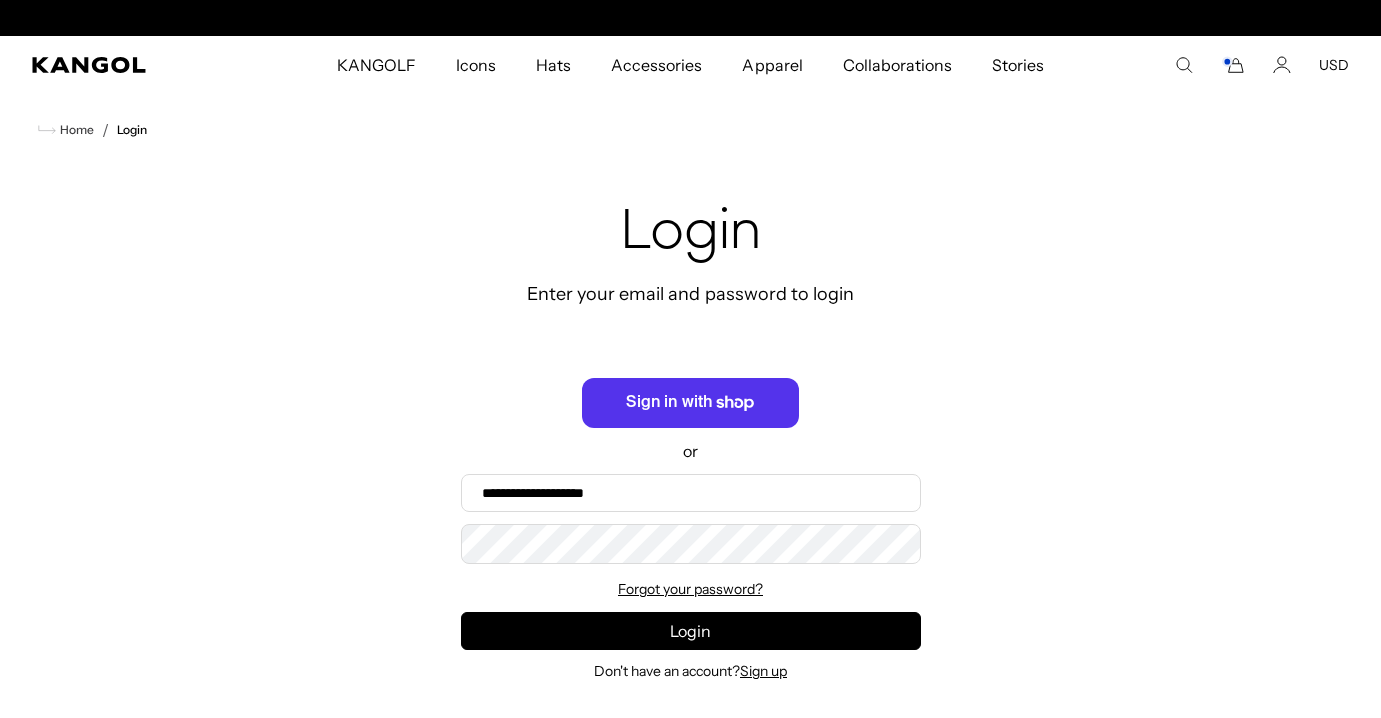 scroll, scrollTop: 0, scrollLeft: 412, axis: horizontal 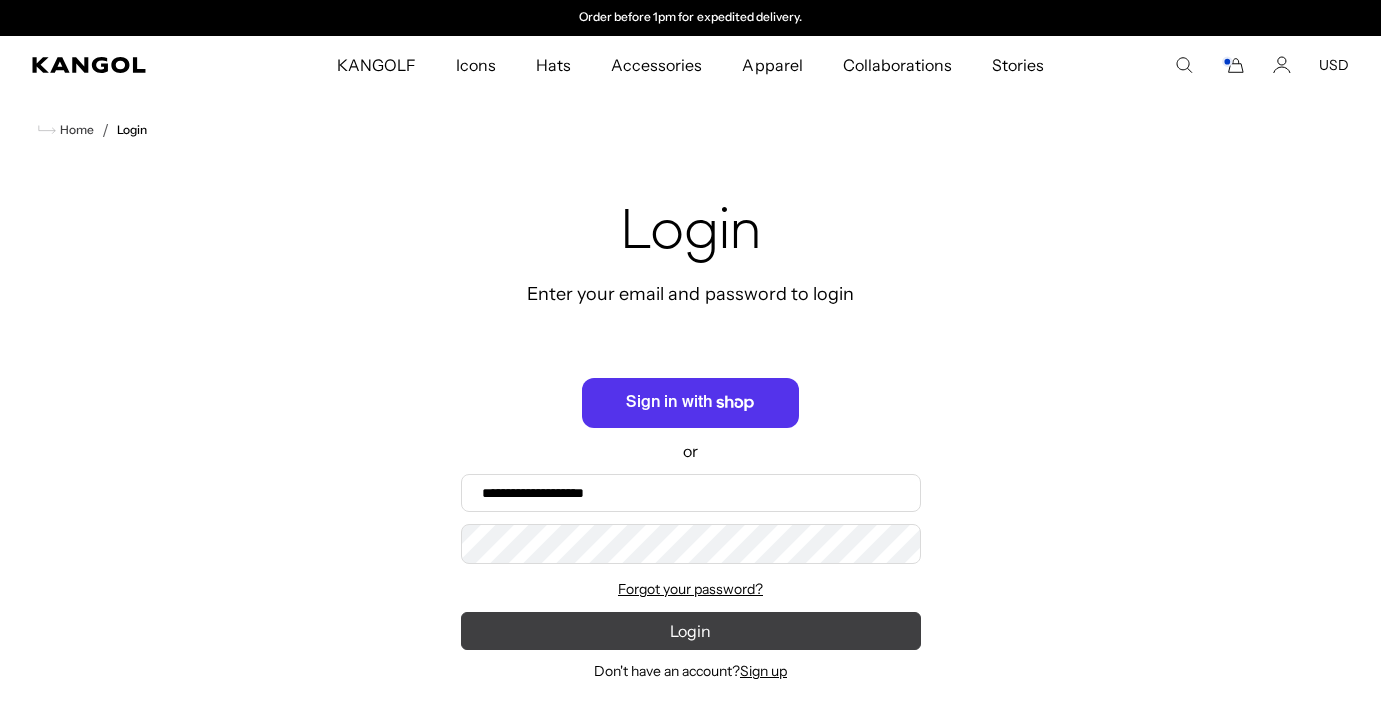 click on "Login" at bounding box center [691, 631] 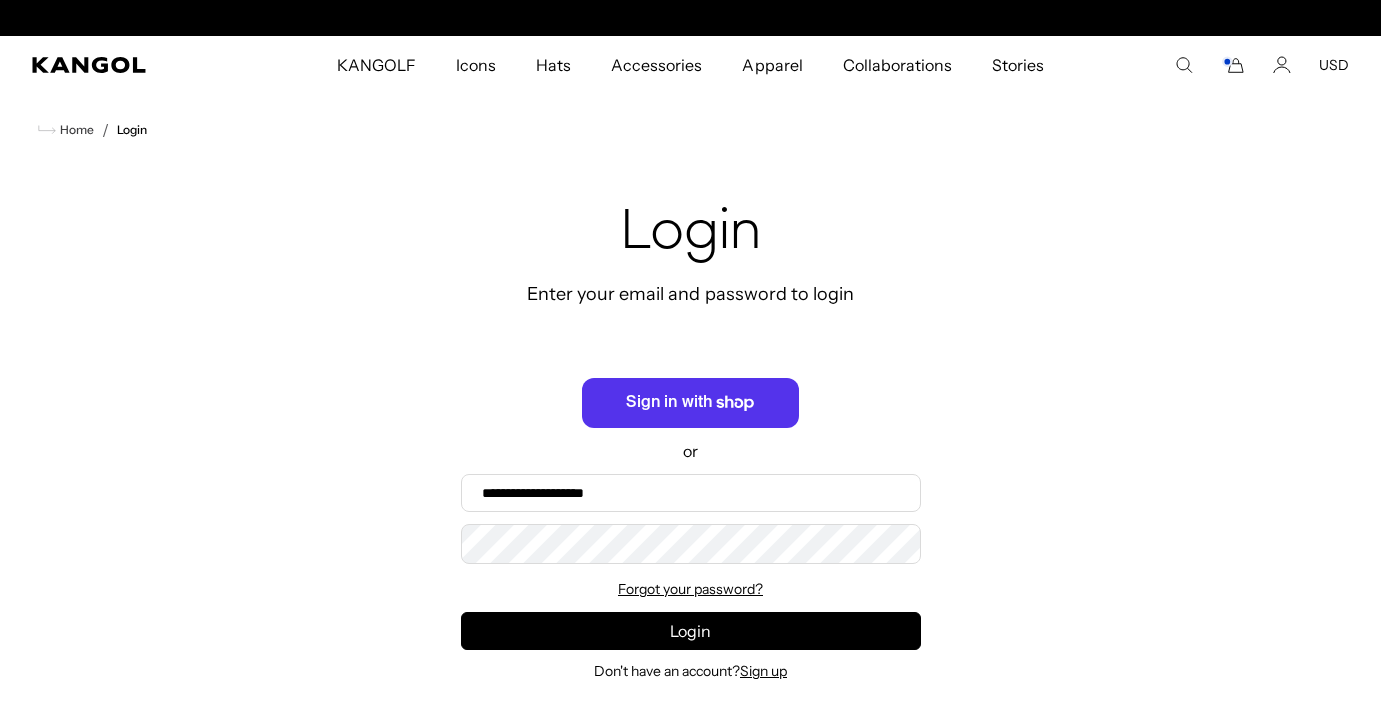 scroll, scrollTop: 0, scrollLeft: 0, axis: both 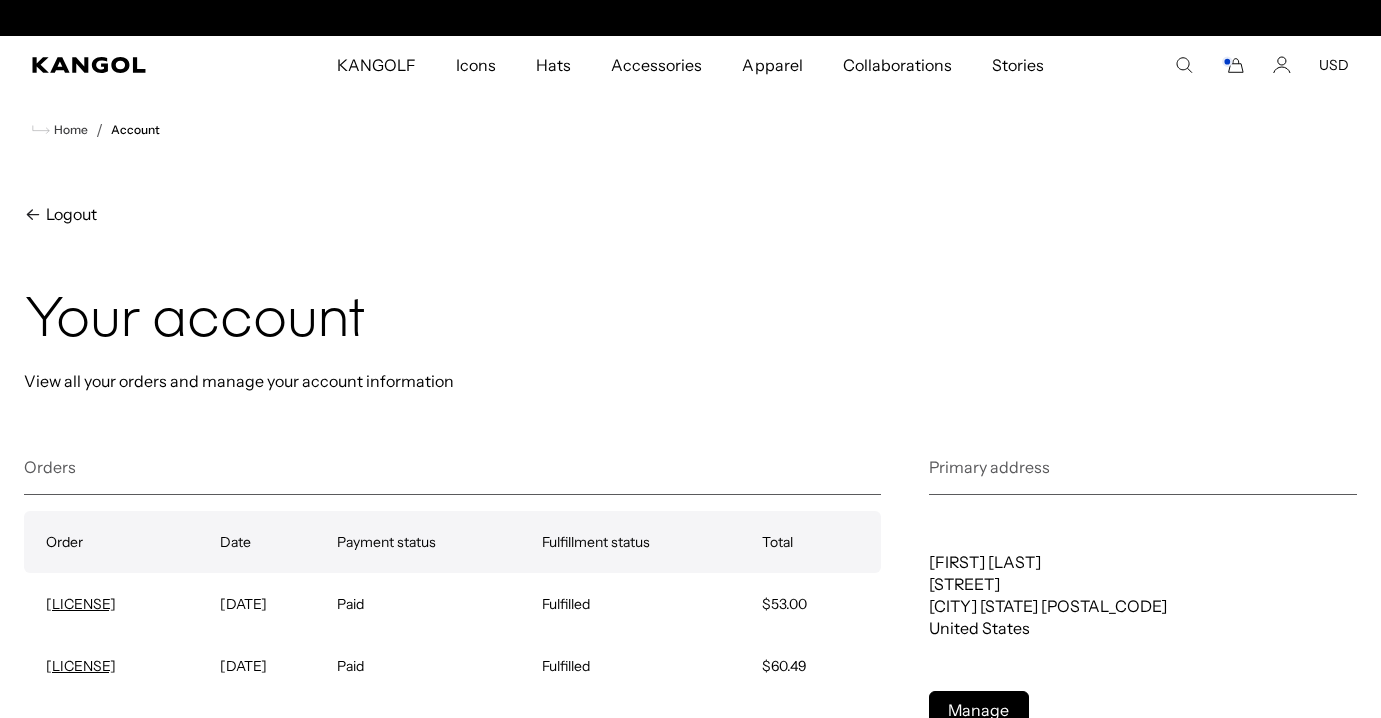 click 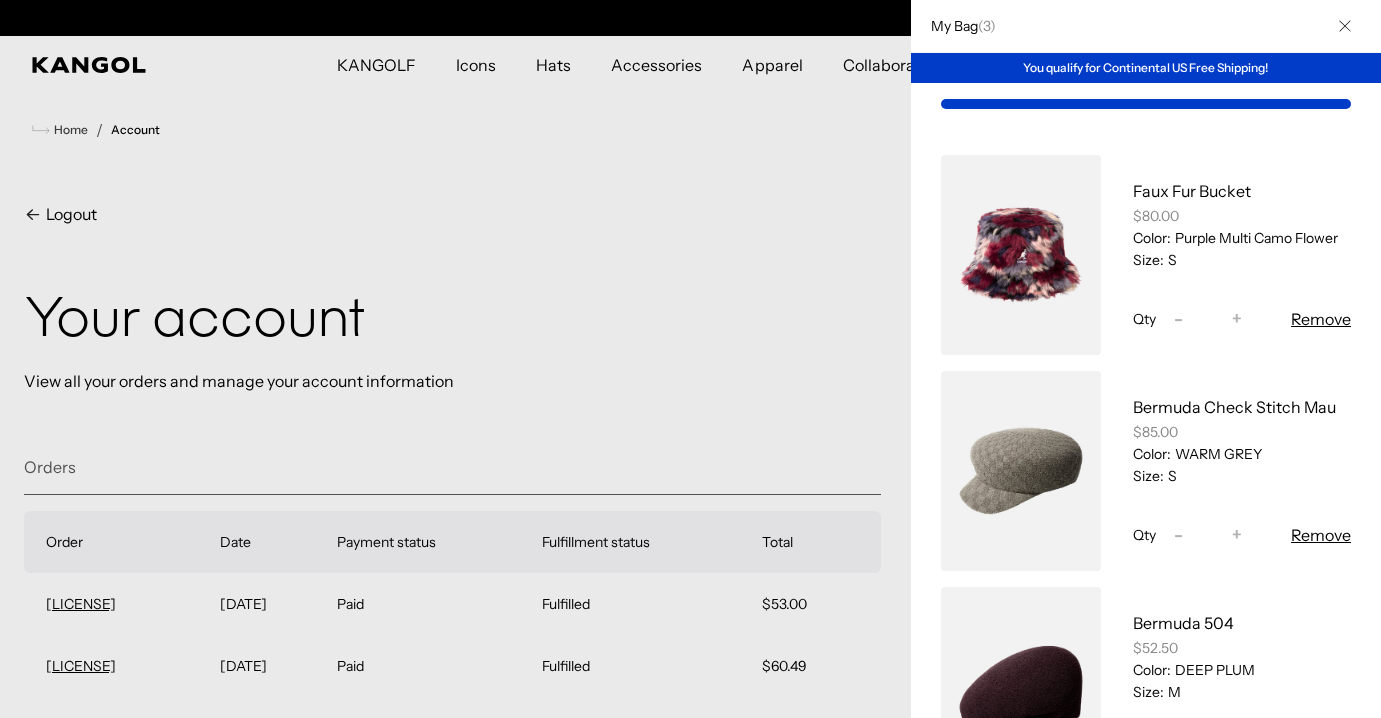 scroll, scrollTop: 0, scrollLeft: 0, axis: both 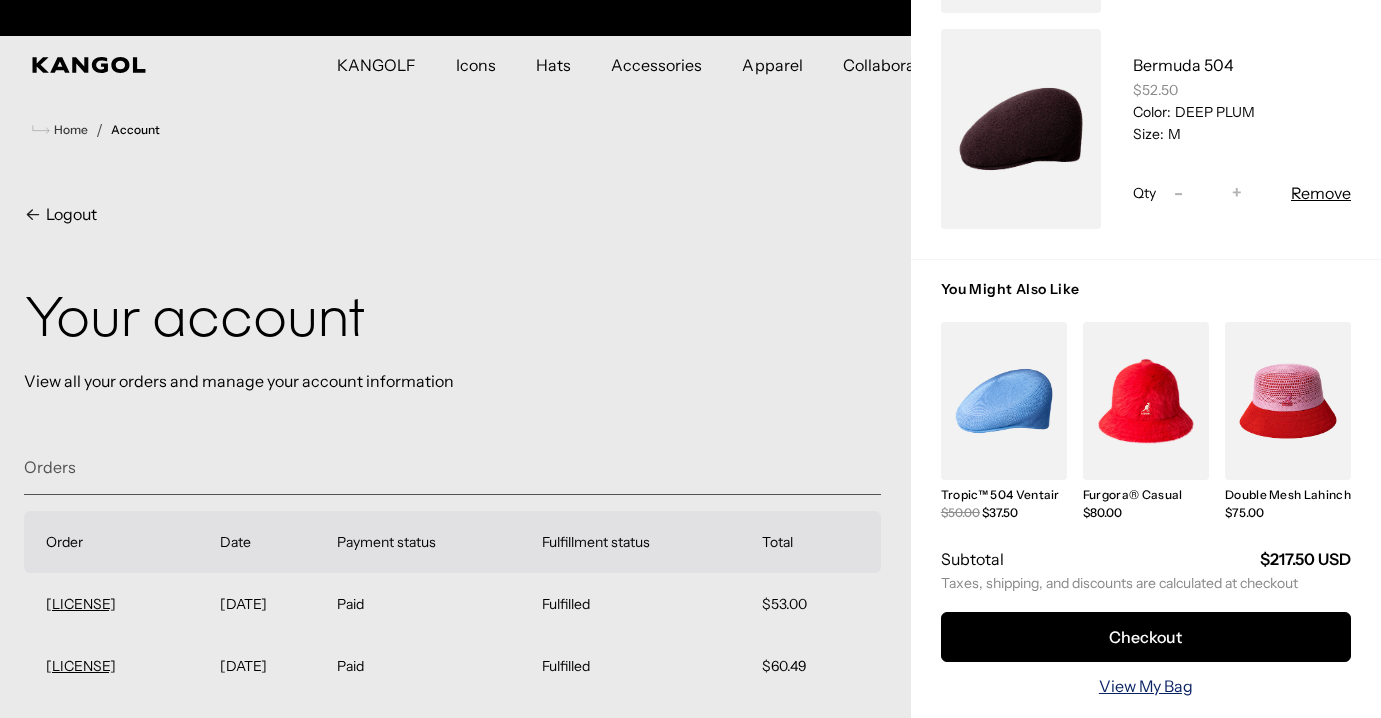 click on "View My Bag" at bounding box center [1146, 686] 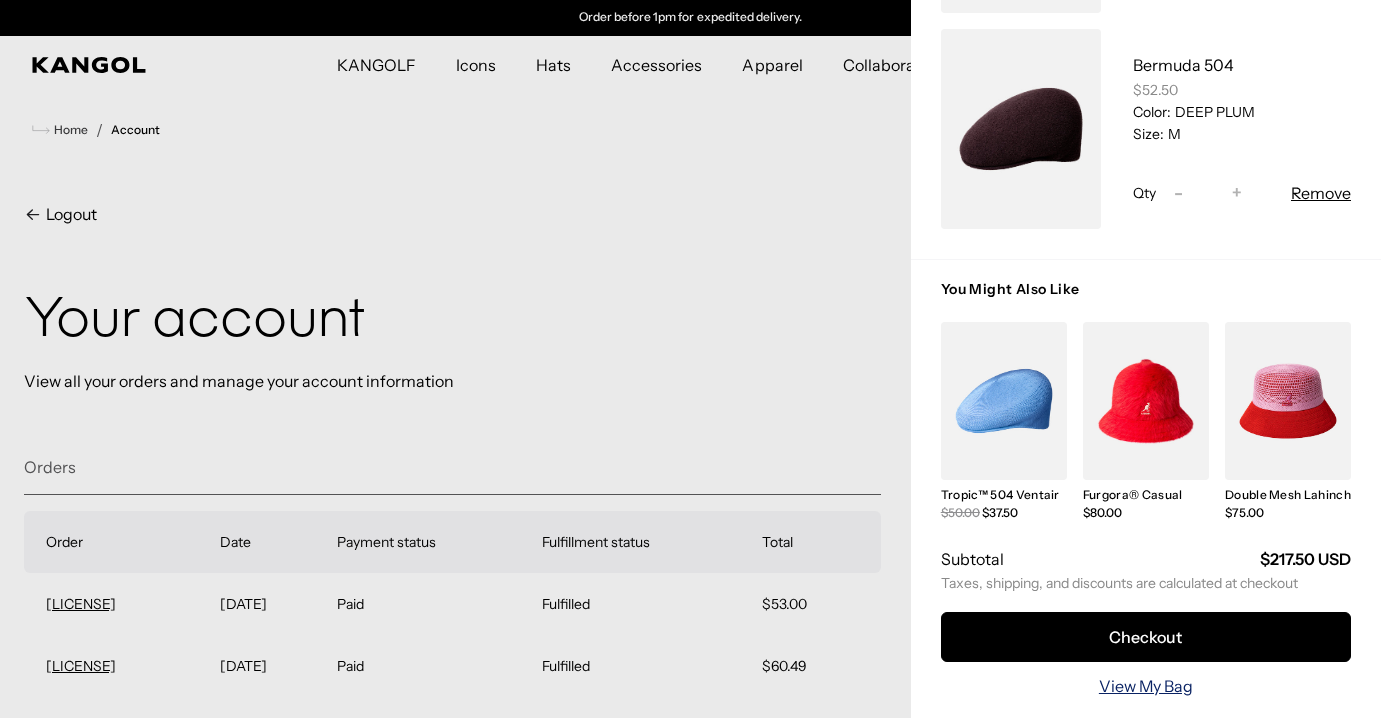scroll, scrollTop: 0, scrollLeft: 0, axis: both 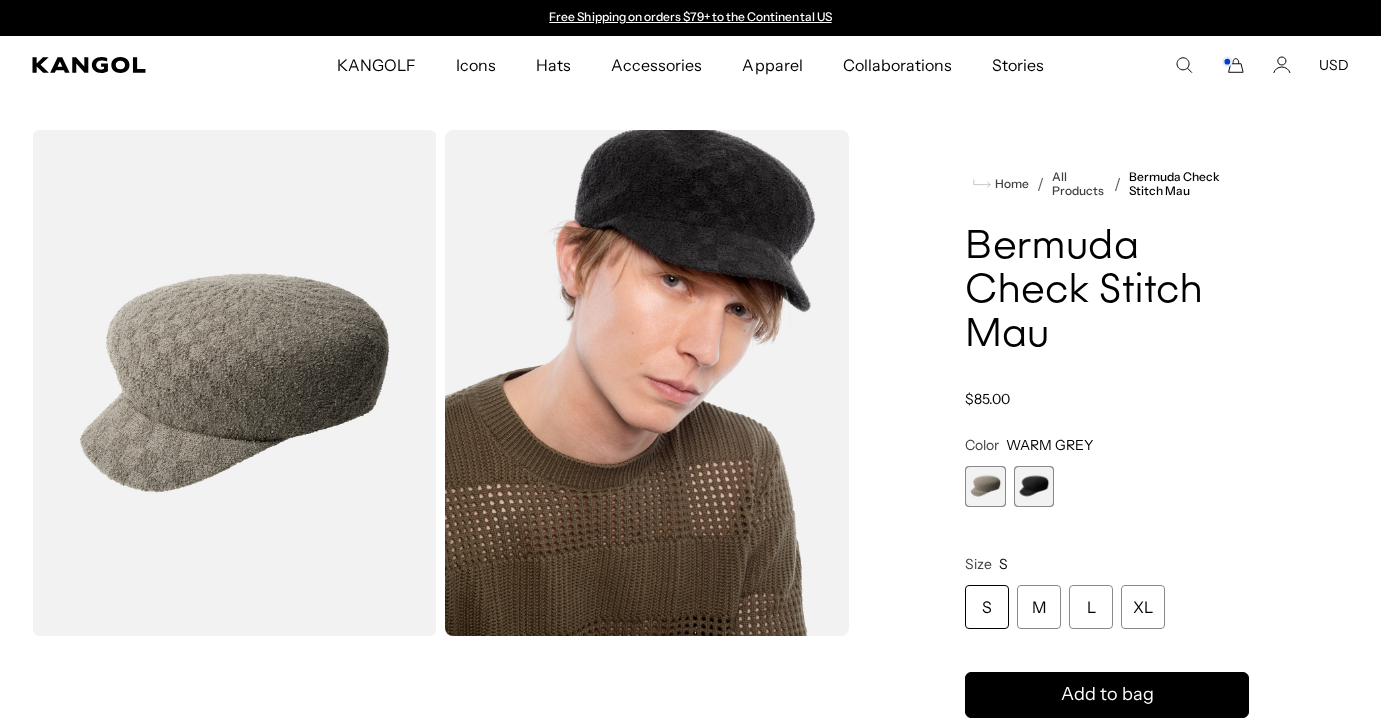 click 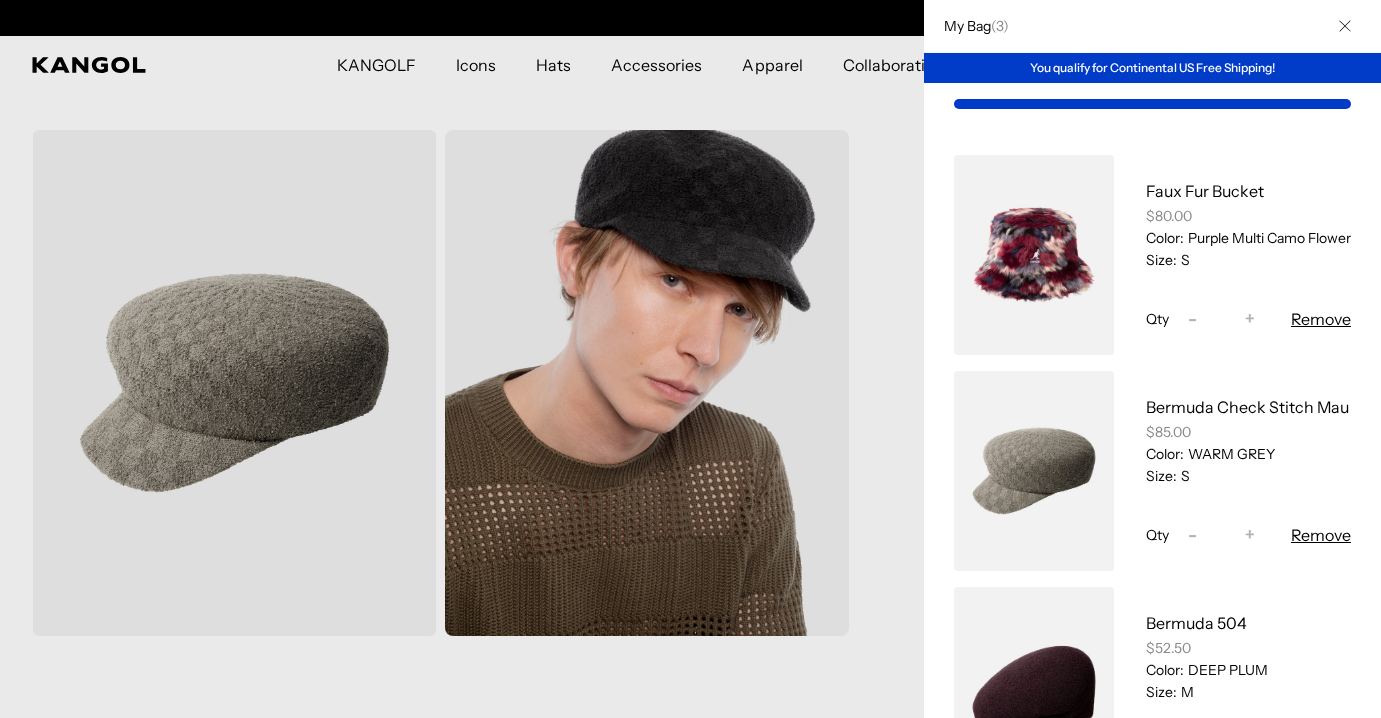 scroll, scrollTop: 0, scrollLeft: 412, axis: horizontal 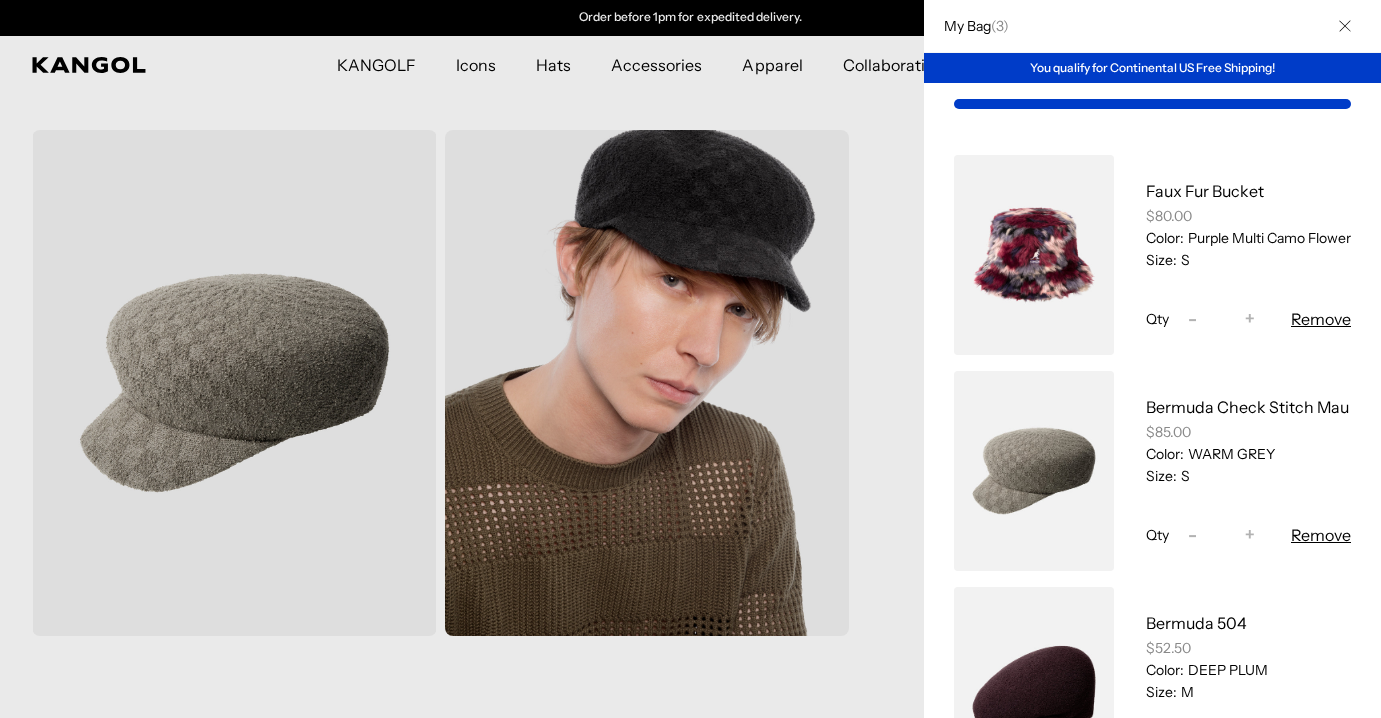click on "Remove" at bounding box center [1321, 535] 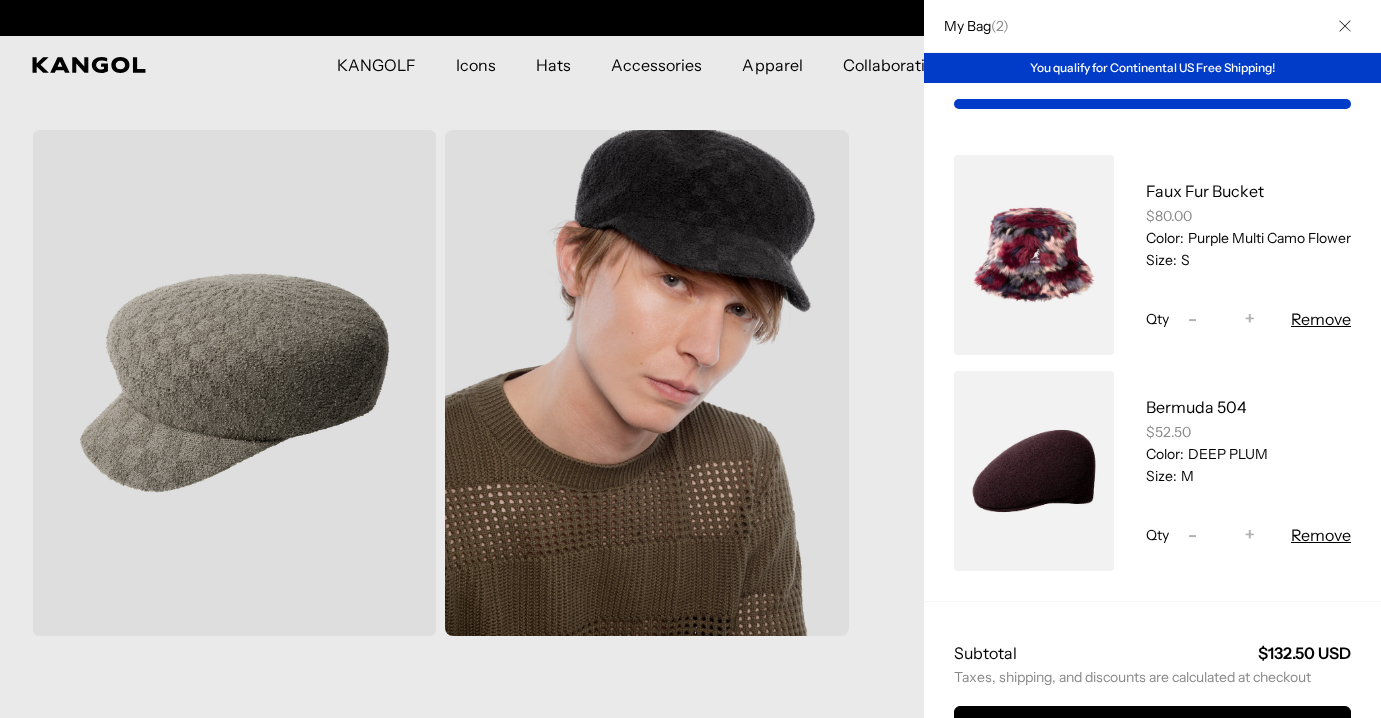 scroll, scrollTop: 0, scrollLeft: 412, axis: horizontal 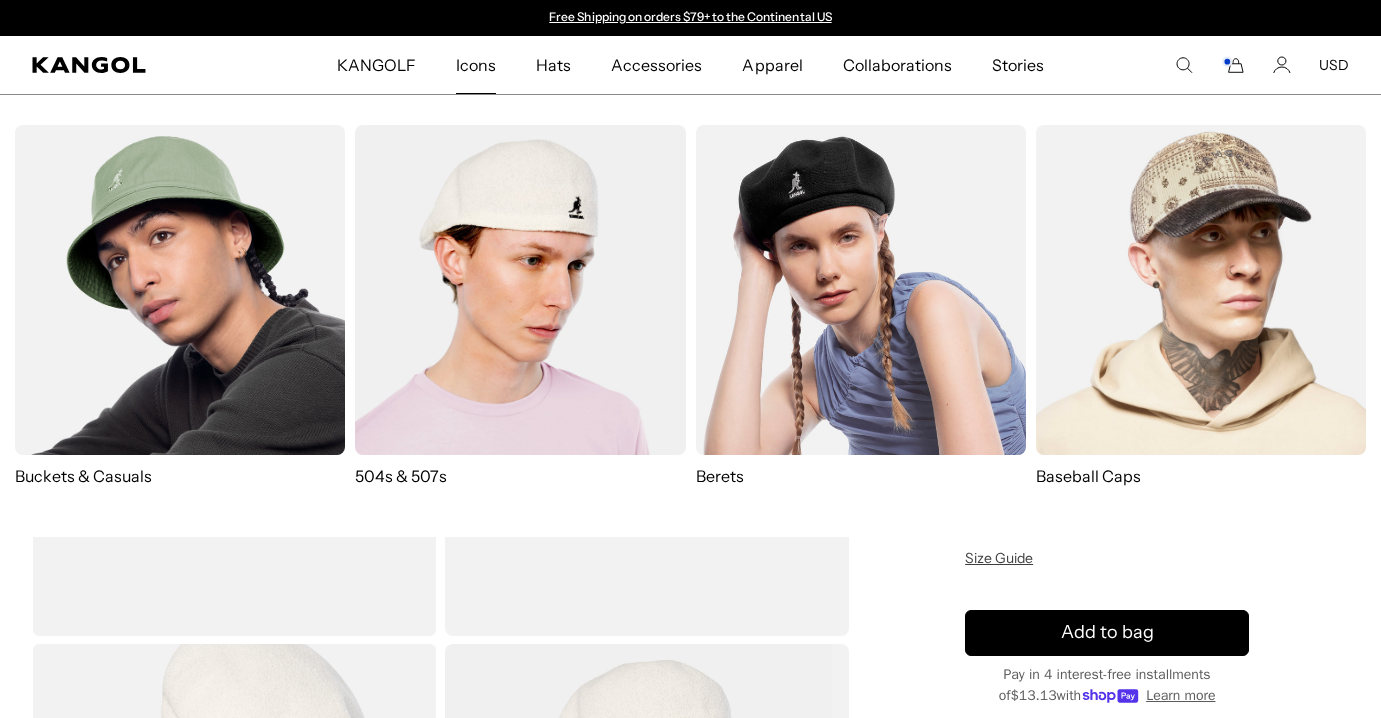 click at bounding box center [180, 290] 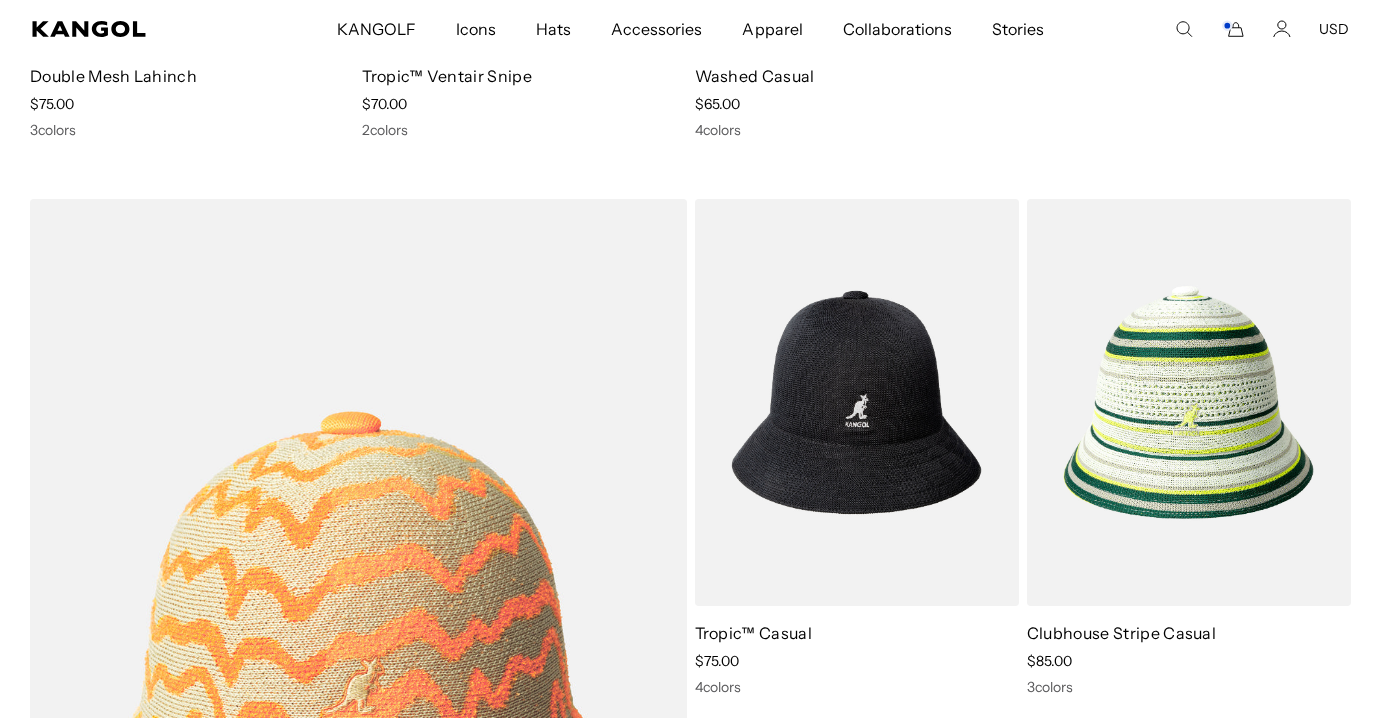 scroll, scrollTop: 1138, scrollLeft: 0, axis: vertical 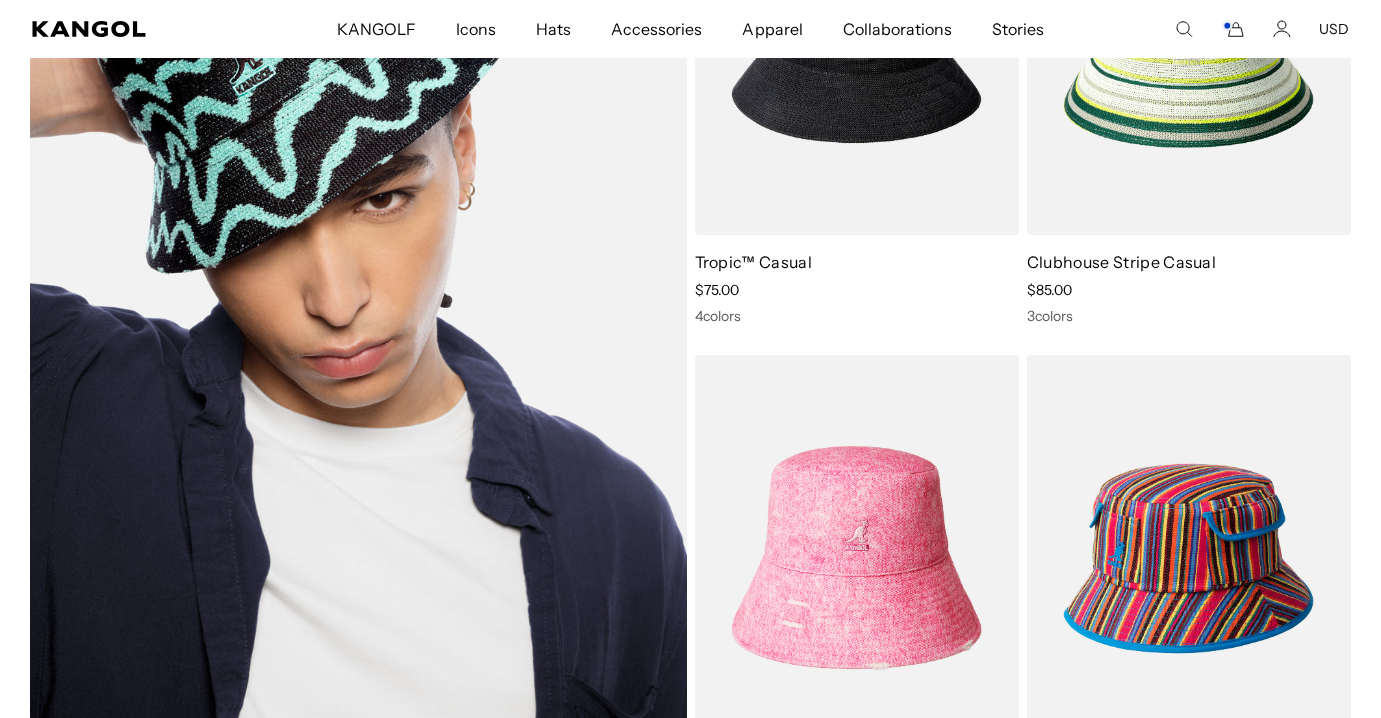 click at bounding box center [358, 295] 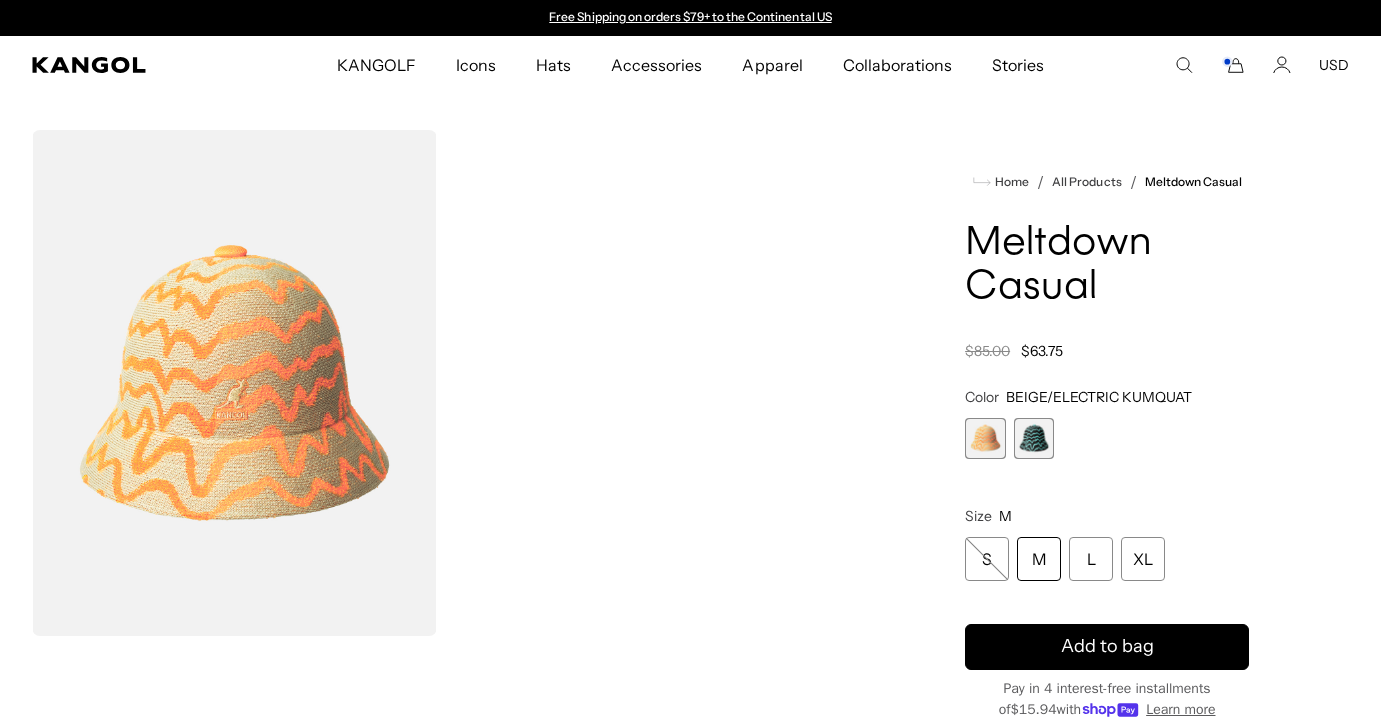 scroll, scrollTop: 0, scrollLeft: 0, axis: both 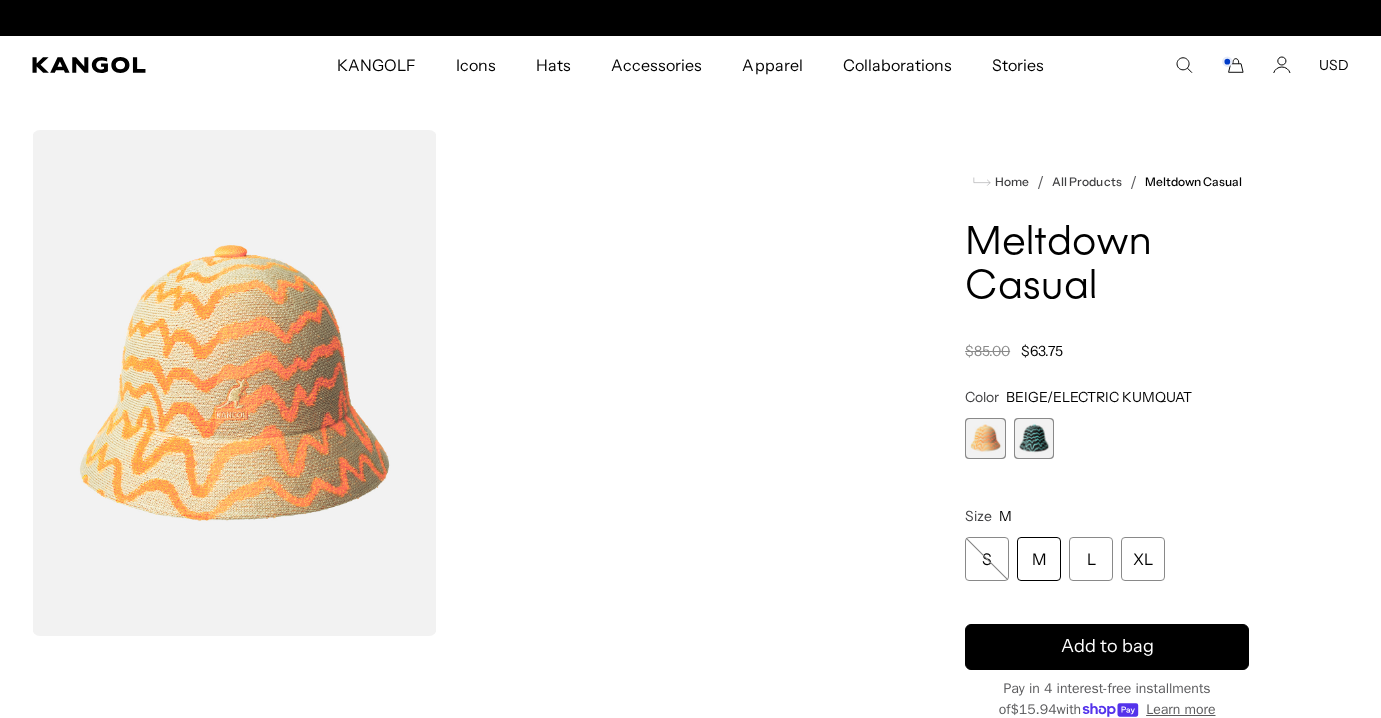 click at bounding box center (1034, 438) 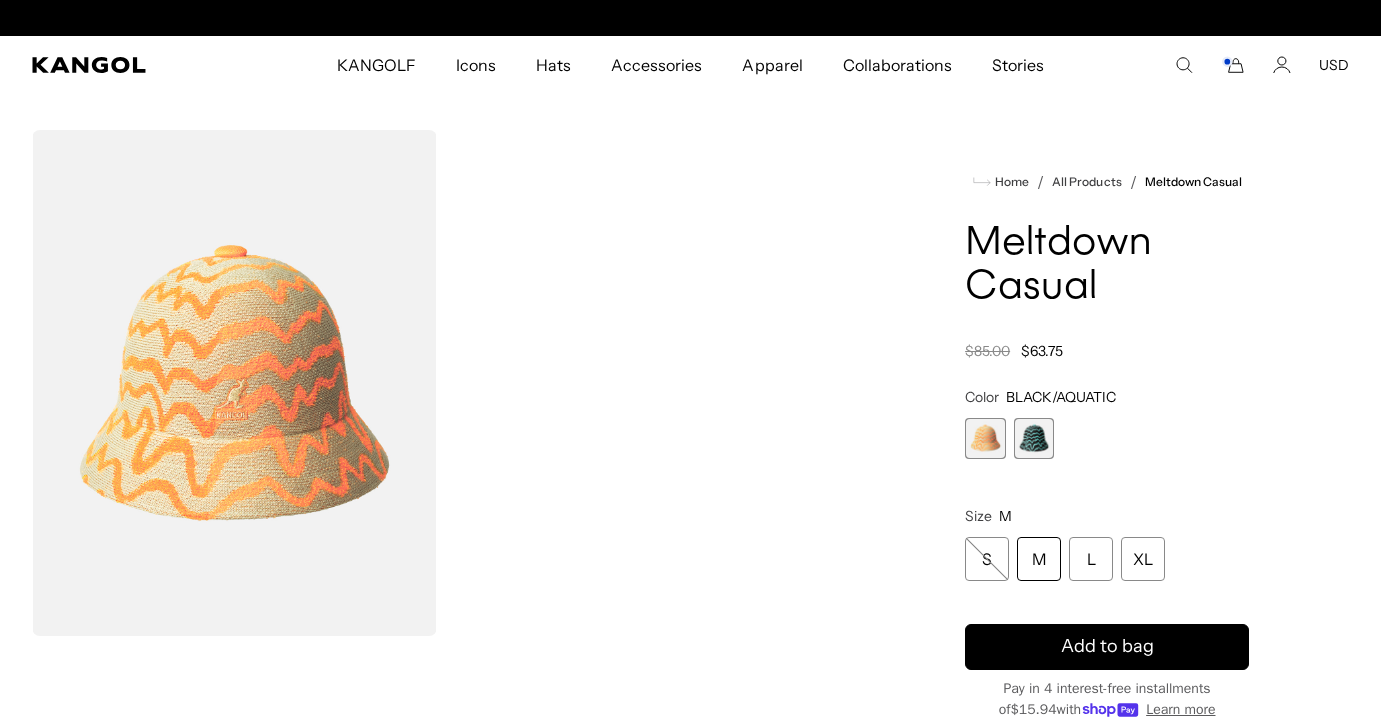 scroll, scrollTop: 0, scrollLeft: 0, axis: both 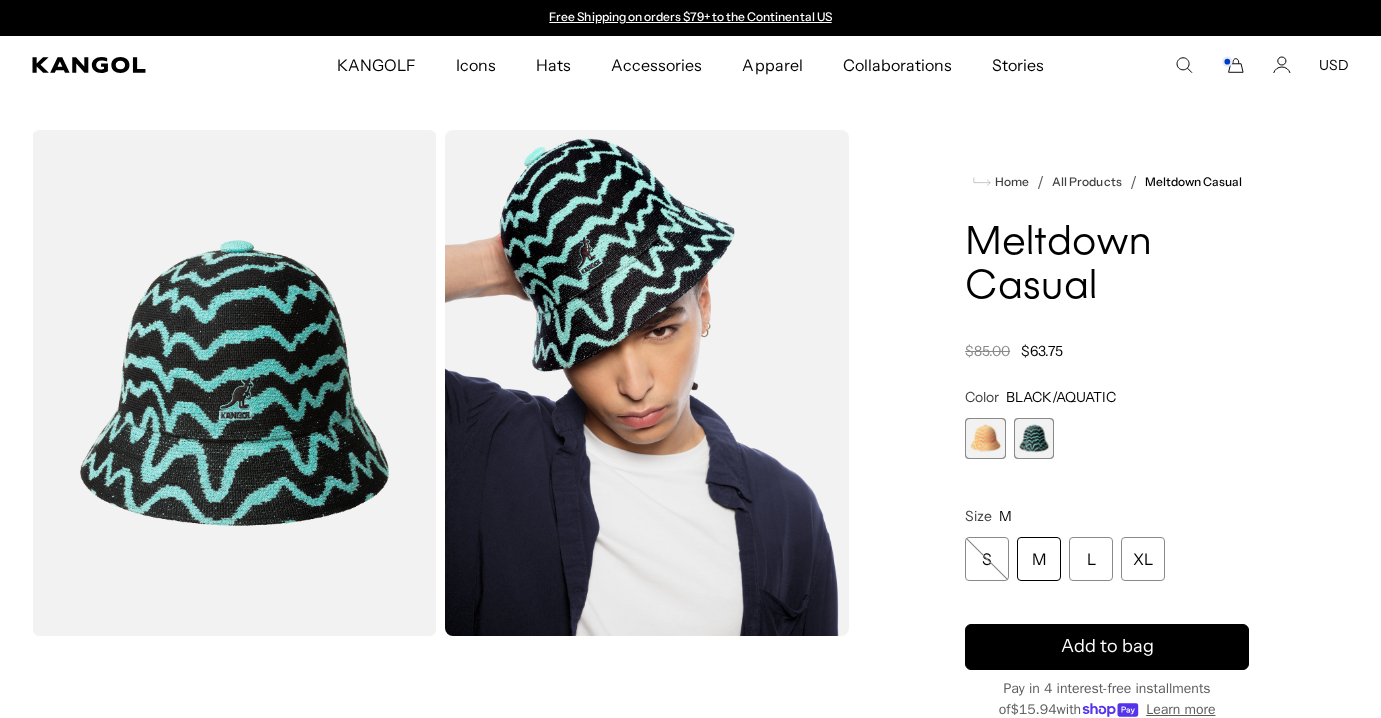 click at bounding box center (985, 438) 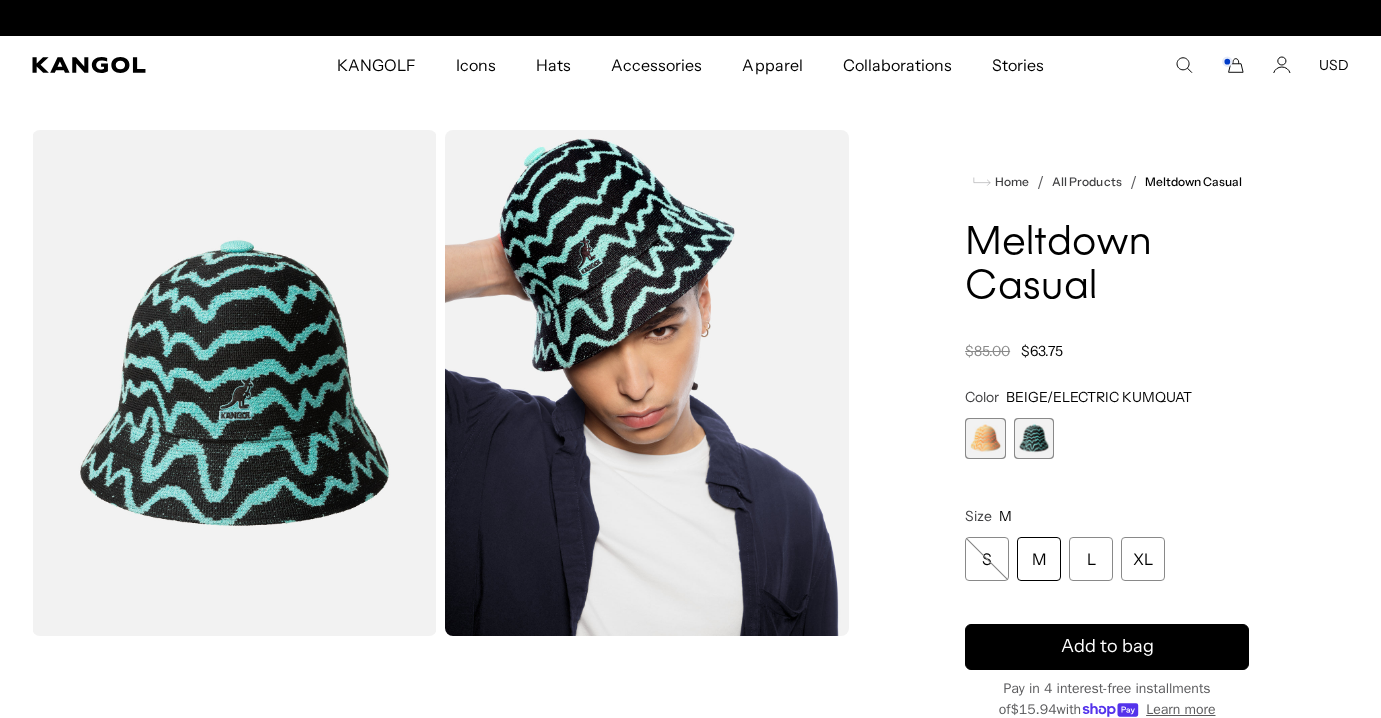scroll, scrollTop: 0, scrollLeft: 412, axis: horizontal 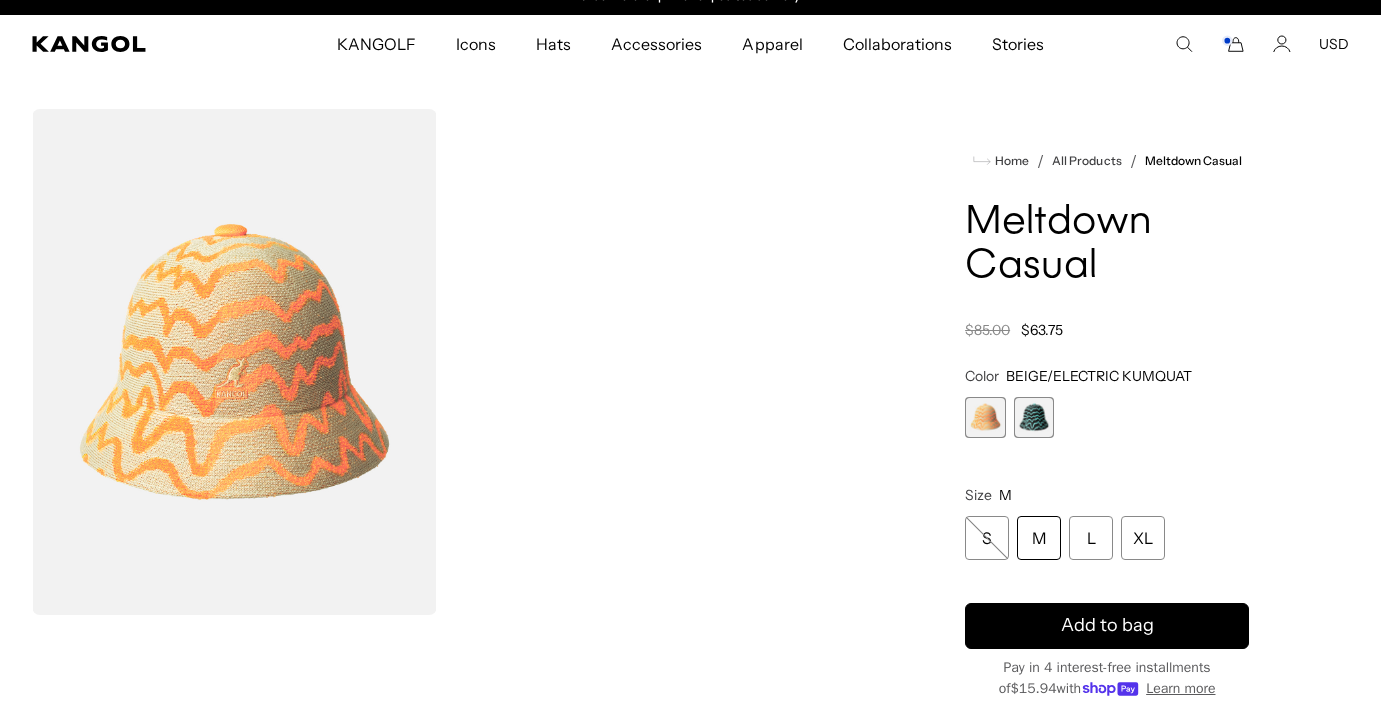 click at bounding box center [234, 362] 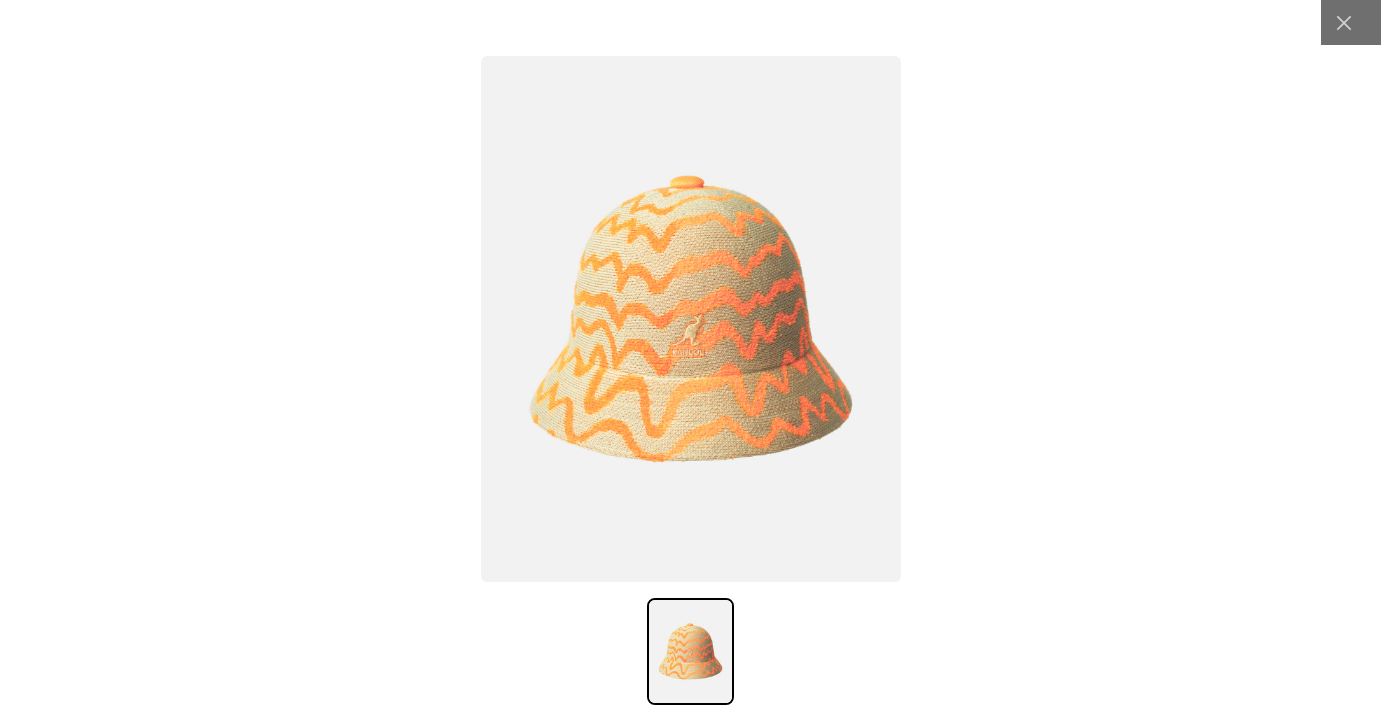 scroll, scrollTop: 0, scrollLeft: 0, axis: both 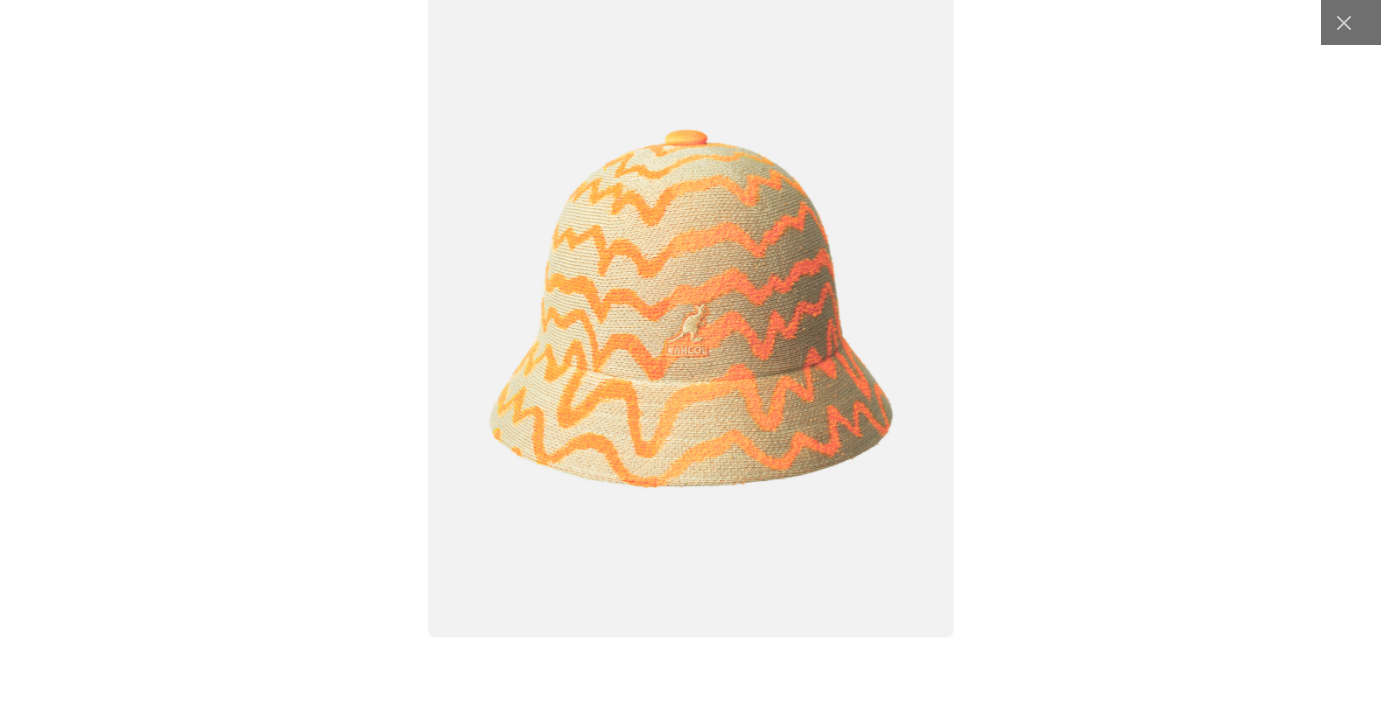 click at bounding box center [690, 309] 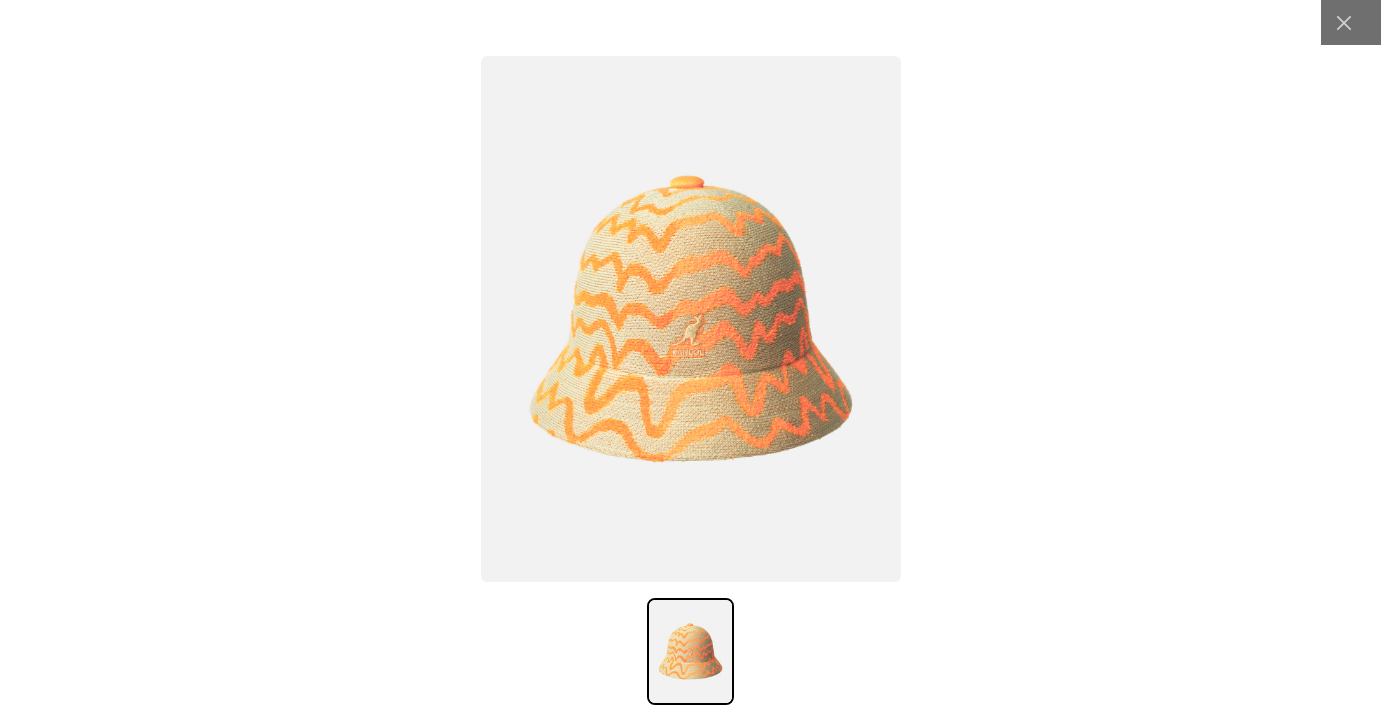 scroll, scrollTop: 0, scrollLeft: 412, axis: horizontal 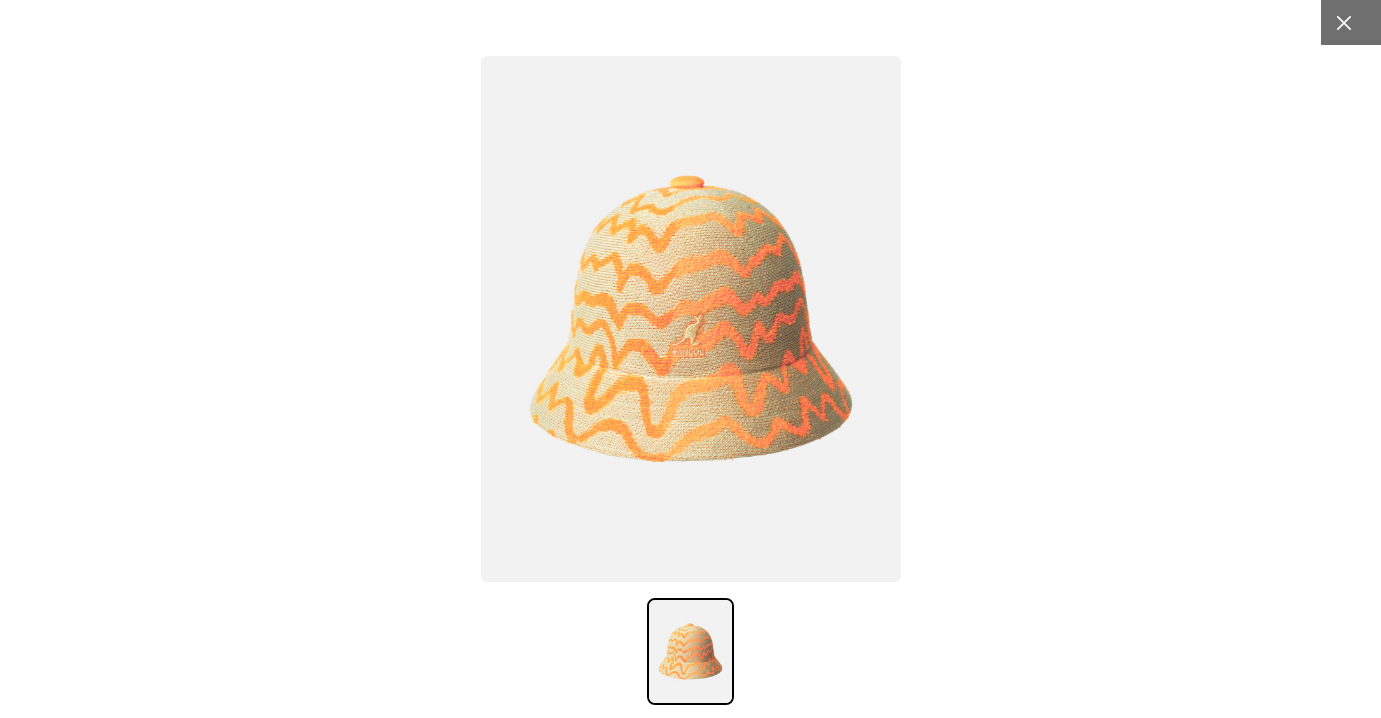 click 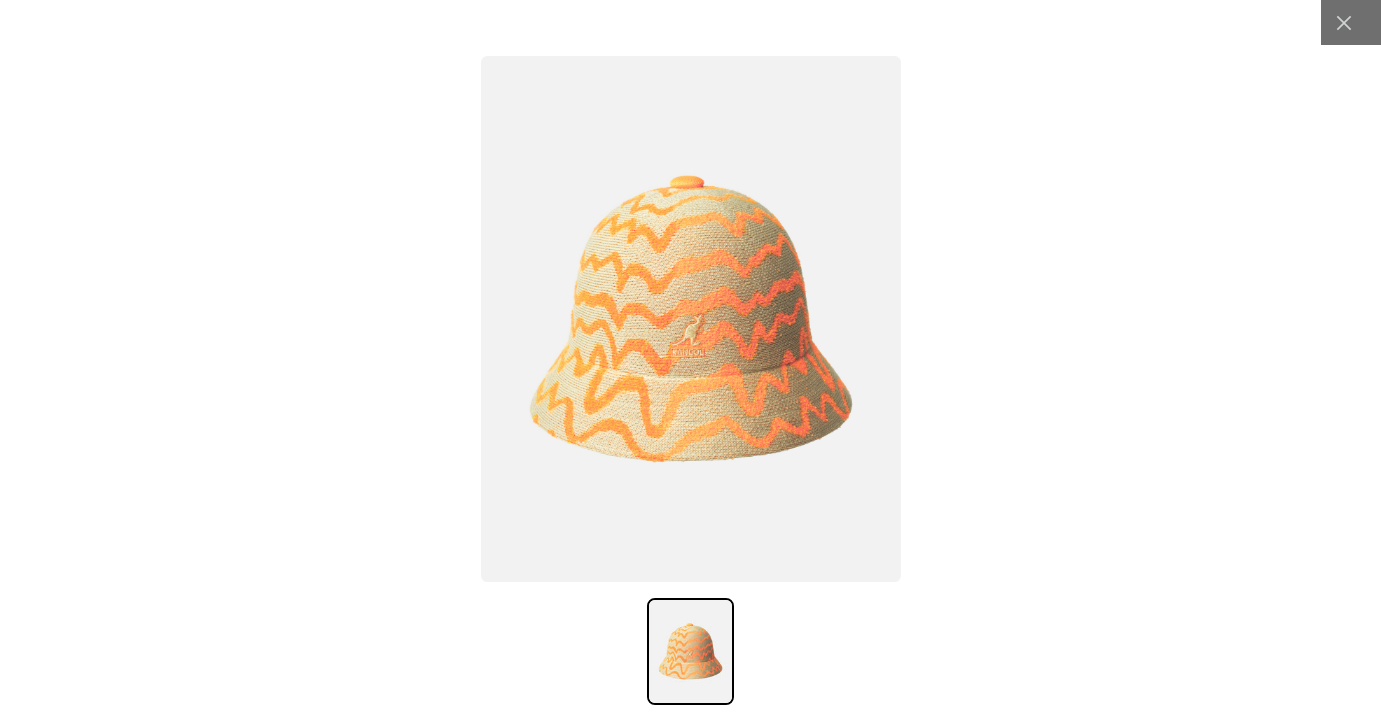 scroll, scrollTop: 0, scrollLeft: 0, axis: both 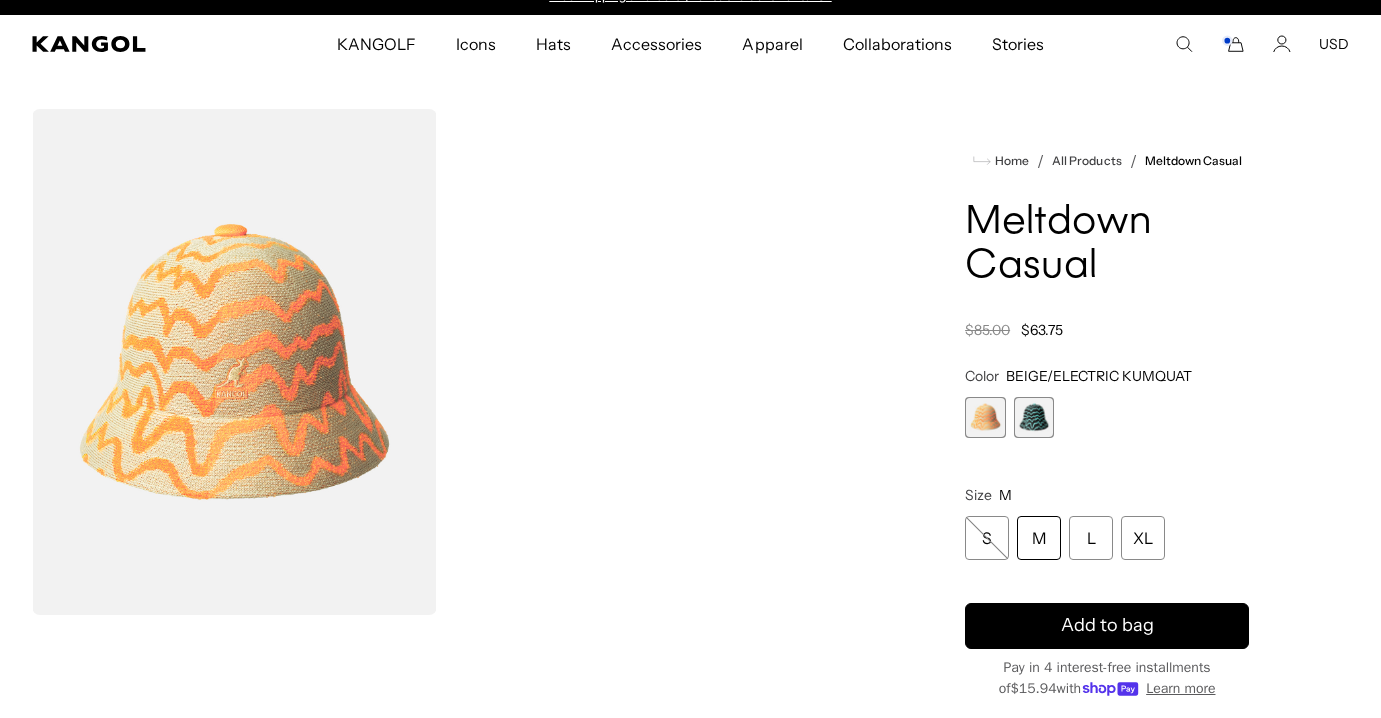 click on "M" at bounding box center [1039, 538] 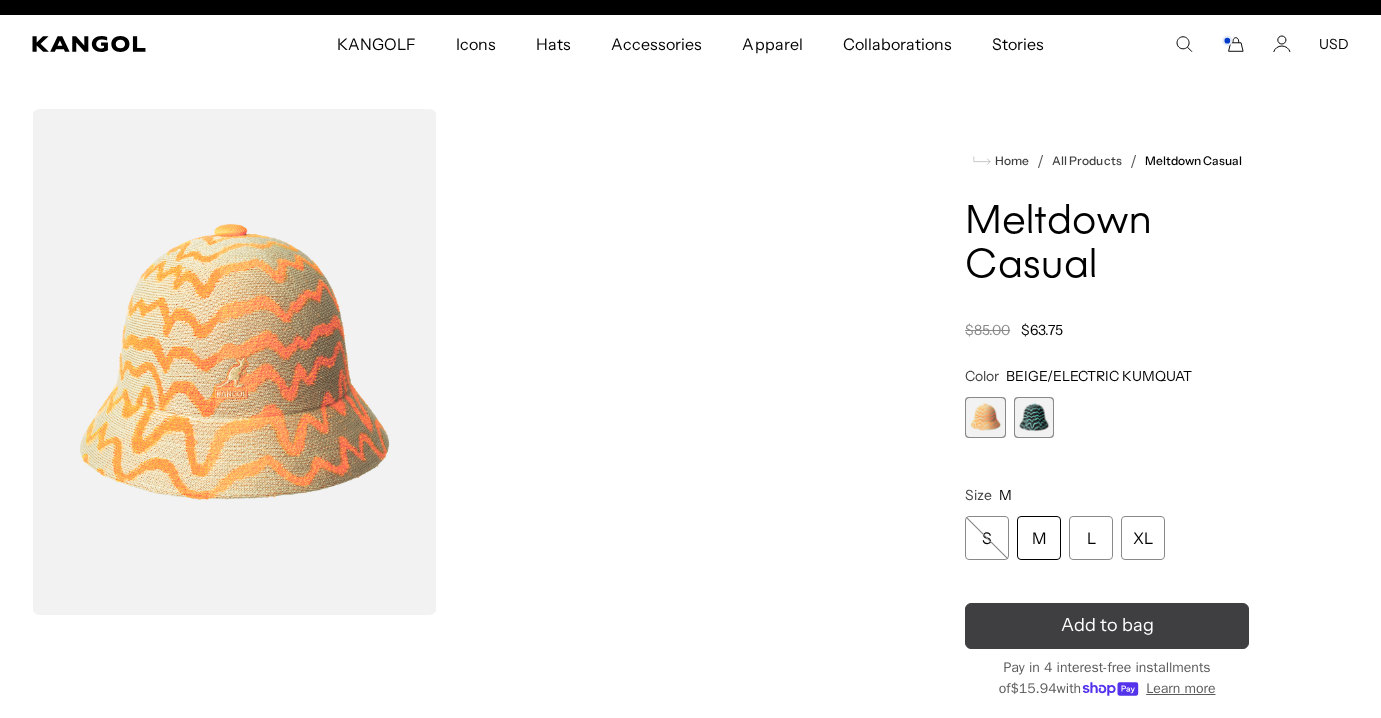 scroll, scrollTop: 0, scrollLeft: 412, axis: horizontal 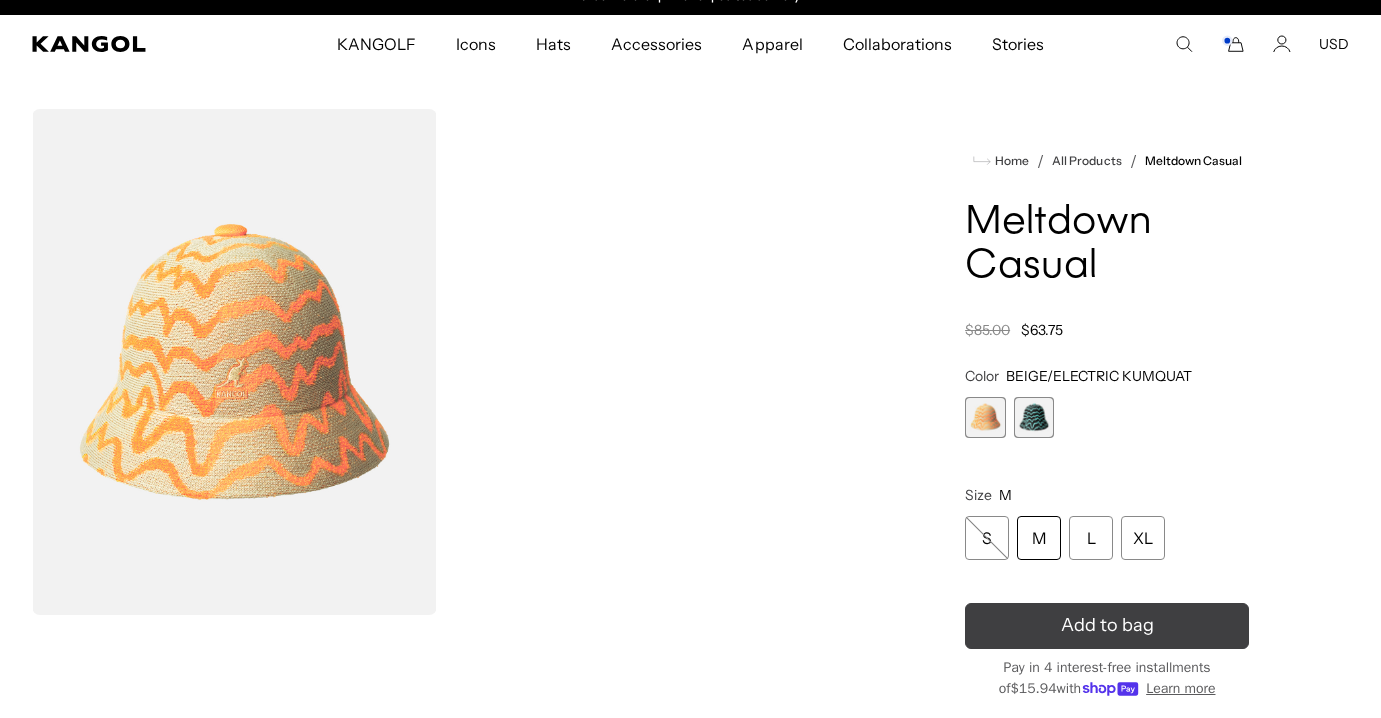 click on "Add to bag" at bounding box center (1107, 625) 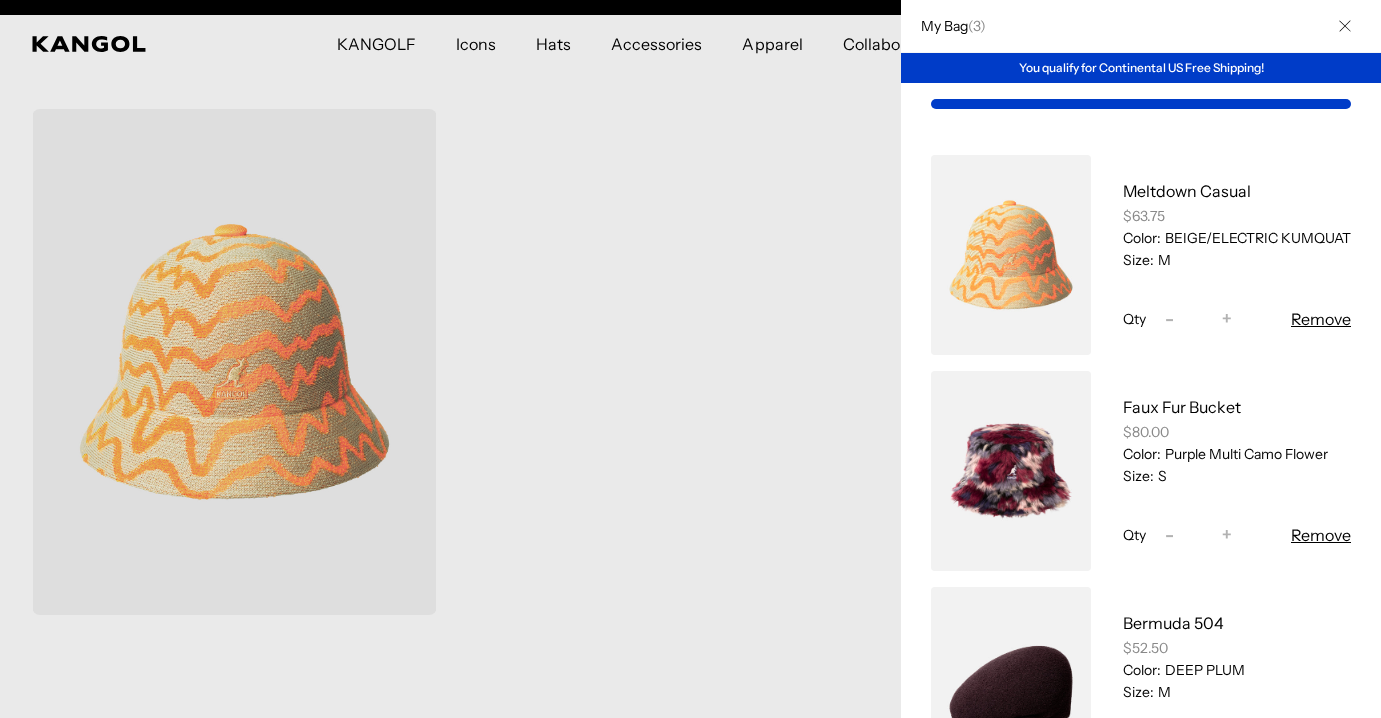 click at bounding box center [690, 359] 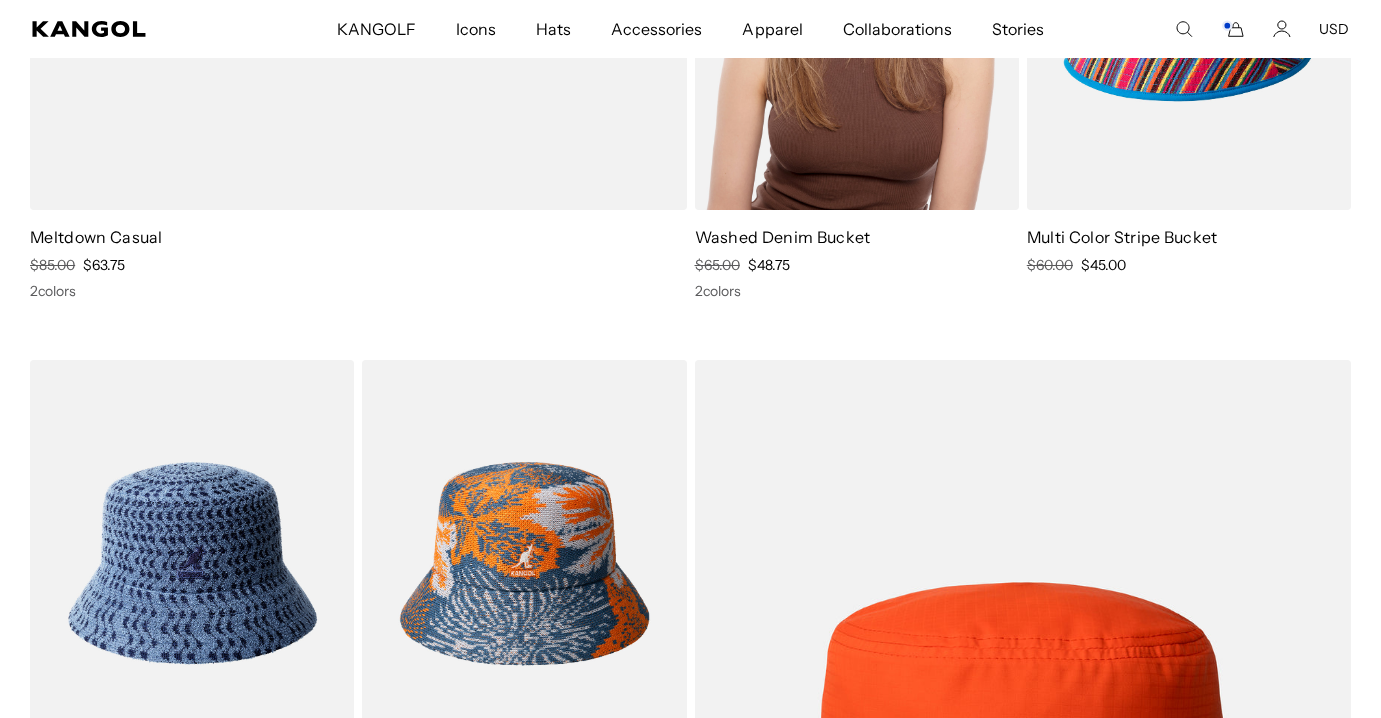 scroll, scrollTop: 2069, scrollLeft: 0, axis: vertical 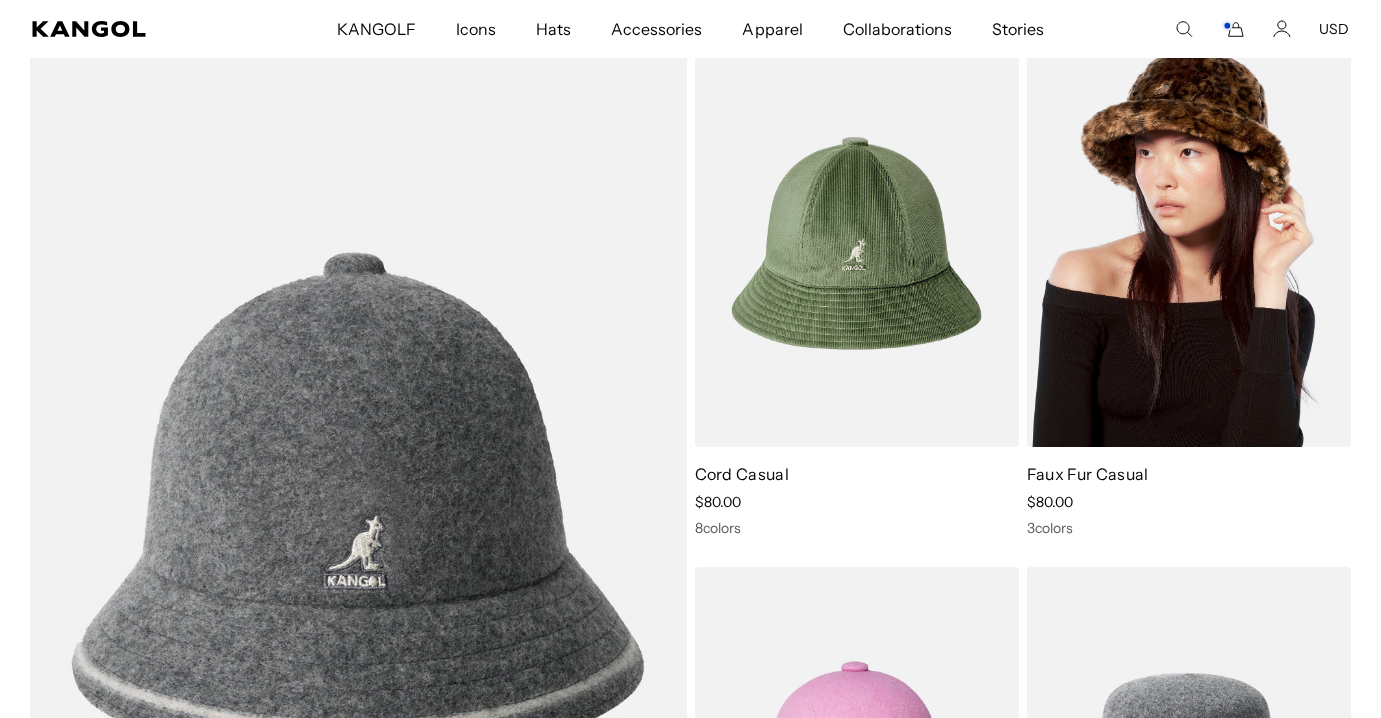 click at bounding box center (1189, 243) 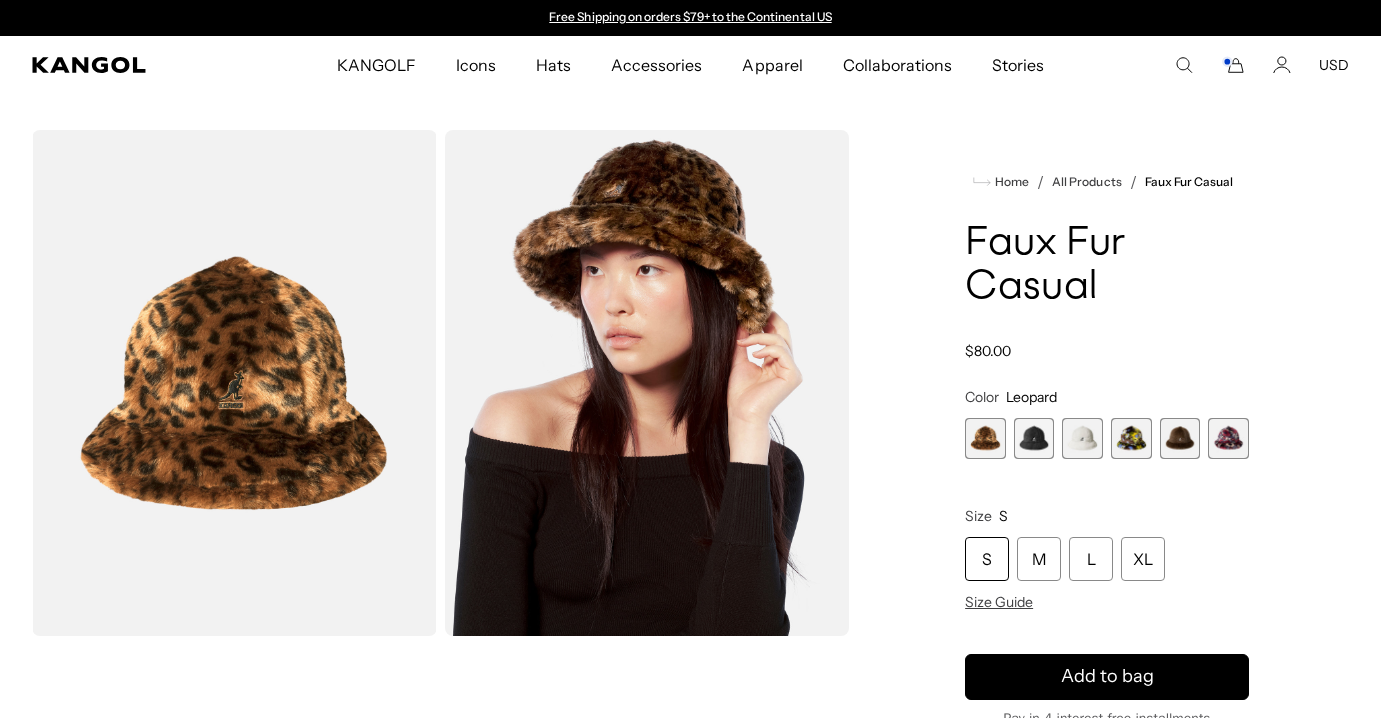 scroll, scrollTop: 0, scrollLeft: 0, axis: both 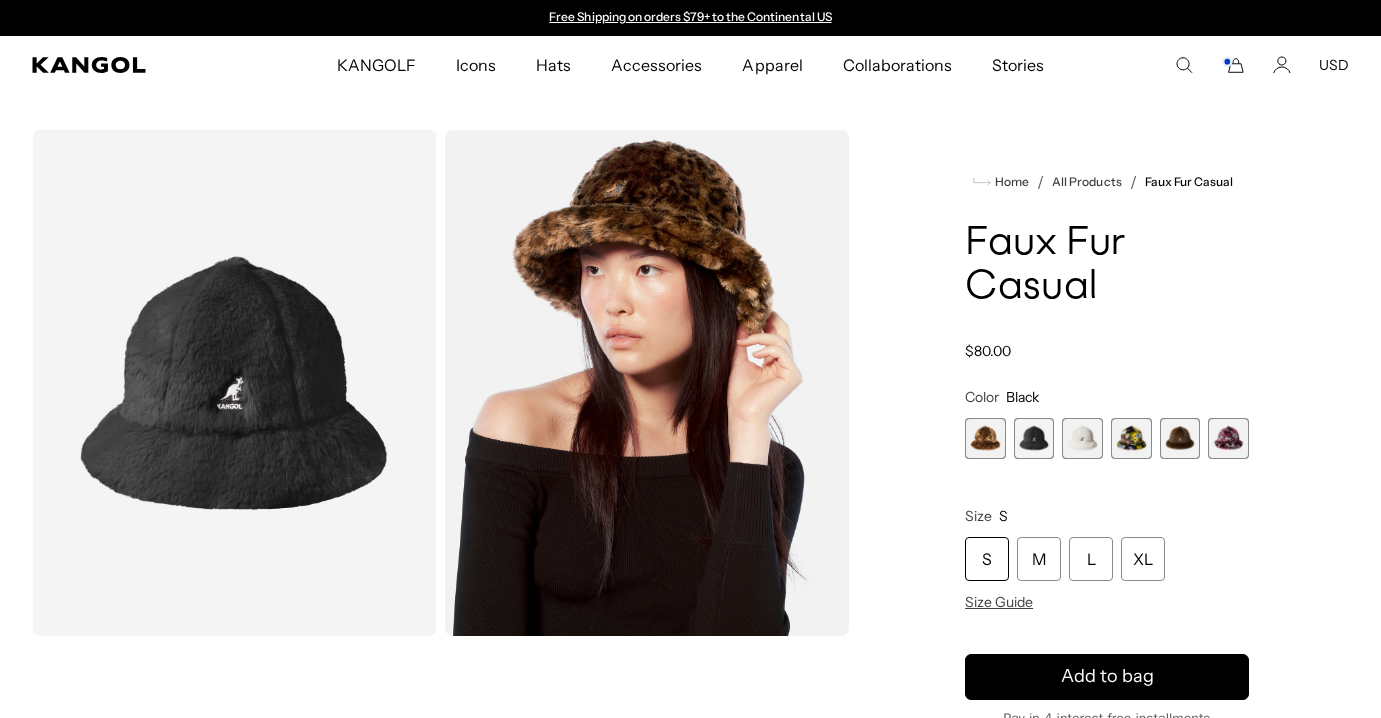 click at bounding box center (1082, 438) 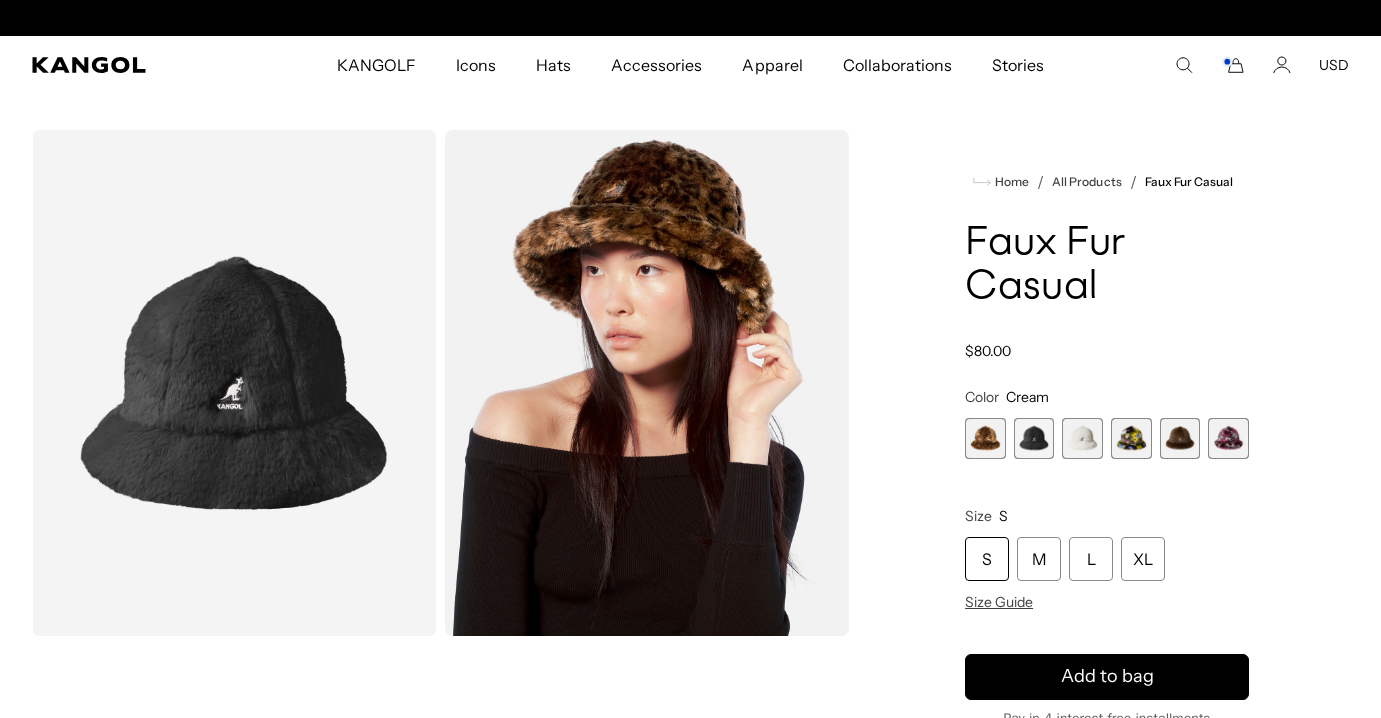 scroll, scrollTop: 0, scrollLeft: 412, axis: horizontal 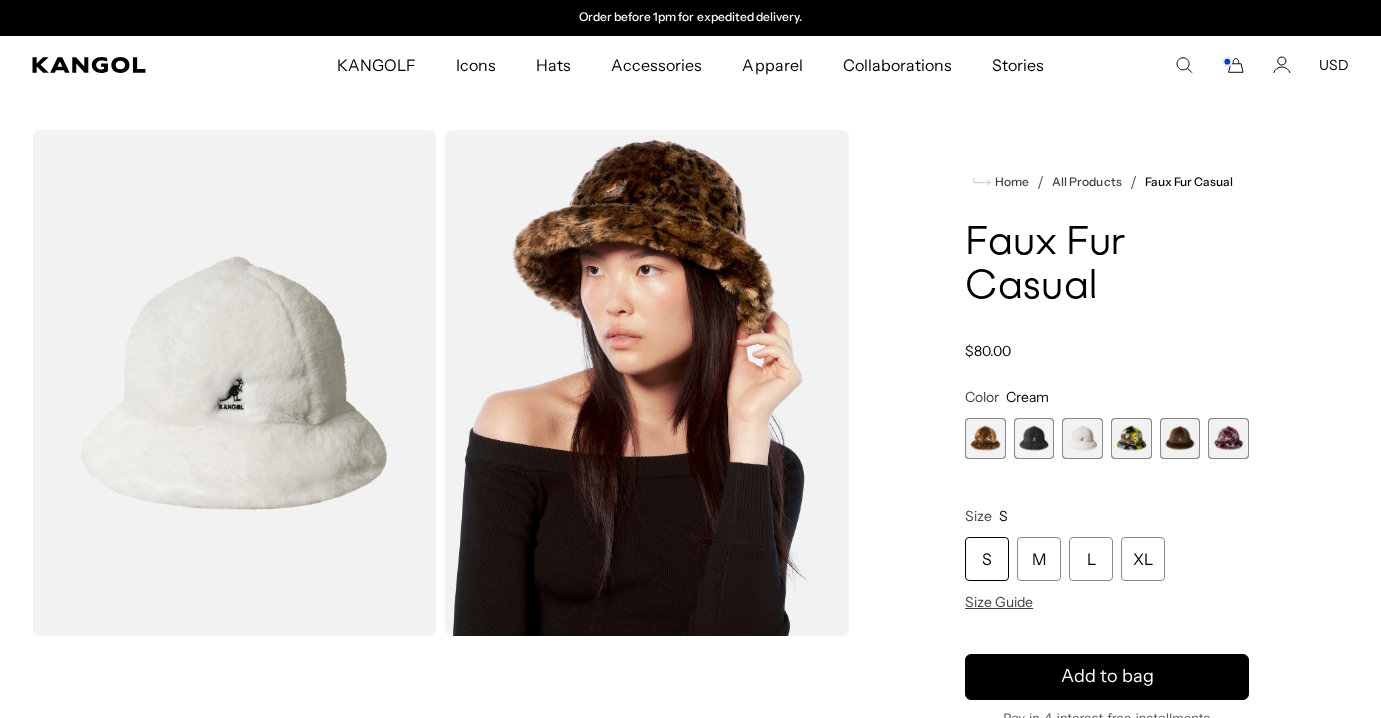 click at bounding box center [985, 438] 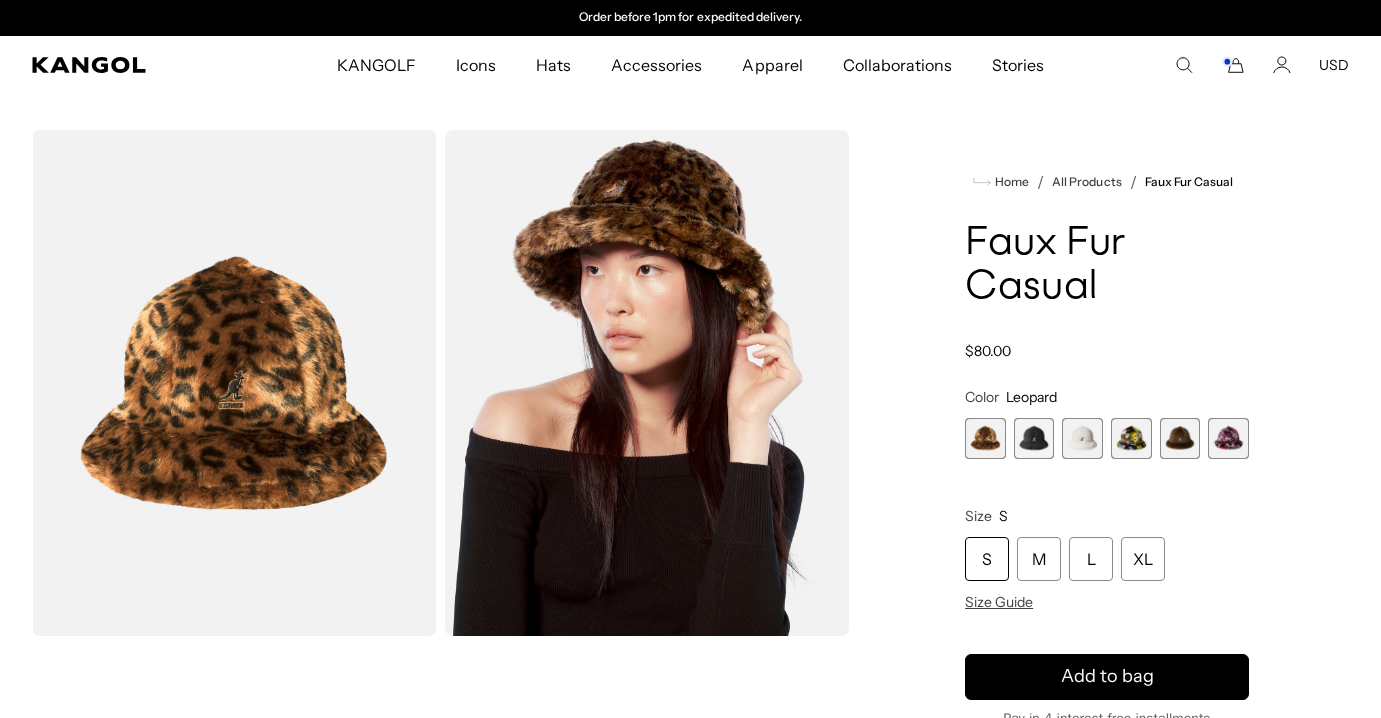click at bounding box center [1034, 438] 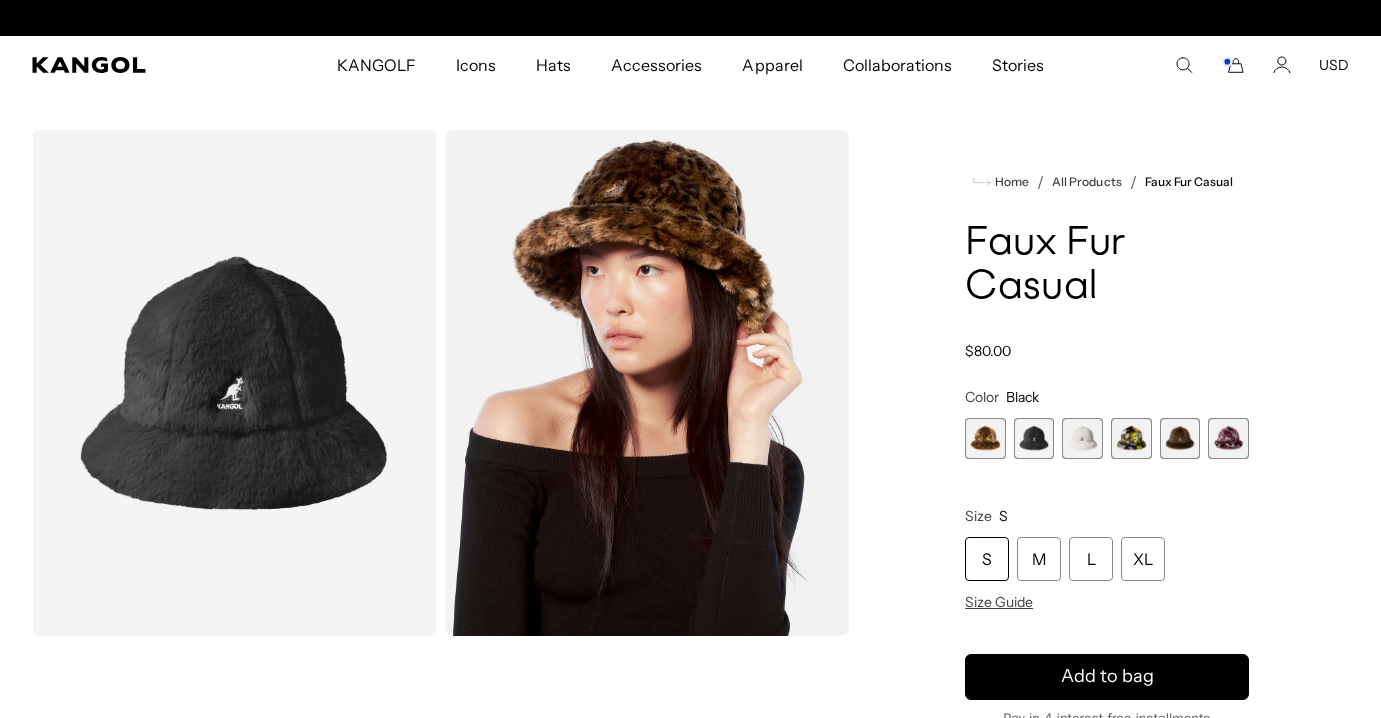 scroll, scrollTop: 0, scrollLeft: 0, axis: both 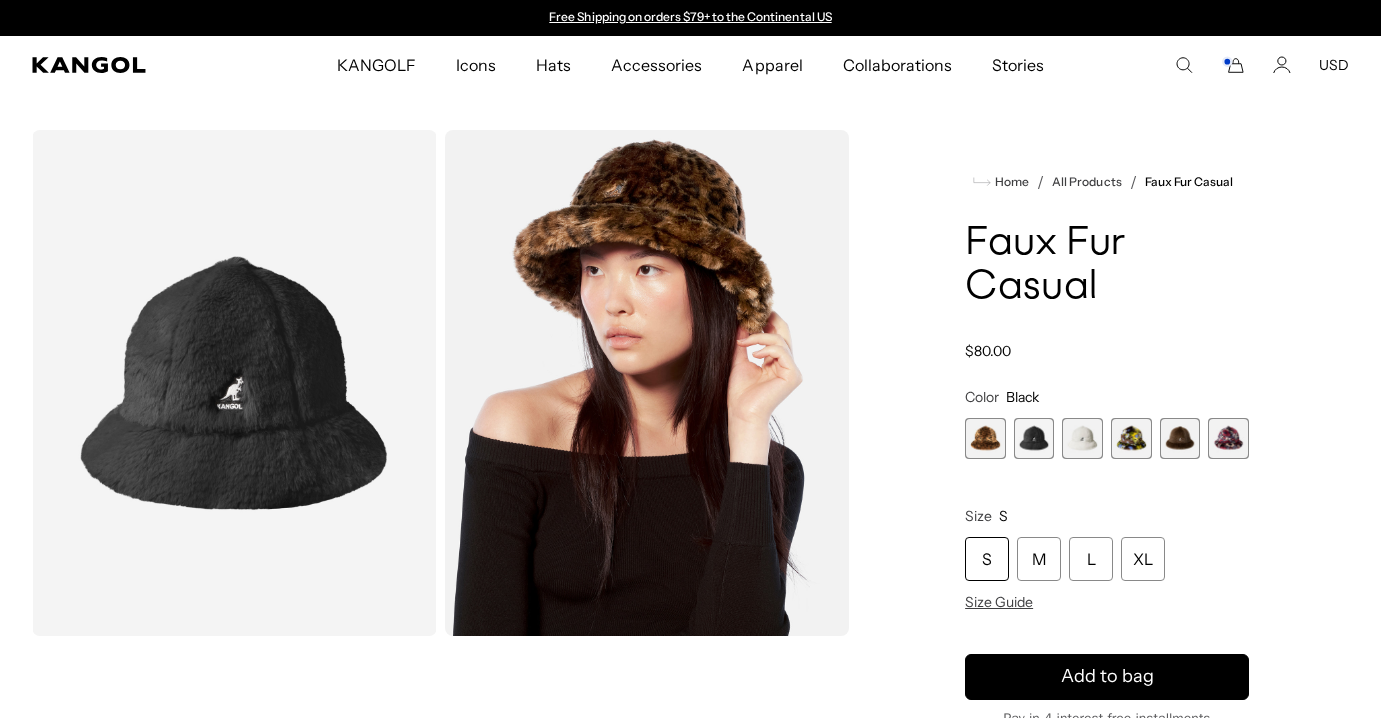 click at bounding box center [1082, 438] 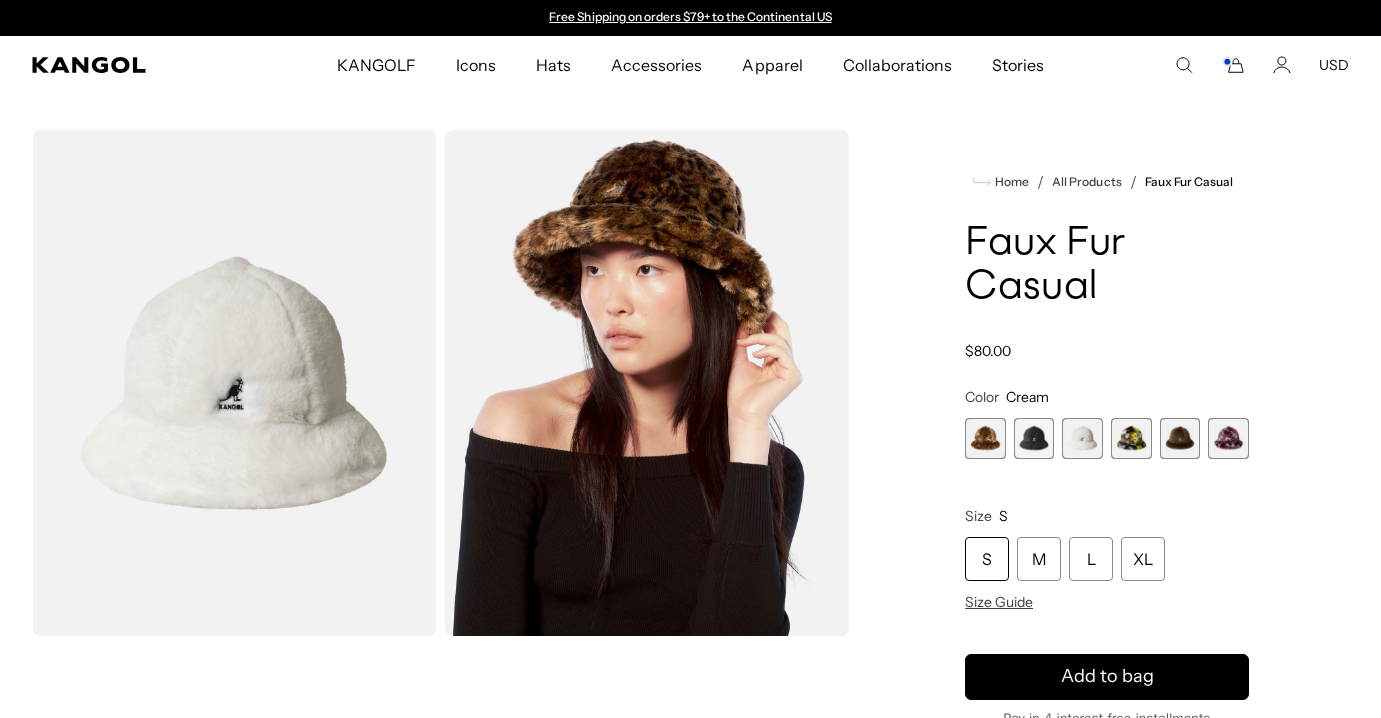 click at bounding box center (1131, 438) 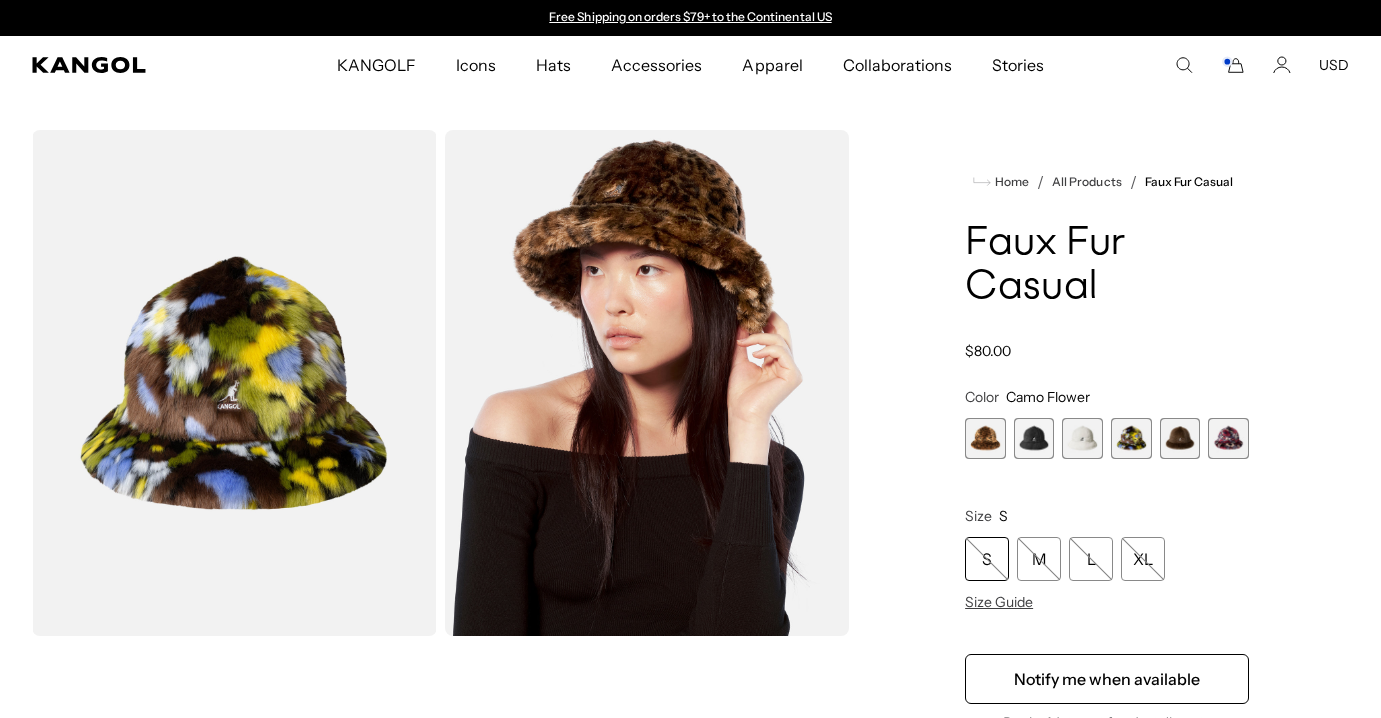click at bounding box center (1180, 438) 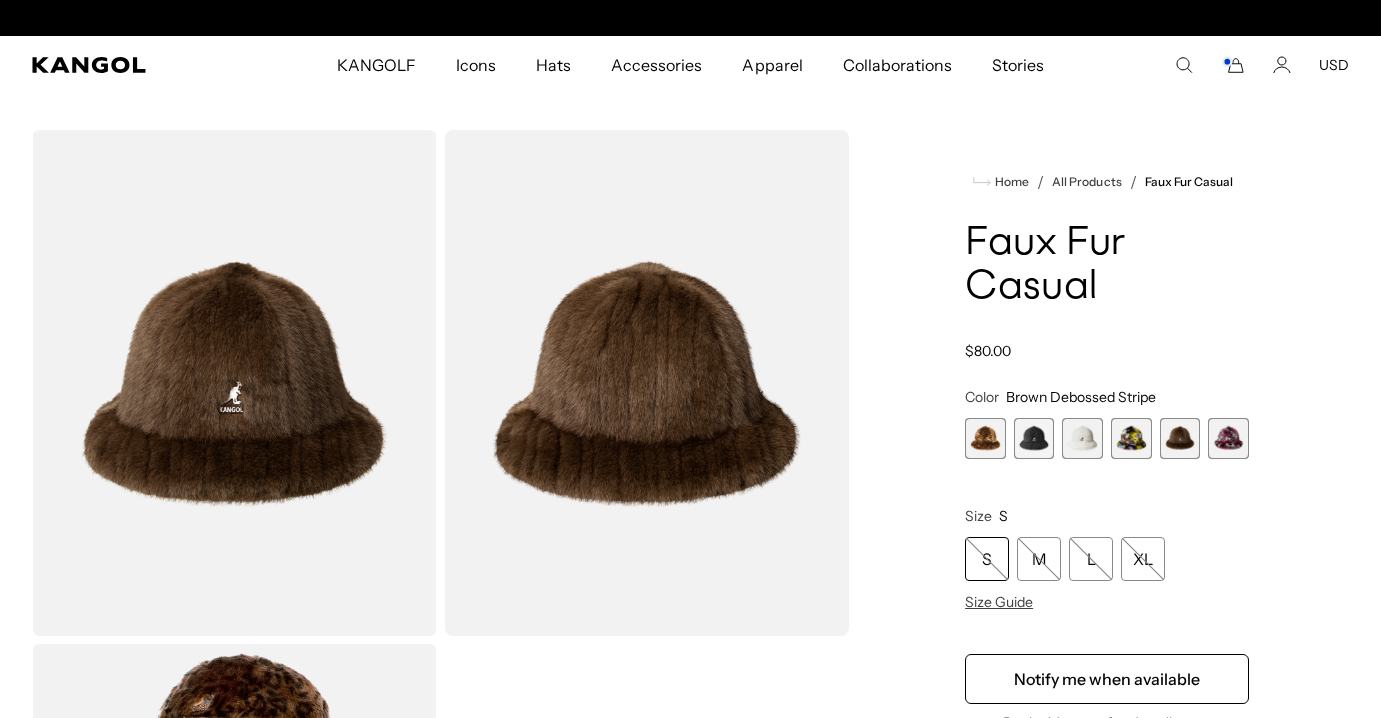 scroll, scrollTop: 0, scrollLeft: 412, axis: horizontal 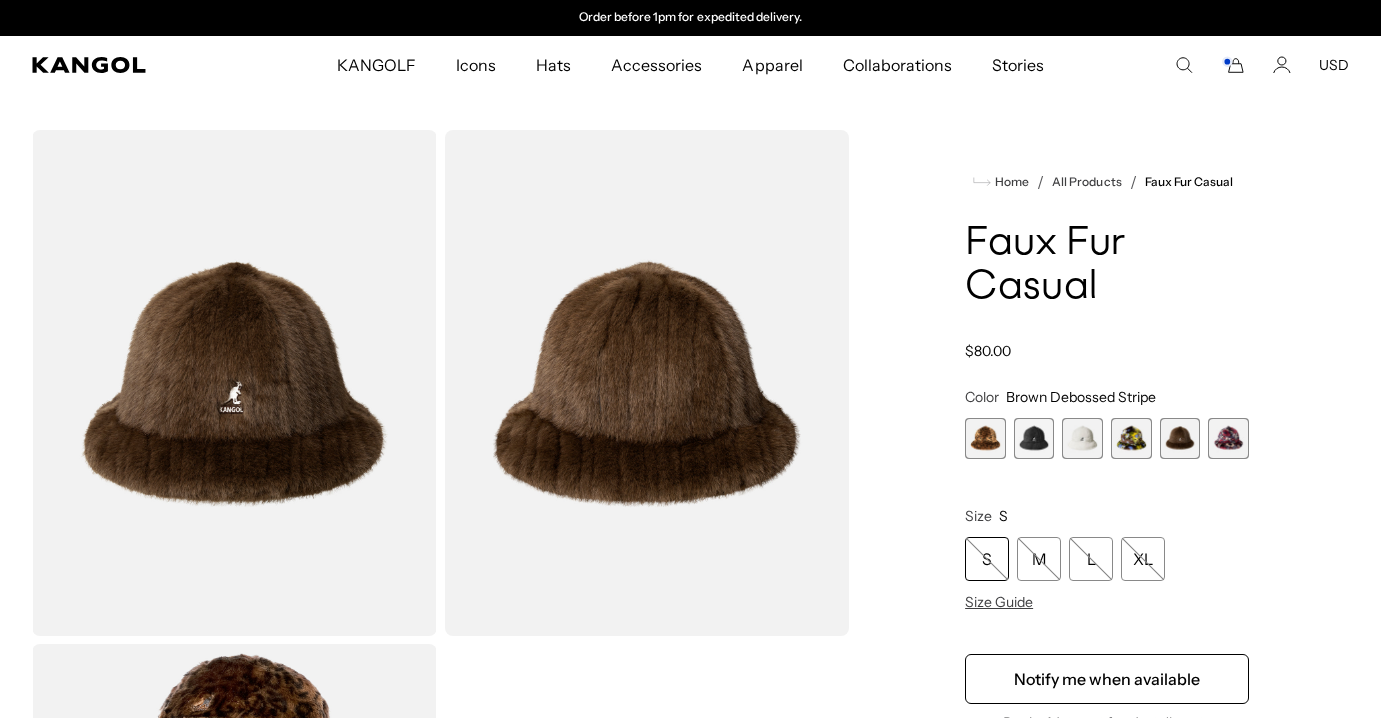 click at bounding box center [1228, 438] 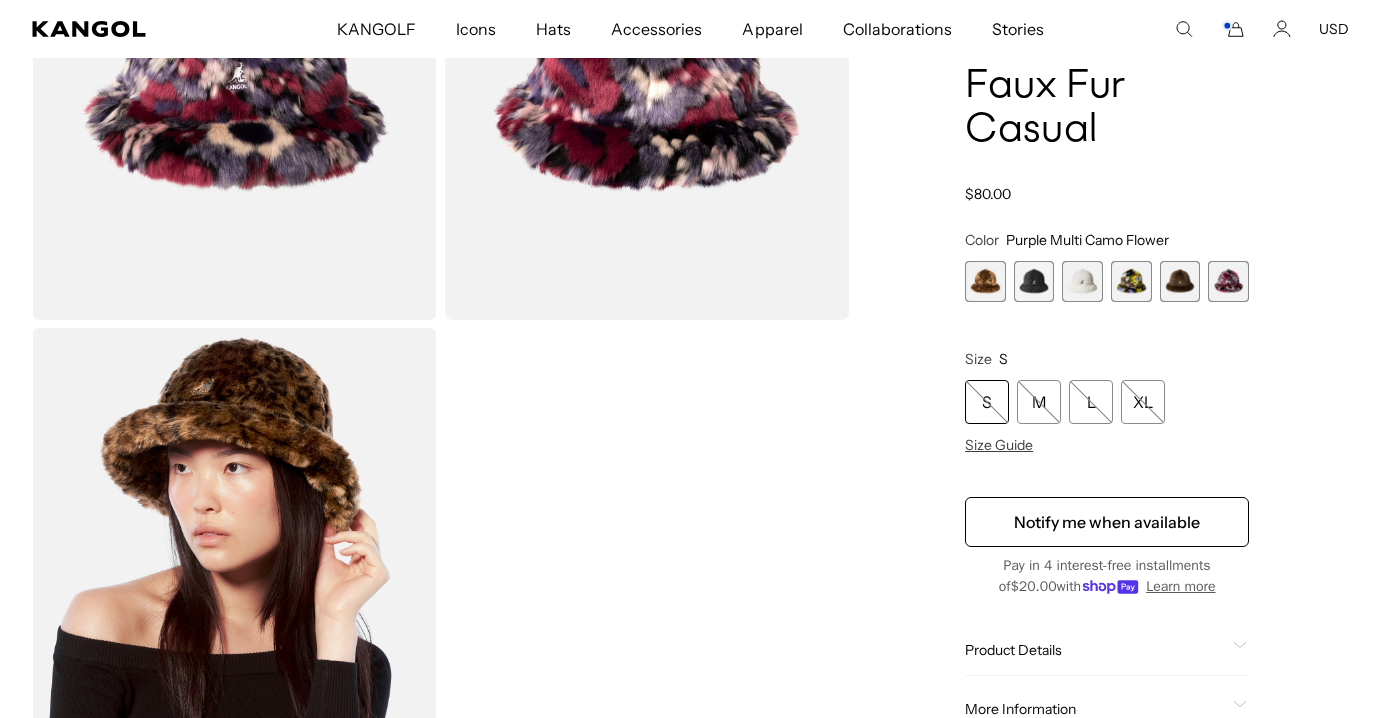scroll, scrollTop: 350, scrollLeft: 0, axis: vertical 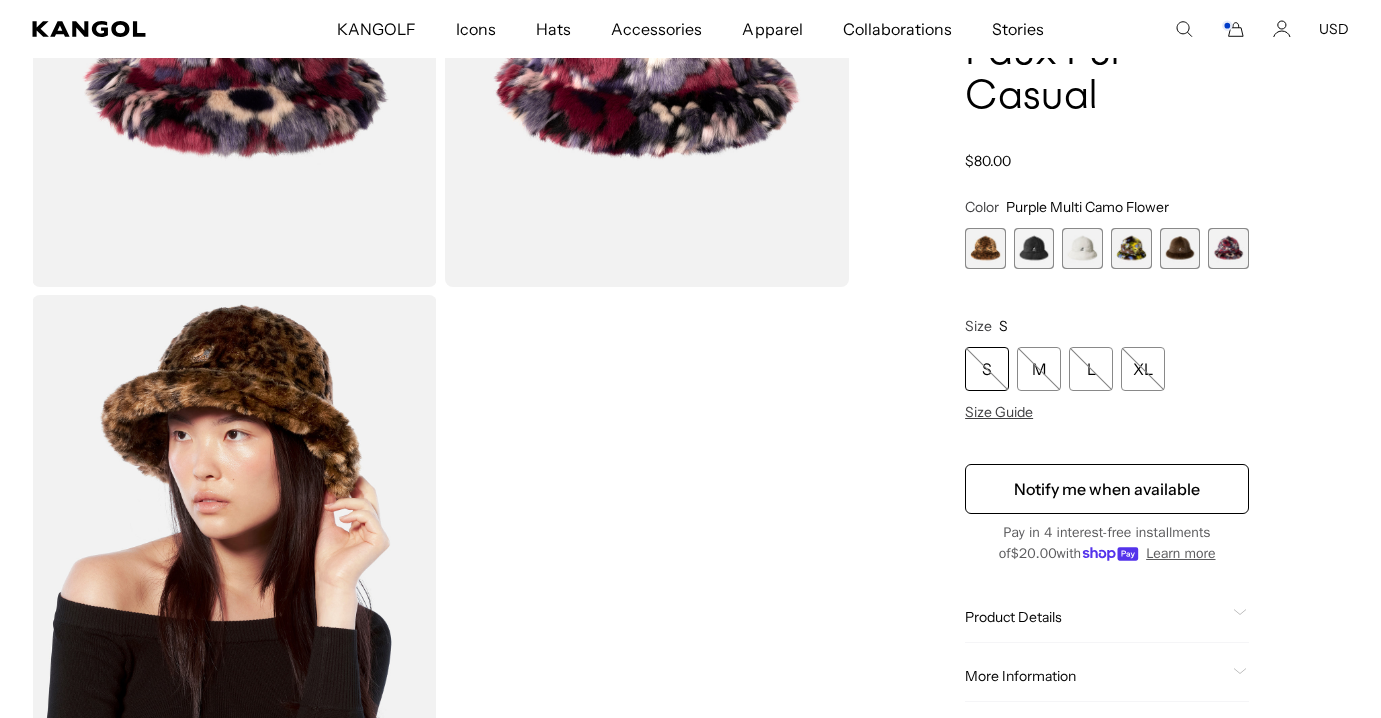 click at bounding box center (1228, 248) 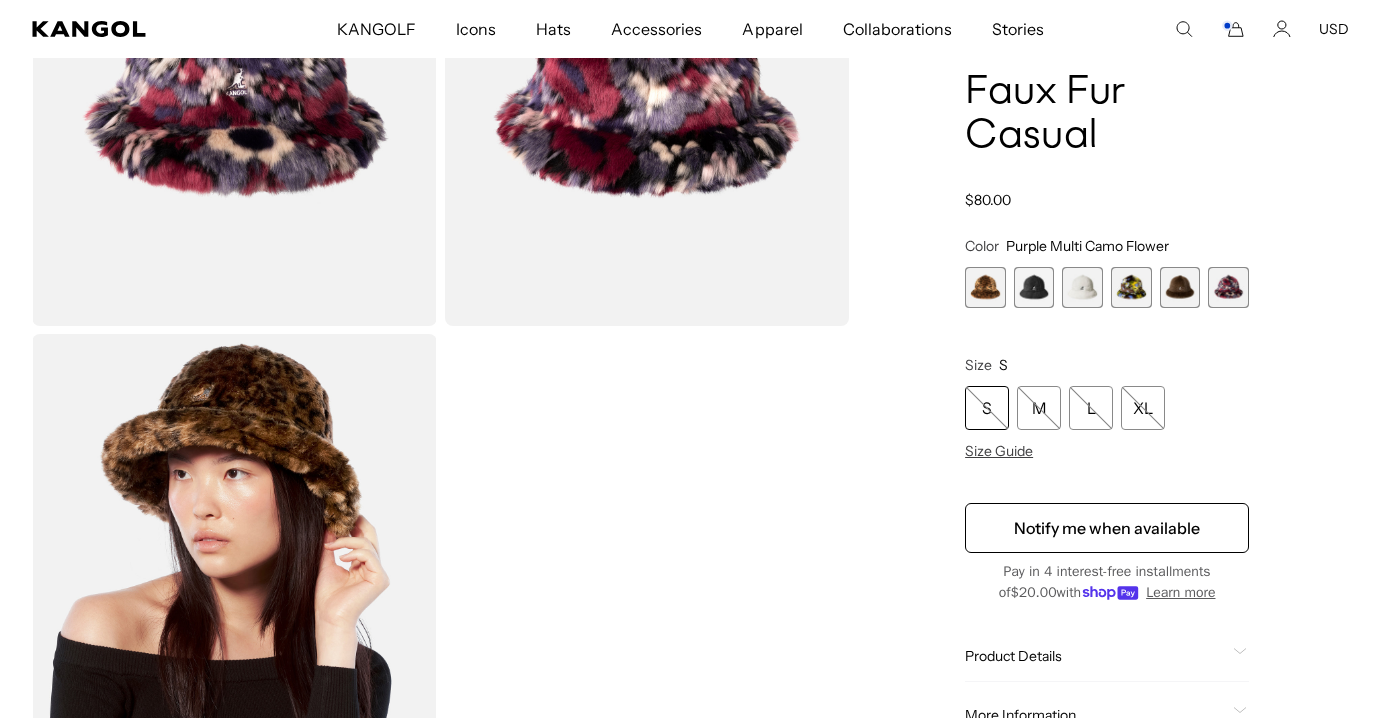 scroll, scrollTop: 257, scrollLeft: 0, axis: vertical 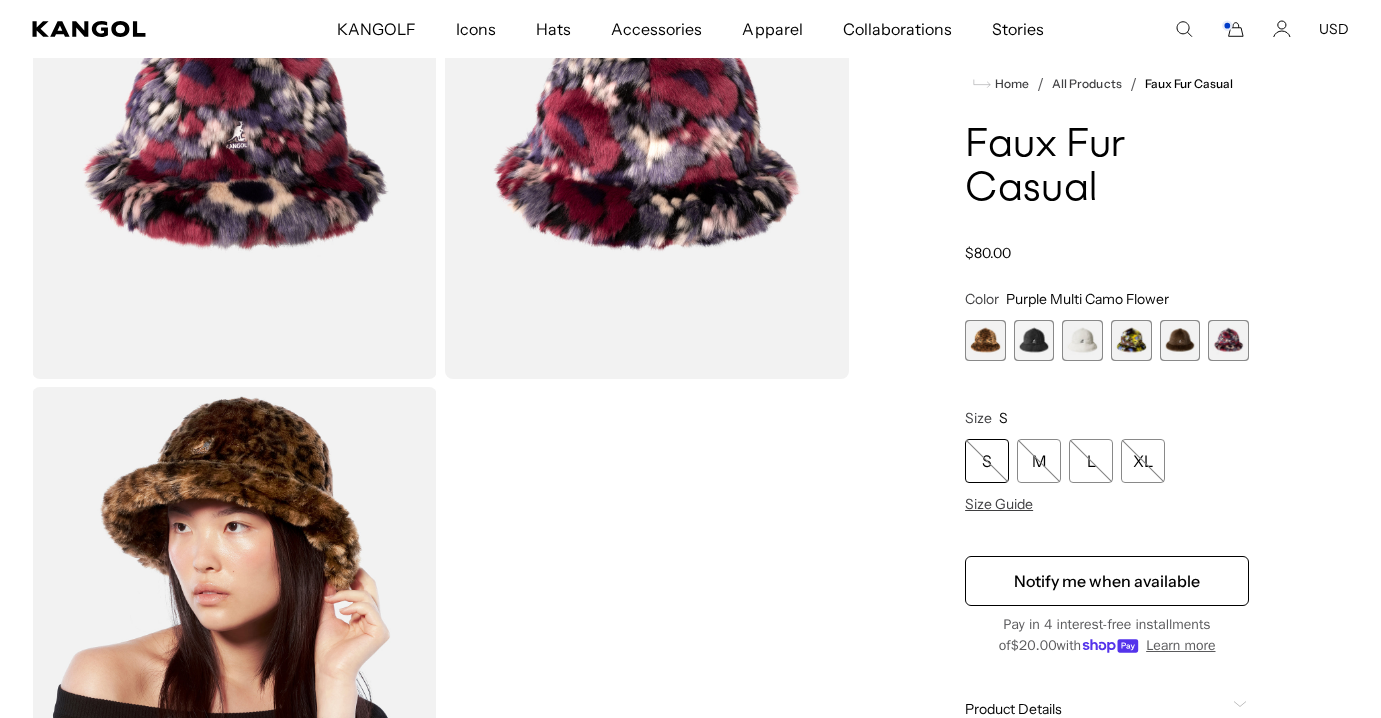 click at bounding box center (1180, 340) 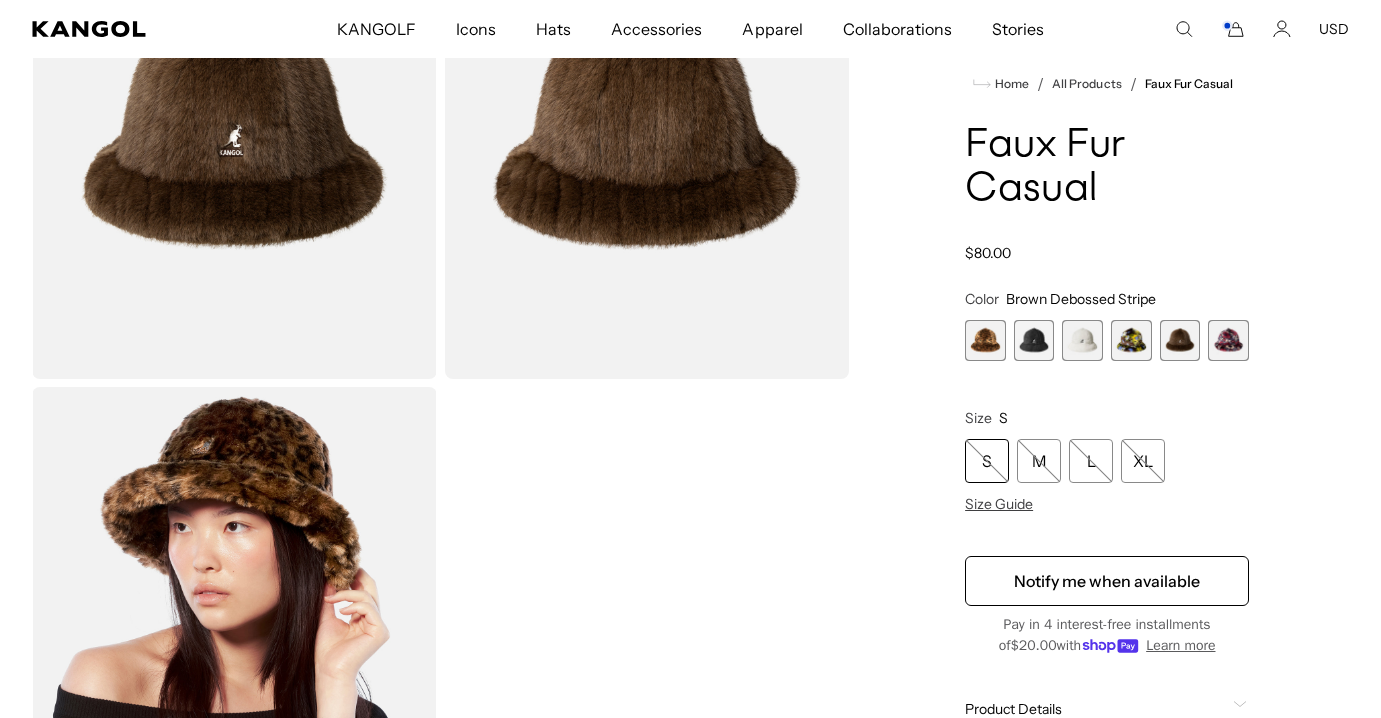 click at bounding box center [1131, 340] 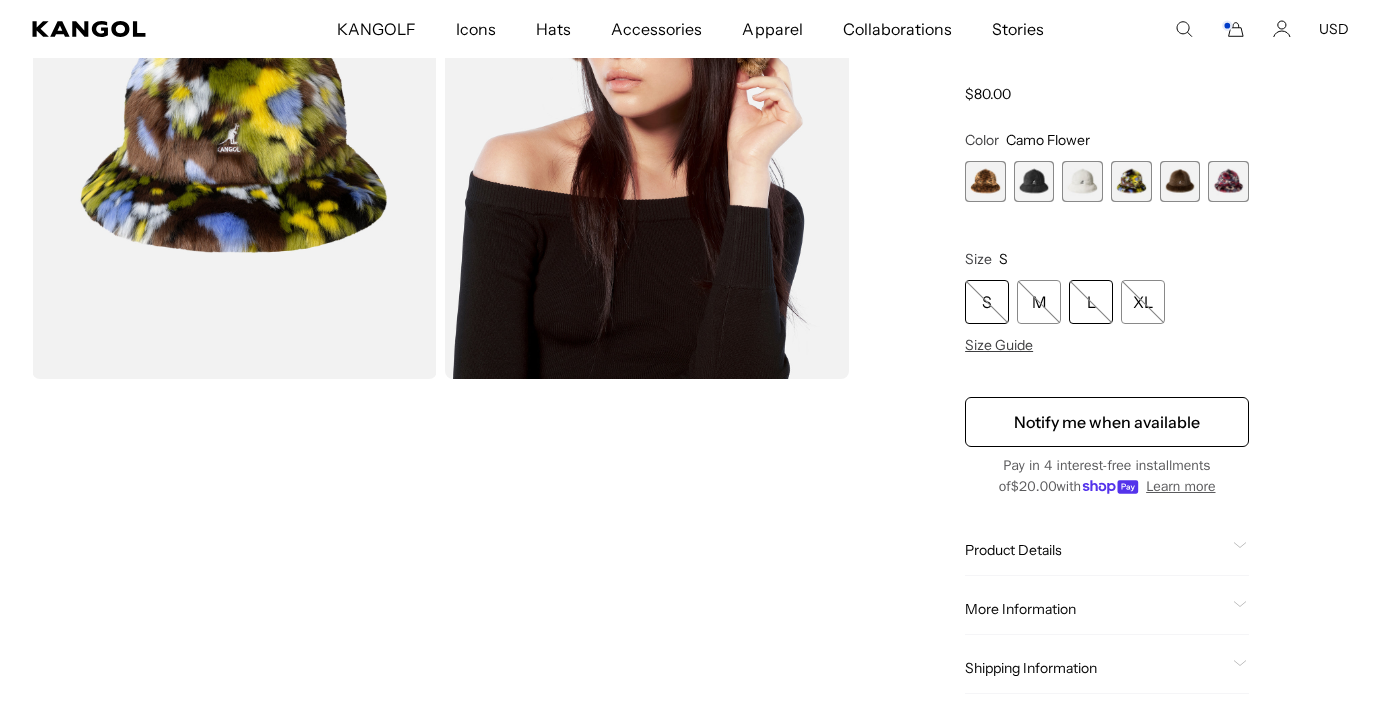 scroll, scrollTop: 0, scrollLeft: 412, axis: horizontal 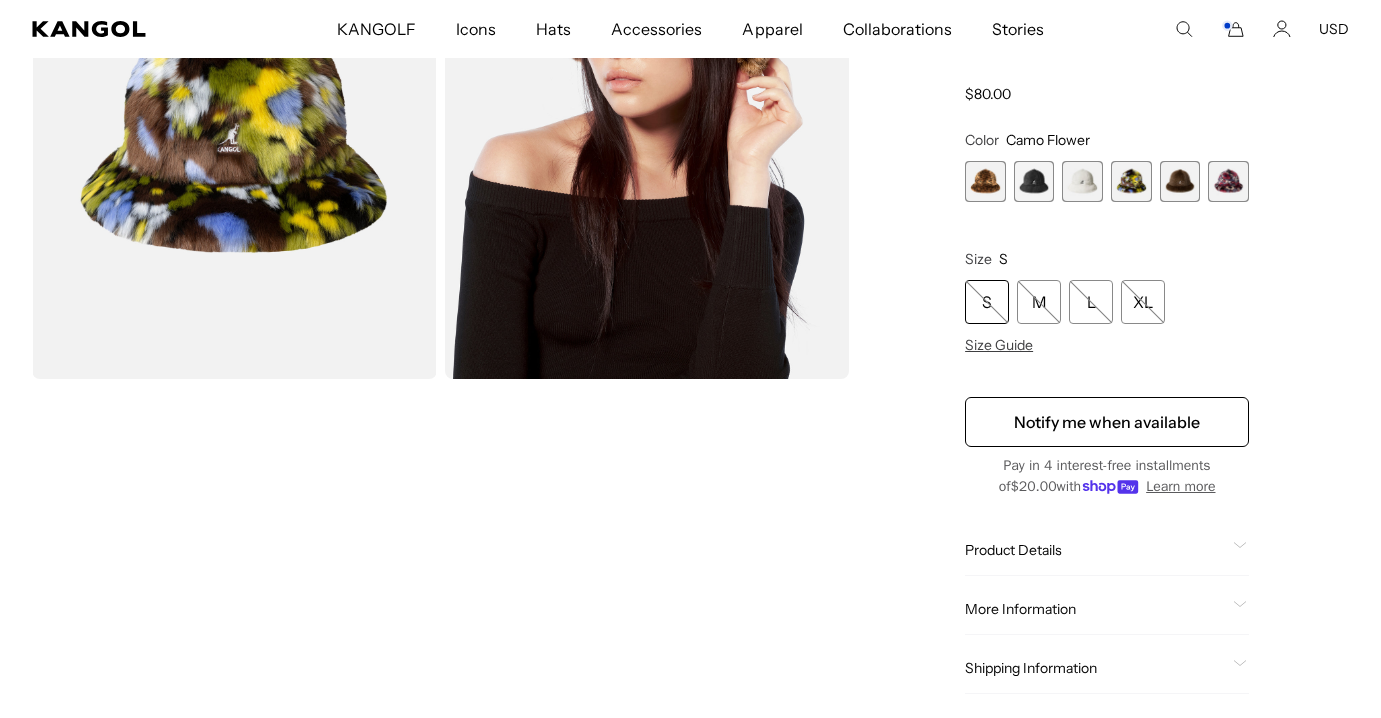 click at bounding box center (1082, 181) 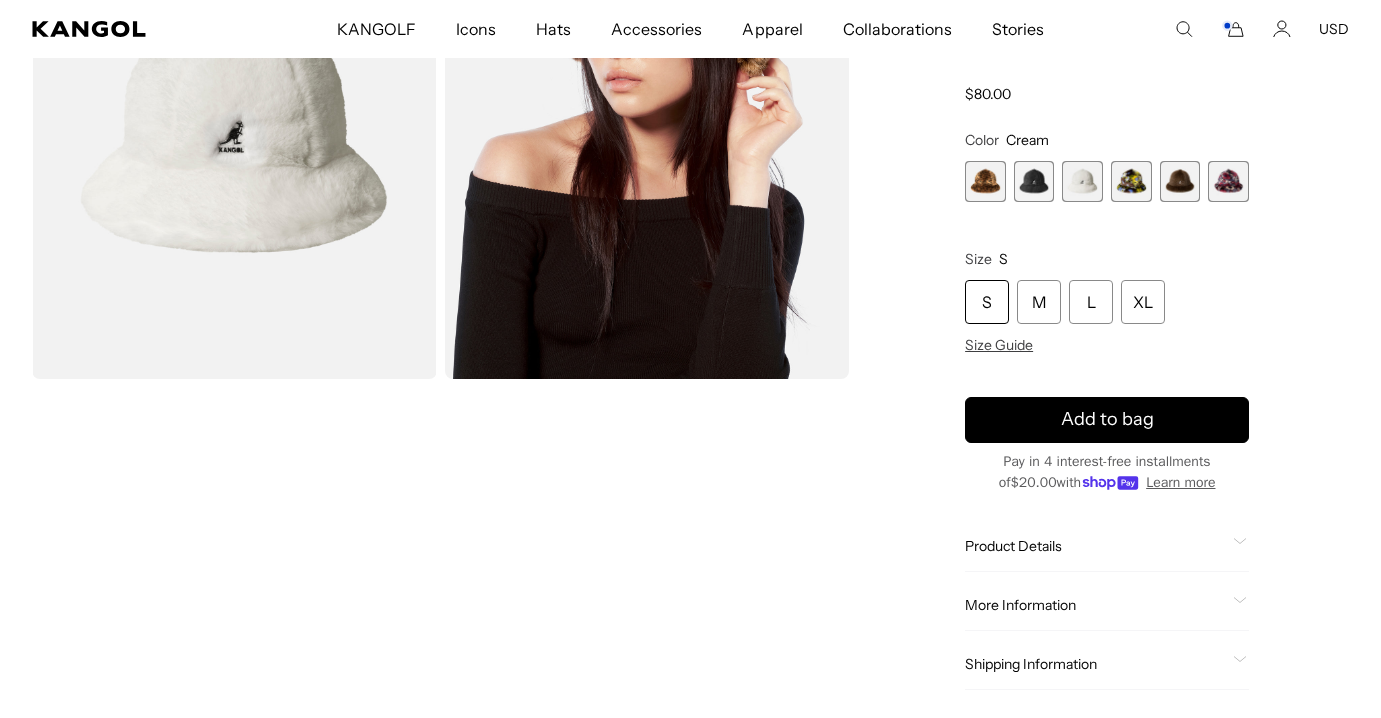 click at bounding box center (1034, 181) 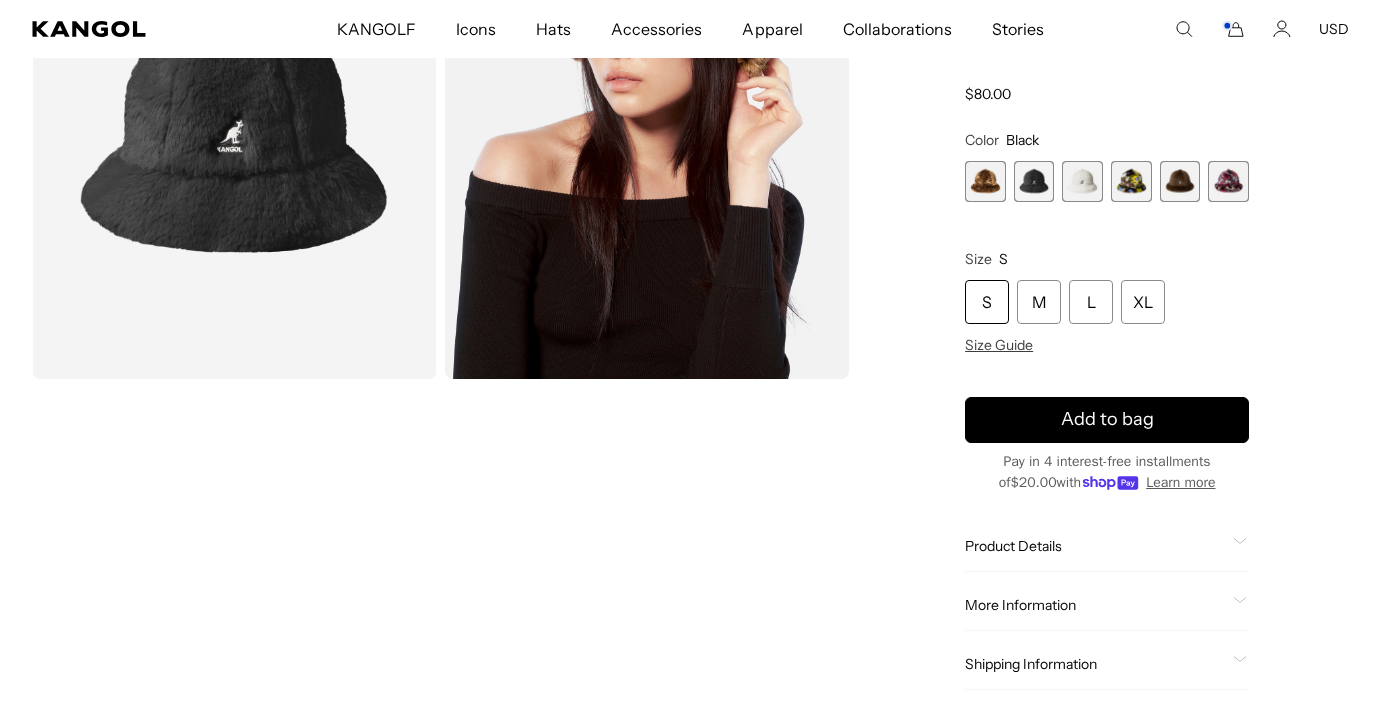 scroll, scrollTop: 0, scrollLeft: 0, axis: both 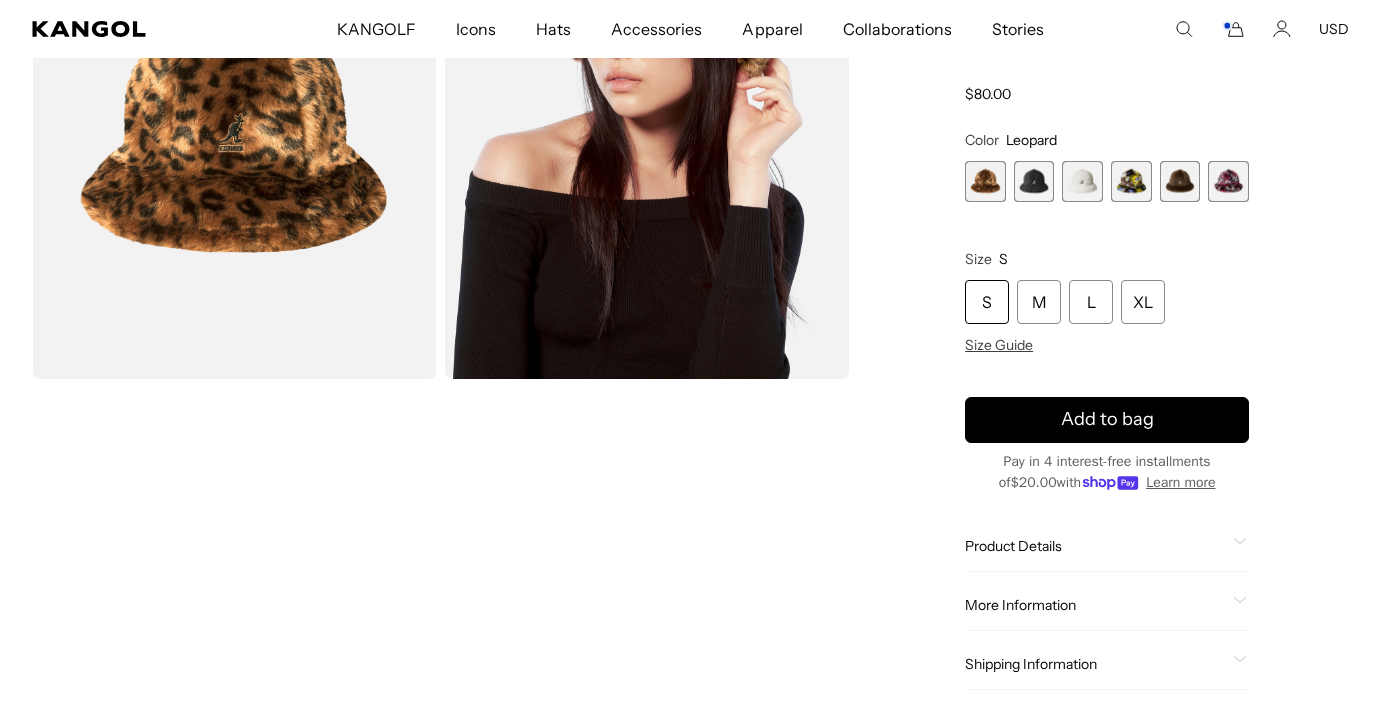 click at bounding box center (1228, 181) 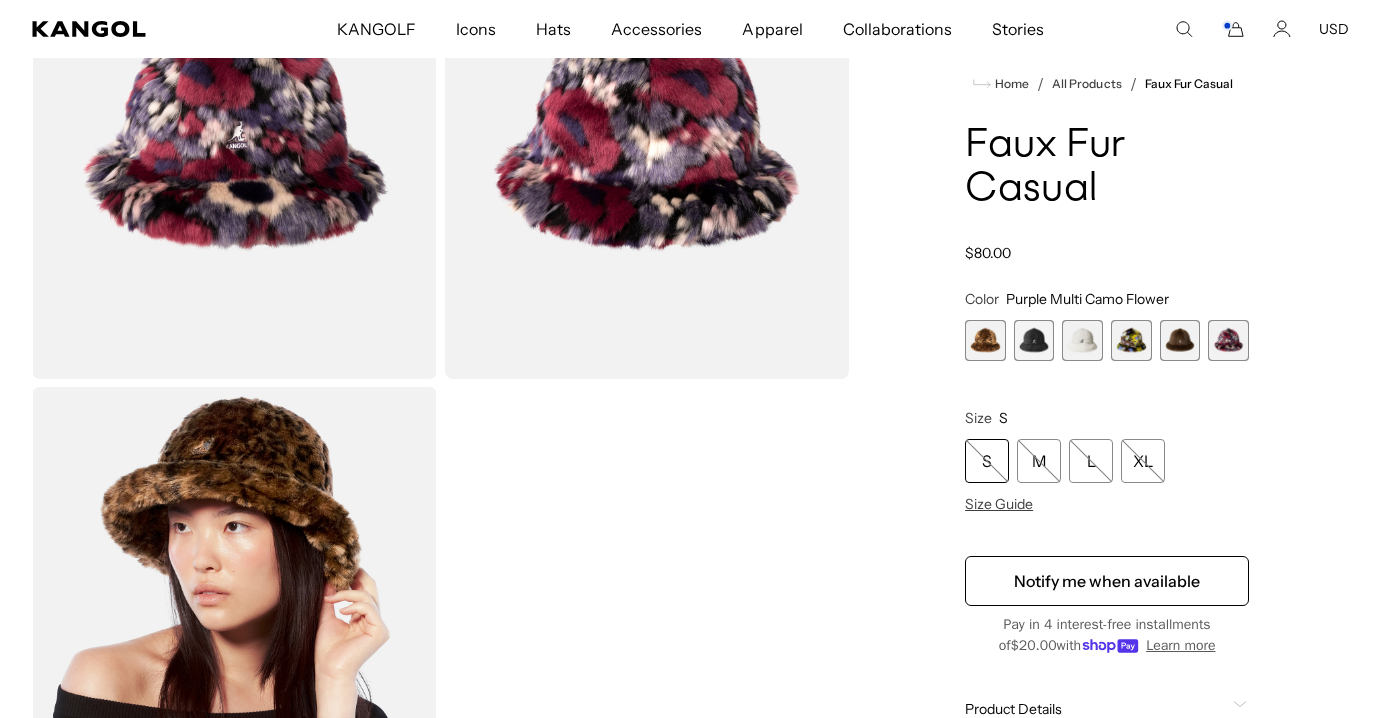 click at bounding box center [647, 126] 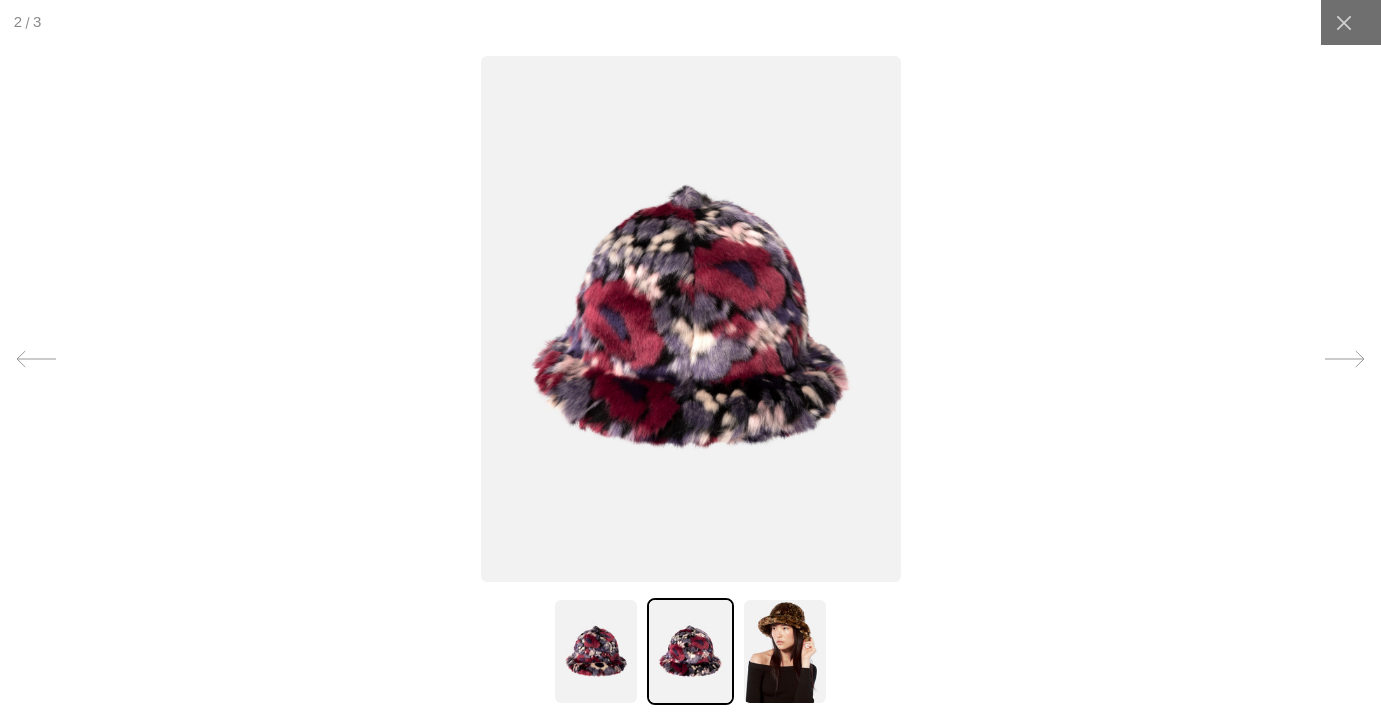 click at bounding box center (596, 651) 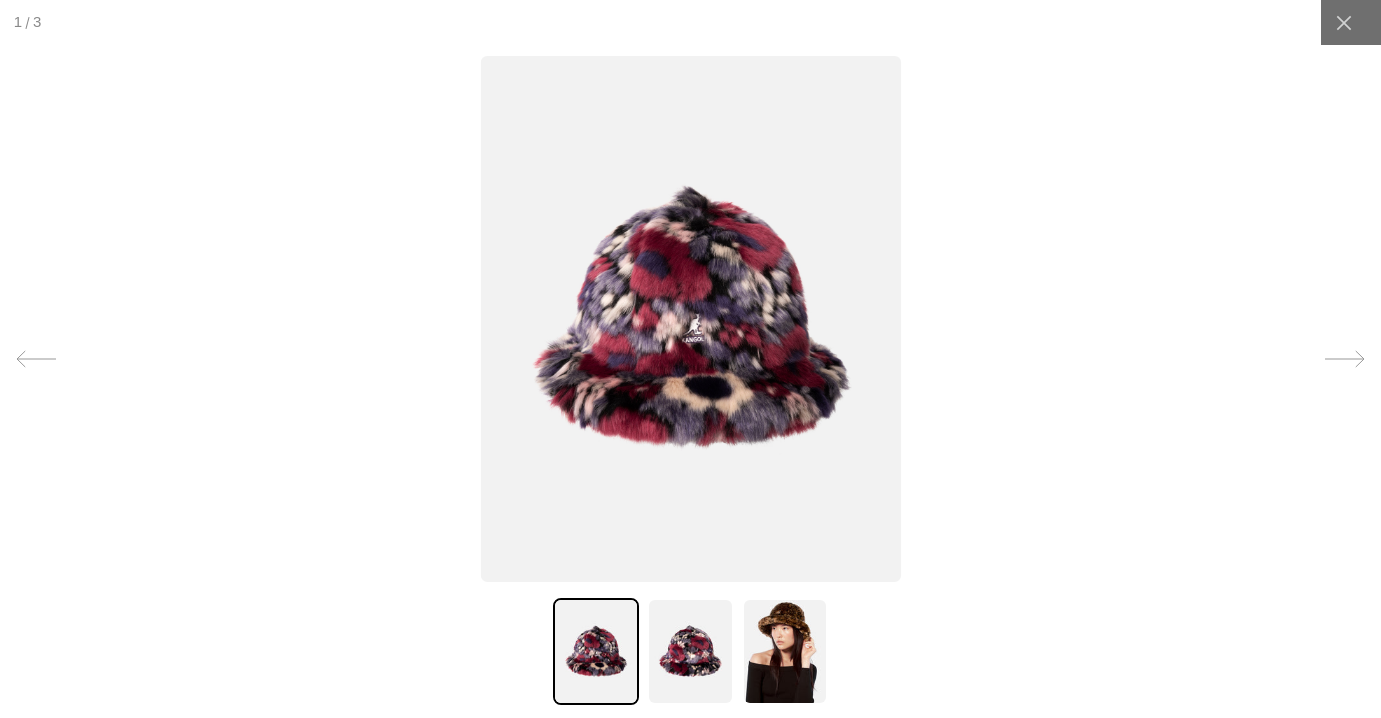scroll, scrollTop: 0, scrollLeft: 412, axis: horizontal 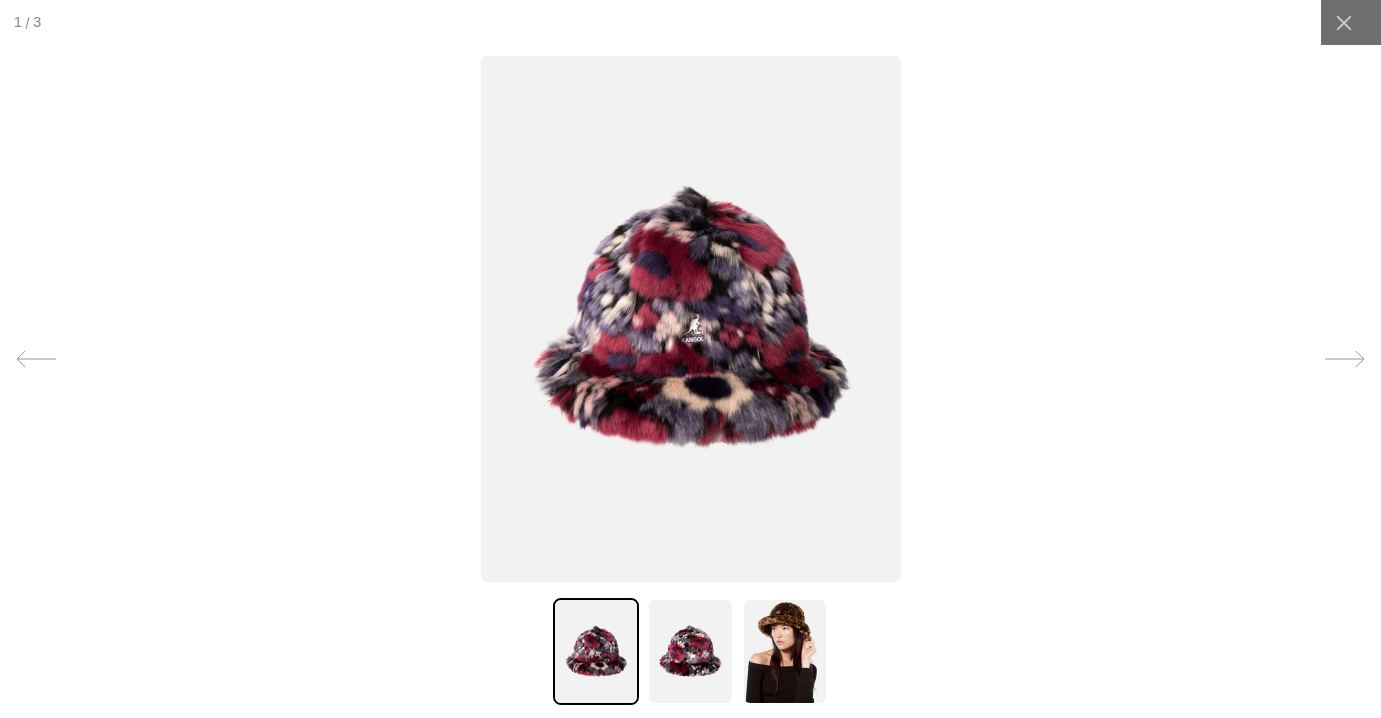 click at bounding box center (690, 319) 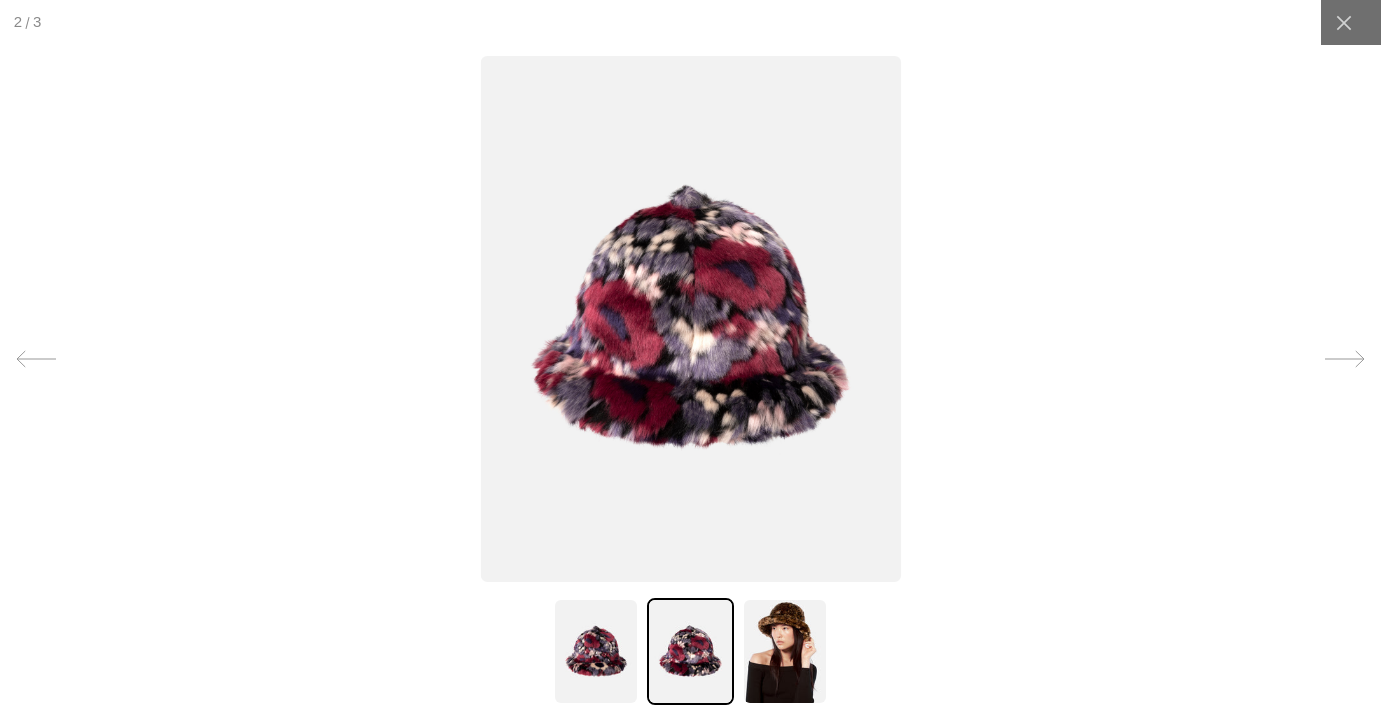 click at bounding box center [596, 651] 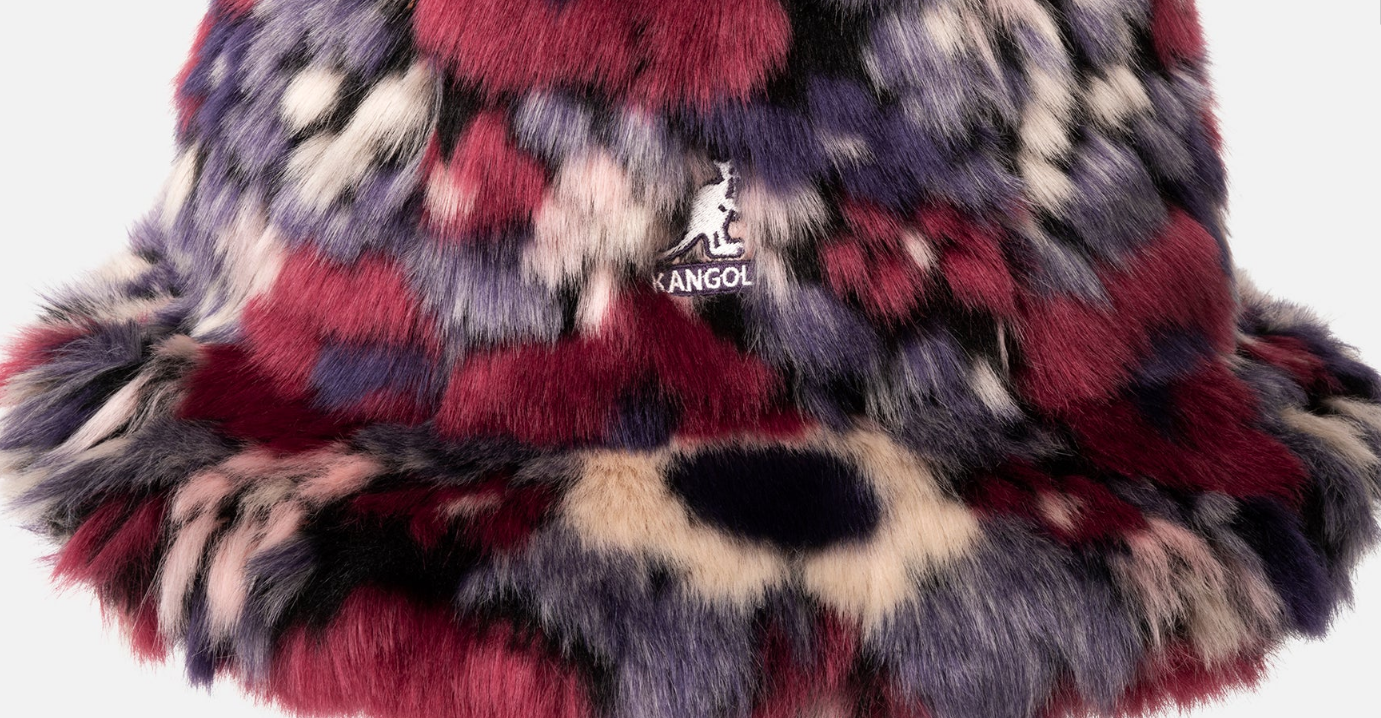 scroll, scrollTop: 0, scrollLeft: 412, axis: horizontal 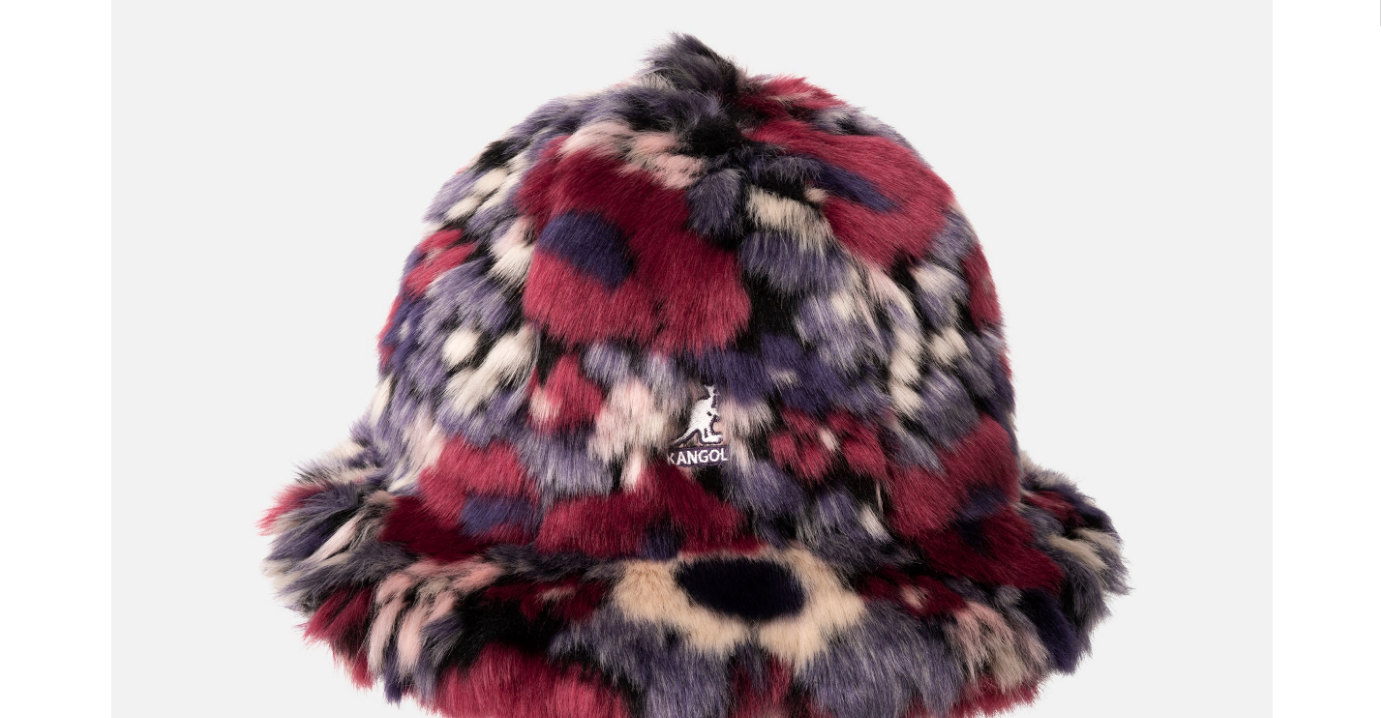 click at bounding box center [690, 387] 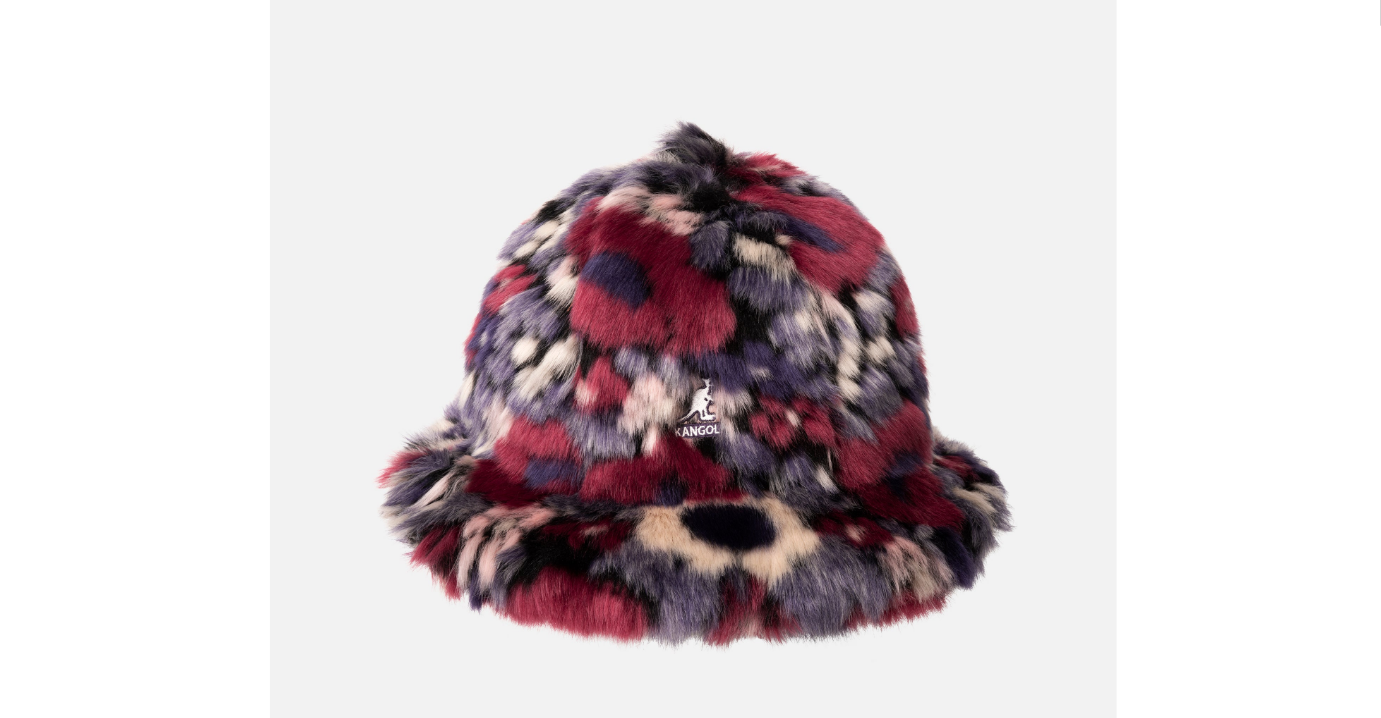 scroll, scrollTop: 0, scrollLeft: 412, axis: horizontal 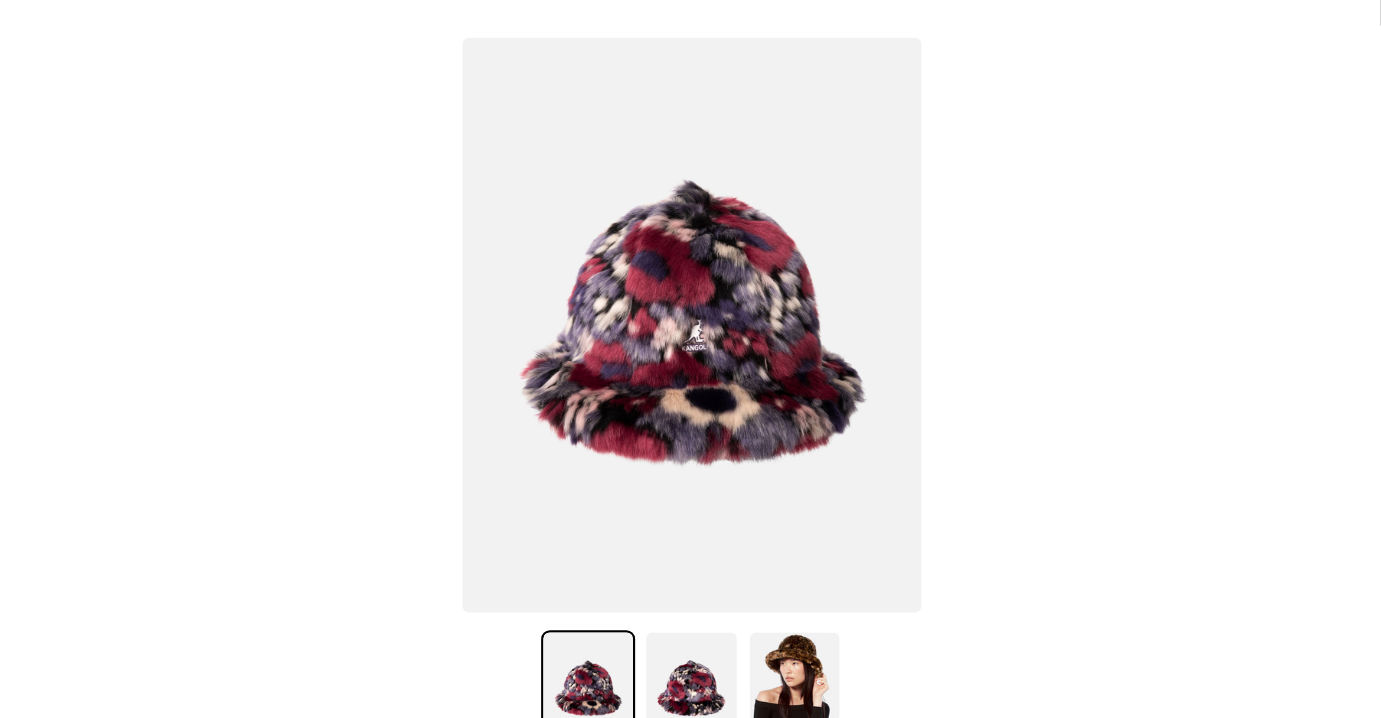 click at bounding box center (691, 319) 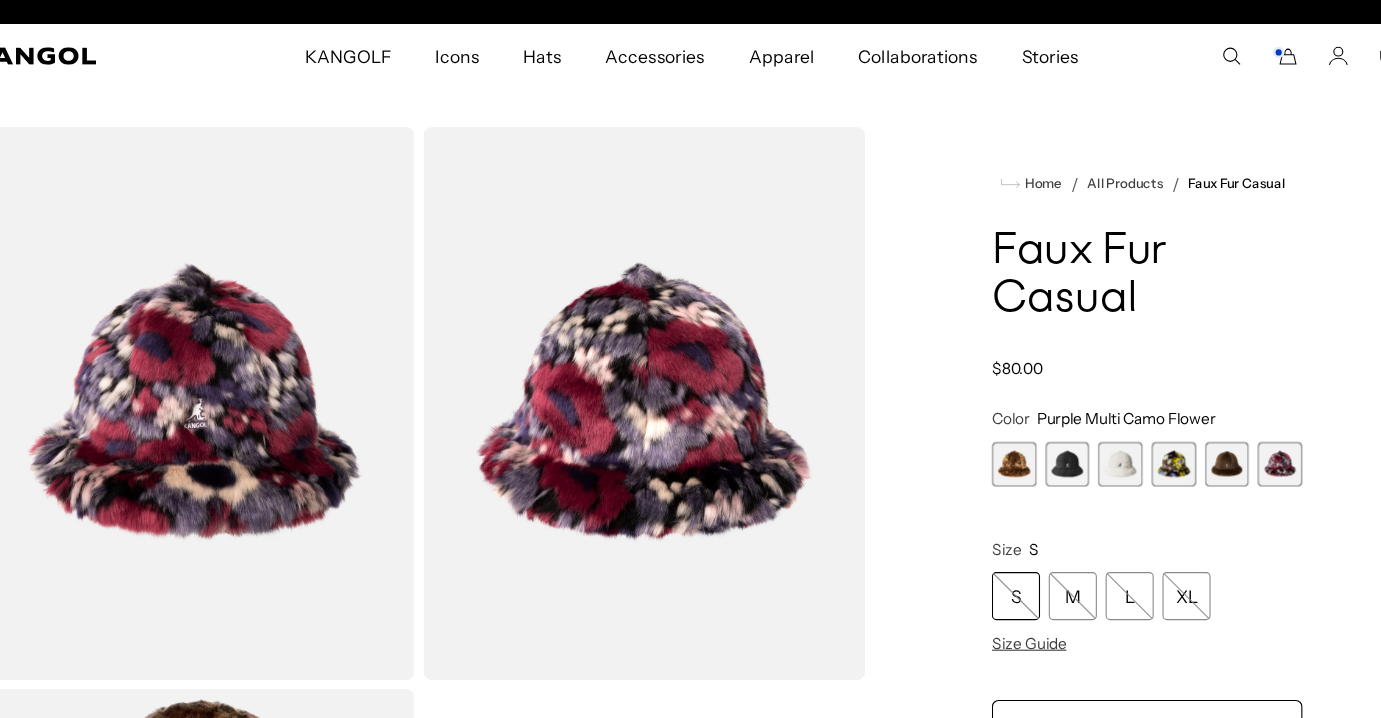 scroll, scrollTop: 0, scrollLeft: 0, axis: both 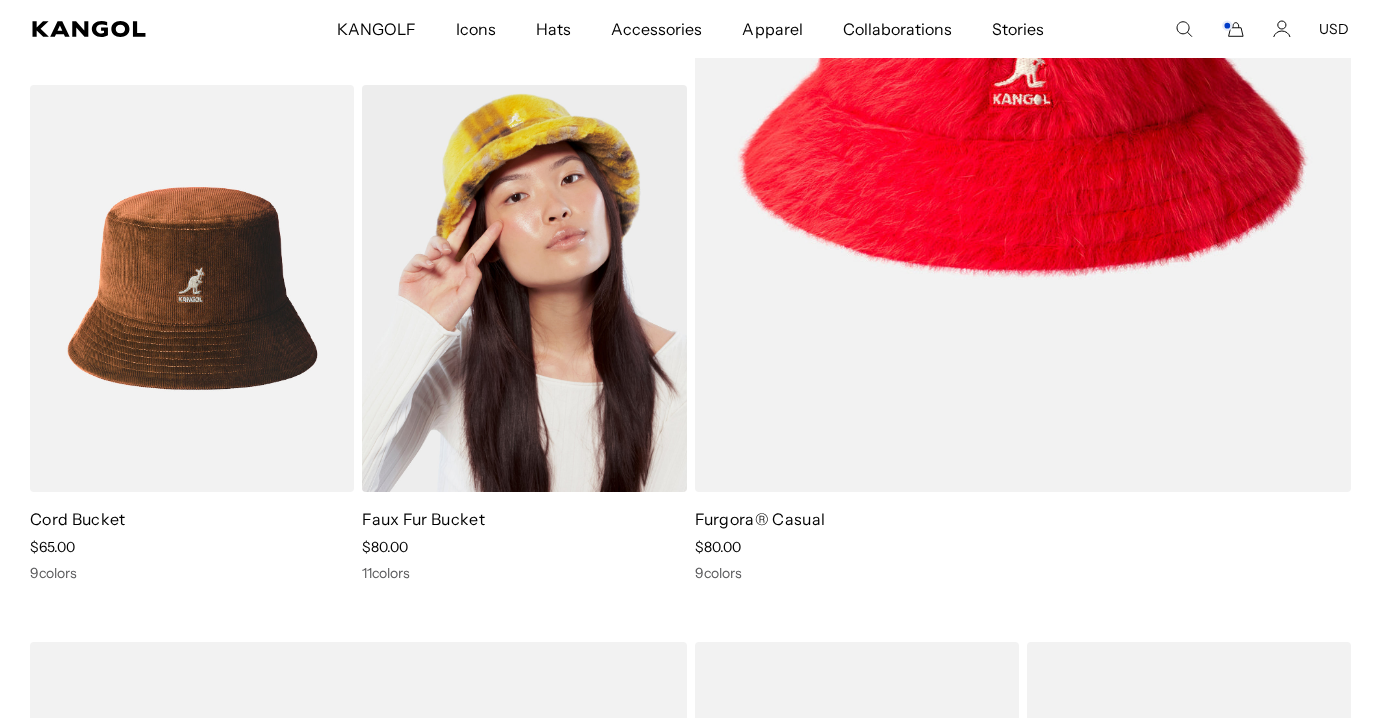 click at bounding box center (524, 288) 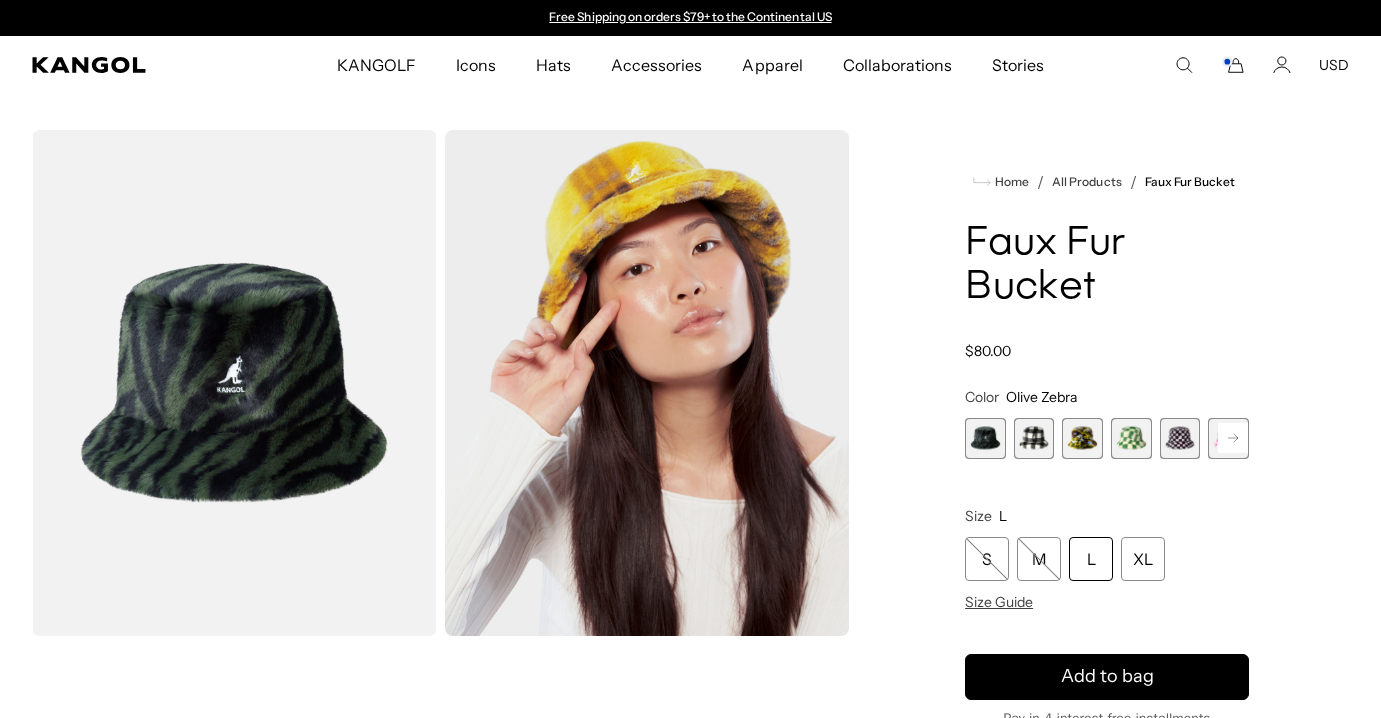 scroll, scrollTop: 0, scrollLeft: 0, axis: both 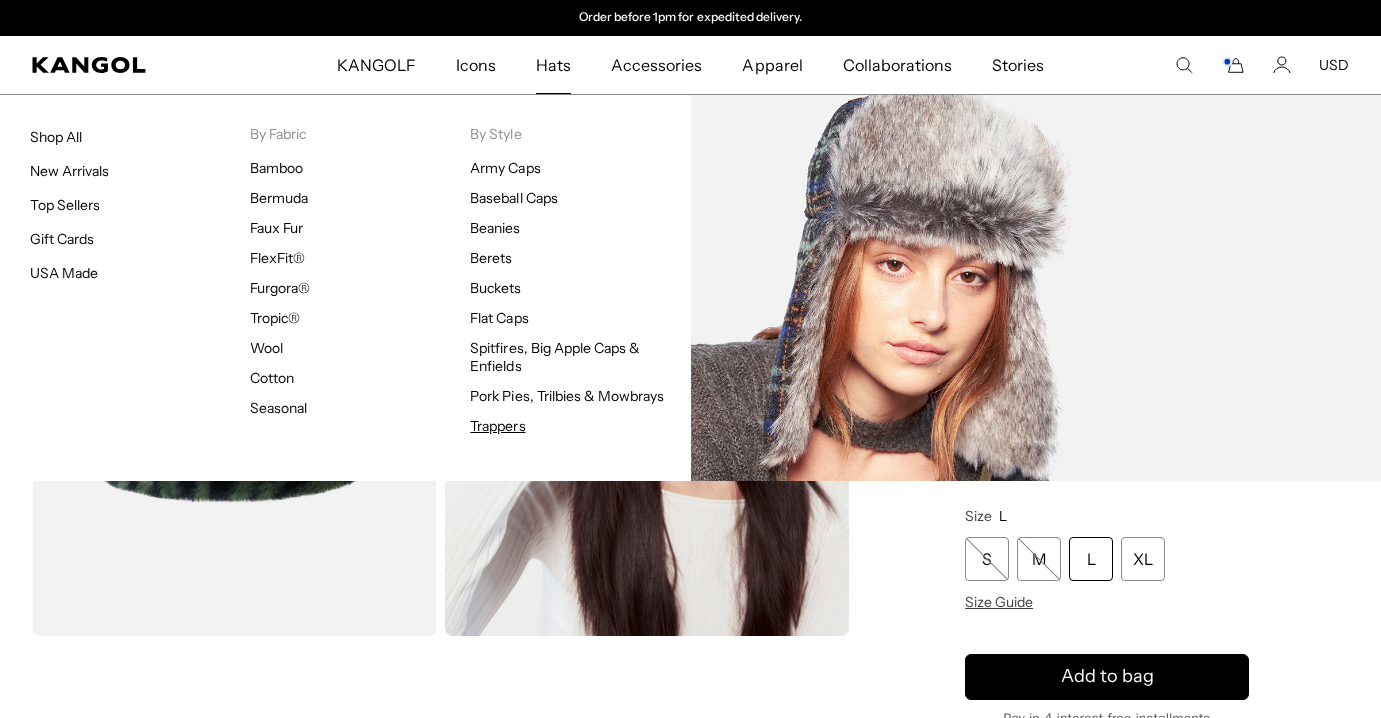 click on "Trappers" at bounding box center (497, 426) 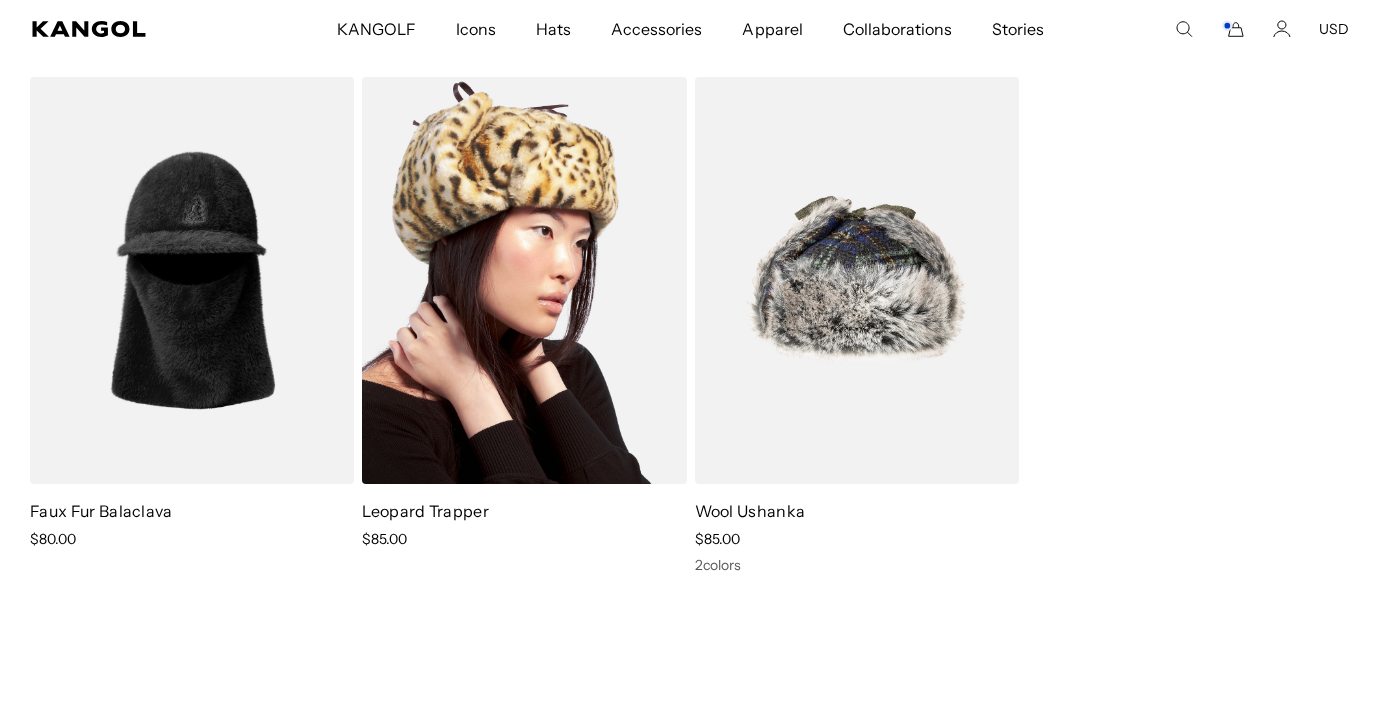 scroll, scrollTop: 134, scrollLeft: 0, axis: vertical 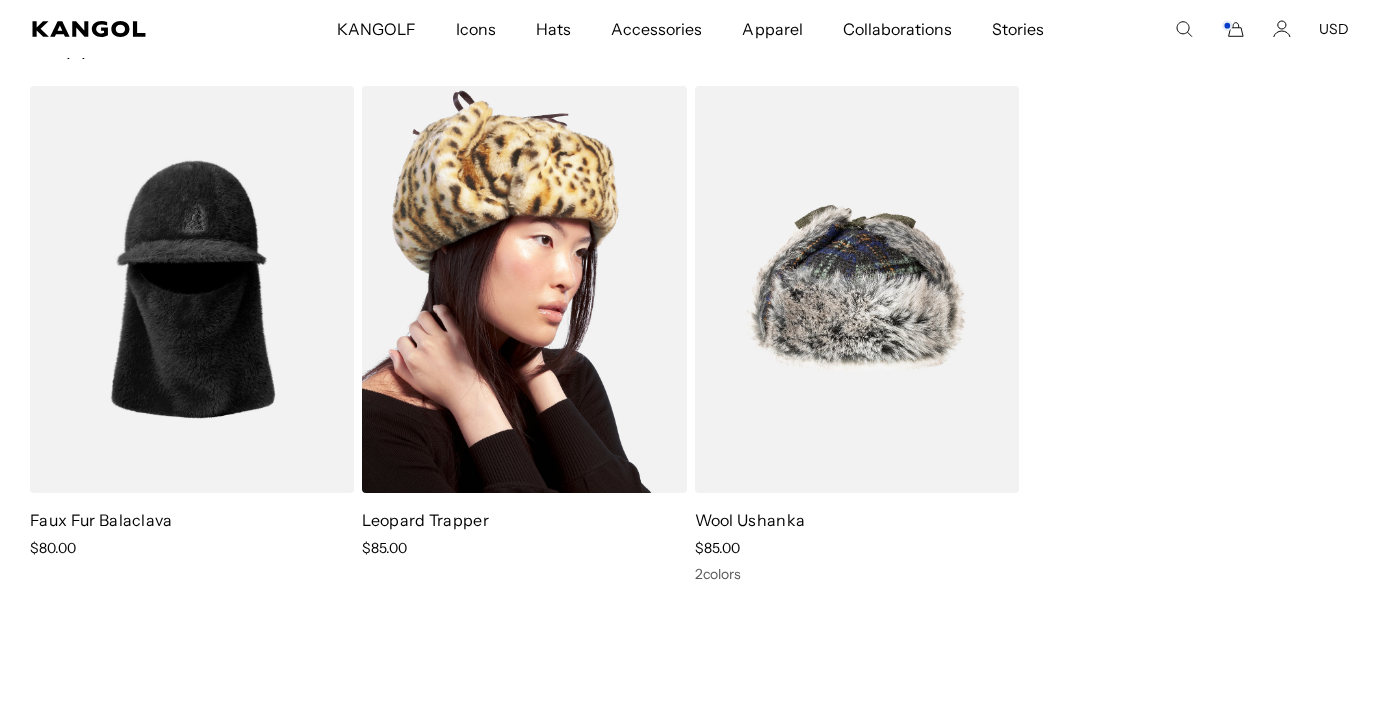 click at bounding box center [524, 289] 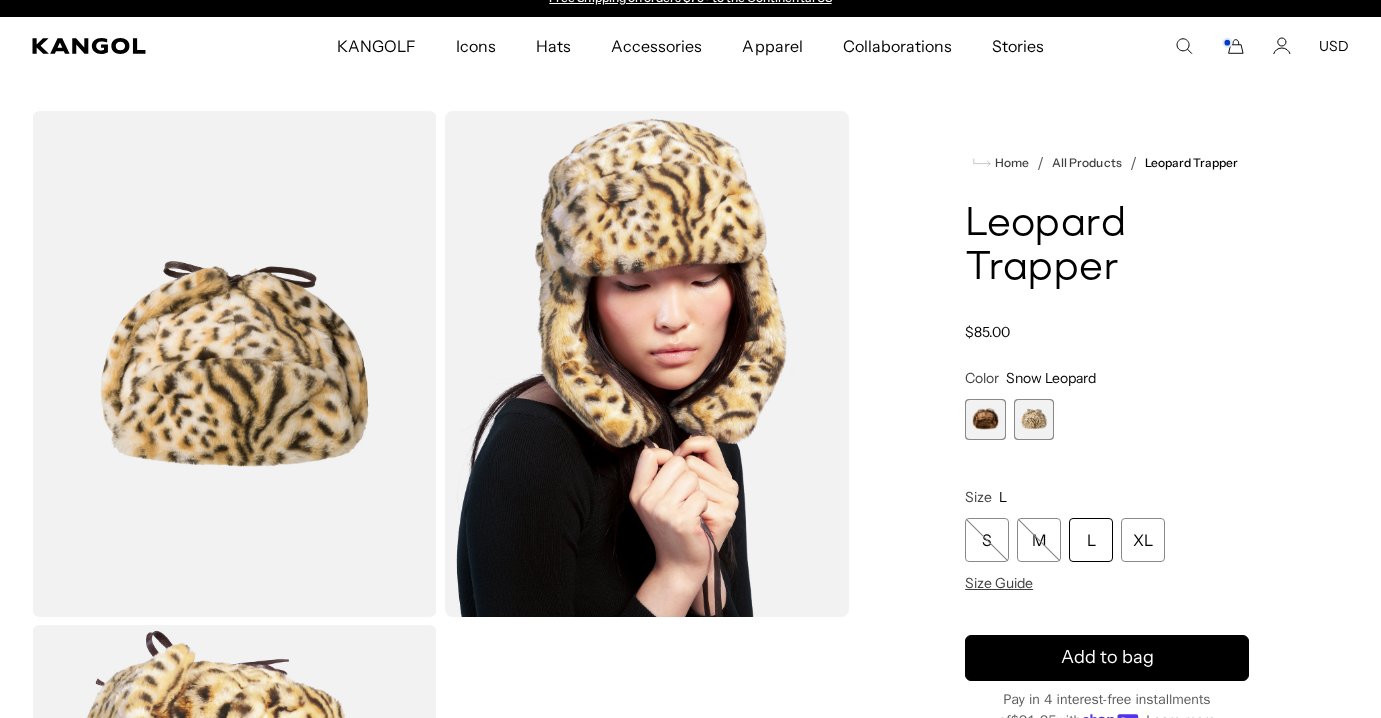 scroll, scrollTop: 30, scrollLeft: 0, axis: vertical 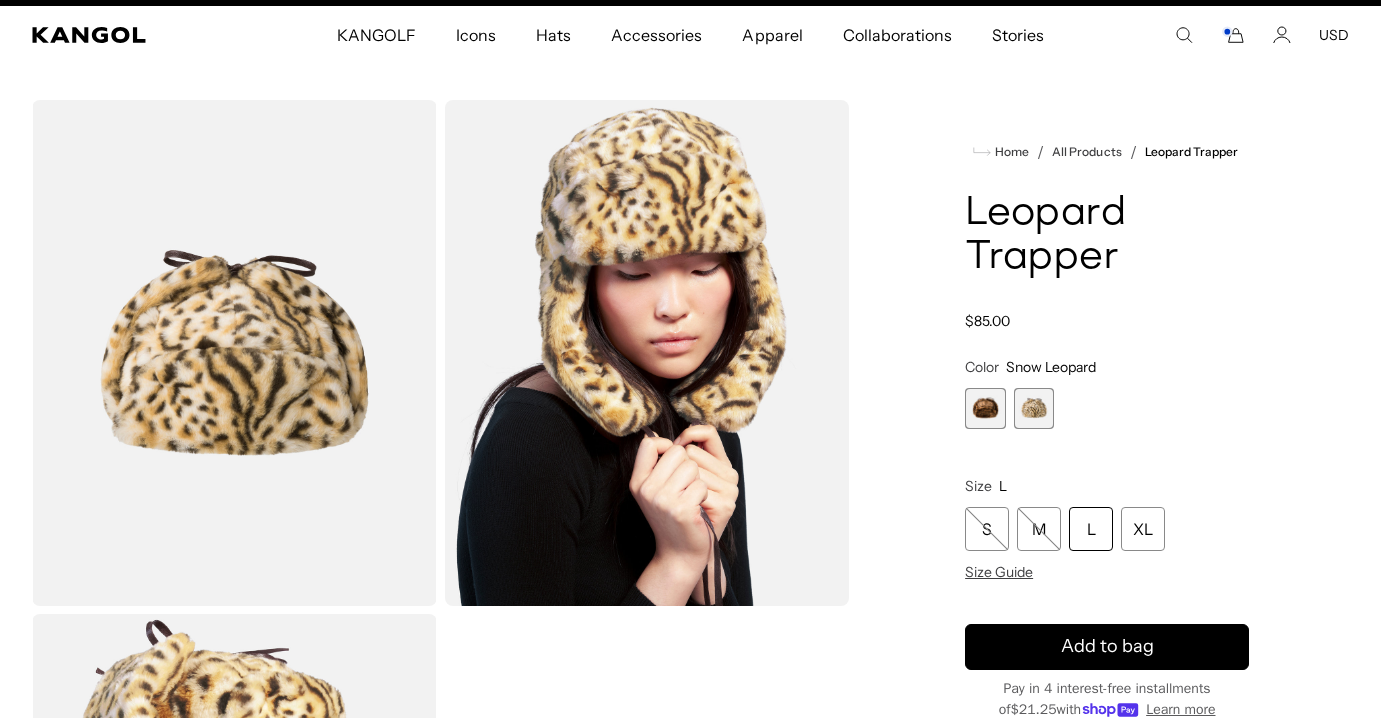 click at bounding box center (985, 408) 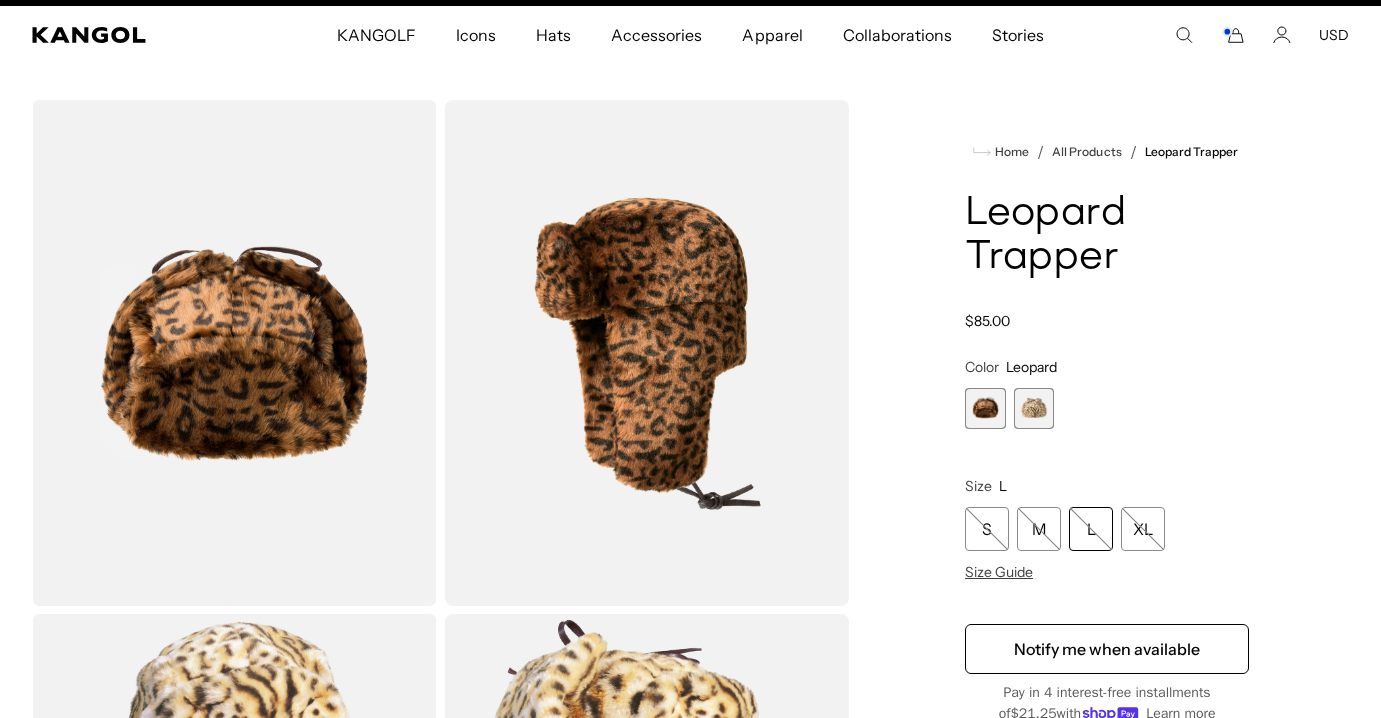 scroll, scrollTop: 0, scrollLeft: 0, axis: both 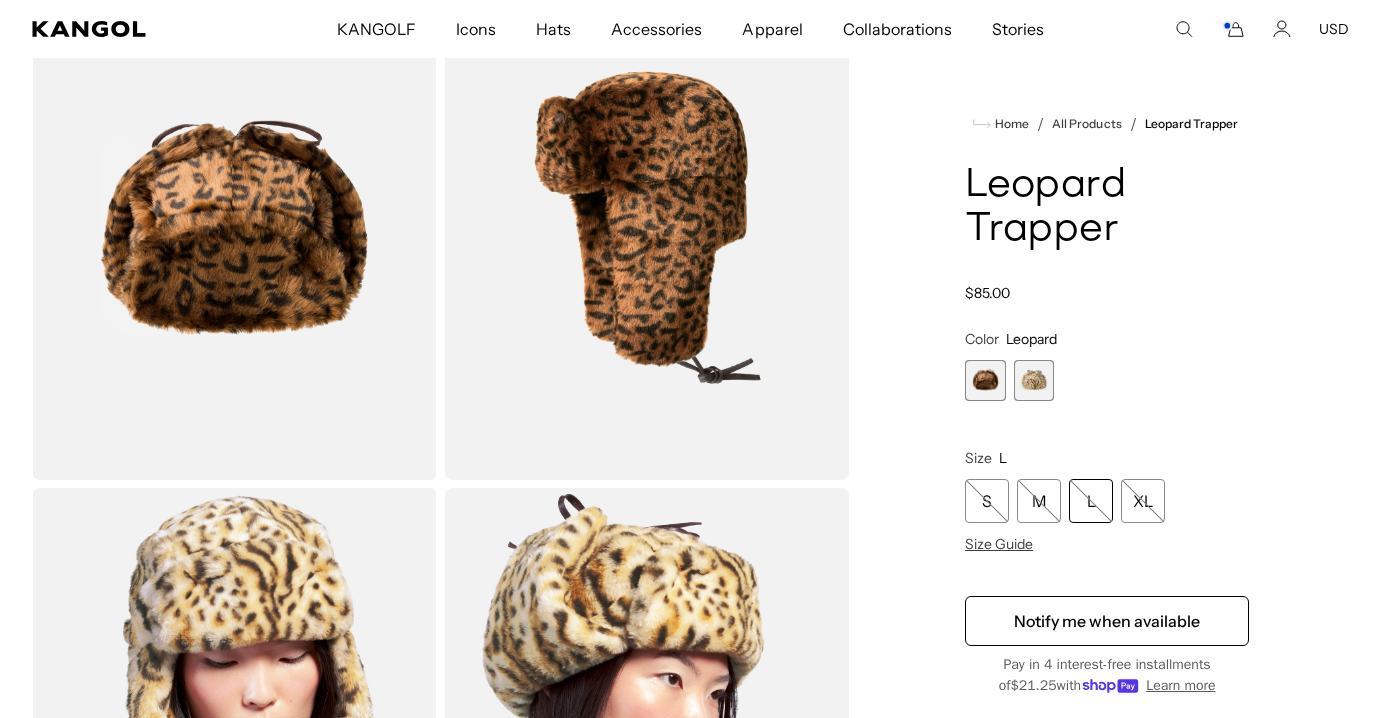 click at bounding box center (985, 380) 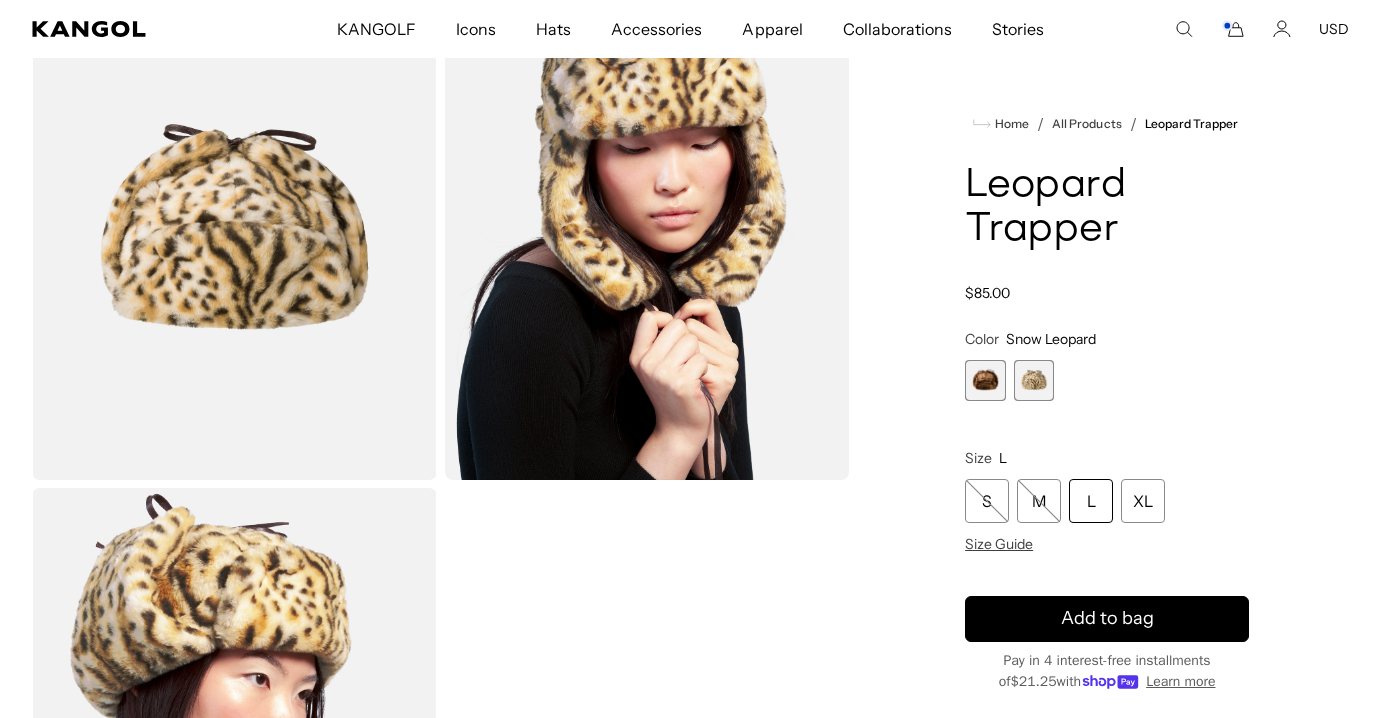 click at bounding box center (985, 380) 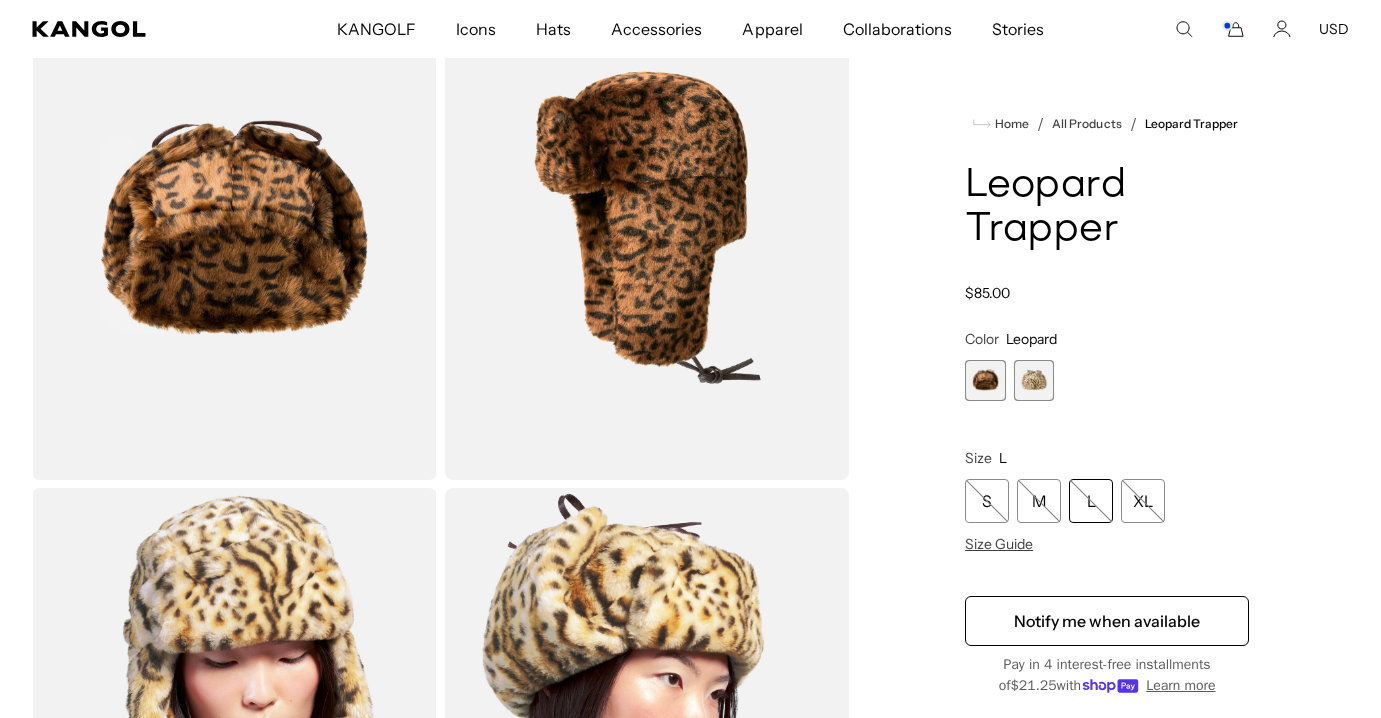 scroll, scrollTop: 0, scrollLeft: 412, axis: horizontal 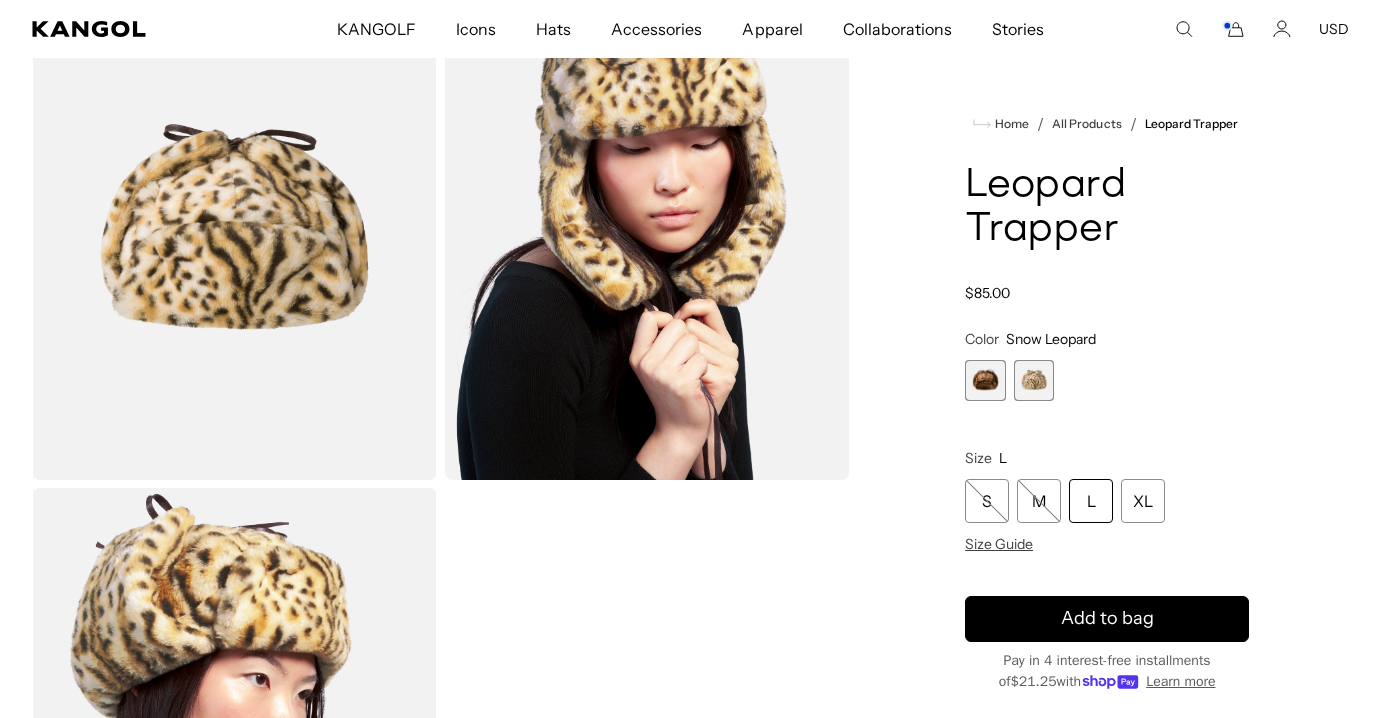 click at bounding box center [985, 380] 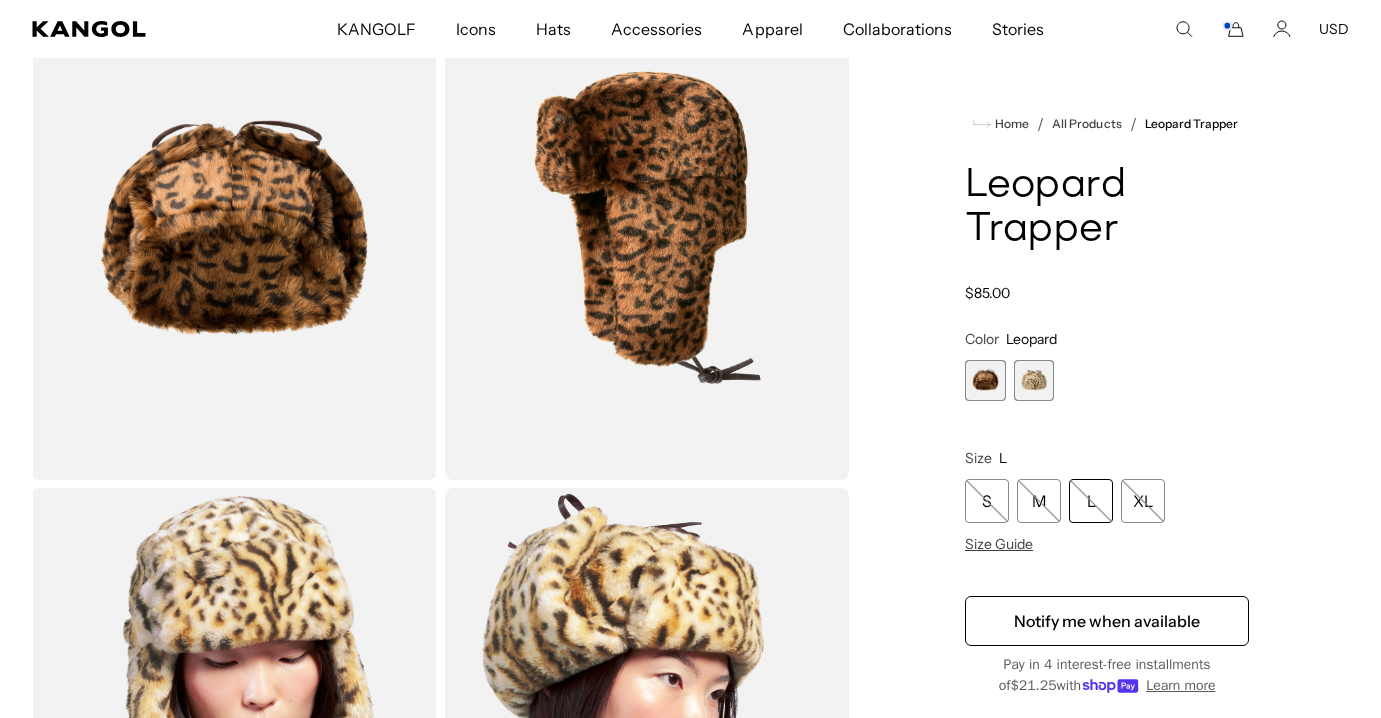 scroll, scrollTop: 0, scrollLeft: 0, axis: both 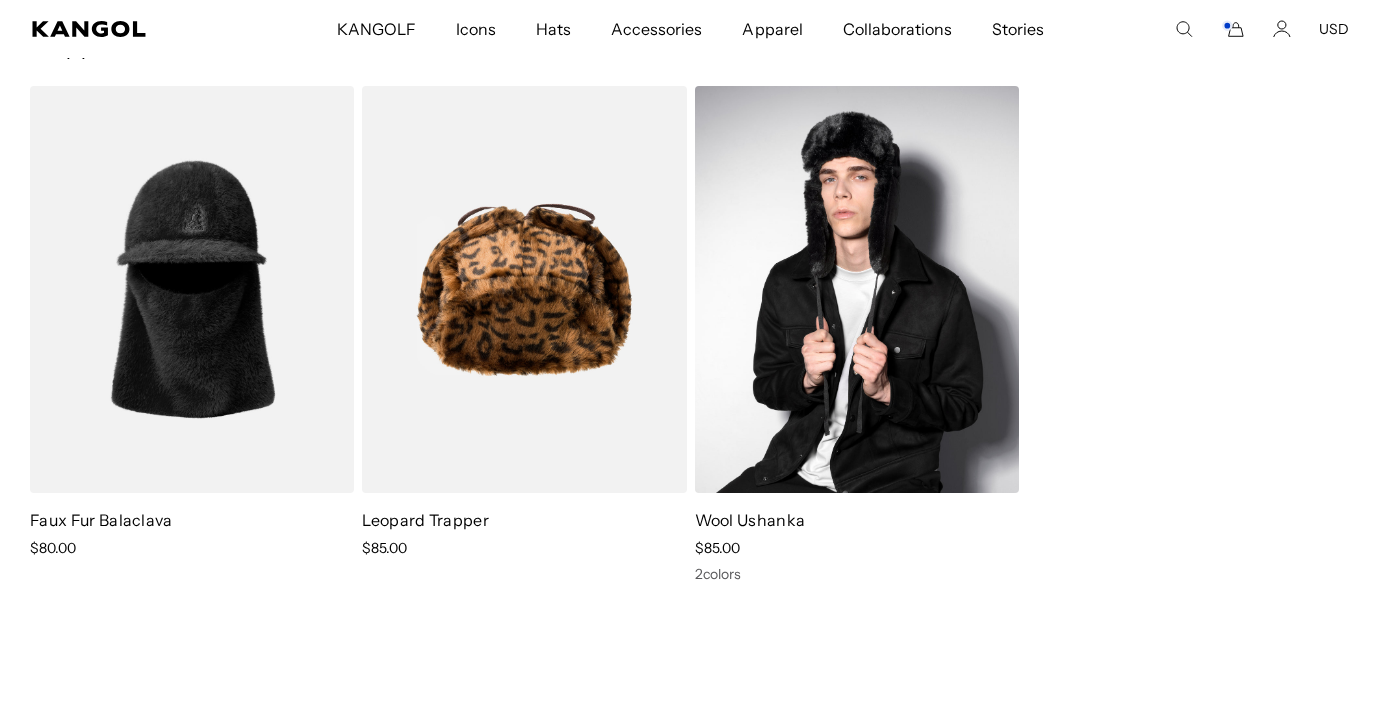 click at bounding box center (857, 289) 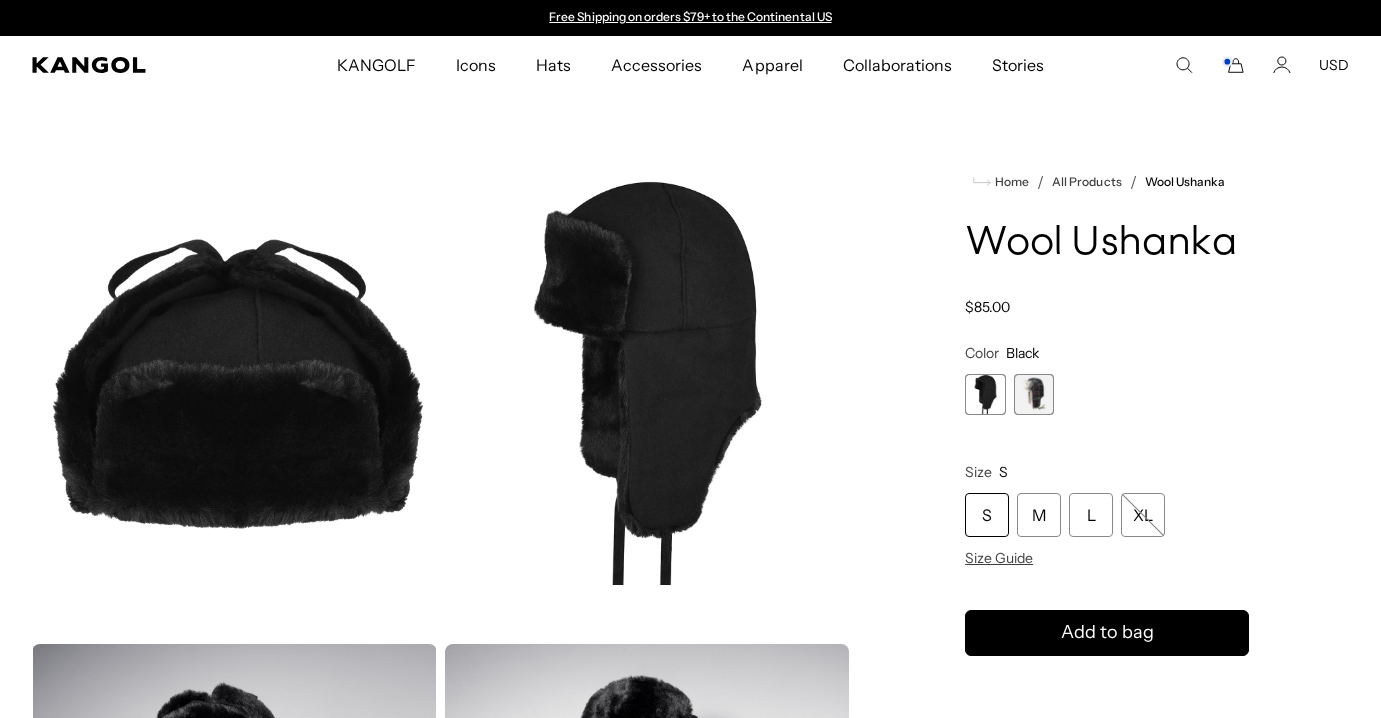 scroll, scrollTop: 0, scrollLeft: 0, axis: both 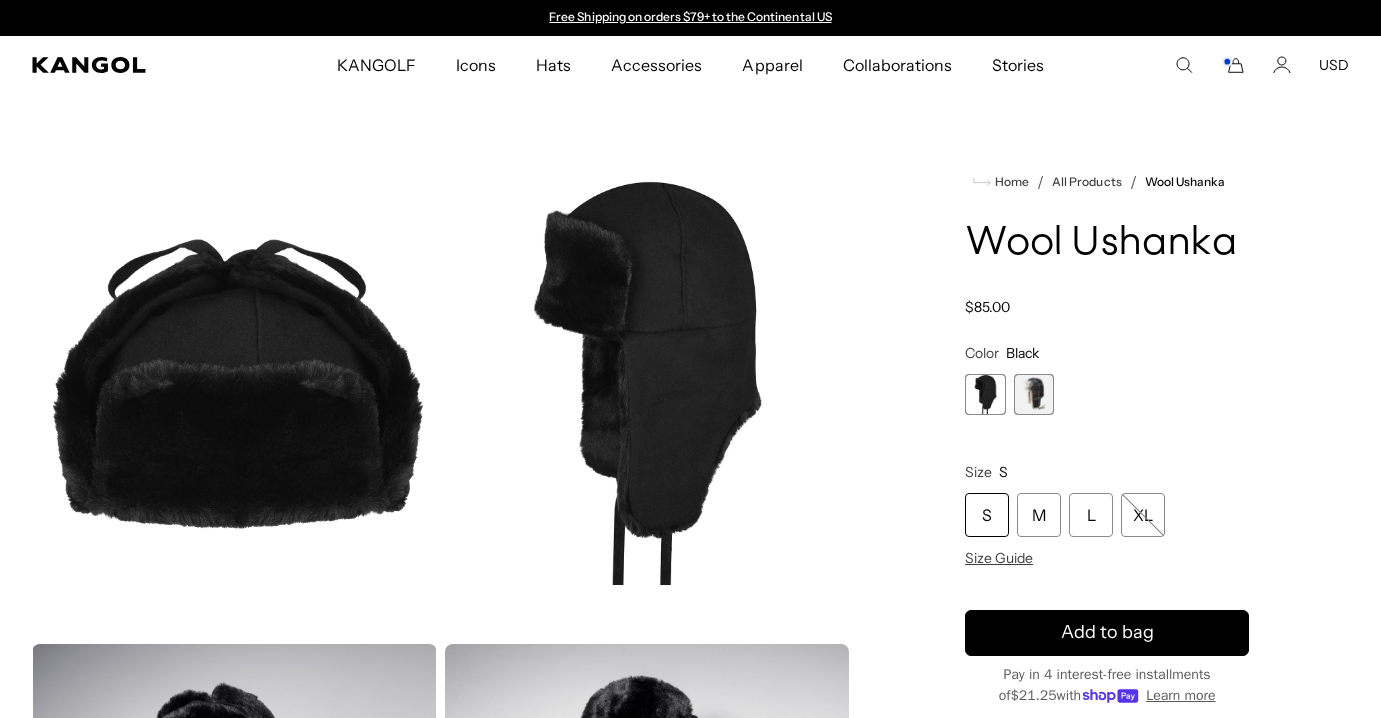 click at bounding box center [1034, 394] 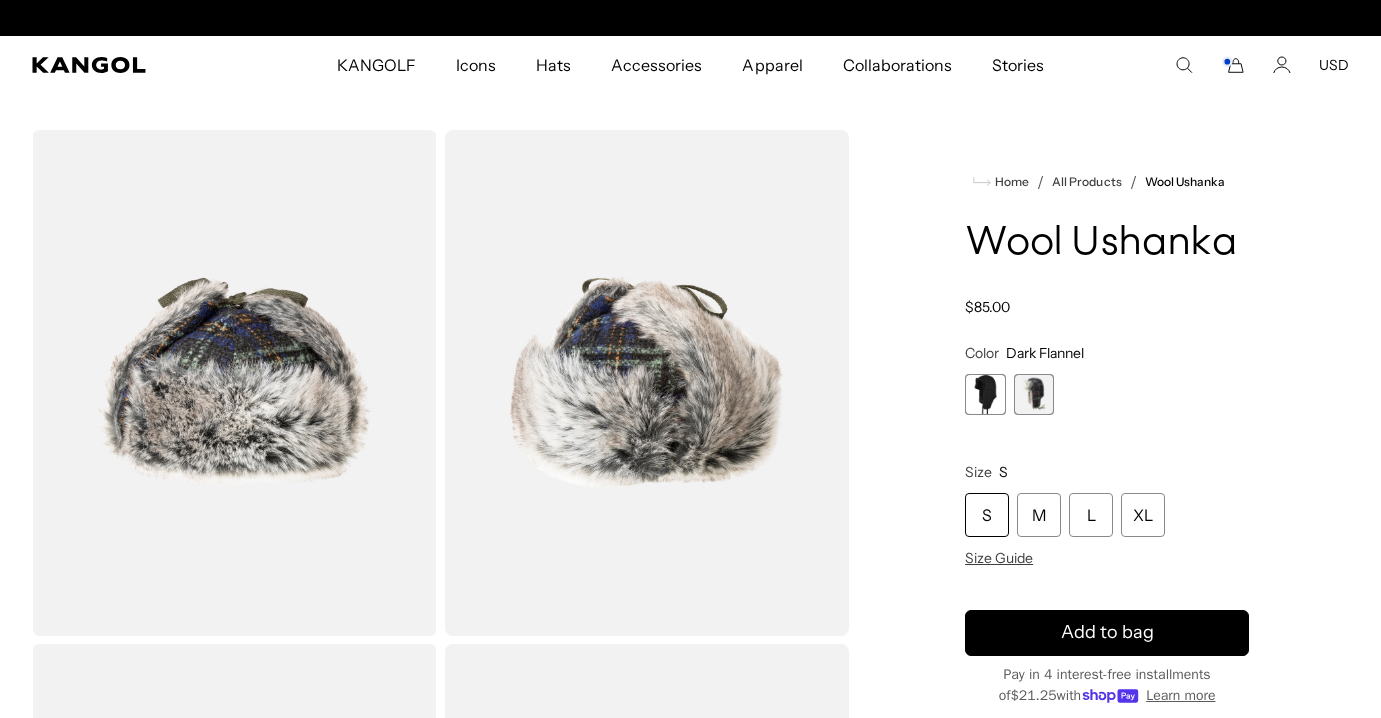 scroll, scrollTop: 0, scrollLeft: 0, axis: both 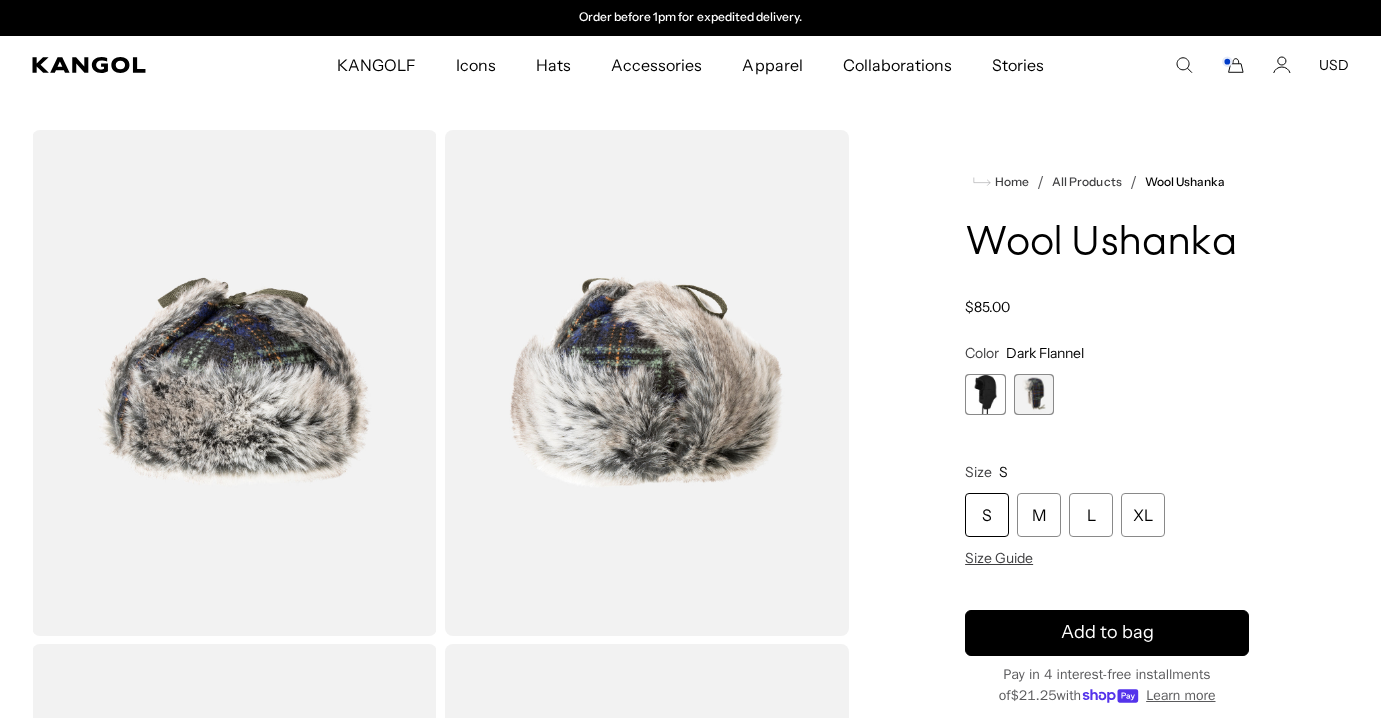 click 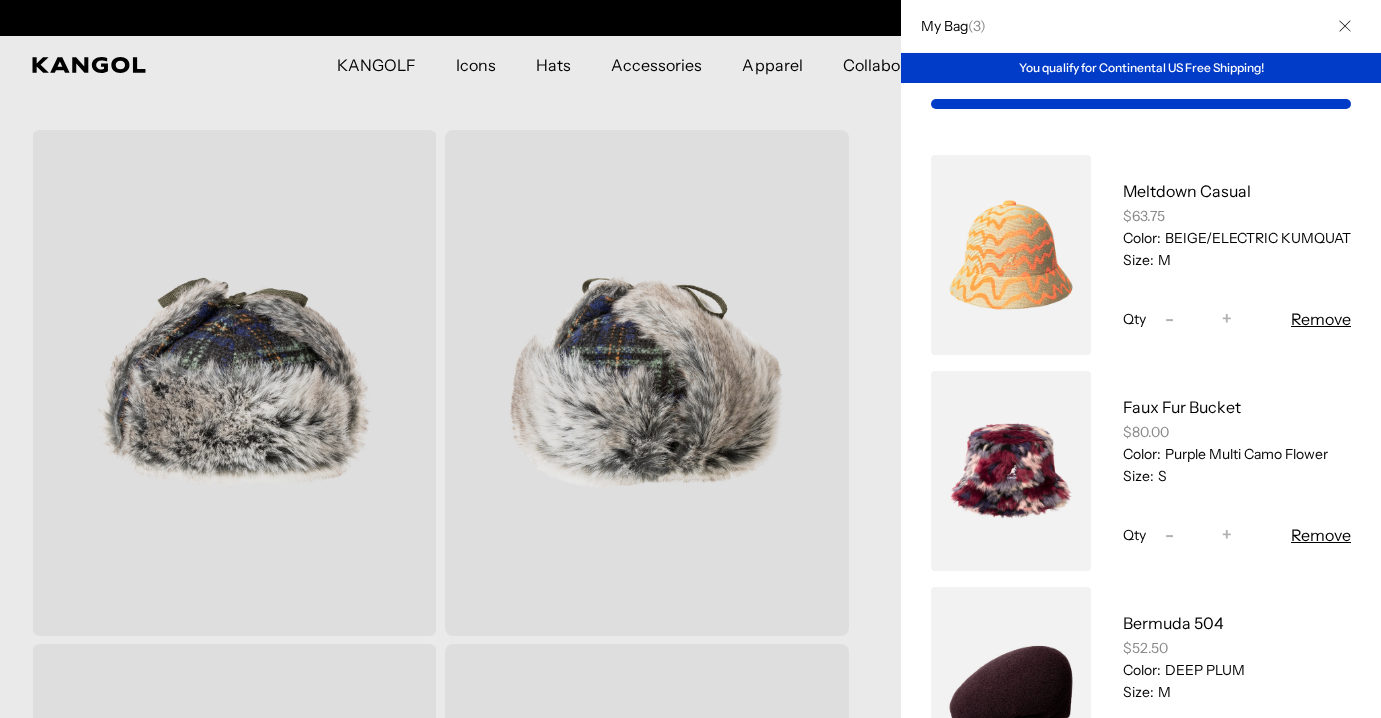 scroll, scrollTop: 0, scrollLeft: 0, axis: both 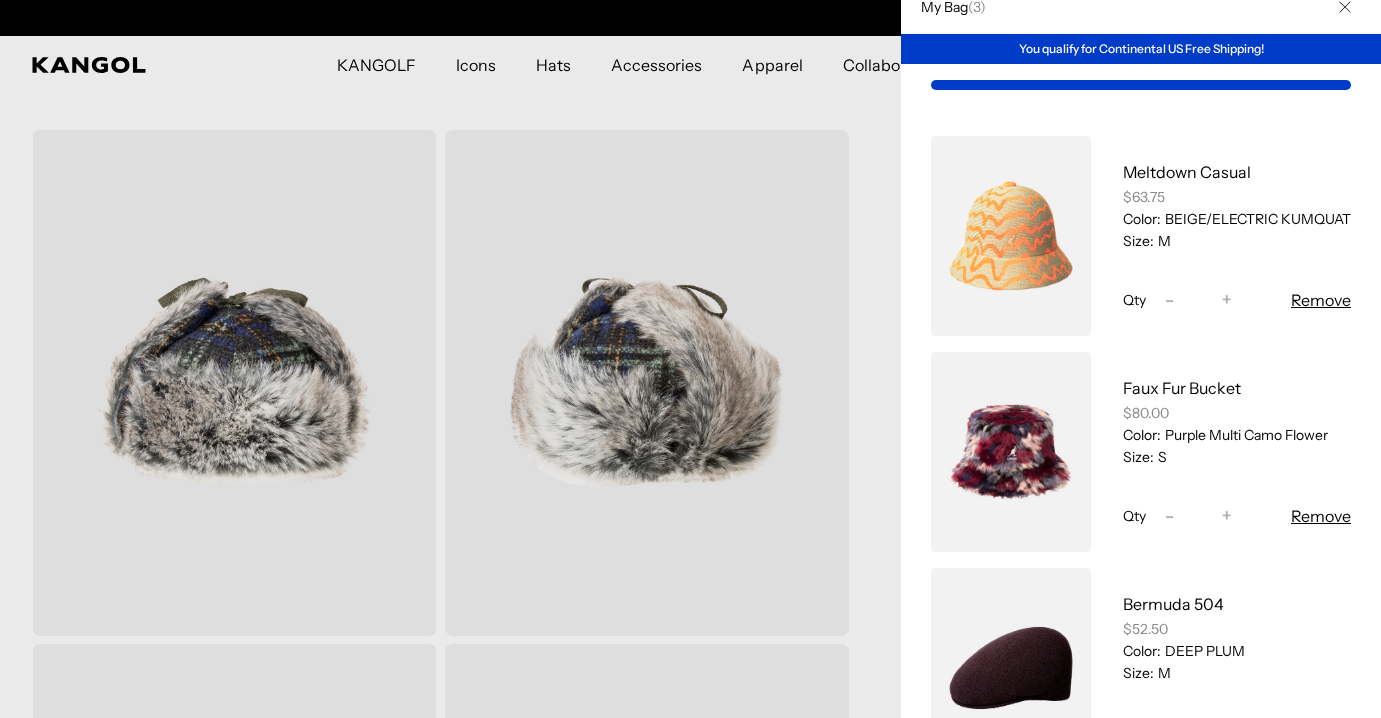 click on "Remove" at bounding box center (1321, 300) 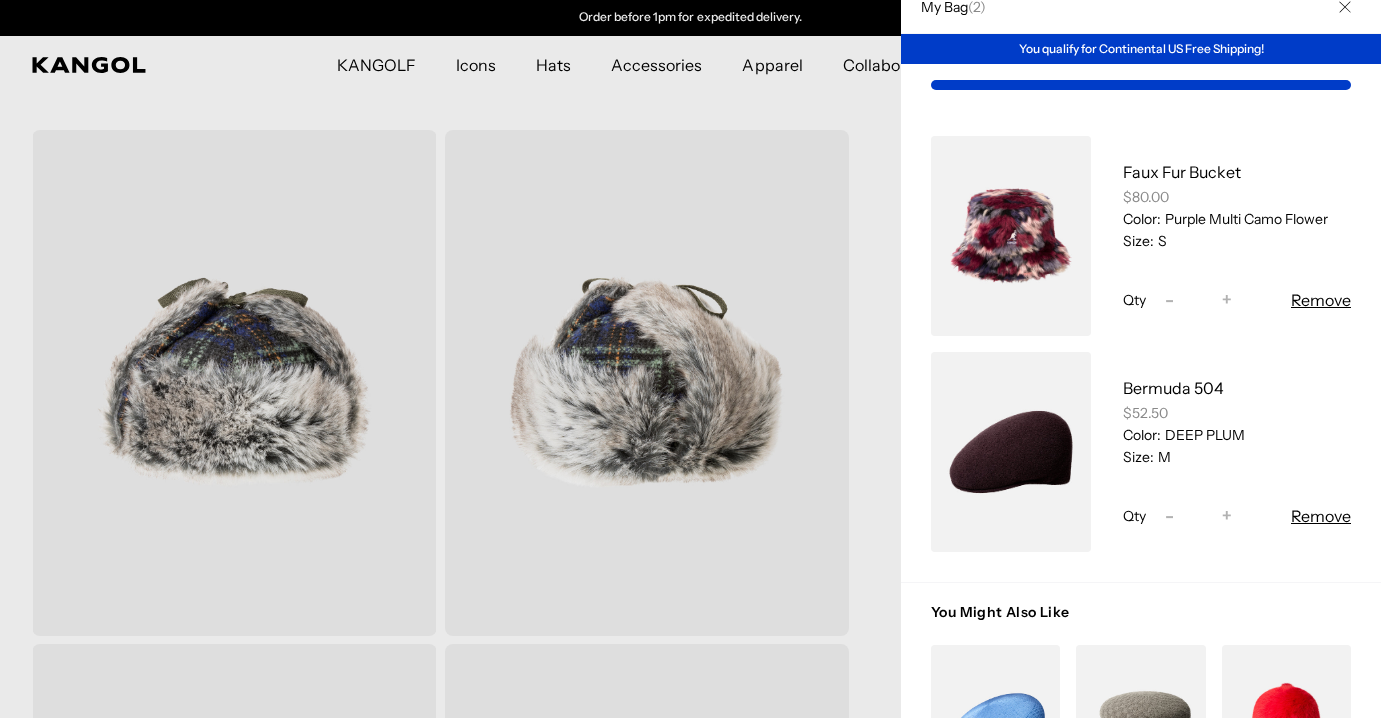 click at bounding box center [1011, 452] 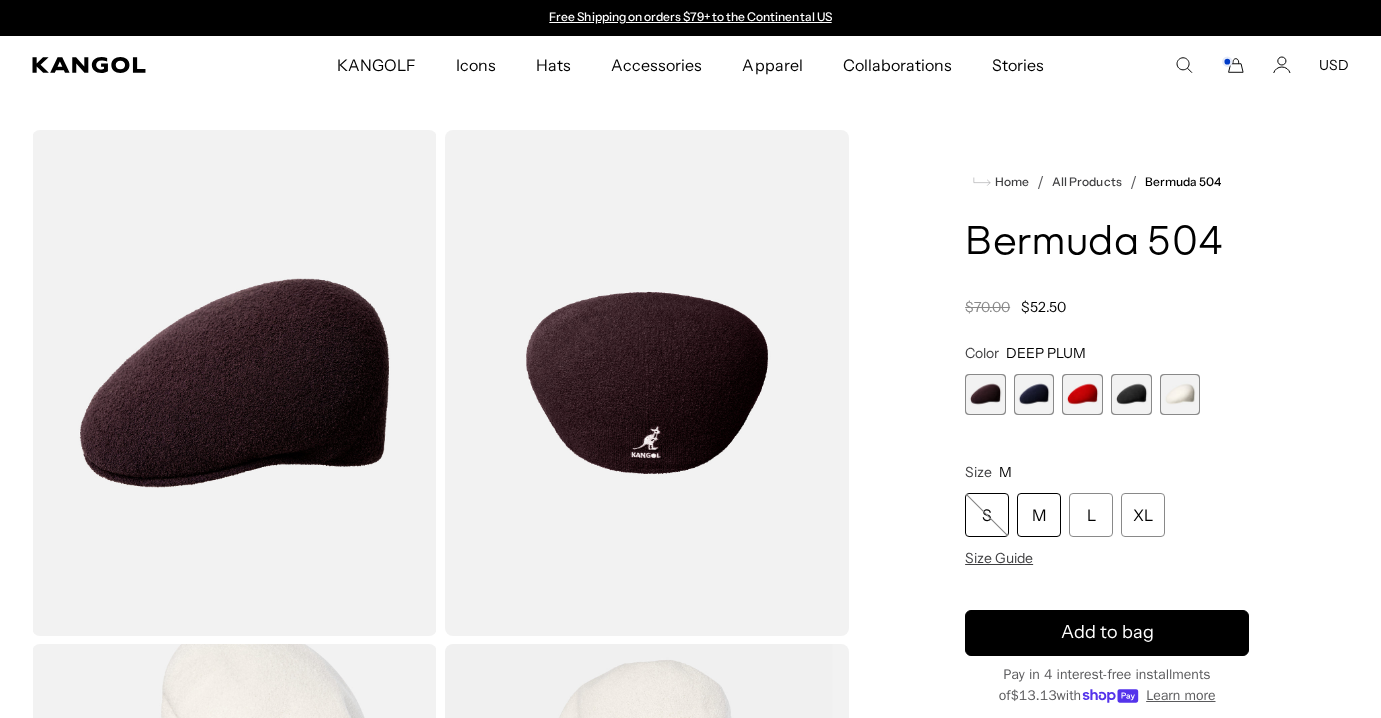 scroll, scrollTop: 0, scrollLeft: 0, axis: both 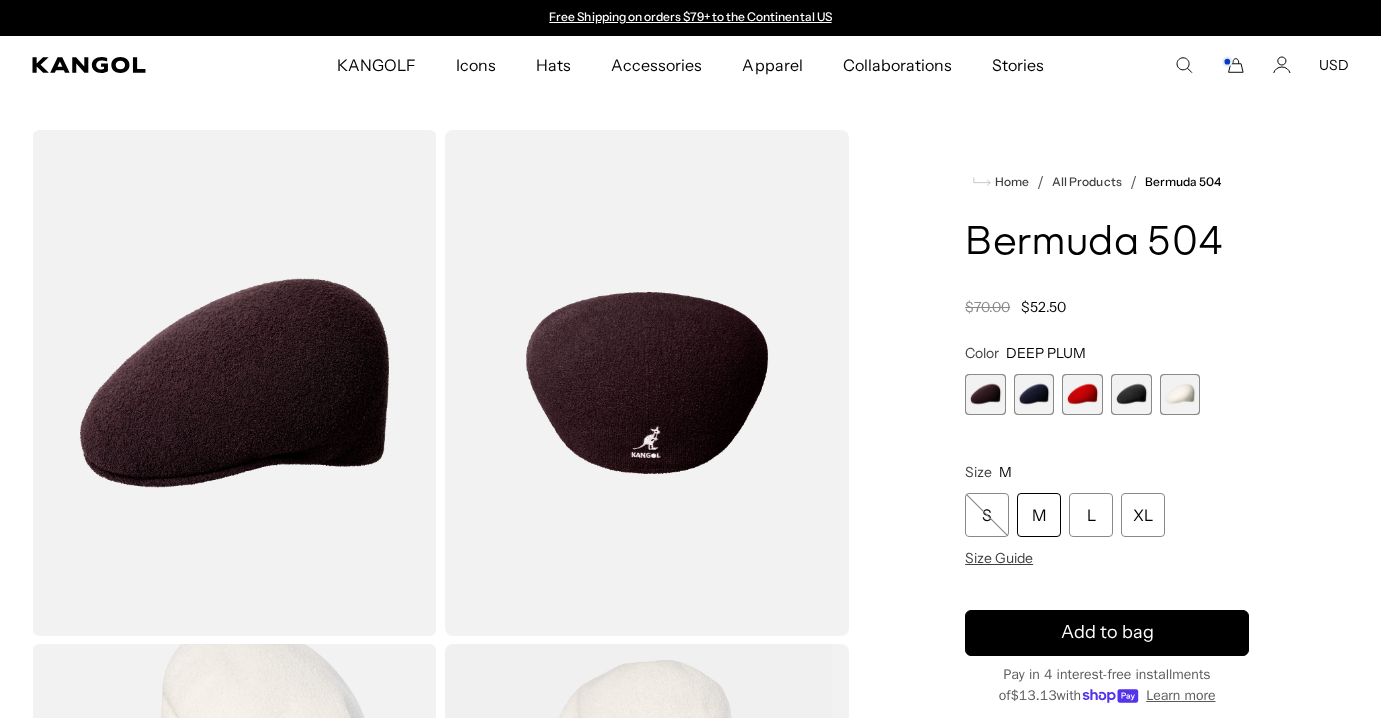 click on "M" at bounding box center [1039, 515] 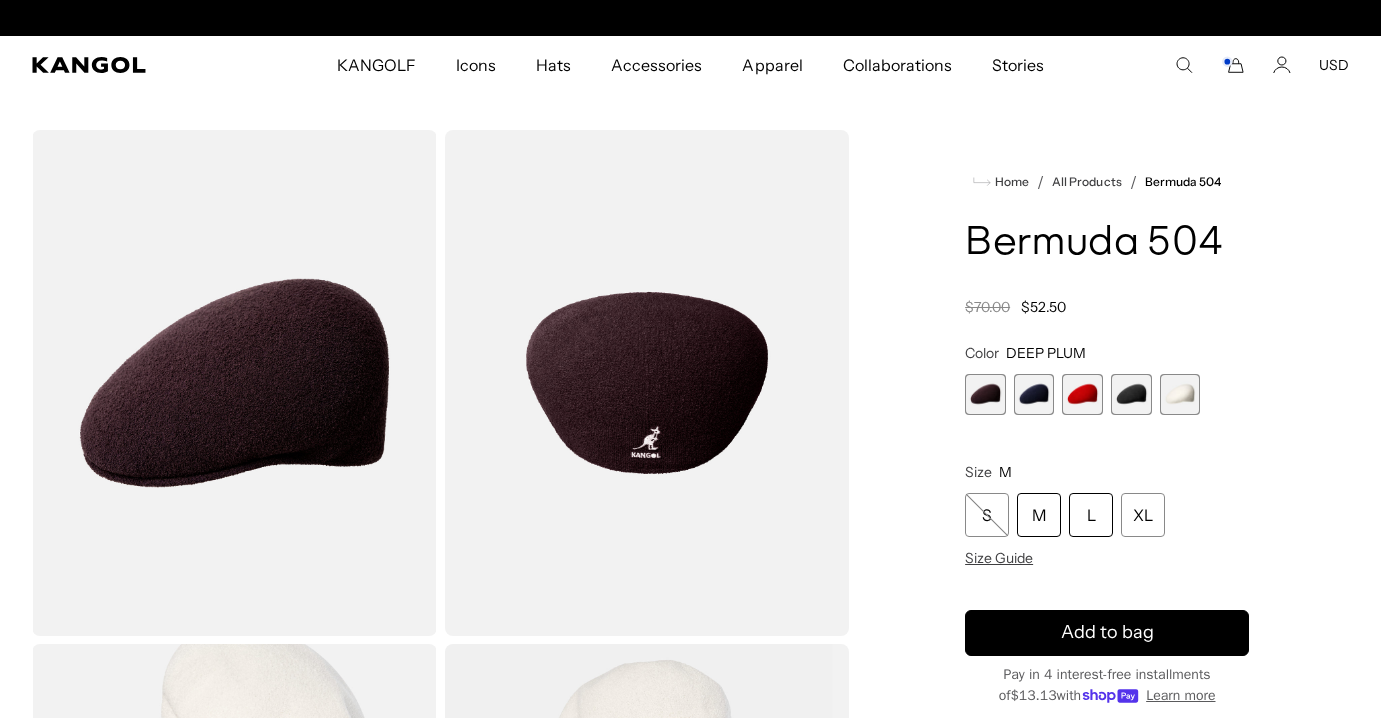 click on "L" at bounding box center (1091, 515) 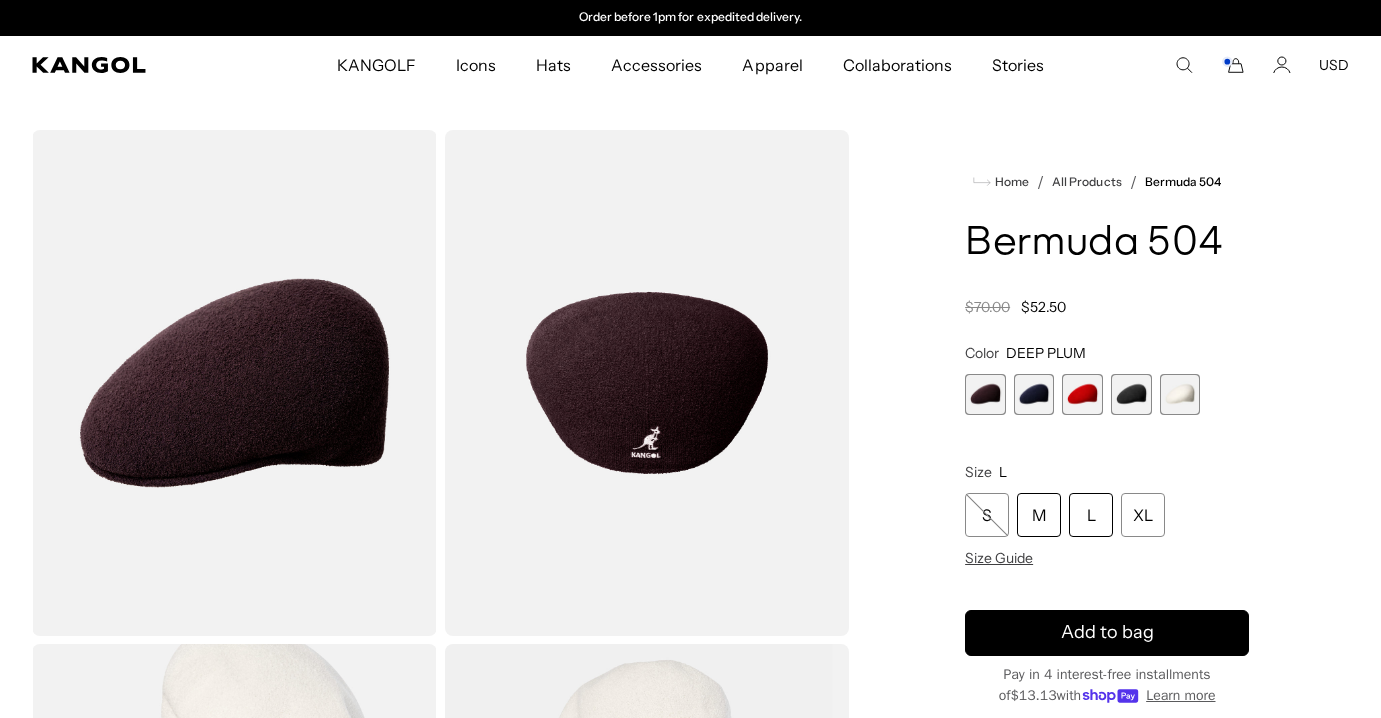 click on "M" at bounding box center [1039, 515] 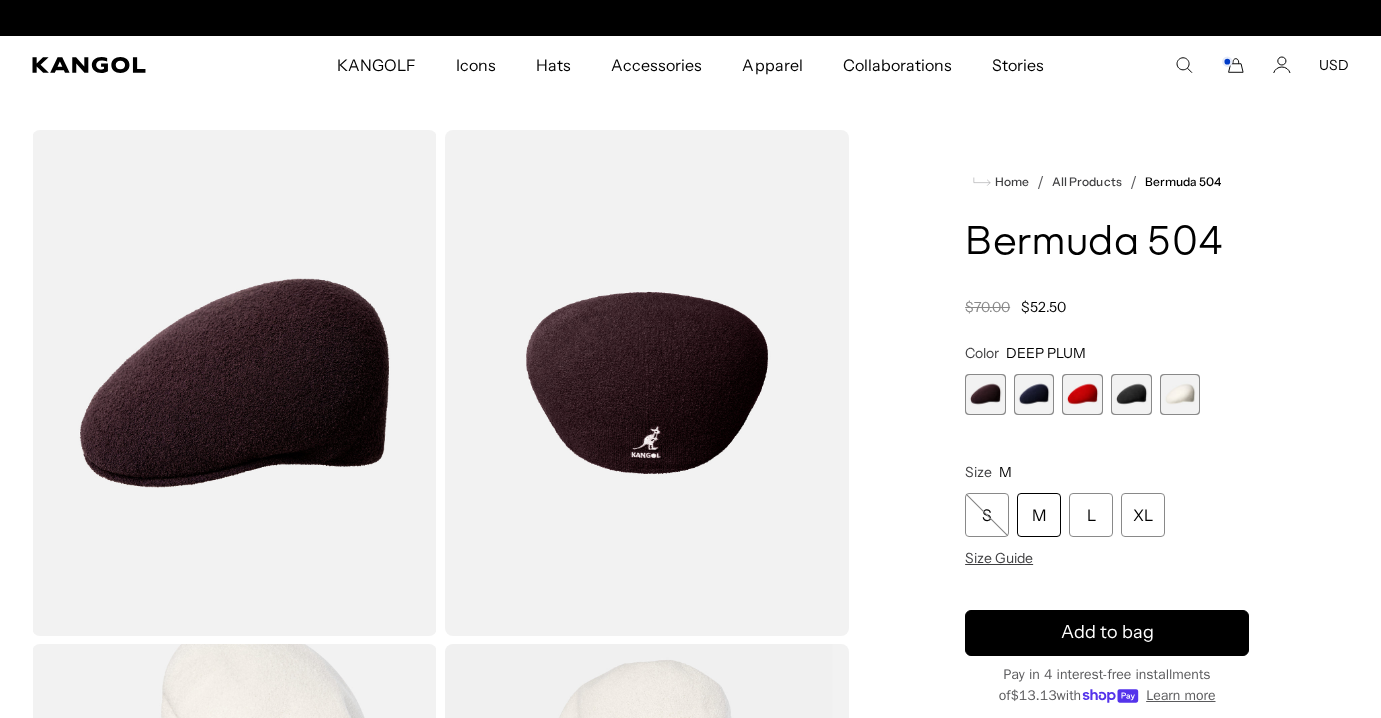 scroll, scrollTop: 0, scrollLeft: 0, axis: both 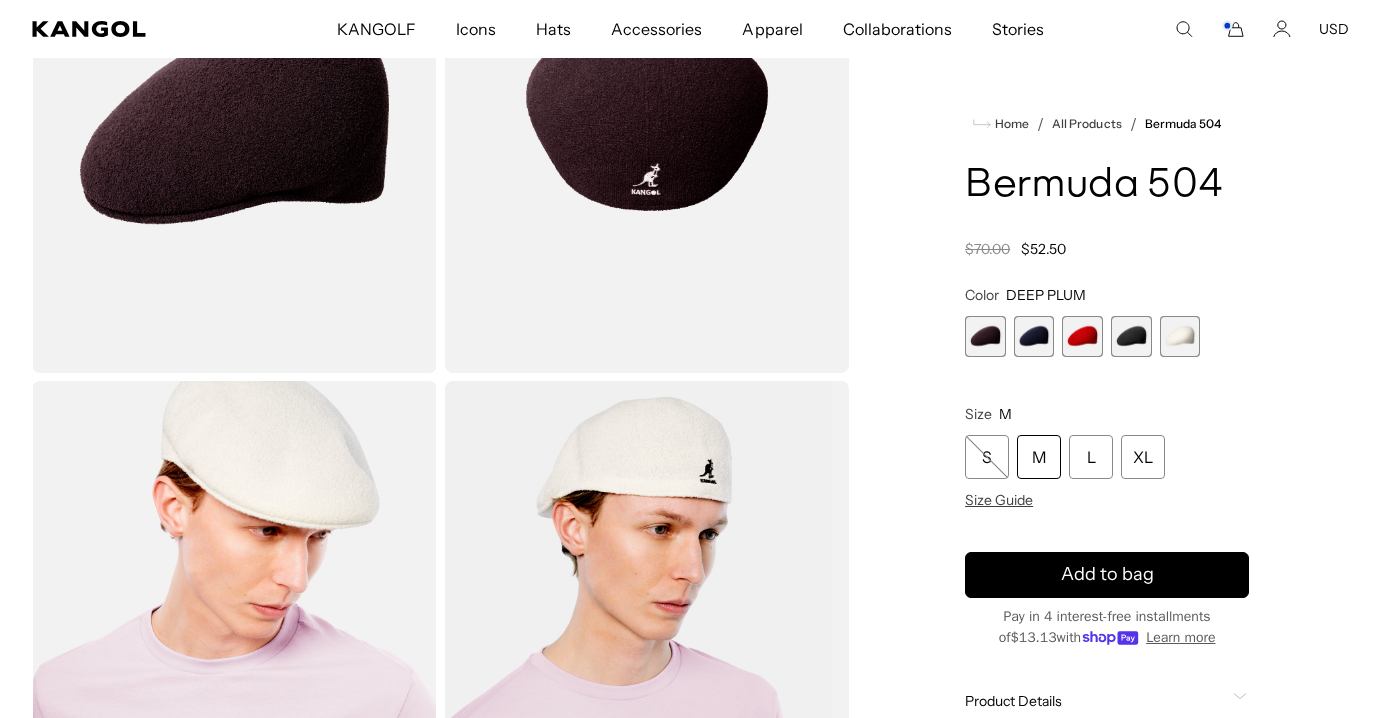 click at bounding box center (234, 634) 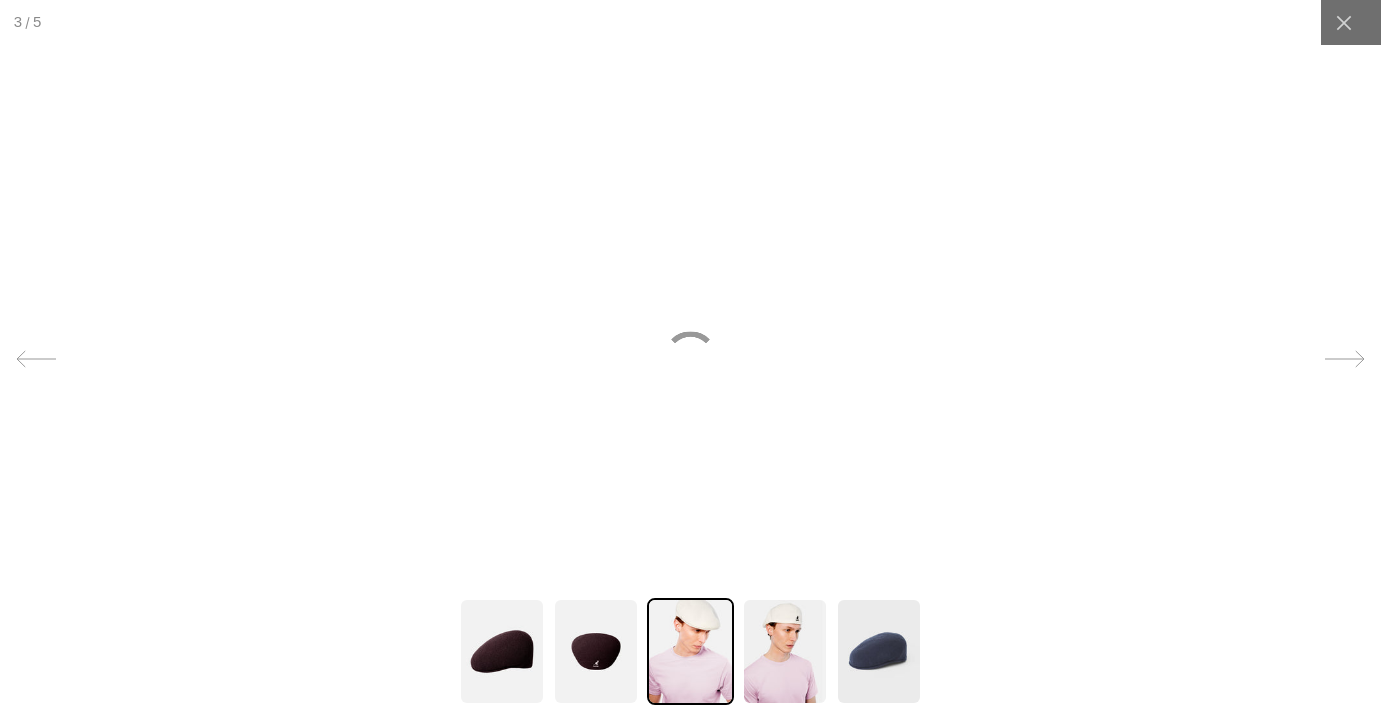 scroll, scrollTop: 0, scrollLeft: 412, axis: horizontal 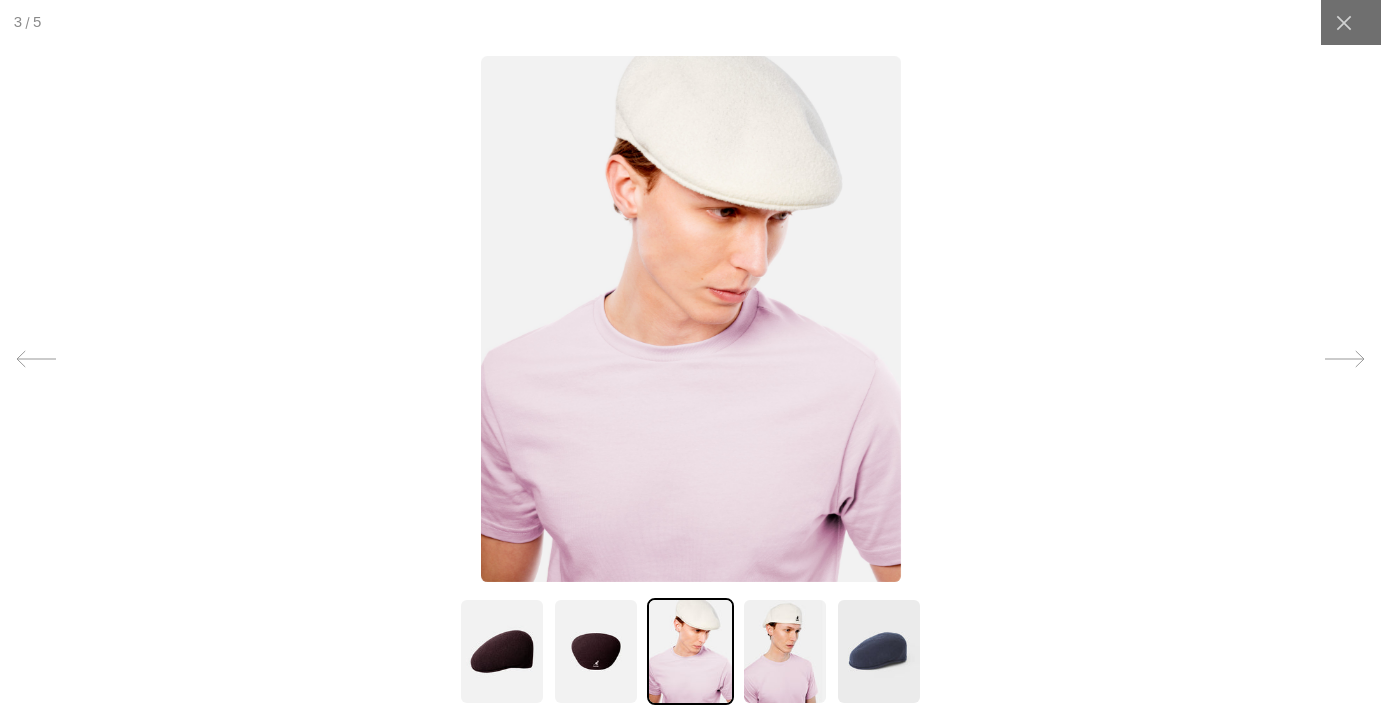 click at bounding box center (879, 651) 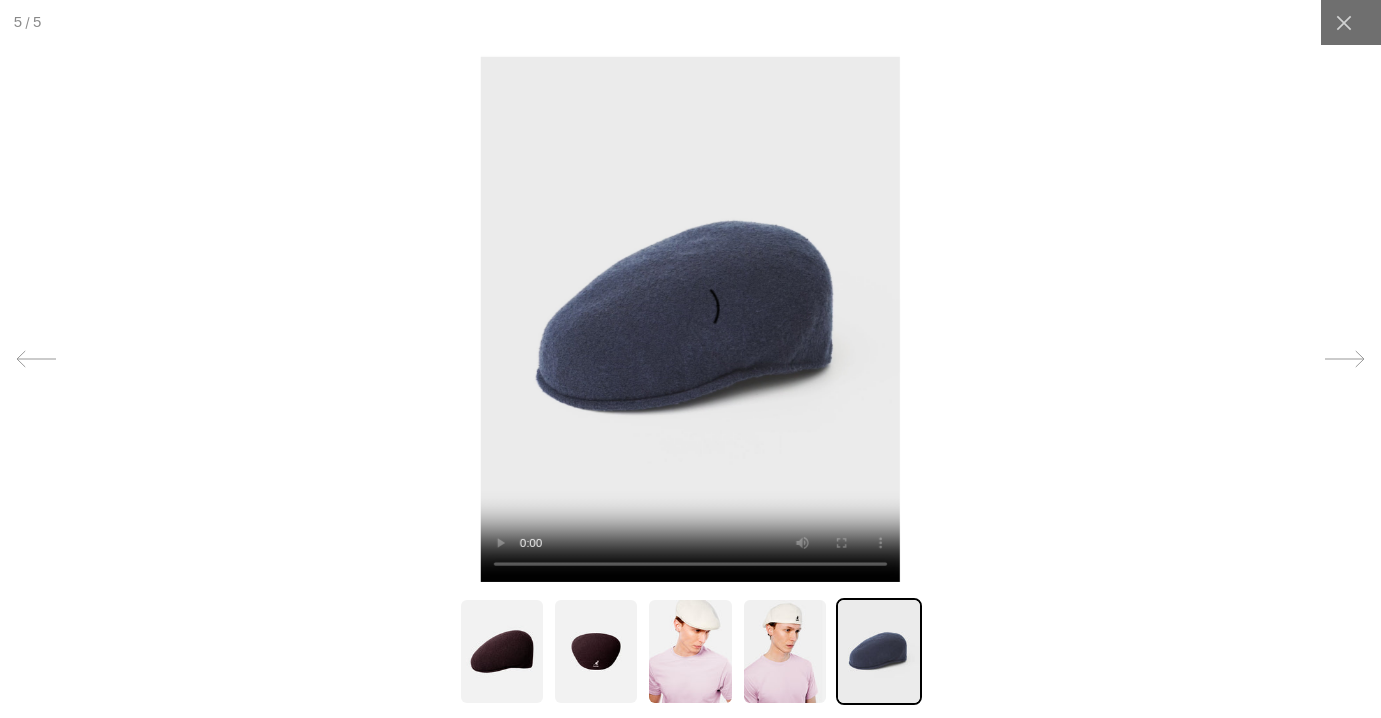 scroll, scrollTop: 0, scrollLeft: 0, axis: both 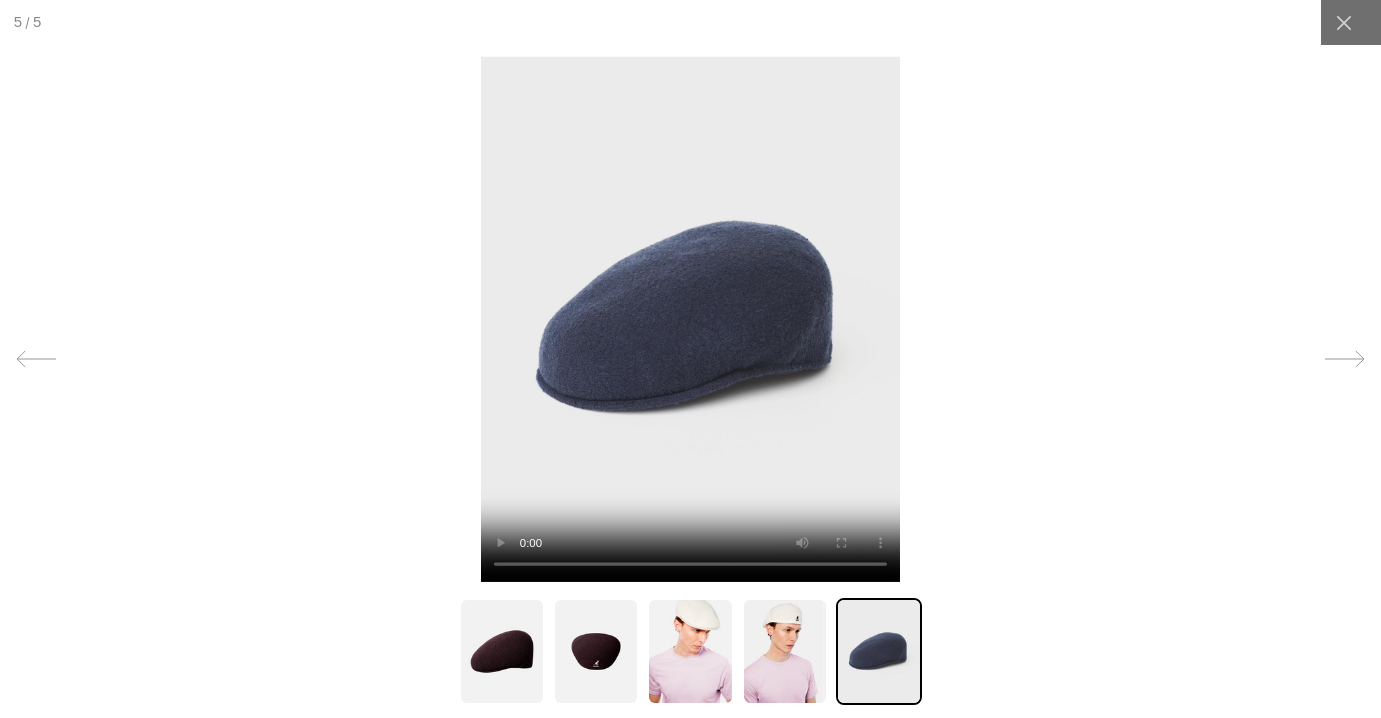 click at bounding box center (785, 651) 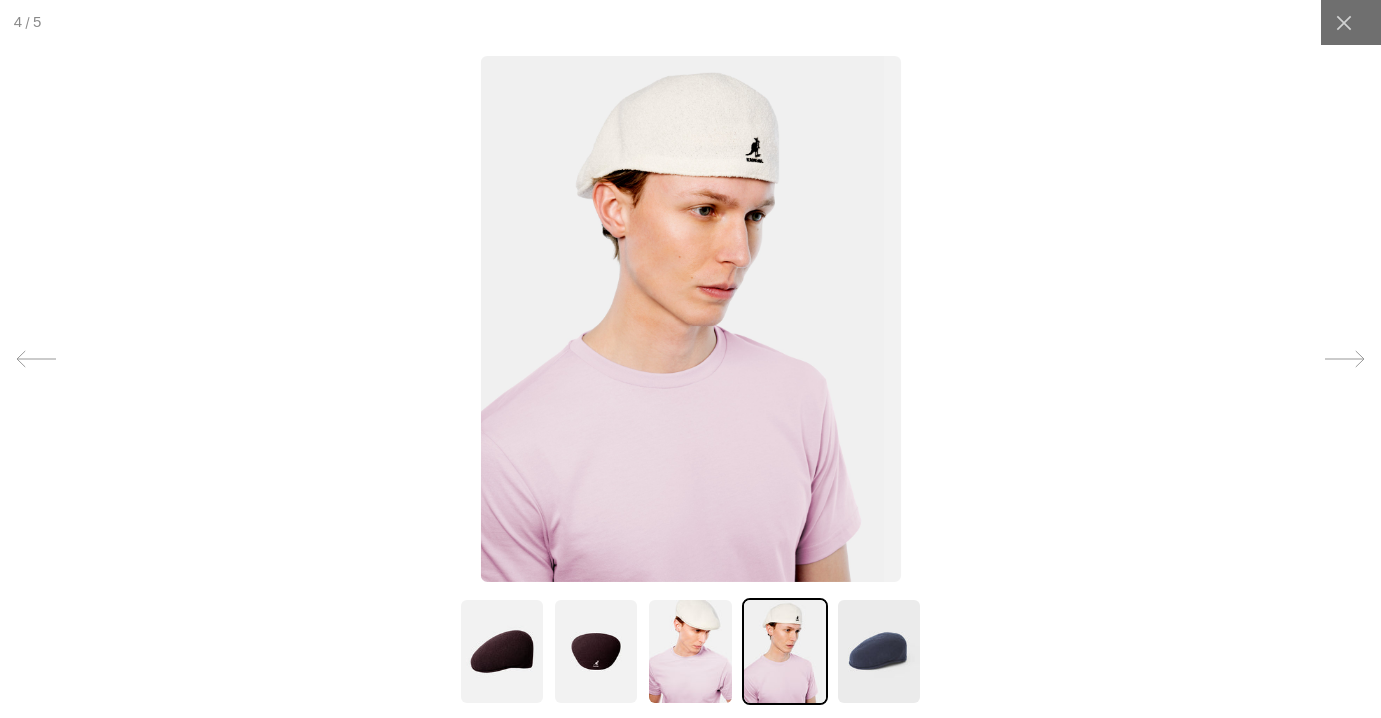 click at bounding box center (690, 651) 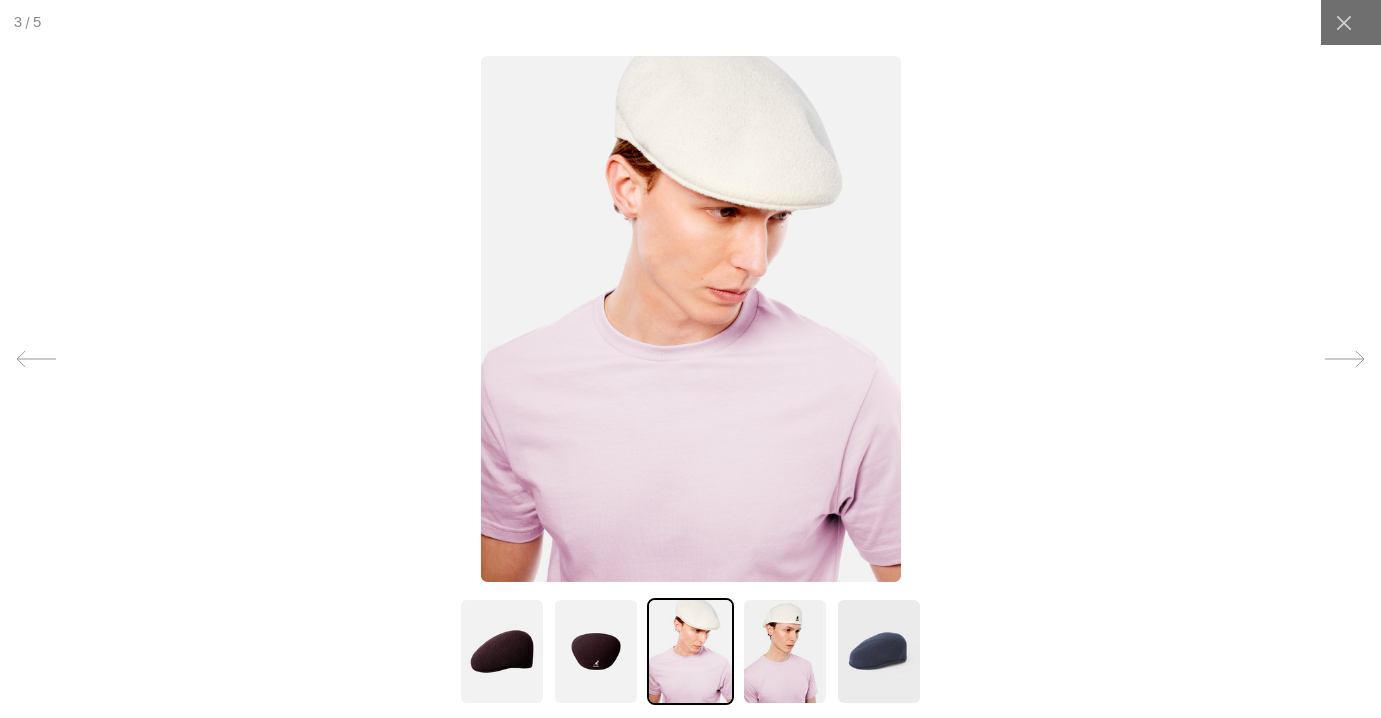 scroll, scrollTop: 0, scrollLeft: 412, axis: horizontal 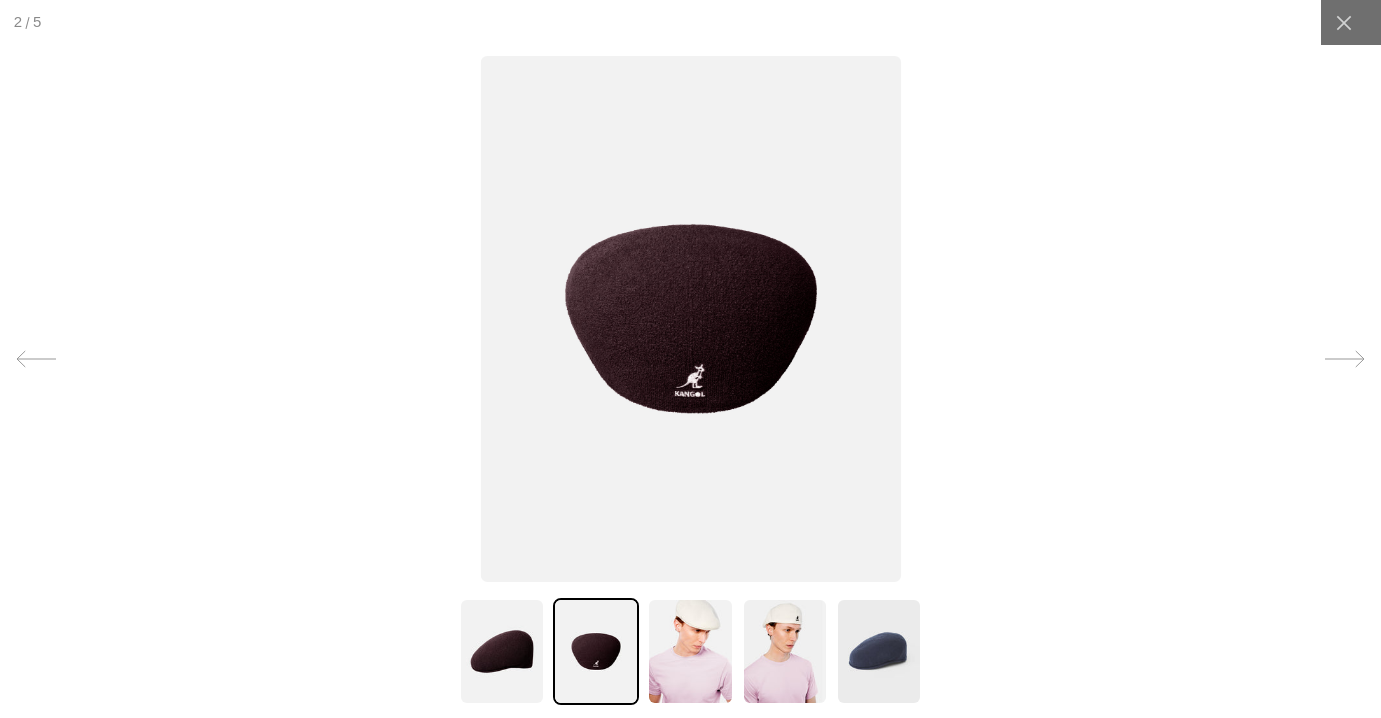 click at bounding box center [502, 651] 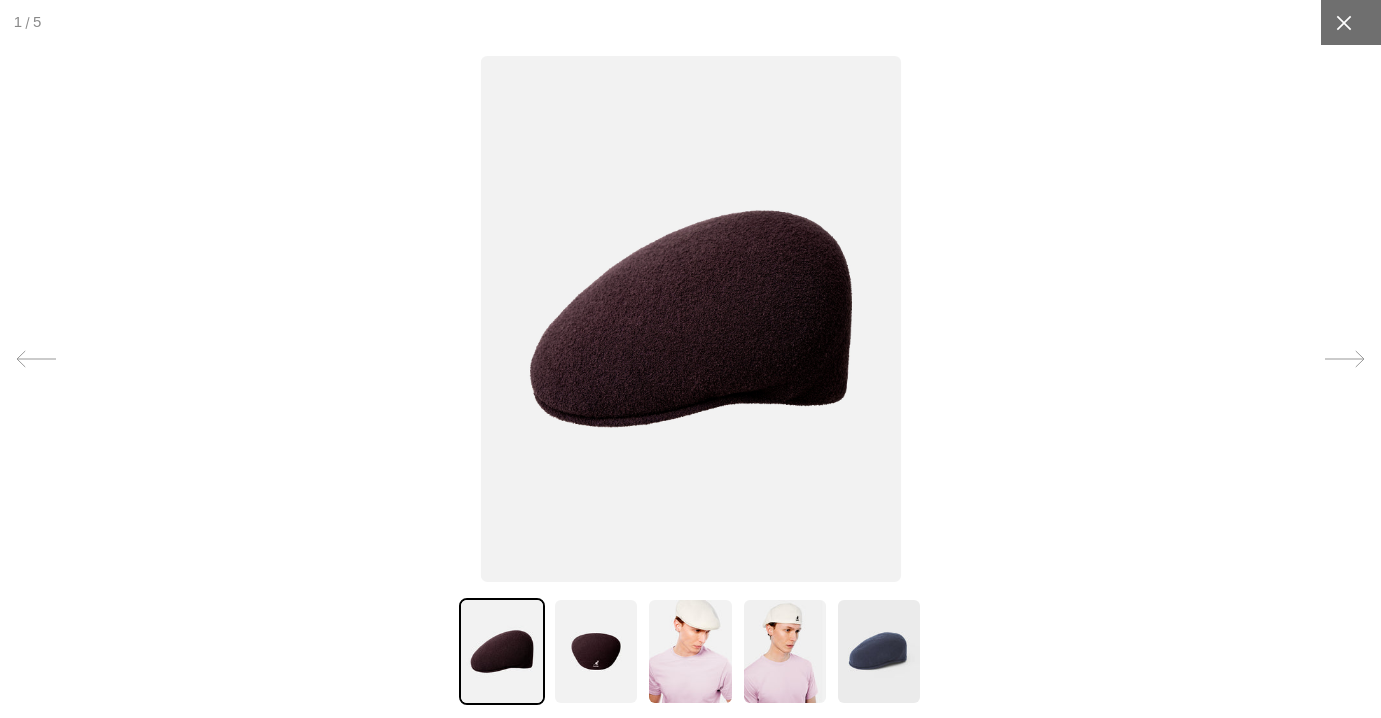 click 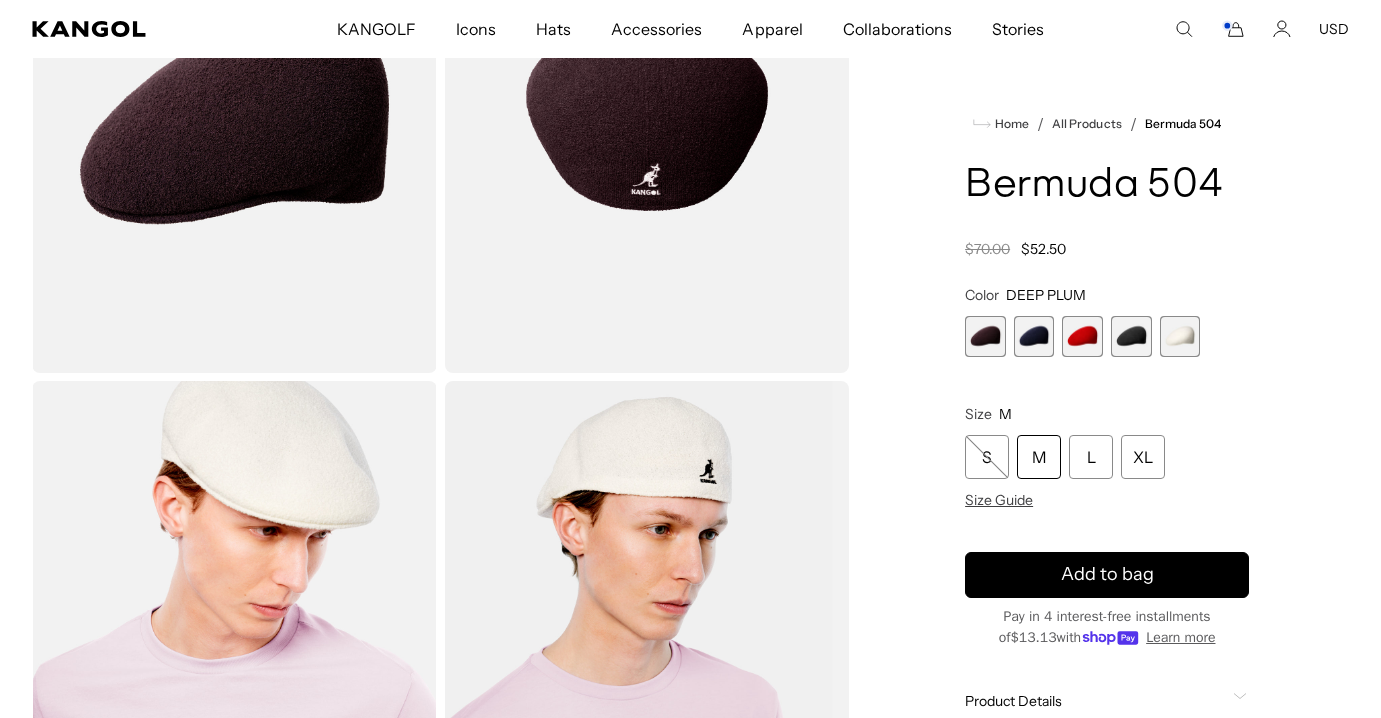 scroll, scrollTop: 0, scrollLeft: 0, axis: both 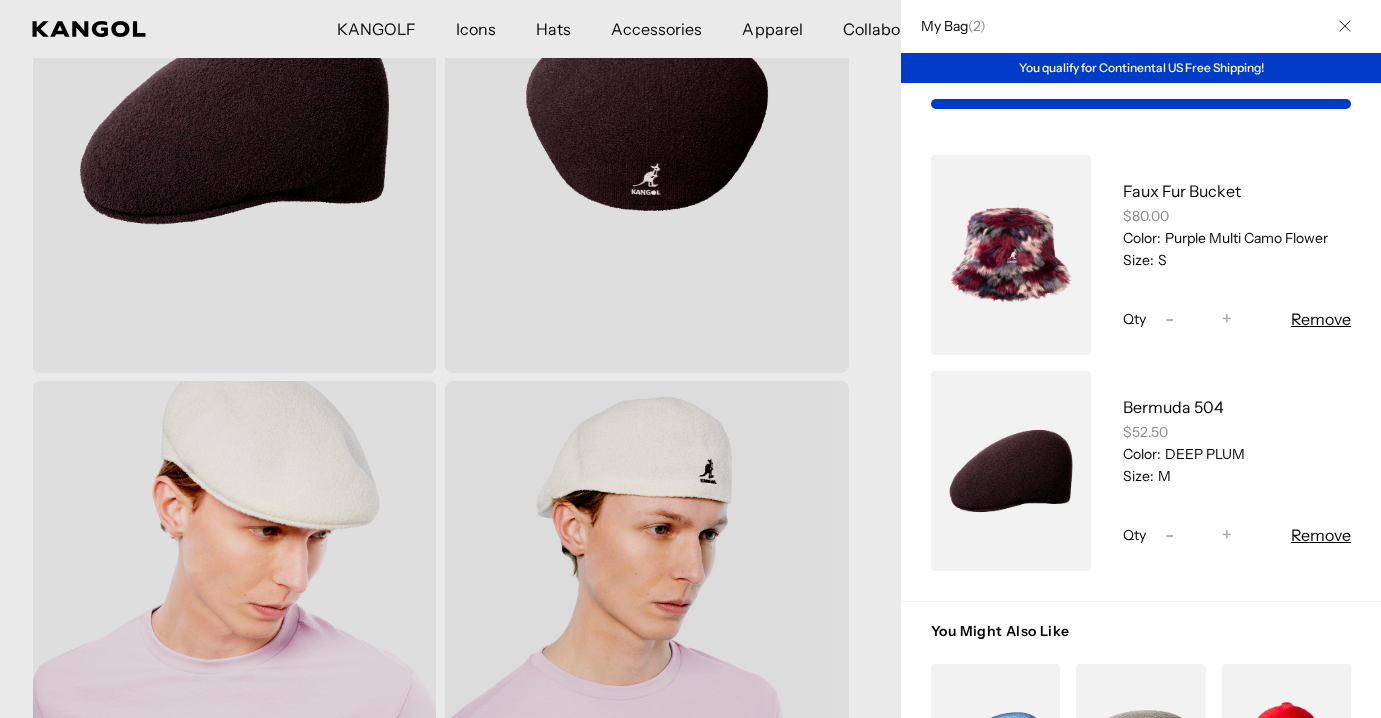 click on "Remove" at bounding box center (1321, 535) 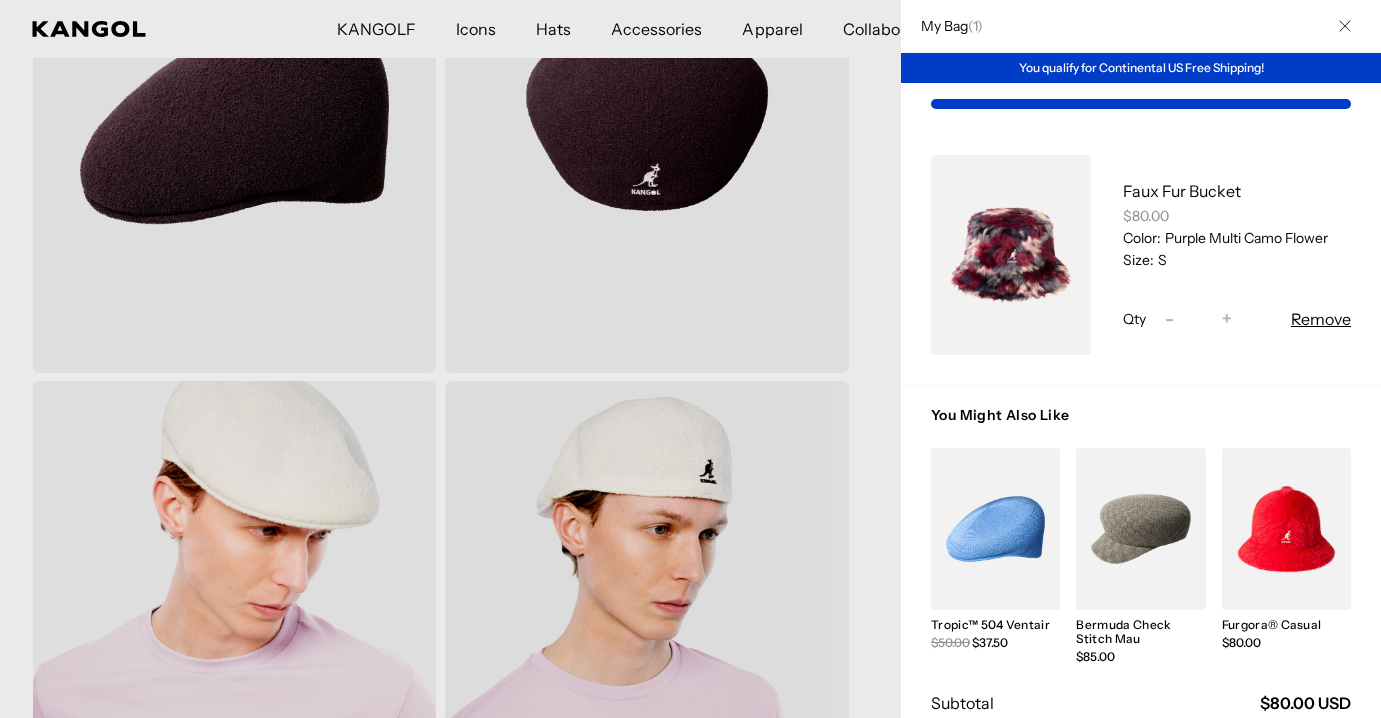 click at bounding box center [1011, 255] 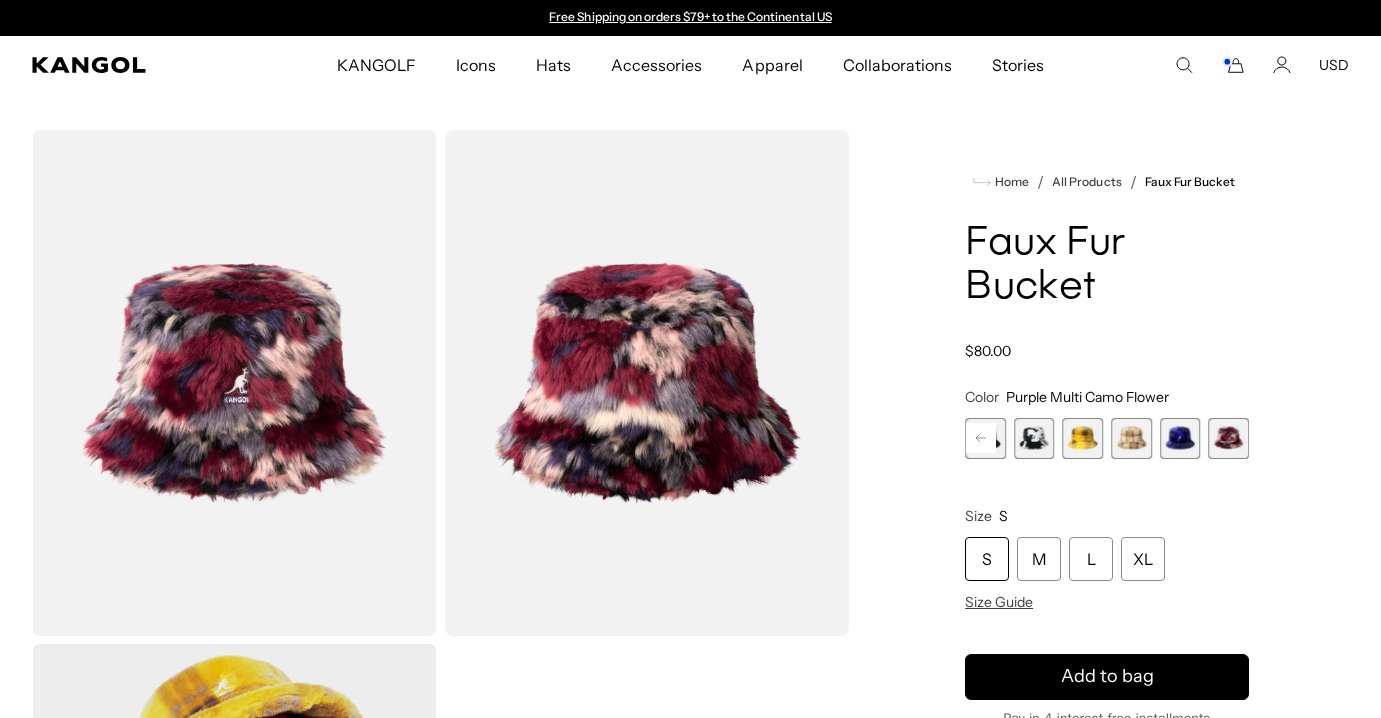 scroll, scrollTop: 0, scrollLeft: 0, axis: both 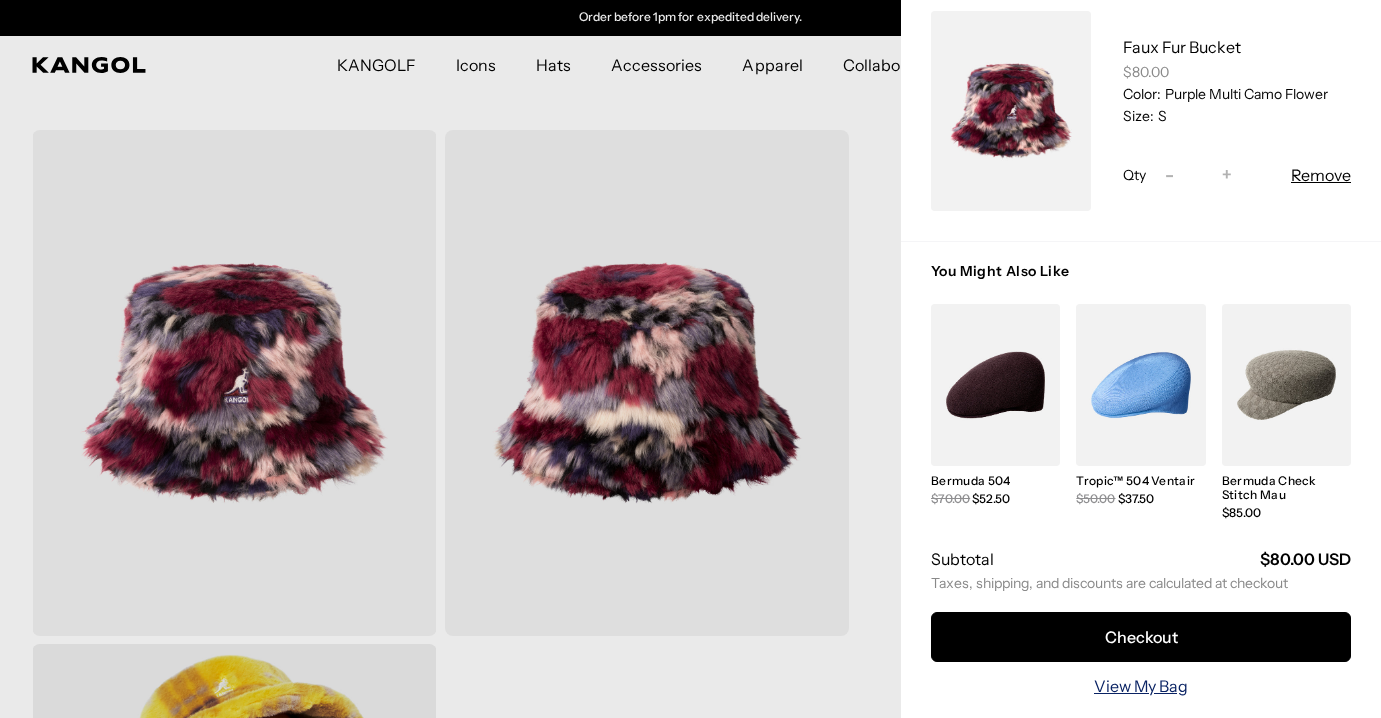 click on "View My Bag" at bounding box center [1141, 686] 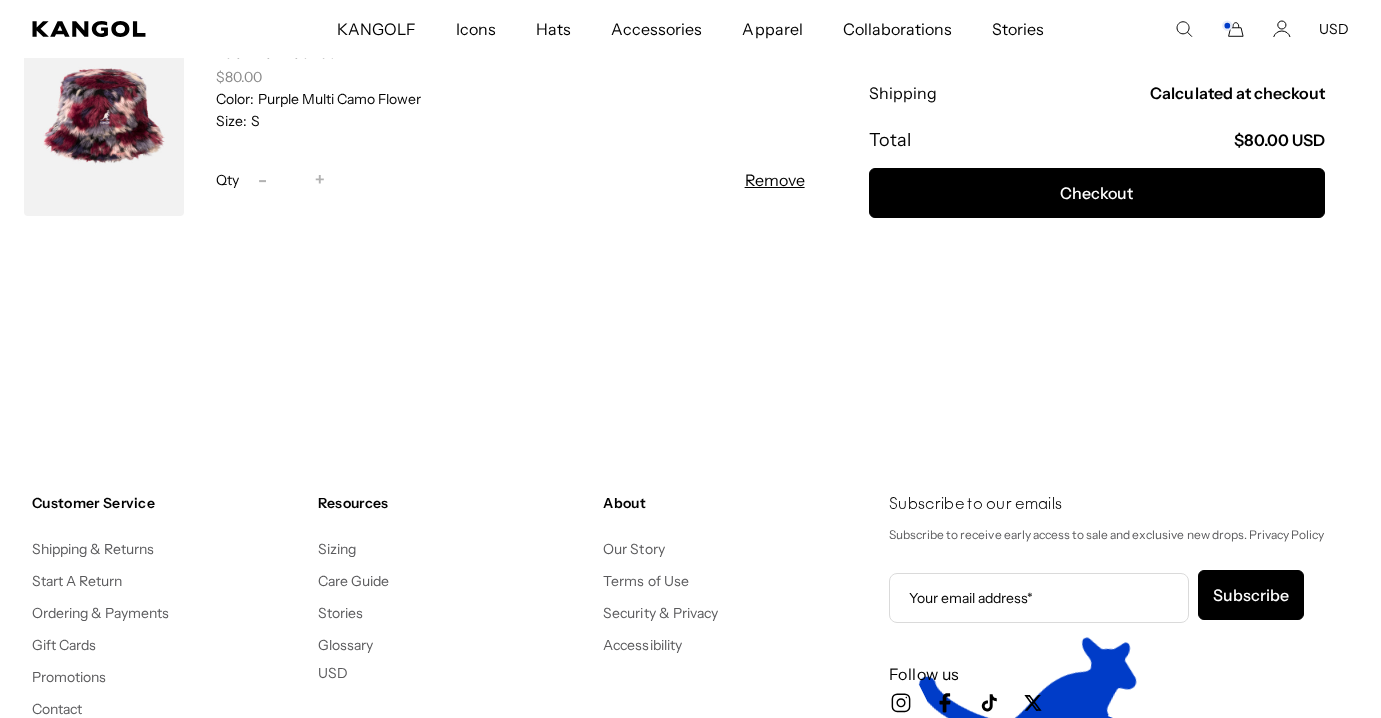 scroll, scrollTop: 169, scrollLeft: 0, axis: vertical 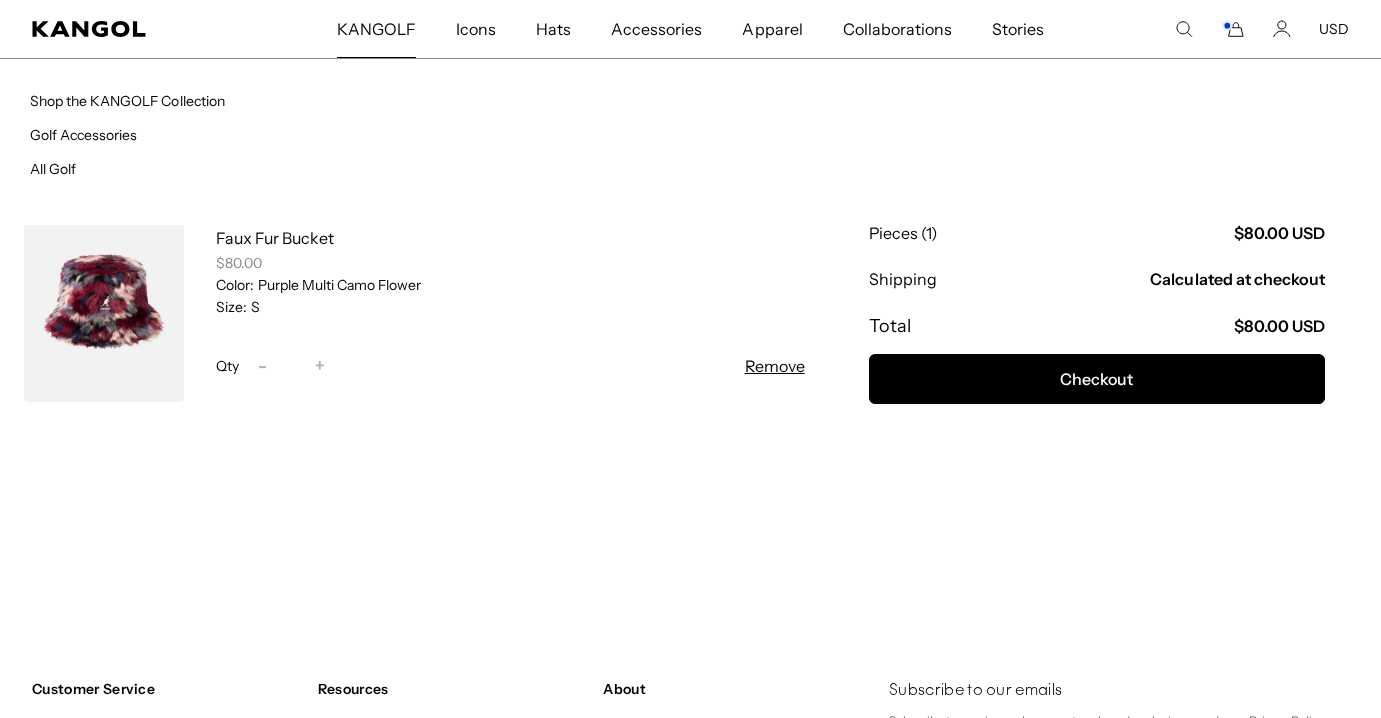 click on "KANGOLF" at bounding box center [376, 29] 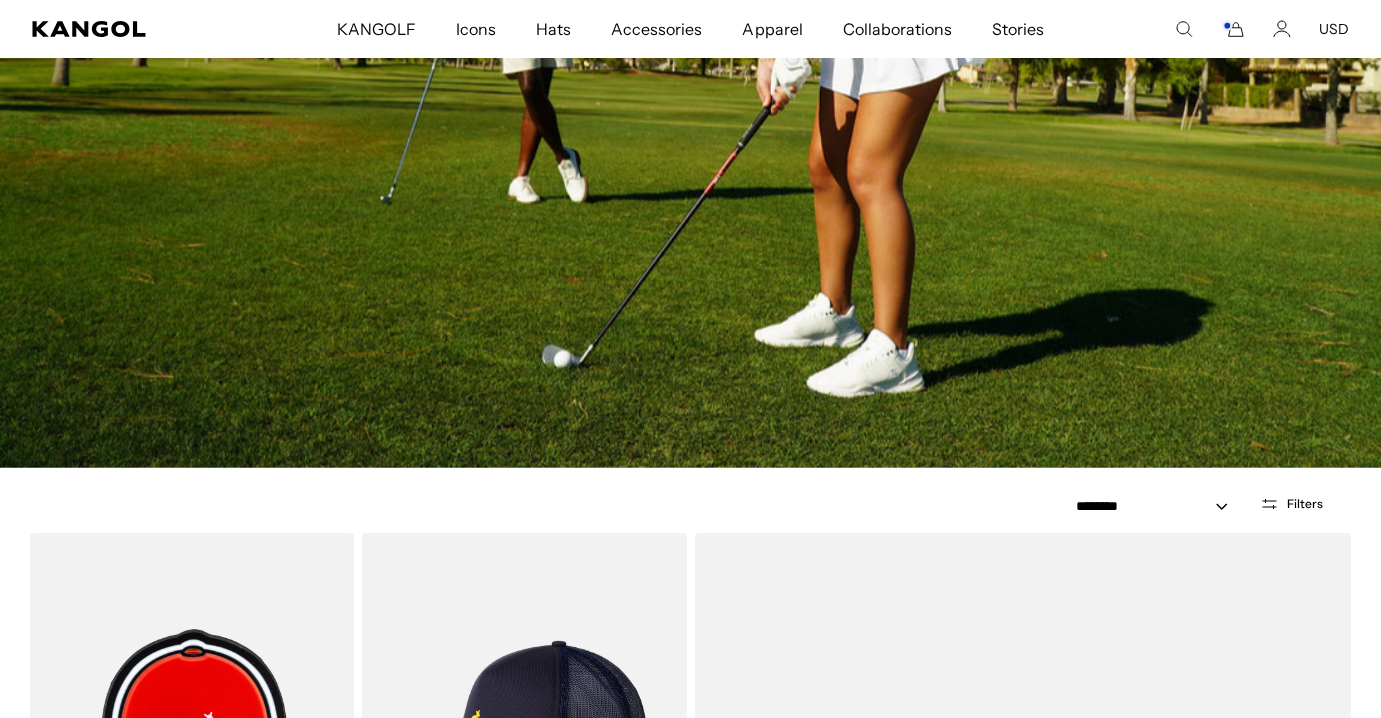 scroll, scrollTop: 664, scrollLeft: 0, axis: vertical 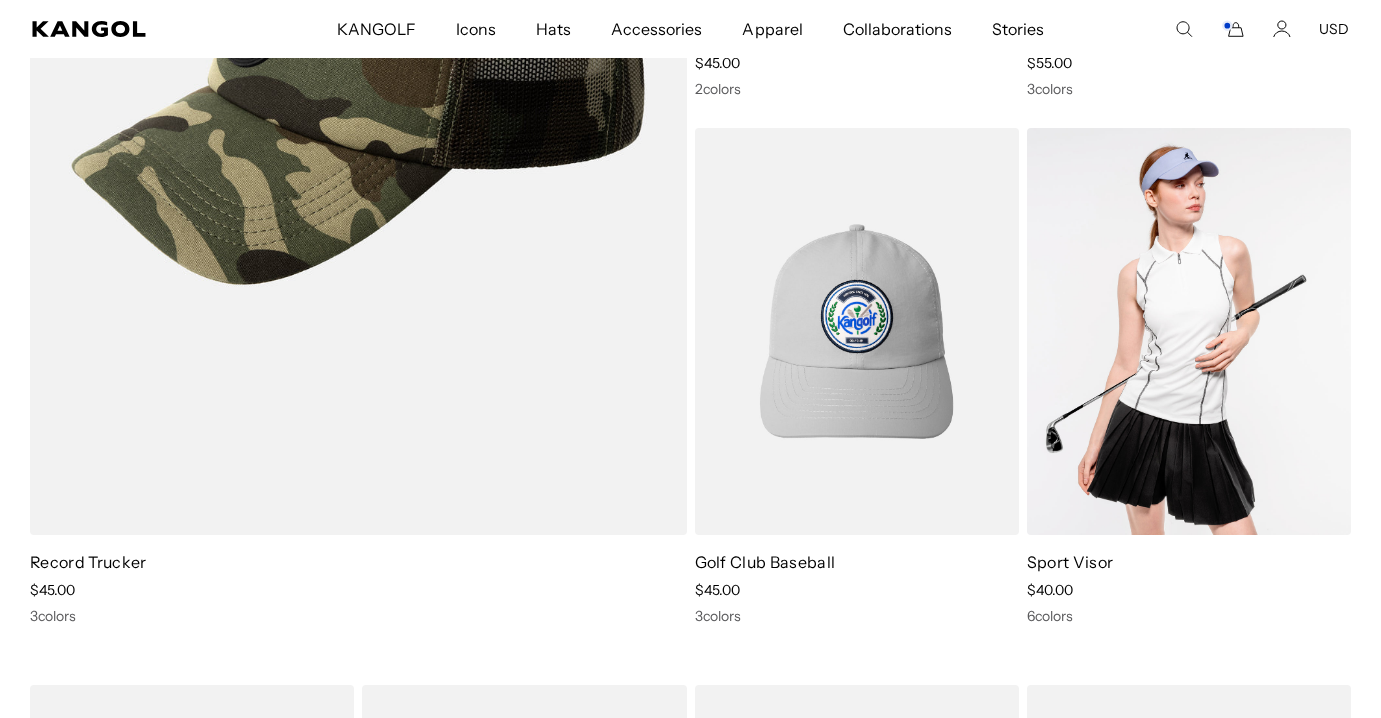 click at bounding box center [1189, 331] 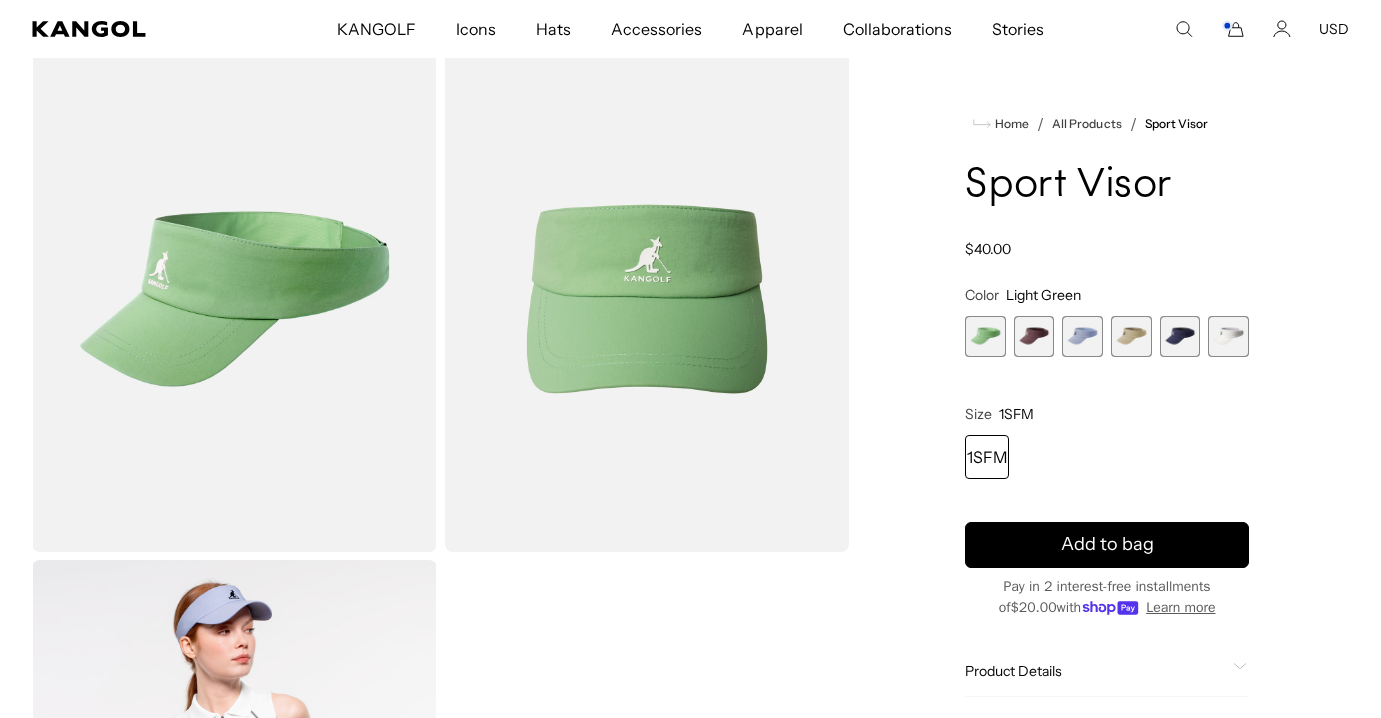 scroll, scrollTop: 0, scrollLeft: 0, axis: both 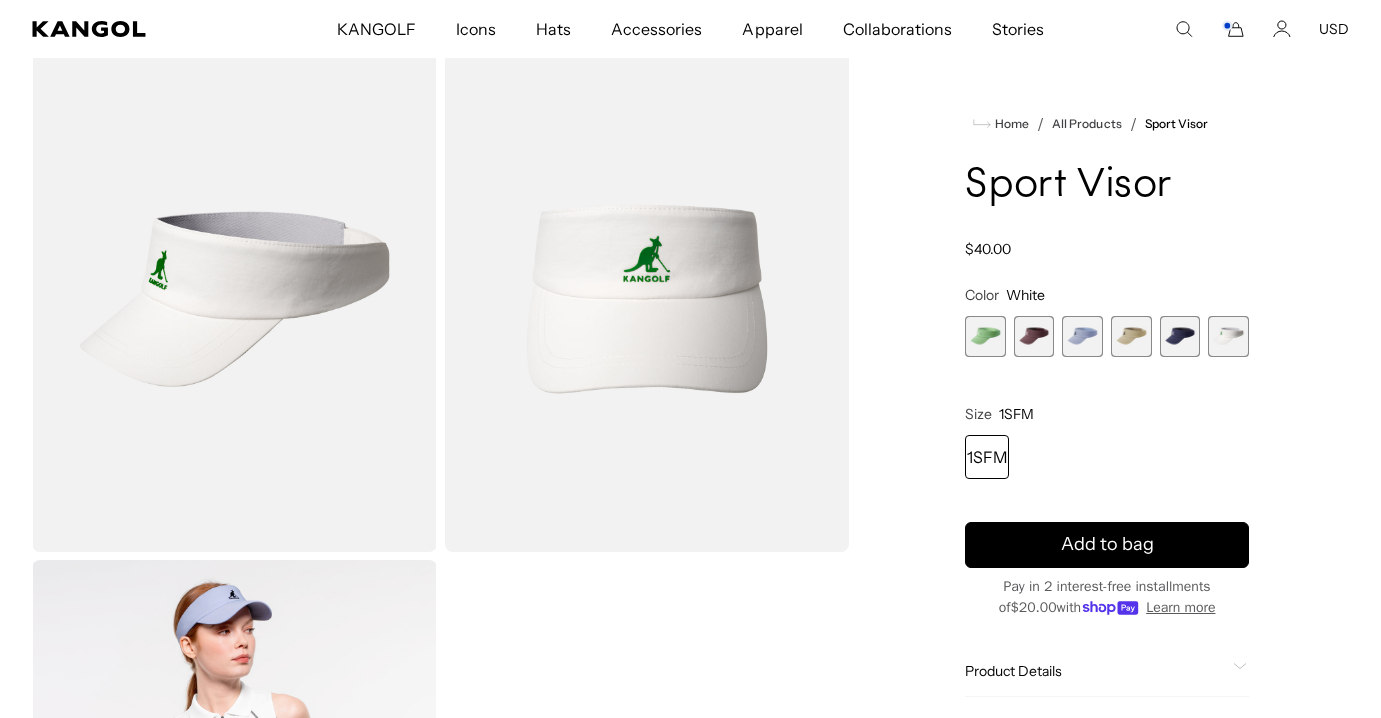 click at bounding box center (1180, 336) 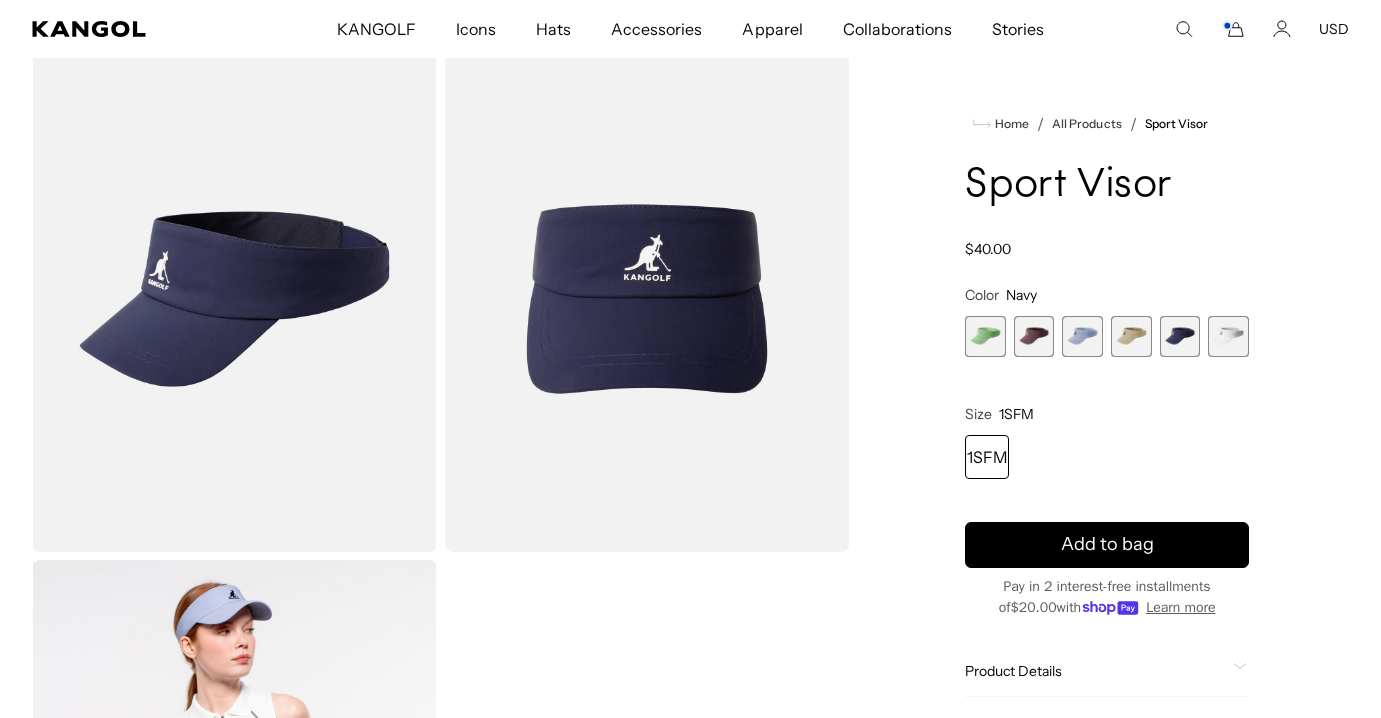 scroll, scrollTop: 0, scrollLeft: 0, axis: both 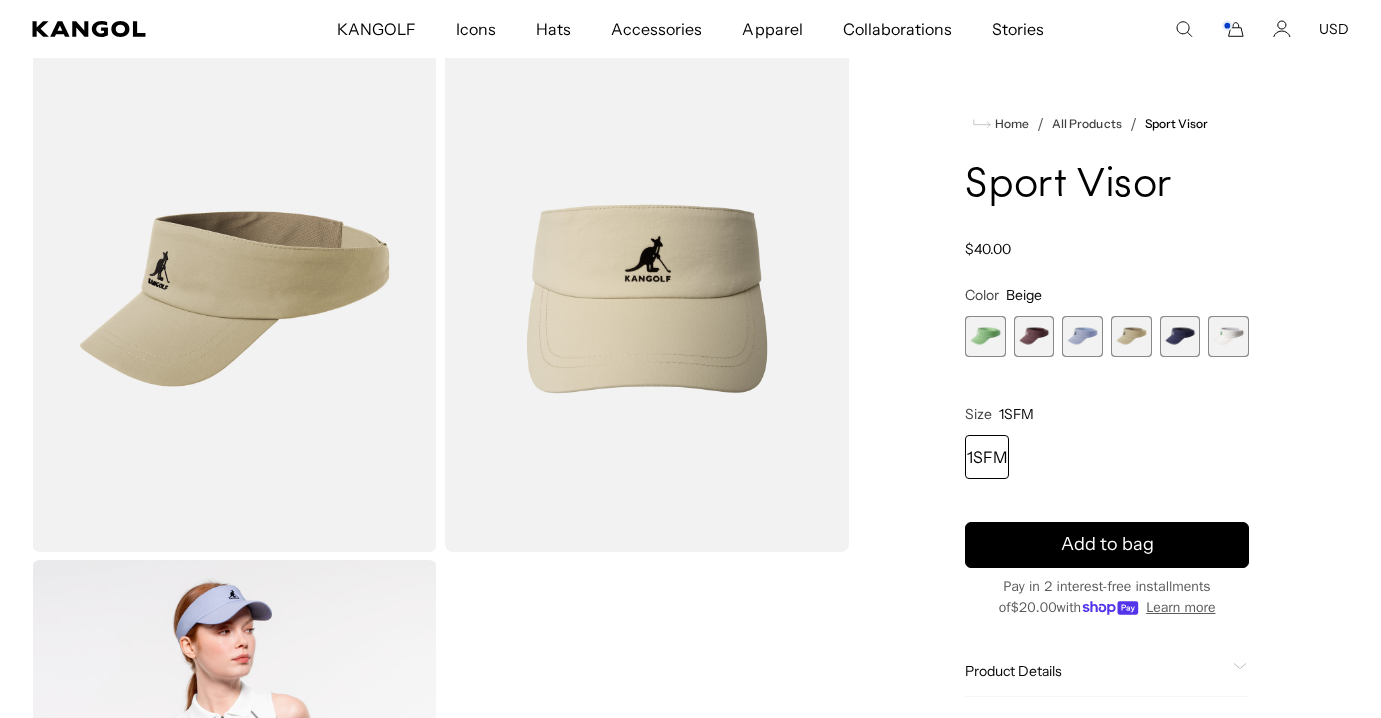 click at bounding box center [1082, 336] 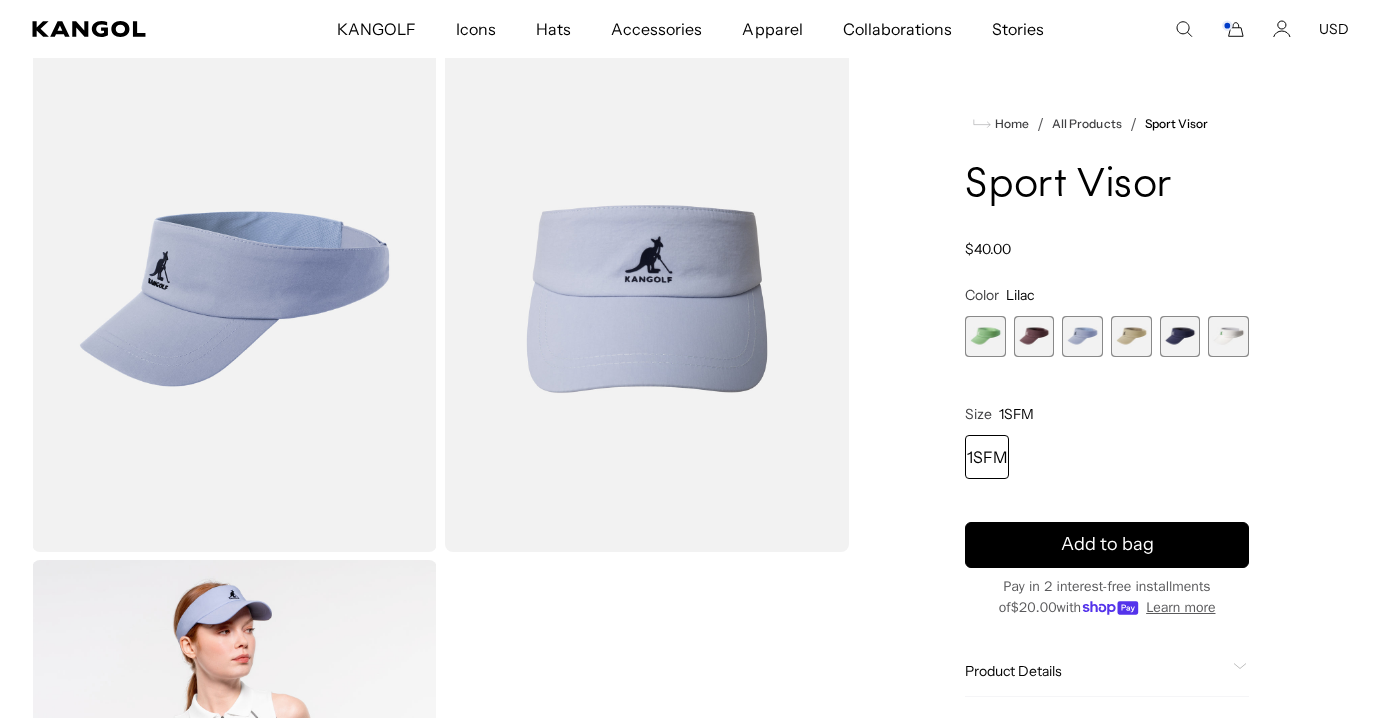 click at bounding box center [1082, 336] 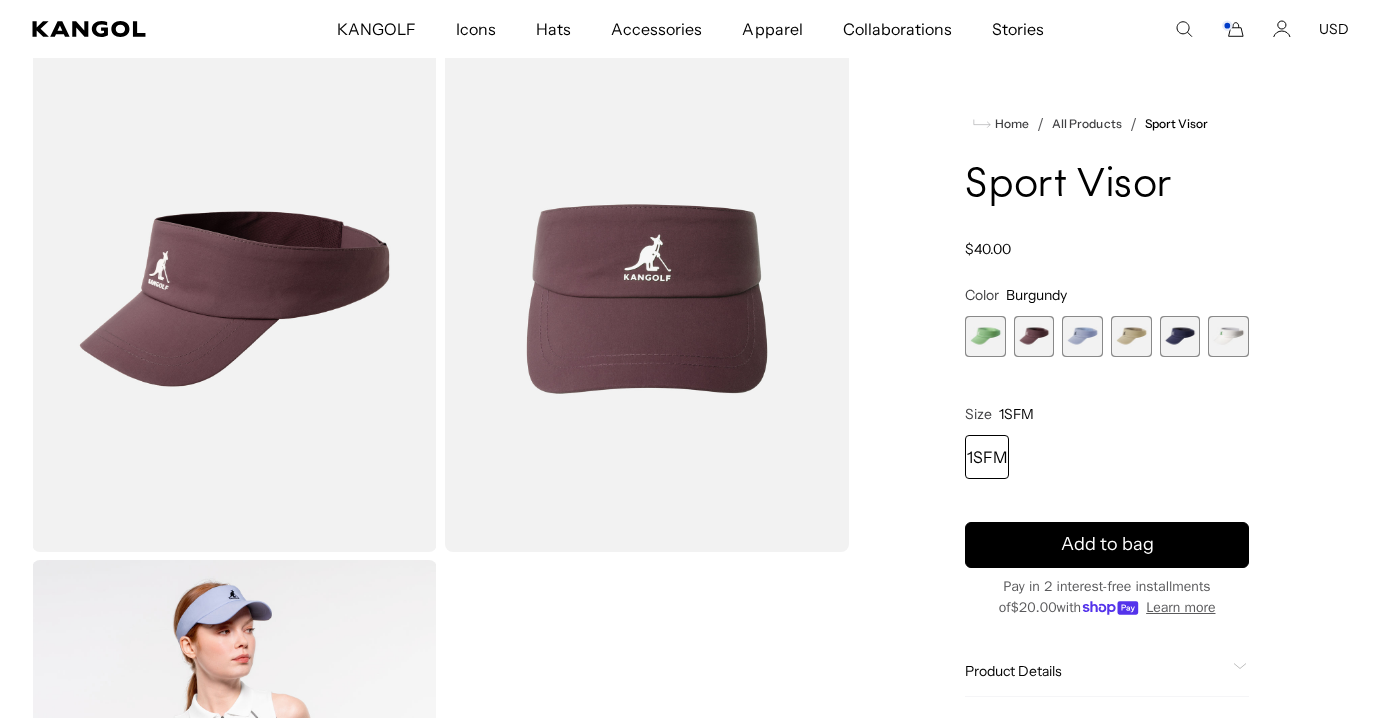 click at bounding box center (985, 336) 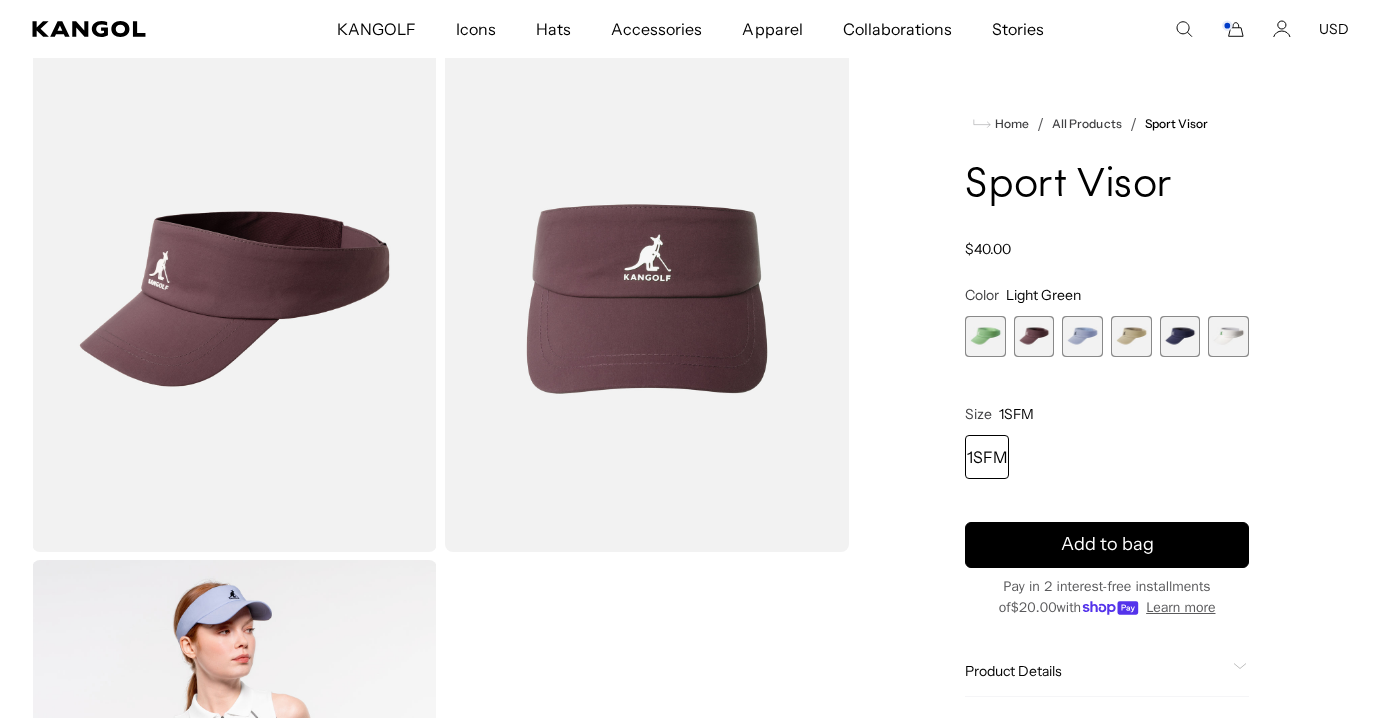 scroll, scrollTop: 0, scrollLeft: 0, axis: both 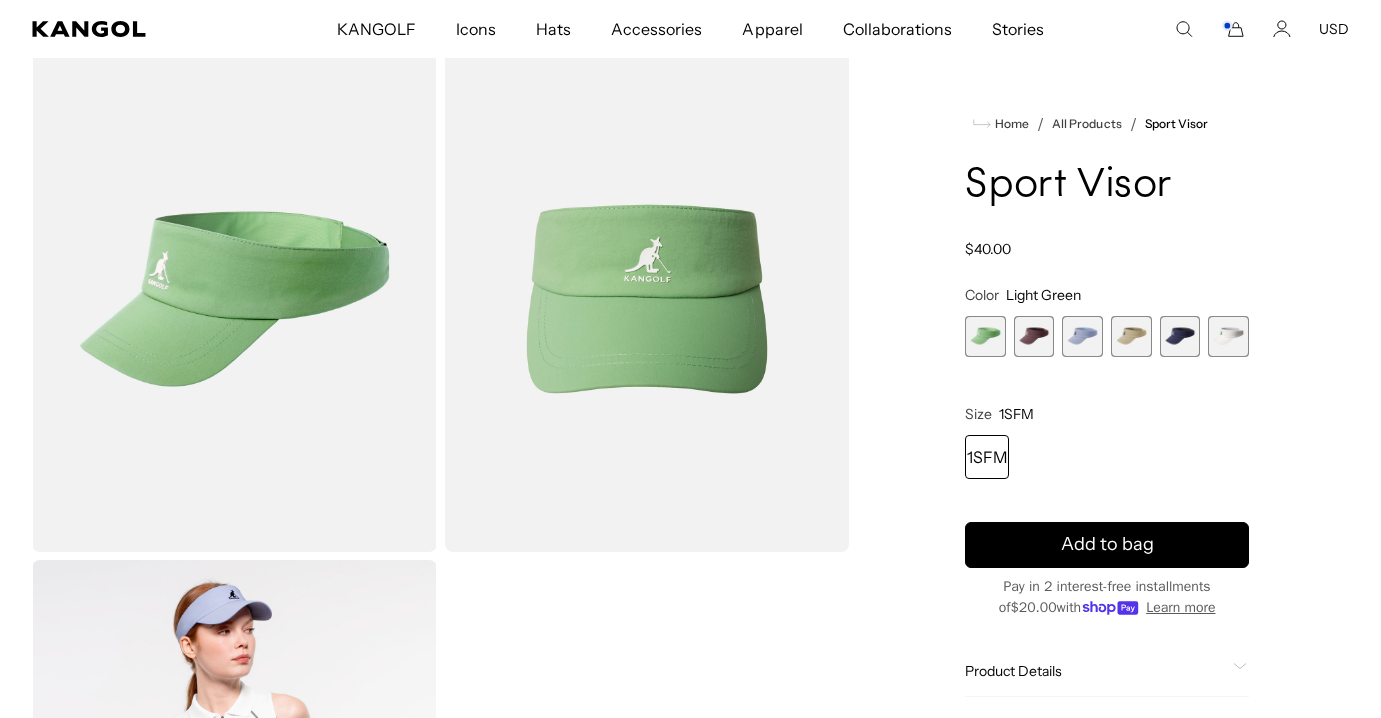click at bounding box center (1034, 336) 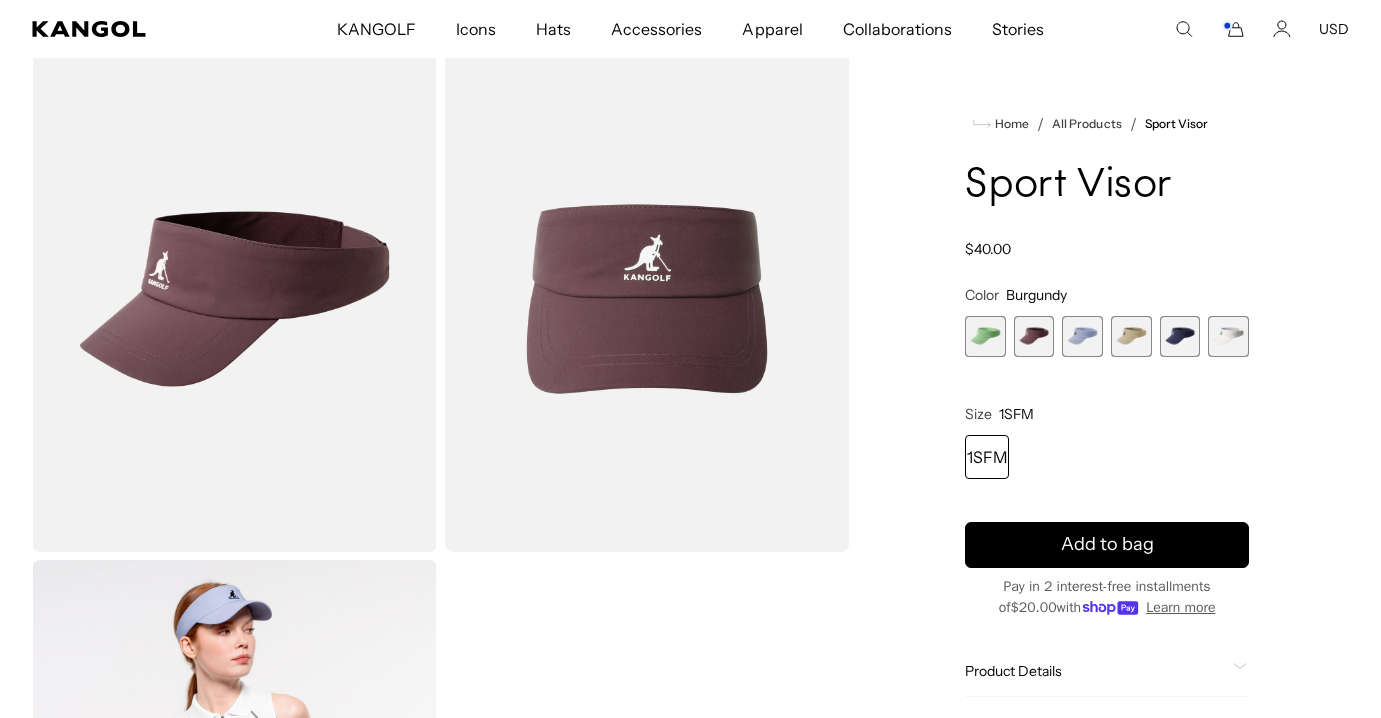 scroll, scrollTop: 0, scrollLeft: 0, axis: both 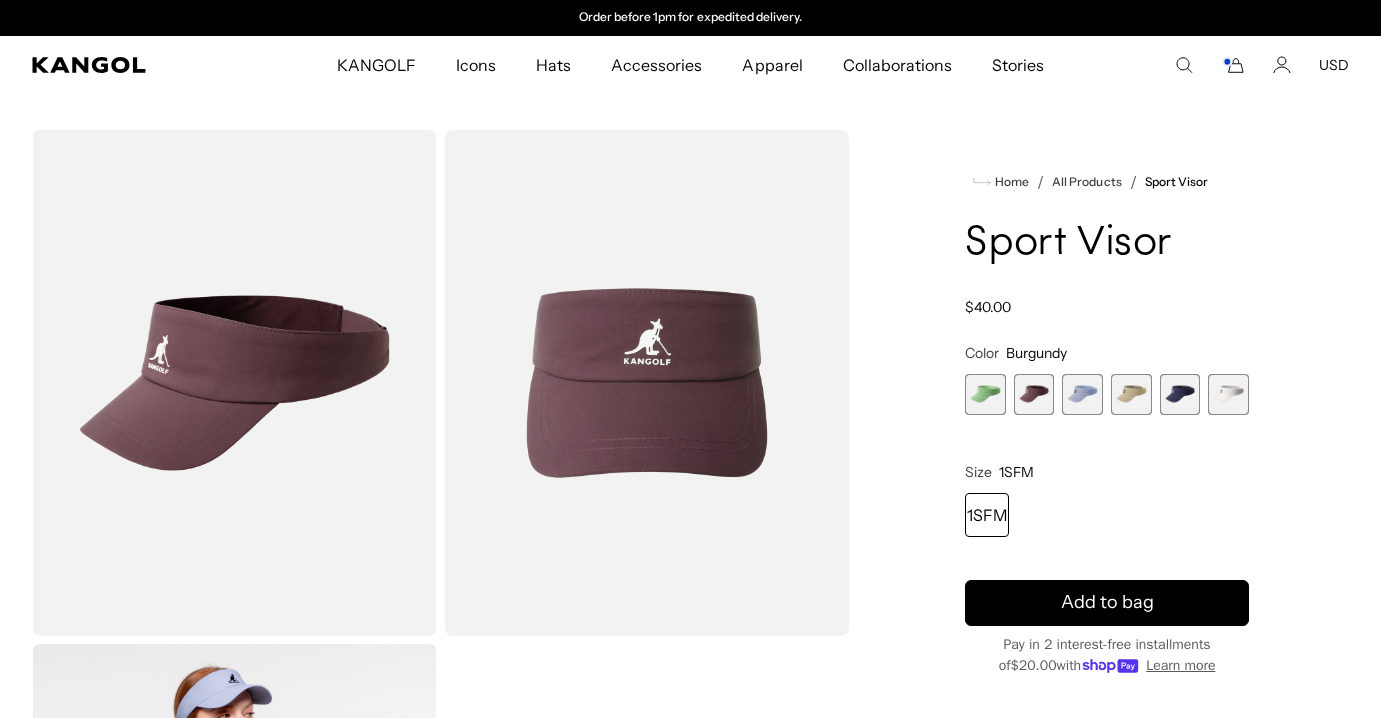 click 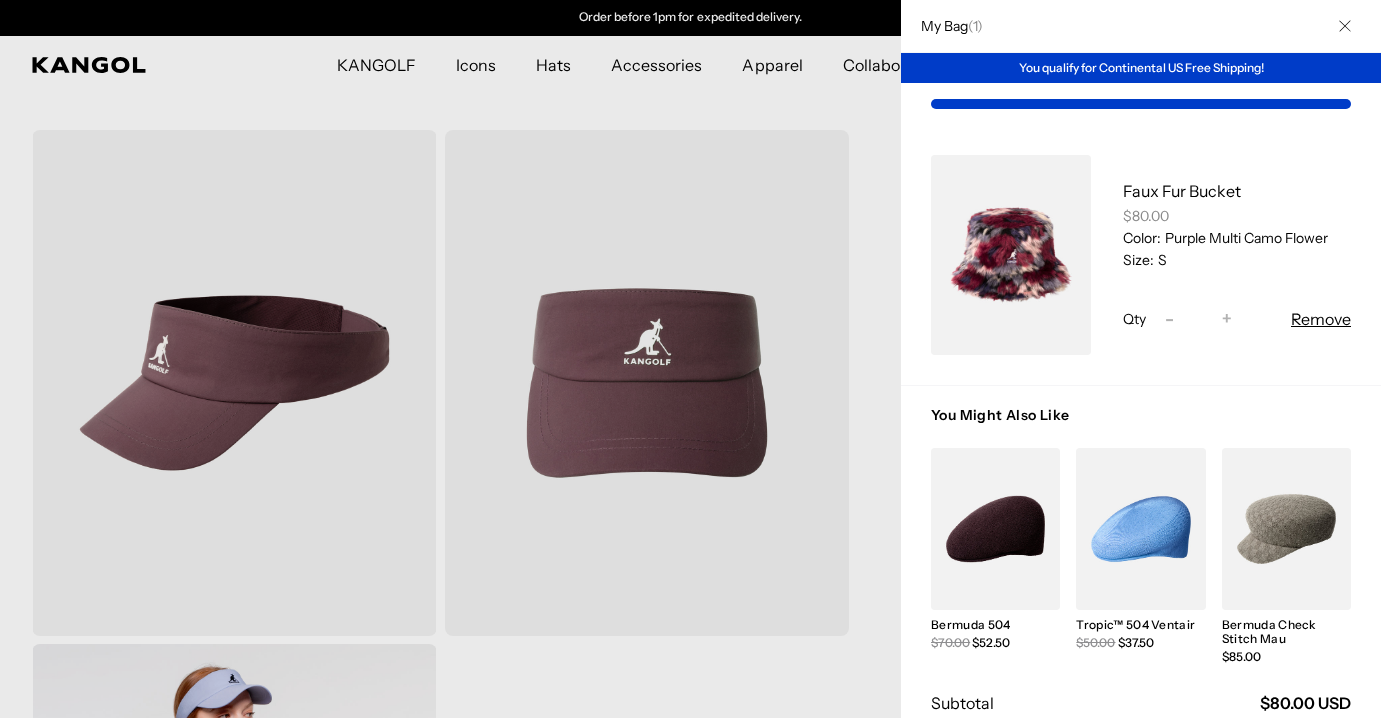 click at bounding box center (1011, 255) 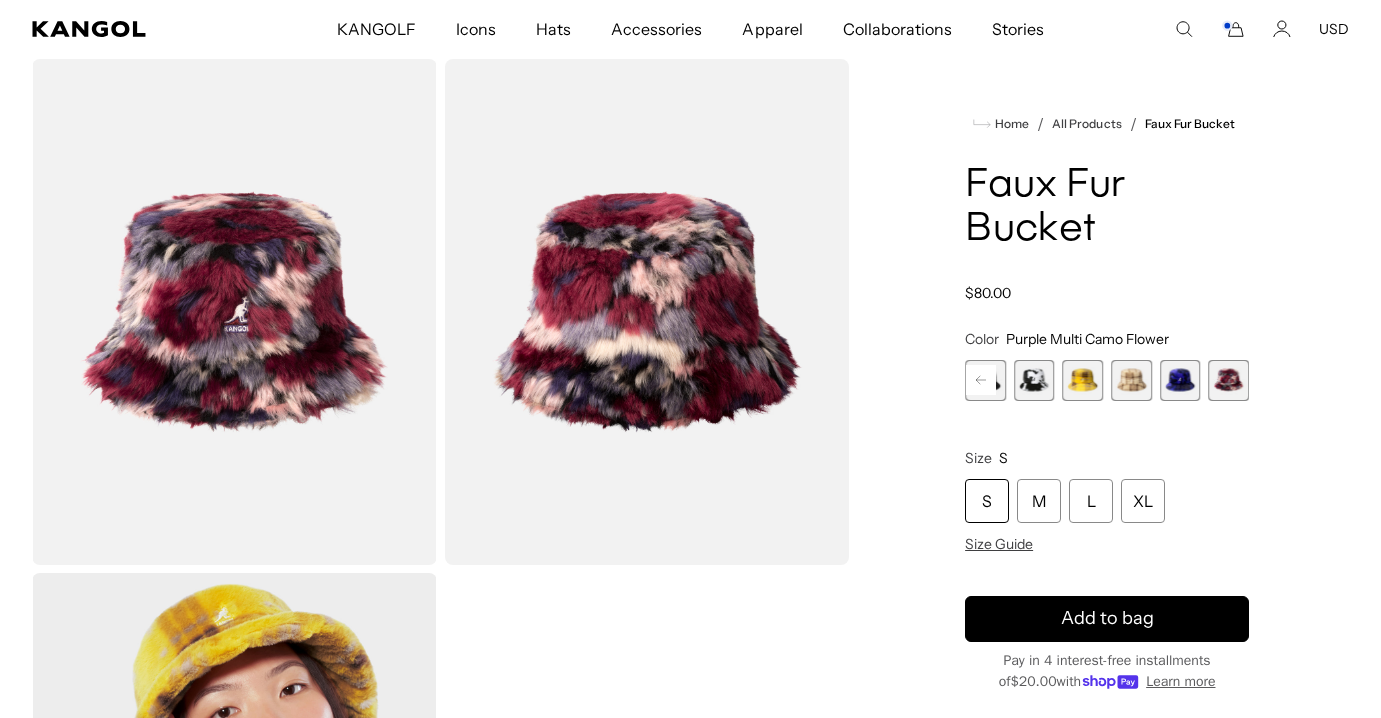 scroll, scrollTop: 0, scrollLeft: 0, axis: both 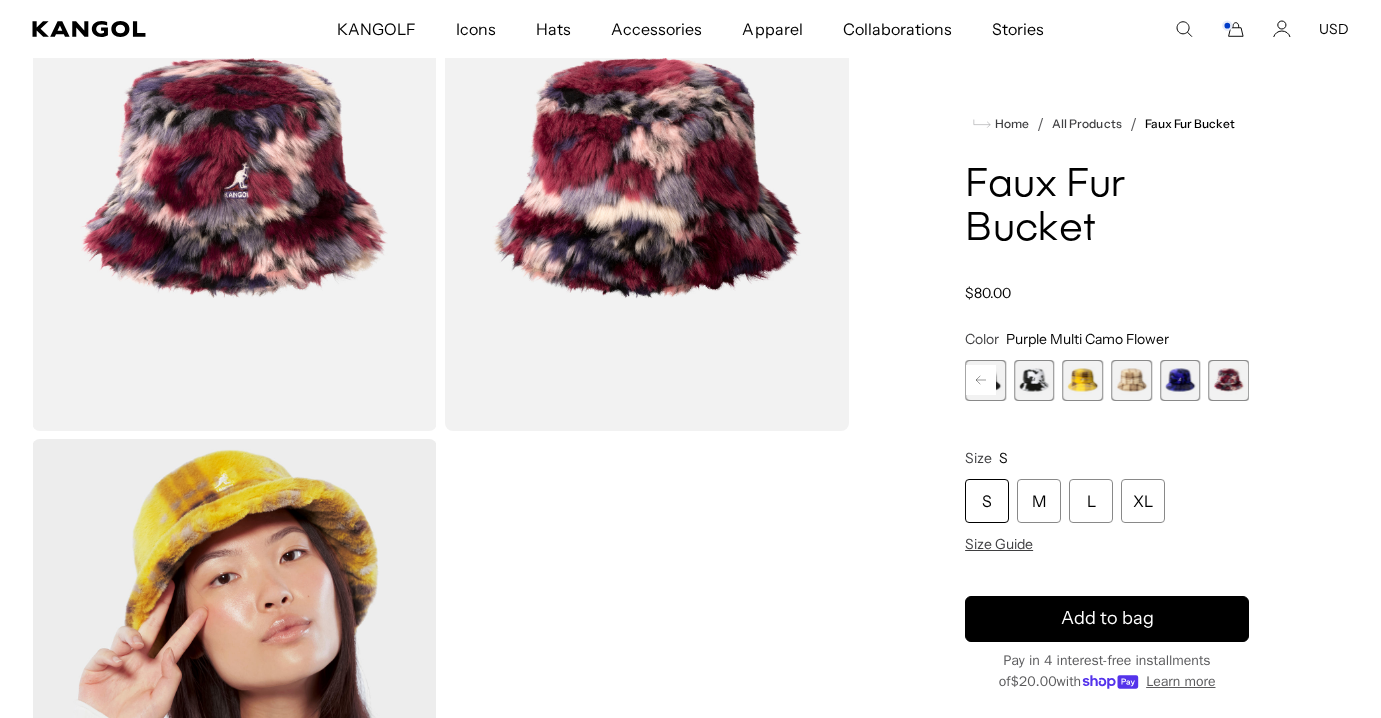 click on "S" at bounding box center (987, 501) 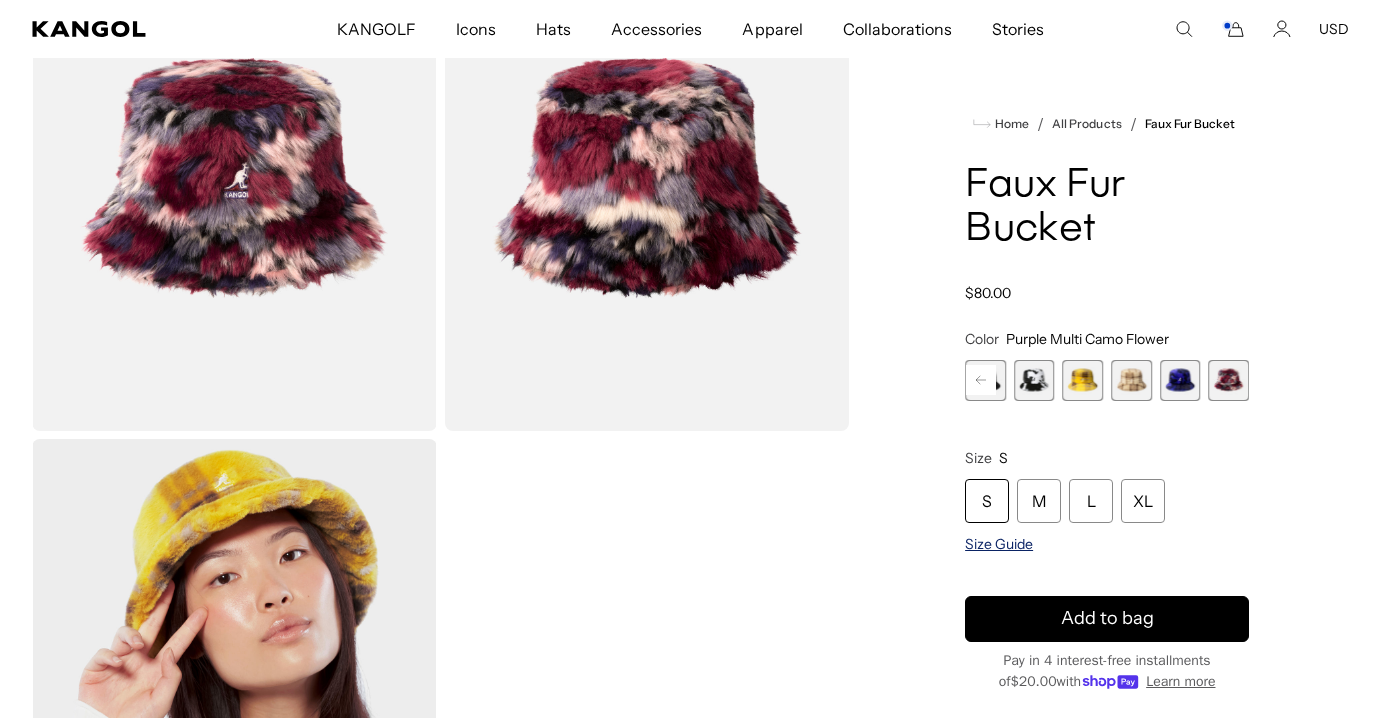 scroll, scrollTop: 0, scrollLeft: 0, axis: both 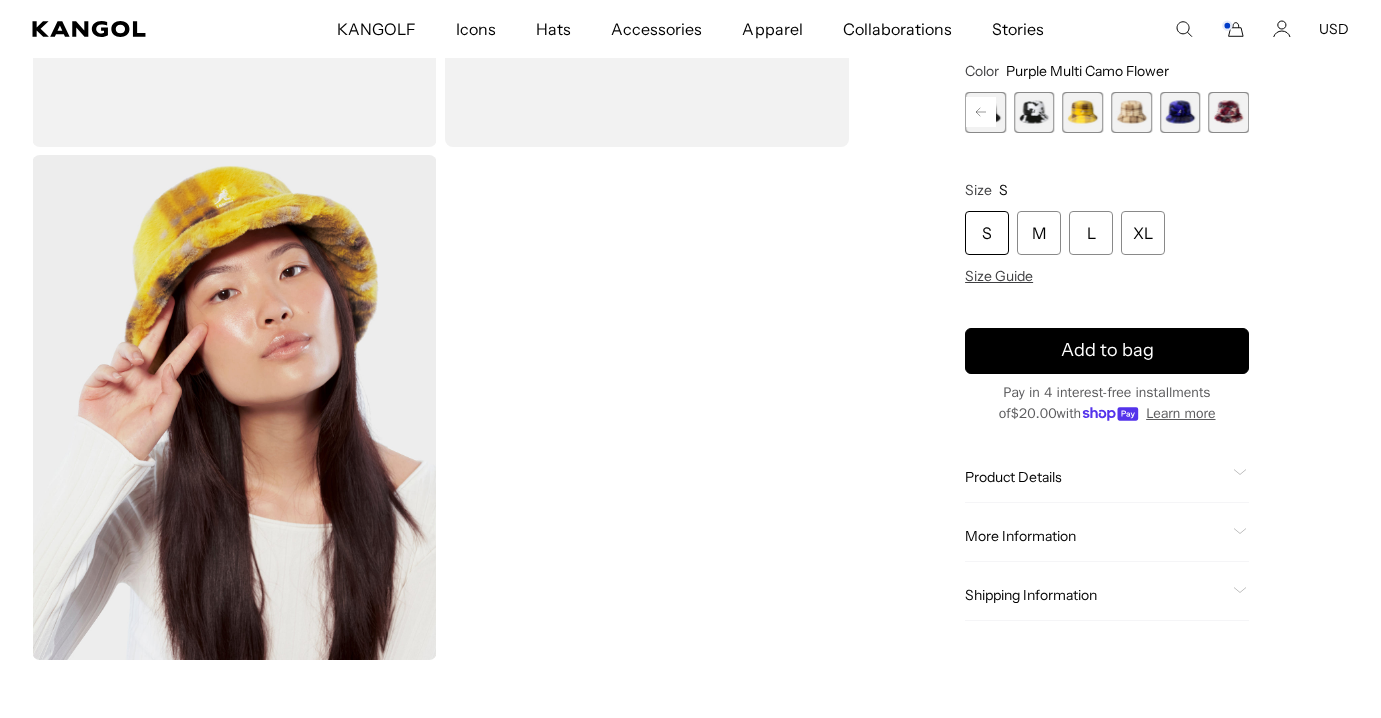 click on "More Information
Style ID
K4370
Shape
Bucket
Fabrication
Faux Fur
Material
98% Polyester/2% Polyurethane
Brim
2 1/2"
Crown
Flat
USA Made or Imported
Imported" 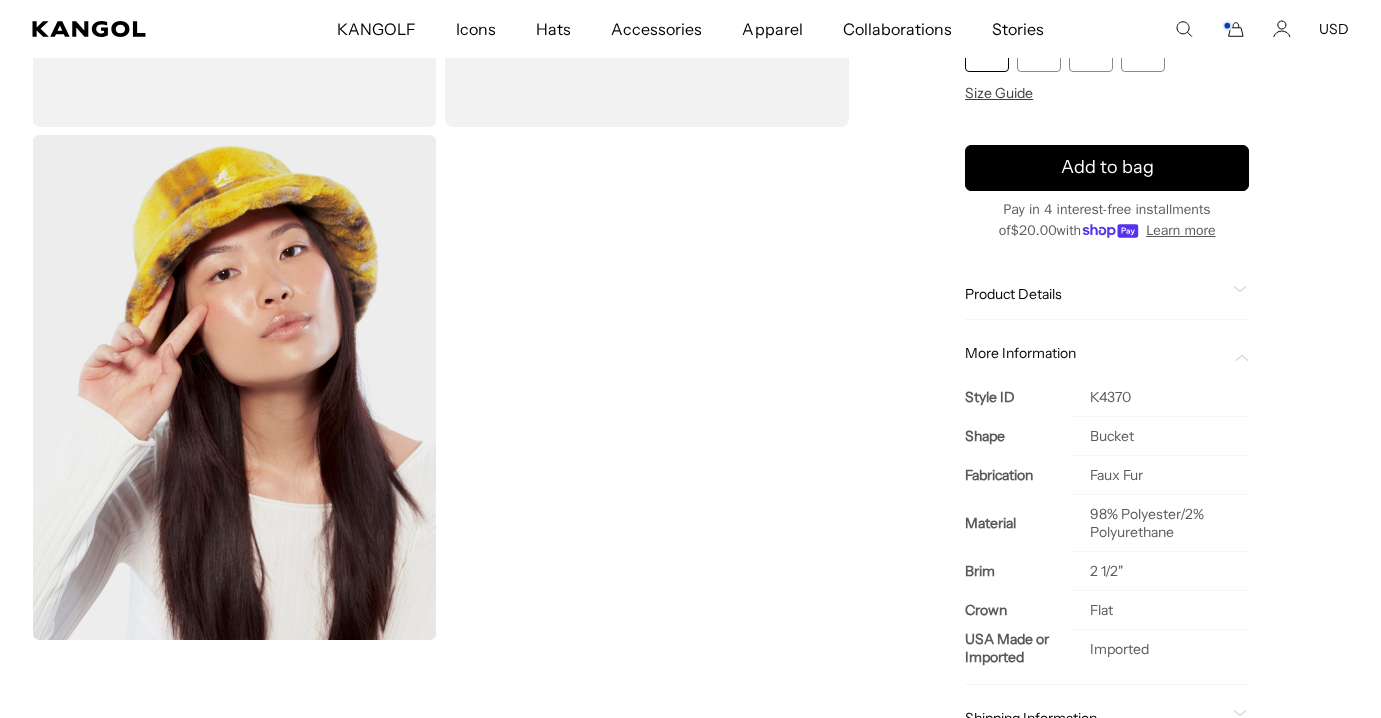 scroll, scrollTop: 516, scrollLeft: 0, axis: vertical 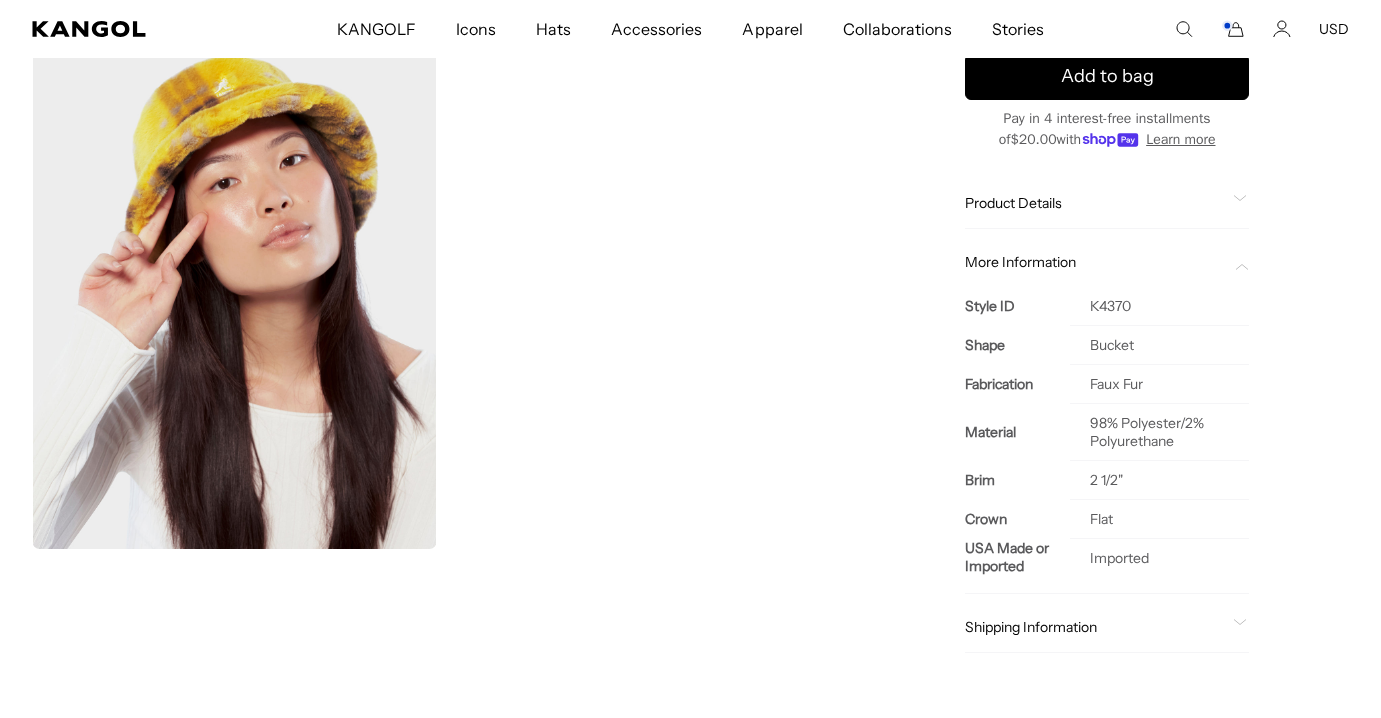click on "More Information" 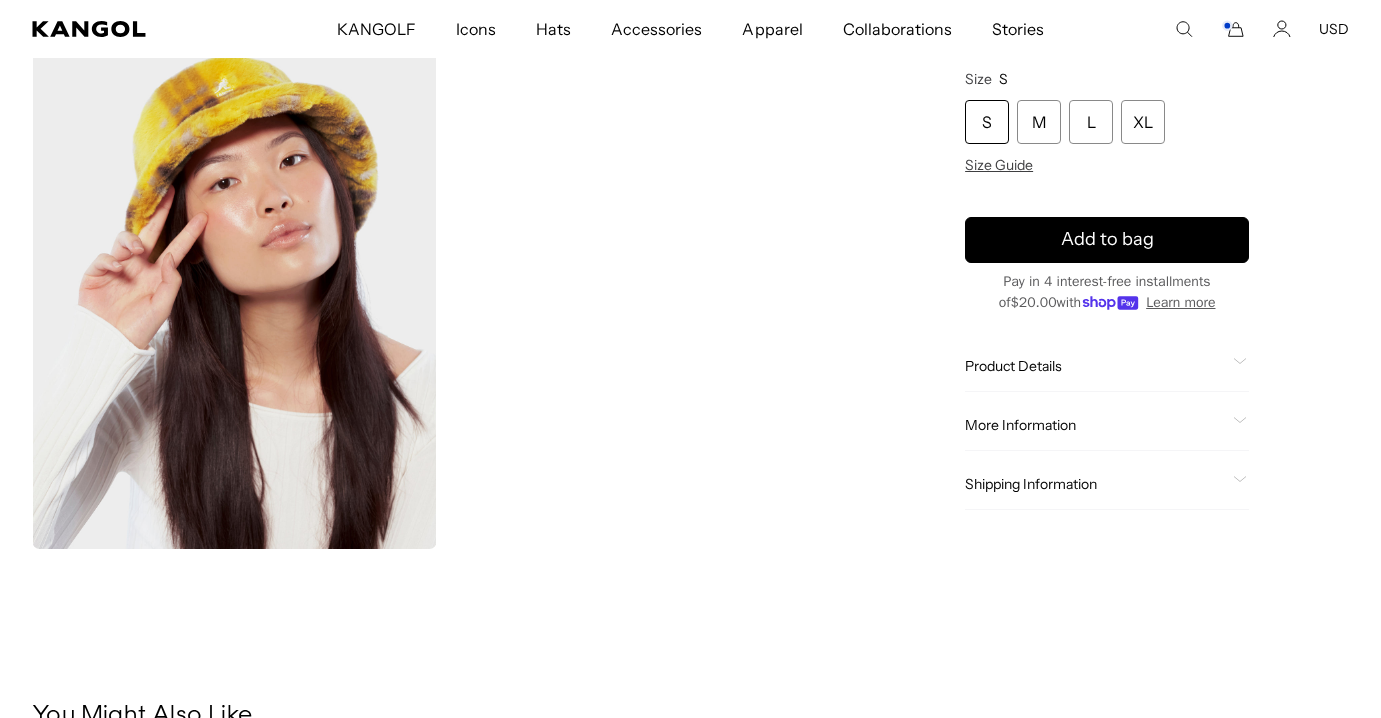 click on "Product Details" 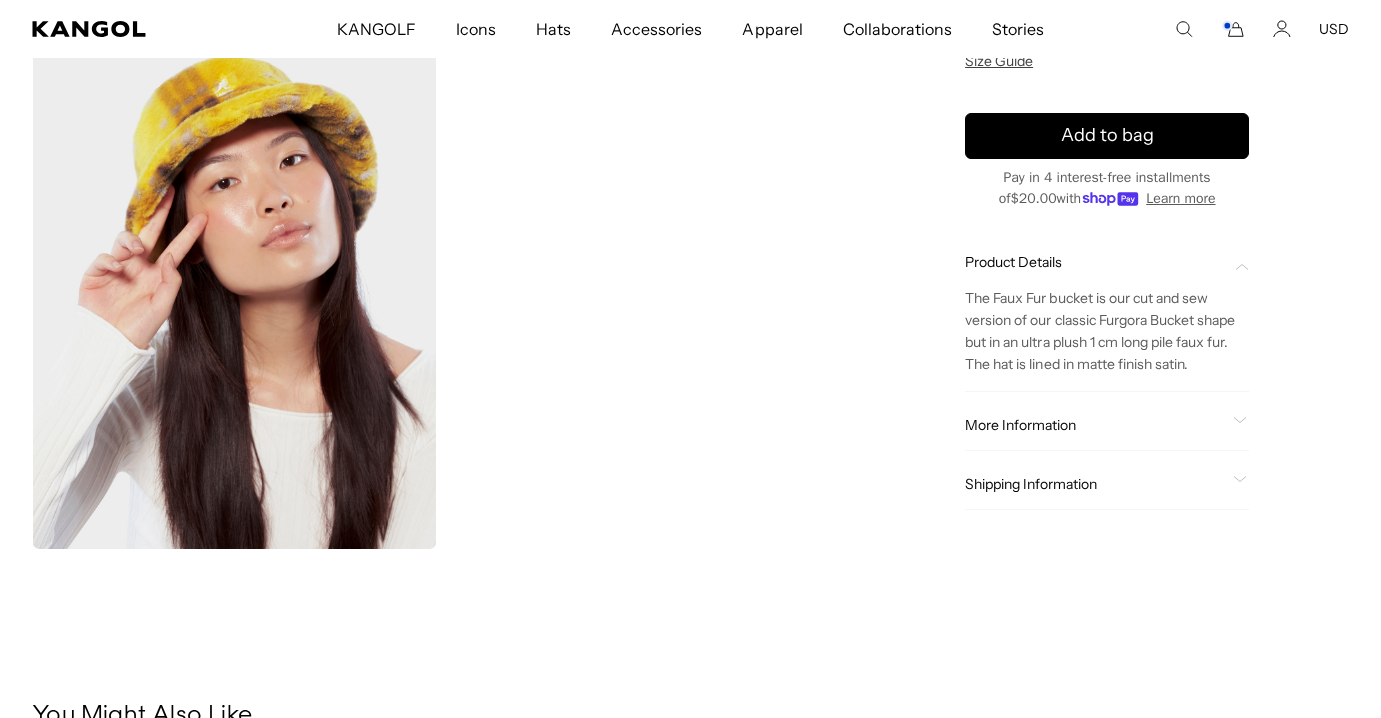 scroll, scrollTop: 0, scrollLeft: 0, axis: both 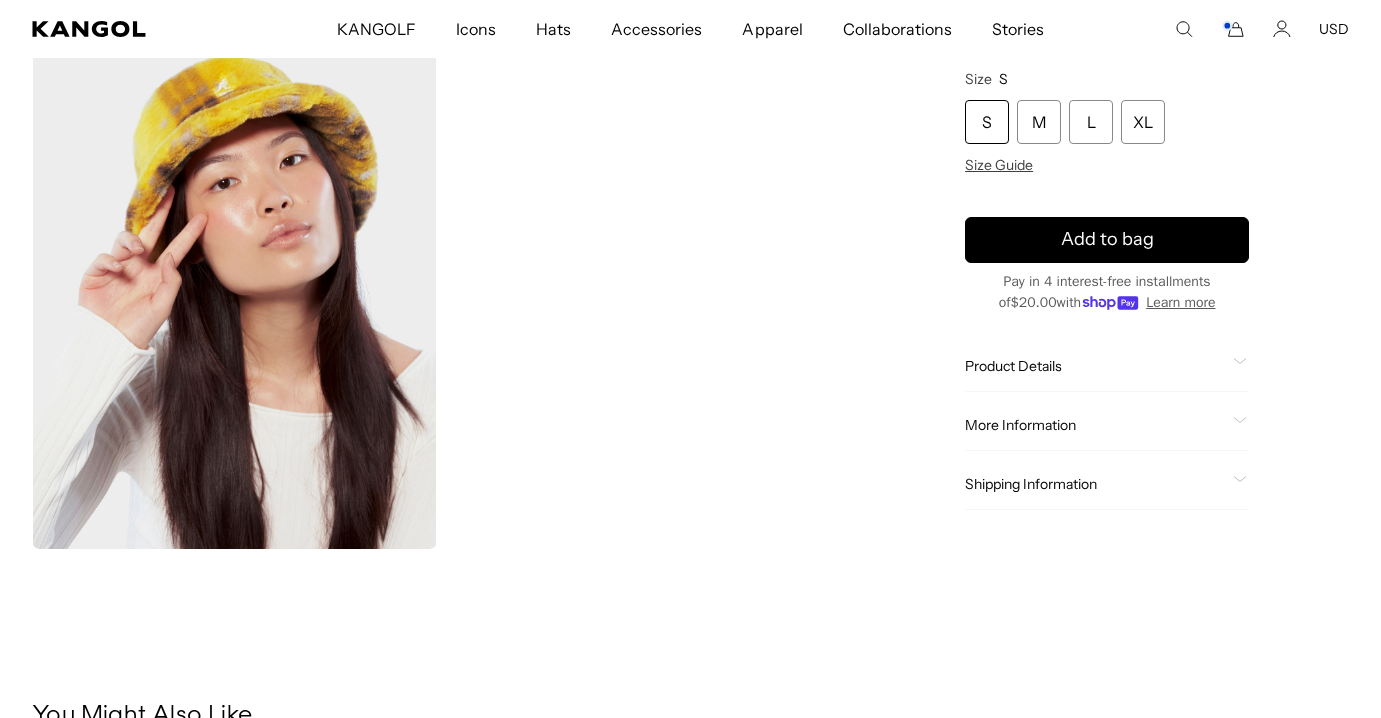 click on "KANGOLF
KANGOLF
Shop the KANGOLF Collection
Golf Accessories
All Golf
Icons
Icons" at bounding box center [690, 29] 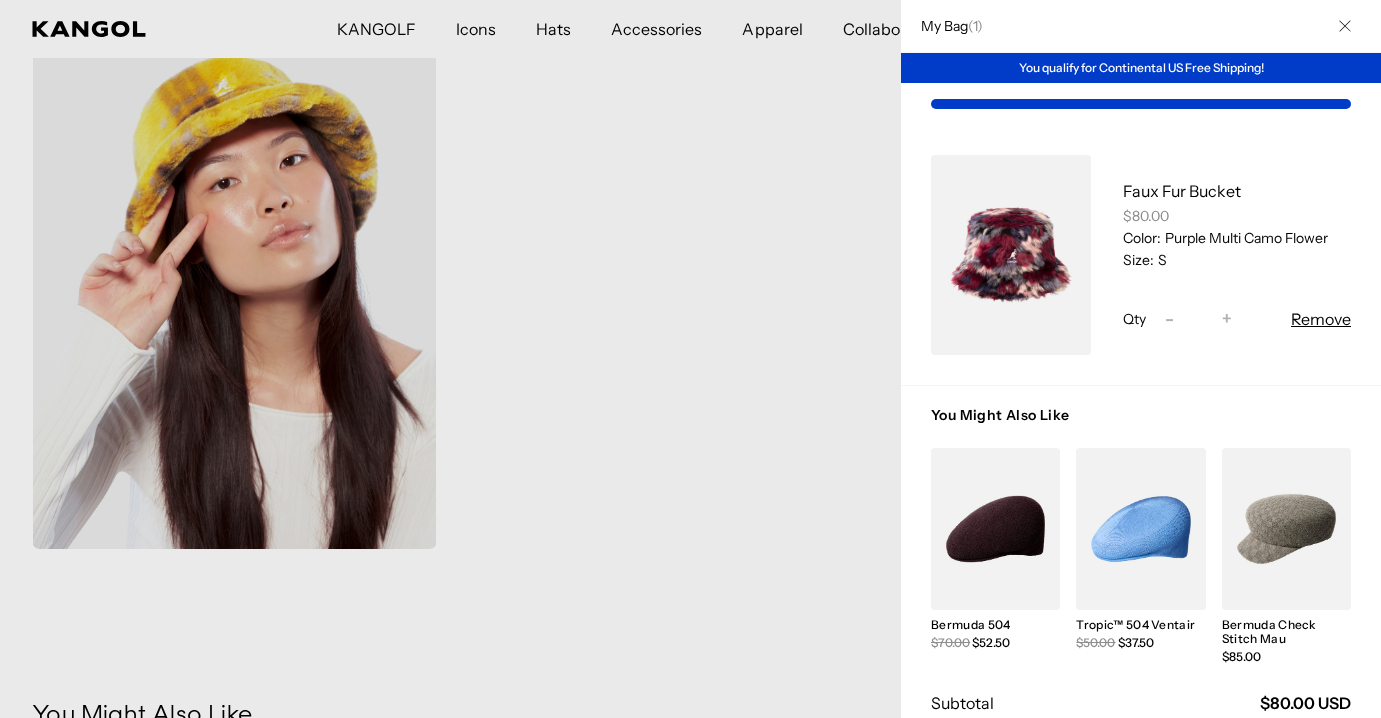 scroll, scrollTop: 0, scrollLeft: 412, axis: horizontal 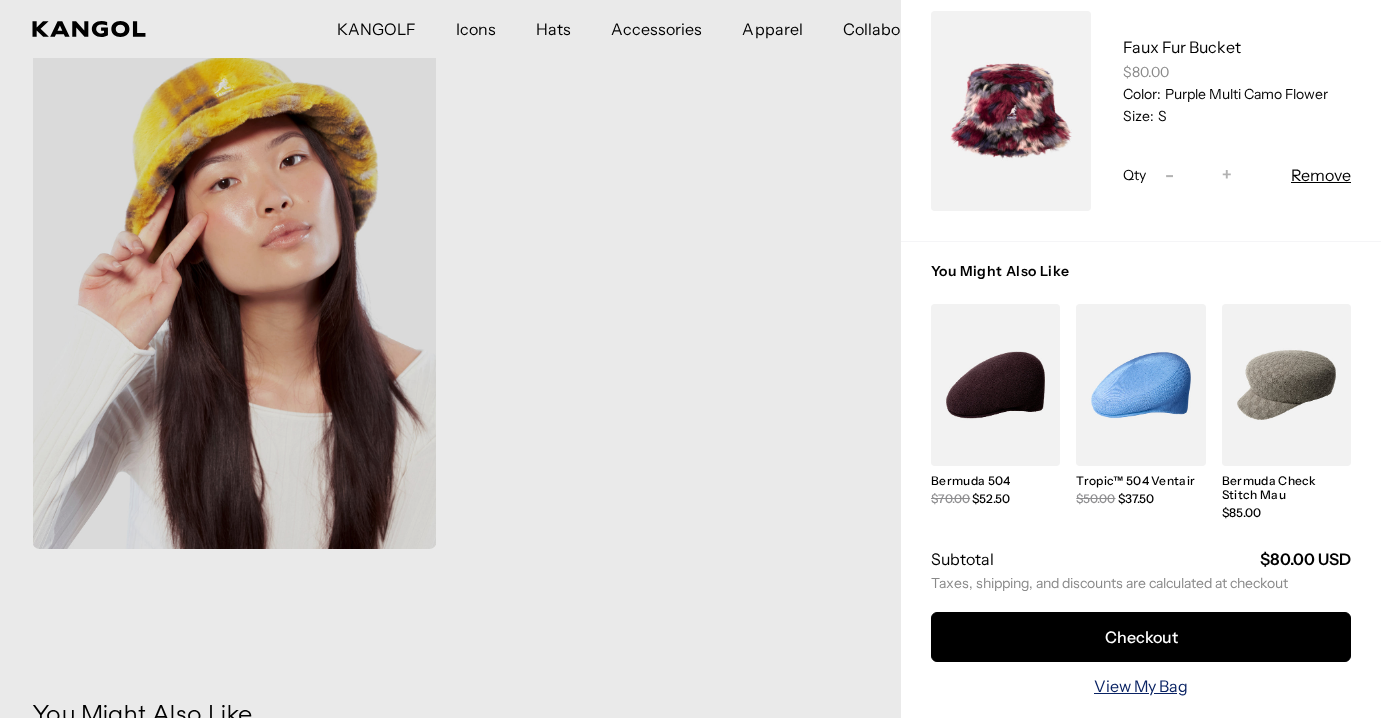 click on "View My Bag" at bounding box center [1141, 686] 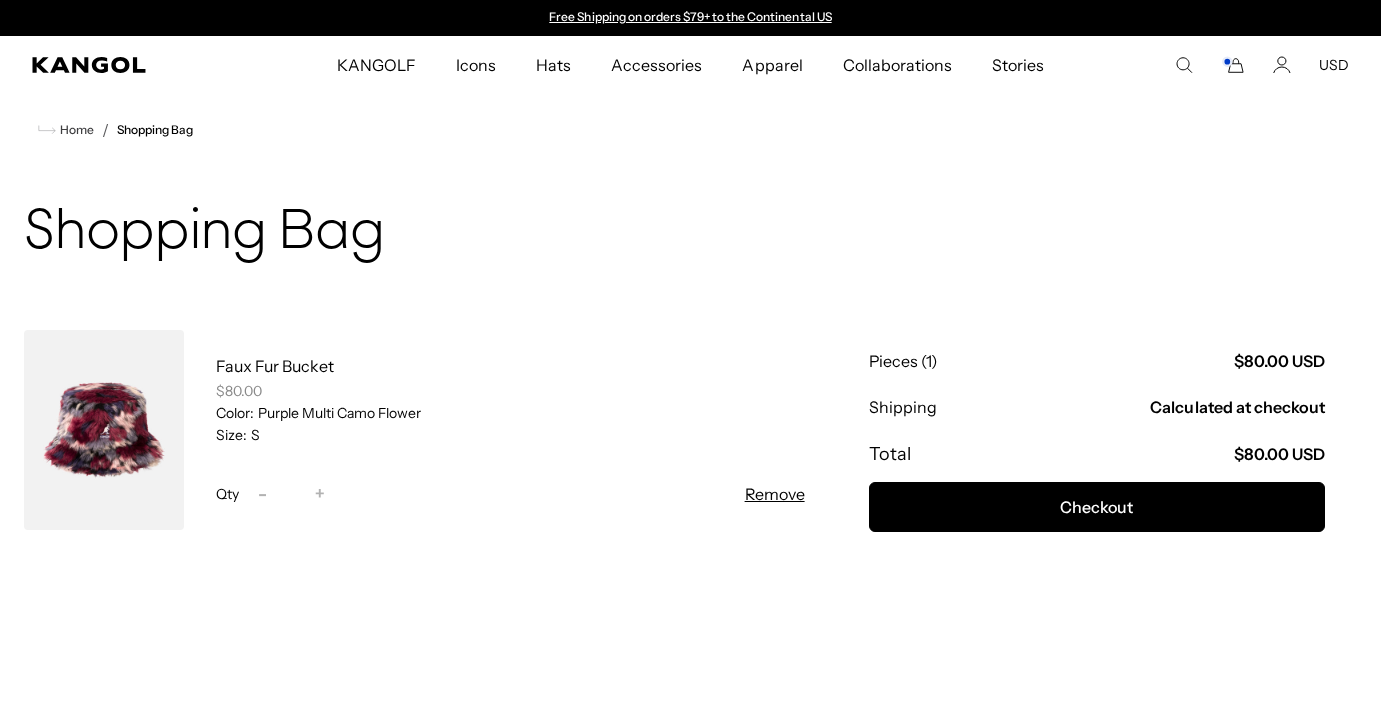 scroll, scrollTop: 0, scrollLeft: 0, axis: both 